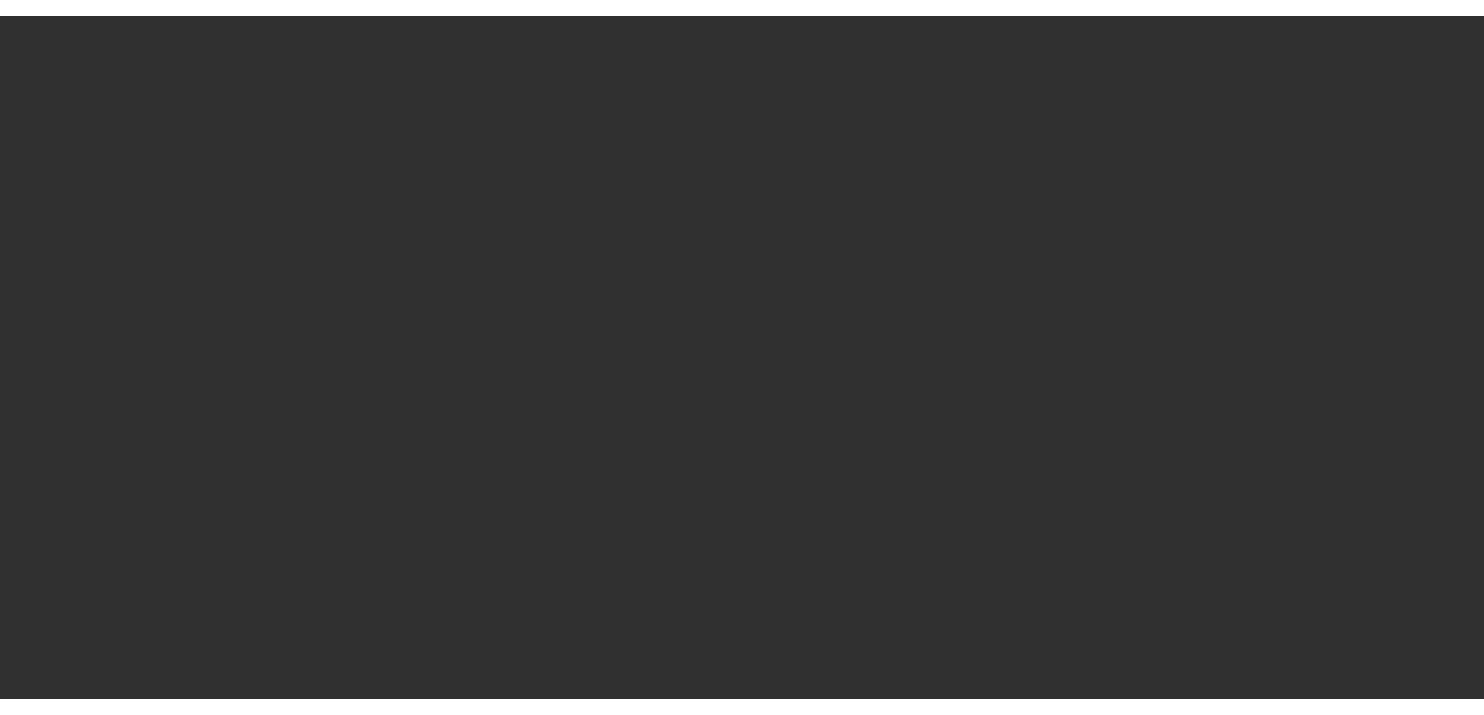 scroll, scrollTop: 0, scrollLeft: 0, axis: both 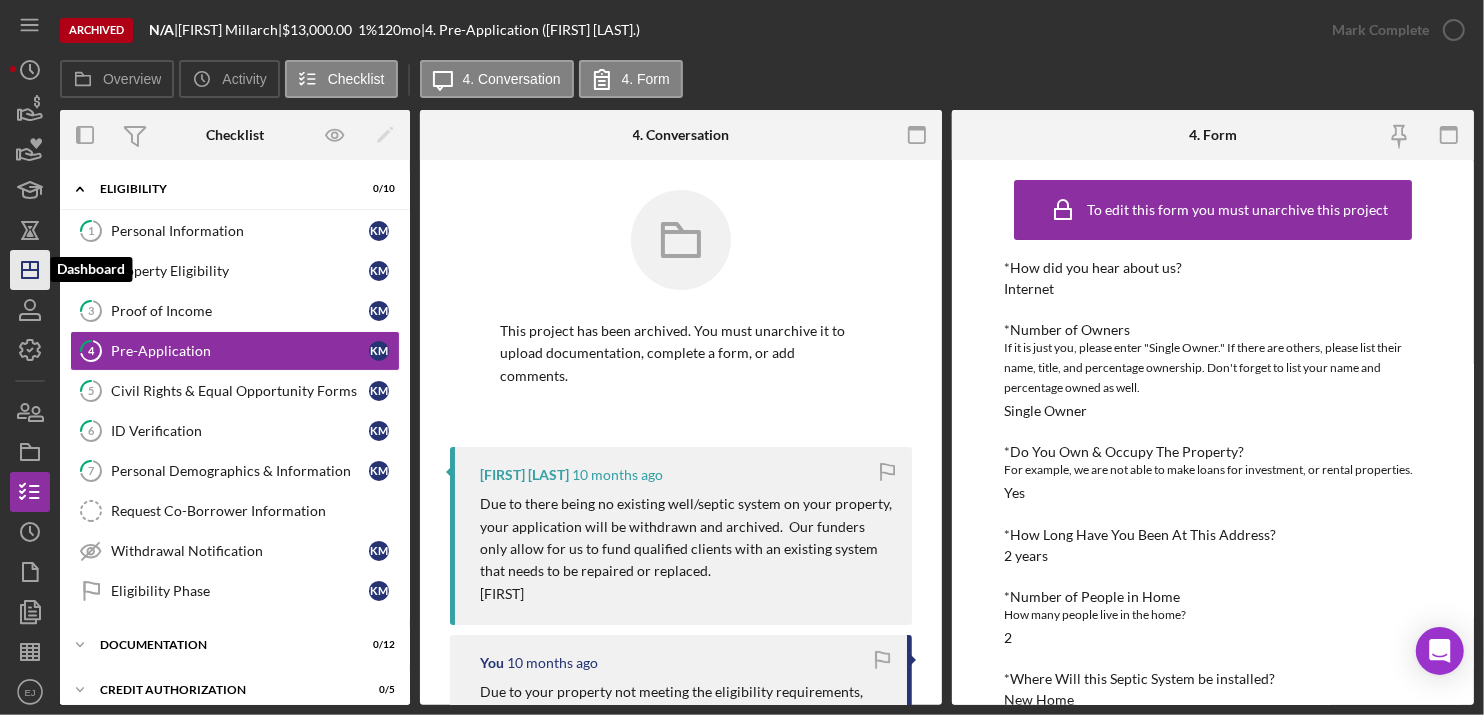 click on "Icon/Dashboard" 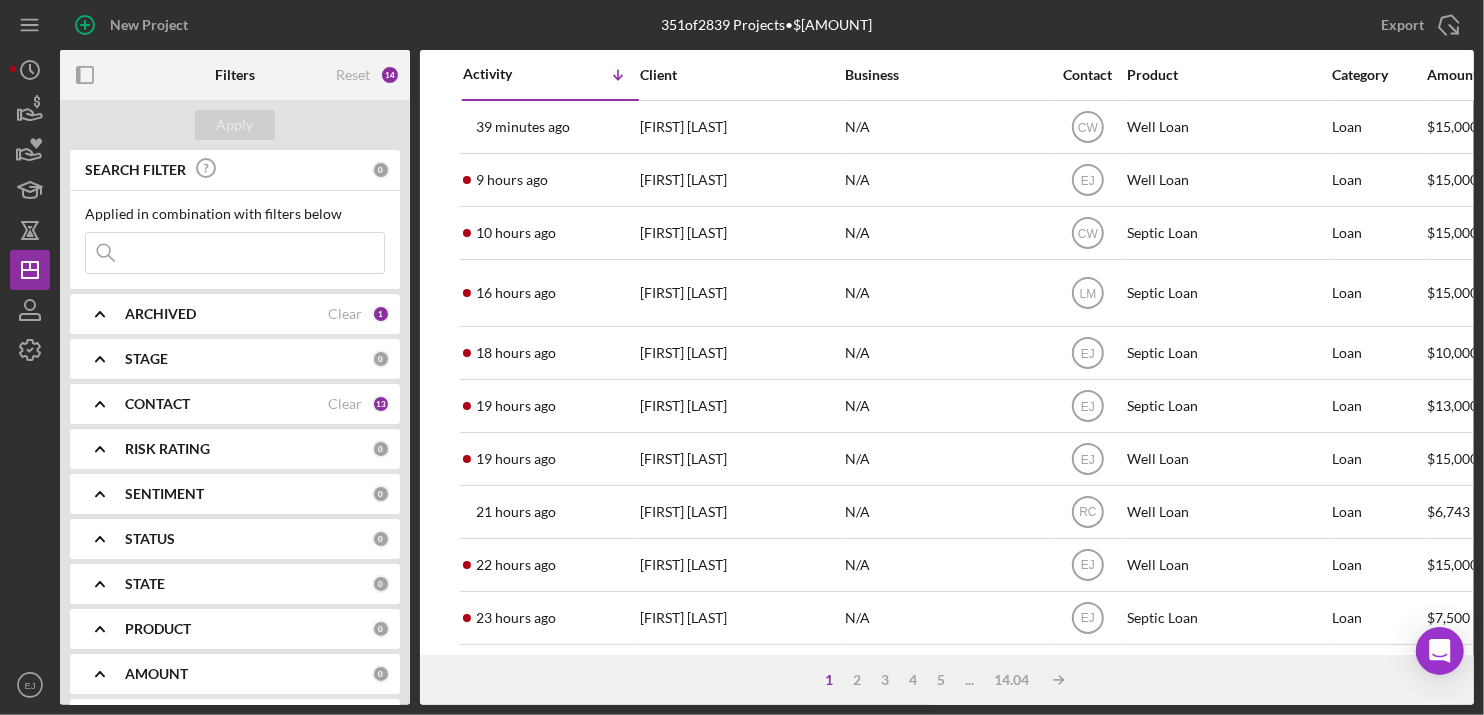 click at bounding box center [235, 253] 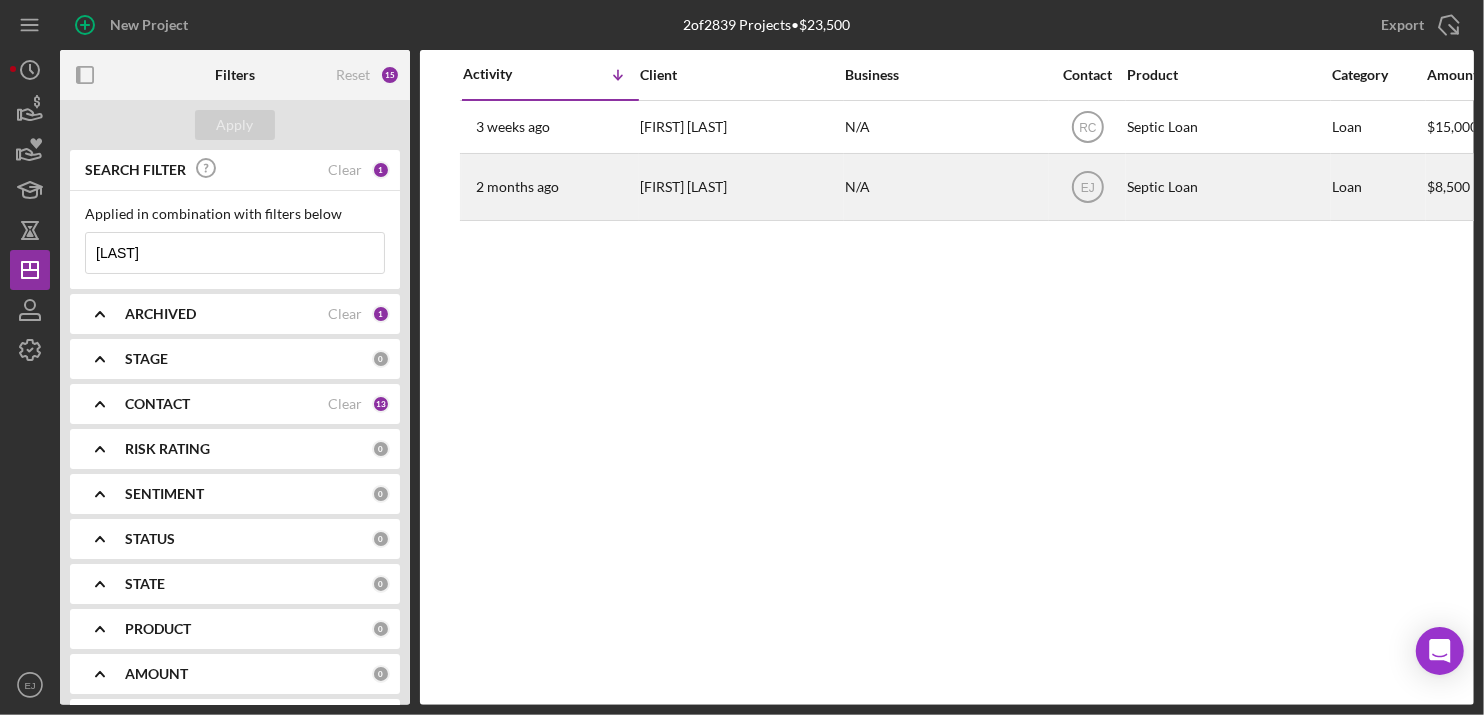 type on "[LAST]" 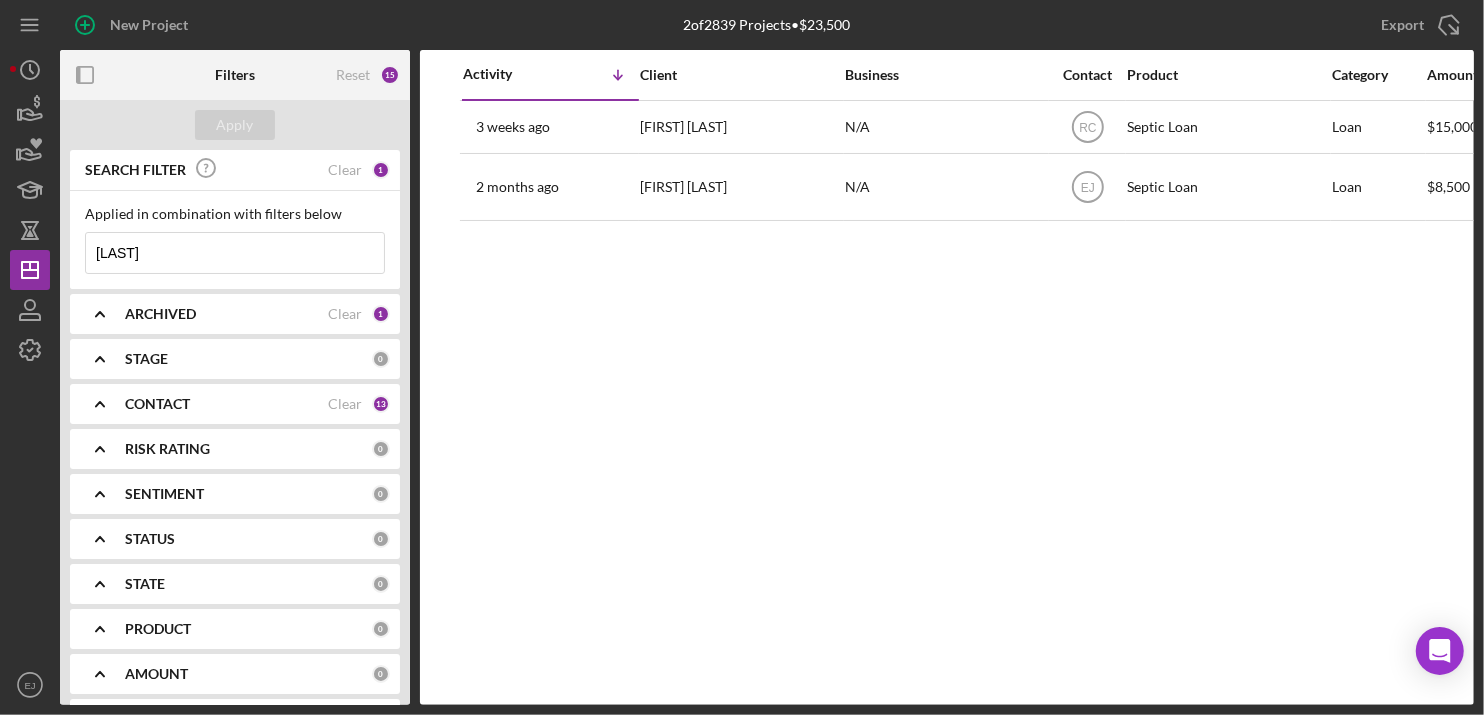 drag, startPoint x: 527, startPoint y: 196, endPoint x: 486, endPoint y: 361, distance: 170.01764 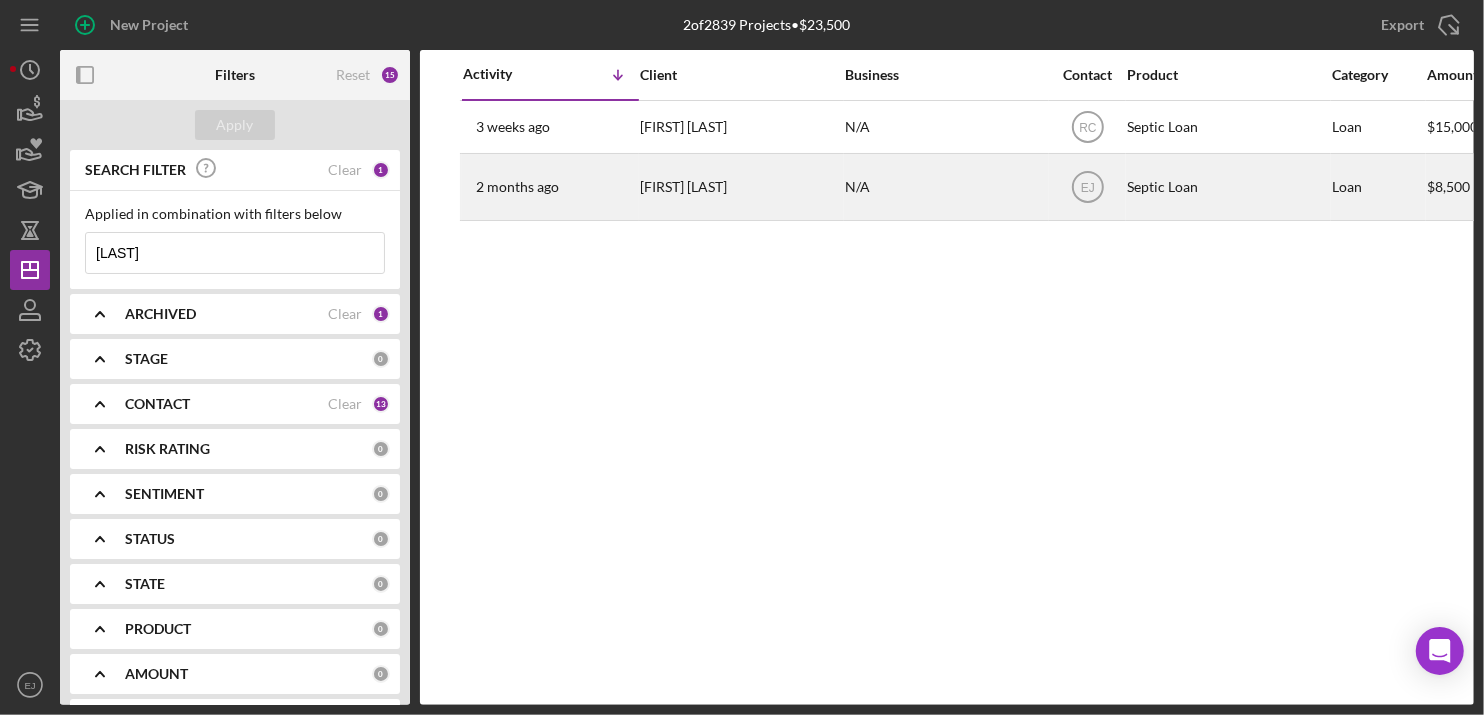 click on "[FIRST] [LAST]" at bounding box center (740, 187) 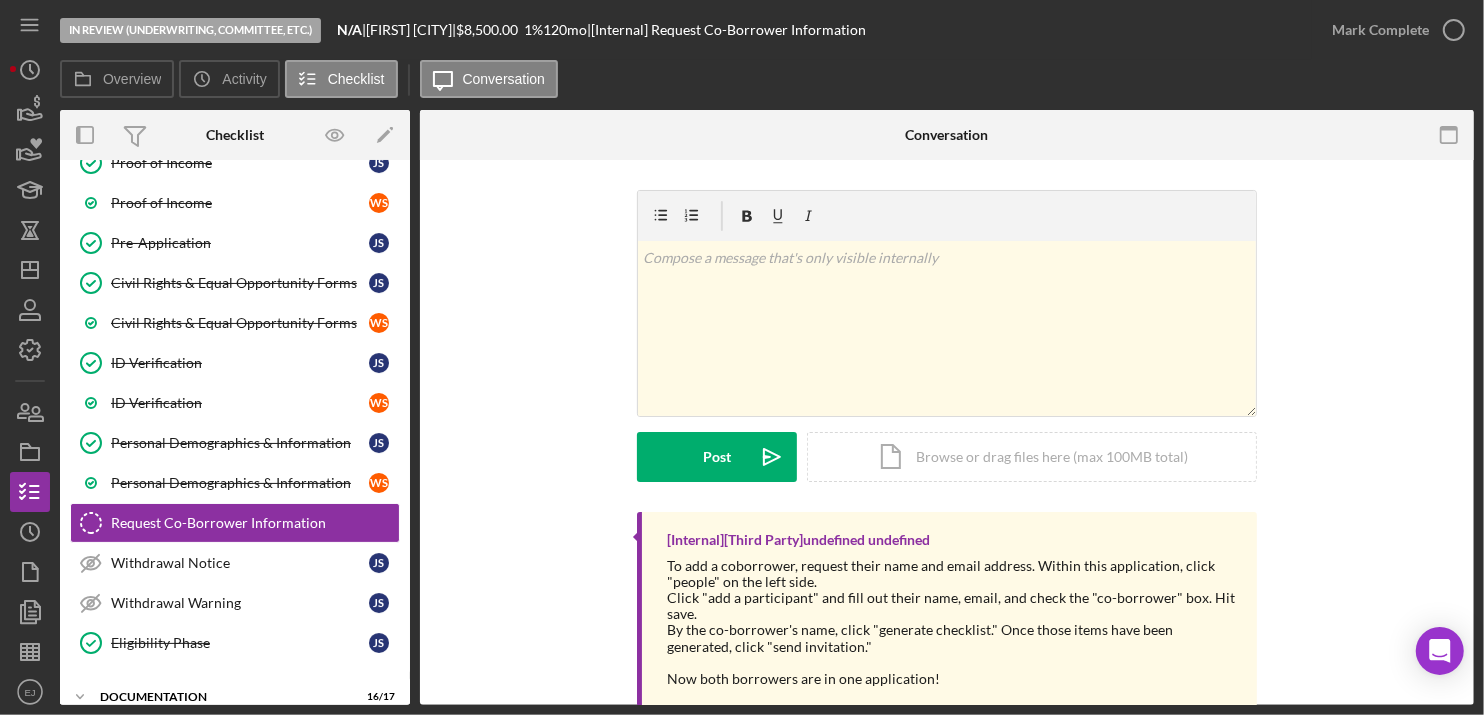 scroll, scrollTop: 315, scrollLeft: 0, axis: vertical 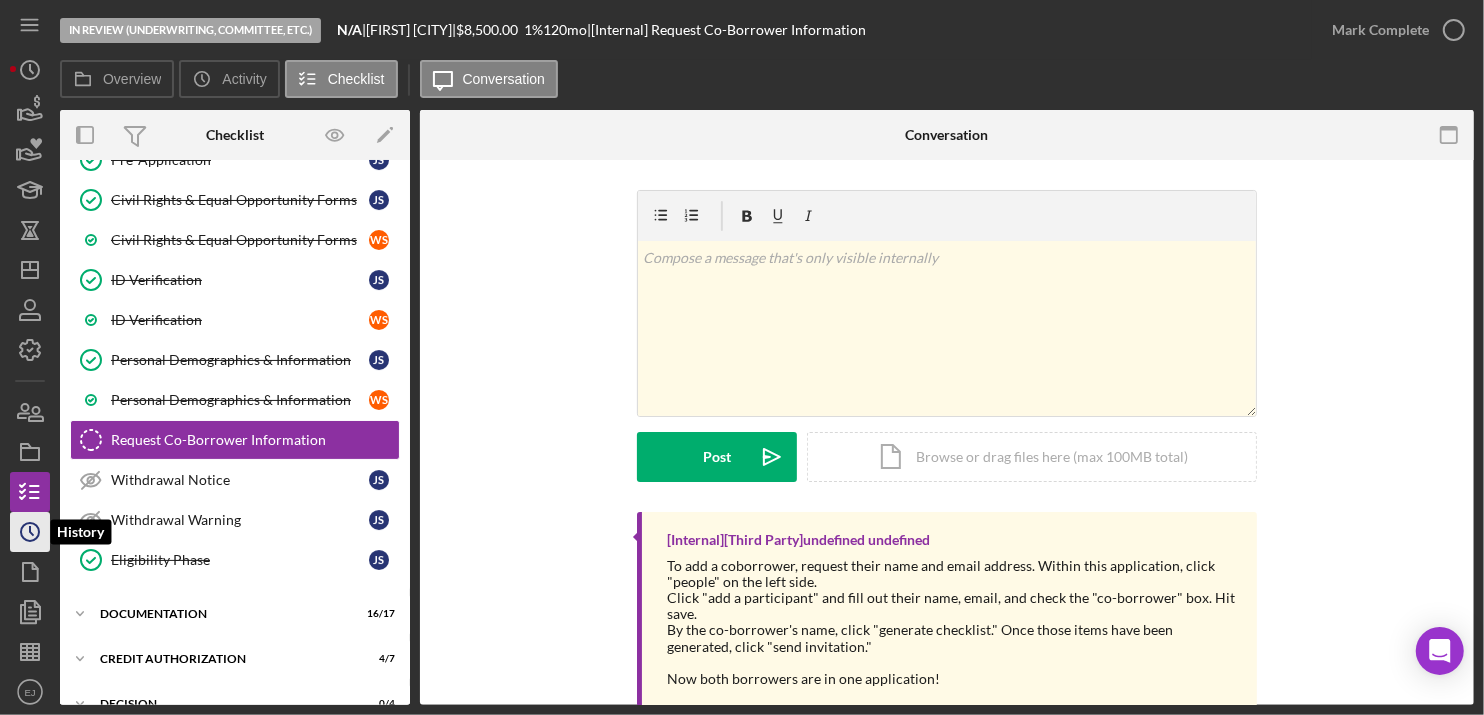 click 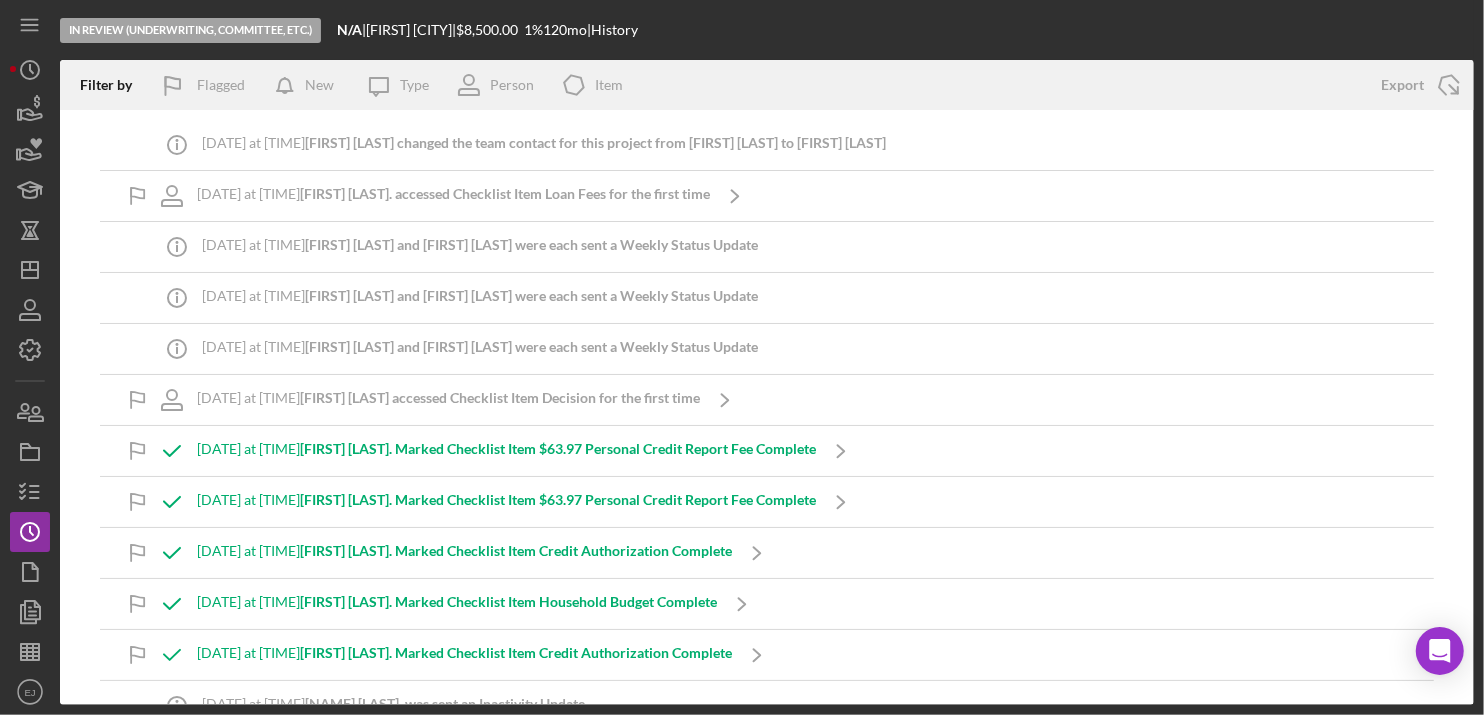 drag, startPoint x: 1471, startPoint y: 687, endPoint x: 1035, endPoint y: 579, distance: 449.17703 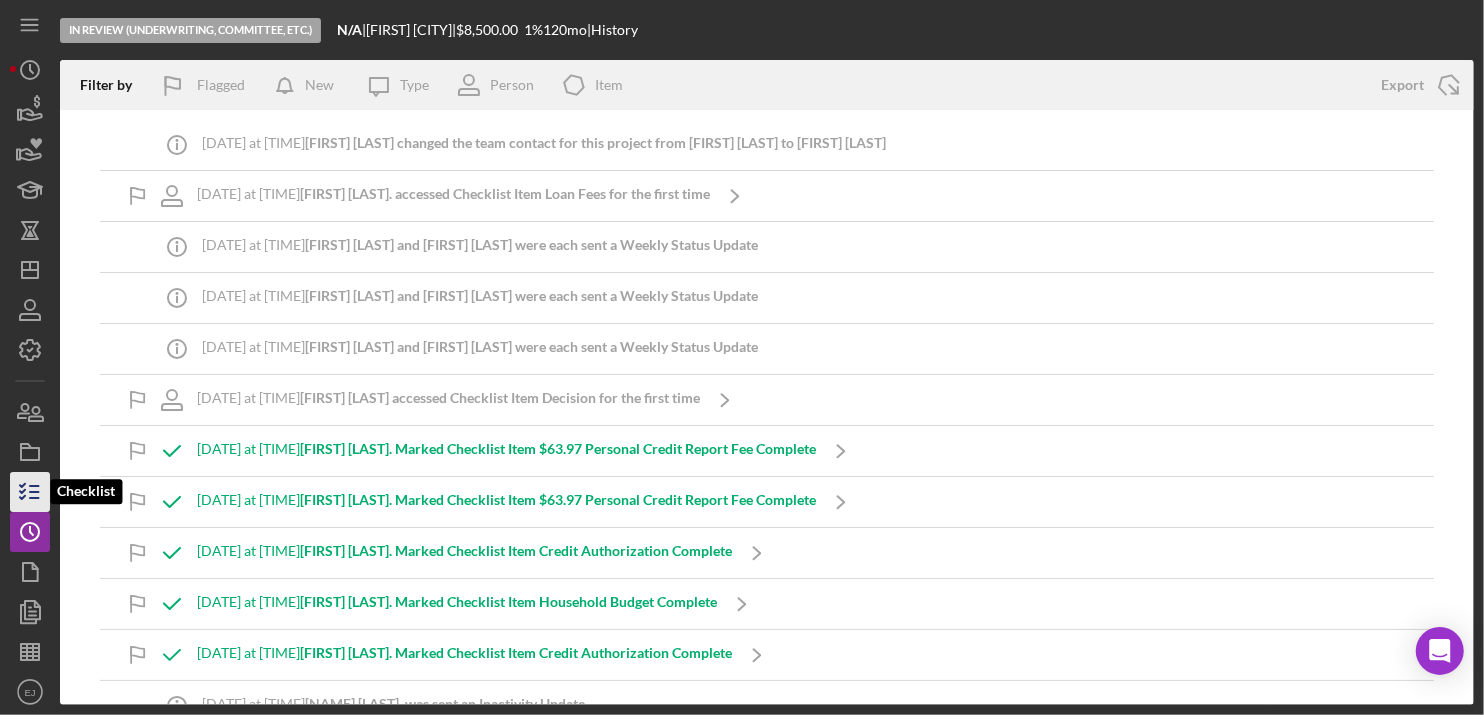 click 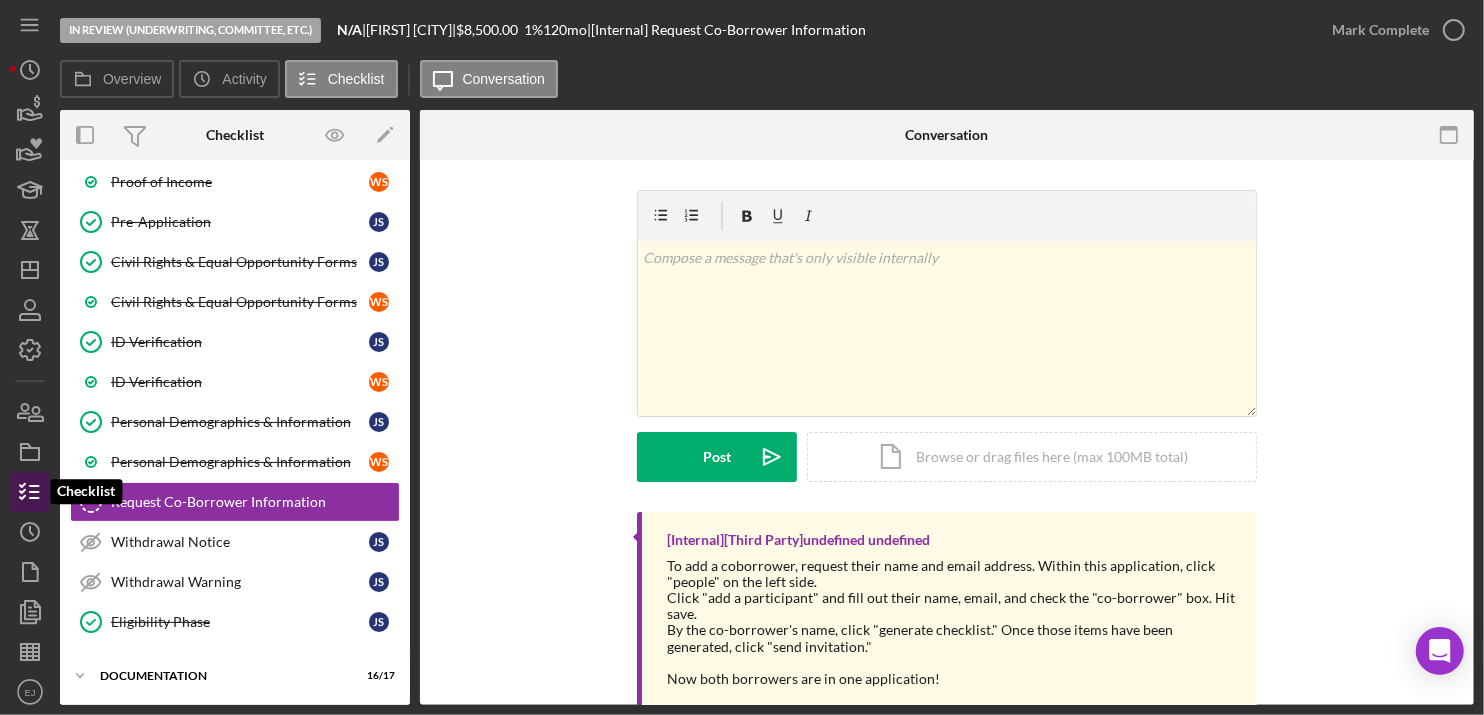 scroll, scrollTop: 315, scrollLeft: 0, axis: vertical 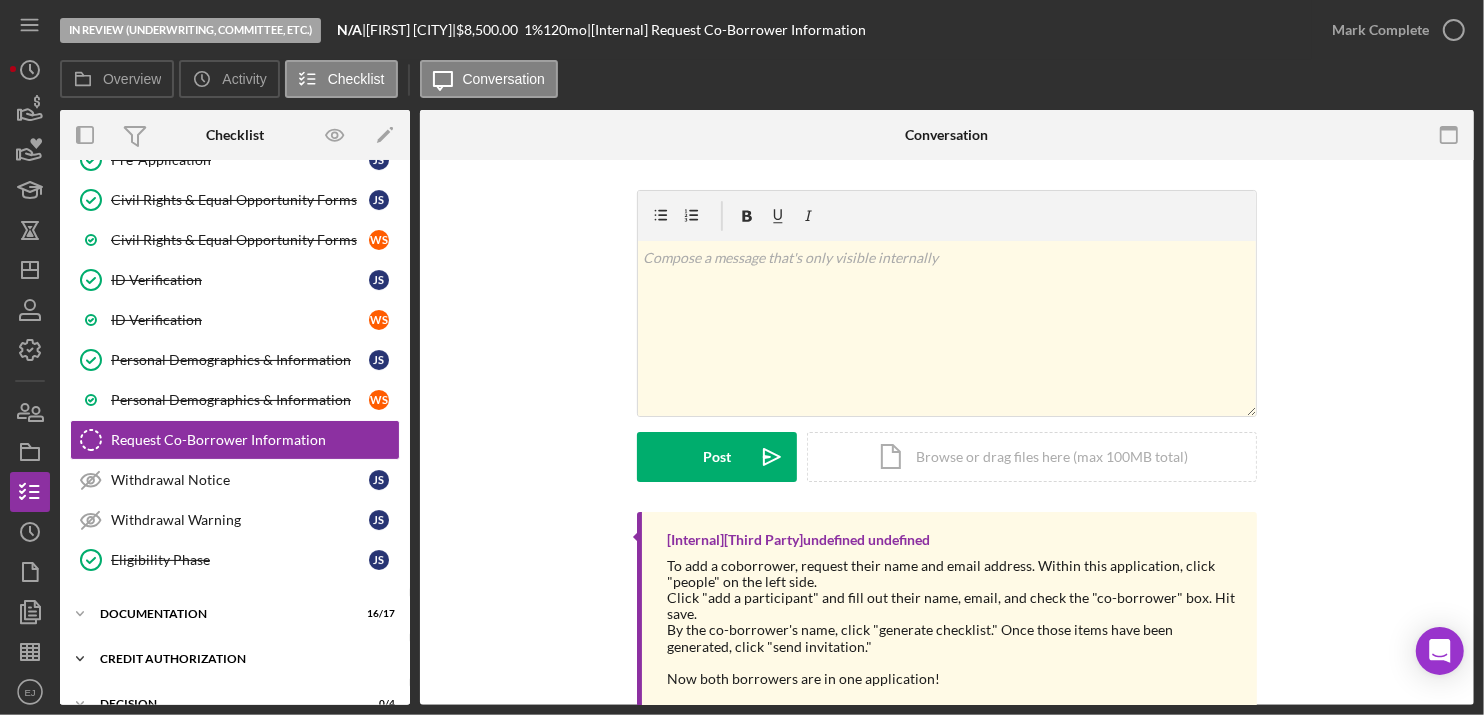click on "Icon/Expander" 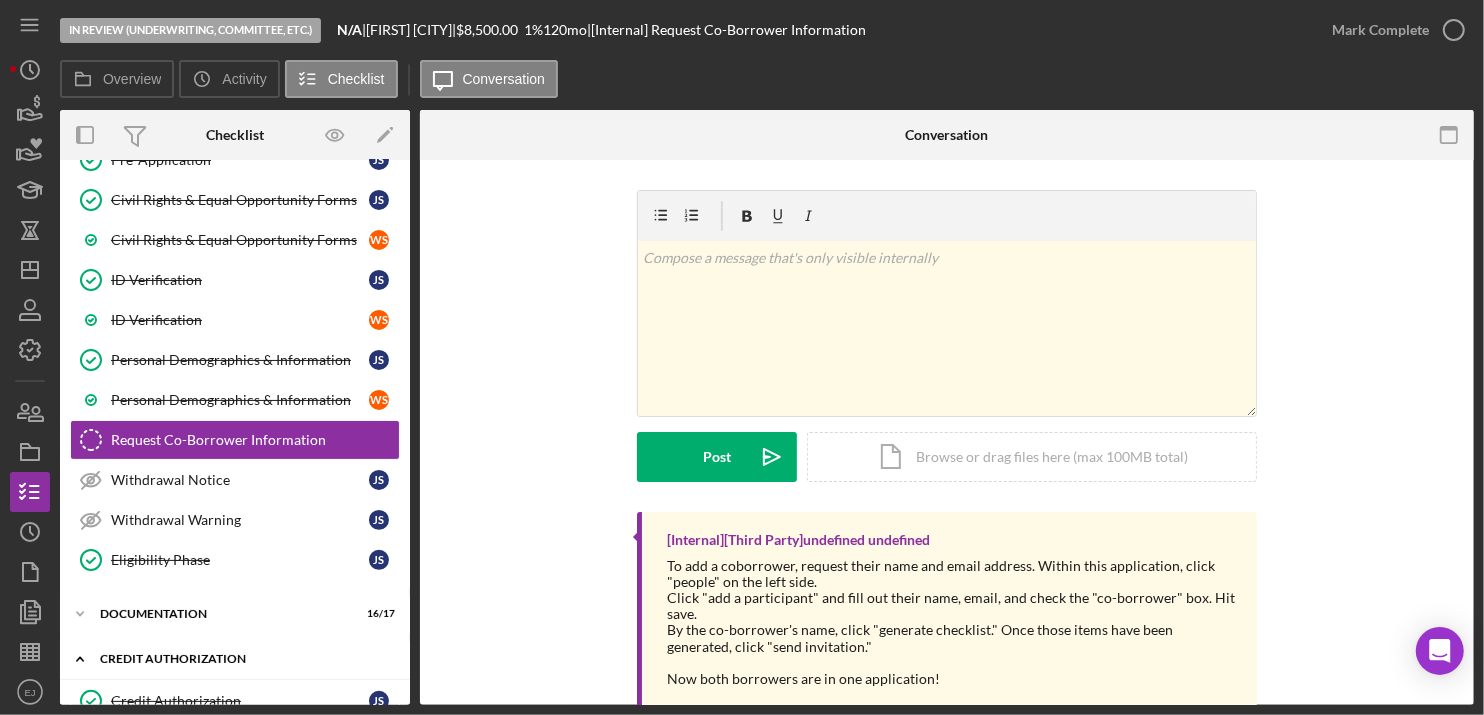click on "Icon/Expander CREDIT AUTHORIZATION 4 / 7" at bounding box center [235, 659] 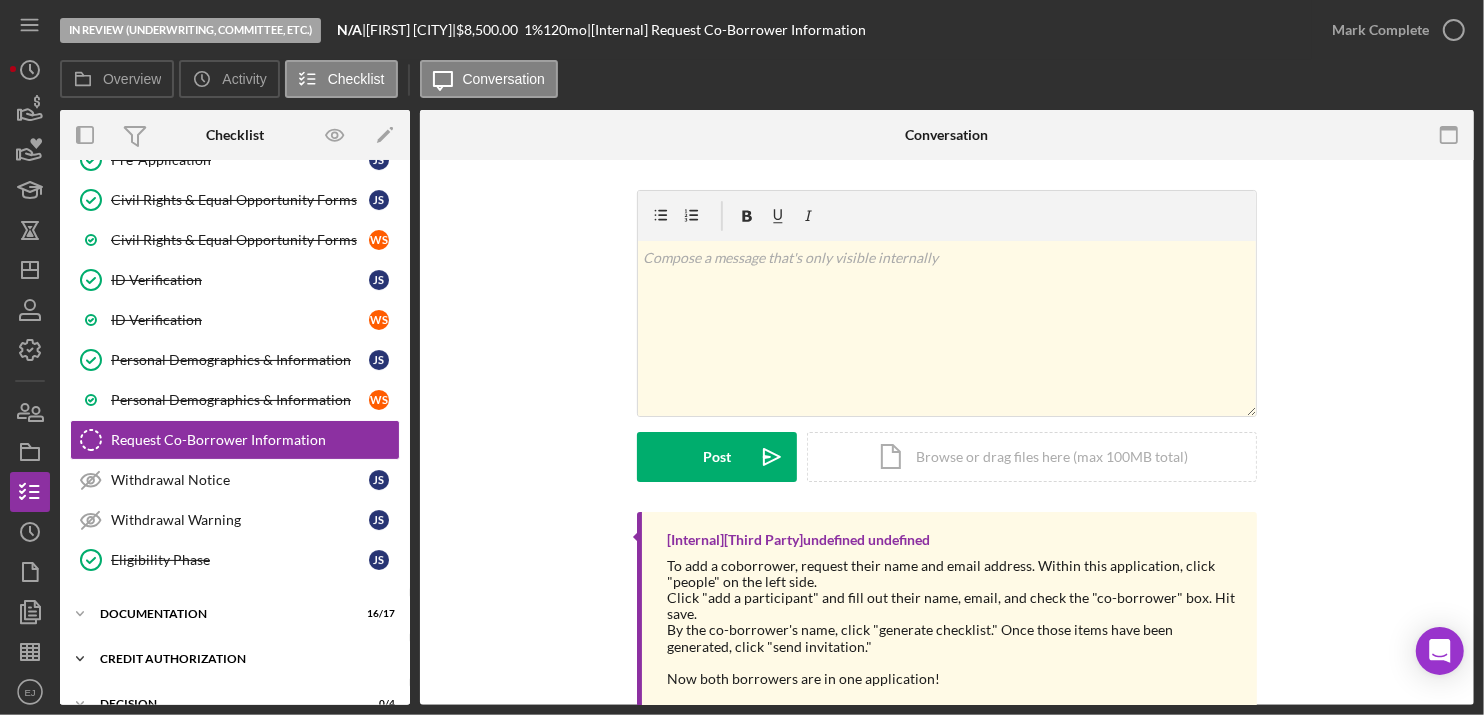 click on "Icon/Expander CREDIT AUTHORIZATION 4 / 7" at bounding box center [235, 659] 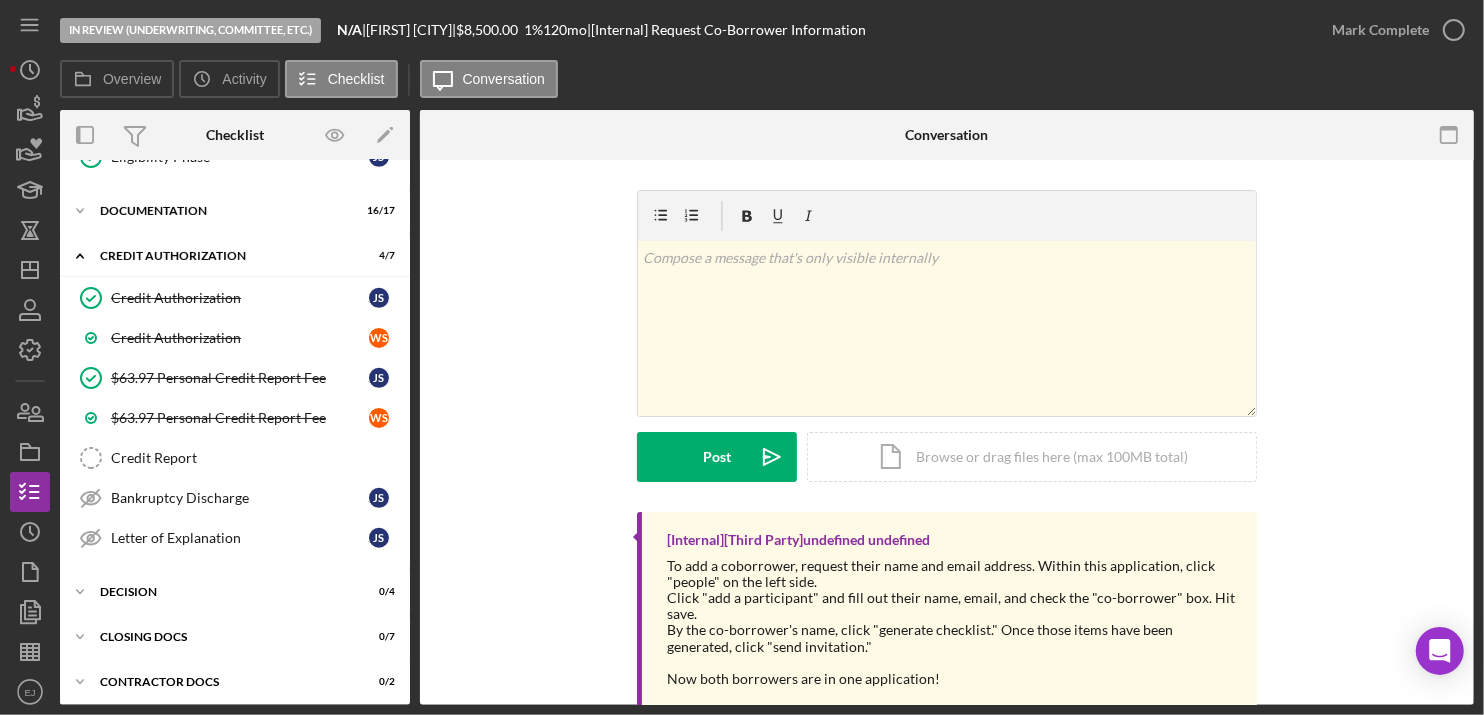 scroll, scrollTop: 758, scrollLeft: 0, axis: vertical 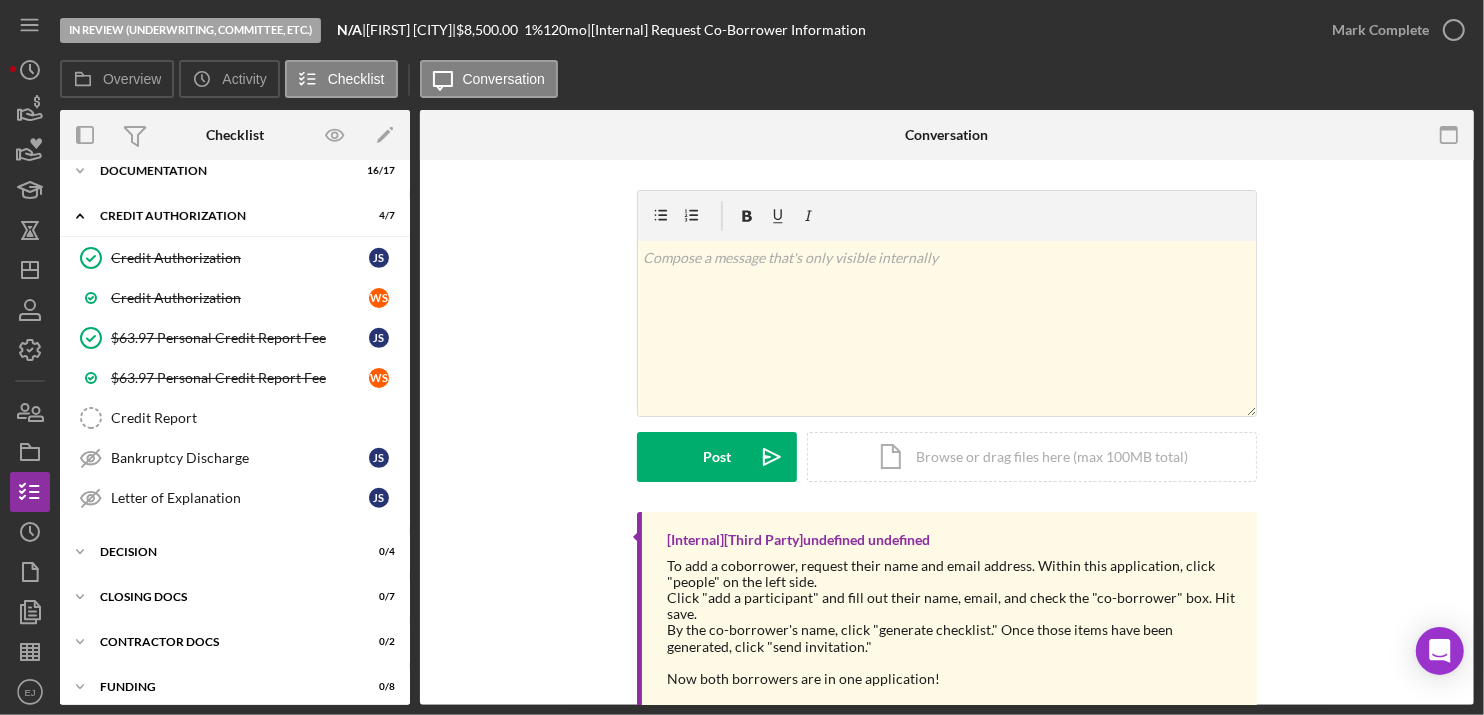 click on "Now both borrowers are in one application!" at bounding box center (952, 679) 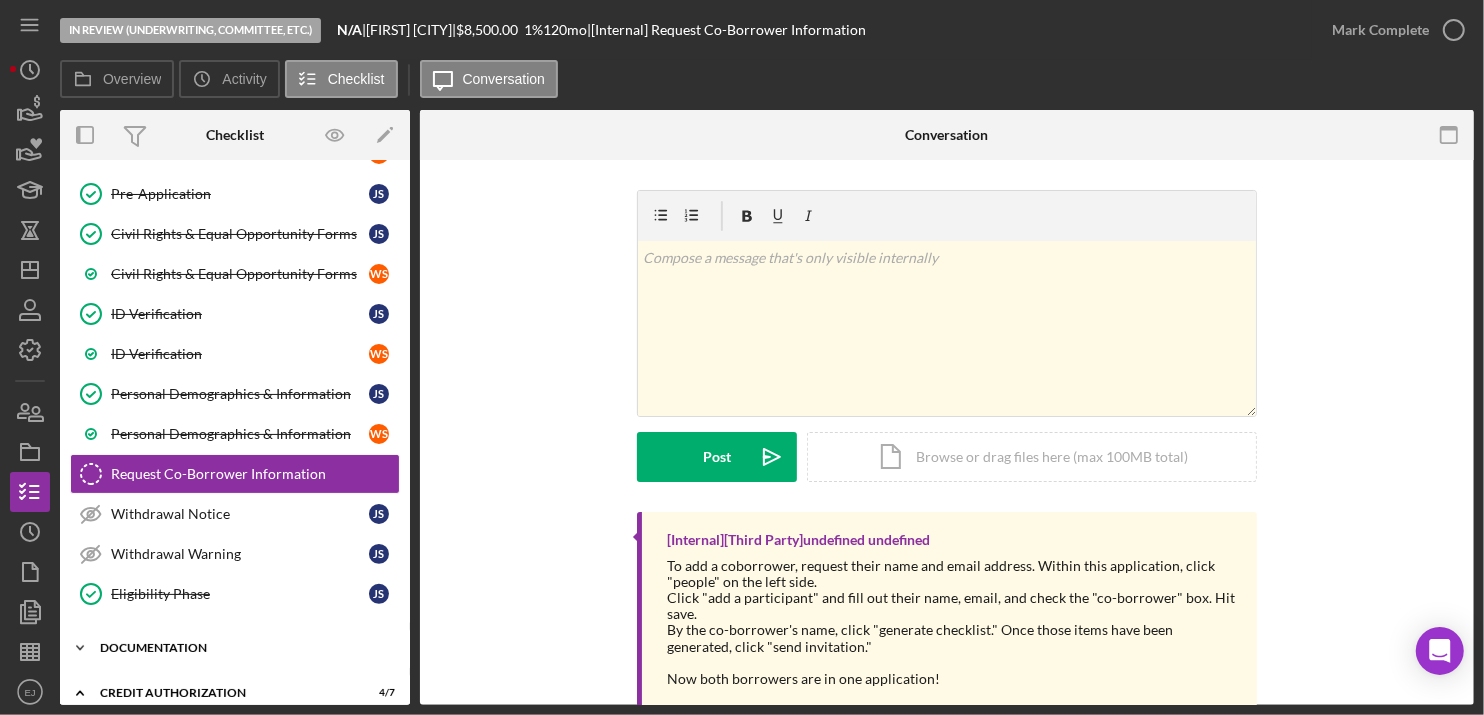 click on "Documentation" at bounding box center [242, 648] 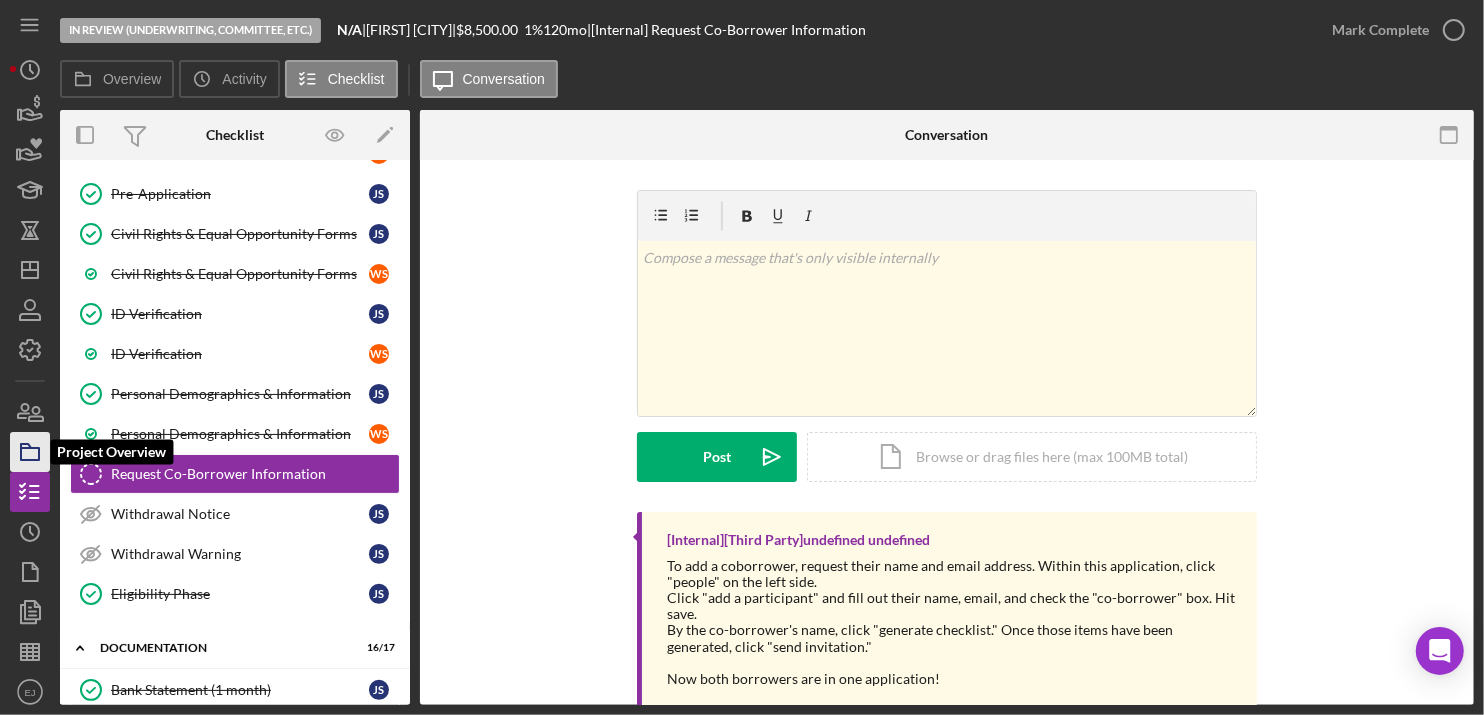 click 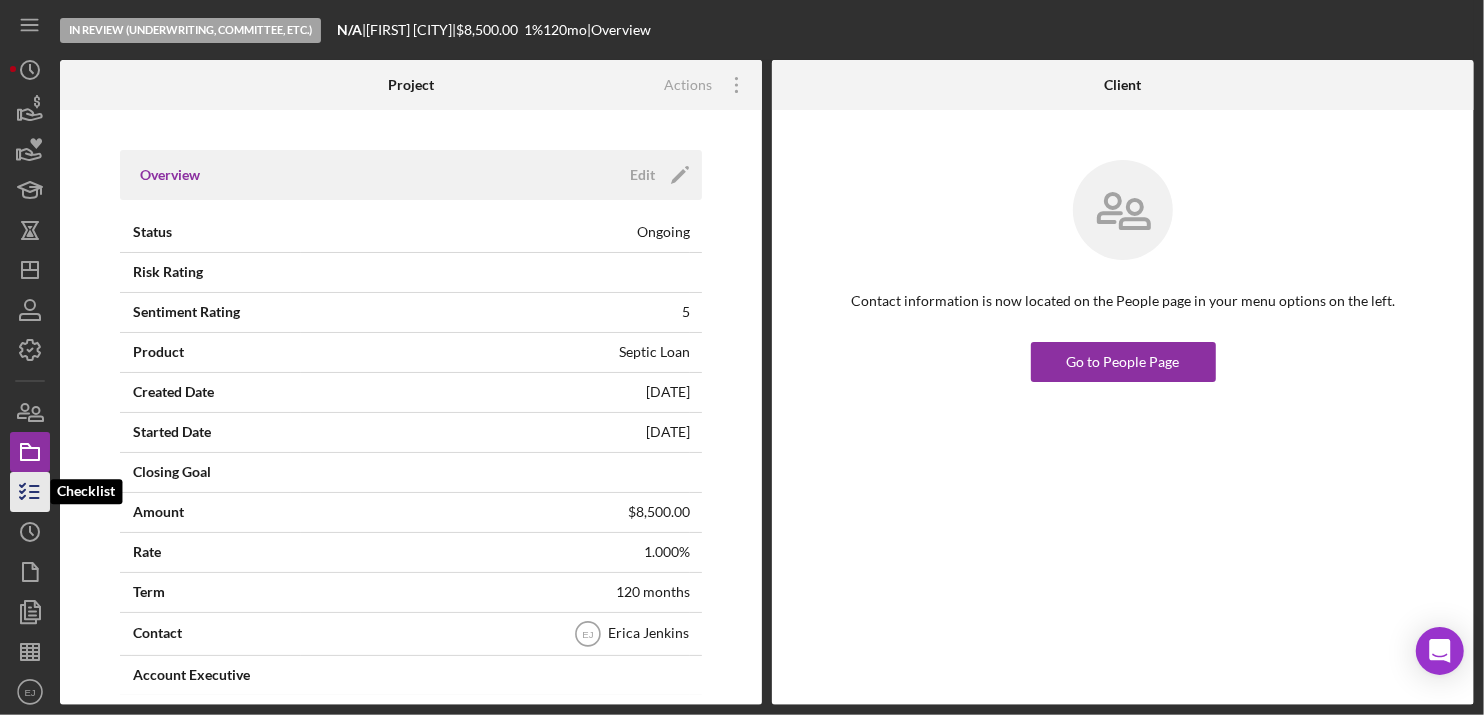 click 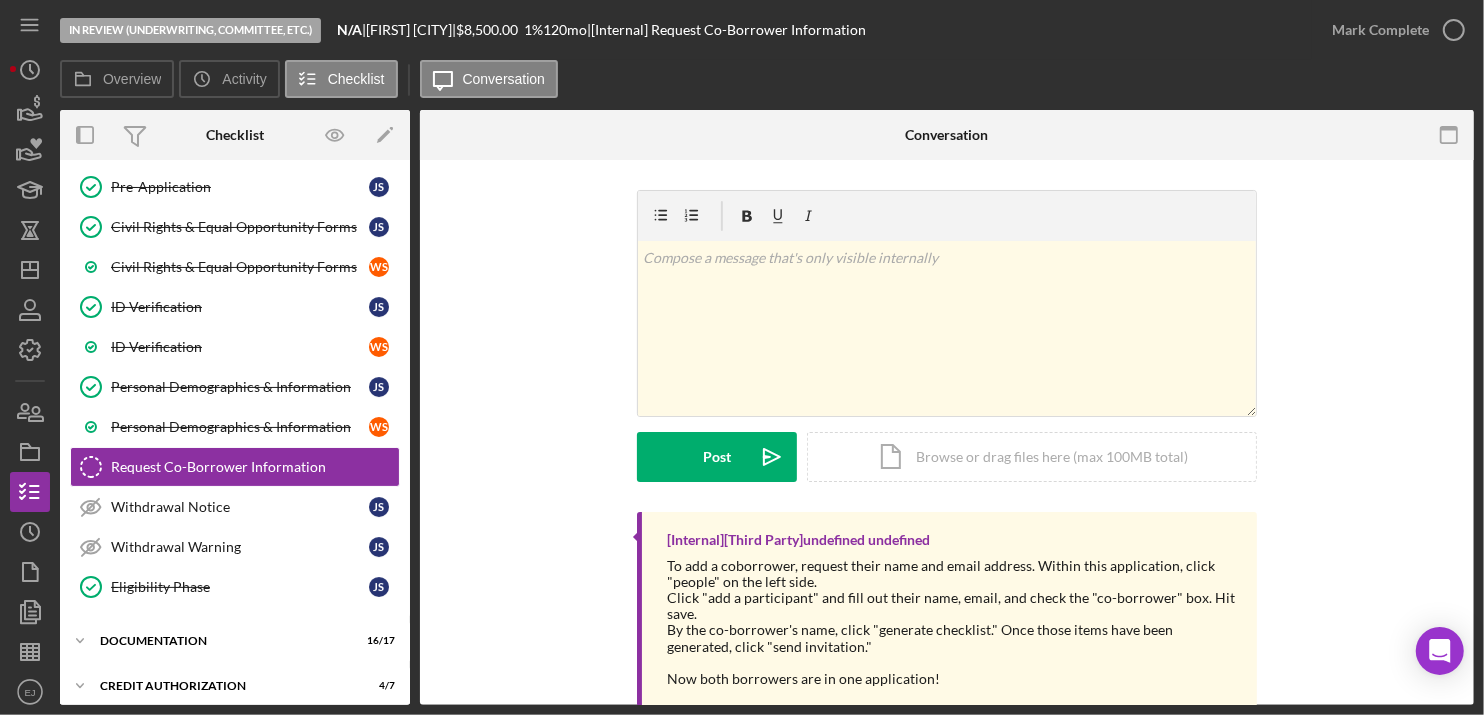 scroll, scrollTop: 315, scrollLeft: 0, axis: vertical 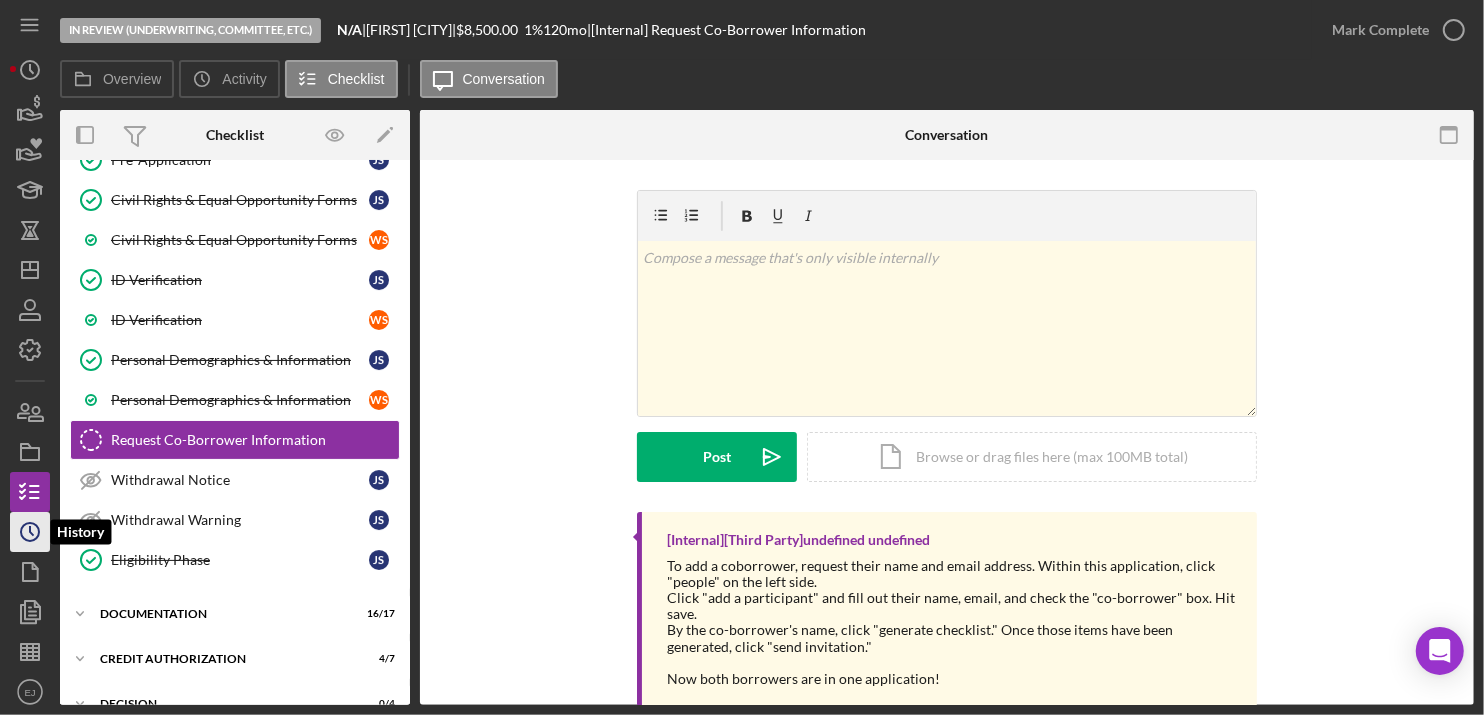 click on "Icon/History" 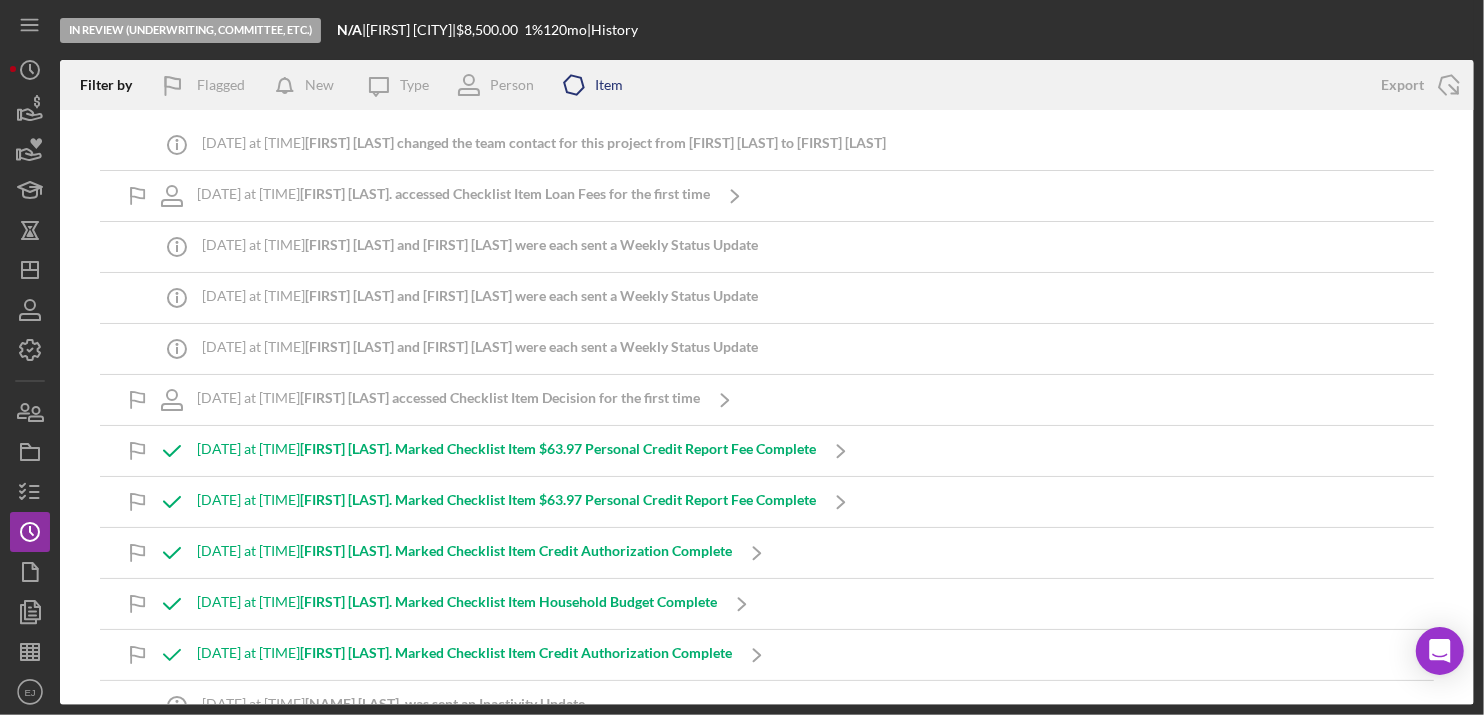 click on "Icon/Product" 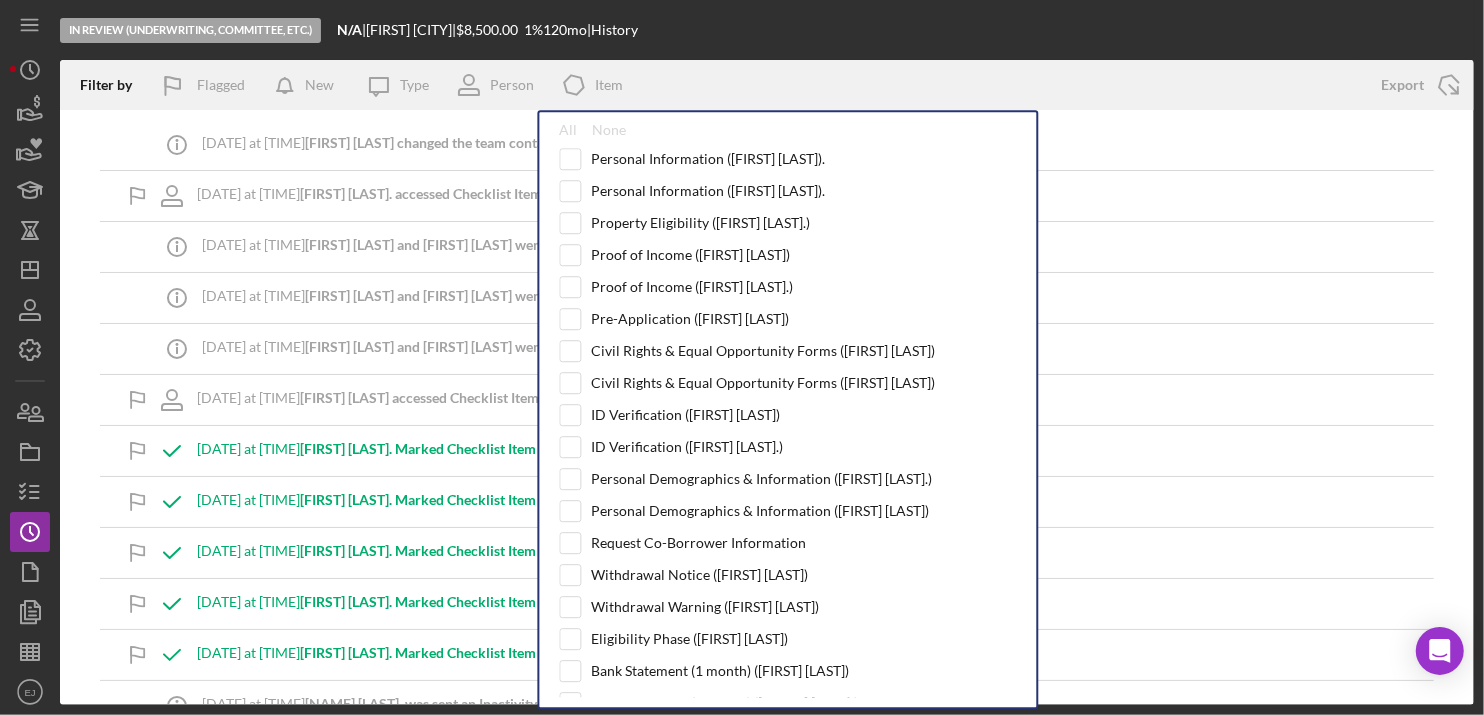 scroll, scrollTop: 481, scrollLeft: 0, axis: vertical 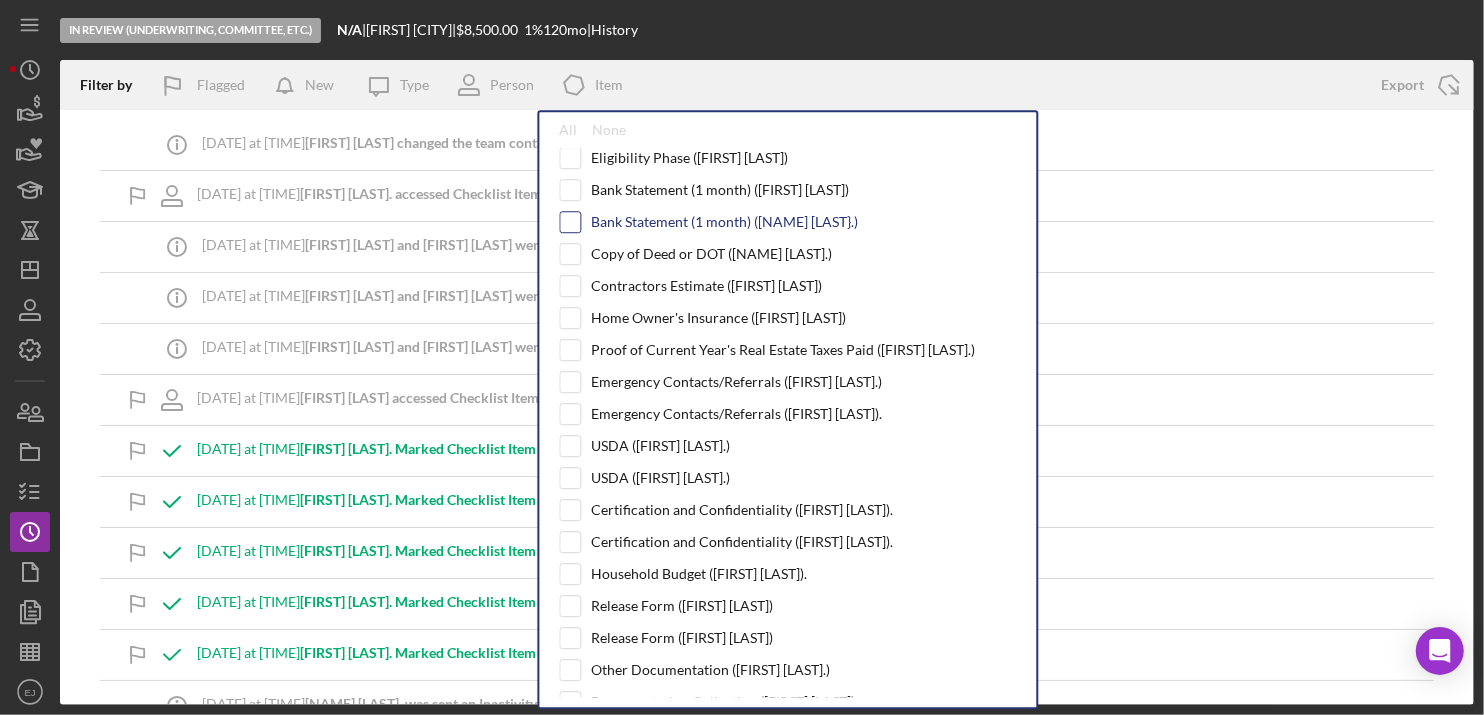 click at bounding box center (570, 222) 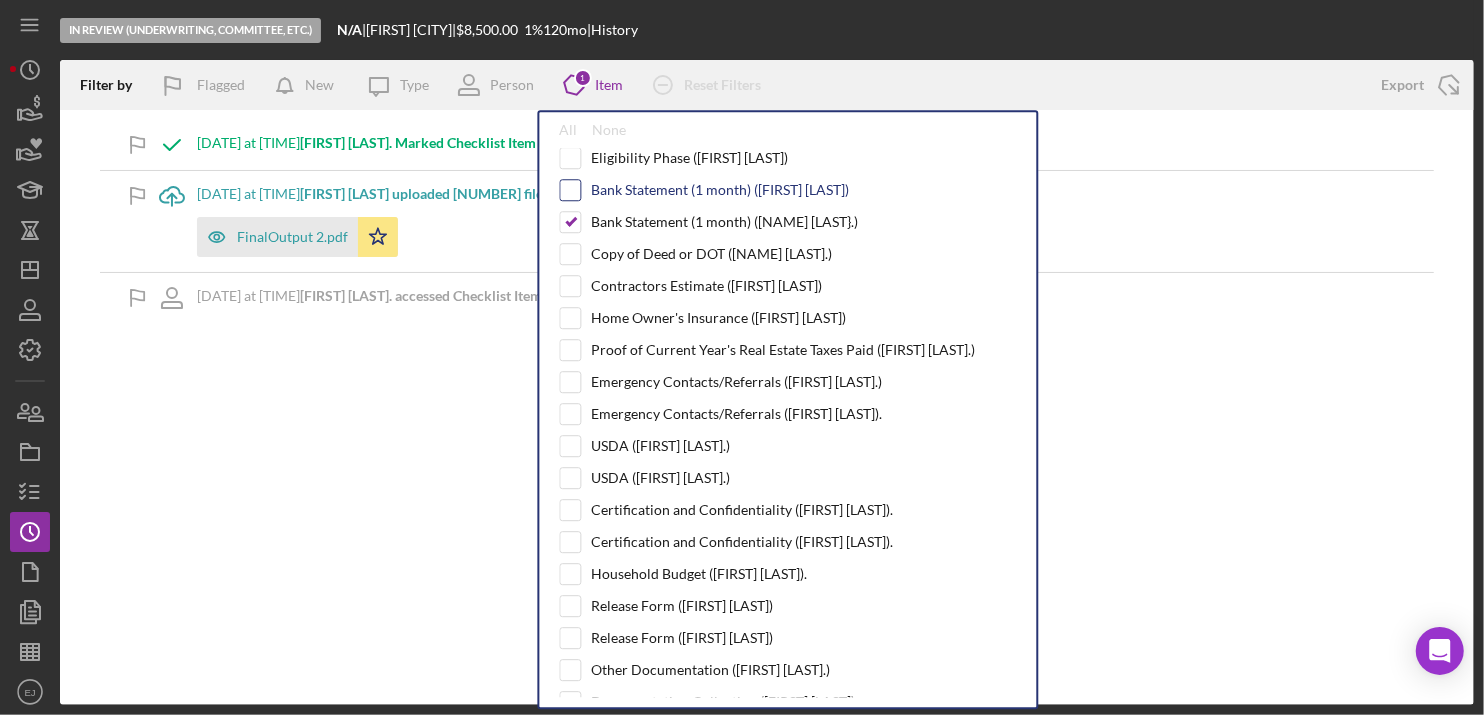 click at bounding box center (570, 190) 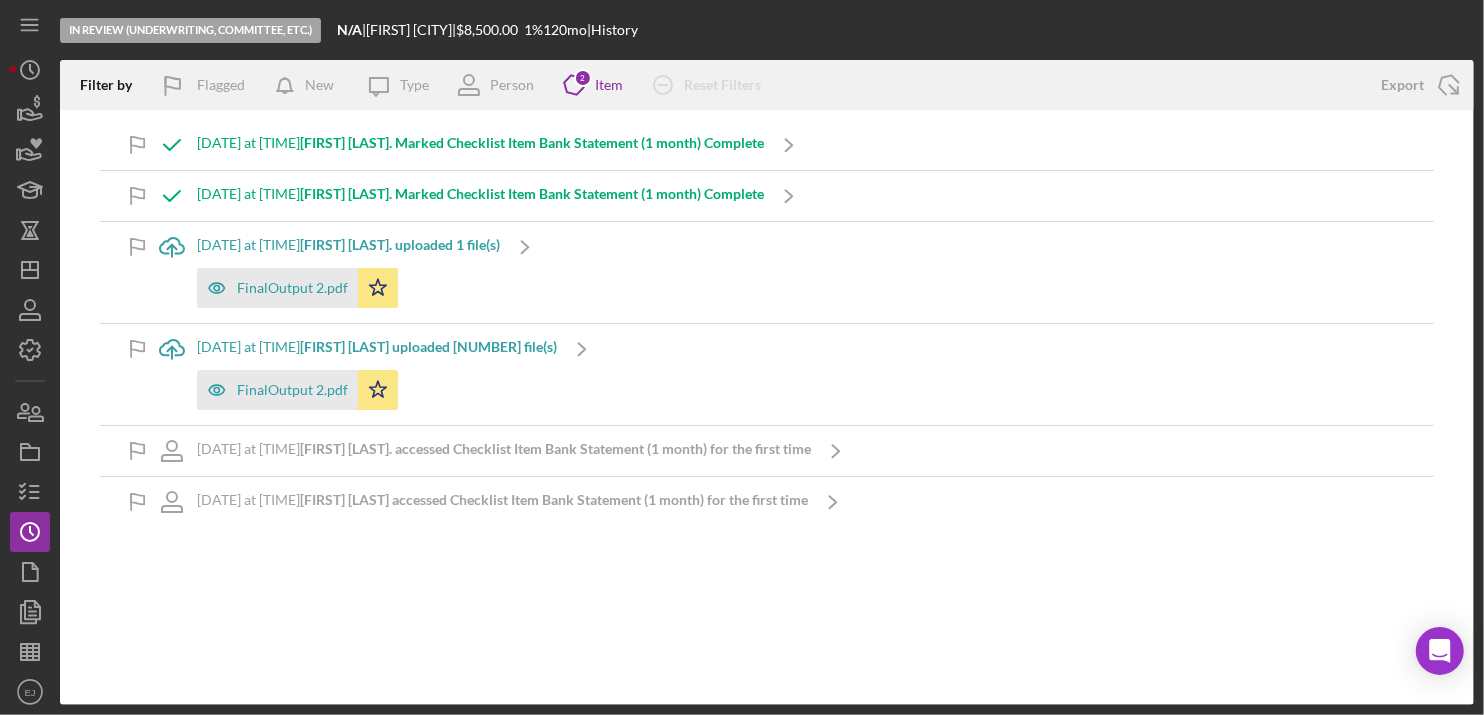 click on "Icon/Upload [DATE] at [TIME] [FIRST] [LAST]. uploaded 1 file(s) FinalOutput 2.pdf Icon/Star Icon/Navigate" at bounding box center (767, 272) 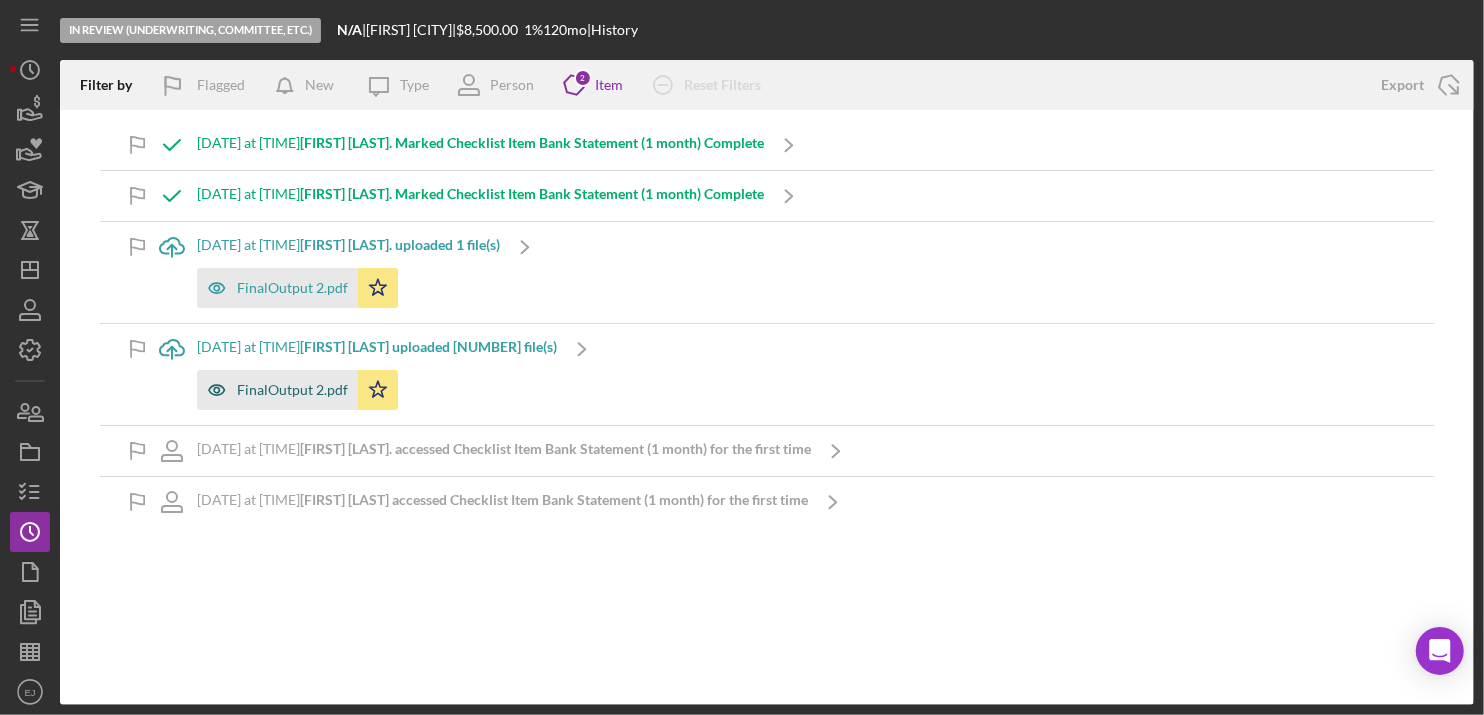 click on "FinalOutput 2.pdf" at bounding box center [292, 390] 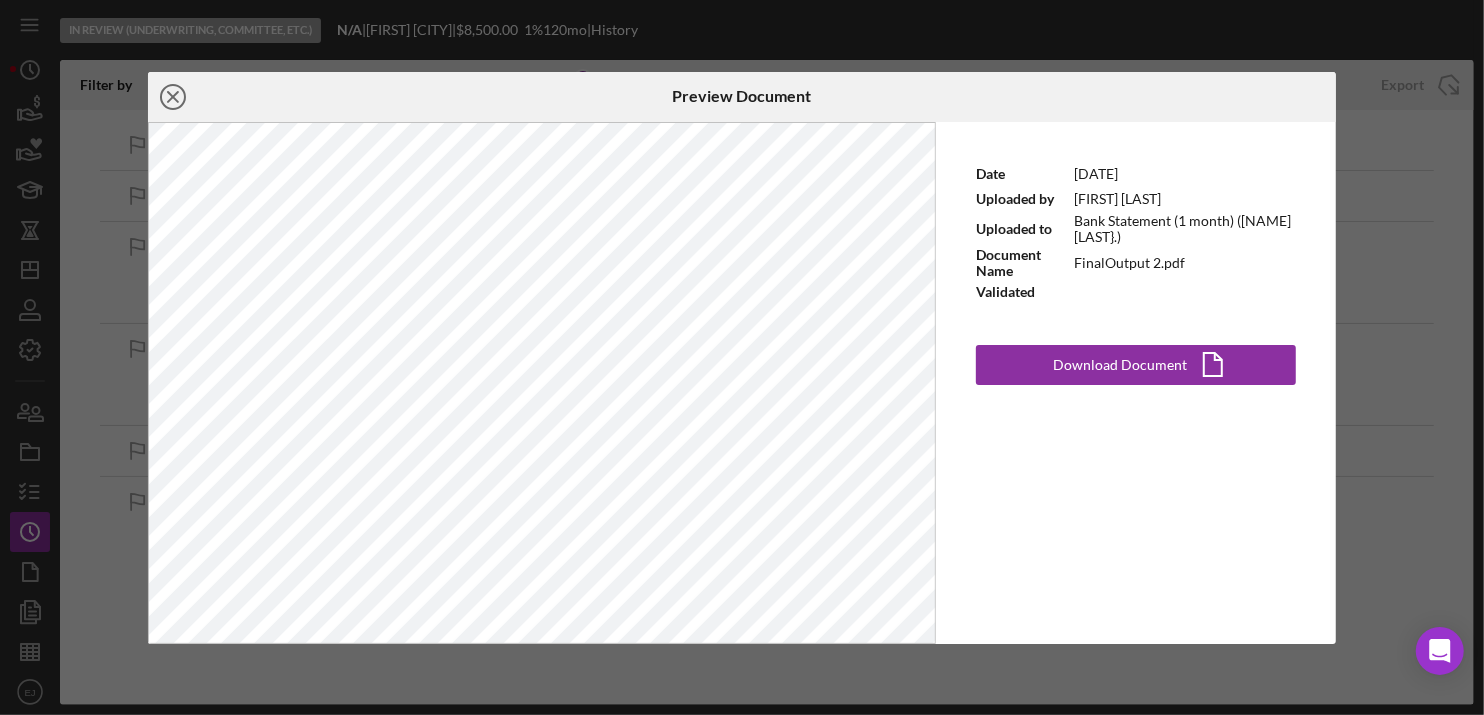 click on "Icon/Close" 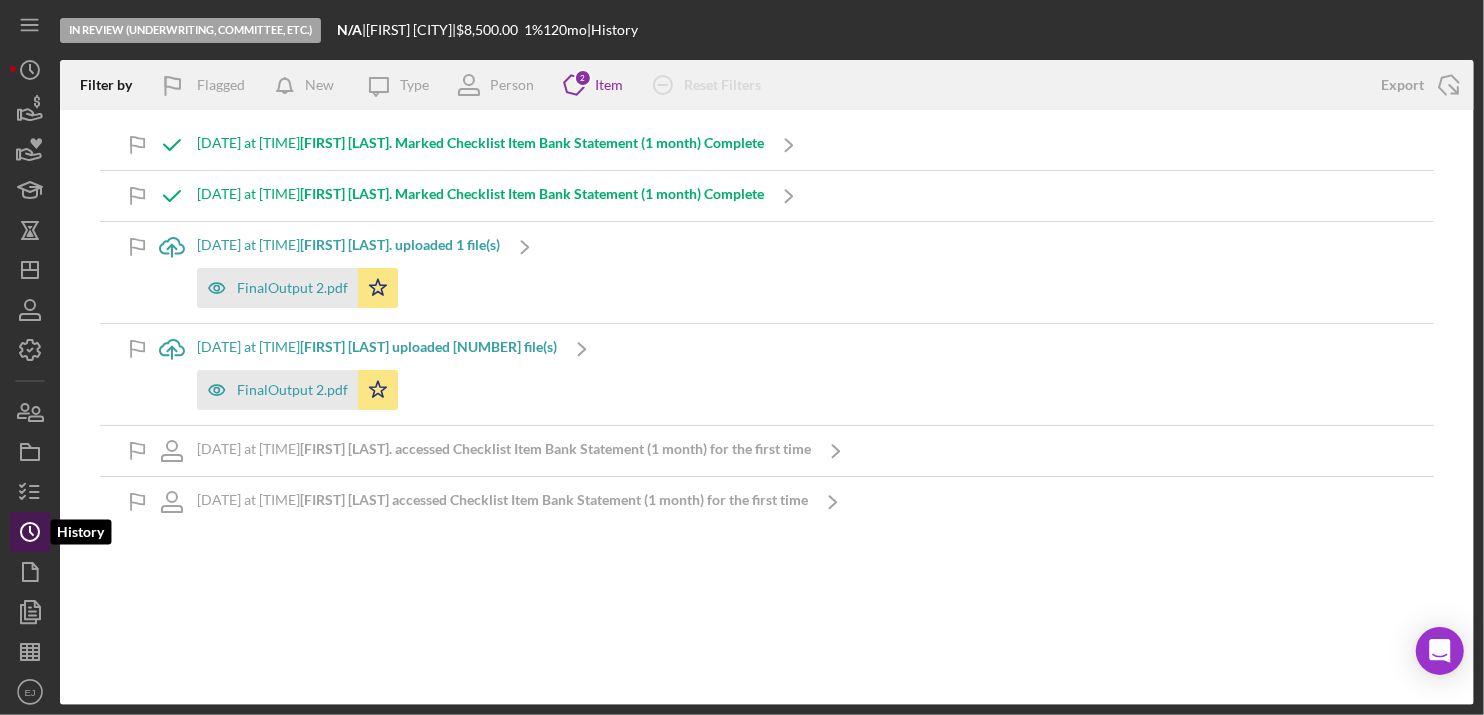 click on "Icon/History" 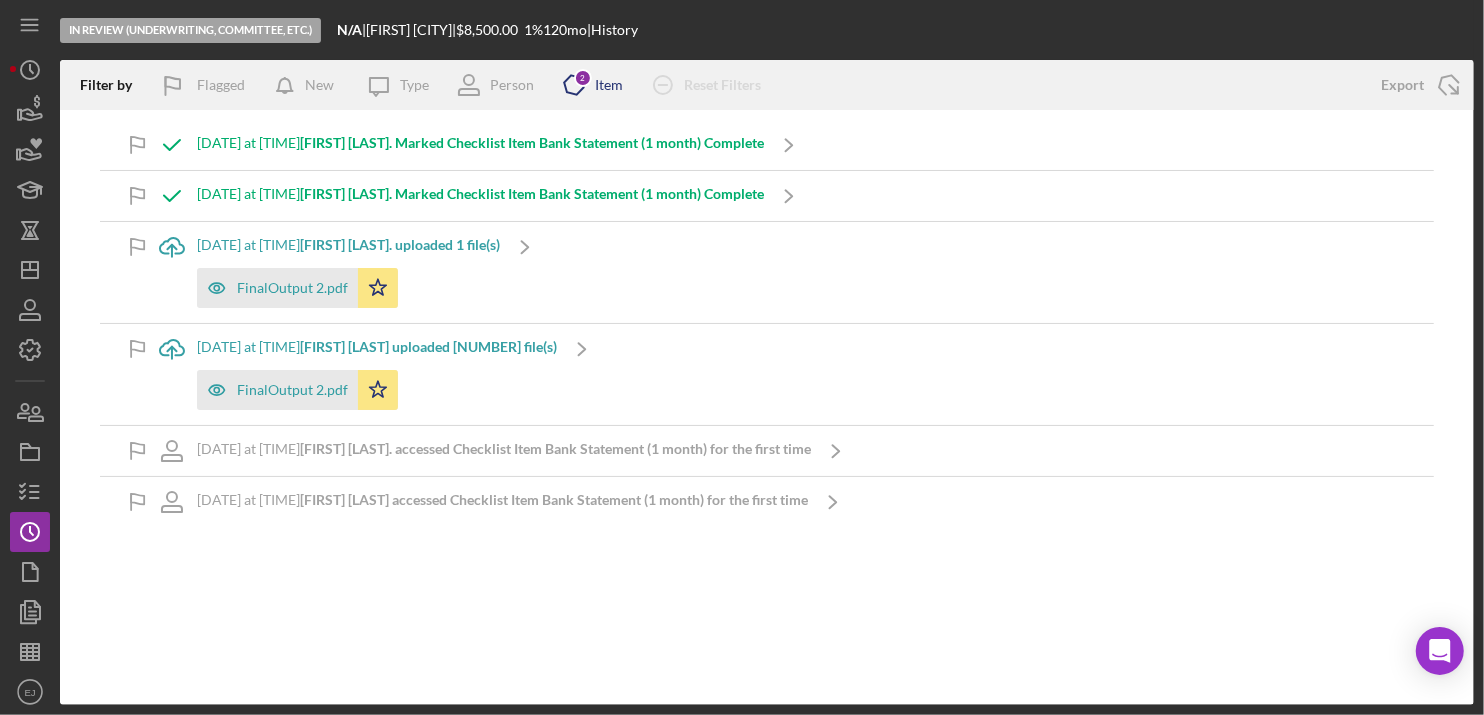 click on "2" at bounding box center (583, 78) 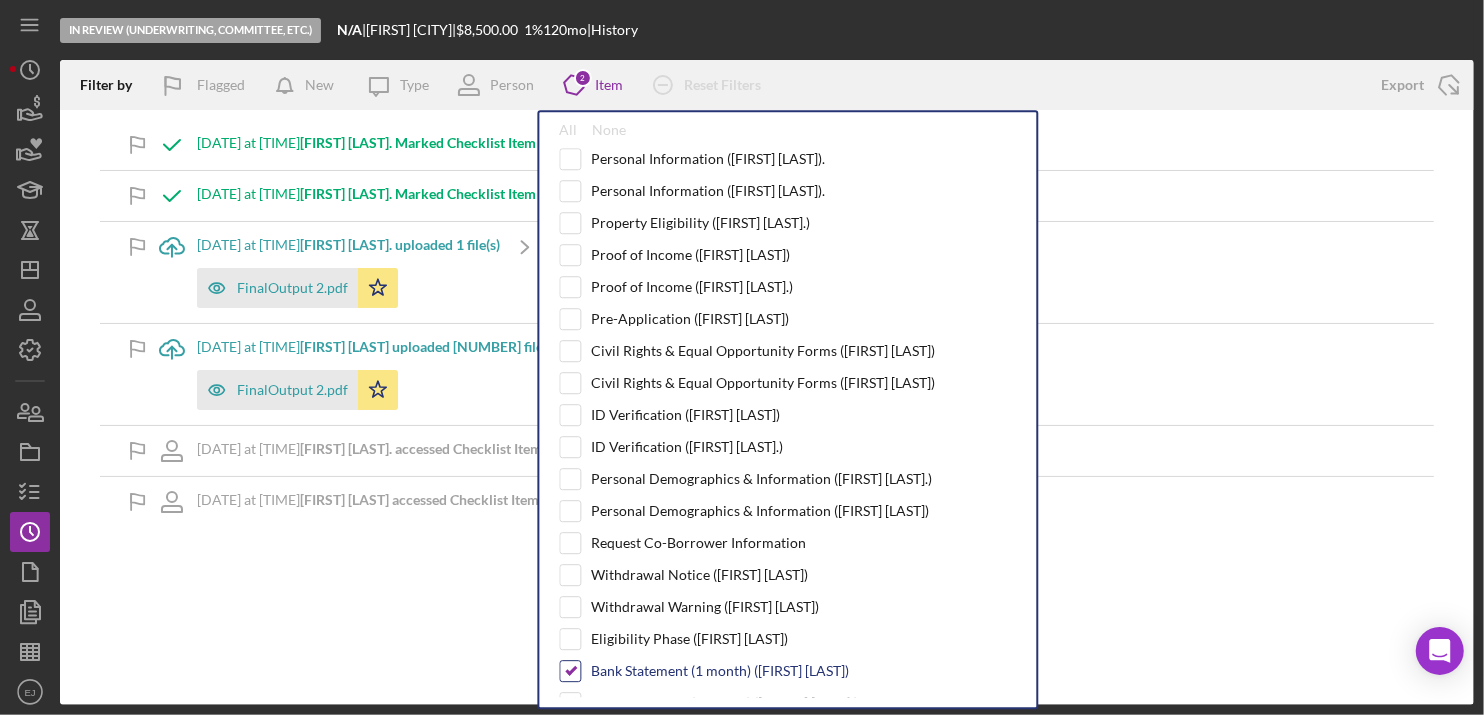 click at bounding box center (570, 671) 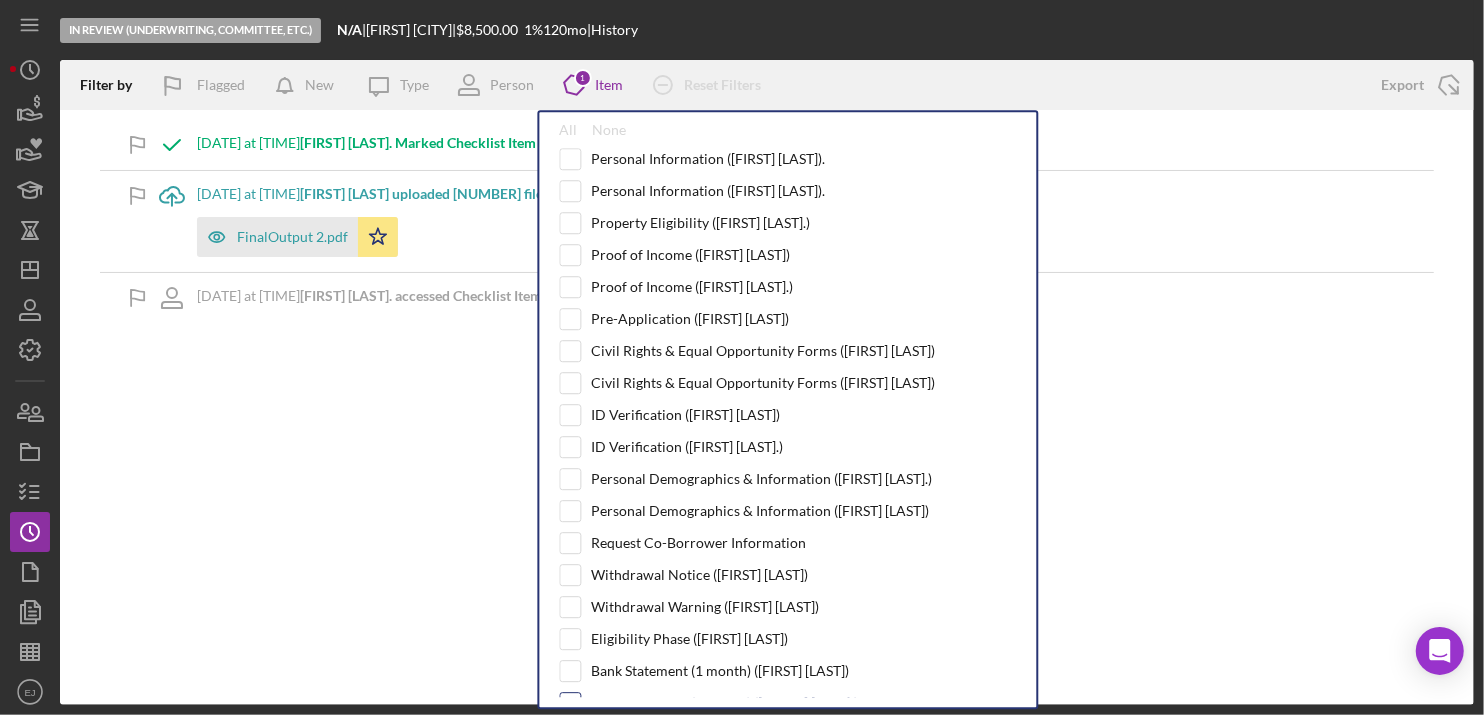 click at bounding box center (570, 703) 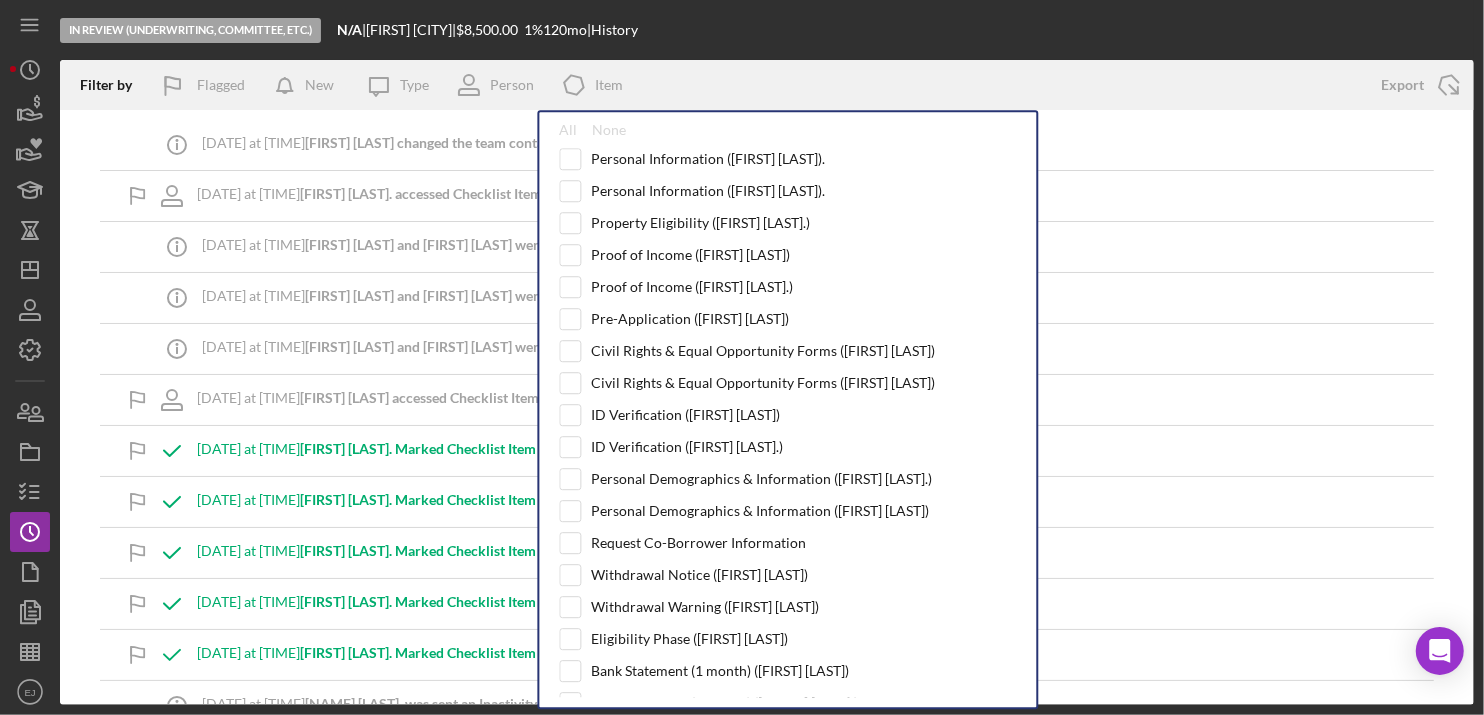 scroll, scrollTop: 520, scrollLeft: 0, axis: vertical 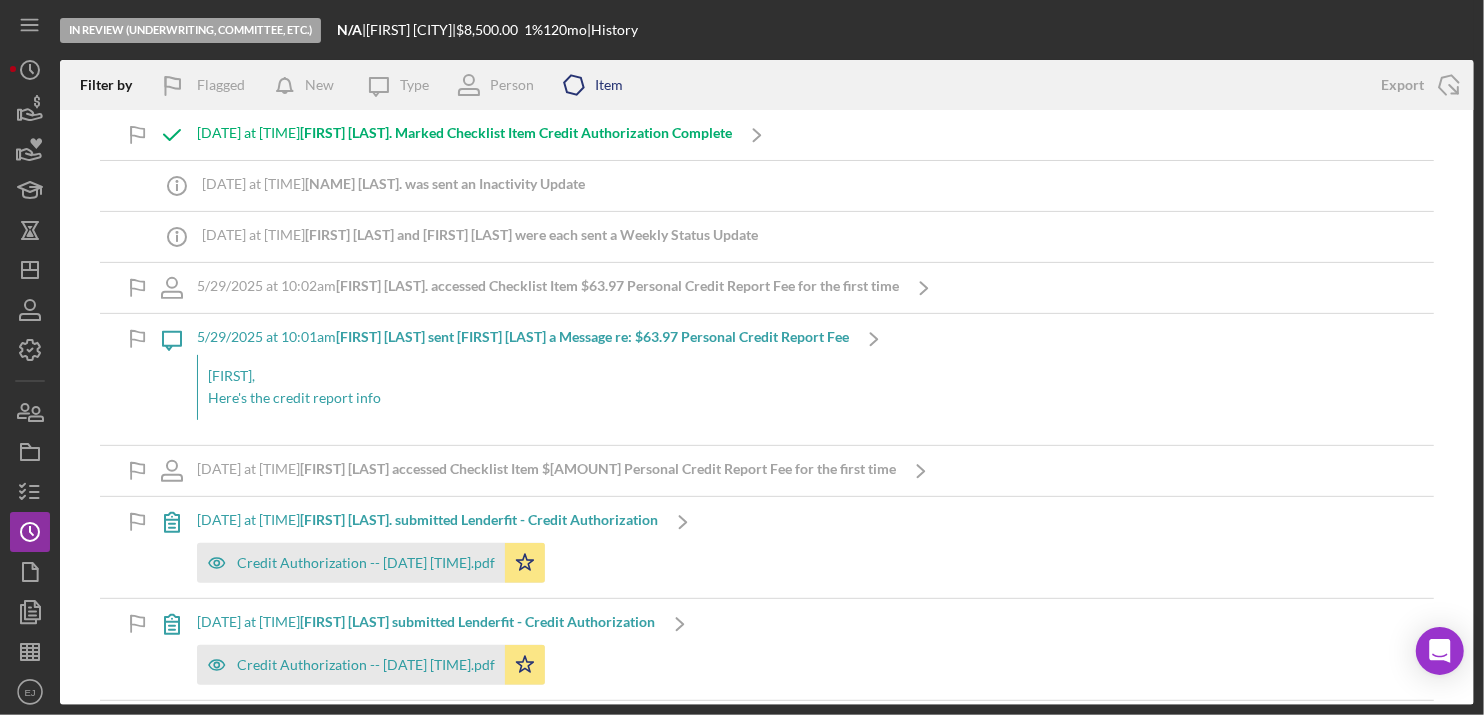 click on "Icon/Product" 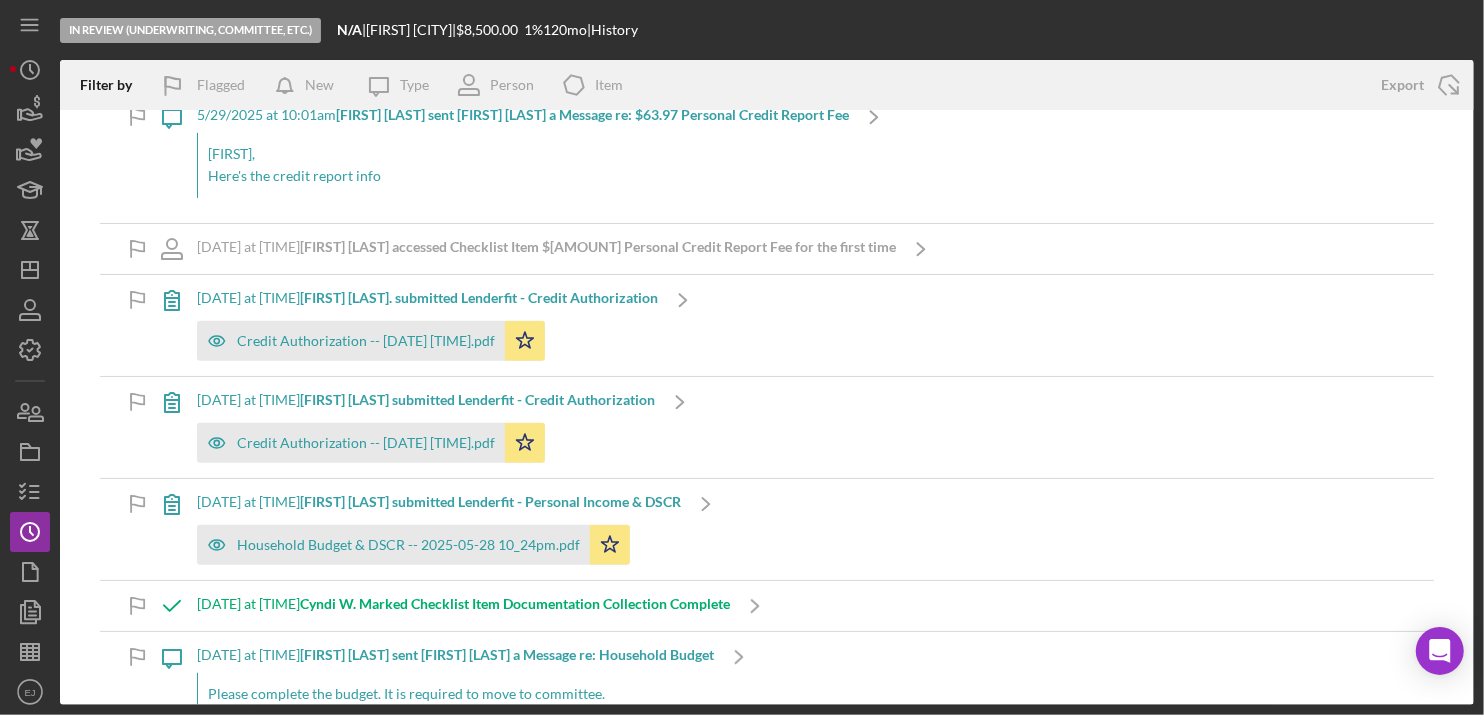 scroll, scrollTop: 800, scrollLeft: 0, axis: vertical 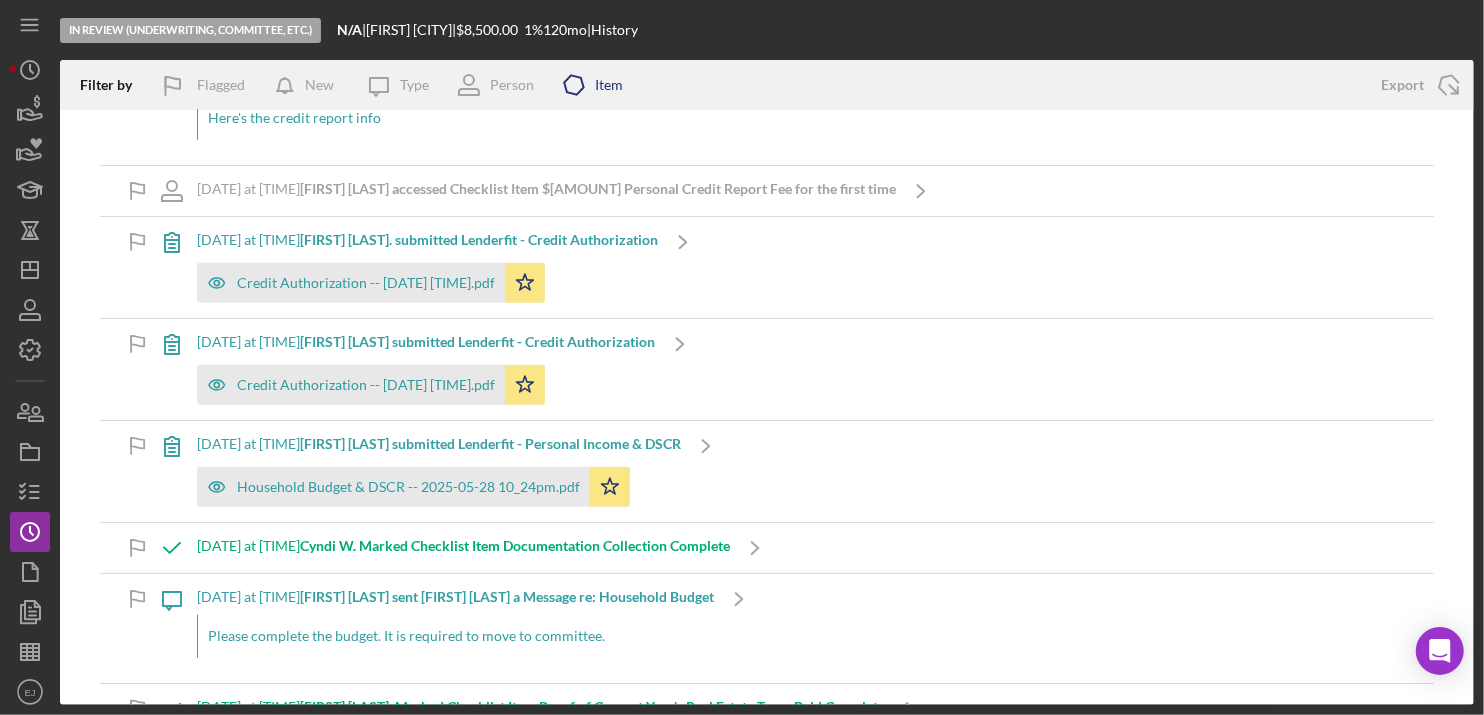 click on "Icon/Product" 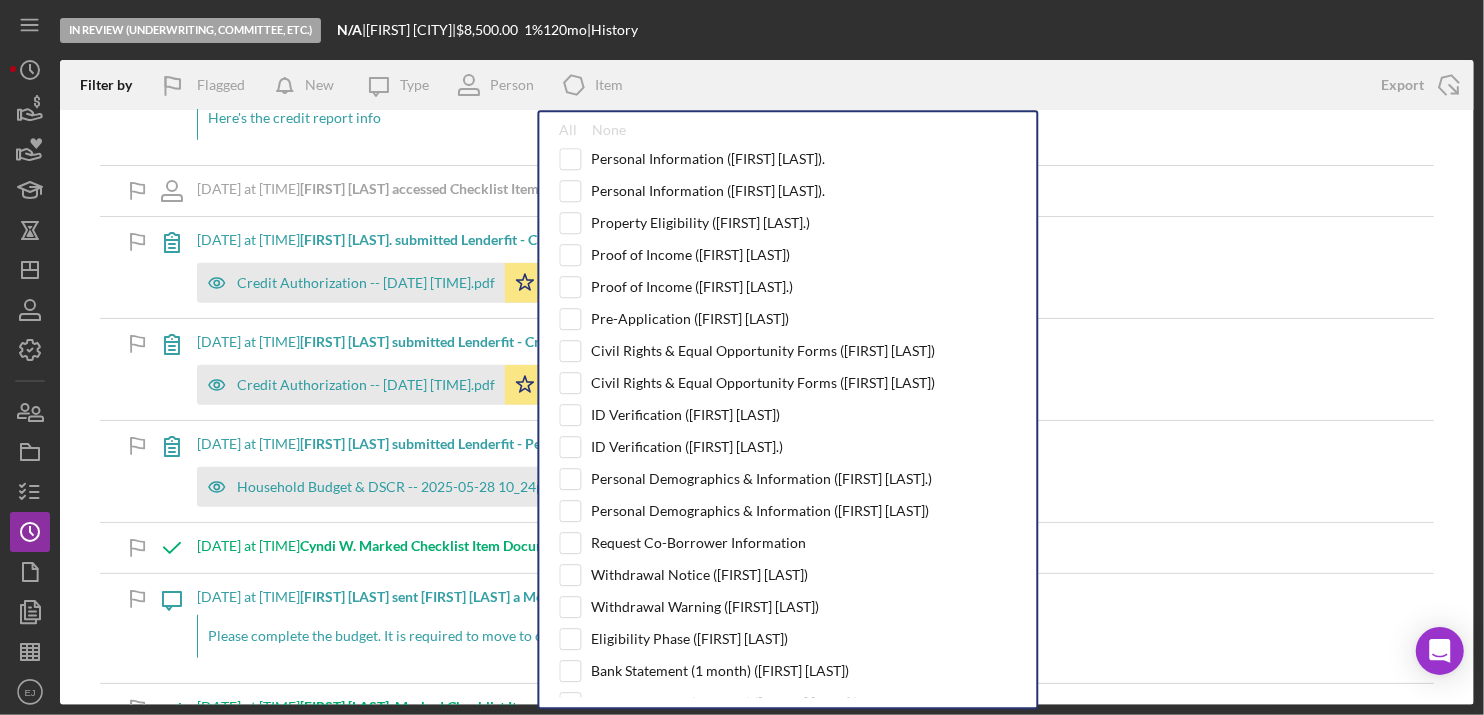 scroll, scrollTop: 481, scrollLeft: 0, axis: vertical 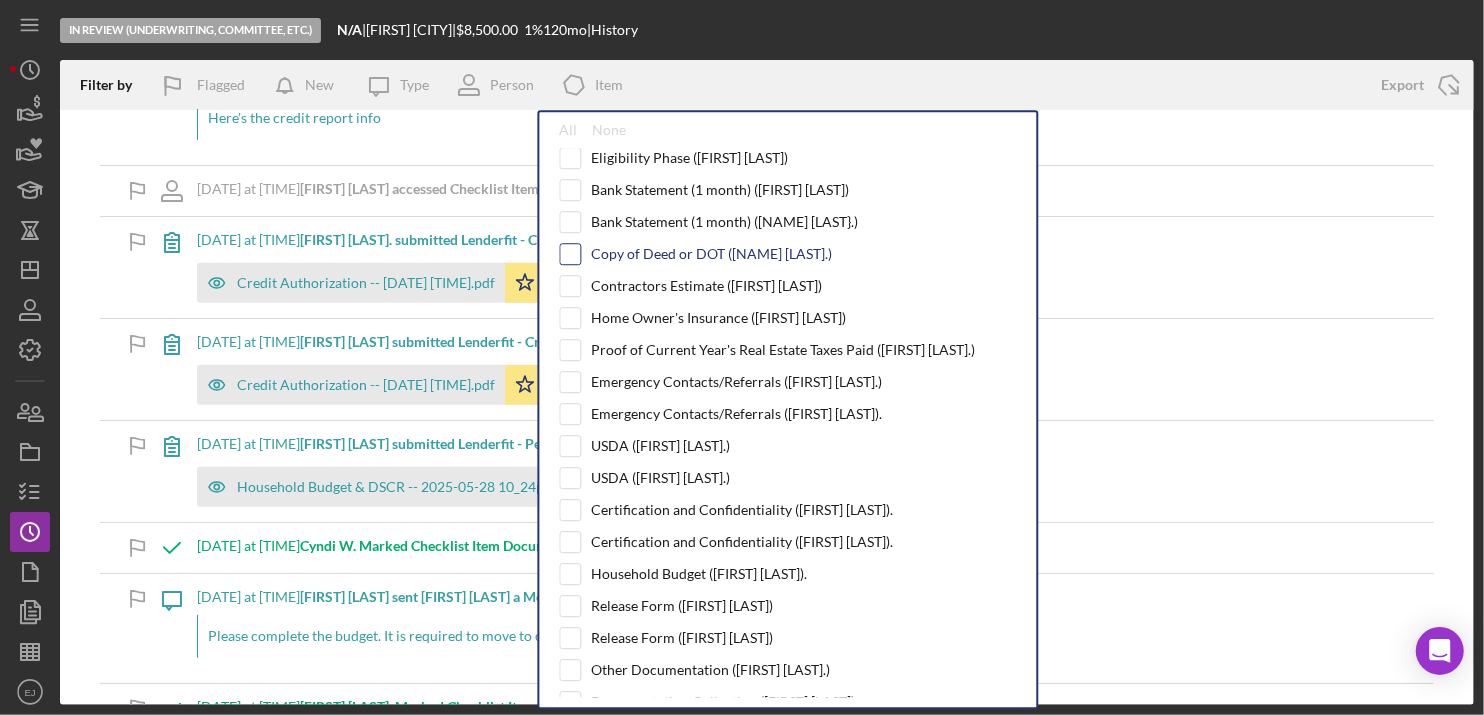 click at bounding box center (570, 254) 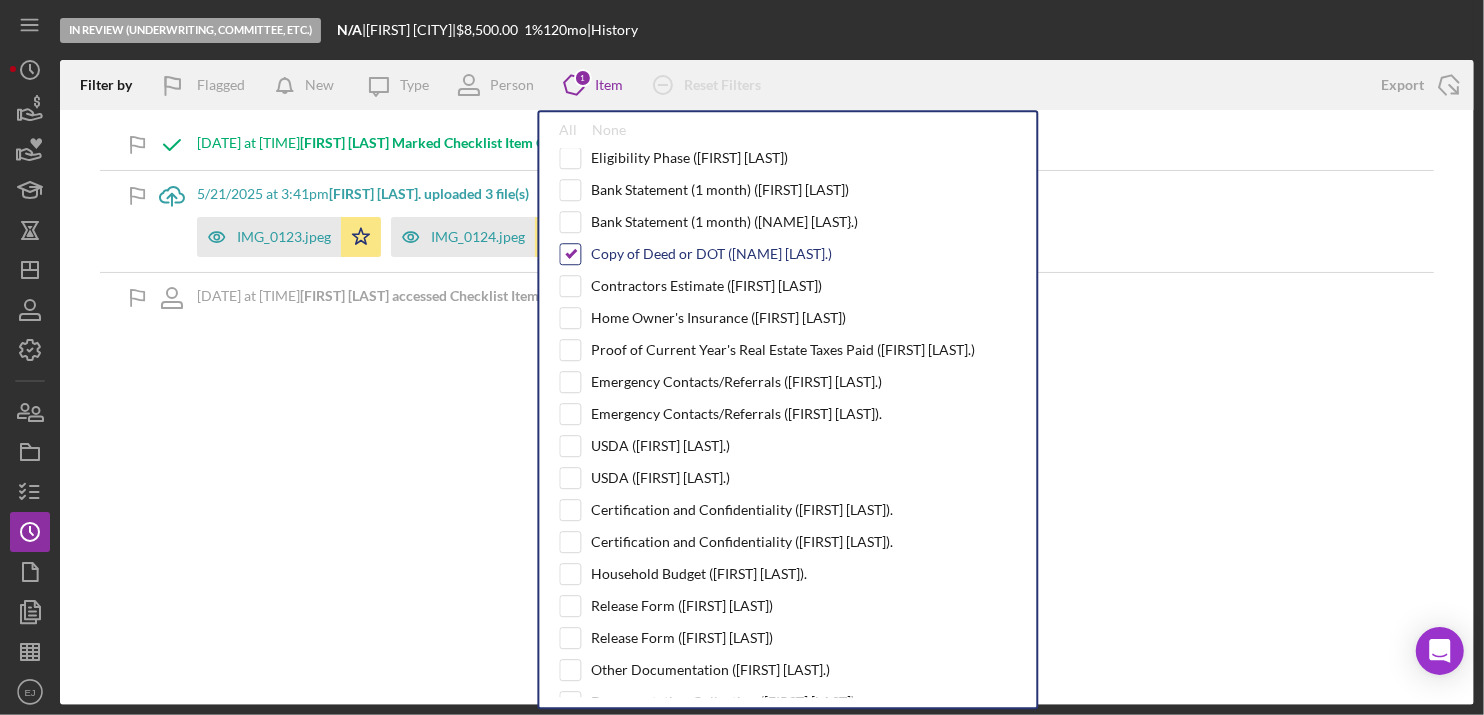 scroll, scrollTop: 0, scrollLeft: 0, axis: both 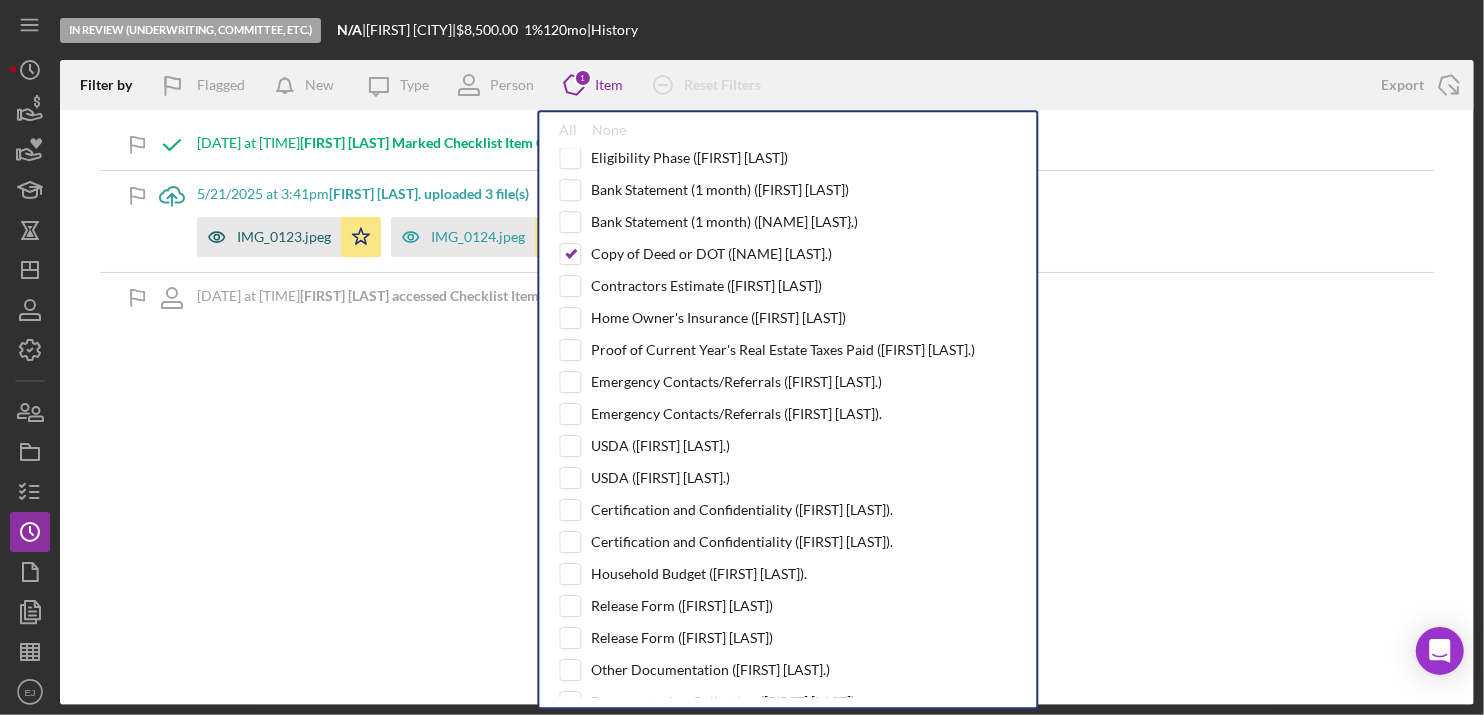 click on "IMG_0123.jpeg" at bounding box center (284, 237) 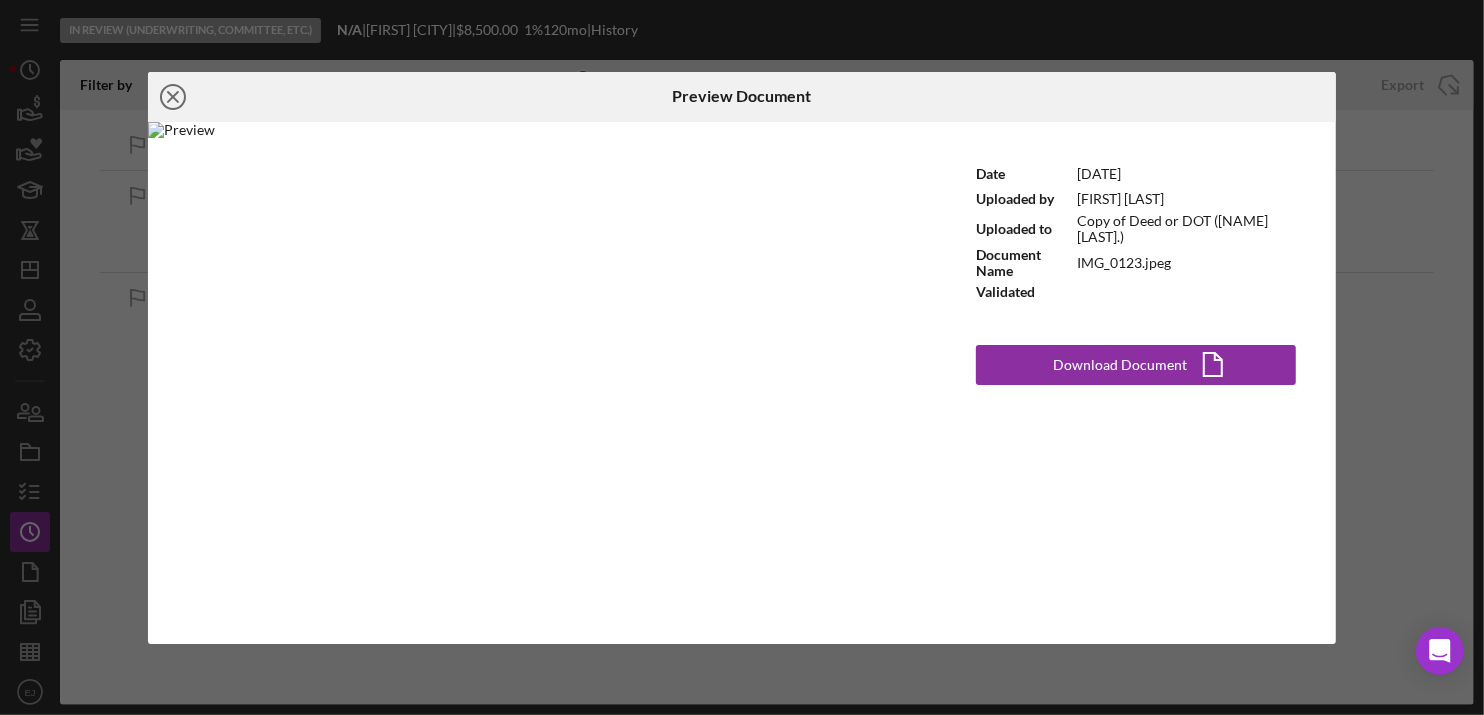 click 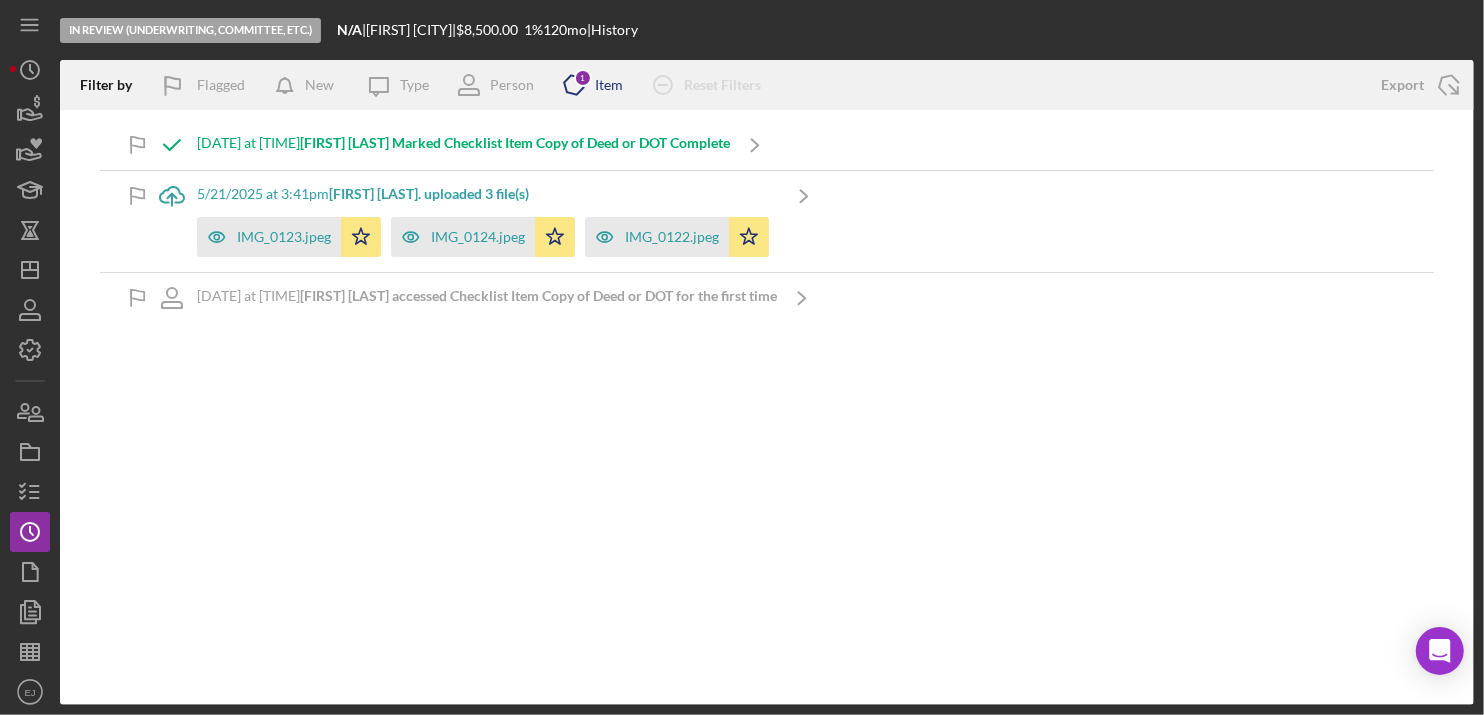 click on "Icon/Product" 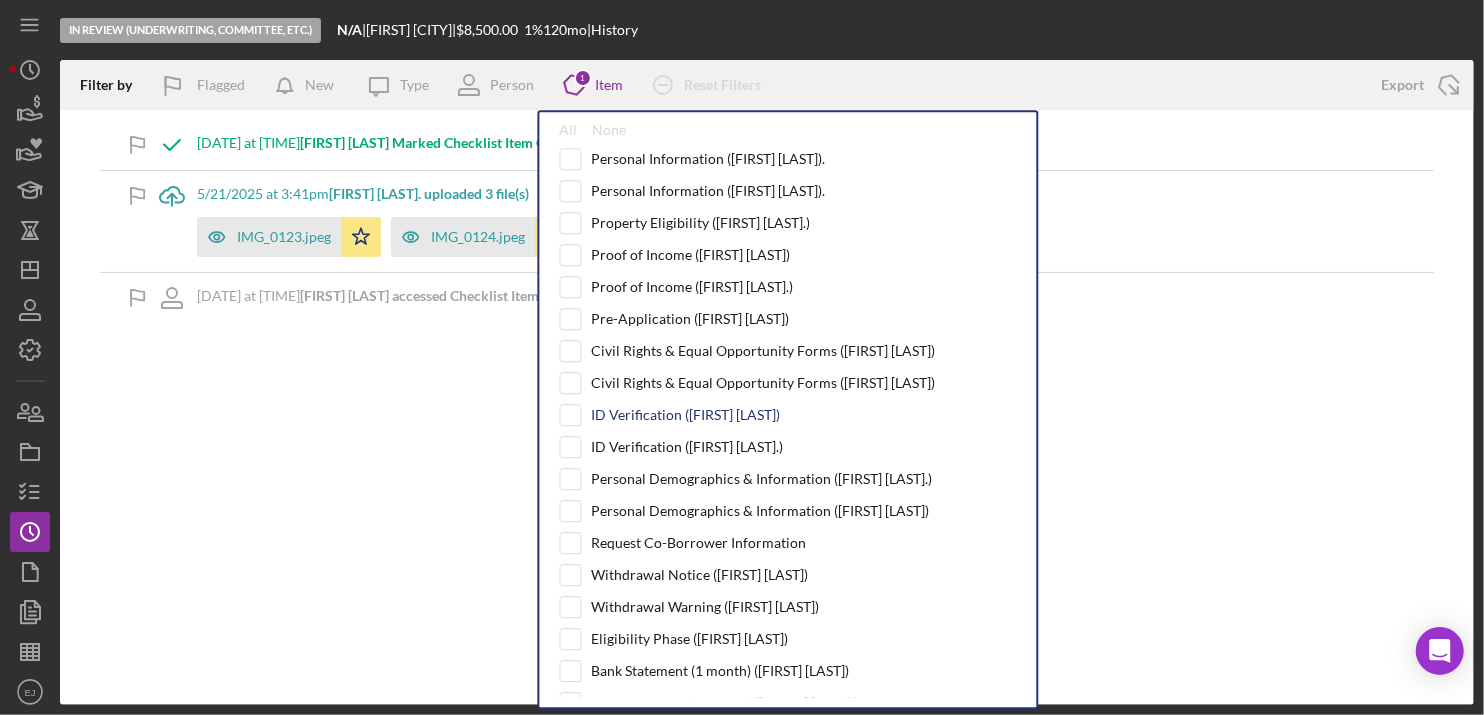 click on "ID Verification ([FIRST] [LAST])" at bounding box center [787, 415] 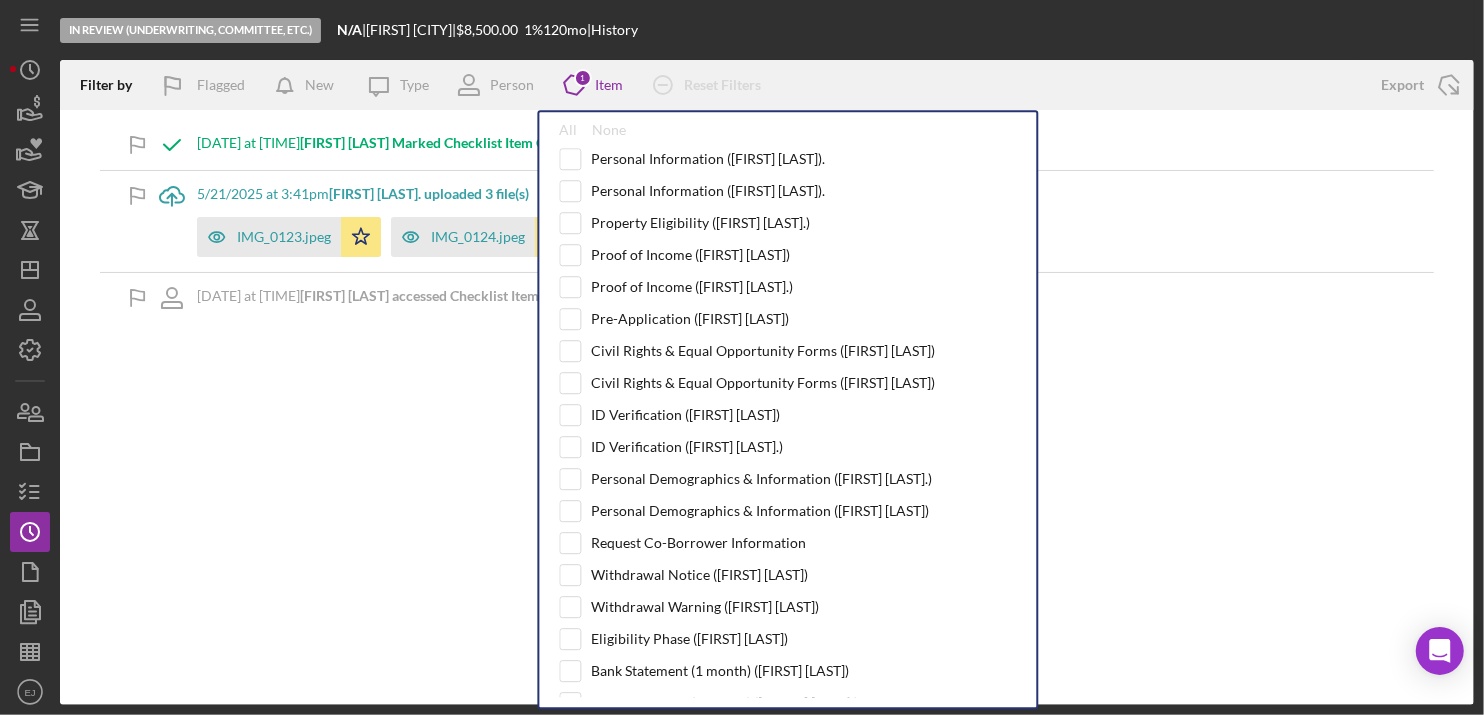 scroll, scrollTop: 481, scrollLeft: 0, axis: vertical 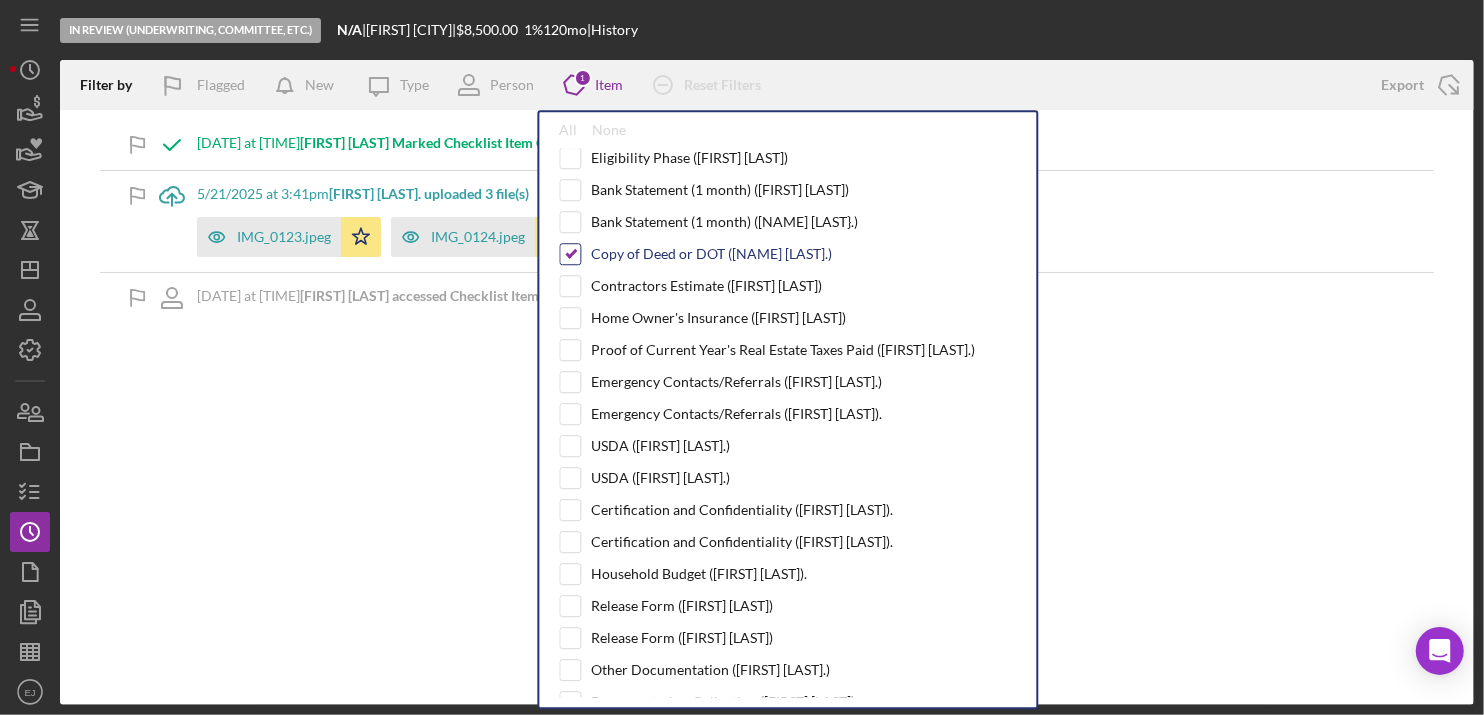 click at bounding box center [570, 254] 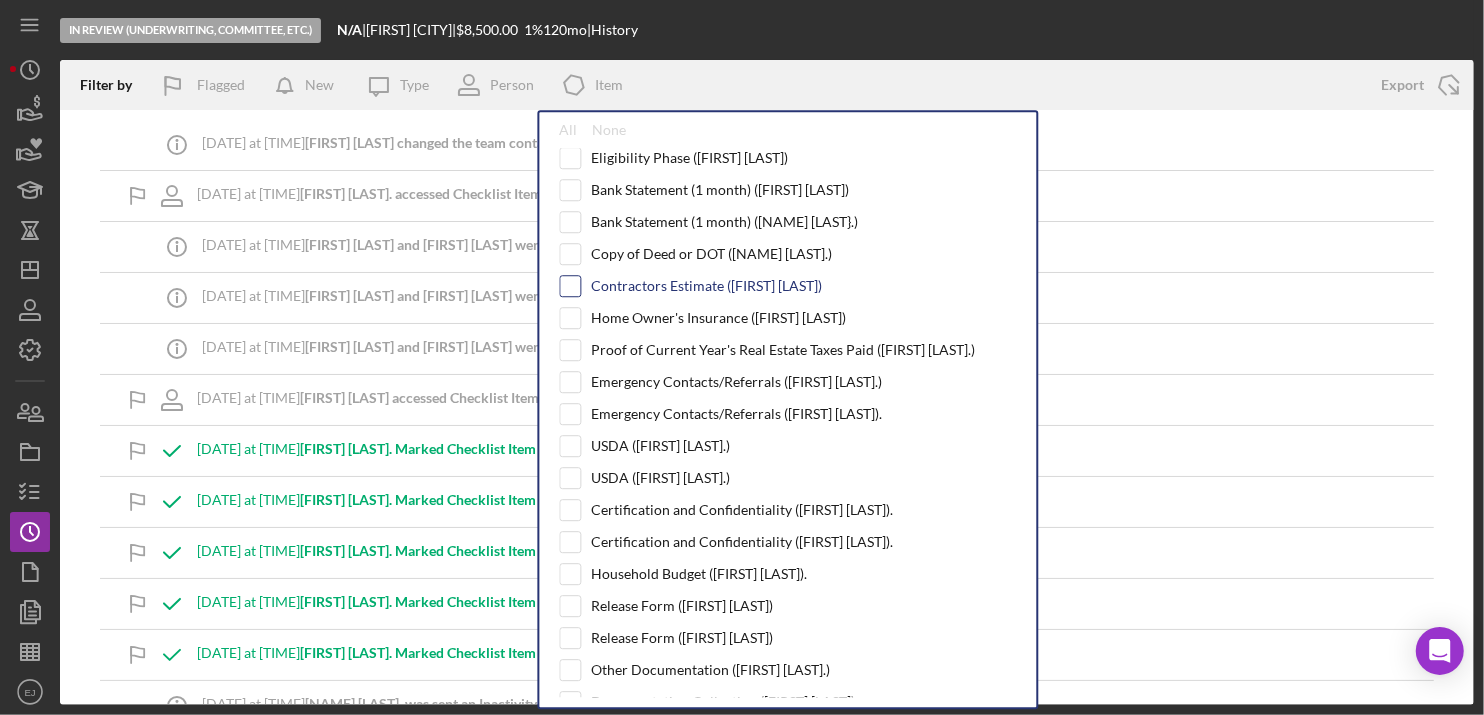 click at bounding box center (570, 286) 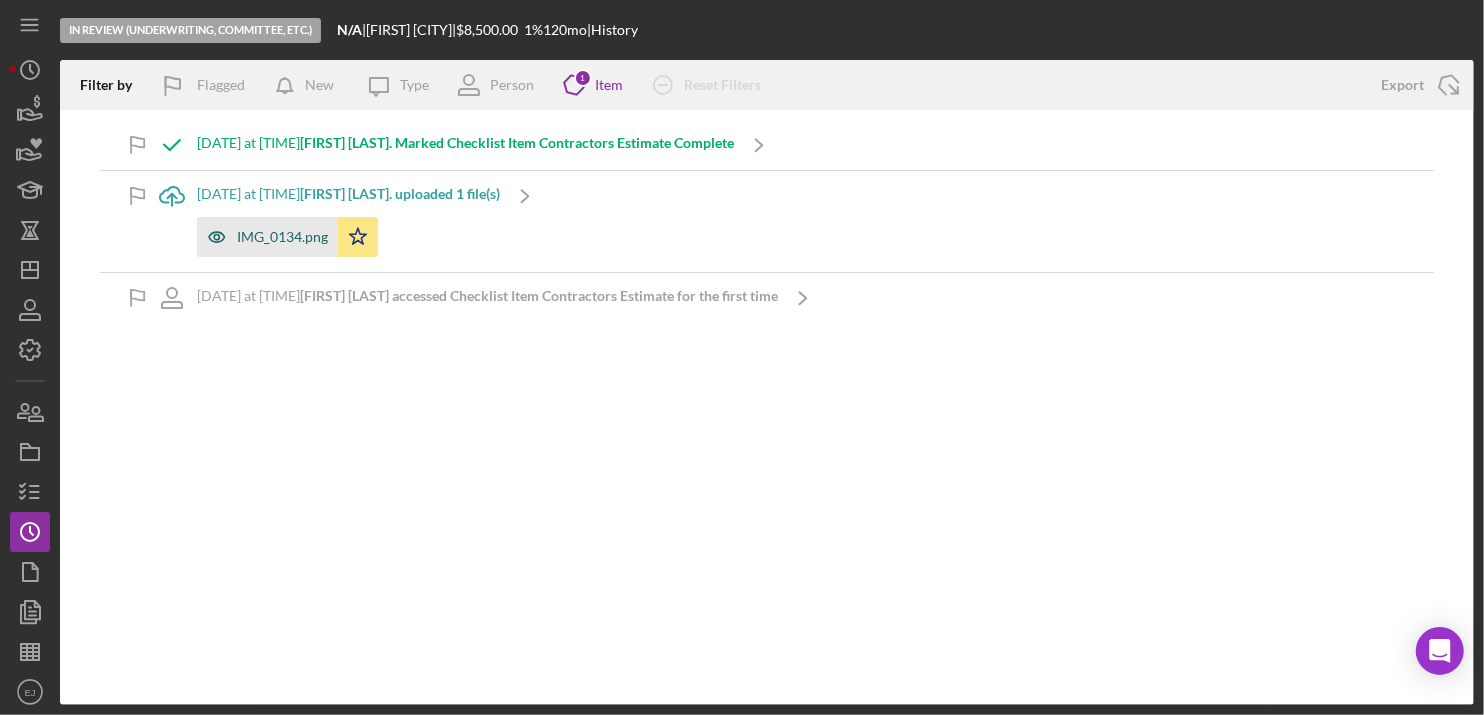 click on "IMG_0134.png" at bounding box center [282, 237] 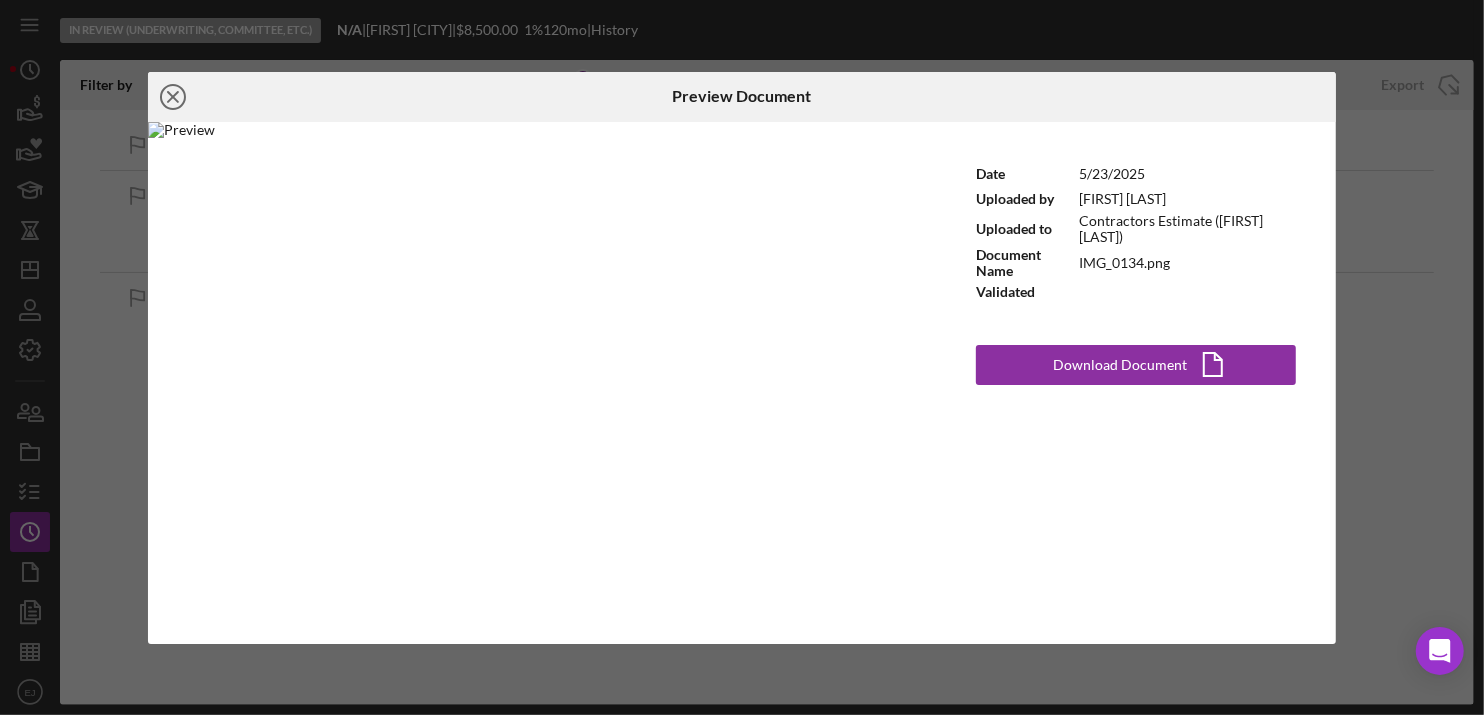 click on "Icon/Close" 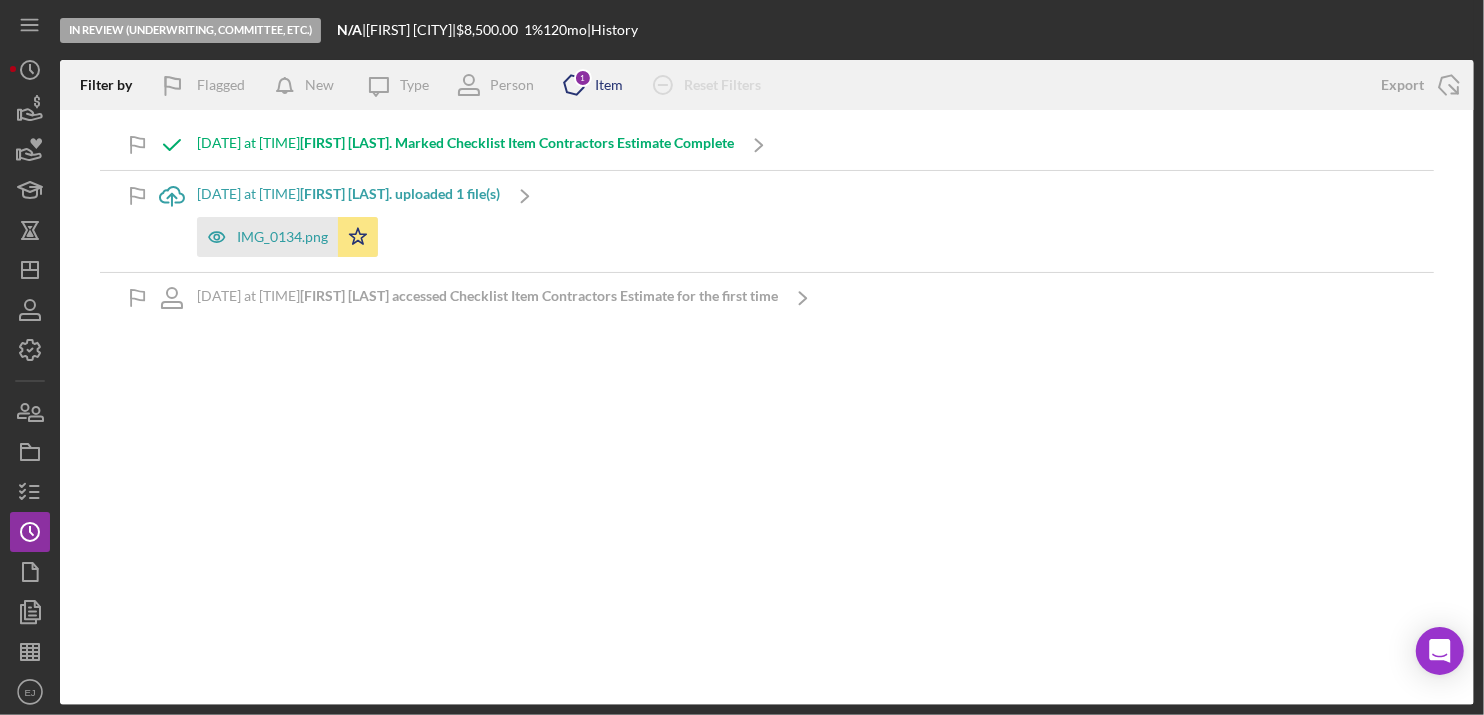 click on "1" at bounding box center [583, 78] 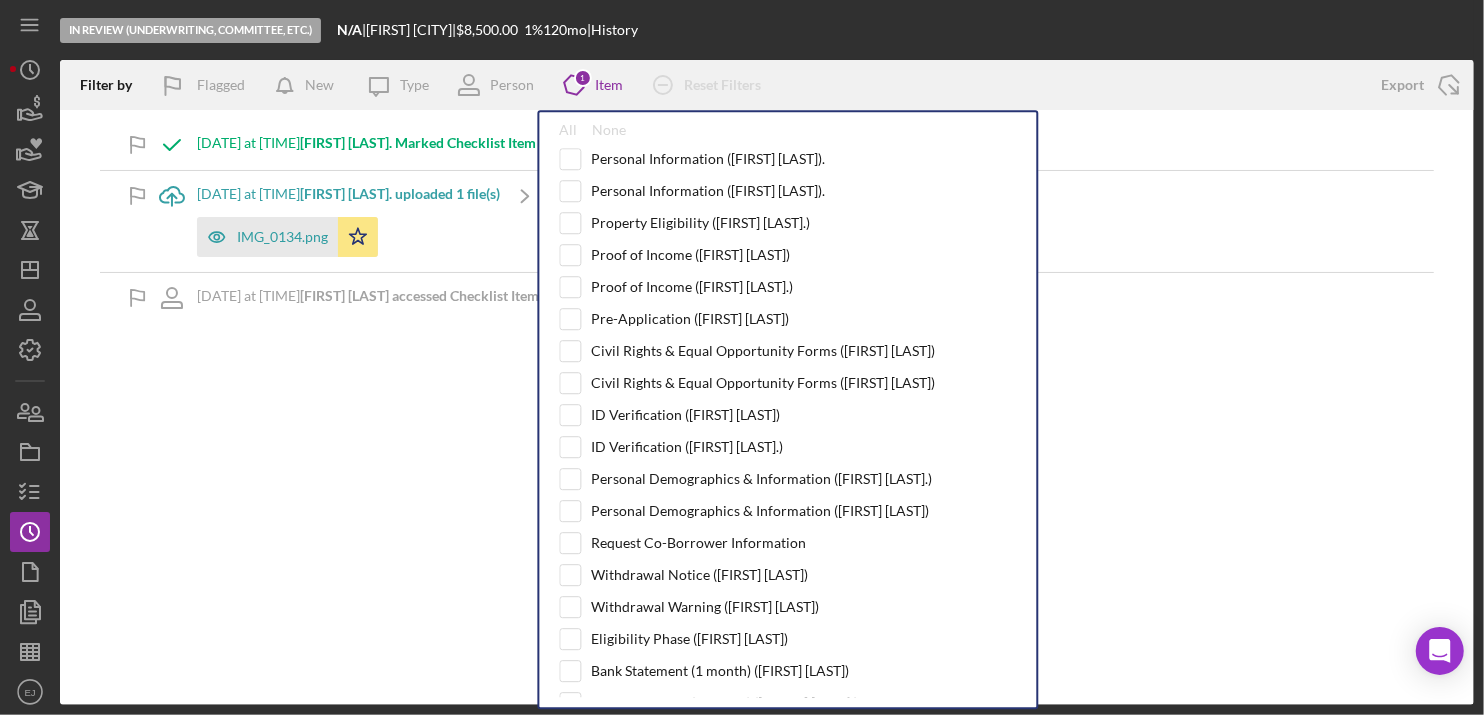 click on "Personal Information ([NAME] [LAST].) Personal Information ([NAME] [LAST].) Property Eligibility ([NAME] [LAST].) Proof of Income ([NAME] [LAST].) Proof of Income ([NAME] [LAST].) Pre-Application ([NAME] [LAST].) Civil Rights & Equal Opportunity Forms ([NAME] [LAST].) Civil Rights & Equal Opportunity Forms ([NAME] [LAST].) ID Verification ([NAME] [LAST].) ID Verification ([NAME] [LAST].) Personal Demographics & Information ([NAME] [LAST].) Personal Demographics & Information ([NAME] [LAST].) Request Co-Borrower Information Withdrawal Notice ([NAME] [LAST].) Withdrawal Warning ([NAME] [LAST].) Eligibility Phase ([NAME] [LAST].) Bank Statement (1 month) ([NAME] [LAST].) Bank Statement (1 month) ([NAME] [LAST].) Copy of Deed or DOT ([NAME] [LAST].) Contractors Estimate ([NAME] [LAST].) Home Owner's Insurance ([NAME] [LAST].) Proof of Current Year's Real Estate Taxes Paid ([NAME] [LAST].) Emergency Contacts/Referrals ([NAME] [LAST].) Emergency Contacts/Referrals ([NAME] [LAST].) USDA ([NAME] [LAST].) USDA ([NAME] [LAST].) Certification and Confidentiality ([NAME] [LAST].) Certification and Confidentiality ([NAME] [LAST].) Household Budget ([NAME] [LAST].)" at bounding box center (787, 422) 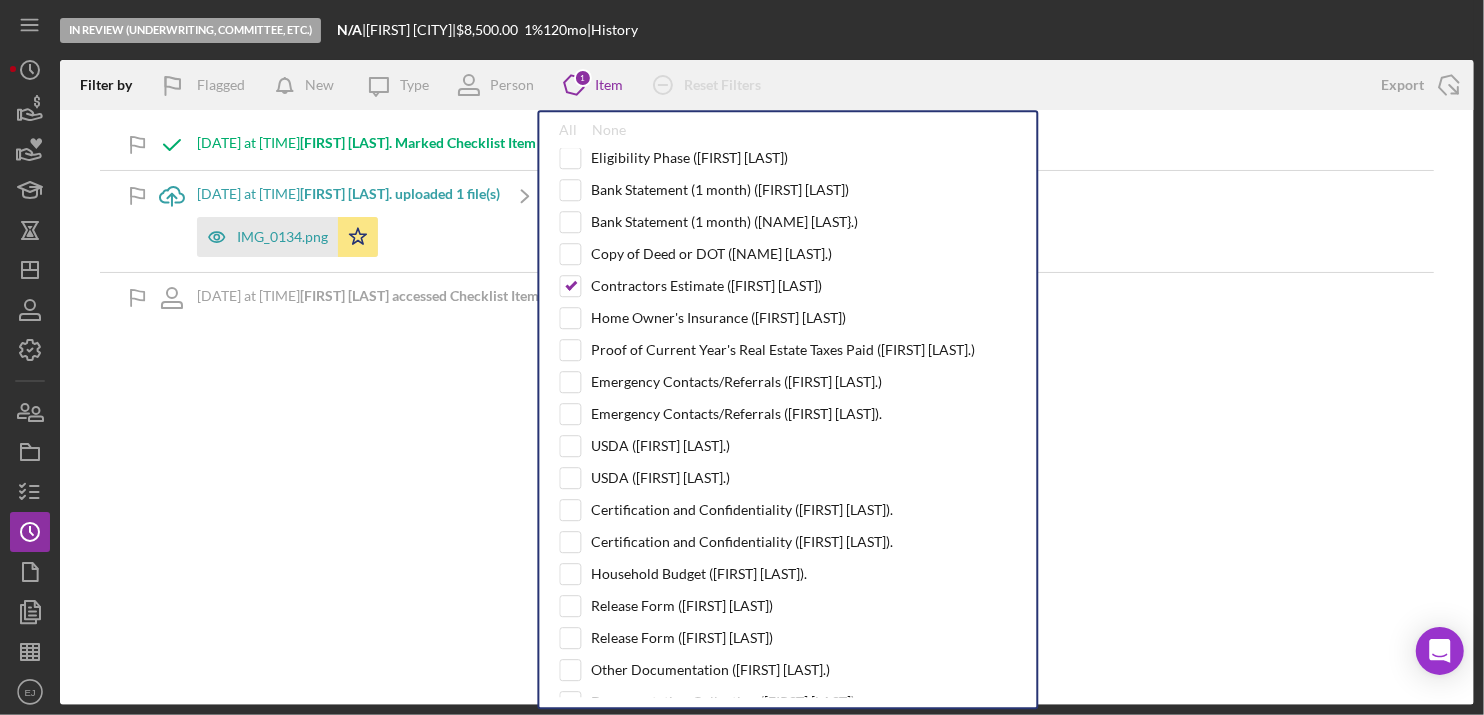 click on "Personal Information ([NAME] [LAST].) Personal Information ([NAME] [LAST].) Property Eligibility ([NAME] [LAST].) Proof of Income ([NAME] [LAST].) Proof of Income ([NAME] [LAST].) Pre-Application ([NAME] [LAST].) Civil Rights & Equal Opportunity Forms ([NAME] [LAST].) Civil Rights & Equal Opportunity Forms ([NAME] [LAST].) ID Verification ([NAME] [LAST].) ID Verification ([NAME] [LAST].) Personal Demographics & Information ([NAME] [LAST].) Personal Demographics & Information ([NAME] [LAST].) Request Co-Borrower Information Withdrawal Notice ([NAME] [LAST].) Withdrawal Warning ([NAME] [LAST].) Eligibility Phase ([NAME] [LAST].) Bank Statement (1 month) ([NAME] [LAST].) Bank Statement (1 month) ([NAME] [LAST].) Copy of Deed or DOT ([NAME] [LAST].) Contractors Estimate ([NAME] [LAST].) Home Owner's Insurance ([NAME] [LAST].) Proof of Current Year's Real Estate Taxes Paid ([NAME] [LAST].) Emergency Contacts/Referrals ([NAME] [LAST].) Emergency Contacts/Referrals ([NAME] [LAST].) USDA ([NAME] [LAST].) USDA ([NAME] [LAST].) Certification and Confidentiality ([NAME] [LAST].) Certification and Confidentiality ([NAME] [LAST].) Household Budget ([NAME] [LAST].)" at bounding box center [787, 422] 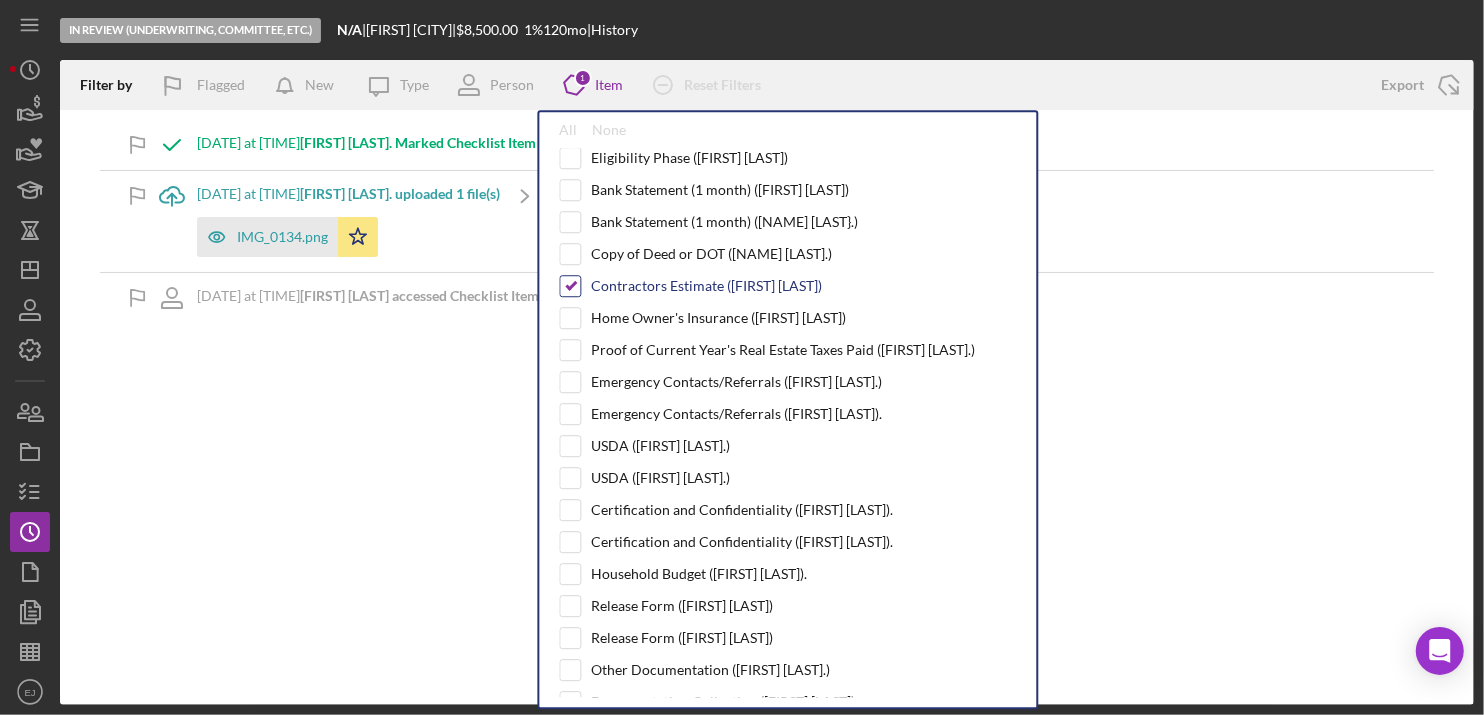 click at bounding box center (570, 286) 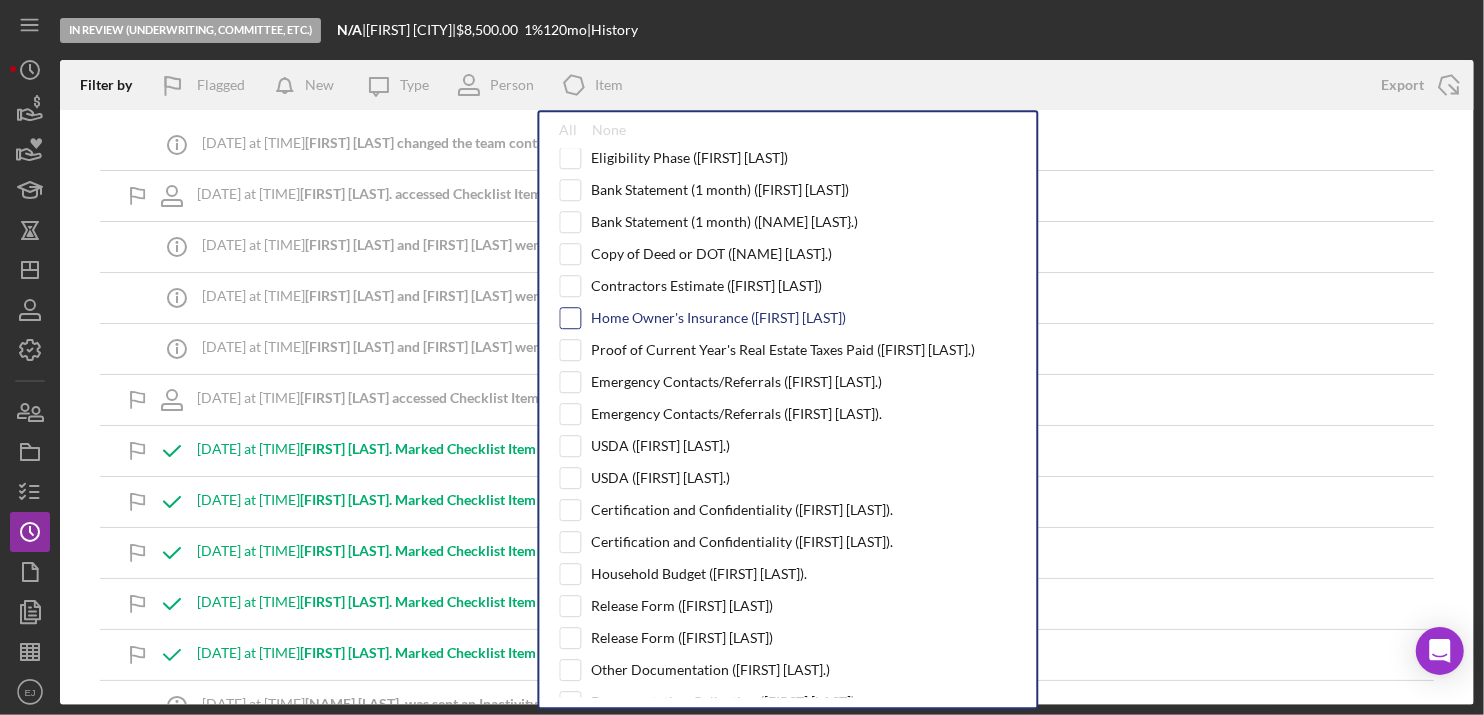 click at bounding box center [570, 318] 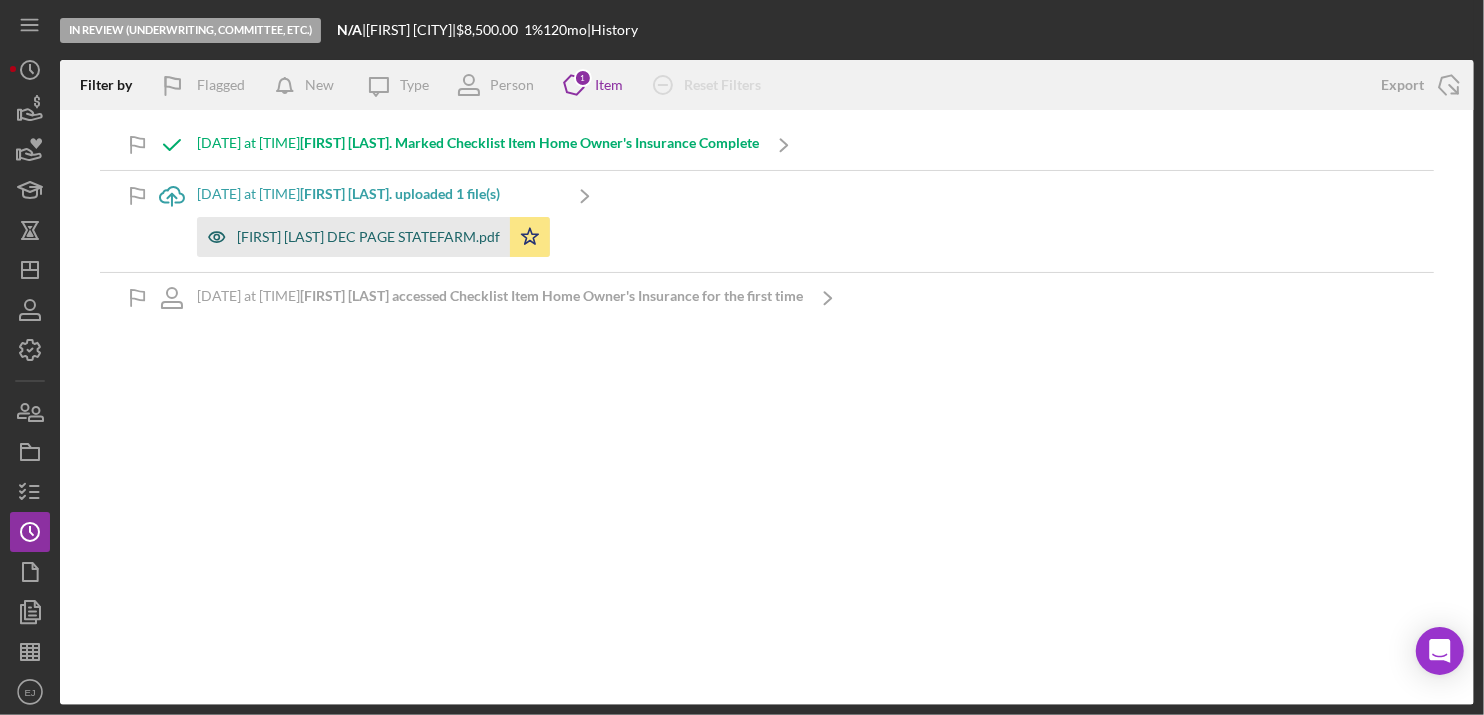 click on "[FIRST] [LAST] DEC PAGE STATEFARM.pdf" at bounding box center (368, 237) 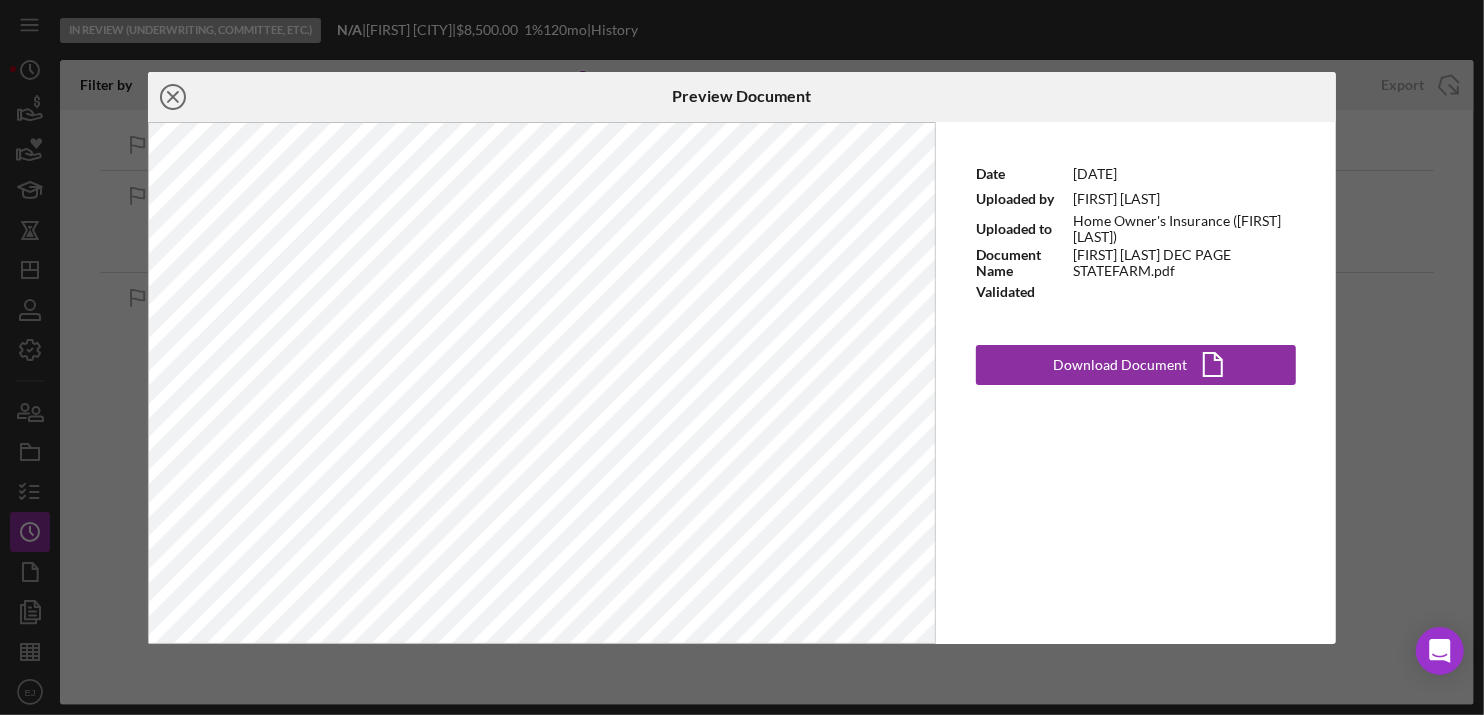 click on "Icon/Close" 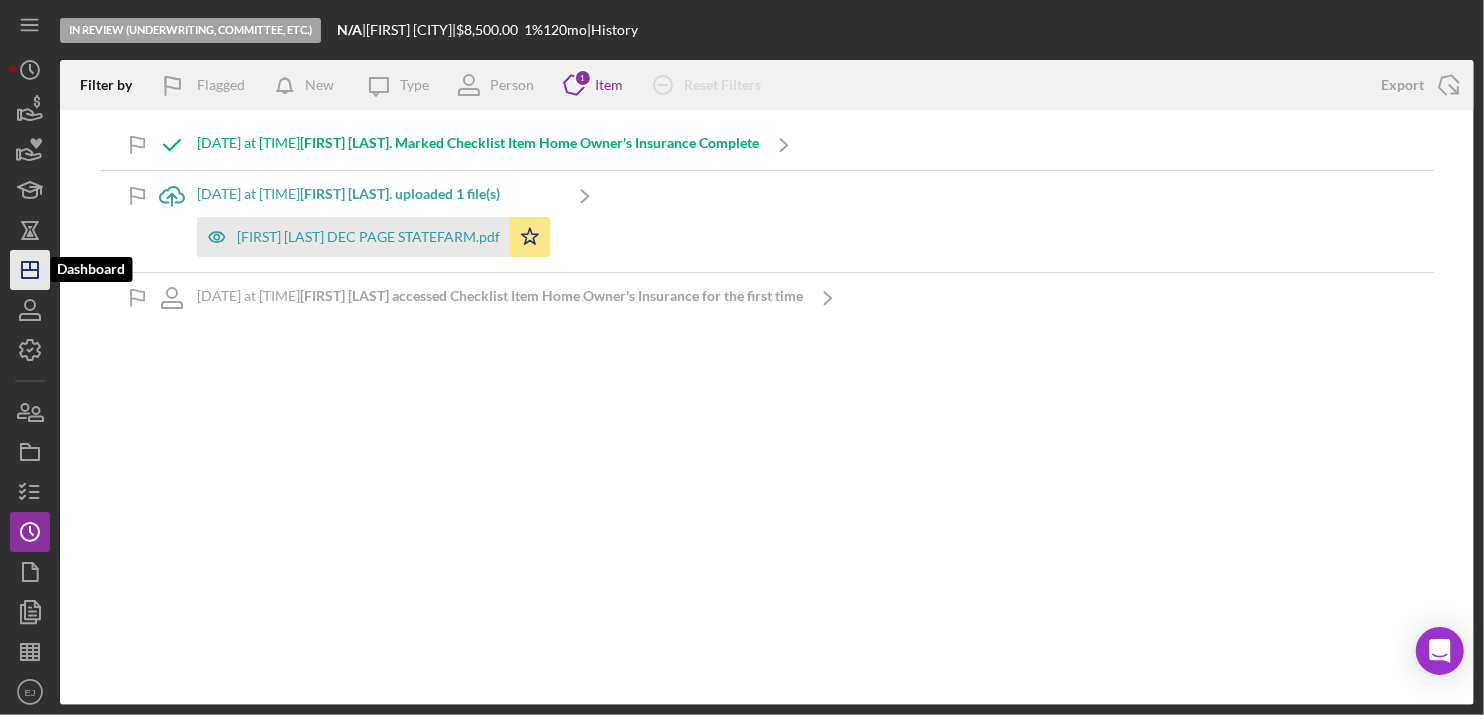 click 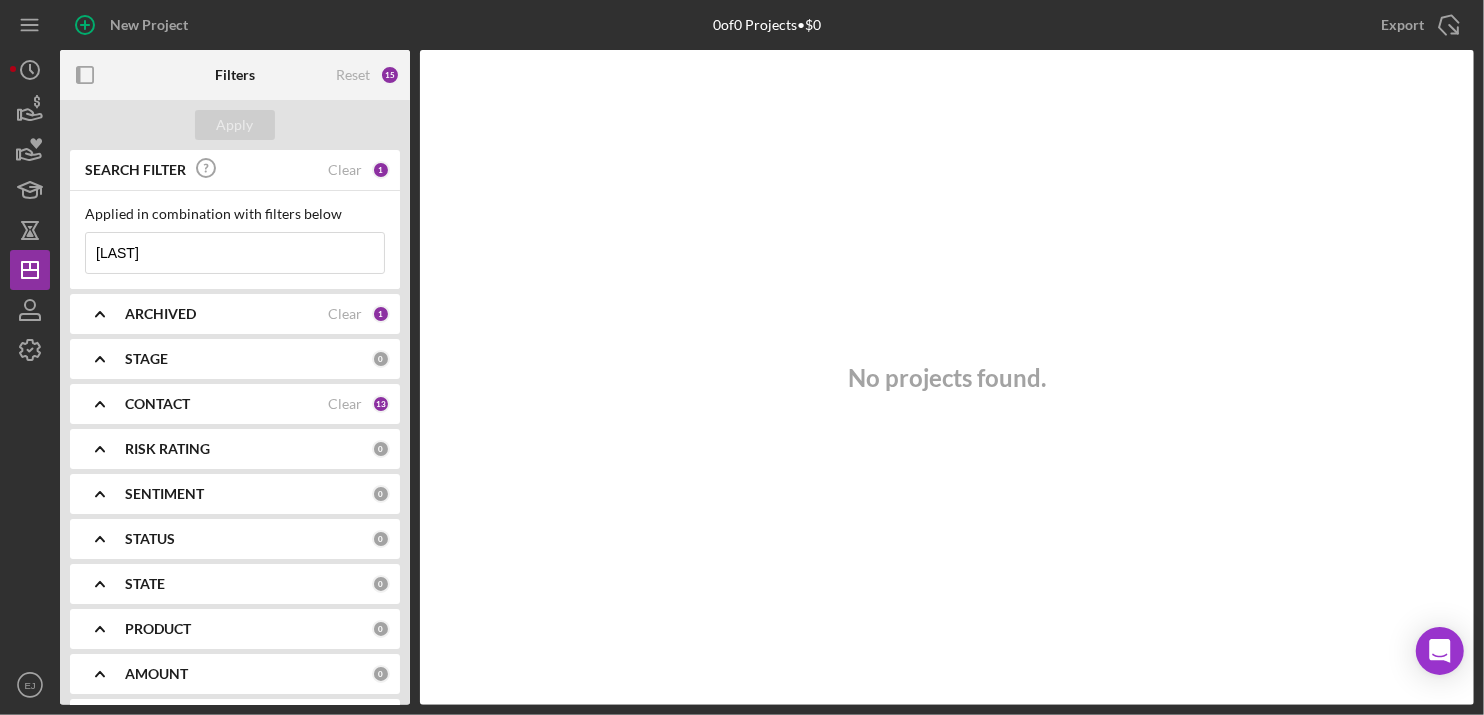 type 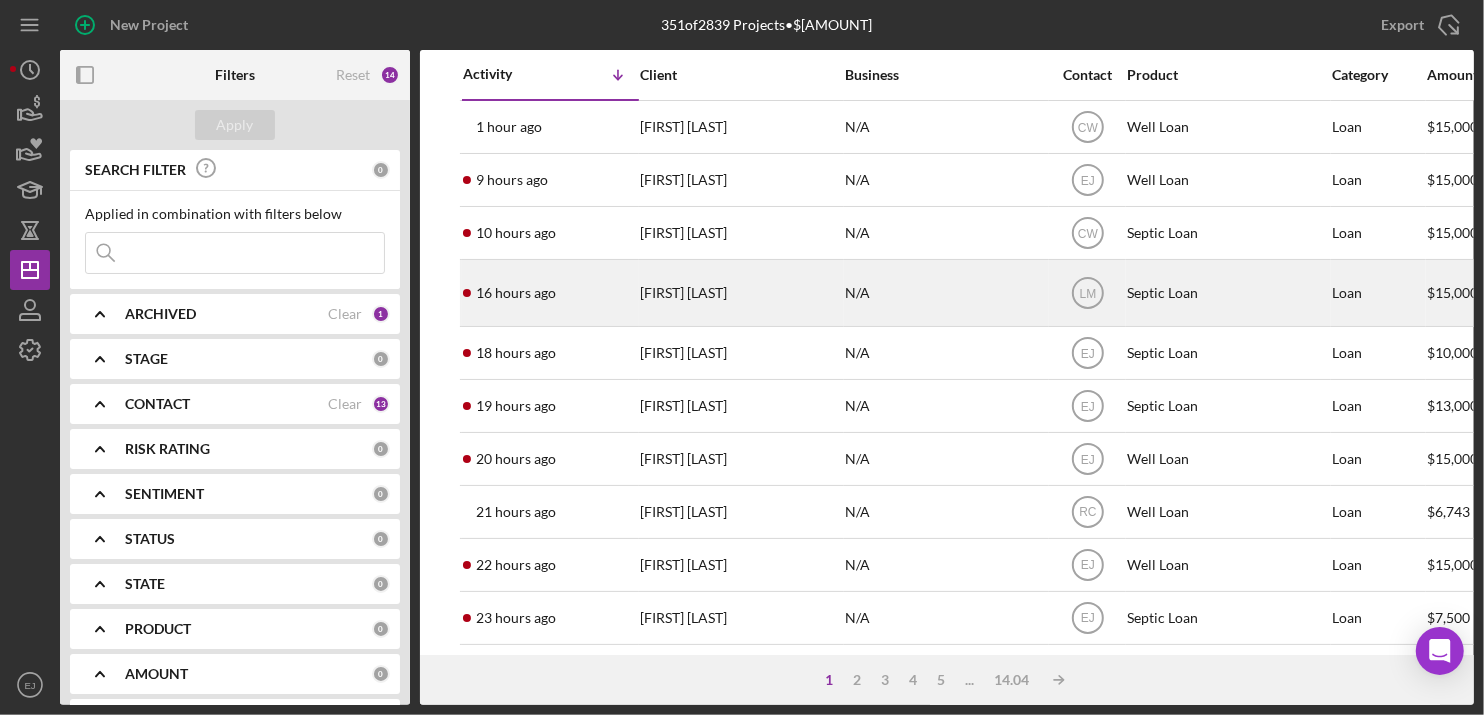 click on "[FIRST] [LAST]" at bounding box center [740, 293] 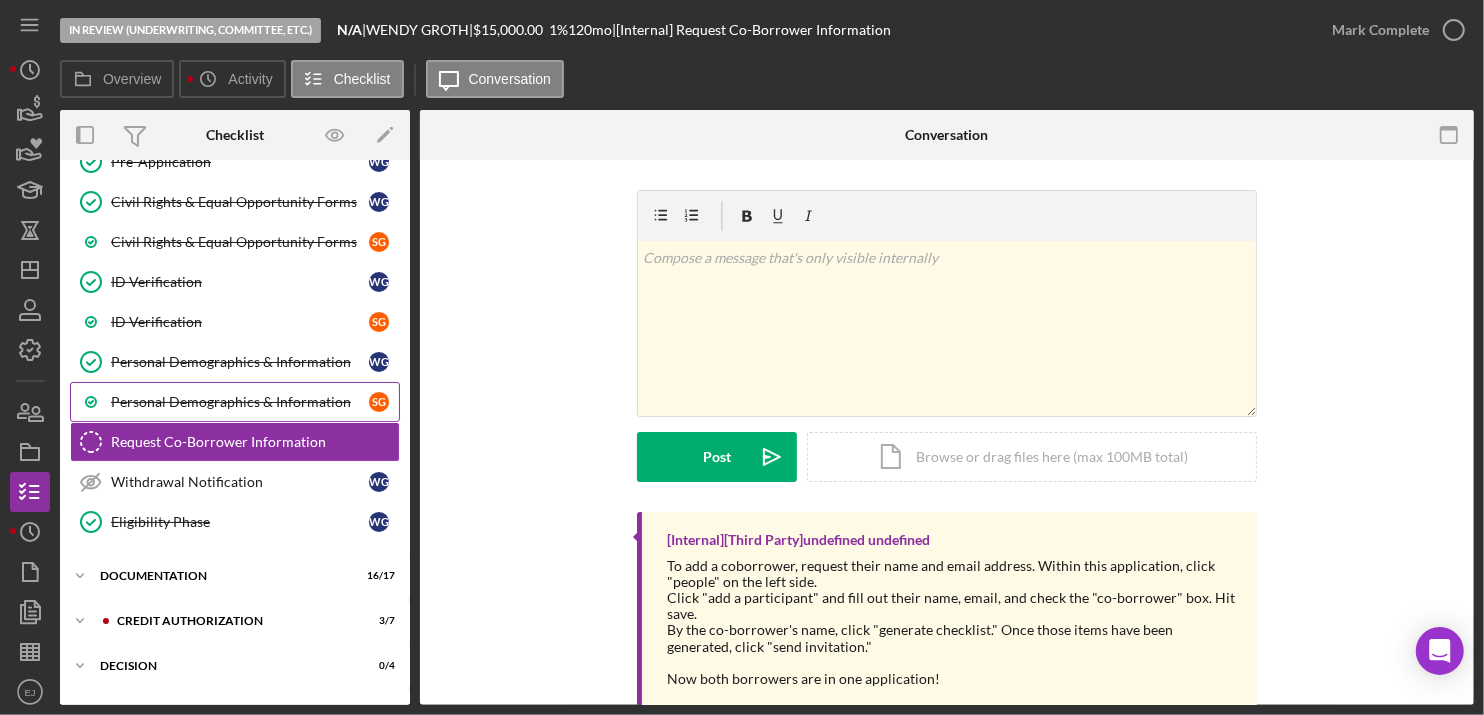 scroll, scrollTop: 315, scrollLeft: 0, axis: vertical 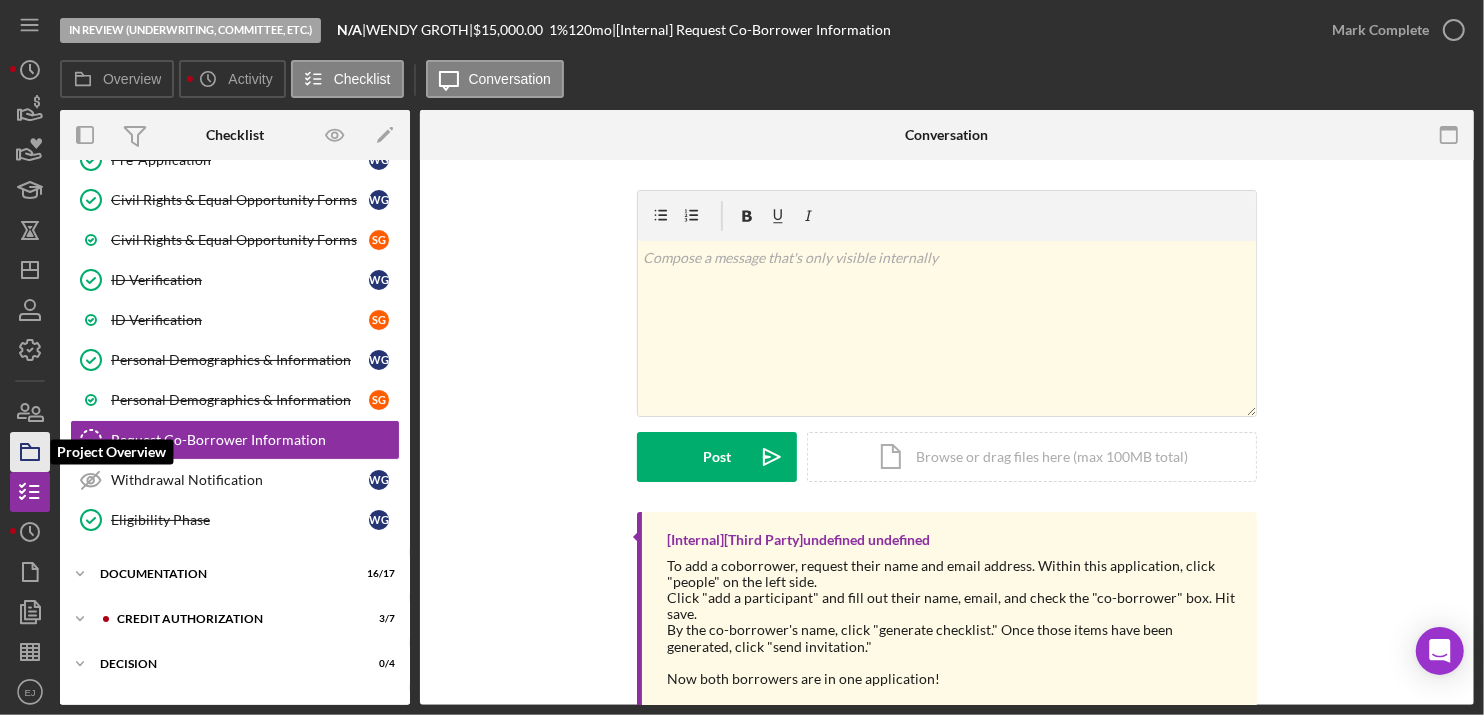 click 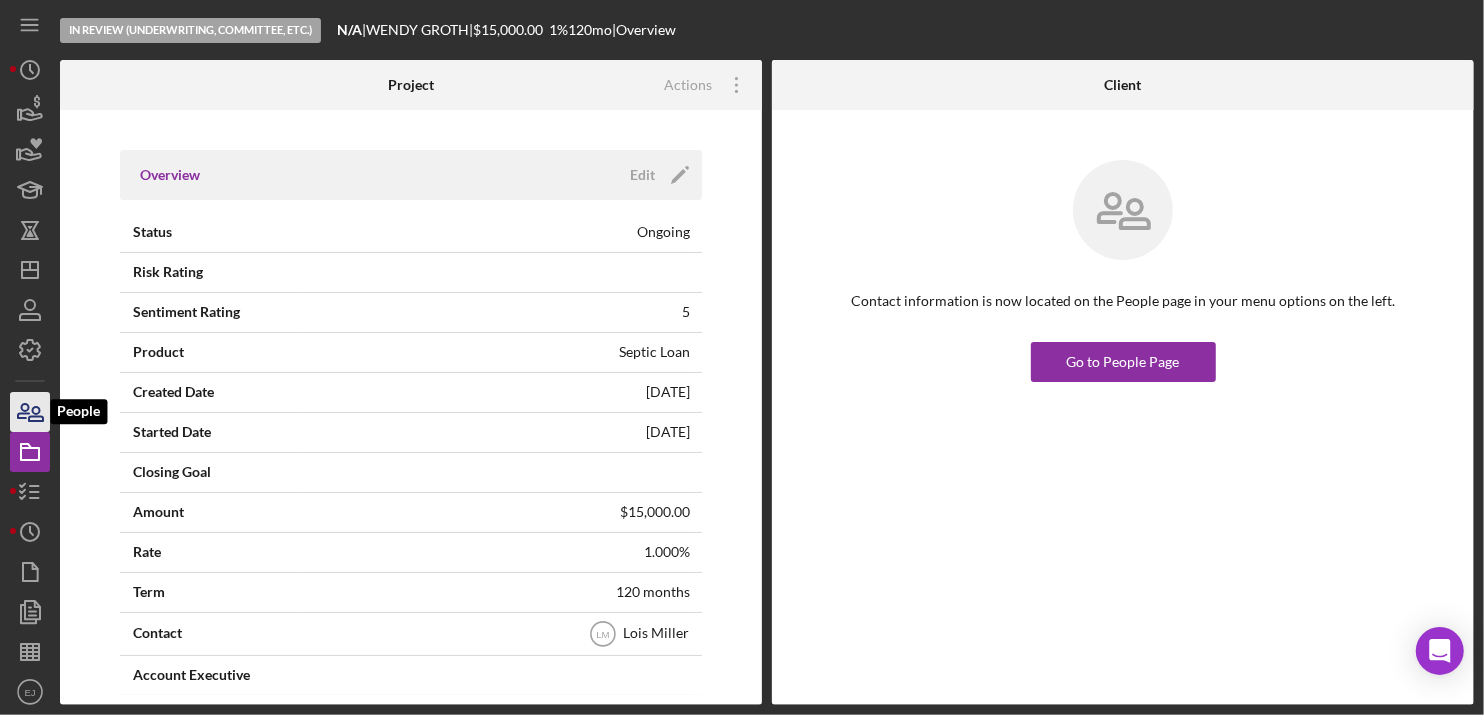 click 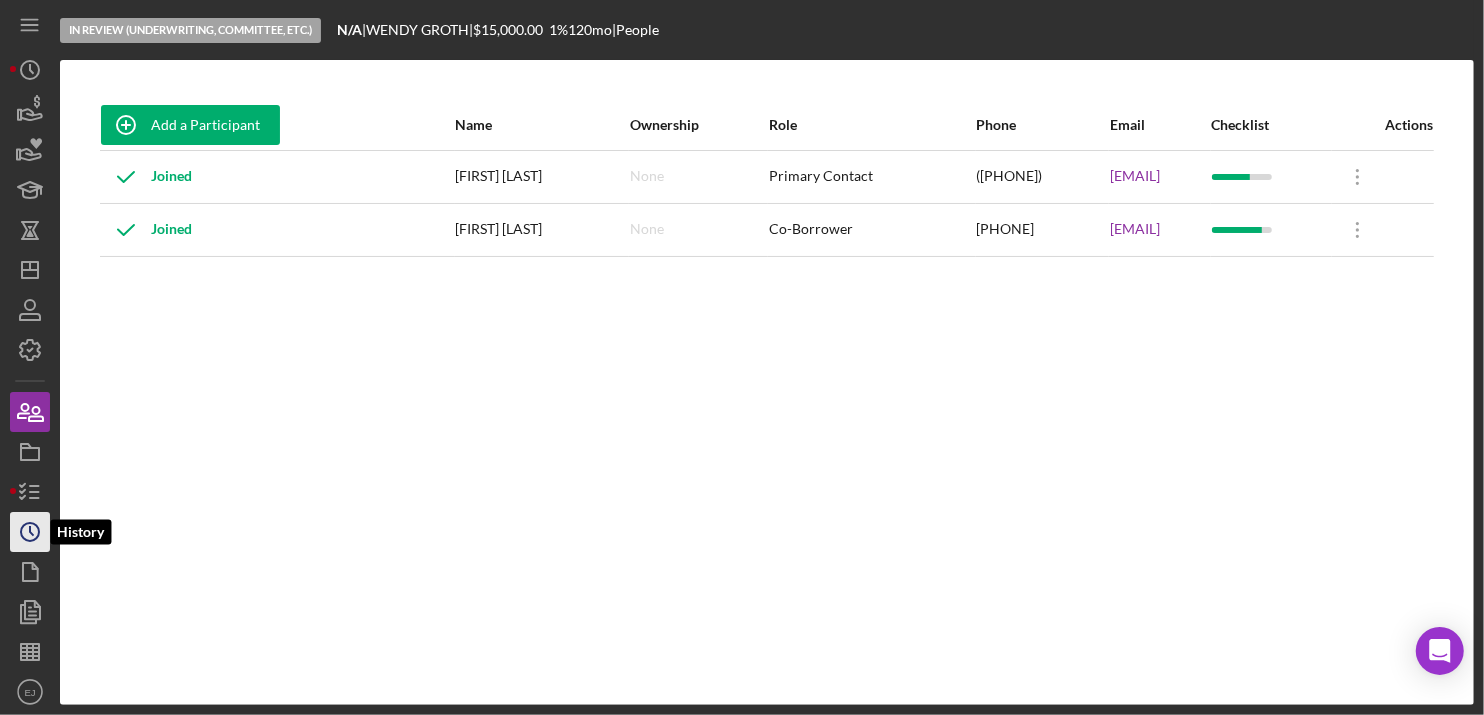 click on "Icon/History" 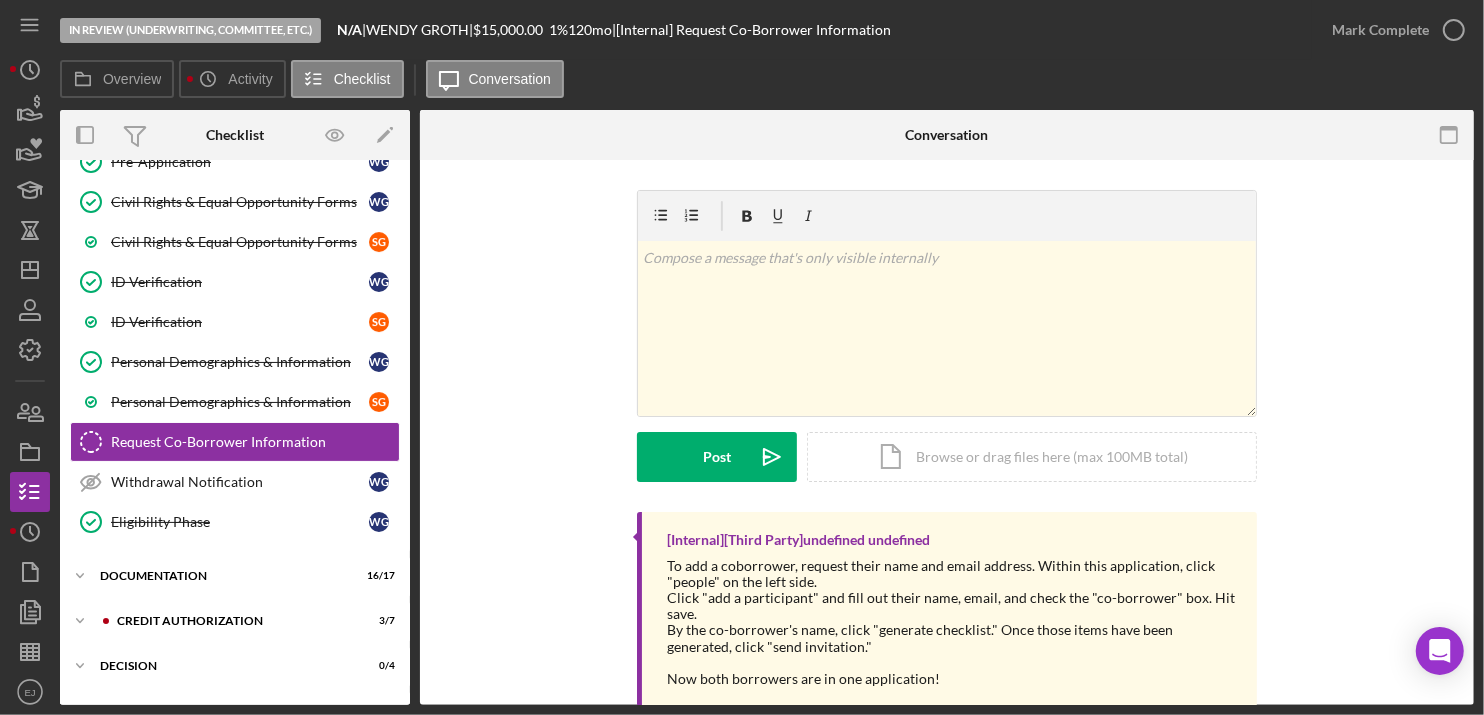 scroll, scrollTop: 315, scrollLeft: 0, axis: vertical 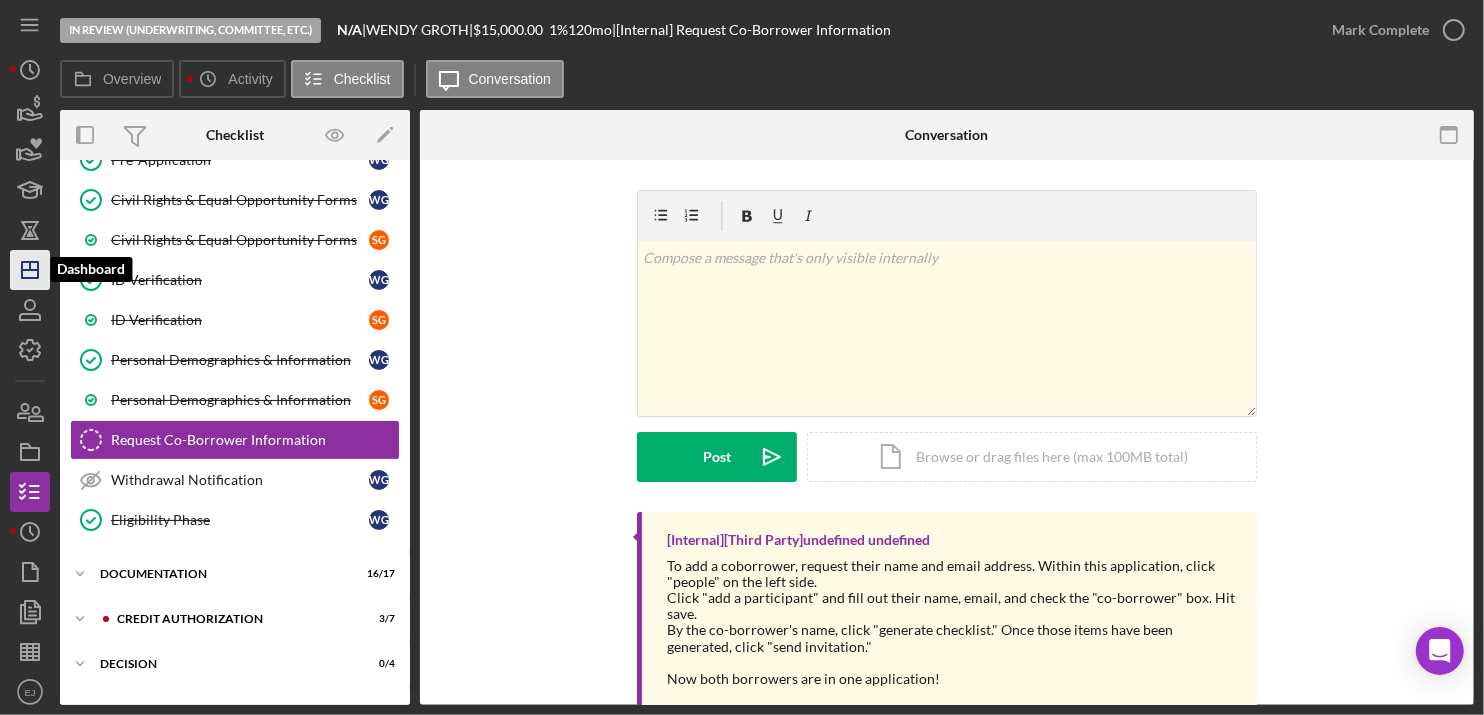 click on "Icon/Dashboard" 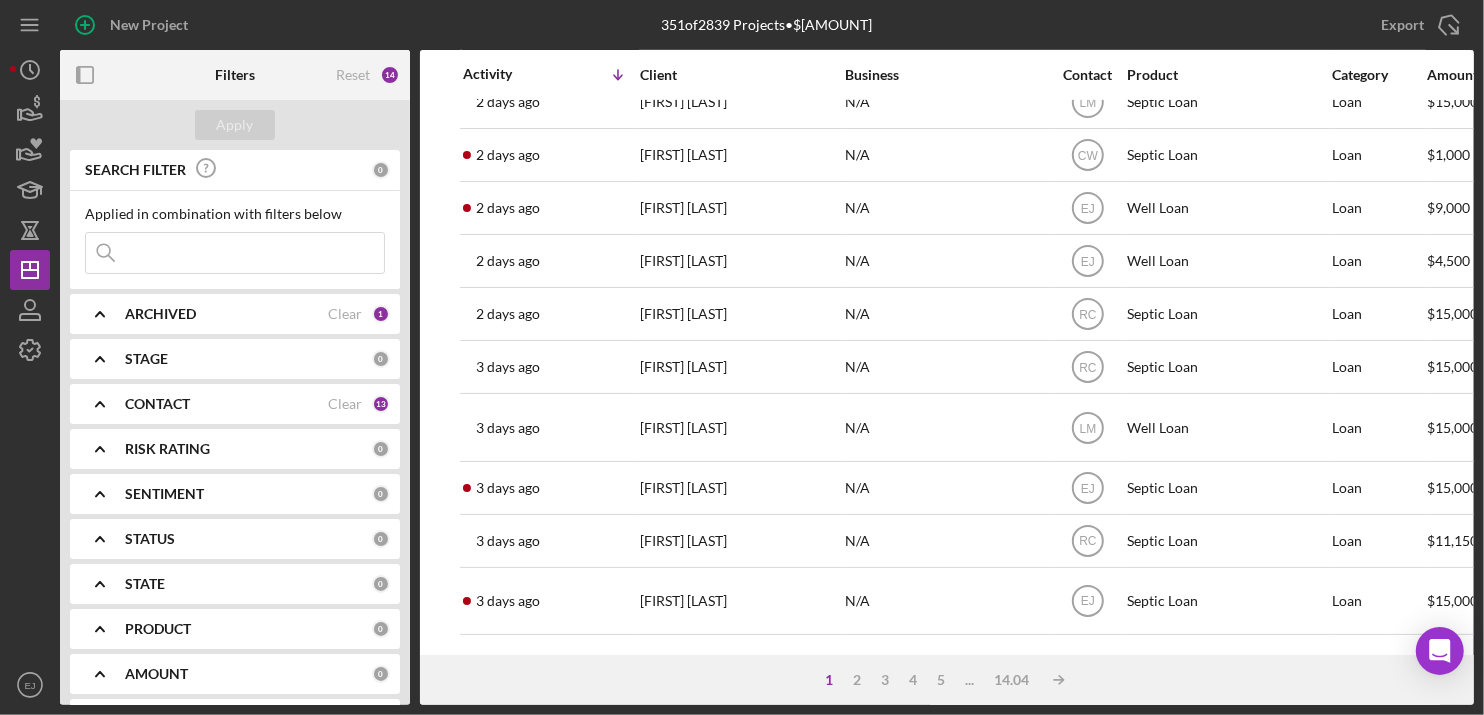 scroll, scrollTop: 841, scrollLeft: 0, axis: vertical 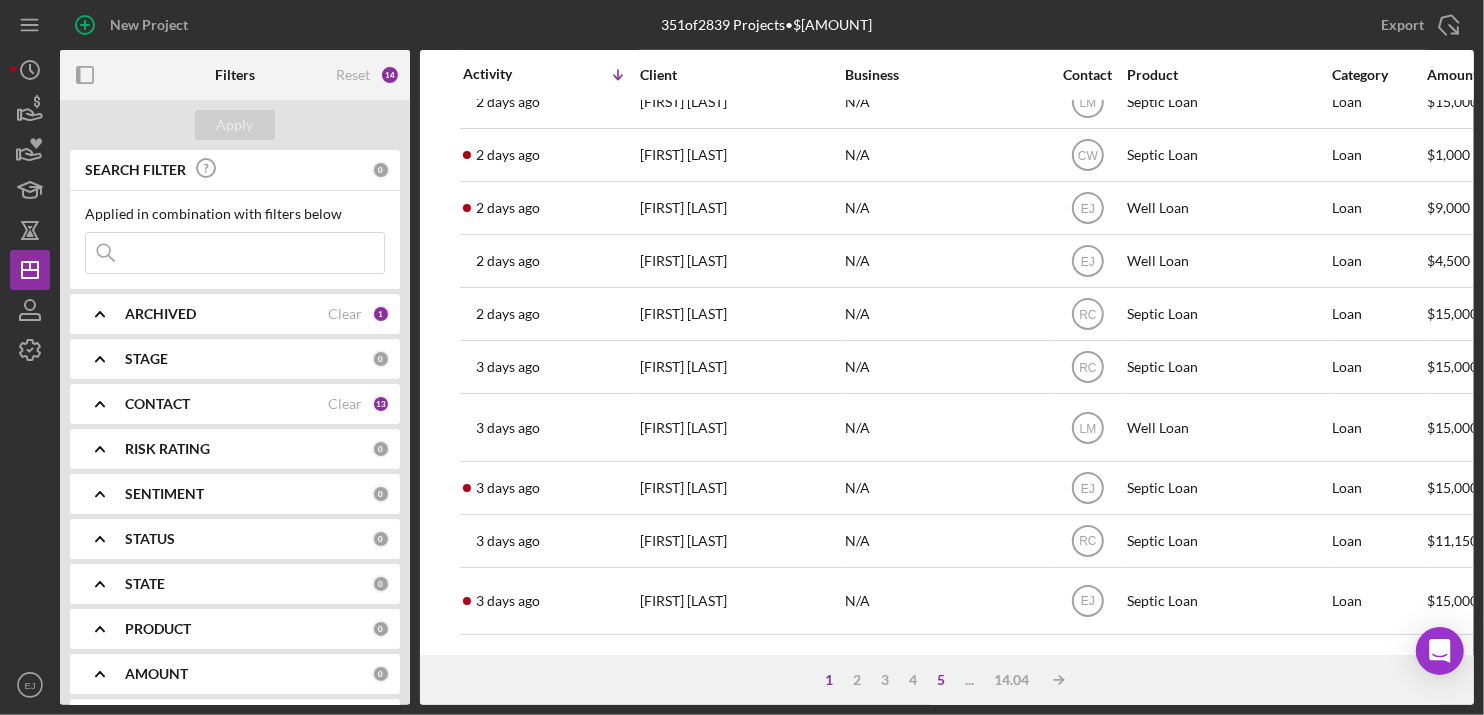 click on "5" at bounding box center (941, 680) 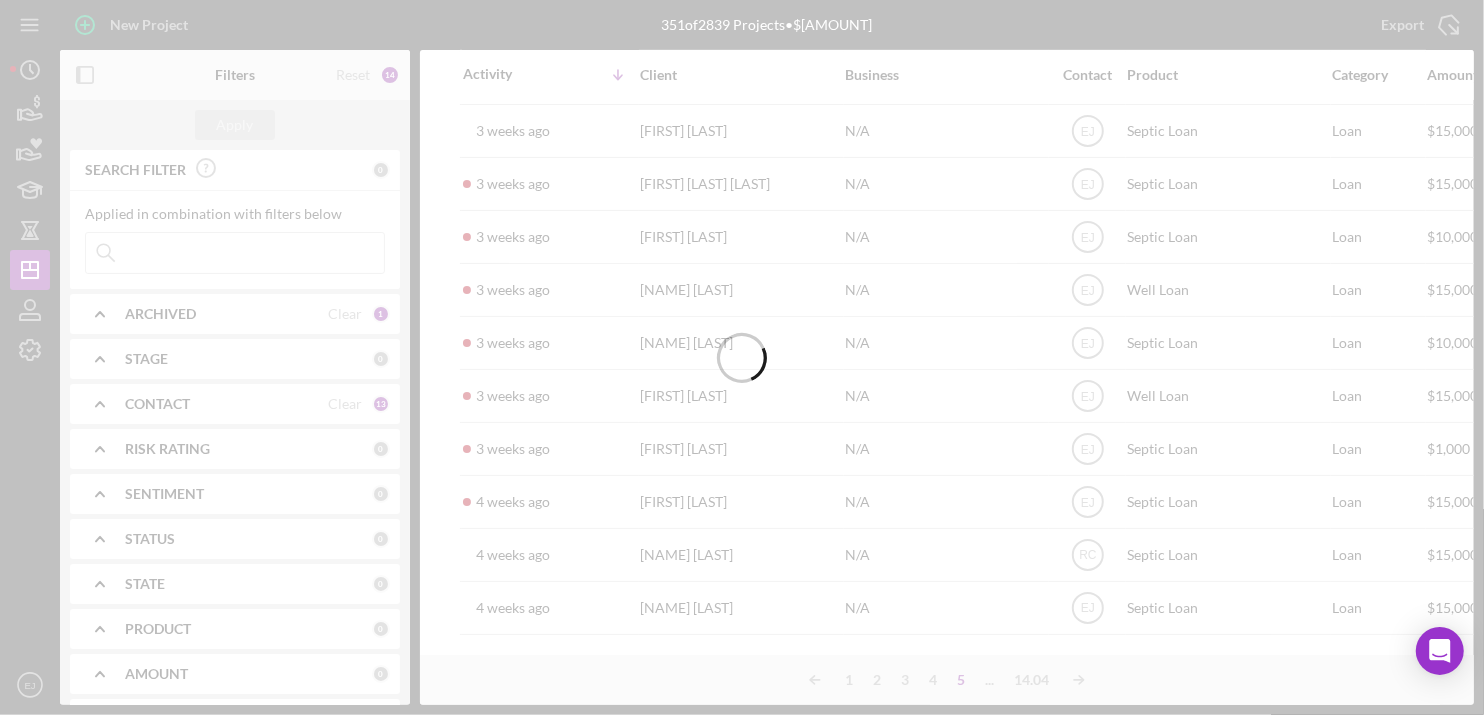 scroll, scrollTop: 827, scrollLeft: 0, axis: vertical 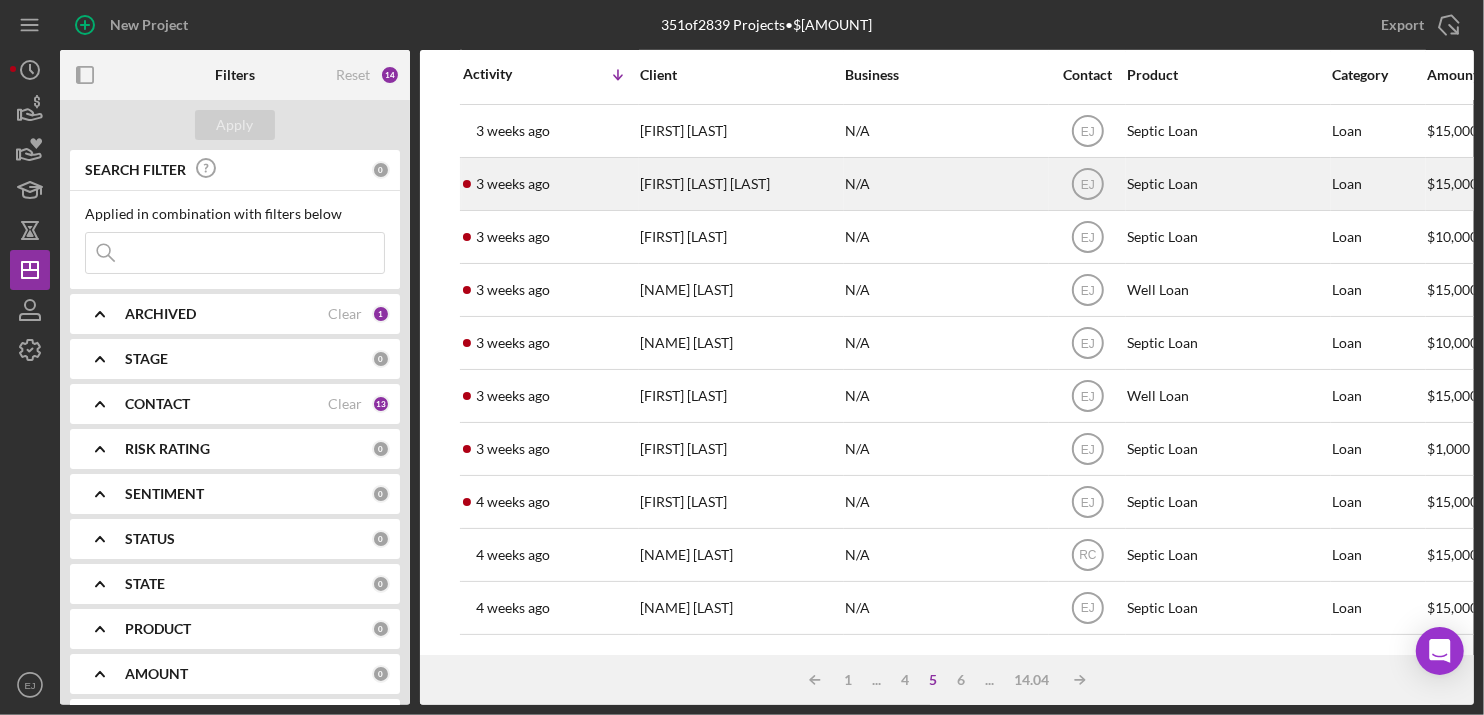 click on "[FIRST] [LAST] [LAST]" at bounding box center [740, 184] 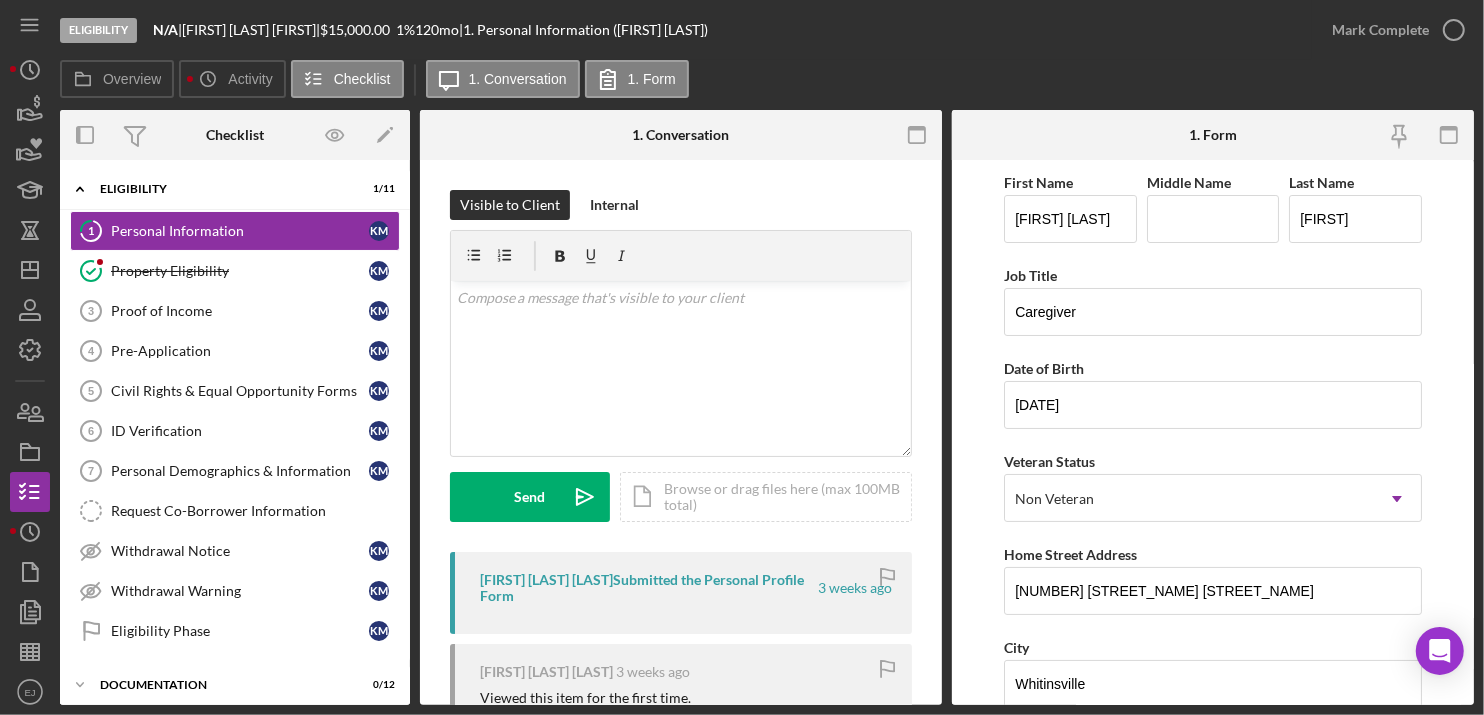 scroll, scrollTop: 445, scrollLeft: 0, axis: vertical 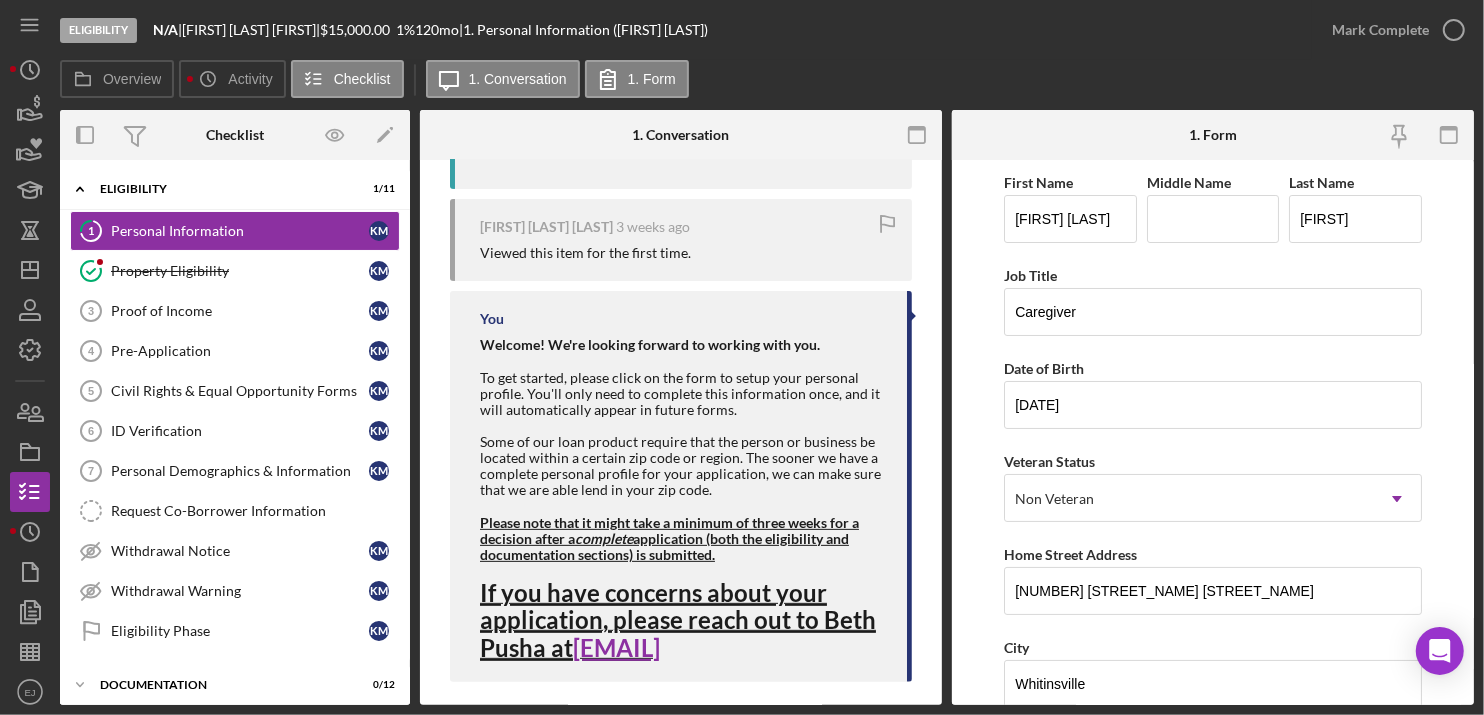 click on "Overview Overview Edit Icon/Edit Status Ongoing Risk Rating Sentiment Rating 5 Product Septic Loan Created Date [DATE] Started Date [DATE] Closing Goal Amount $15,000.00 Rate 1.000% Term 120 months Contact Icon/User Photo EJ [FIRST] [LAST] Account Executive Stage Eligibility Weekly Status Update Yes Inactivity Alerts Yes Key Ratios Edit Icon/Edit DSCR Collateral Coverage DTI LTV Global DSCR Global Collateral Coverage Global DTI NOI Recommendation Edit Icon/Edit Payment Type Rate Term Amount Down Payment Closing Fee Include closing fee in amount financed? No Origination Fee Include origination fee in amount financed? No Amount Financed Closing Date First Payment Date Maturity Date Resolution Edit Icon/Edit Resolved On Resolution New Activity [DATE] at [TIME] [FIRST] [LAST]. updated the Property Eligibility Icon/Navigate Checklist Icon/Edit Icon/Expander Eligibility 1 / 11 1 Personal Information K M Property Eligibility Property Eligibility K M Proof of Income 3 Proof of Income K M Pre-Application 4 K M 5" at bounding box center [767, 407] 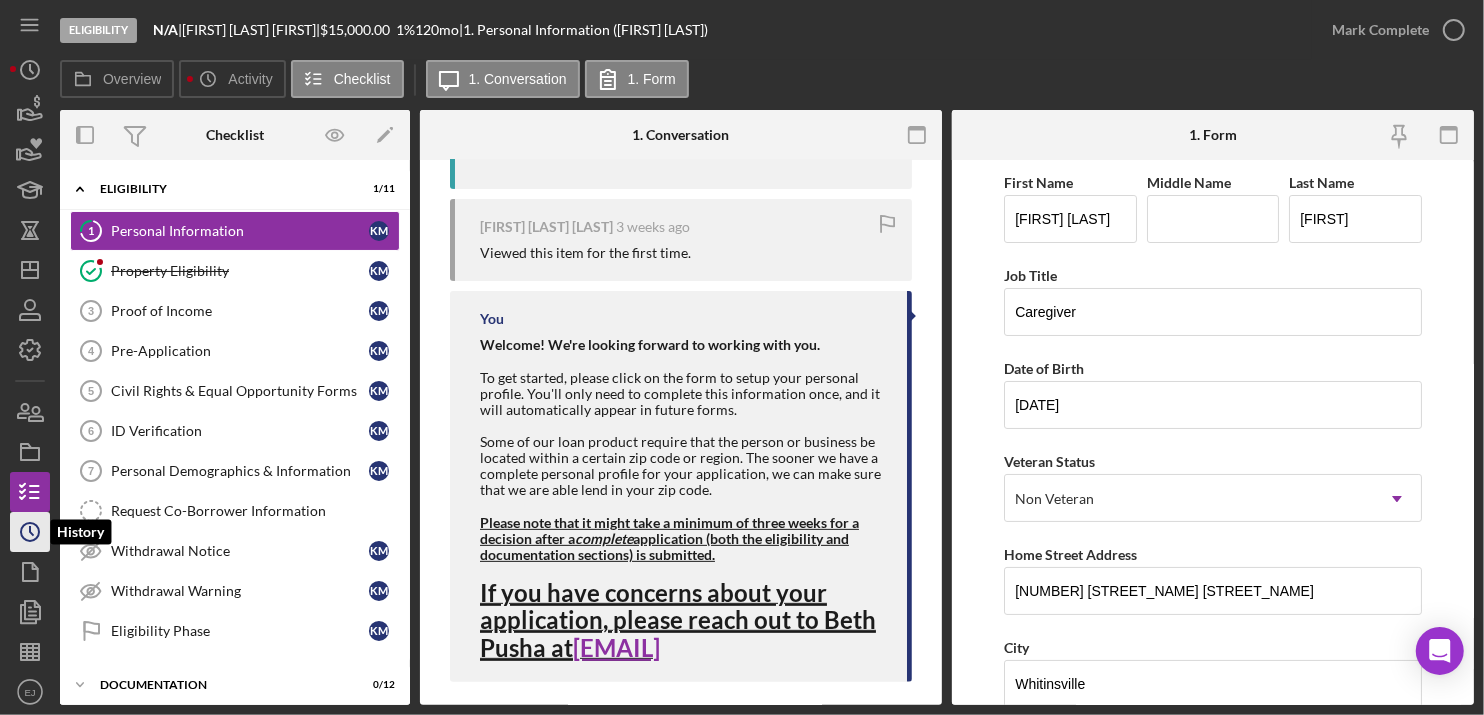 click 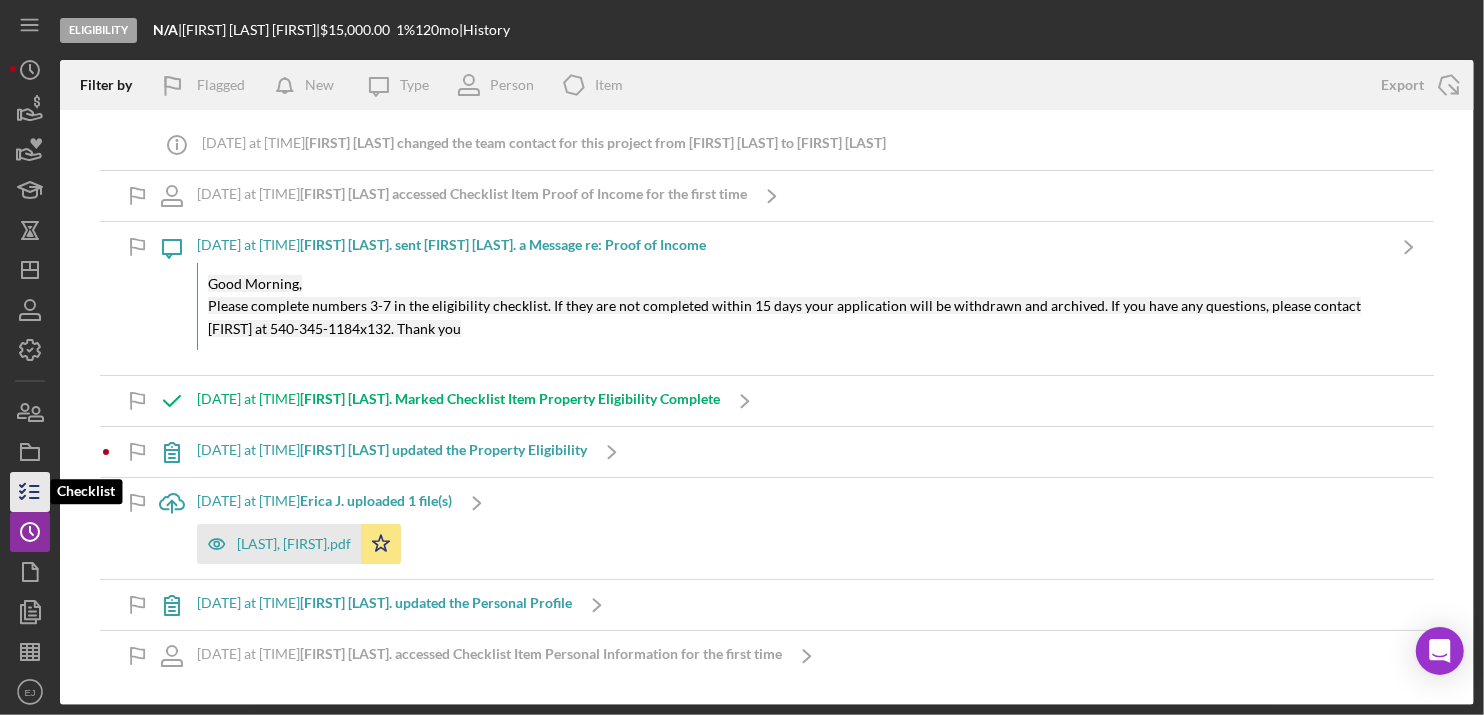 click 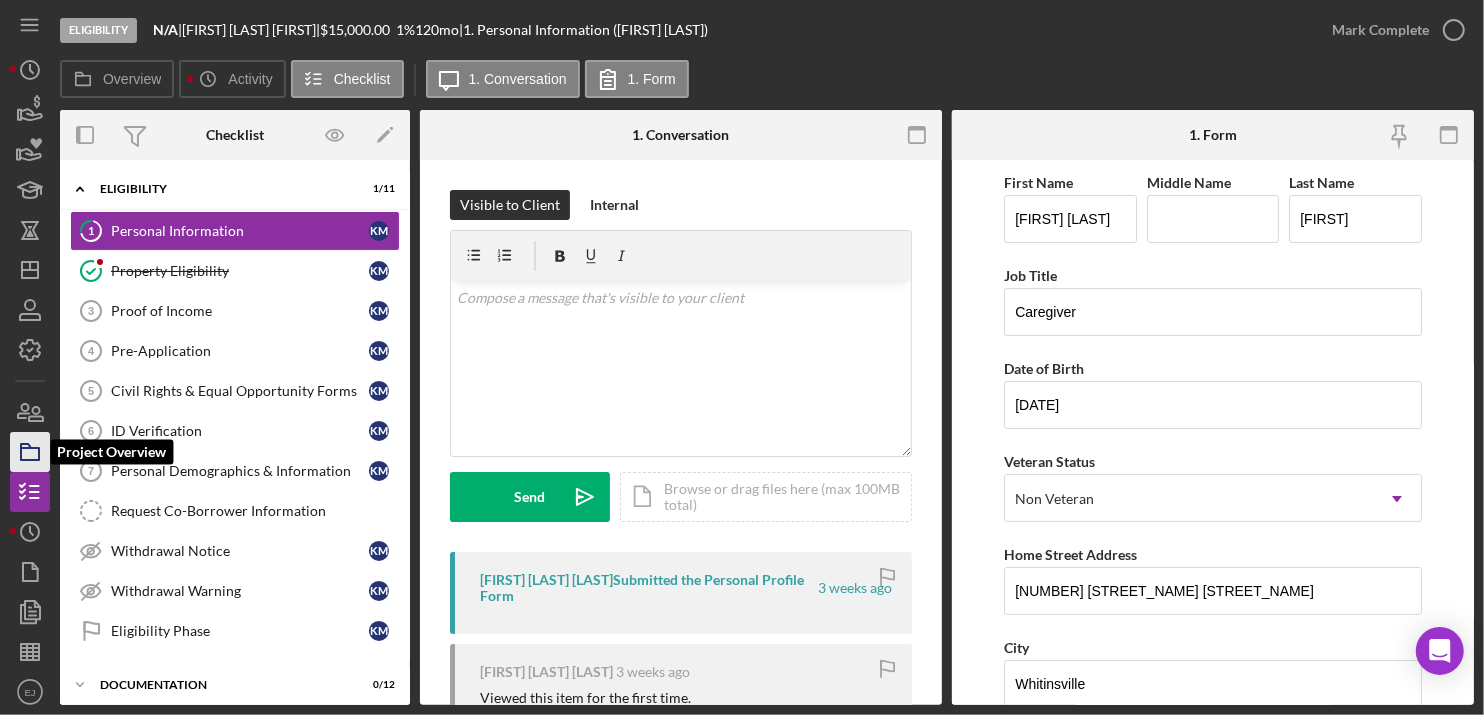 click 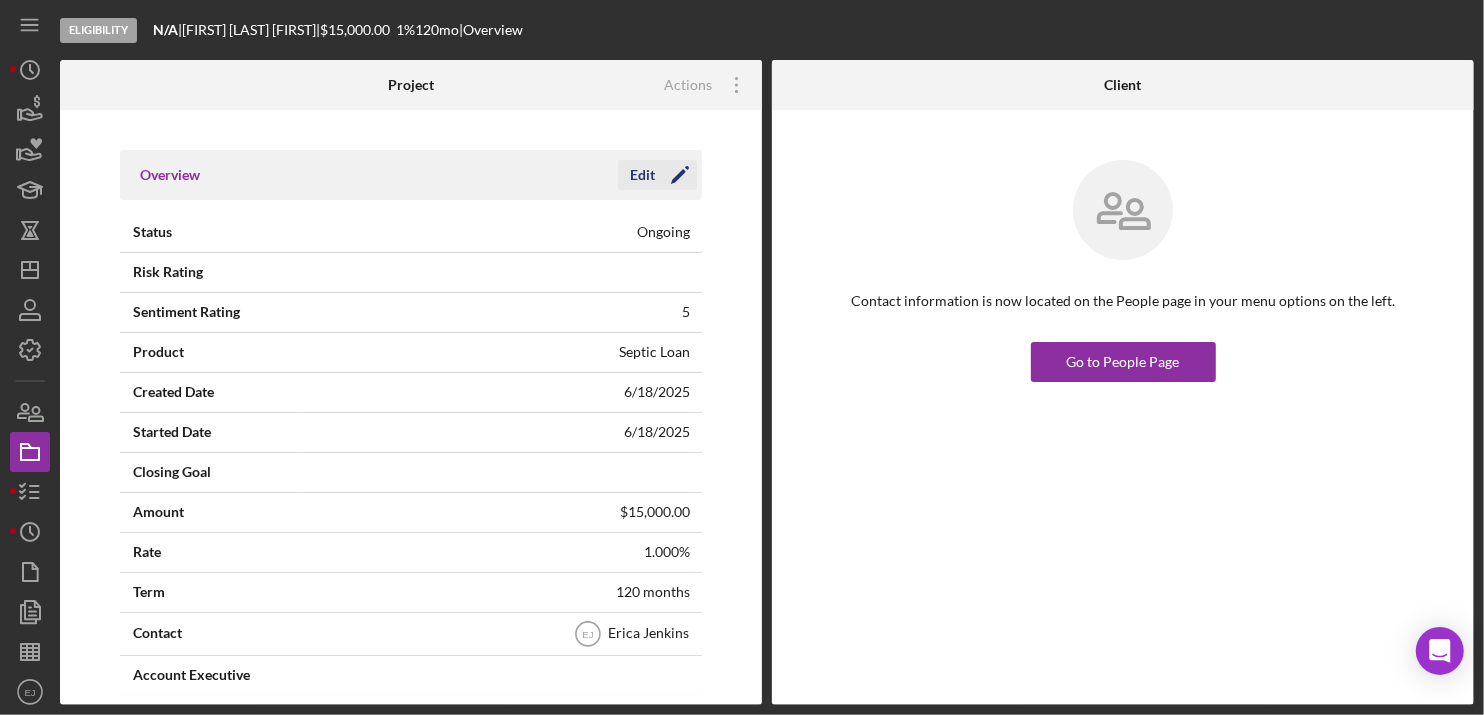 click on "Edit" at bounding box center (642, 175) 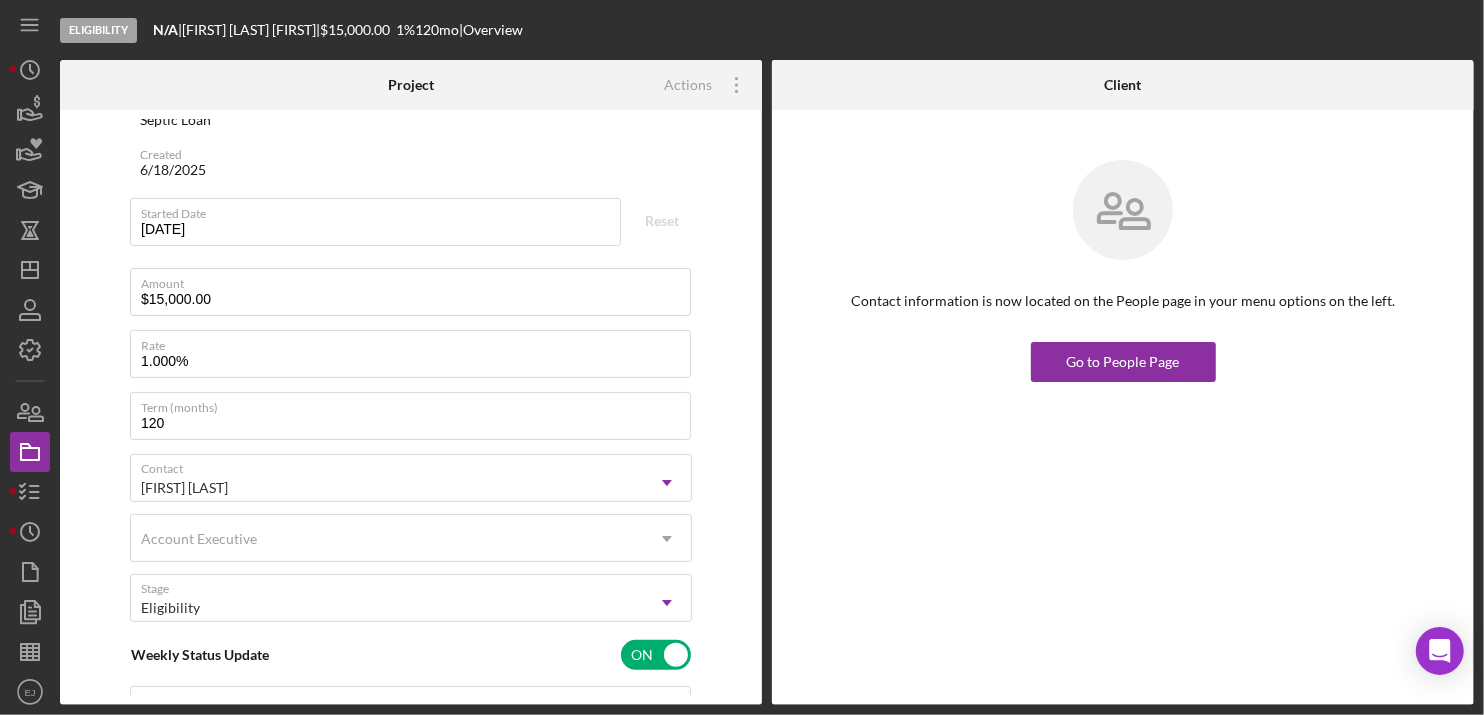 scroll, scrollTop: 320, scrollLeft: 0, axis: vertical 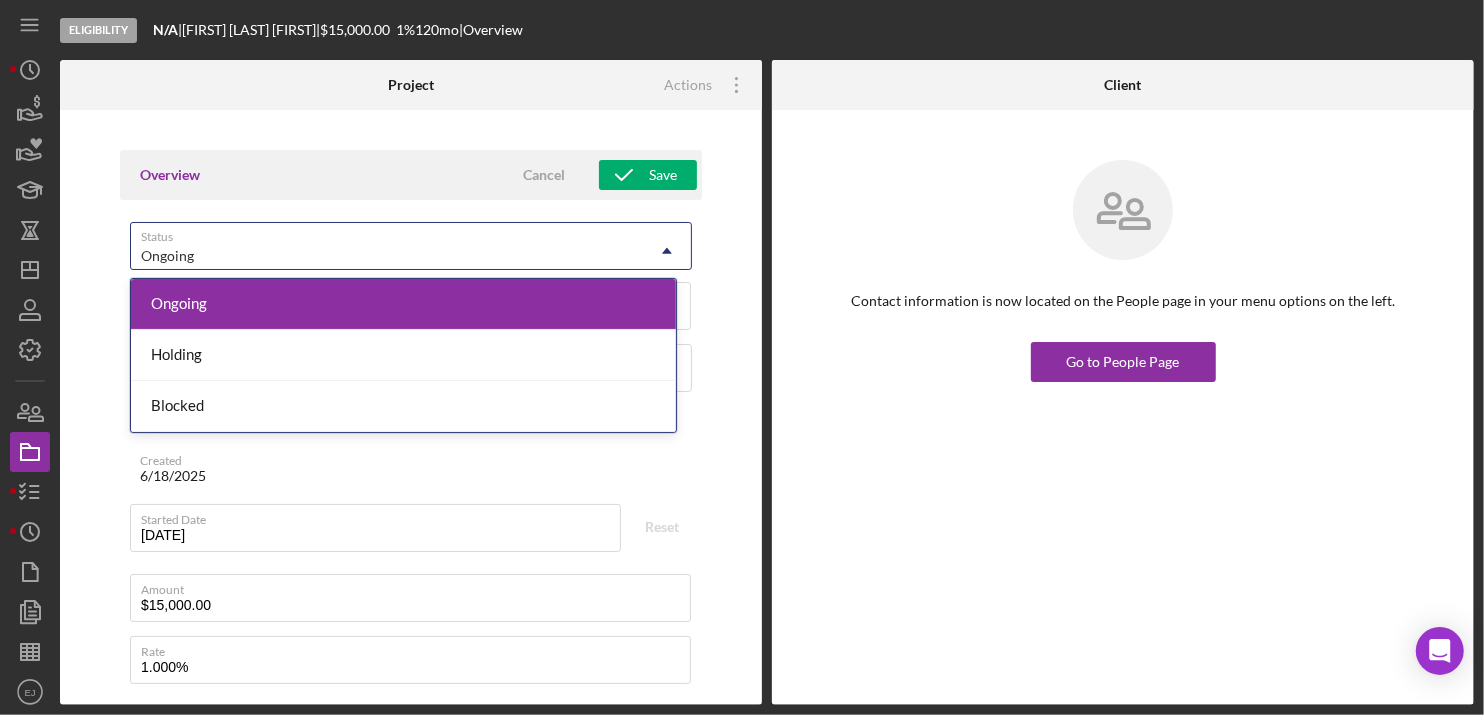 click on "Icon/Dropdown Arrow" 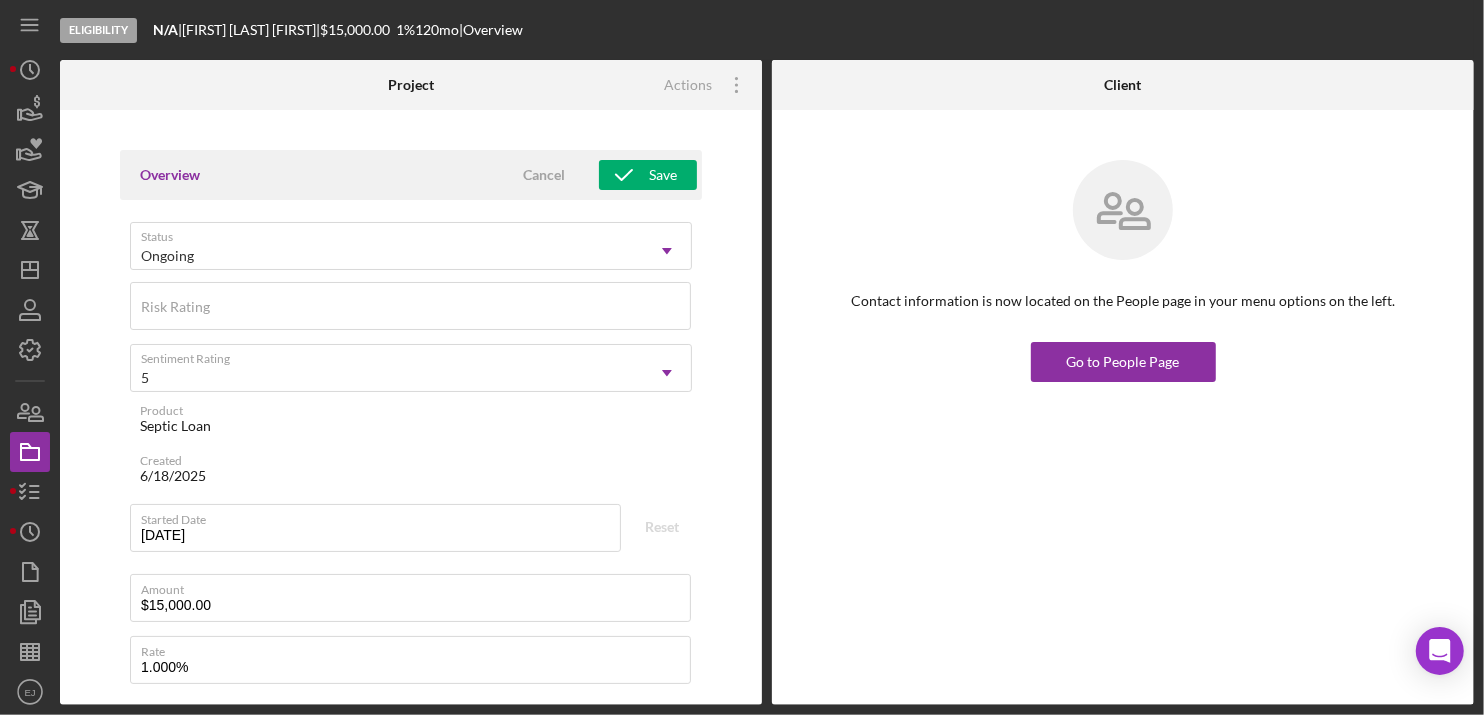 scroll, scrollTop: 503, scrollLeft: 0, axis: vertical 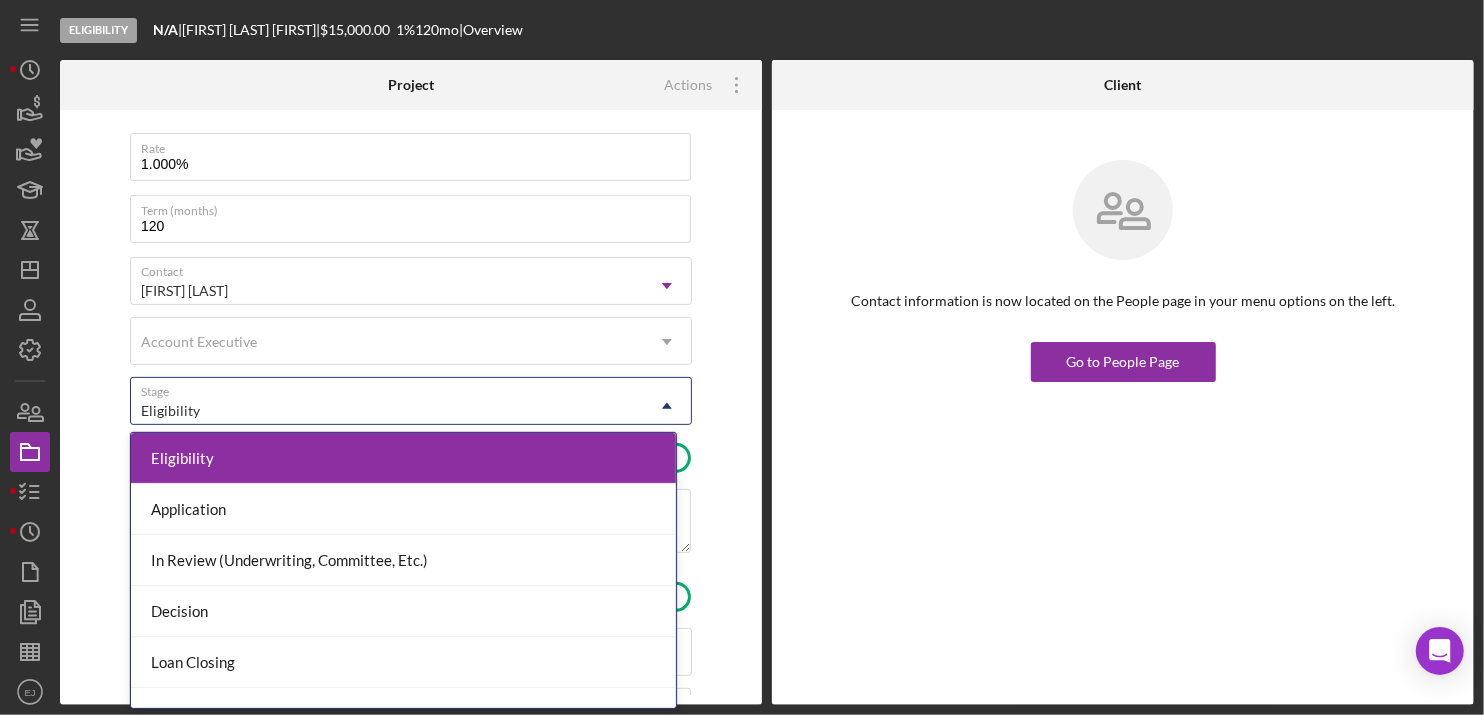 click on "Icon/Dropdown Arrow" 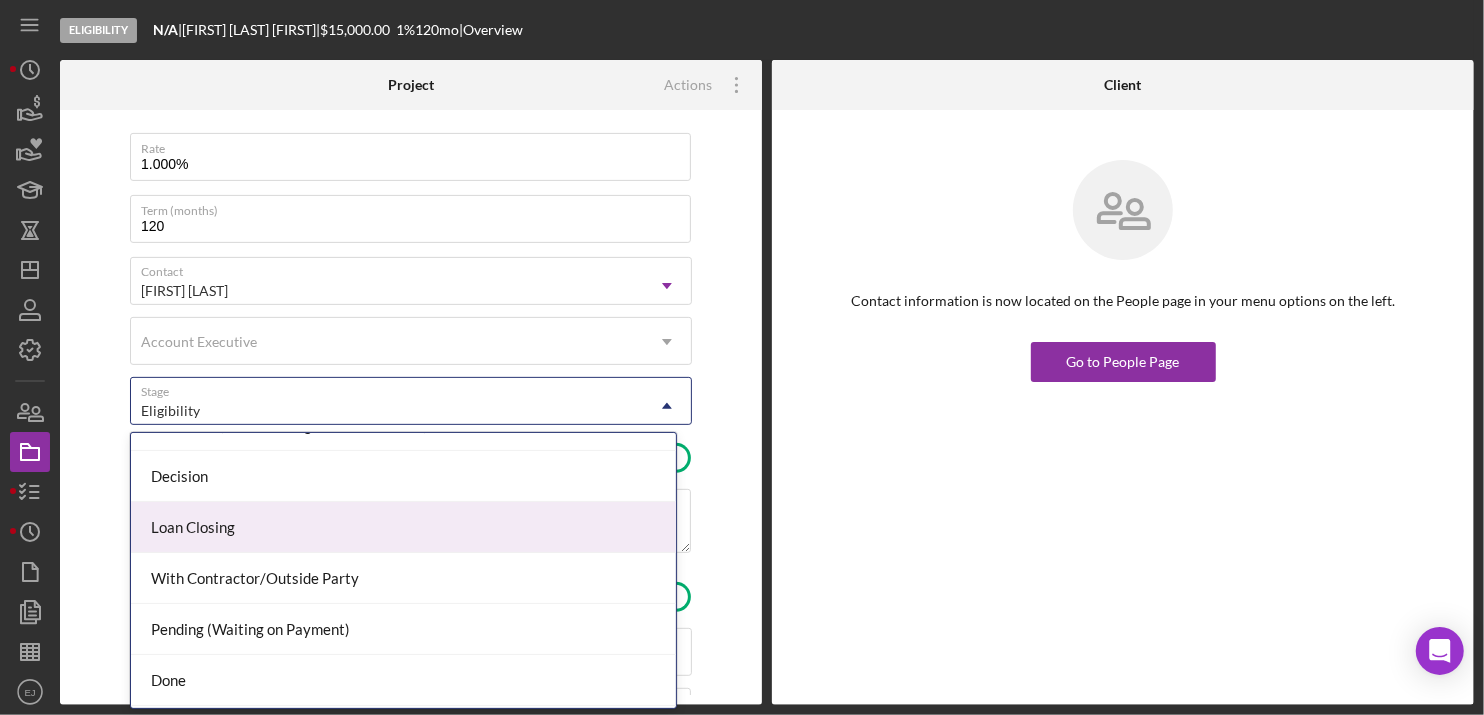 scroll, scrollTop: 181, scrollLeft: 0, axis: vertical 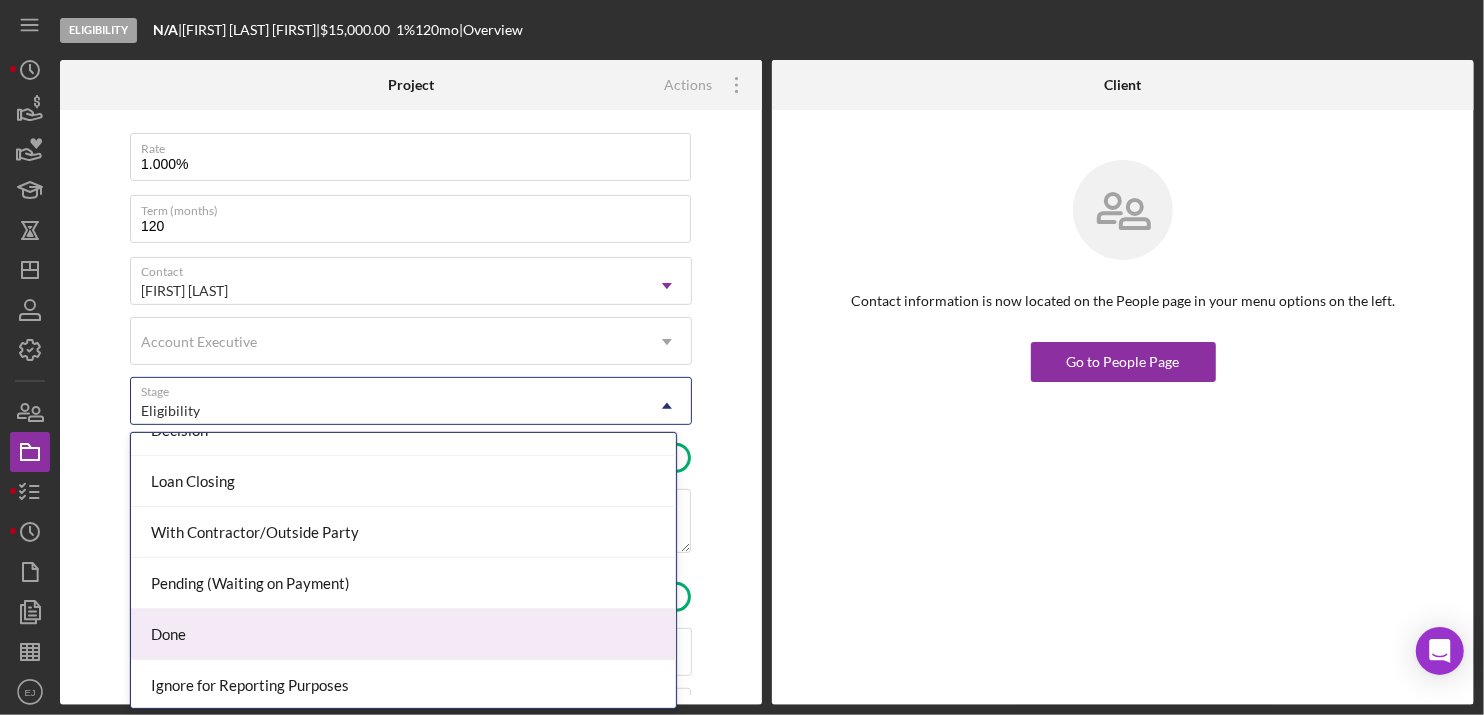 click on "Done" at bounding box center [403, 634] 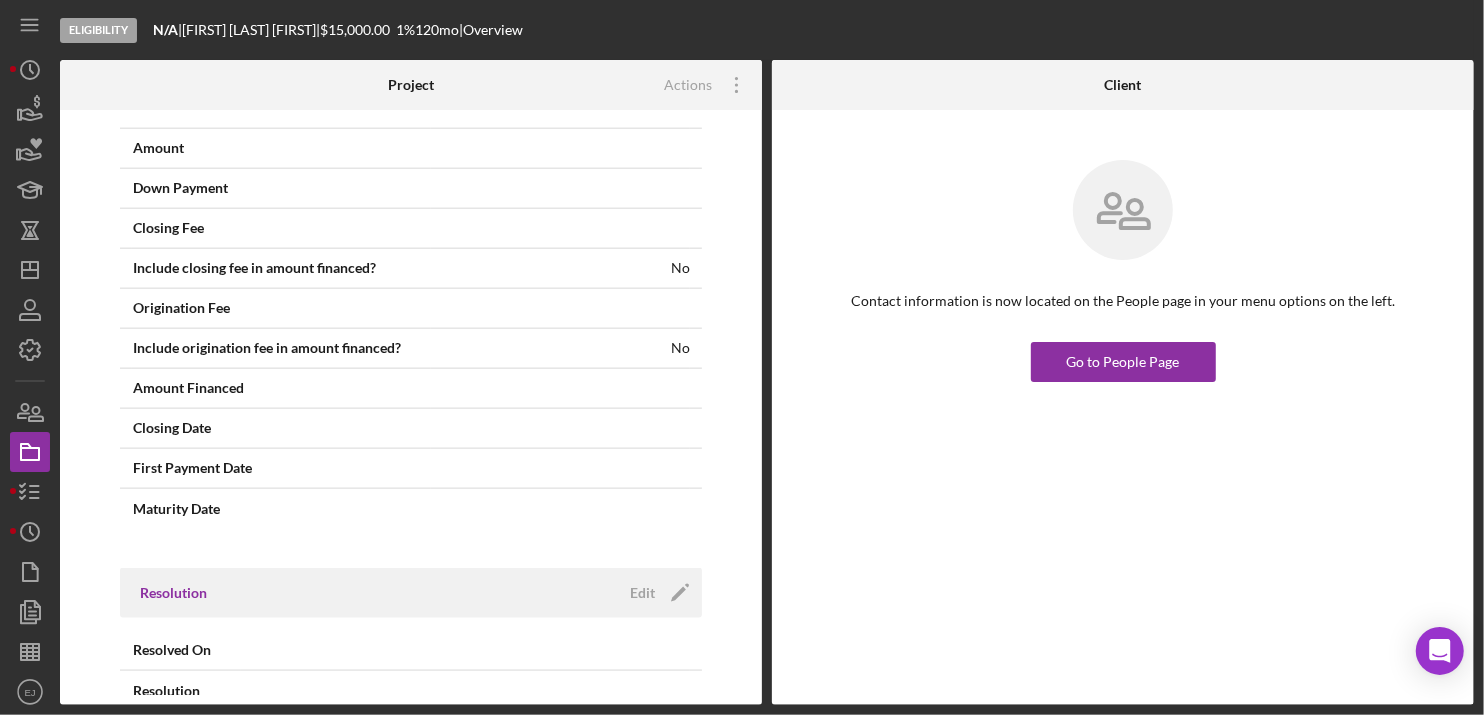 scroll, scrollTop: 1834, scrollLeft: 0, axis: vertical 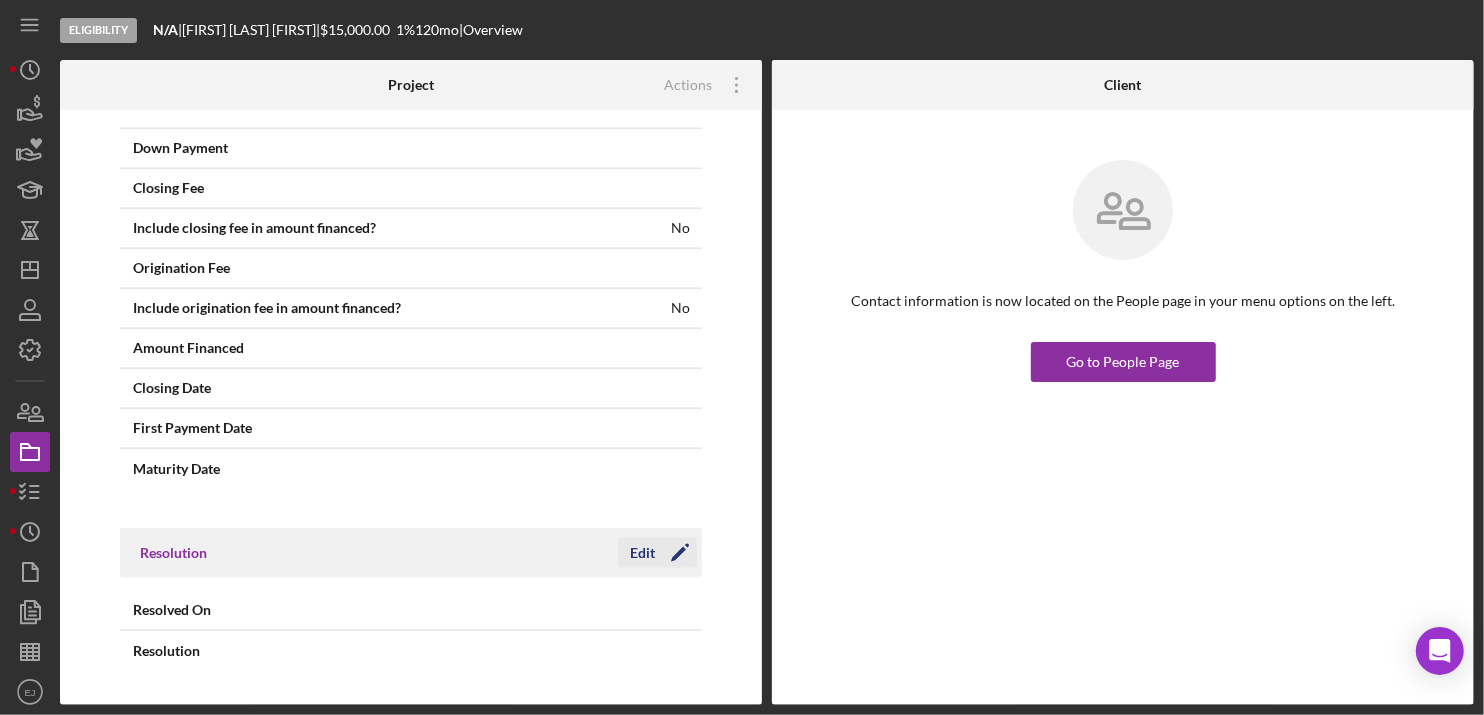 click on "Edit" at bounding box center (642, 553) 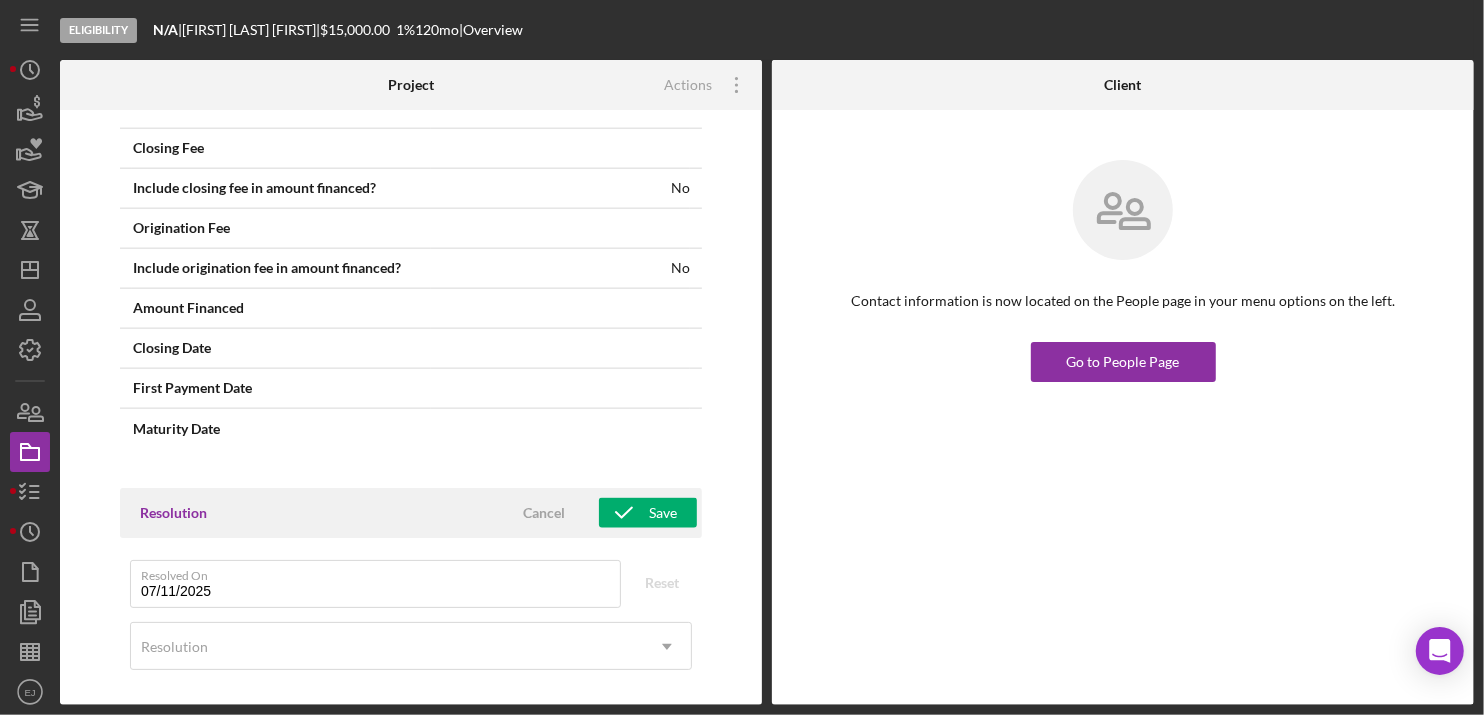 scroll, scrollTop: 1888, scrollLeft: 0, axis: vertical 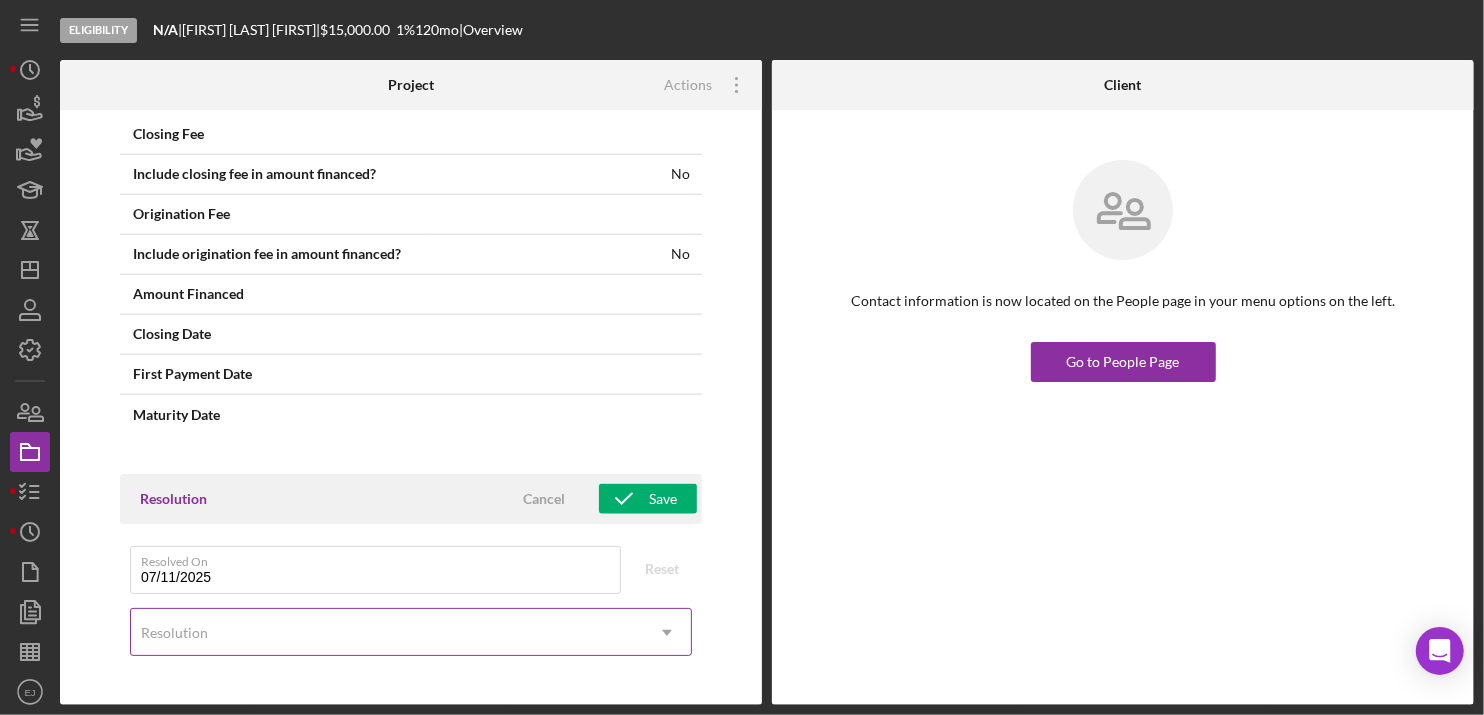 click on "Icon/Dropdown Arrow" 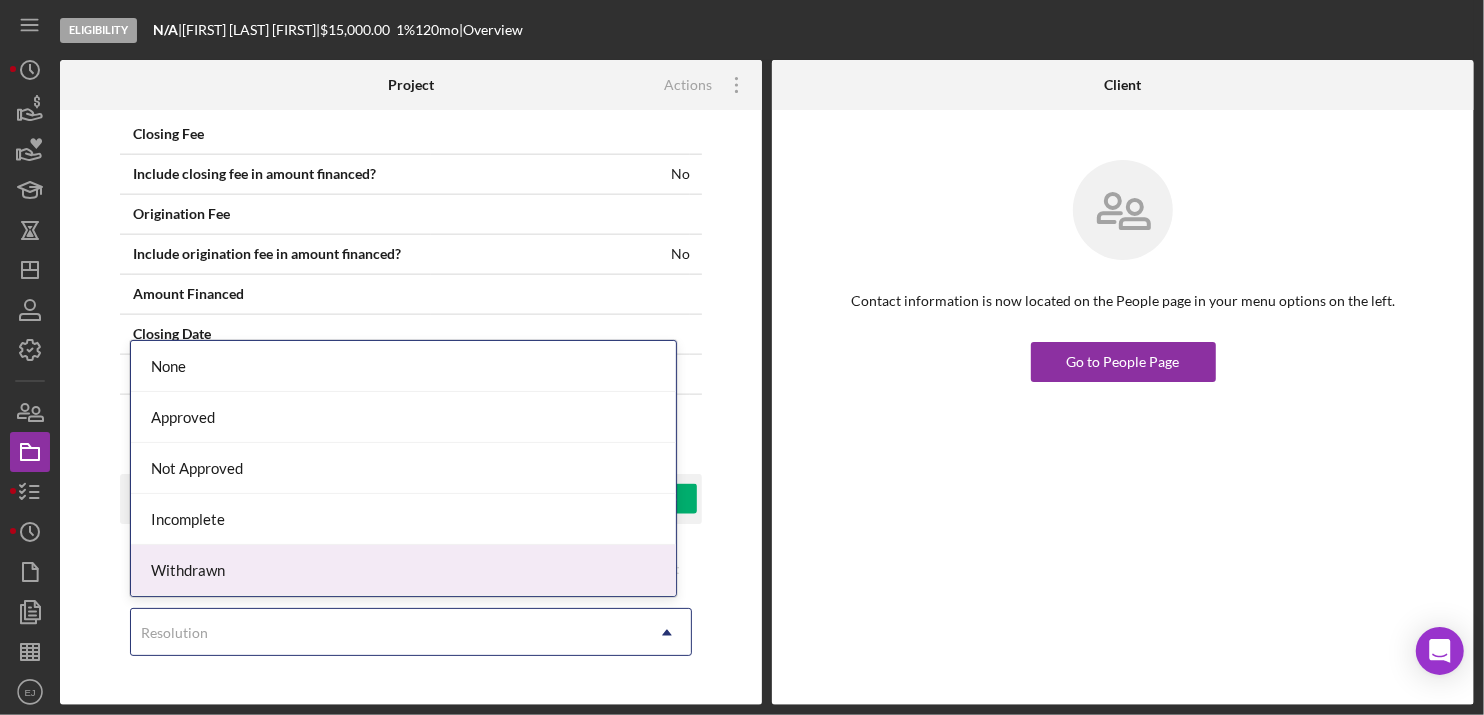 click on "Withdrawn" at bounding box center [403, 570] 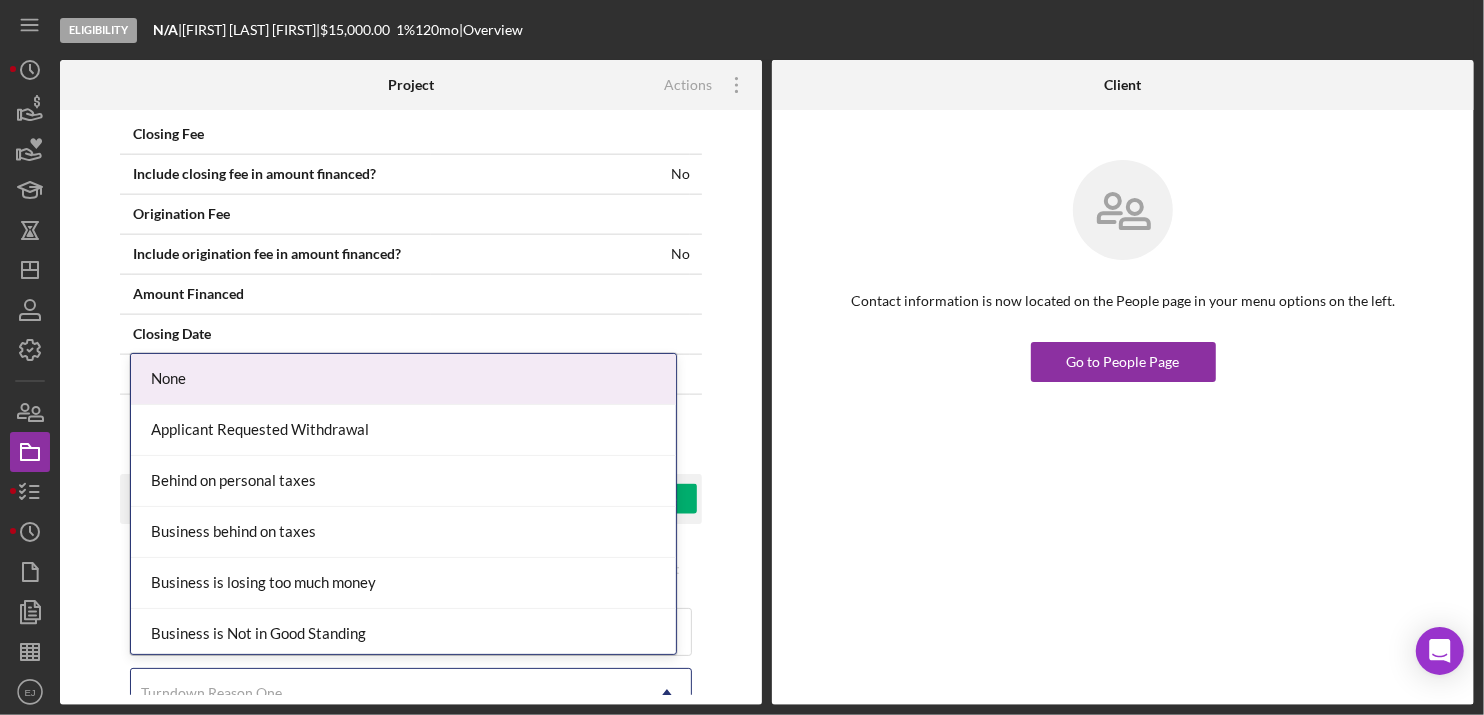 click on "Icon/Dropdown Arrow" 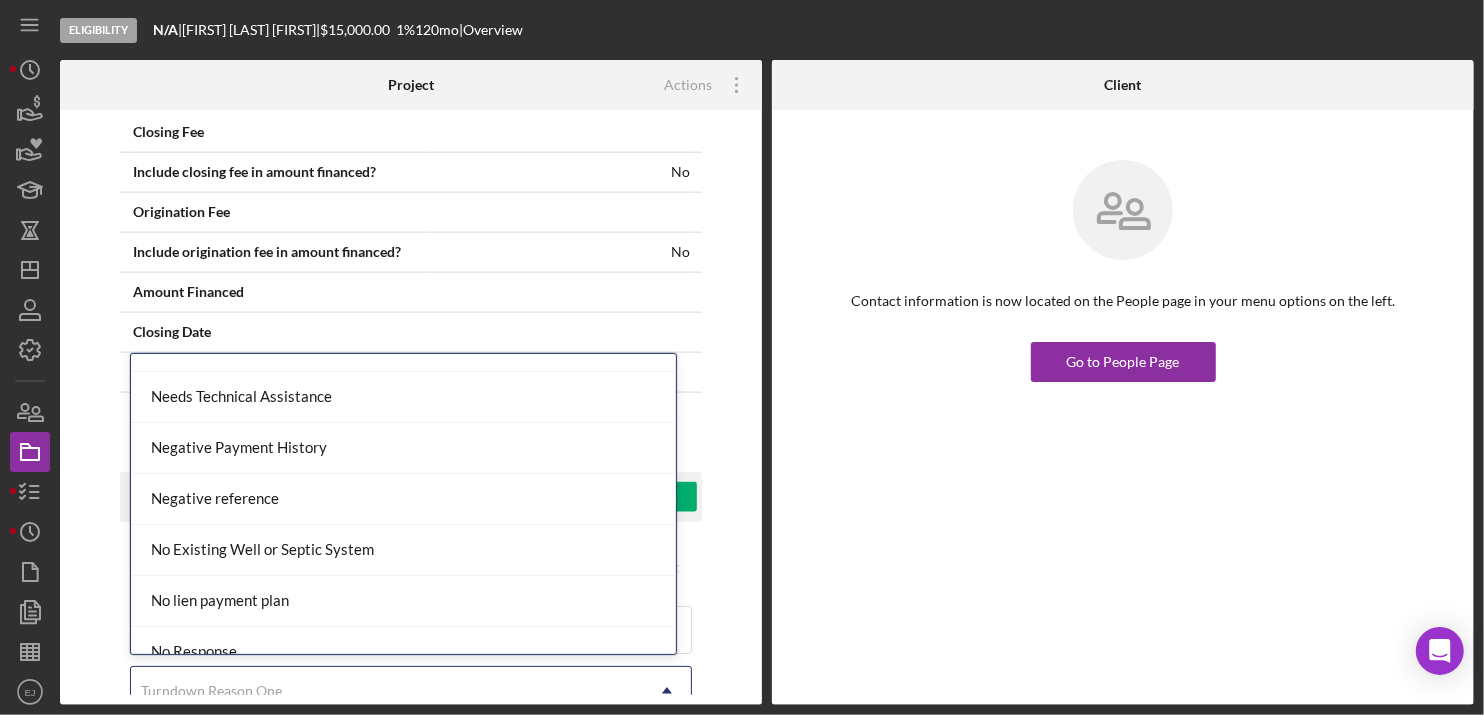 scroll, scrollTop: 1570, scrollLeft: 0, axis: vertical 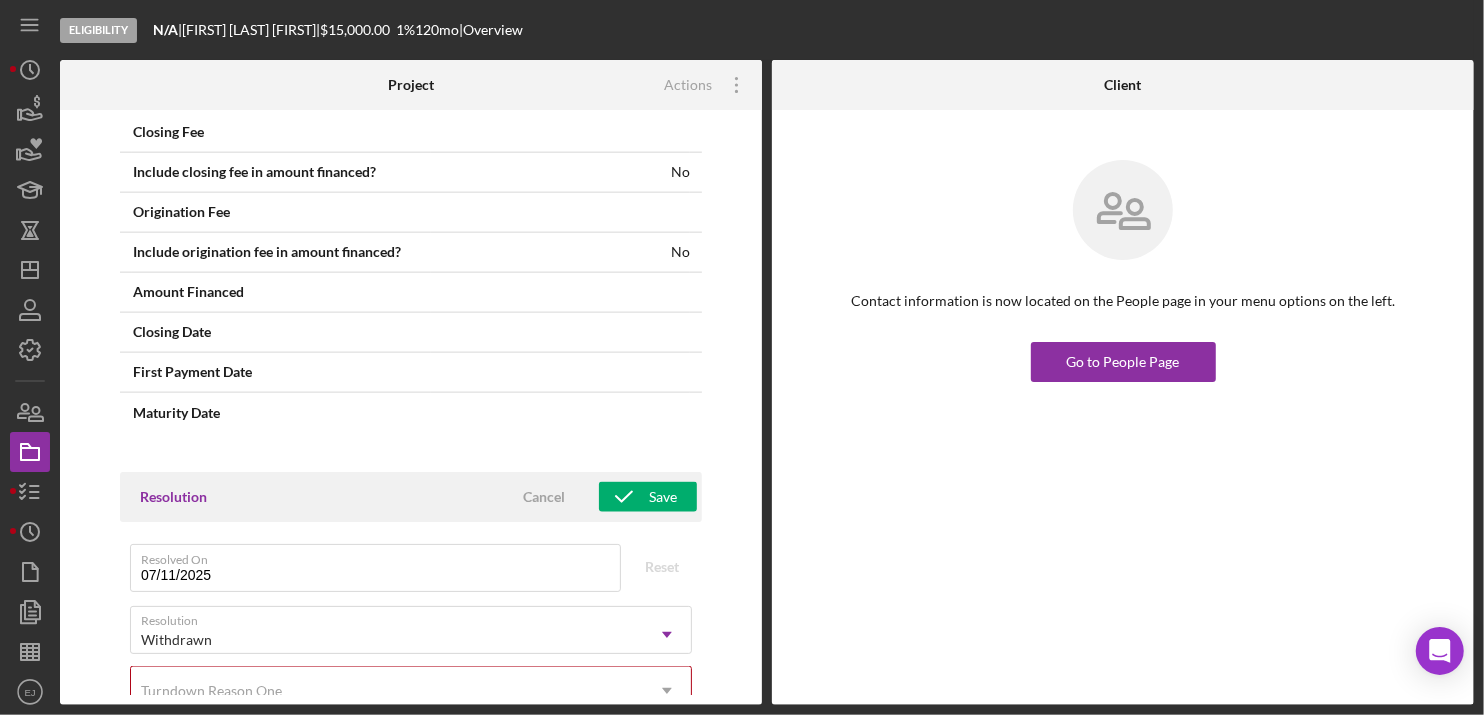 click on "Overview Cancel Save Status Ongoing Icon/Dropdown Arrow Risk Rating Sentiment Rating 5 Icon/Dropdown Arrow Product Septic Loan Created 6/18/2025 Started Date 06/18/2025 Reset Amount $15,000.00 Rate 1.000% Term (months) 120 Contact [NAME] [LAST] Icon/Dropdown Arrow Account Executive Icon/Dropdown Arrow Stage Done Icon/Dropdown Arrow Weekly Status Update ON Weekly Status Update Message Client Inactivity ON Send if the client is inactive for... 3 Days Icon/Dropdown Arrow Inactivity Reminder Message Key Ratios Edit Icon/Edit DSCR Collateral Coverage DTI LTV Global DSCR Global Collateral Coverage Global DTI NOI Recommendation Edit Icon/Edit Payment Type Rate Term Amount Down Payment Closing Fee Include closing fee in amount financed? No Origination Fee Include origination fee in amount financed? No Amount Financed Closing Date First Payment Date Maturity Date Resolution Cancel Save Resolved On 07/11/2025 Reset Resolution Withdrawn Icon/Dropdown Arrow Turndown Reason One Icon/Dropdown Arrow Required" at bounding box center [411, 407] 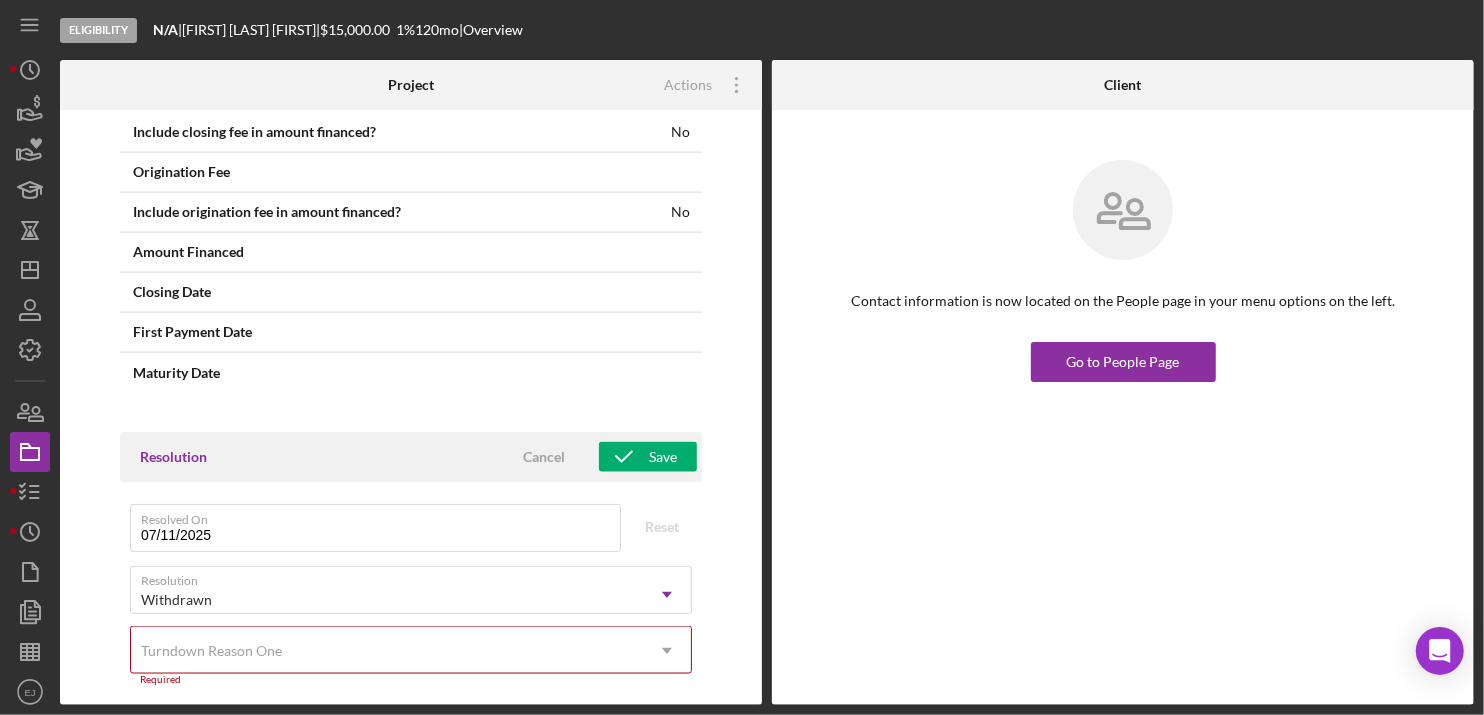 scroll, scrollTop: 2019, scrollLeft: 0, axis: vertical 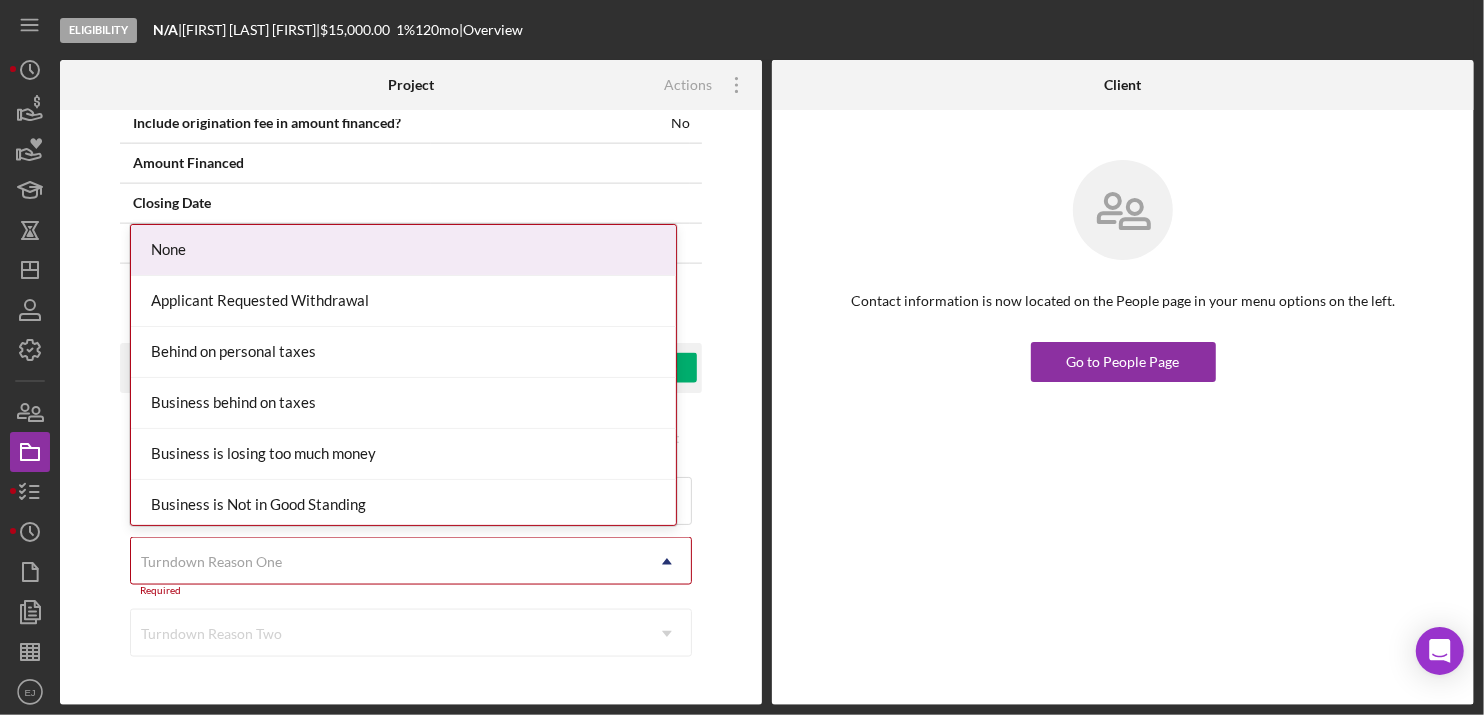click on "Icon/Dropdown Arrow" 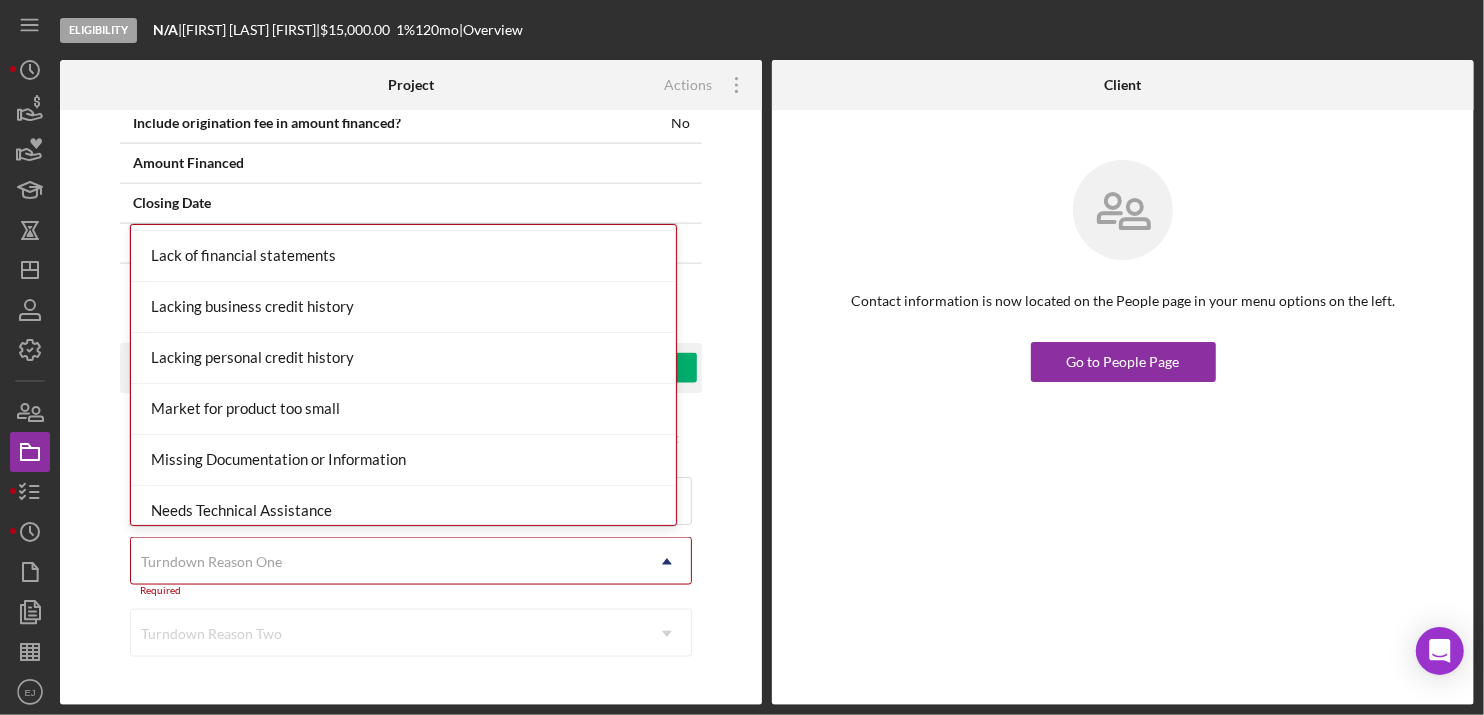 scroll, scrollTop: 1105, scrollLeft: 0, axis: vertical 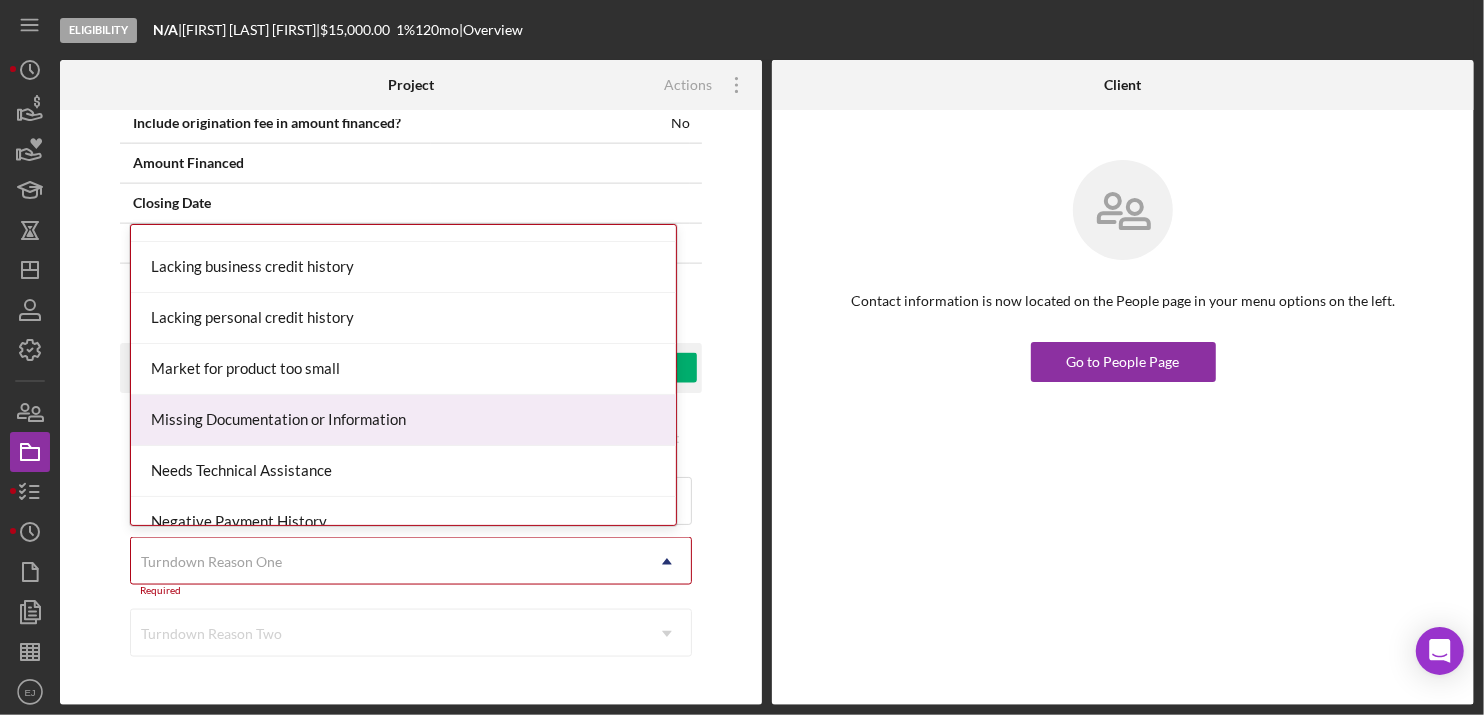 click on "Missing Documentation or Information" at bounding box center [403, 420] 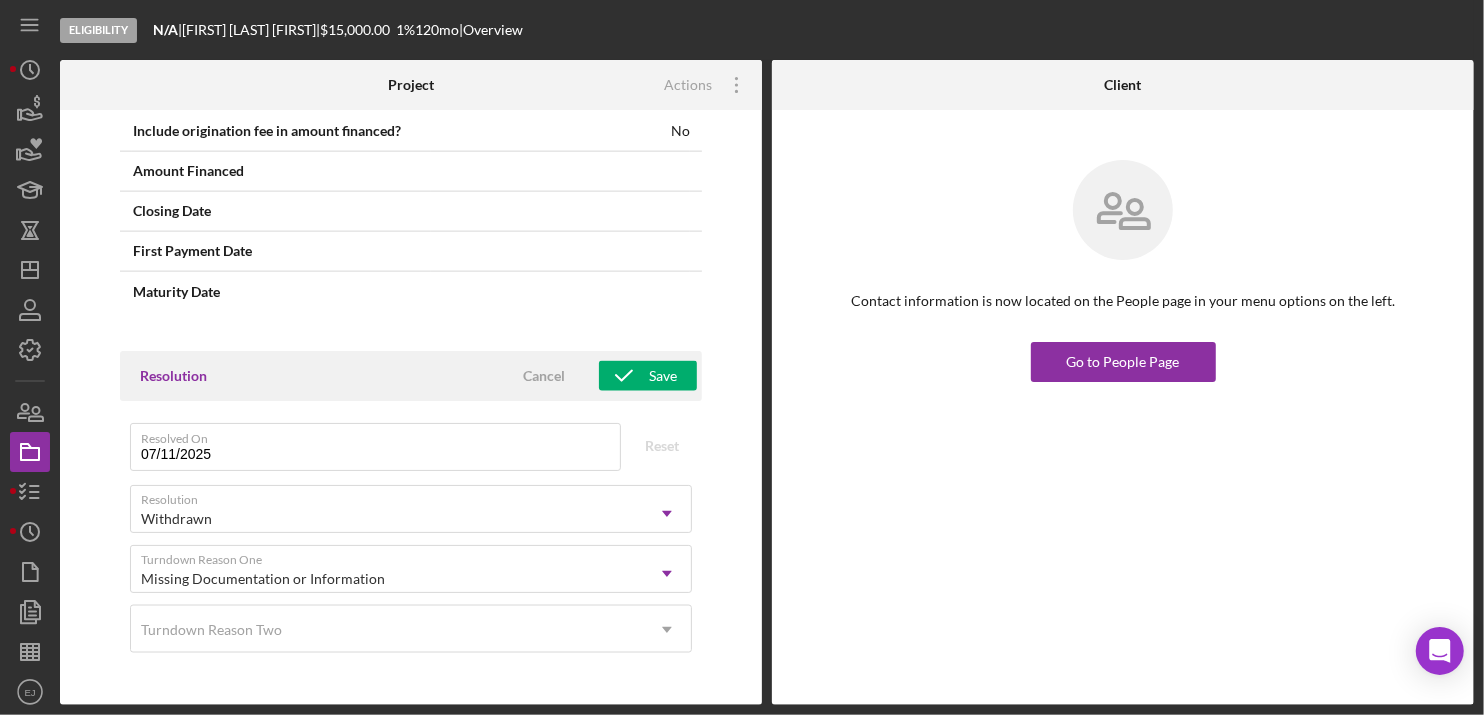 scroll, scrollTop: 2007, scrollLeft: 0, axis: vertical 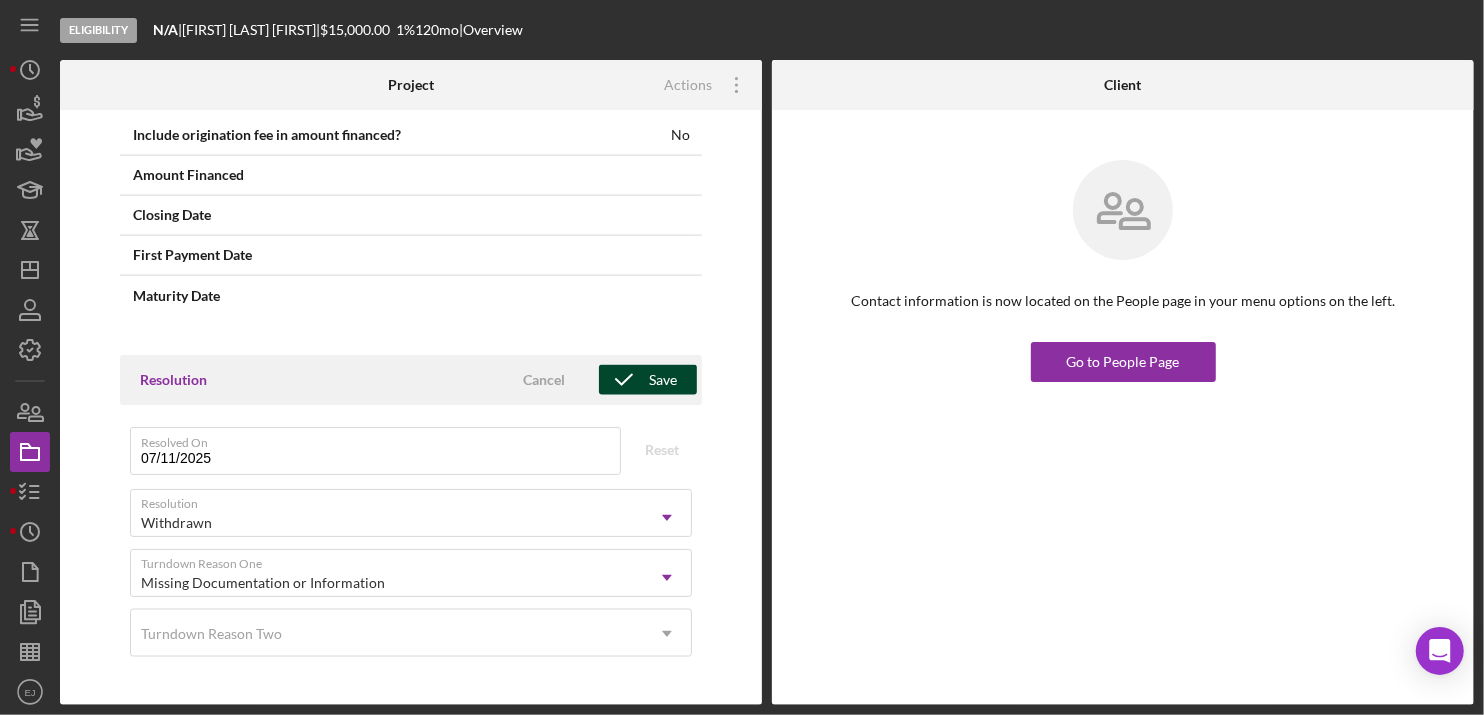 click on "Save" at bounding box center [663, 380] 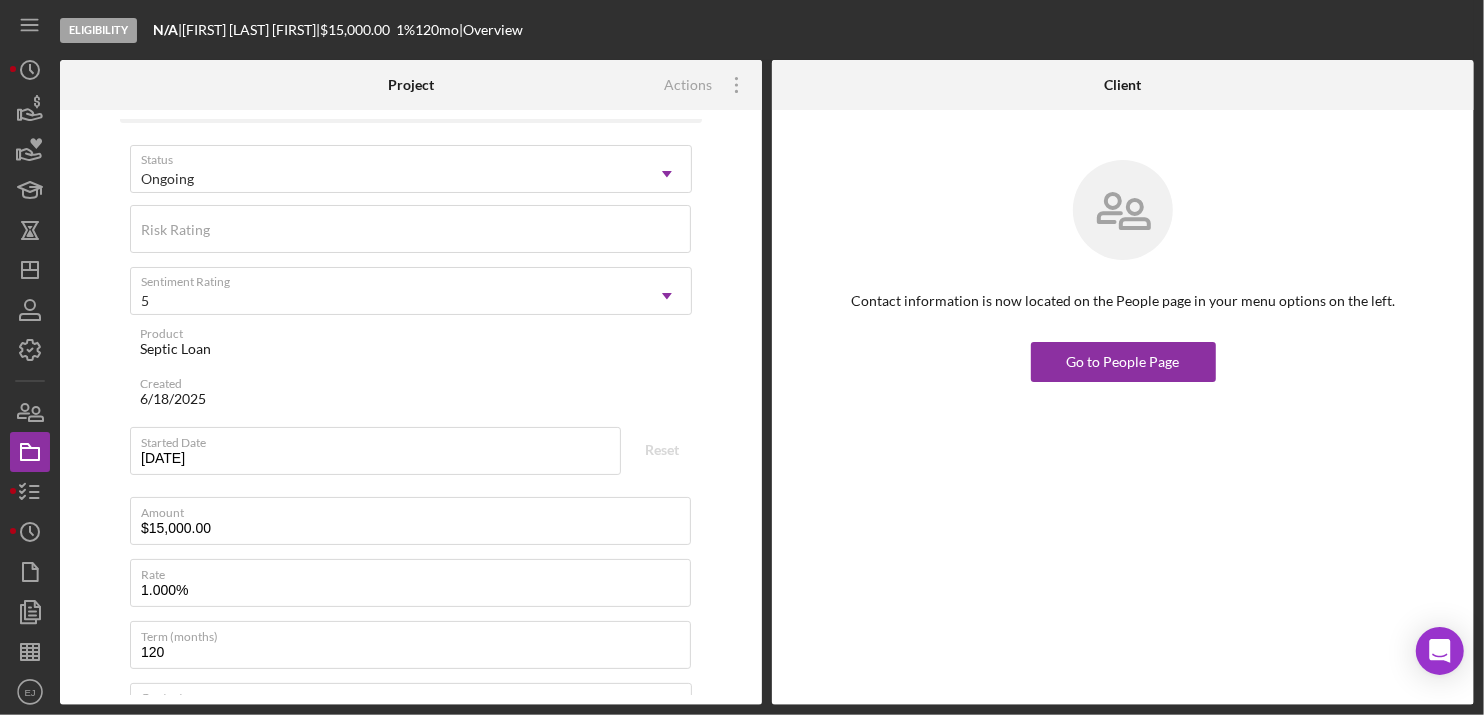 scroll, scrollTop: 0, scrollLeft: 0, axis: both 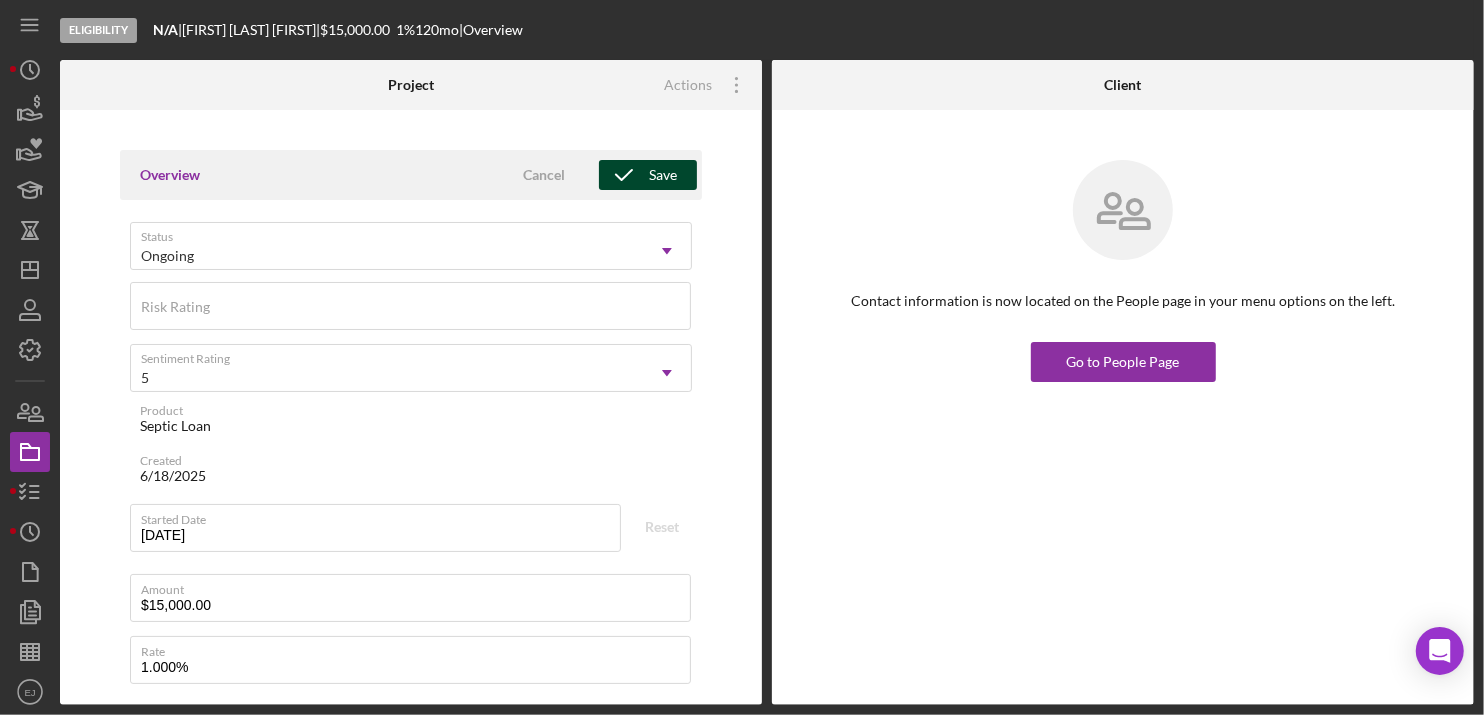 click on "Save" at bounding box center (648, 175) 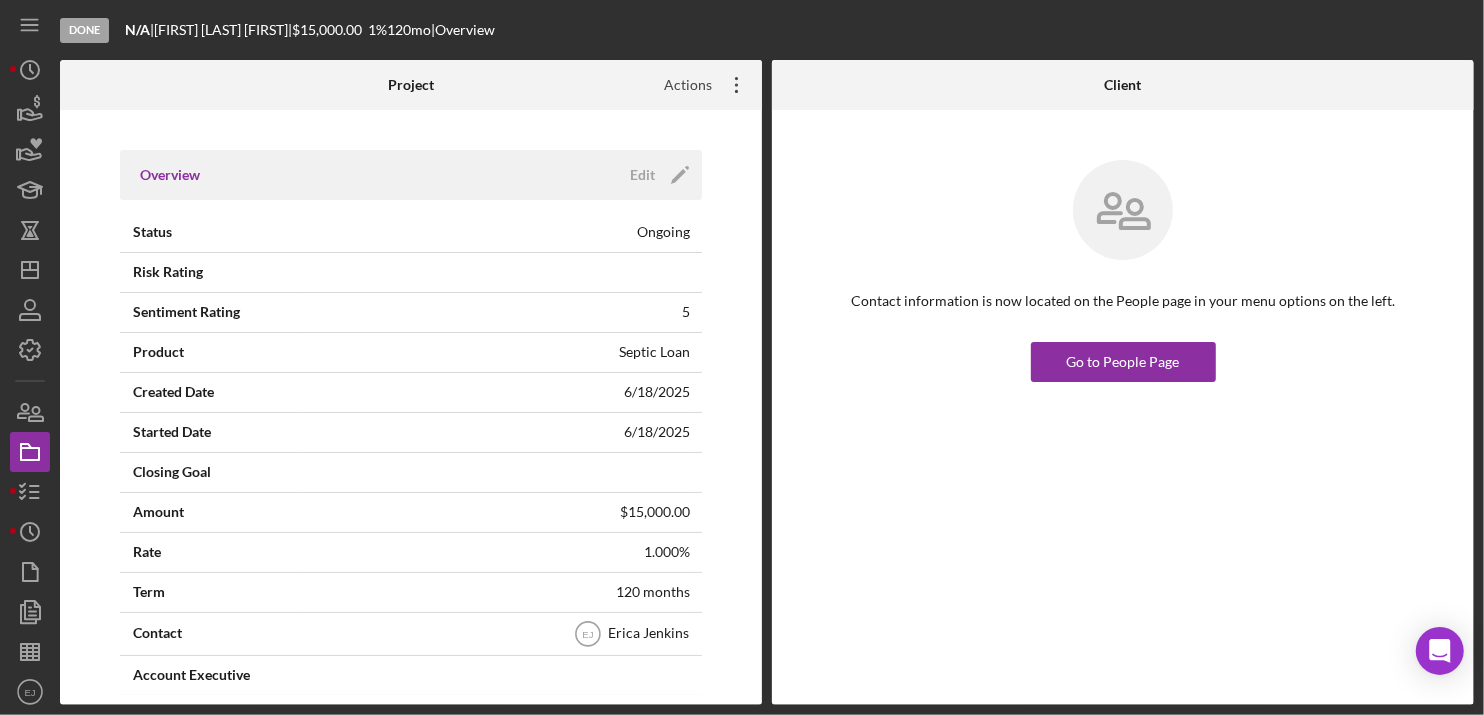 click on "Actions" at bounding box center [680, 85] 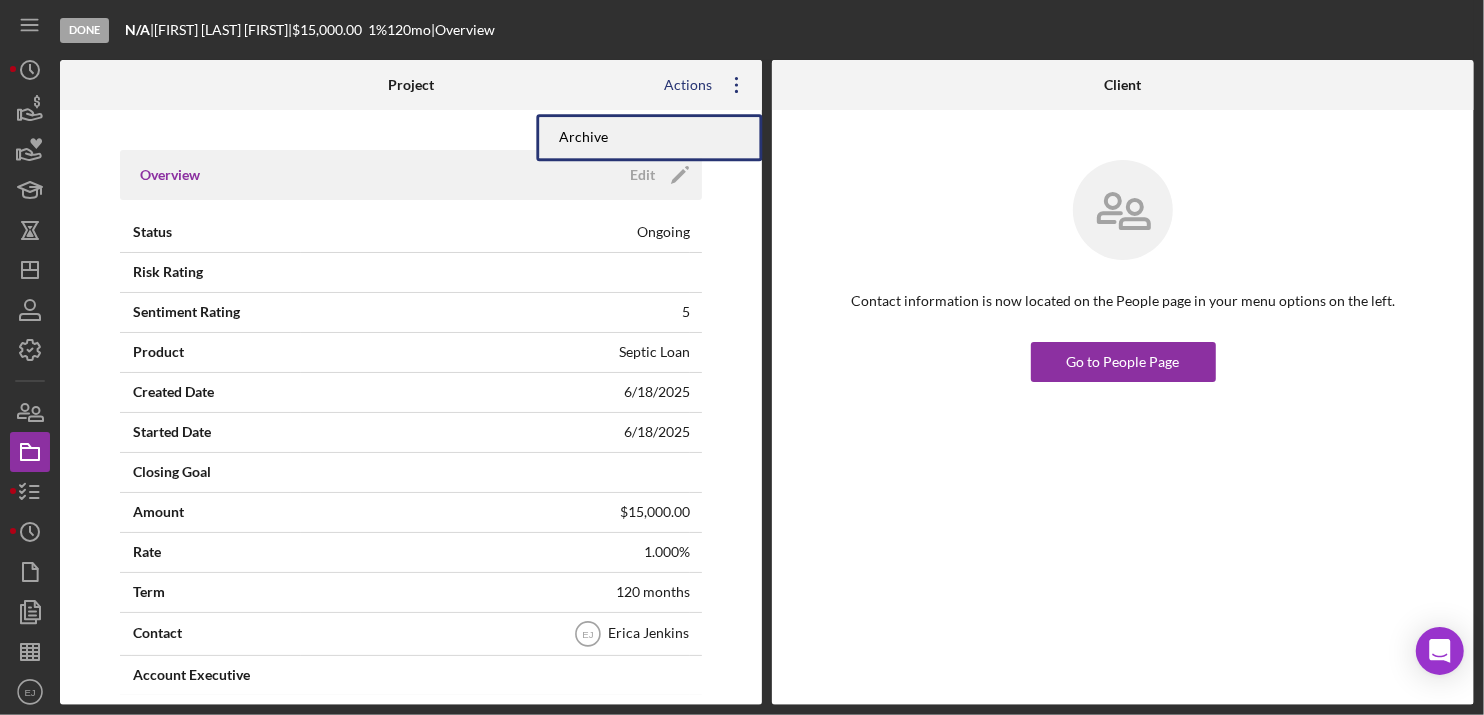click on "Archive" at bounding box center (649, 137) 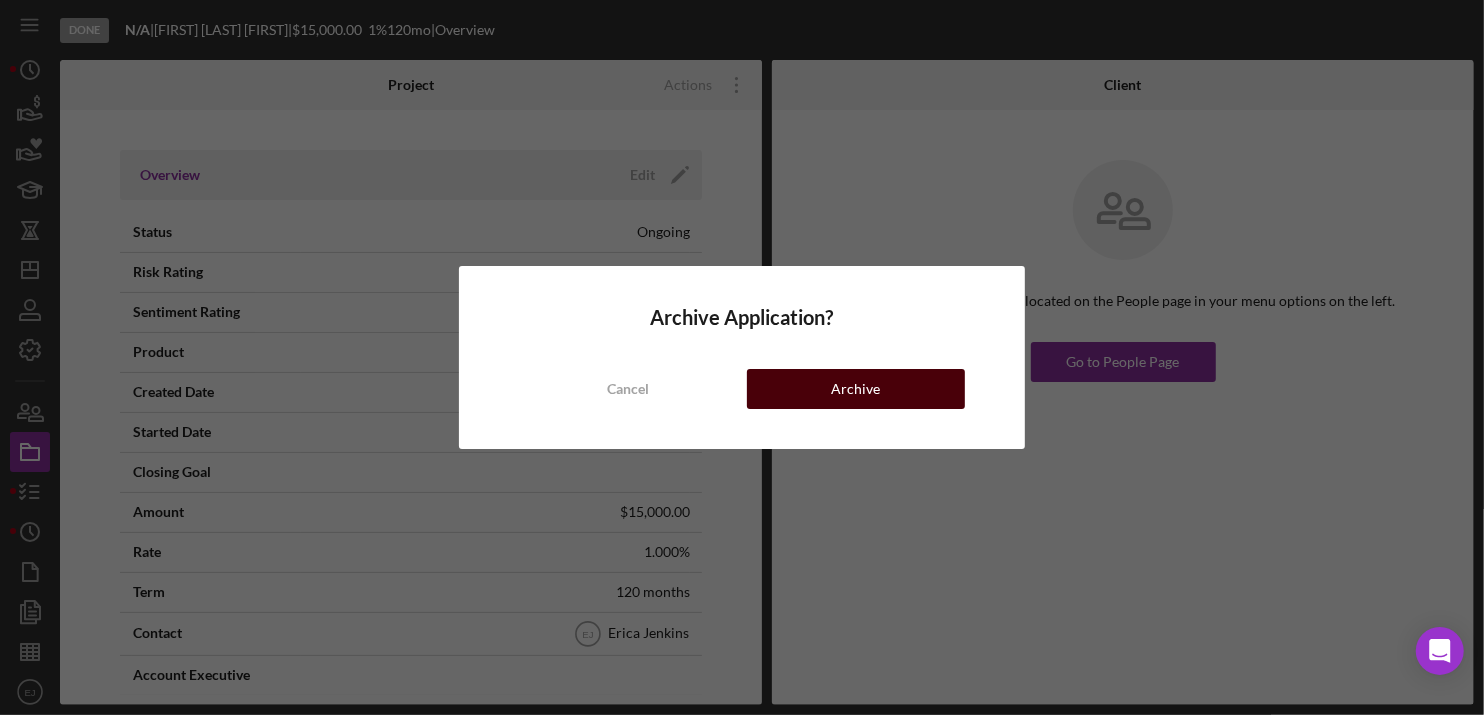 click on "Archive" at bounding box center [855, 389] 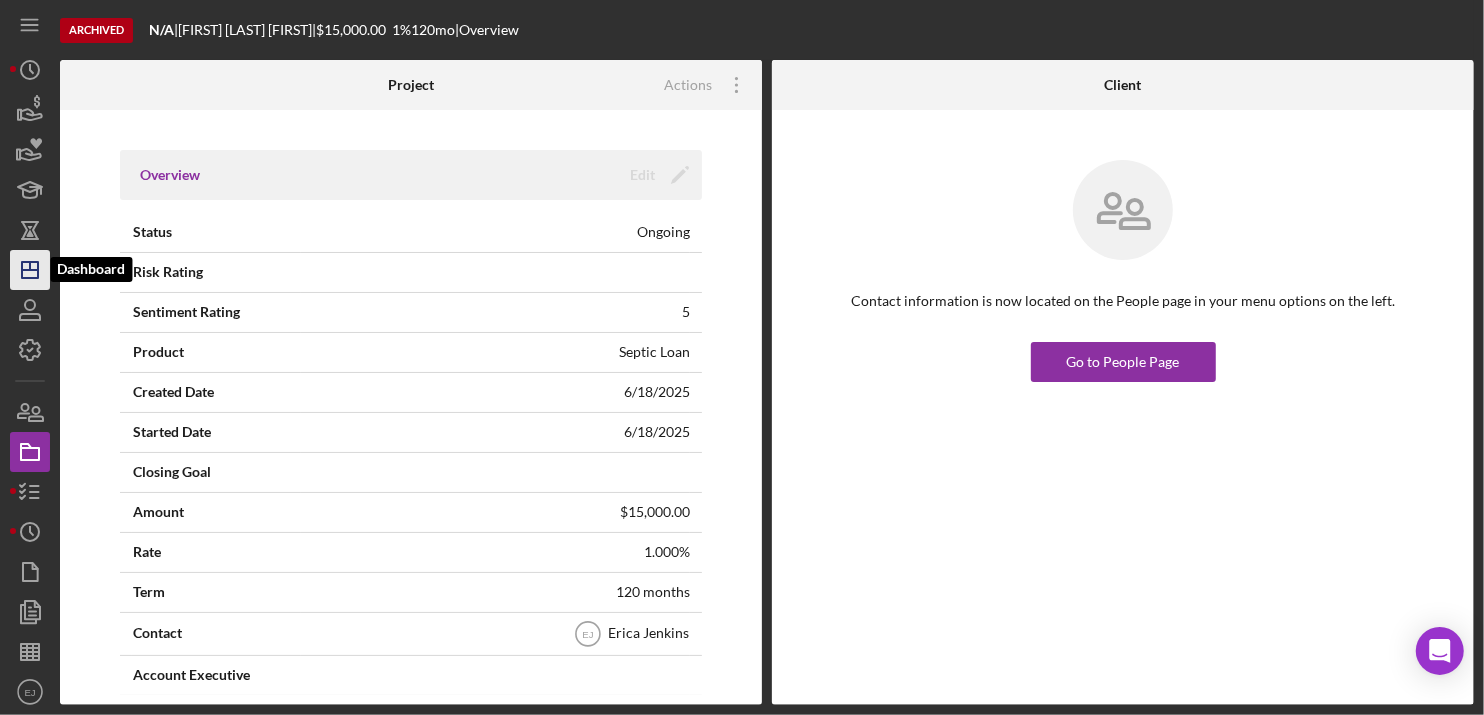 click on "Icon/Dashboard" 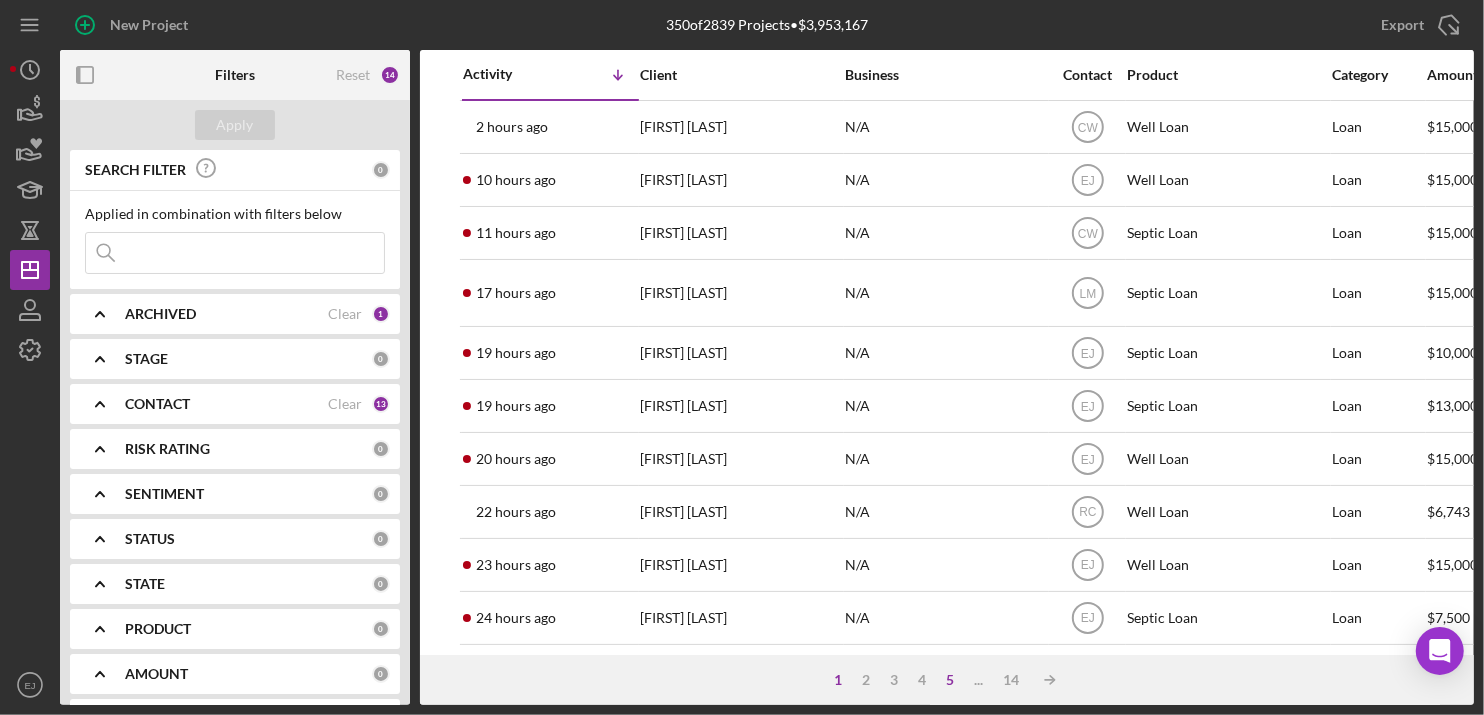 click on "5" at bounding box center [951, 680] 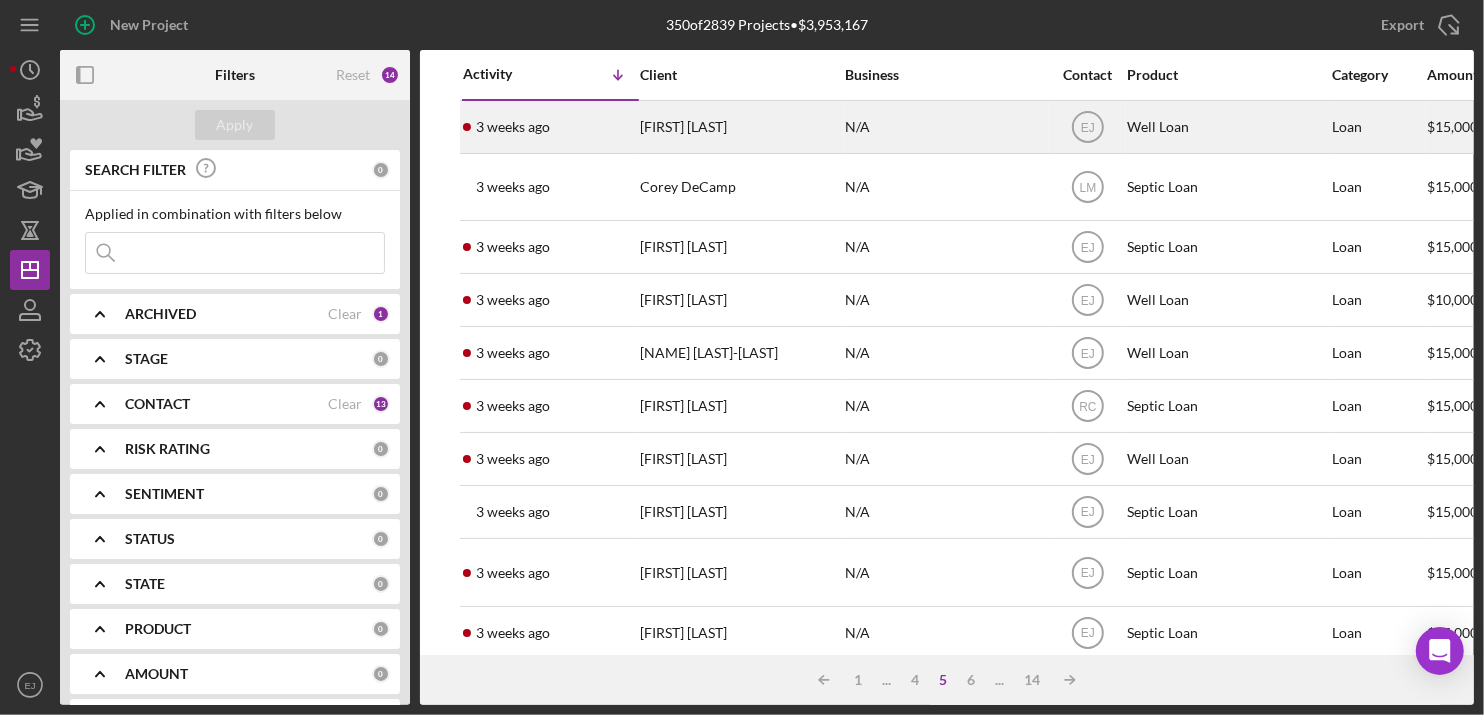 click on "[FIRST] [LAST]" at bounding box center [740, 127] 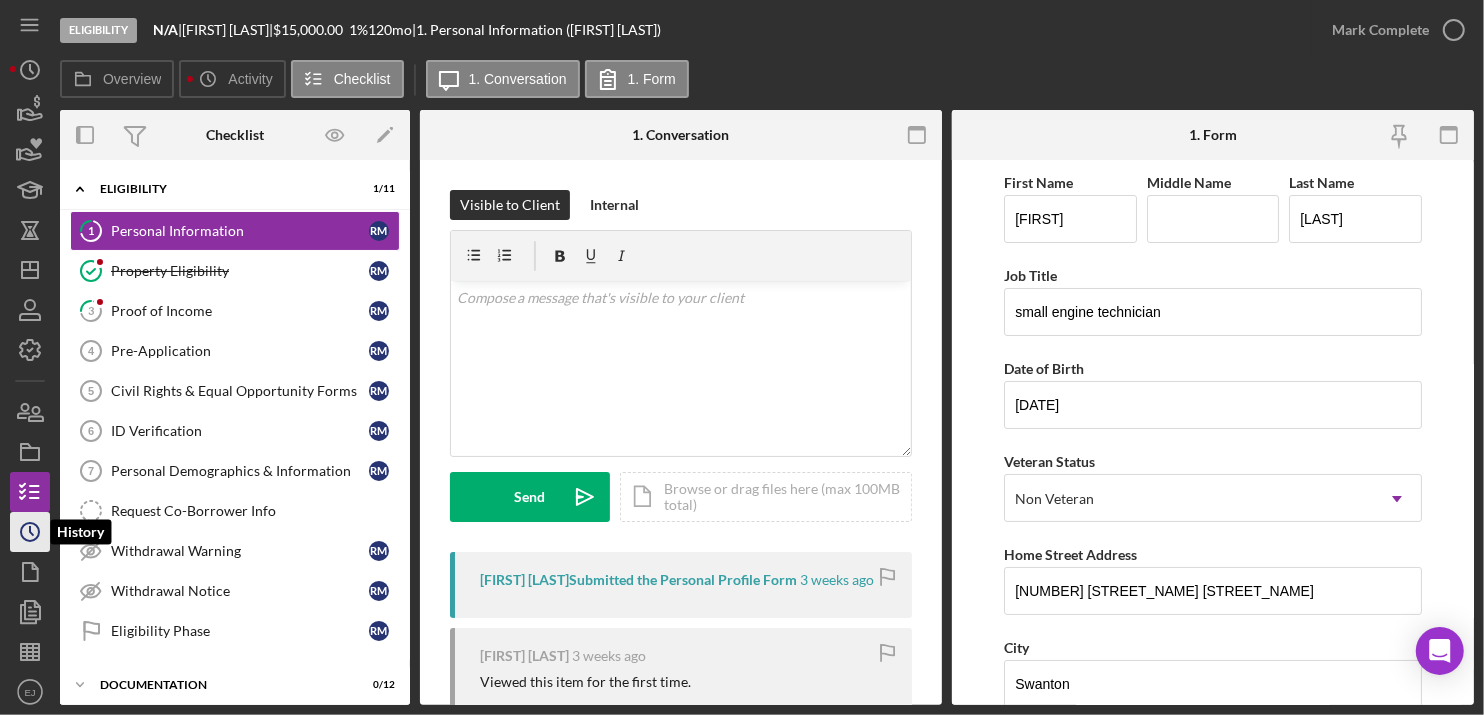 click on "Icon/History" 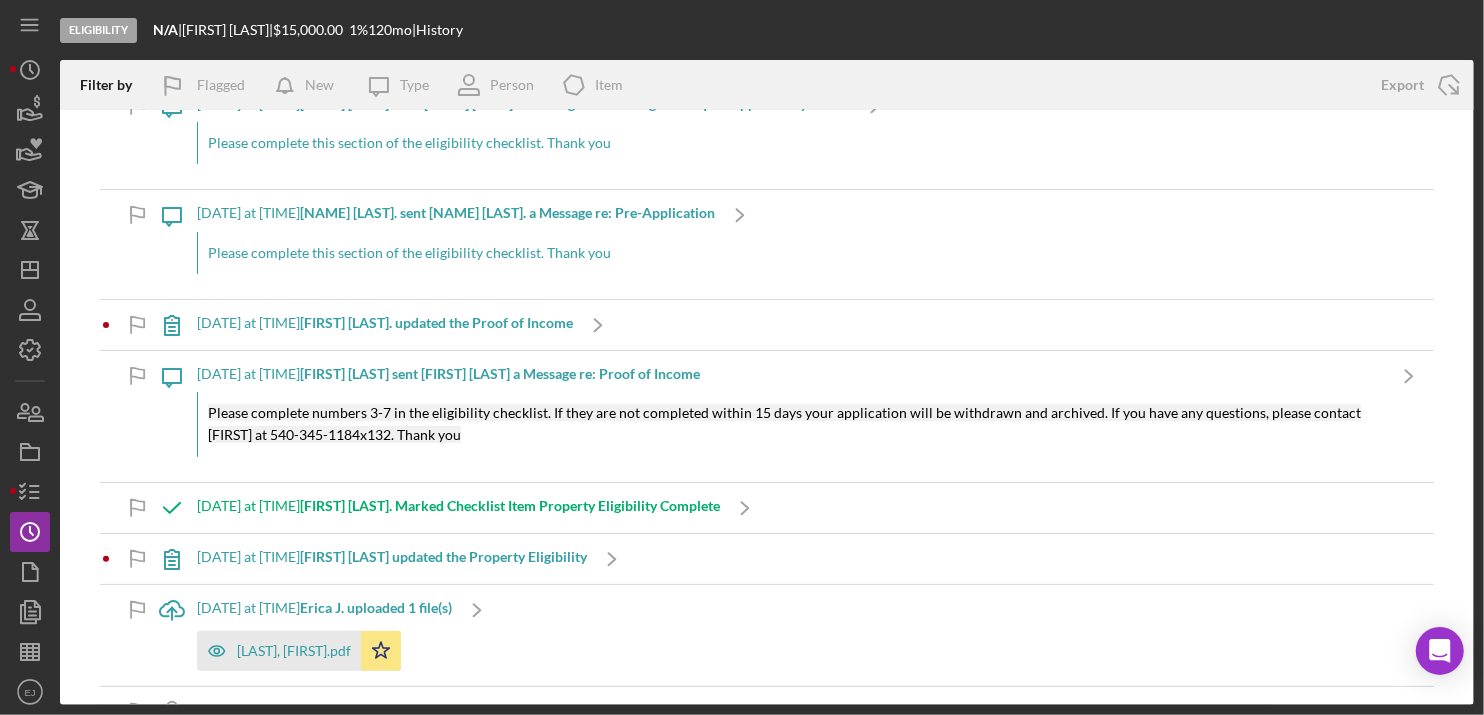 scroll, scrollTop: 320, scrollLeft: 0, axis: vertical 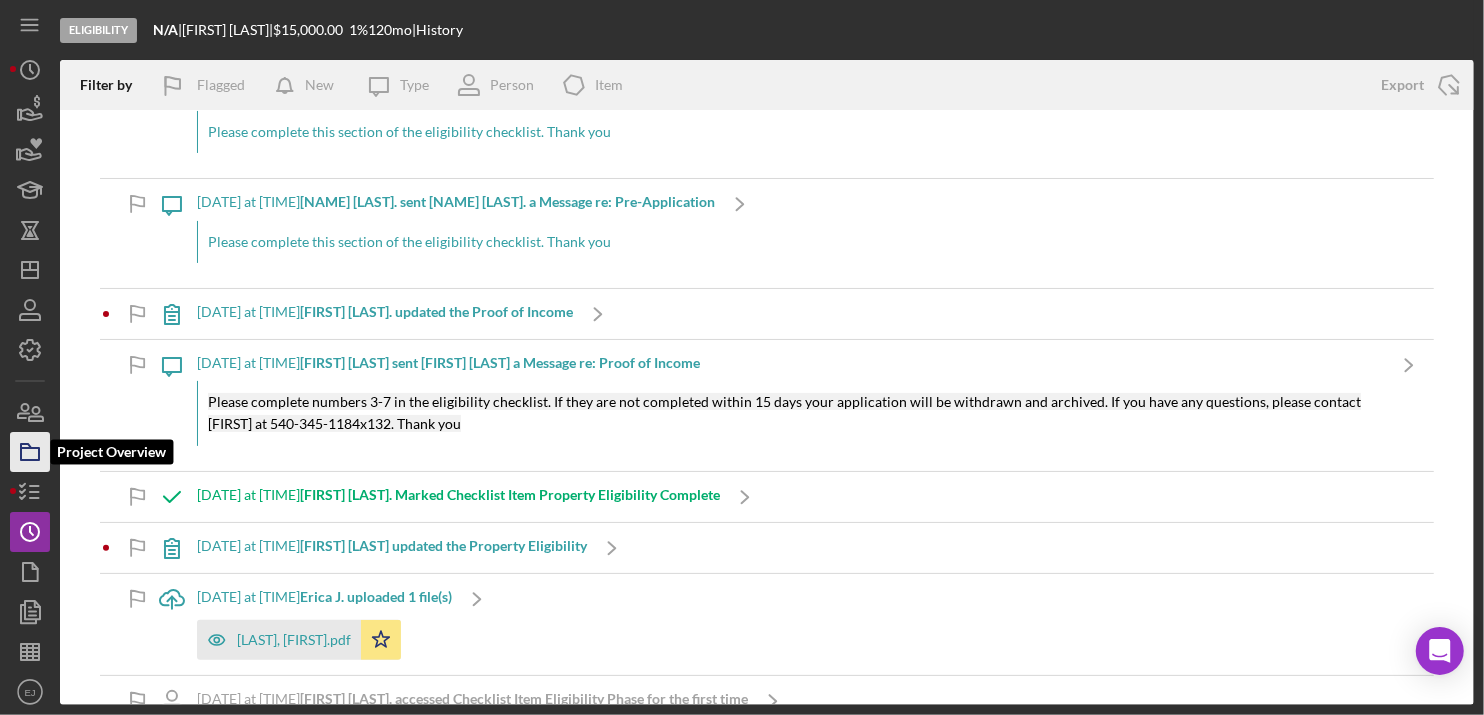 click 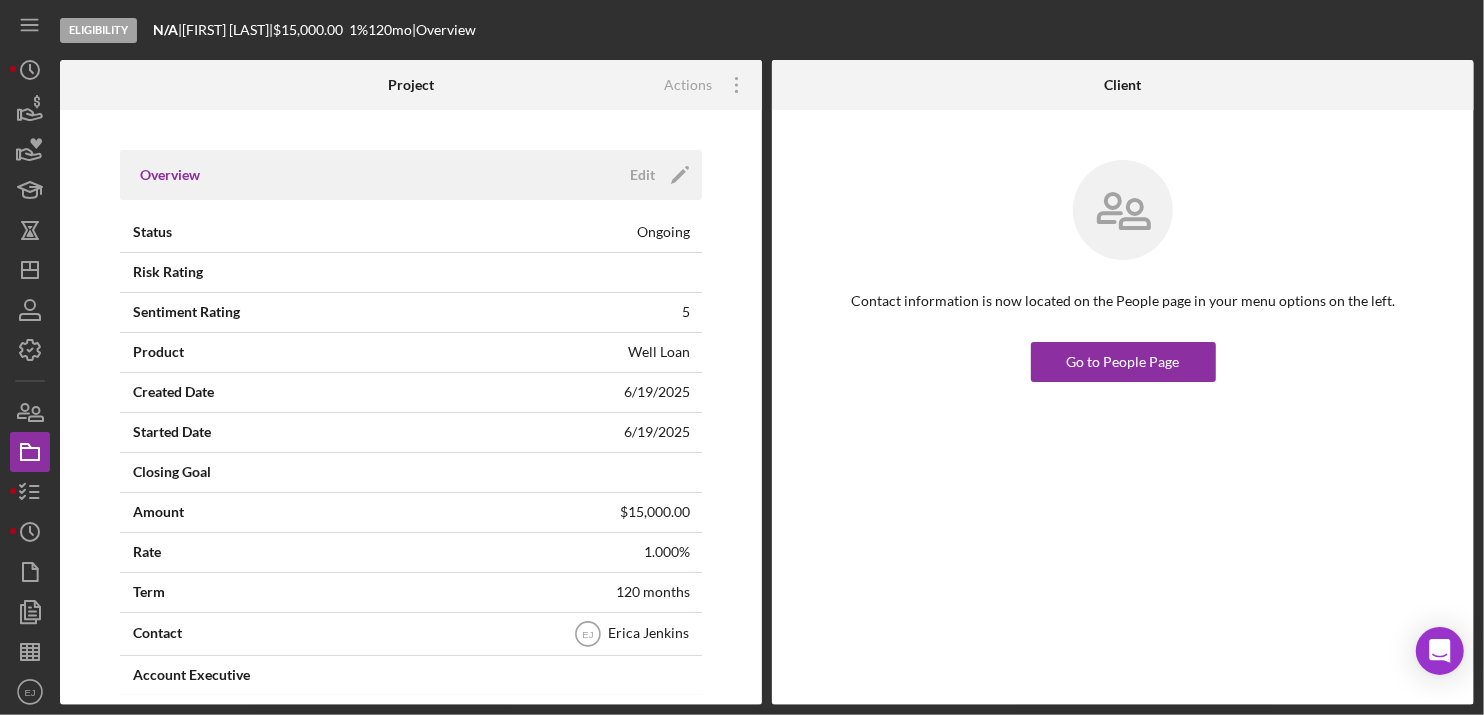 click on "Overview Edit Icon/Edit" at bounding box center [411, 175] 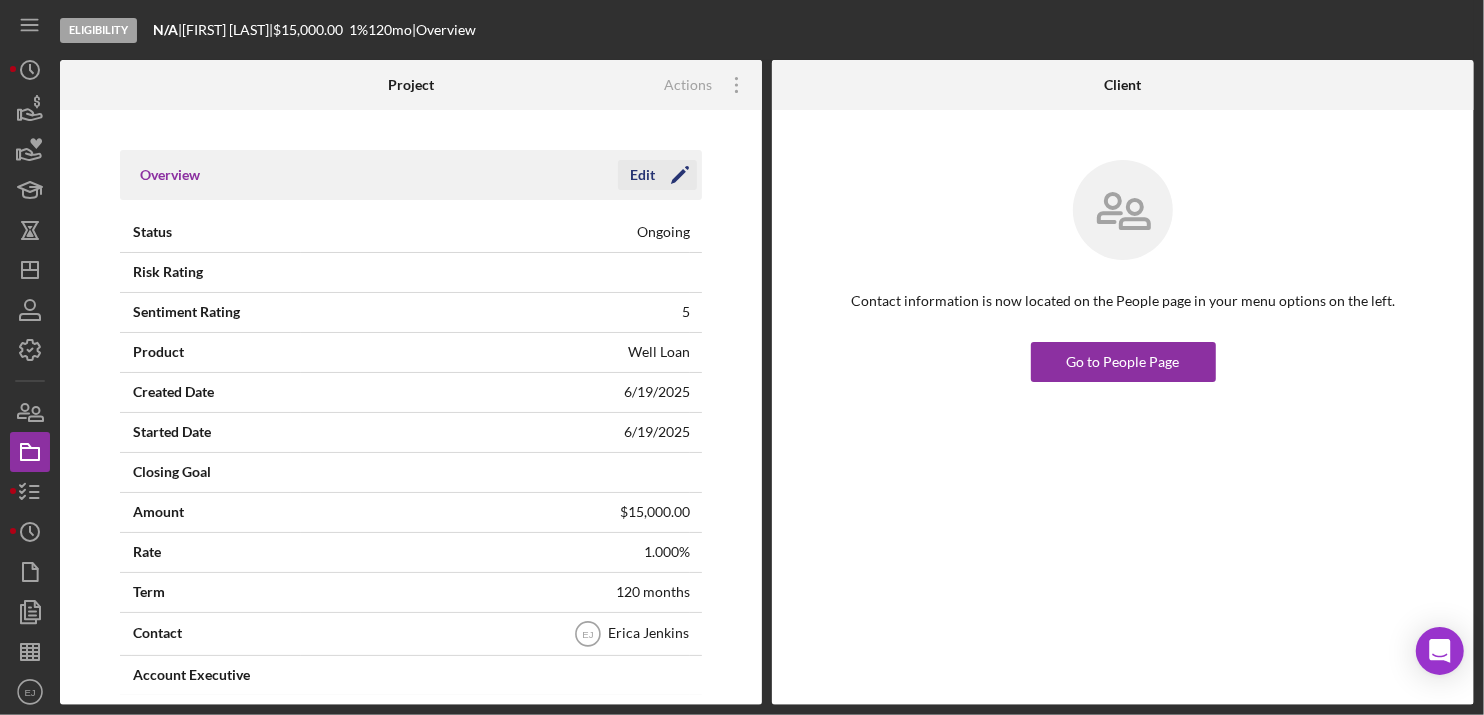 click on "Edit" at bounding box center (642, 175) 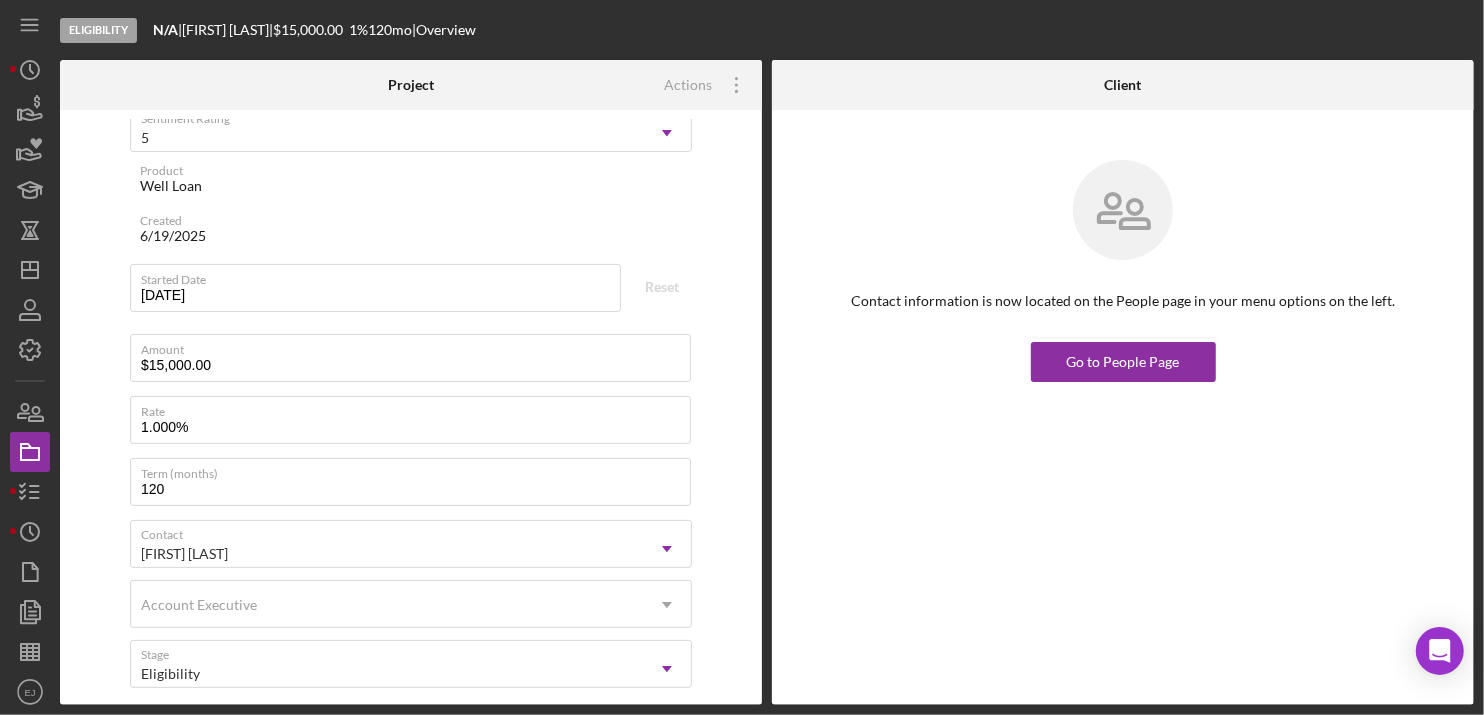 scroll, scrollTop: 346, scrollLeft: 0, axis: vertical 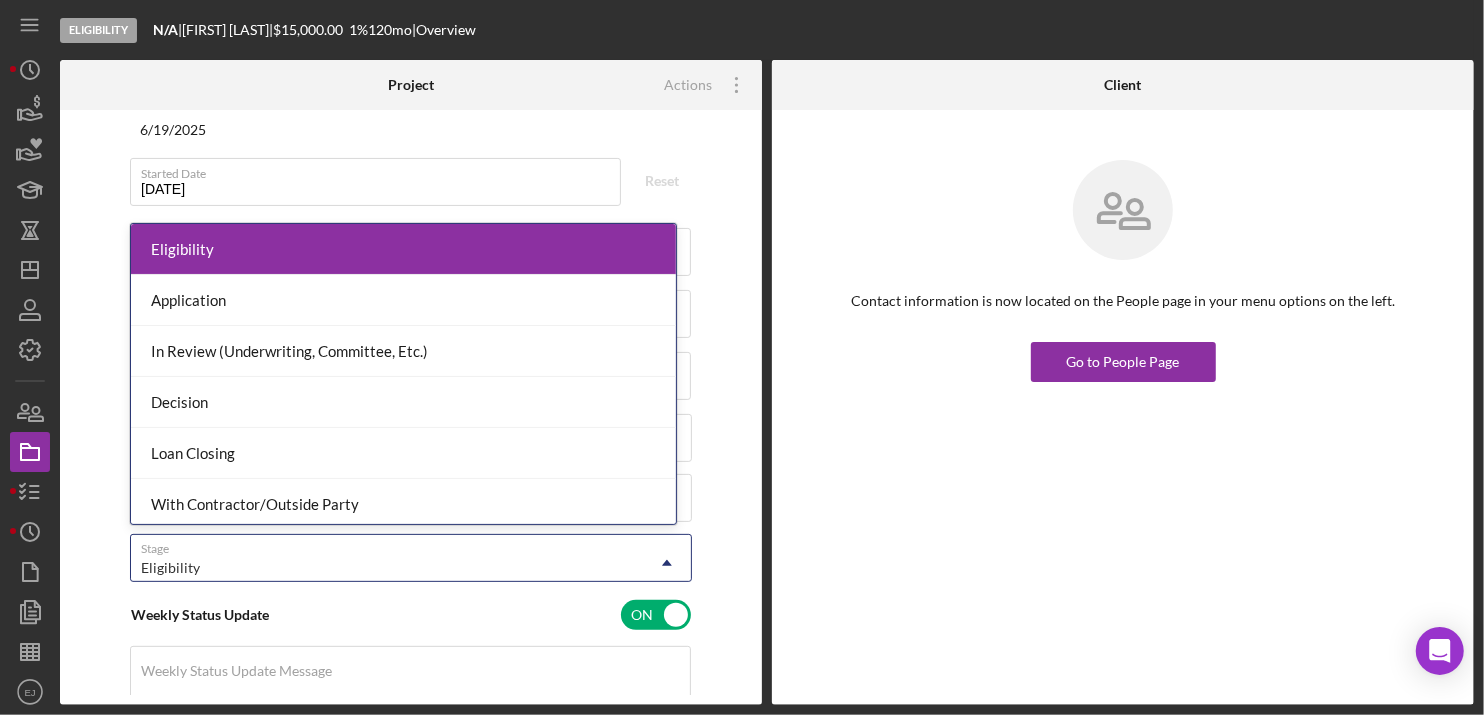 click on "Icon/Dropdown Arrow" 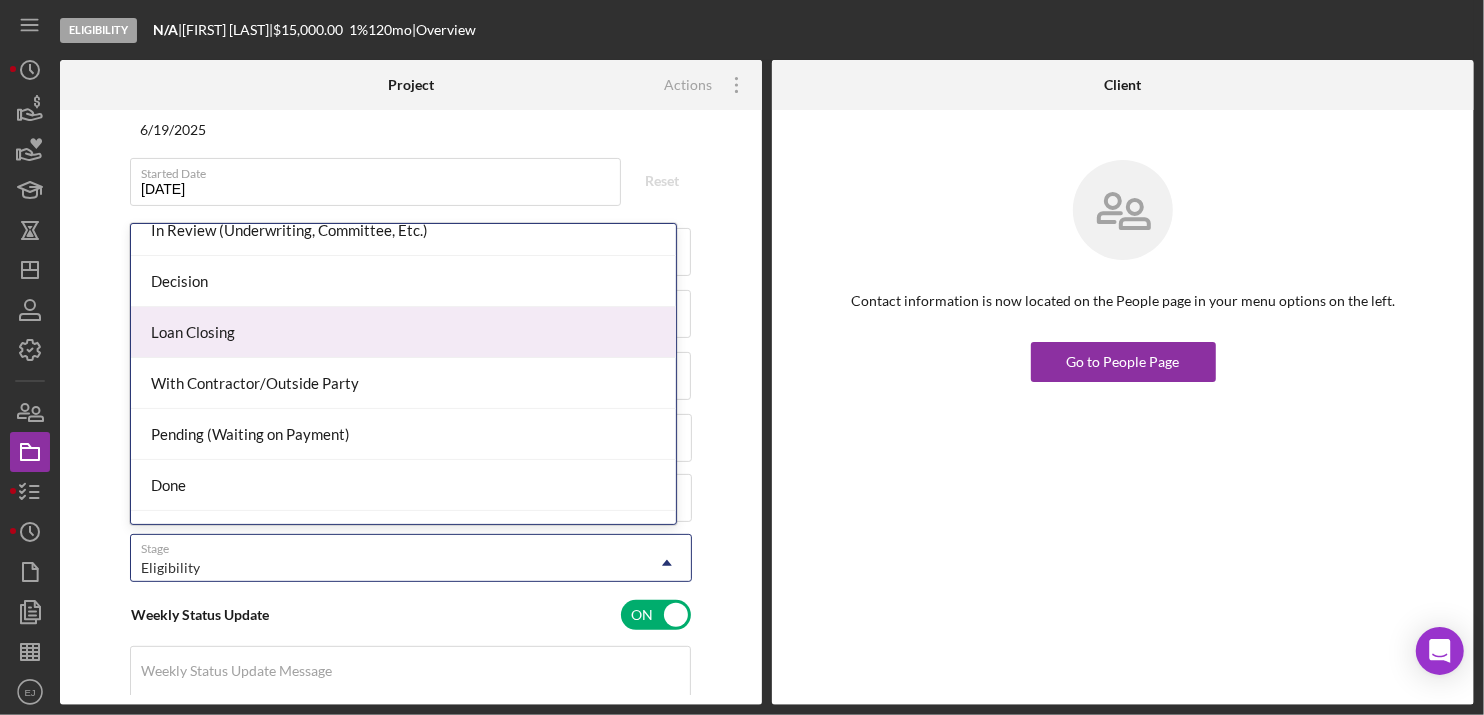 scroll, scrollTop: 156, scrollLeft: 0, axis: vertical 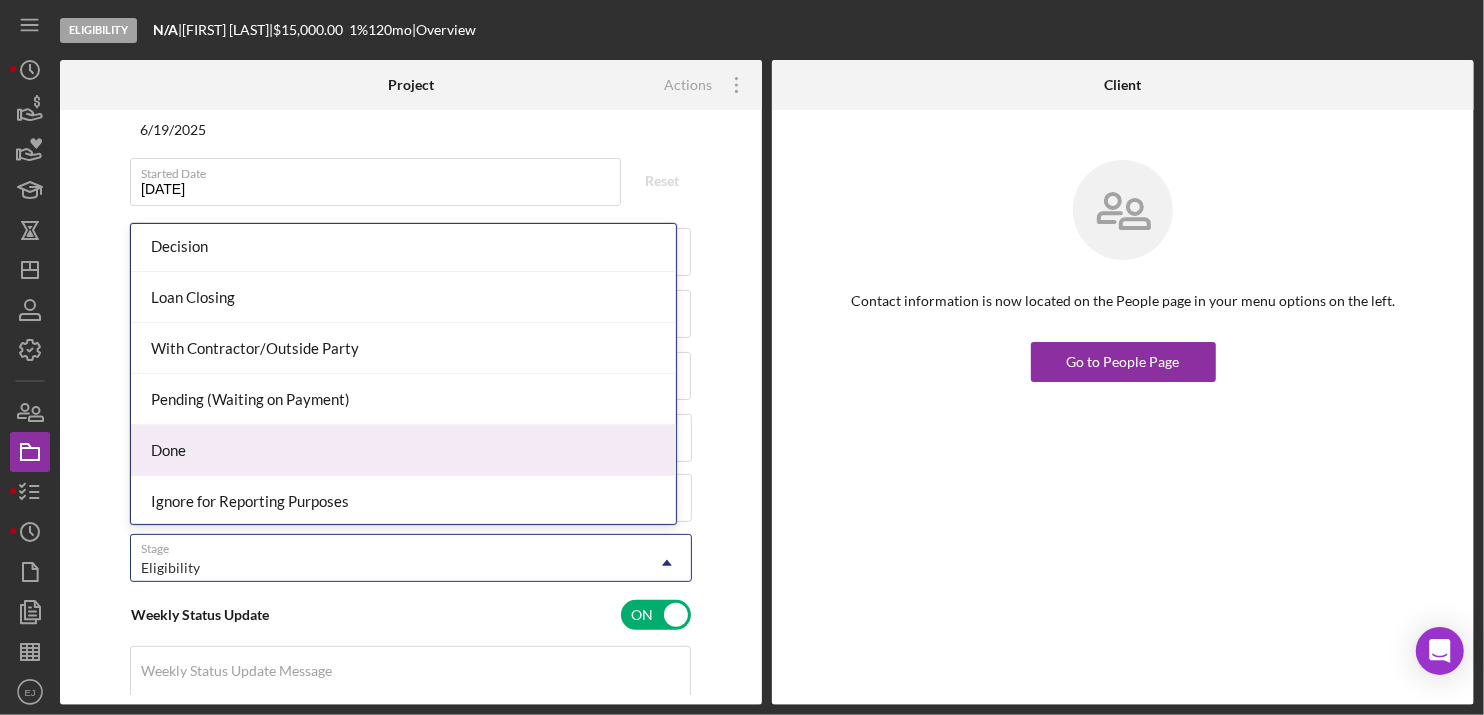 click on "Done" at bounding box center [403, 450] 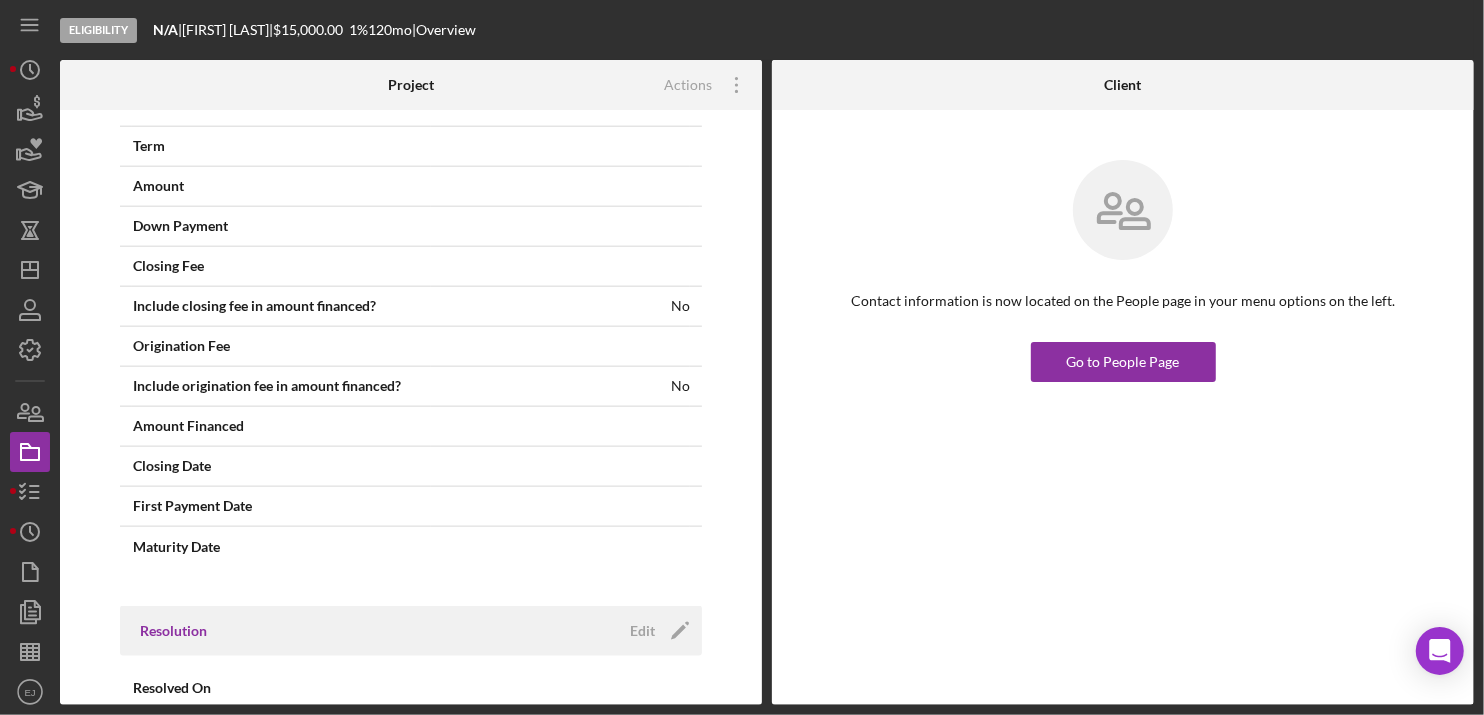 scroll, scrollTop: 1836, scrollLeft: 0, axis: vertical 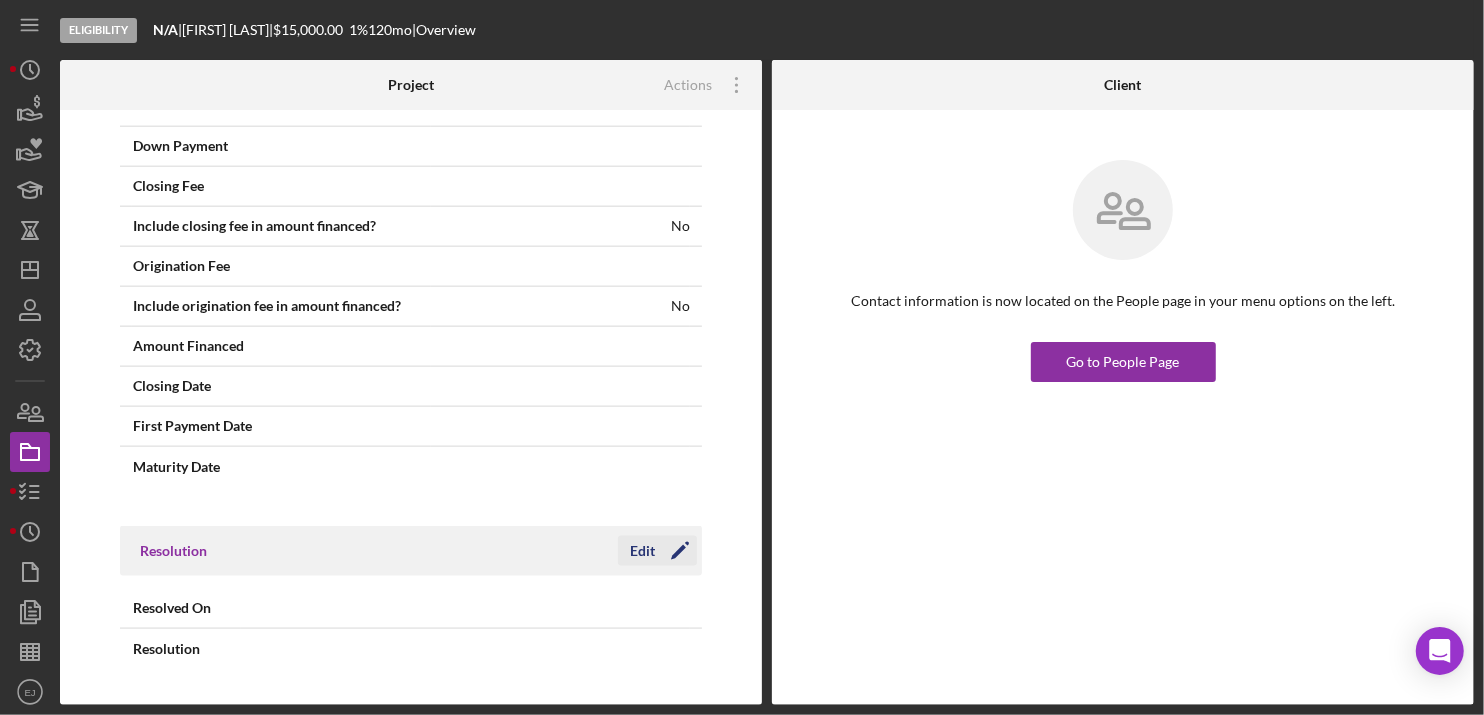 click on "Edit" at bounding box center [642, 551] 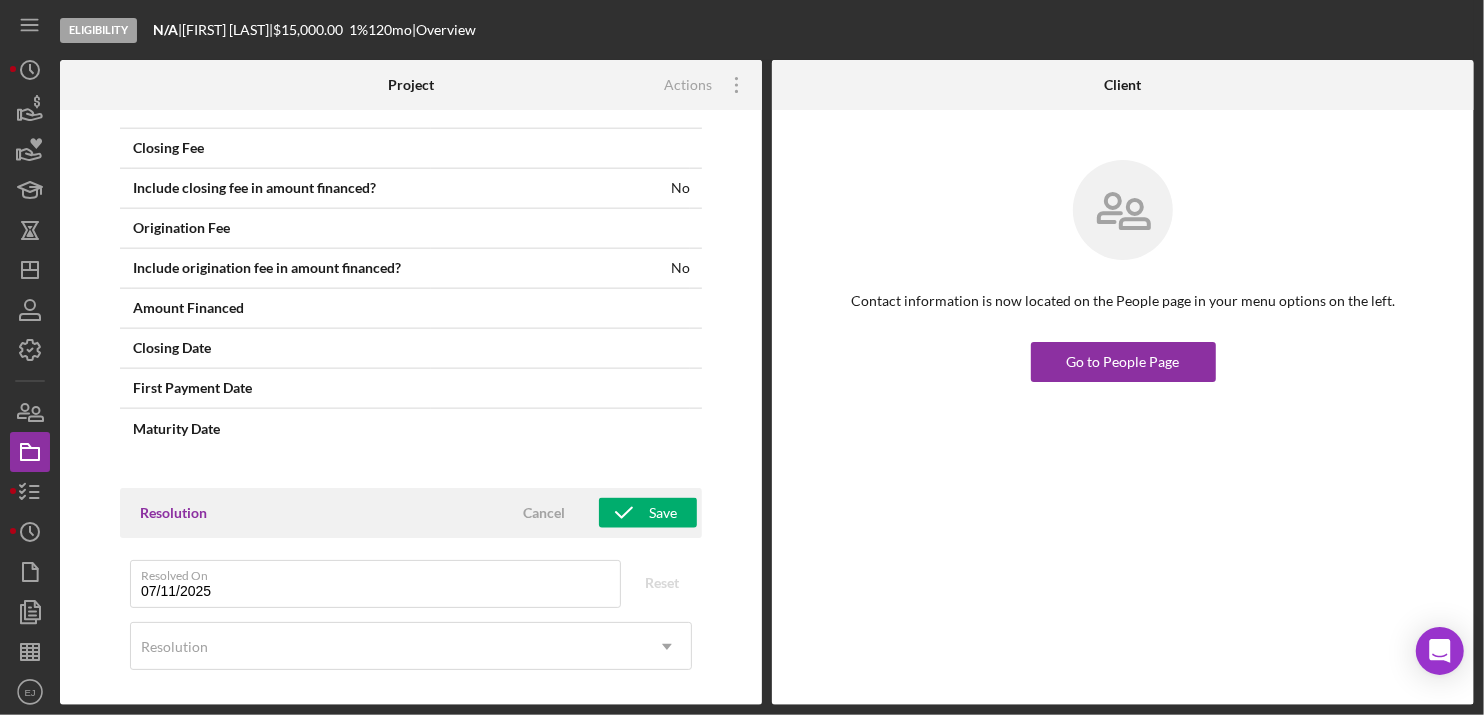 scroll, scrollTop: 1888, scrollLeft: 0, axis: vertical 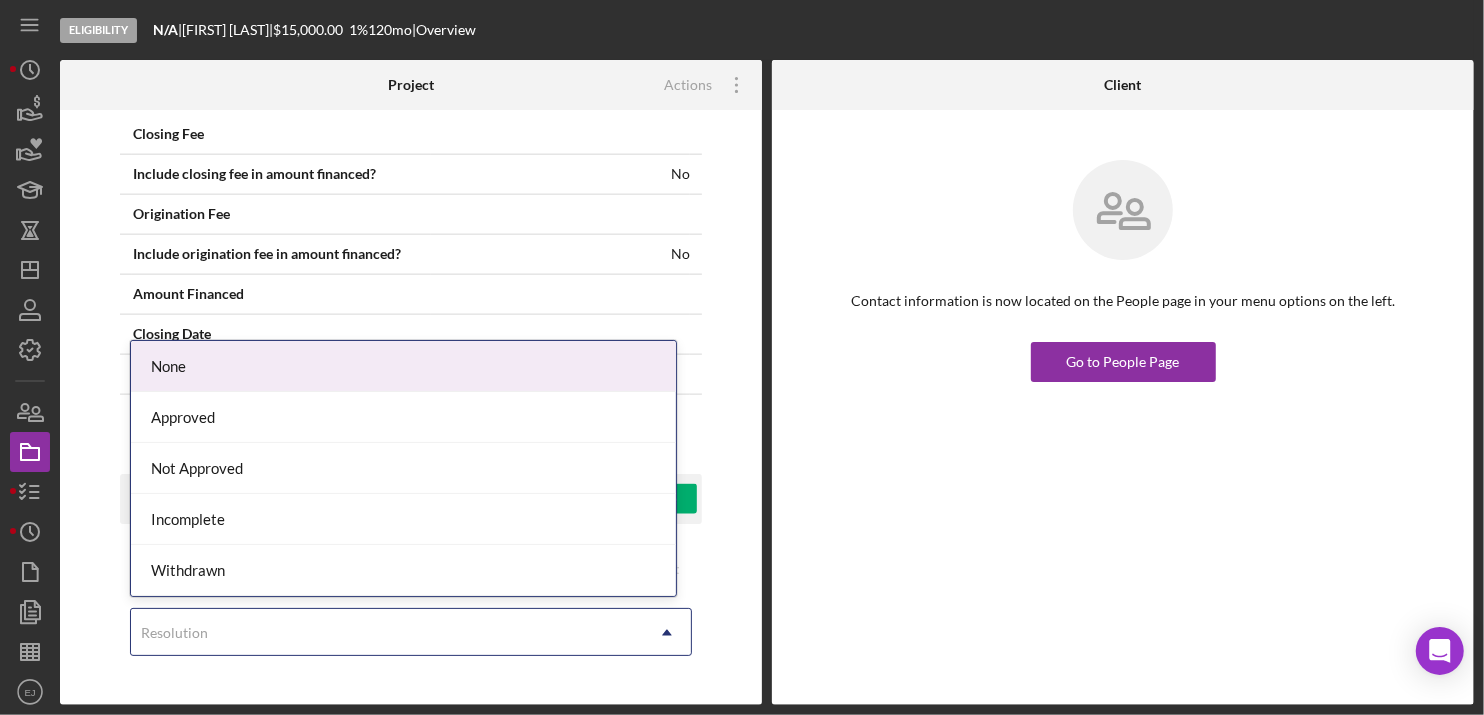 click on "Icon/Dropdown Arrow" 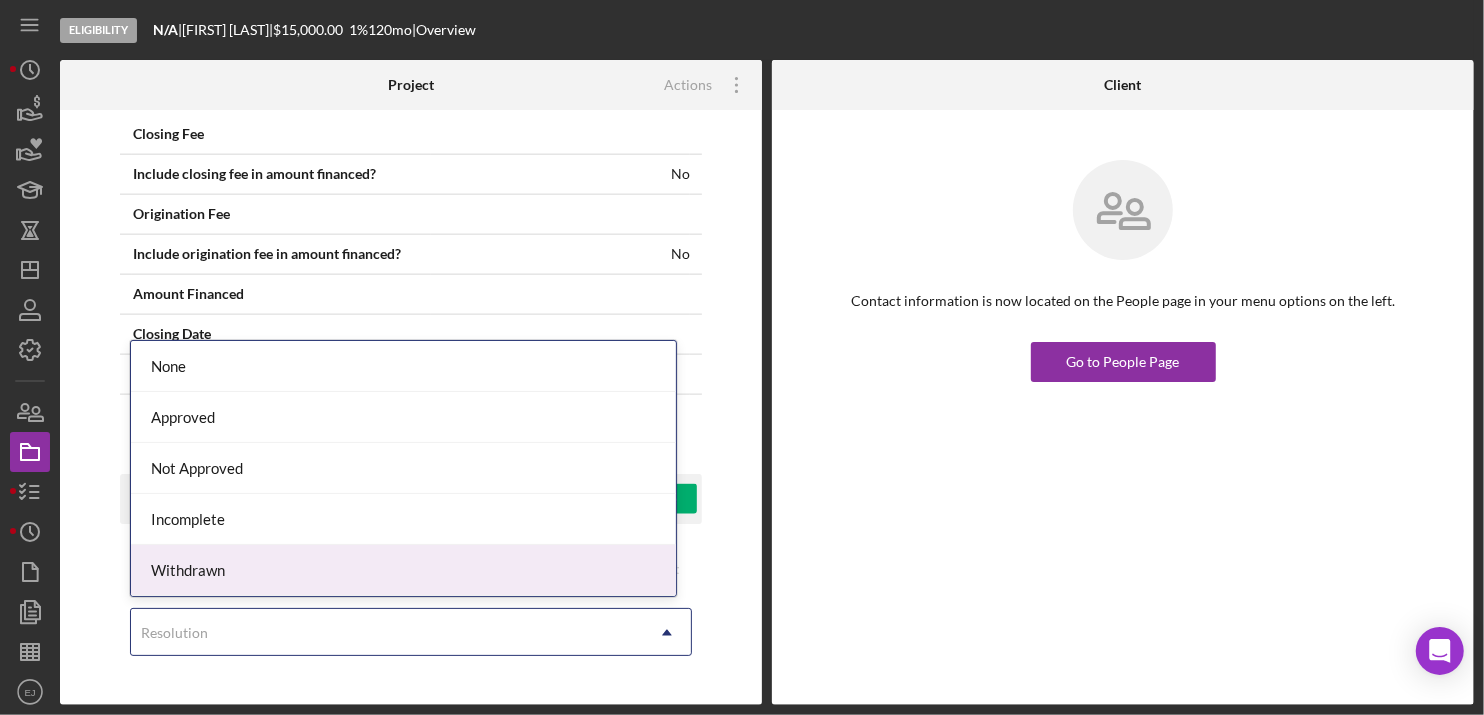 click on "Withdrawn" at bounding box center (403, 570) 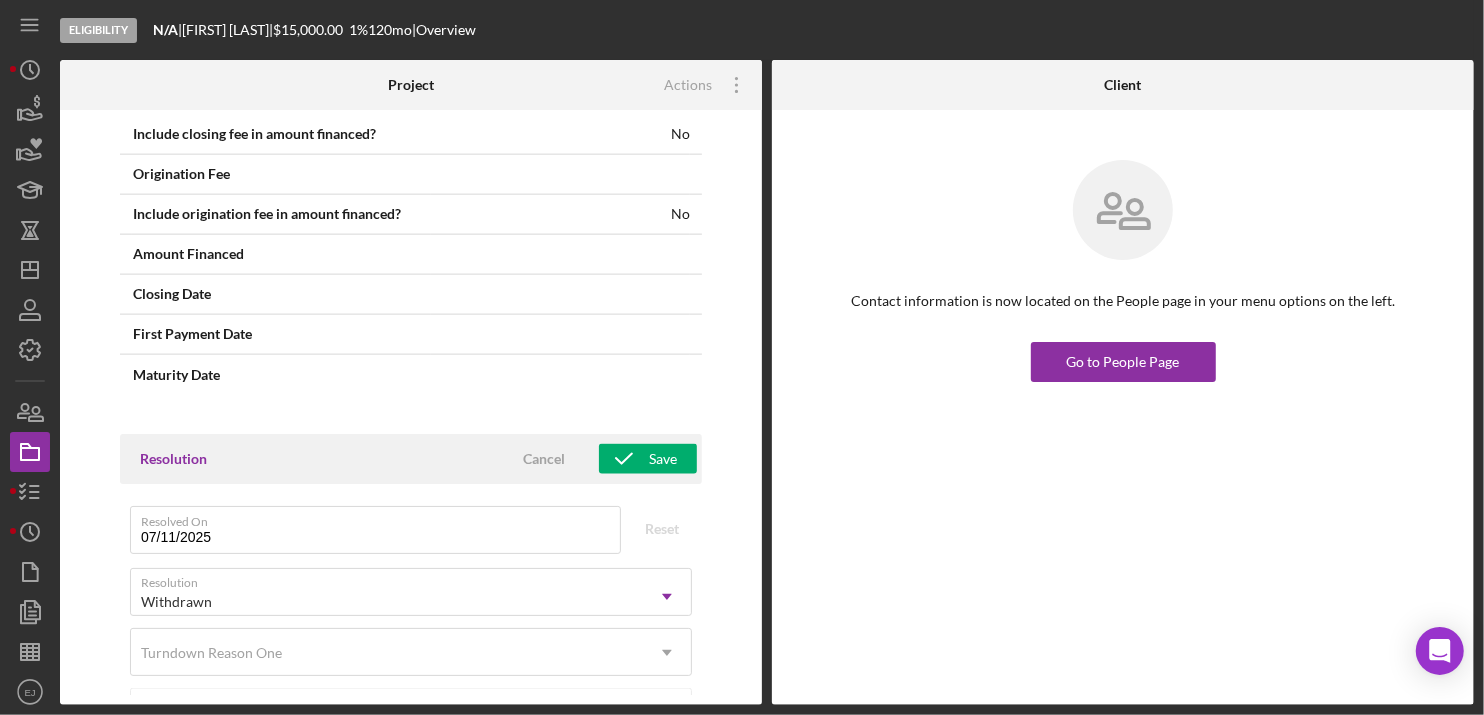 scroll, scrollTop: 2007, scrollLeft: 0, axis: vertical 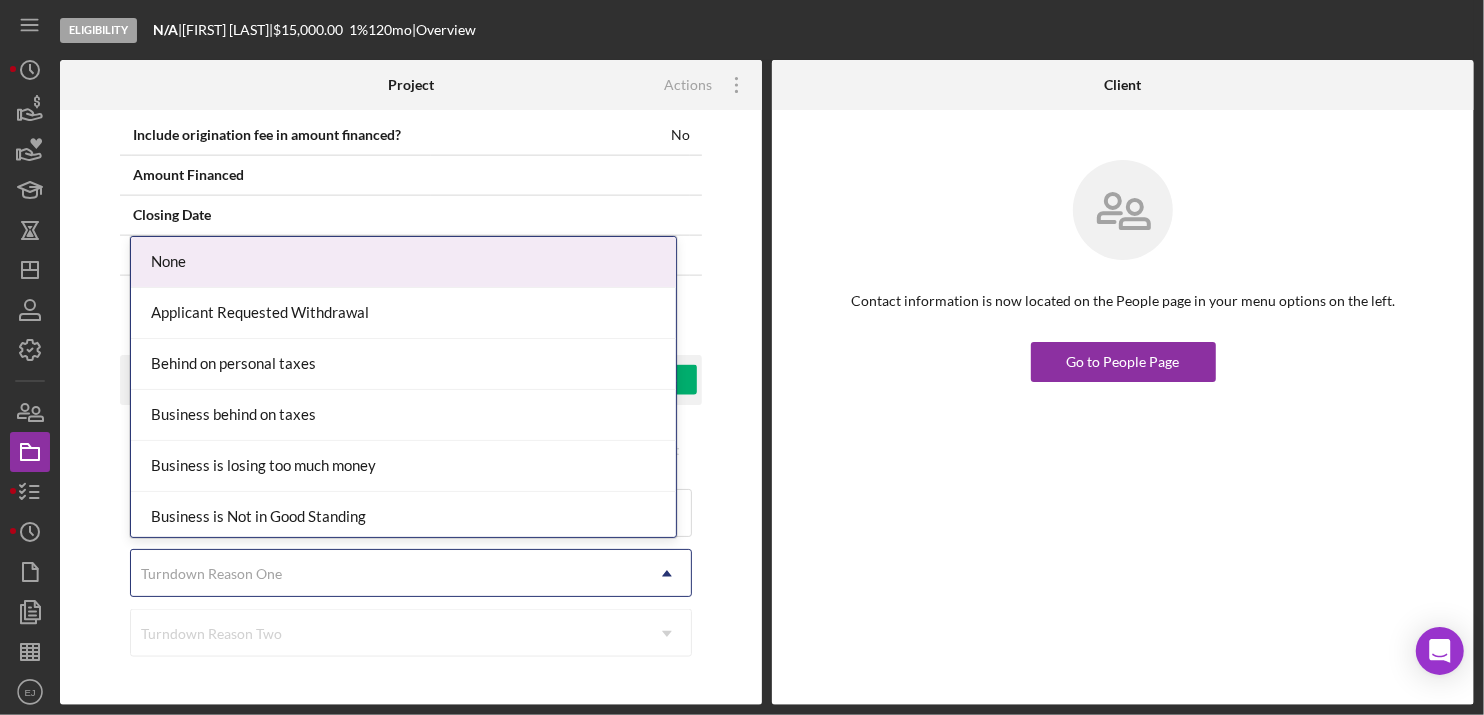 click on "Icon/Dropdown Arrow" 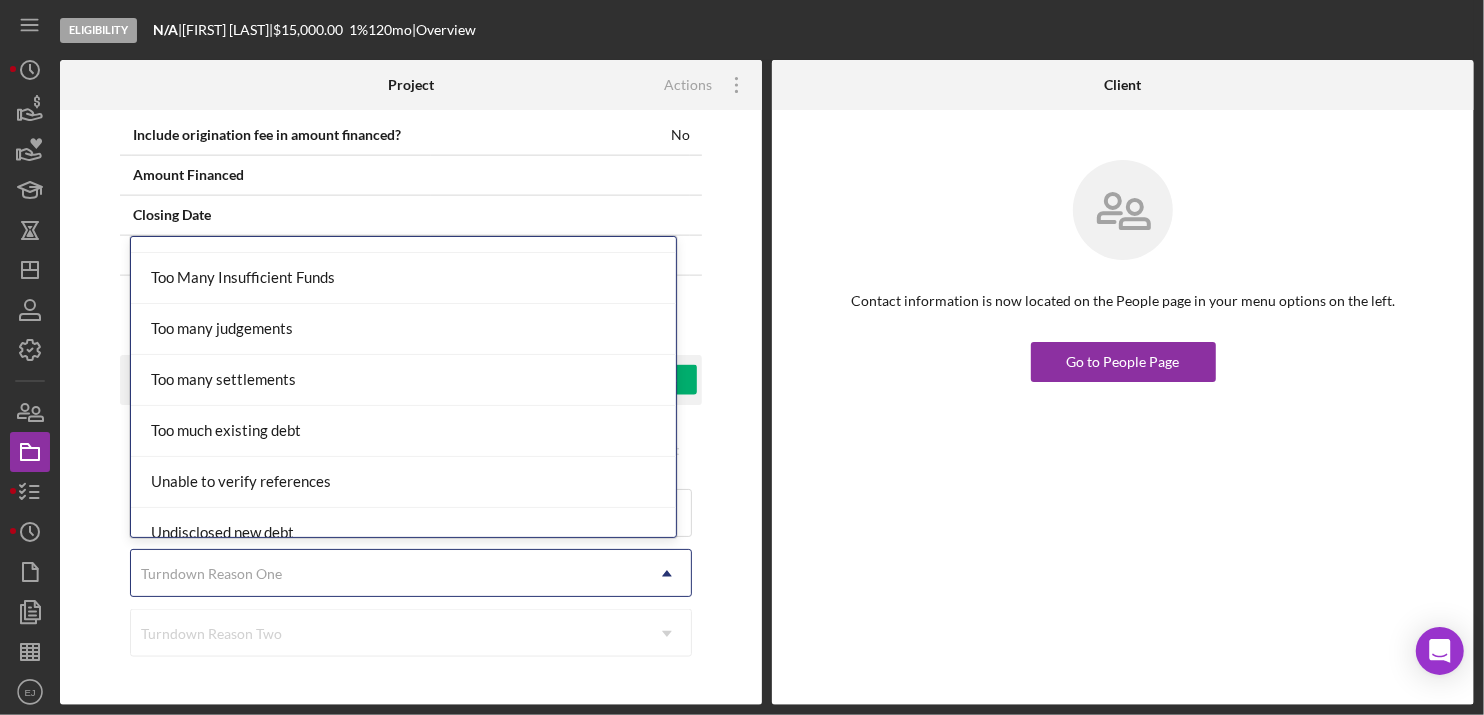 scroll, scrollTop: 2441, scrollLeft: 0, axis: vertical 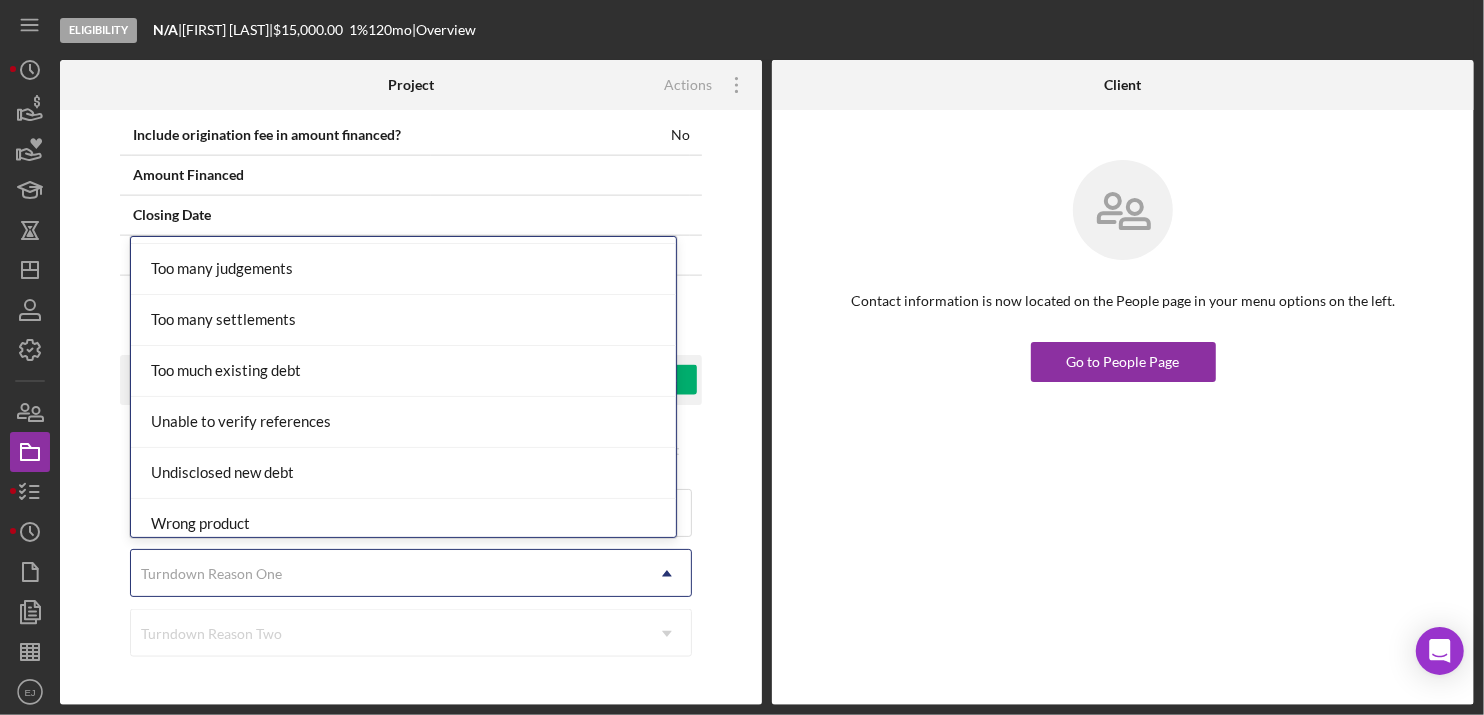 click on "None Applicant Requested Withdrawal Behind on personal taxes Business behind on taxes Business is losing too much money Business is Not in Good Standing Cash based business Cashflow limitations Combined personal and business bank account Credit score too low Decreasing revenue Excessive tax liens Failure to pass interview Fraudulent Business Documentation Fraudulent Identification Ineligible industry Ineligible use of funds Insufficient debt to income ratio Insufficient equity Insufficient time in business Lack of additional project funding Lack of financial statements Lacking business credit history Lacking personal credit history Market for product too small Missing Documentation or Information Needs Technical Assistance Negative Payment History Negative reference No Existing Well or Septic System No lien payment plan No Response No tax payment plan Not enough collateral Not enough experience Not enough revenue Not ready for capital Outside of service area Over Income Limit Poor business plan Risky industry" at bounding box center (403, 387) 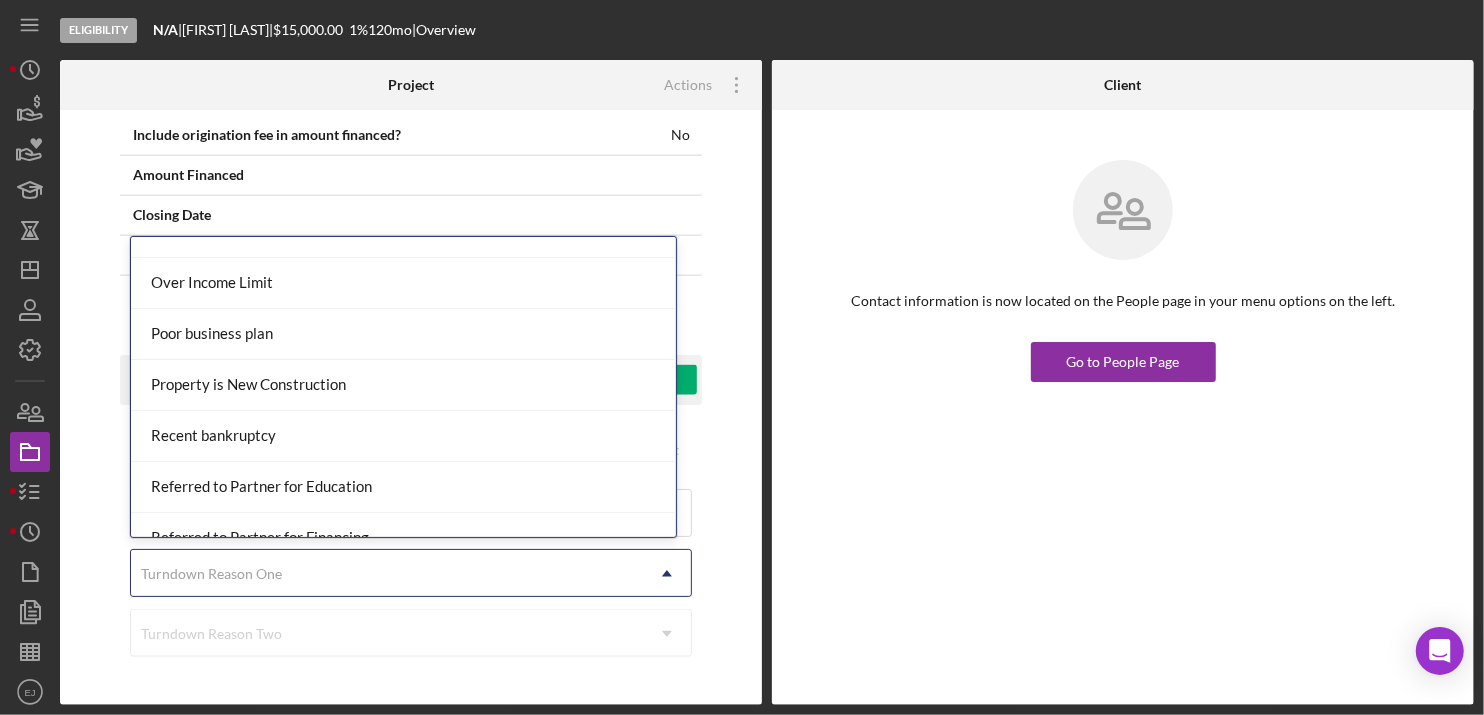 scroll, scrollTop: 1655, scrollLeft: 0, axis: vertical 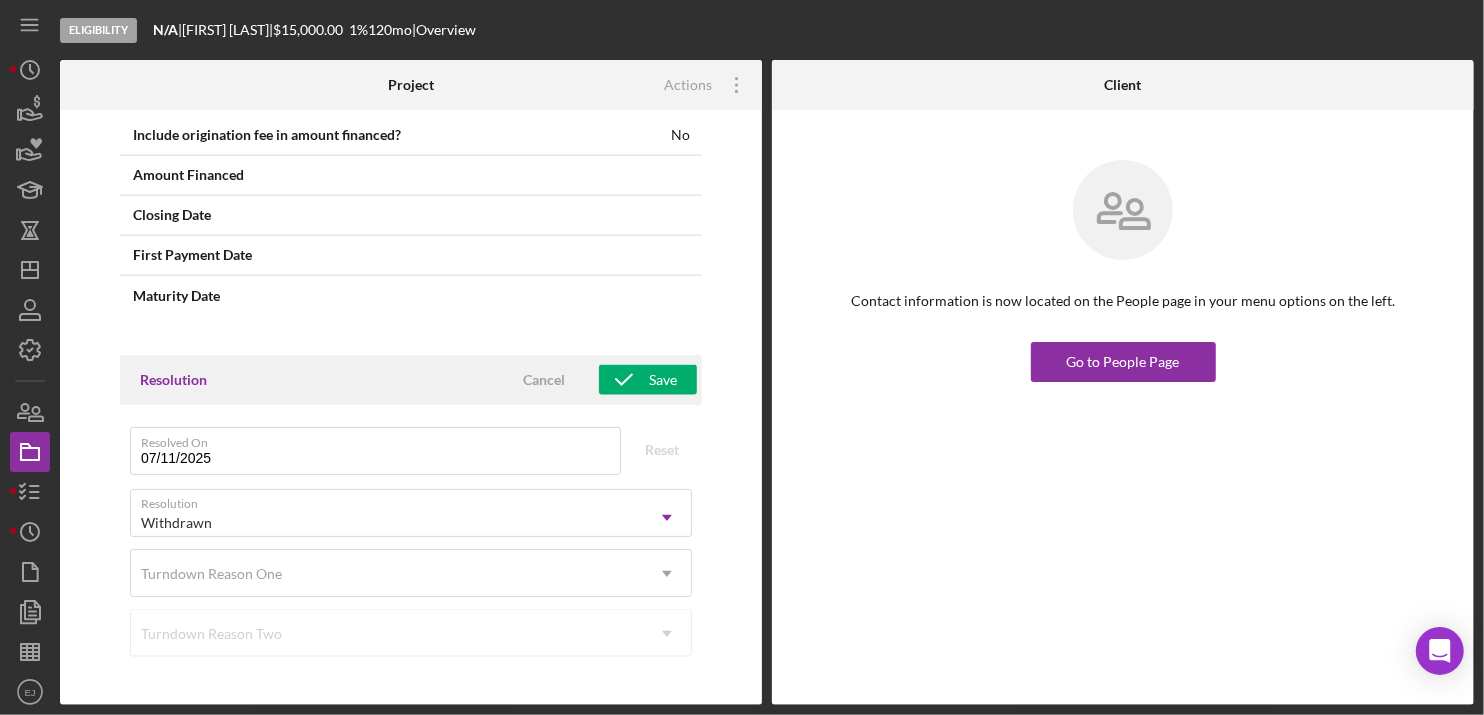 click at bounding box center [696, 295] 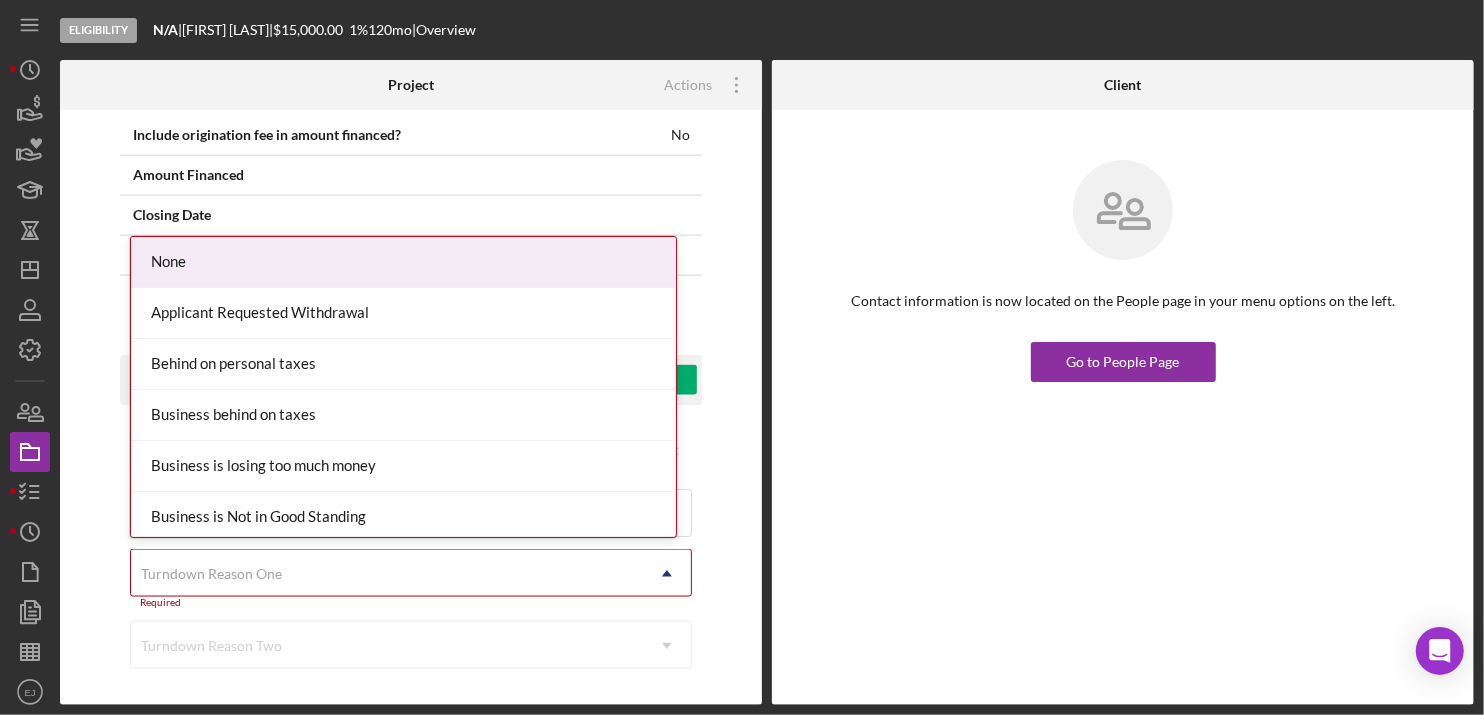 click 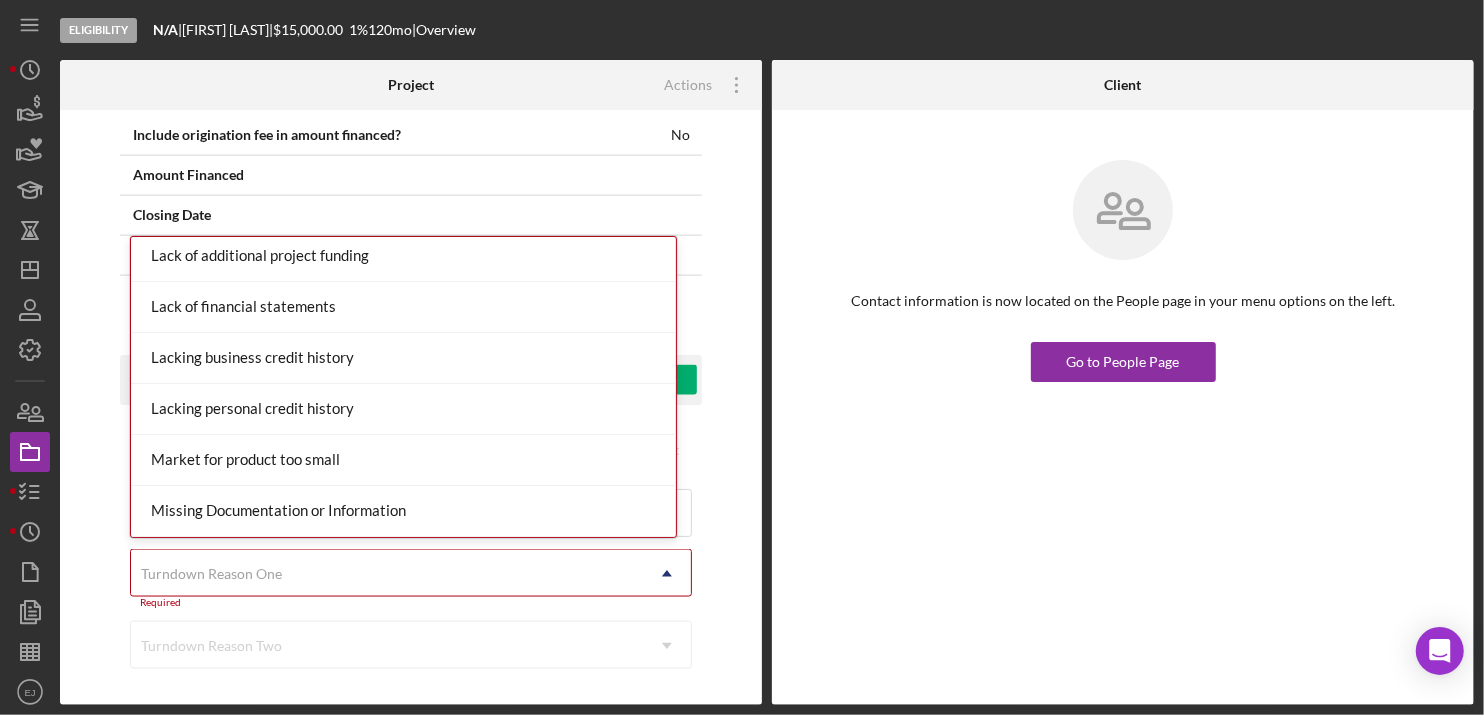 scroll, scrollTop: 1066, scrollLeft: 0, axis: vertical 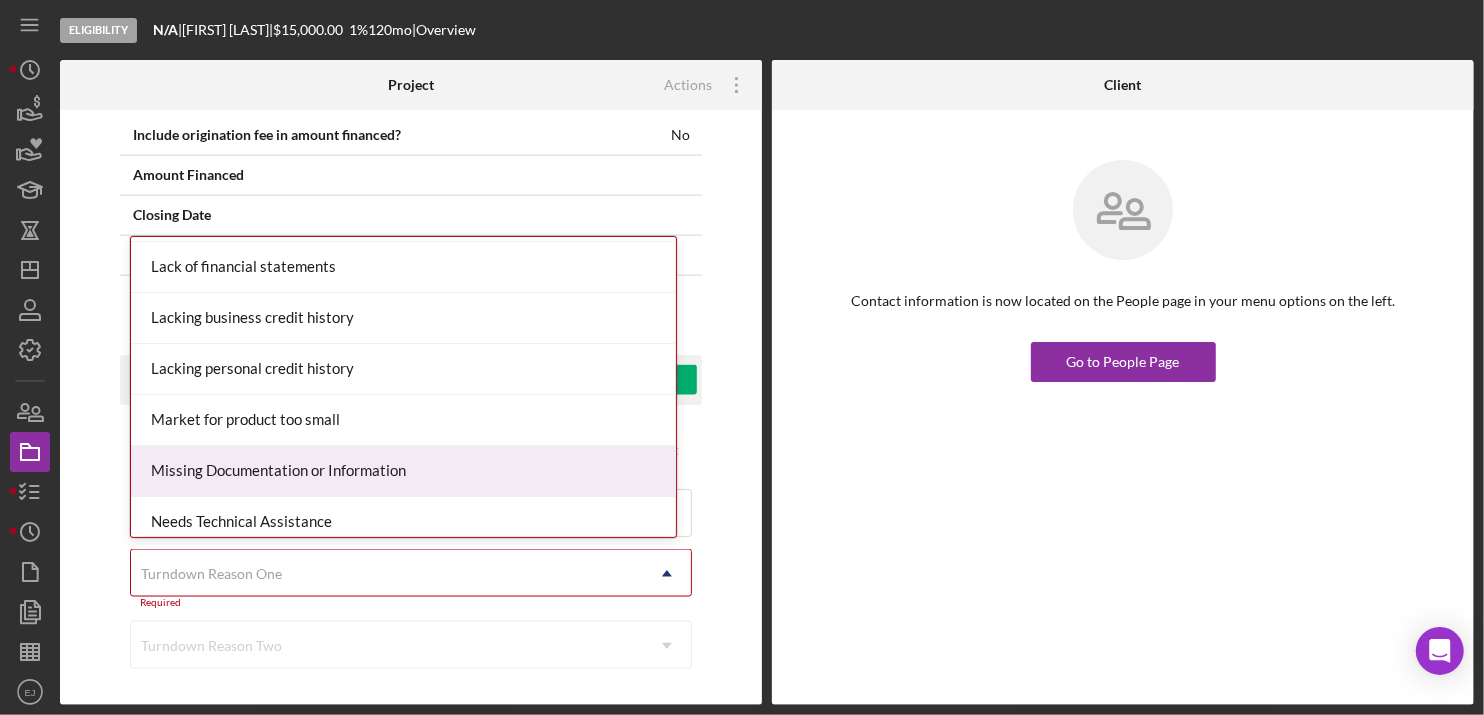 click on "Missing Documentation or Information" at bounding box center (403, 471) 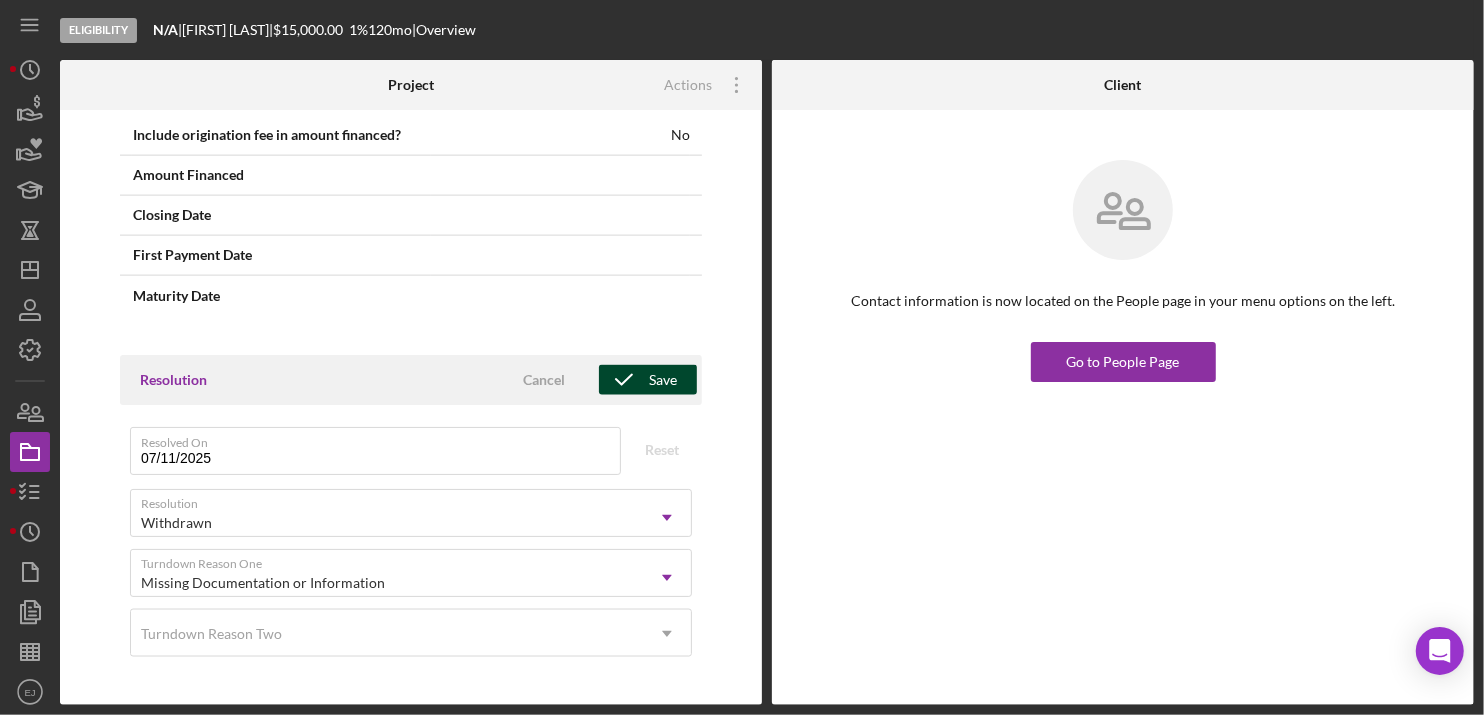 click on "Save" at bounding box center (663, 380) 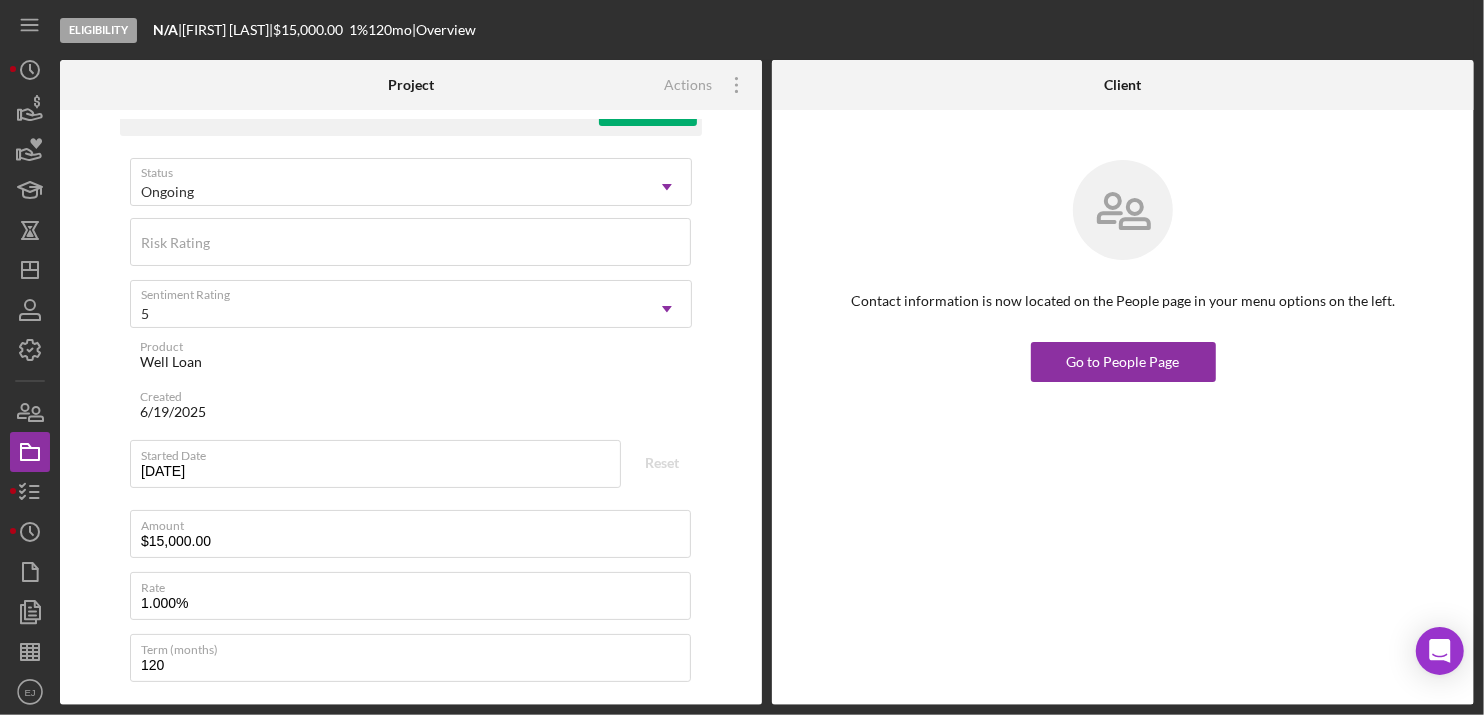 scroll, scrollTop: 0, scrollLeft: 0, axis: both 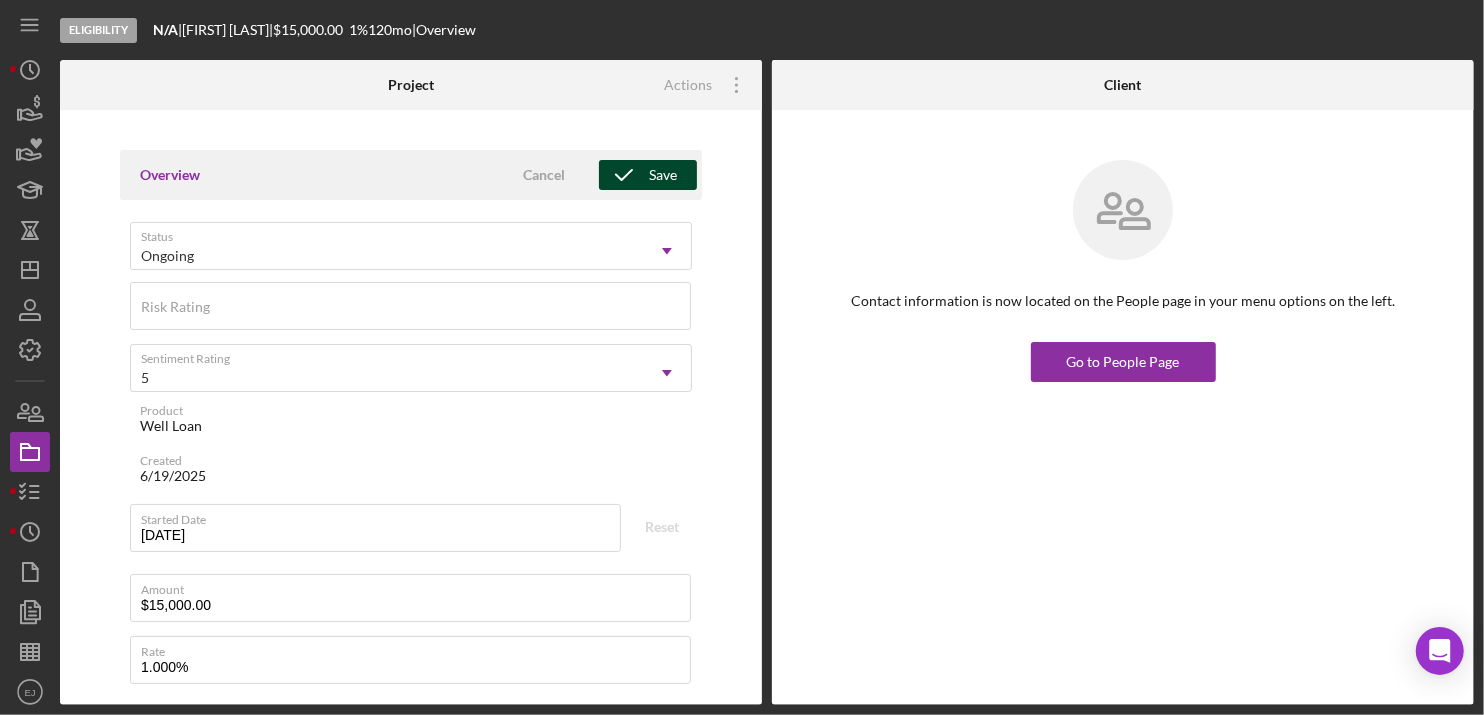 click on "Save" at bounding box center (663, 175) 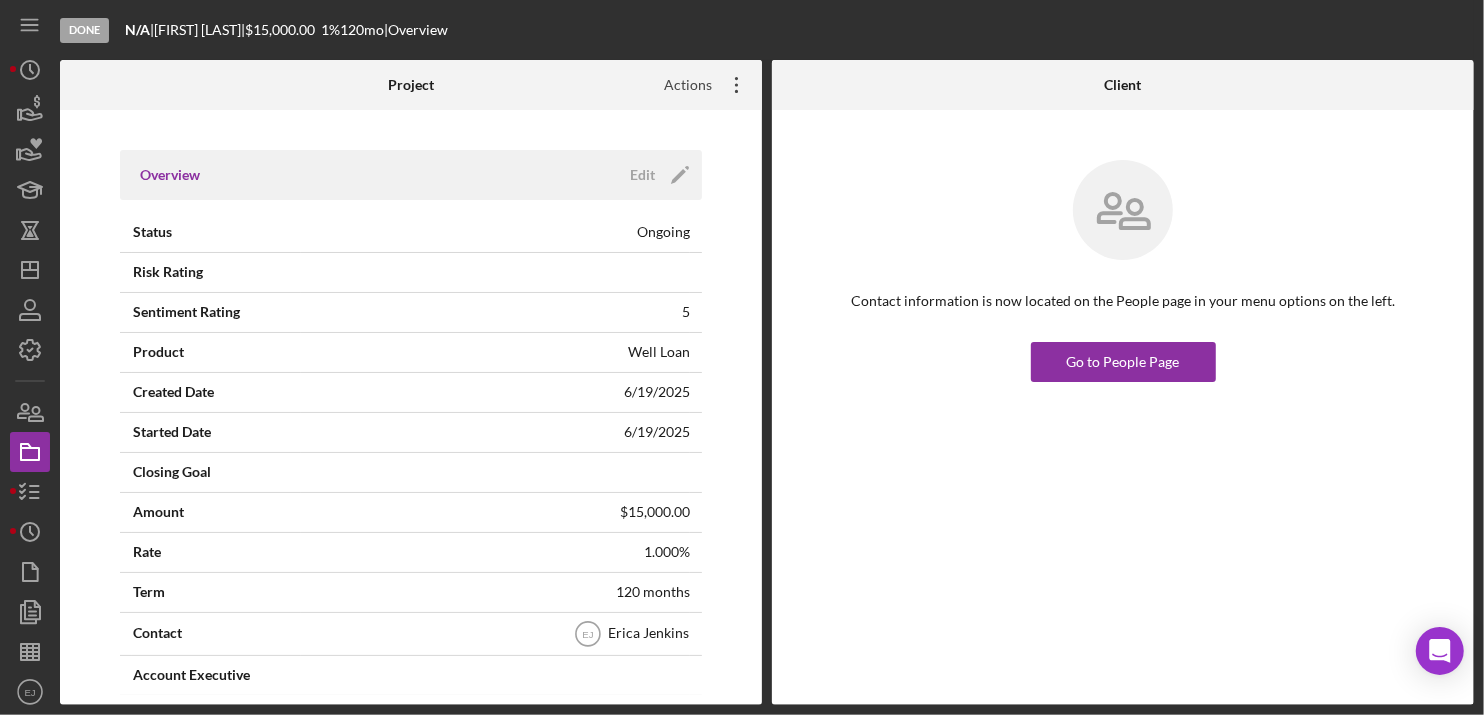 click on "Actions" at bounding box center [680, 85] 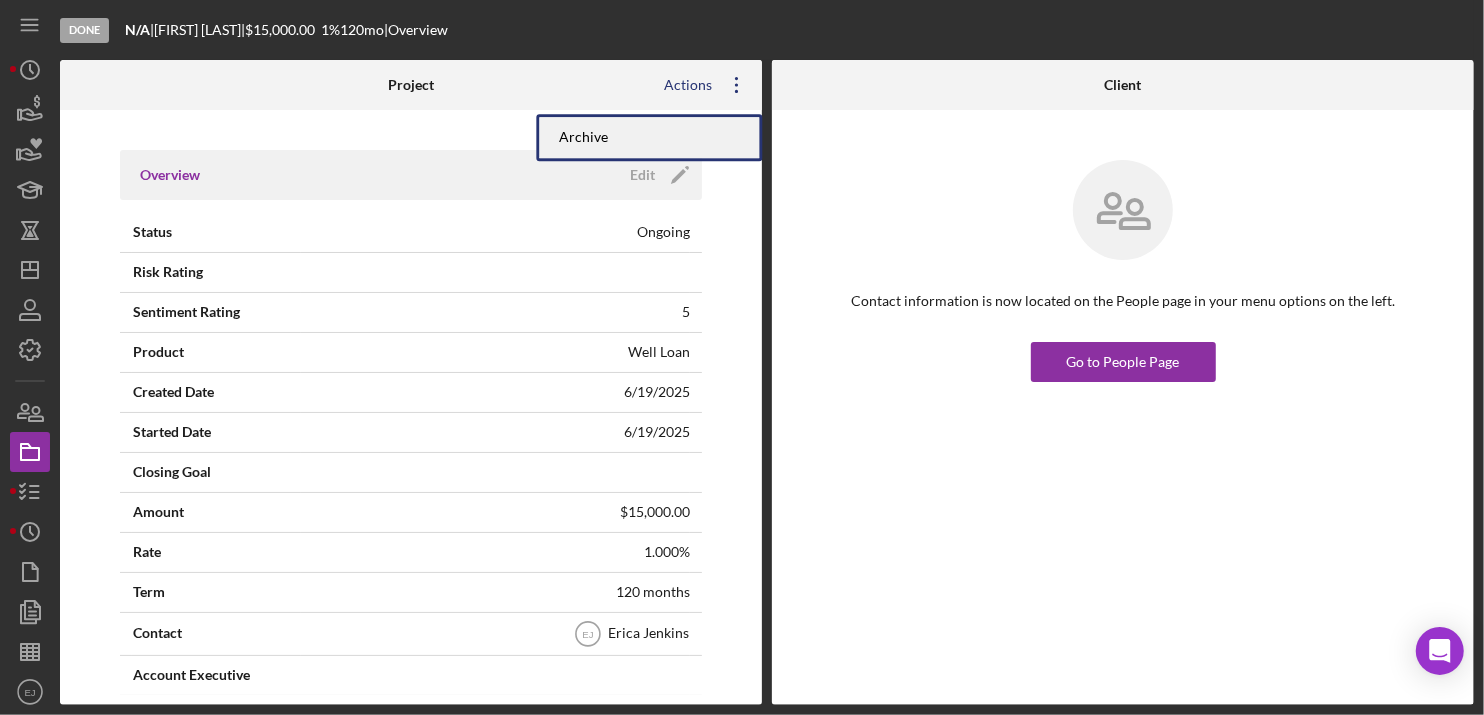 click on "Archive" at bounding box center (649, 137) 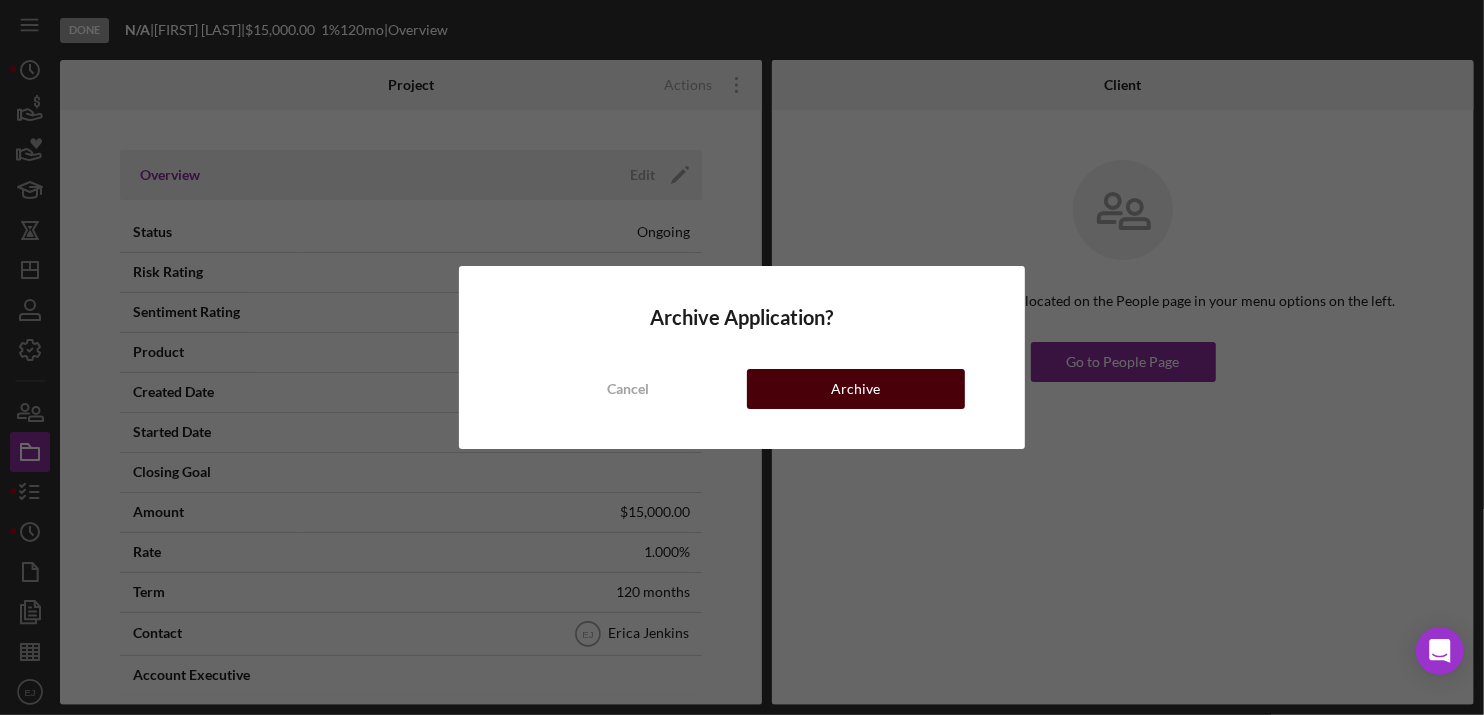 click on "Archive" at bounding box center (856, 389) 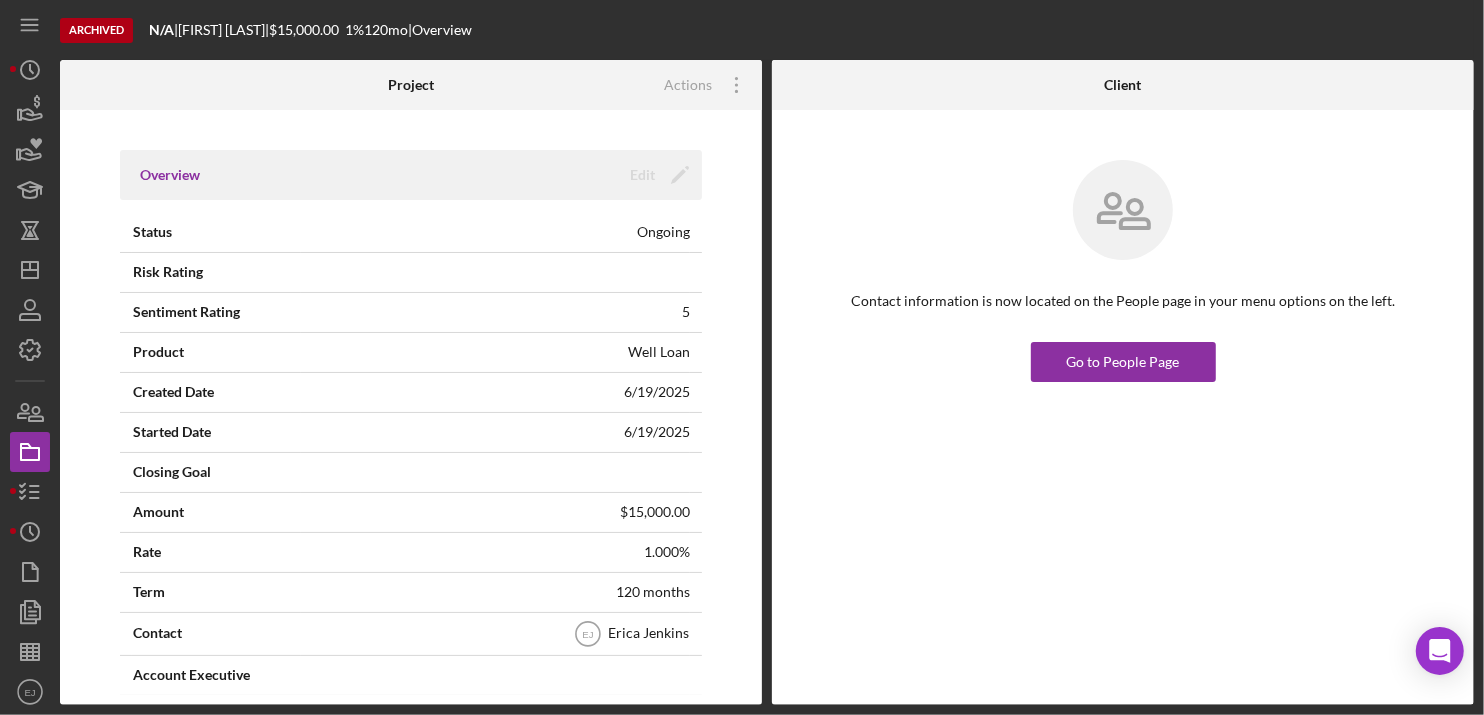 click on "Contact information is now located on the People page in your menu options on the left.   This can be accessed on the desktop version of Lenderfit. Go to People Page" at bounding box center [1123, 271] 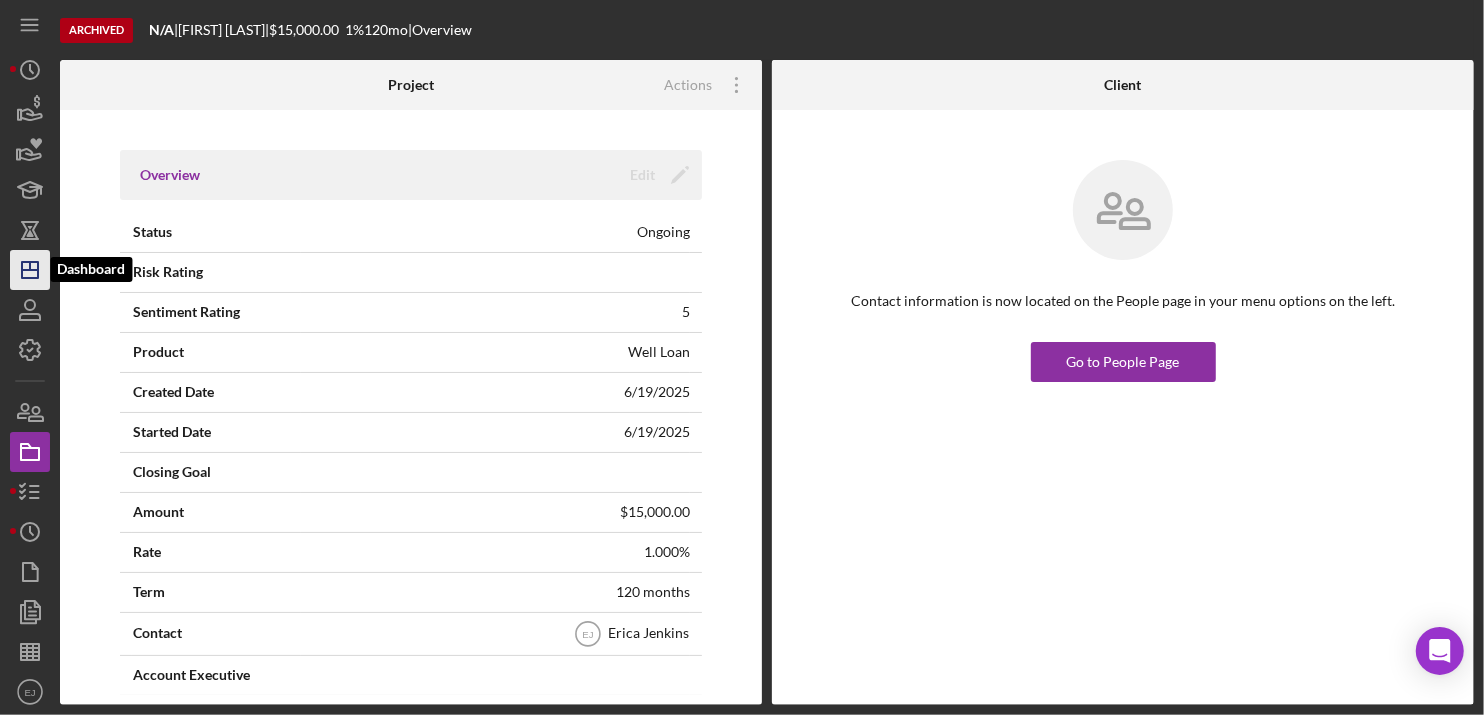 click on "Icon/Dashboard" 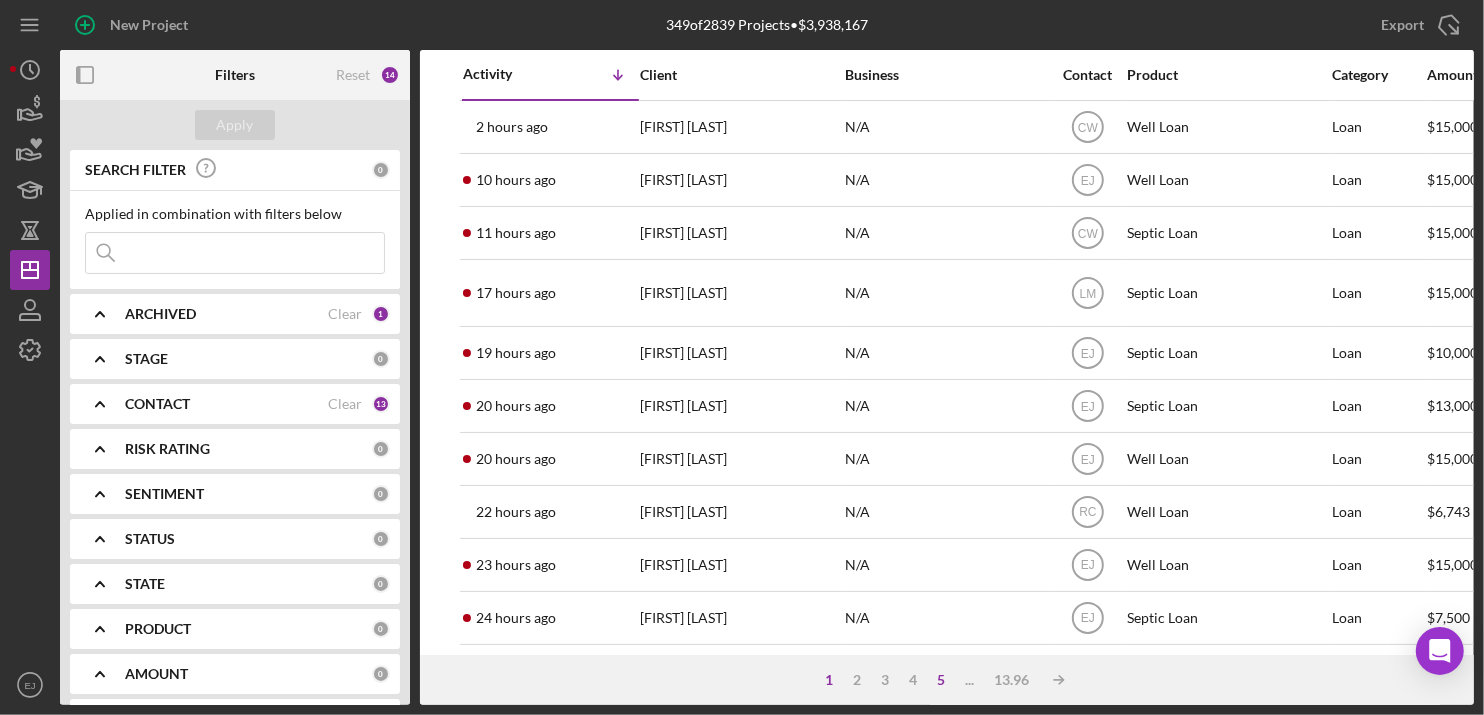 click on "5" at bounding box center (941, 680) 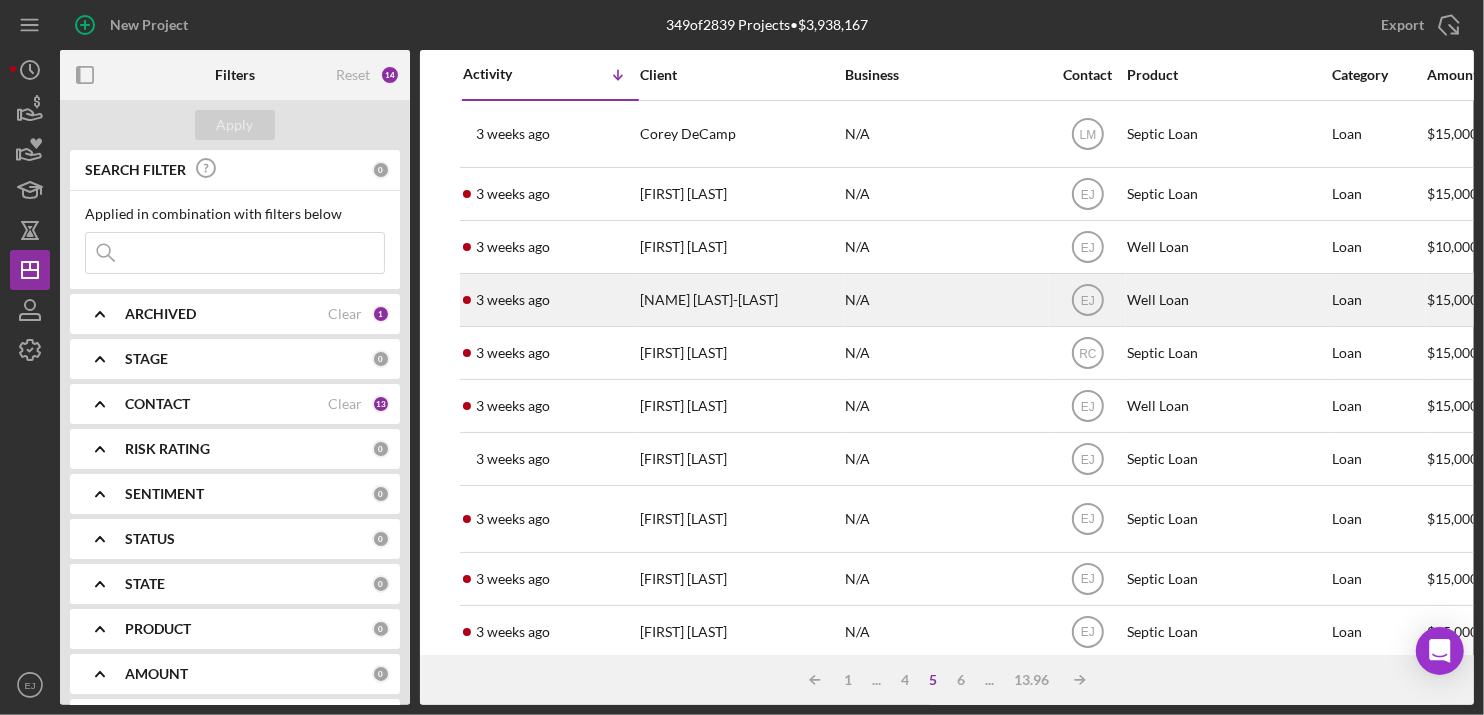 click on "[NAME] [LAST]-[LAST]" at bounding box center [740, 300] 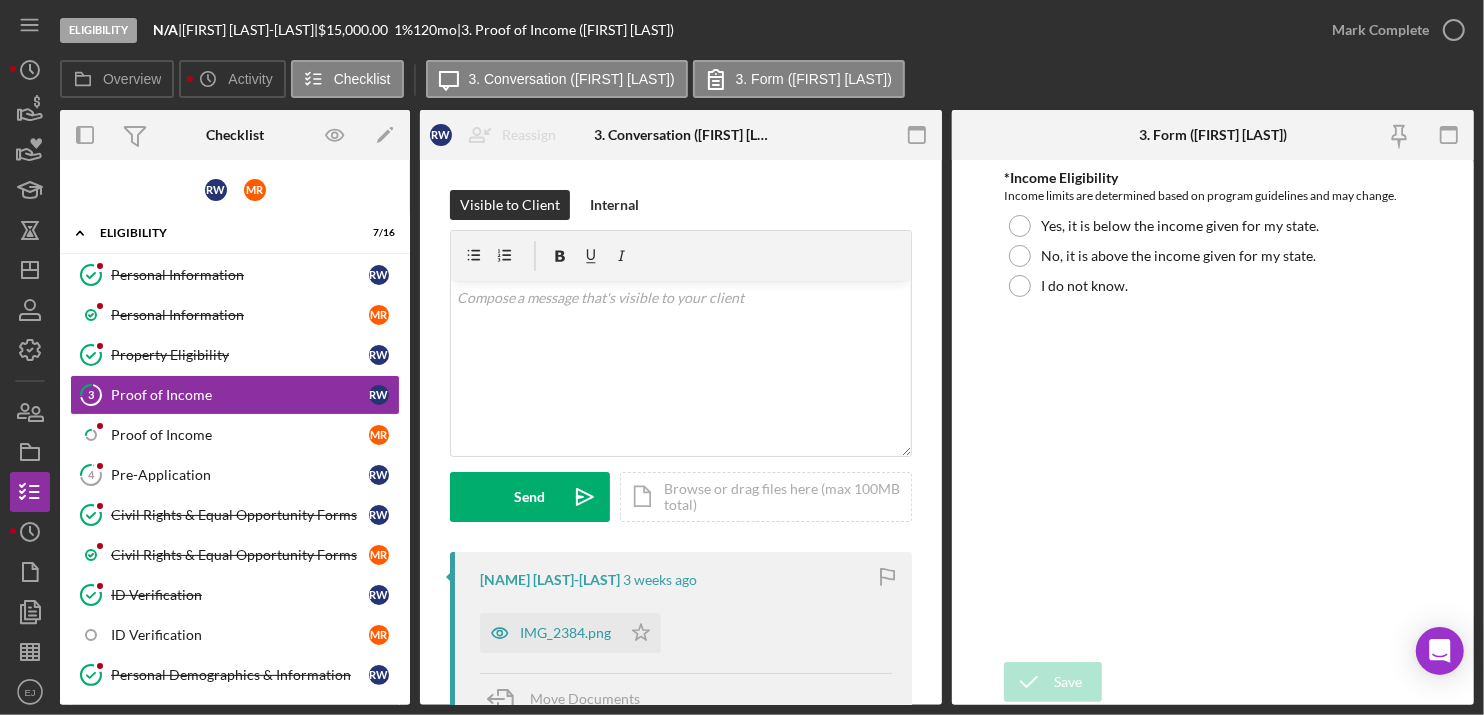 click on "Icon/Menu Icon/Dashboard Dashboard Navigation Divider Mobile Checklist Navigation Divider Mobile Proof of Income 3 Icon/Message Icon/Overflow Call [FIRST] Mark Complete Mark Complete  Project Overview Icon/Link   Copy File Request Link  Chat with Support Icon/Menu Close  Close Call [FIRST] Mark Complete Mark Complete  Project Overview Icon/Link   Copy File Request Link  Chat with Support Icon/History Activity Loans Grants Educational Long-Term Icon/Dashboard Dashboard Clients Product Templates People Project Overview Checklist Icon/History History Documents Document Templates Sheets Icon/User Photo EJ [FIRST] [LAST] Icon/Overflow Account Settings Chat with Support Support Articles Logout Icon/Menu Close  Close Account Settings Chat with Support Support Articles Logout" at bounding box center [35, 352] 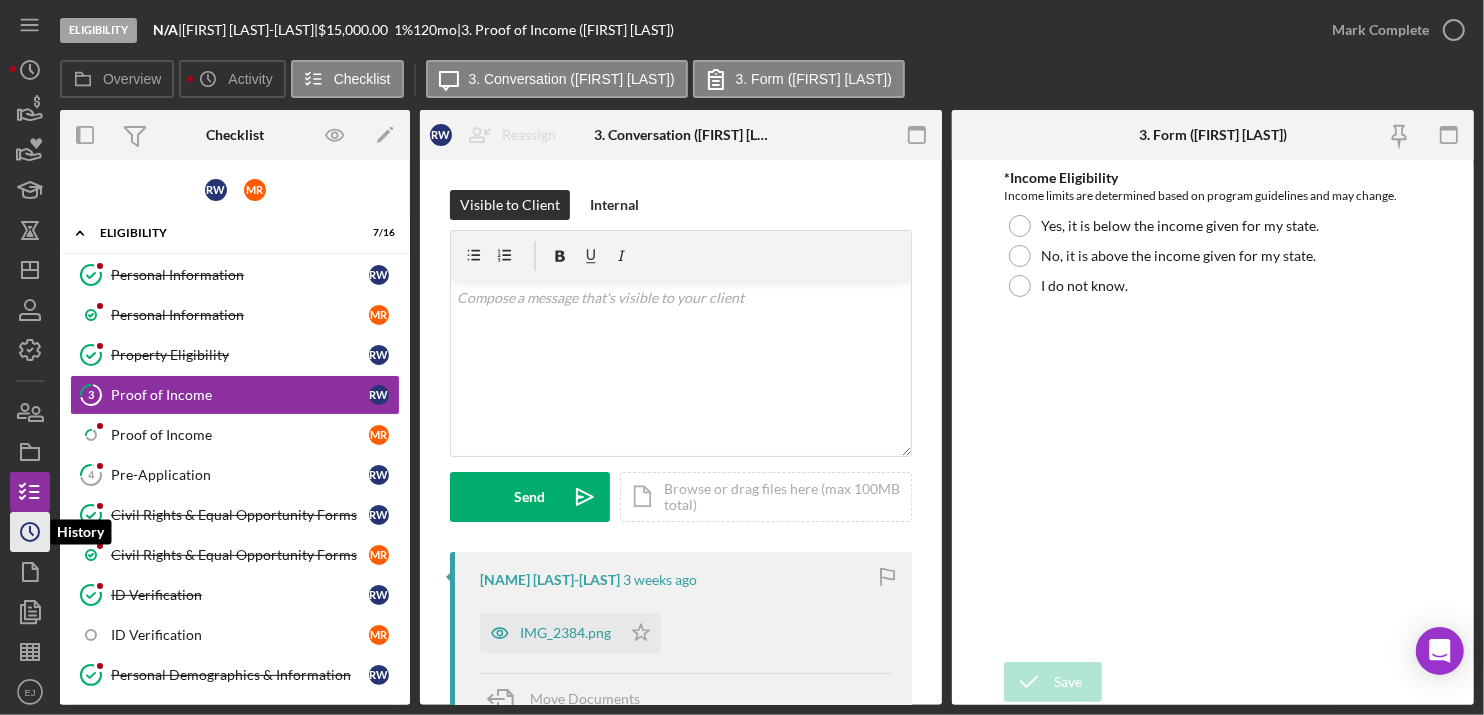 click on "Icon/History" 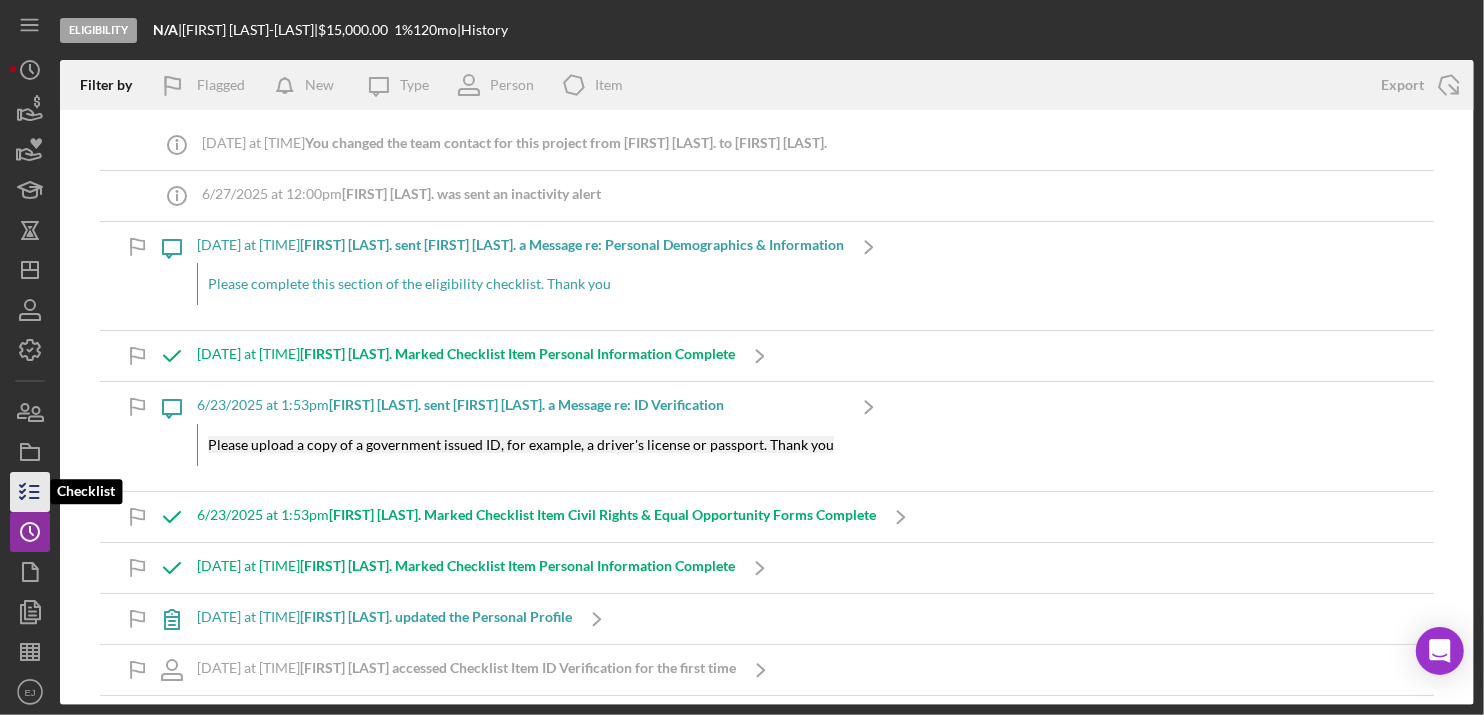 click 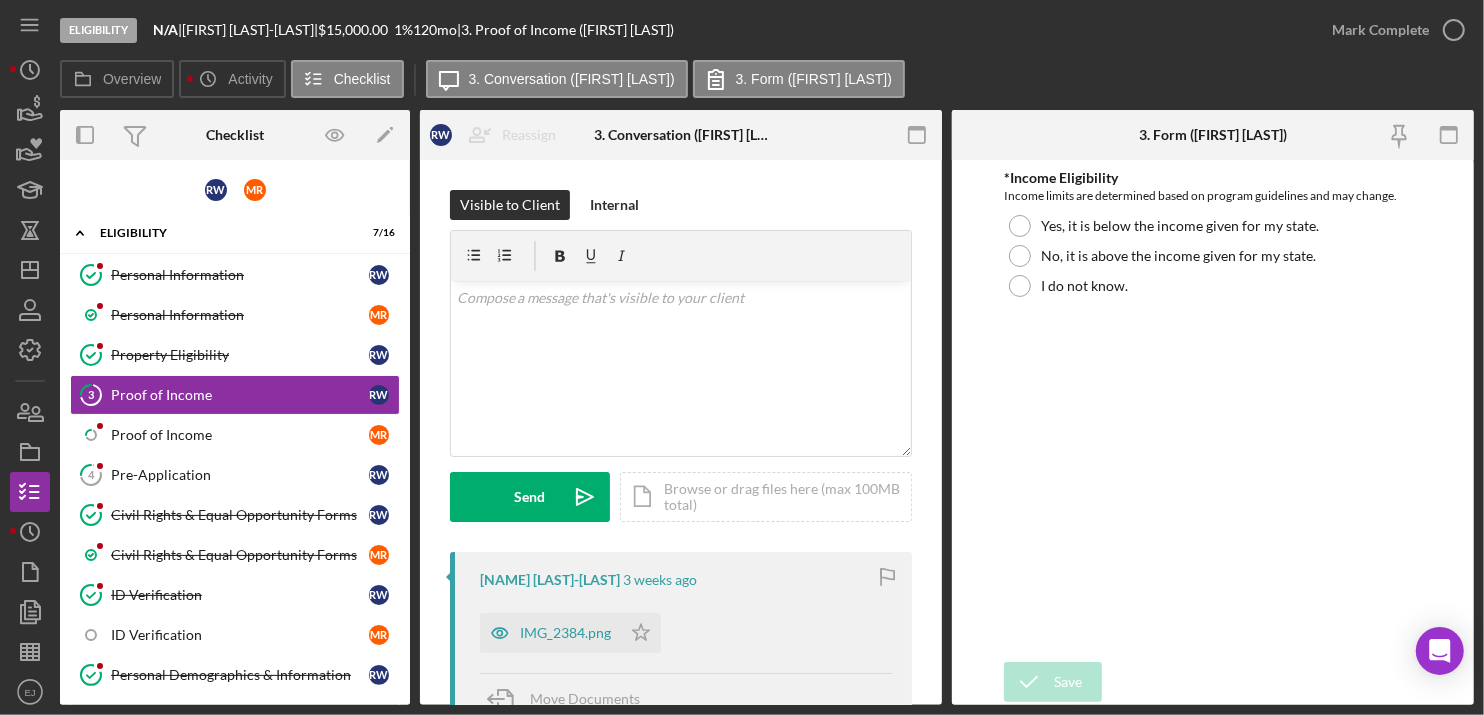 scroll, scrollTop: 476, scrollLeft: 0, axis: vertical 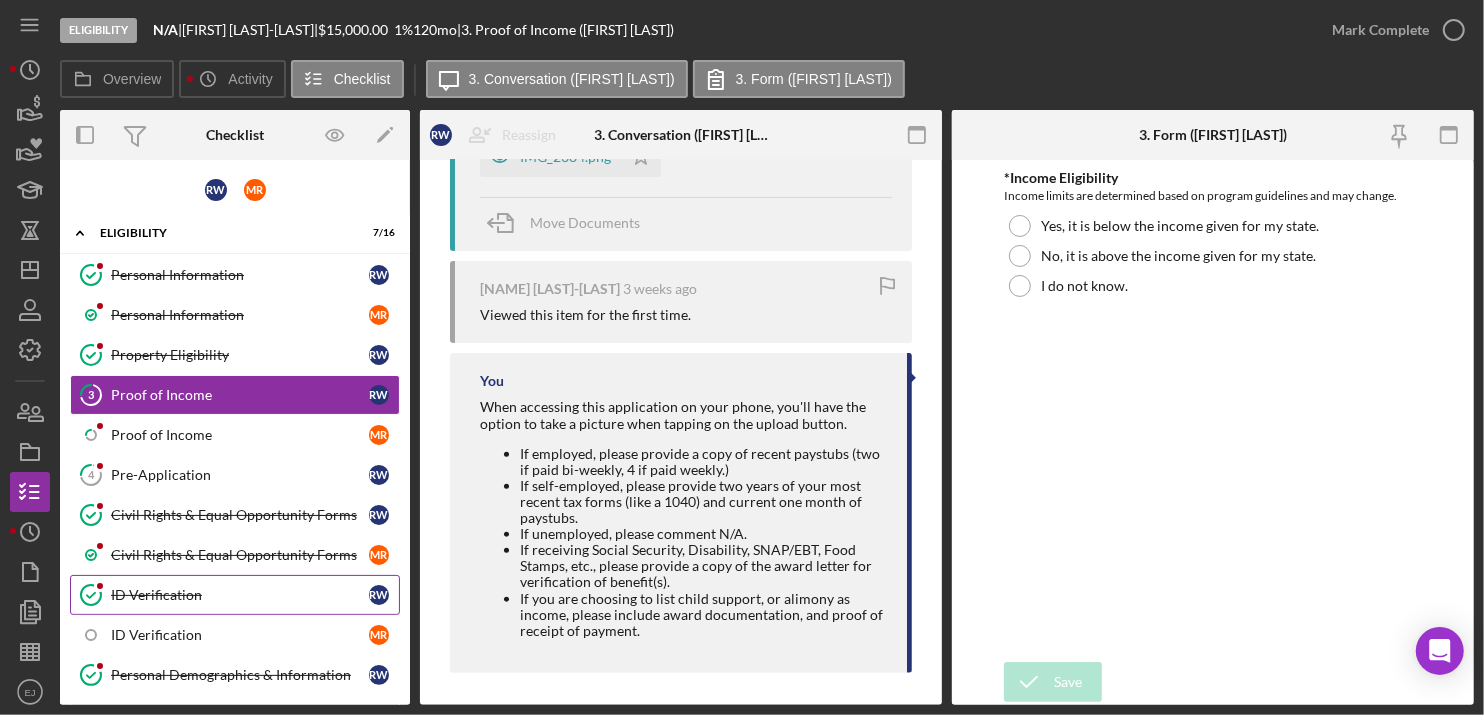 click on "ID Verification" at bounding box center (240, 595) 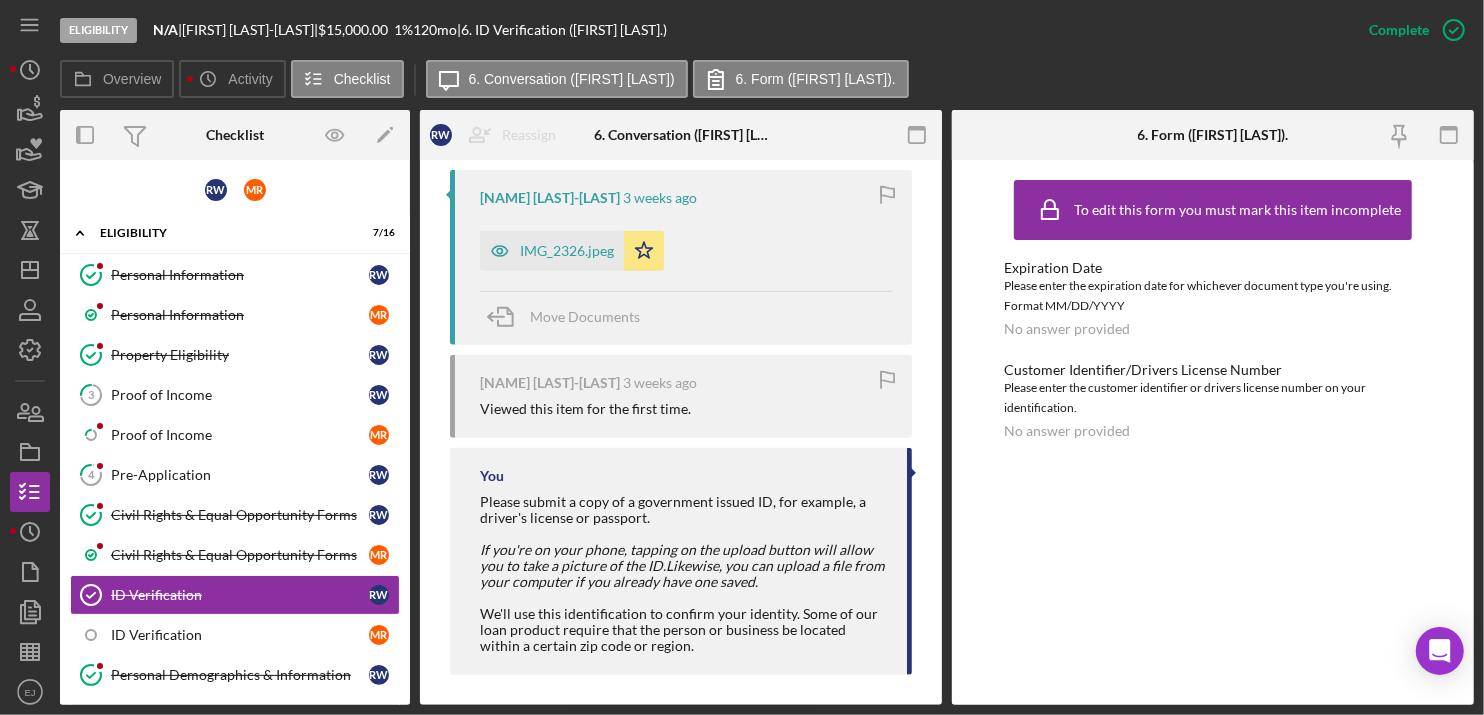 scroll, scrollTop: 757, scrollLeft: 0, axis: vertical 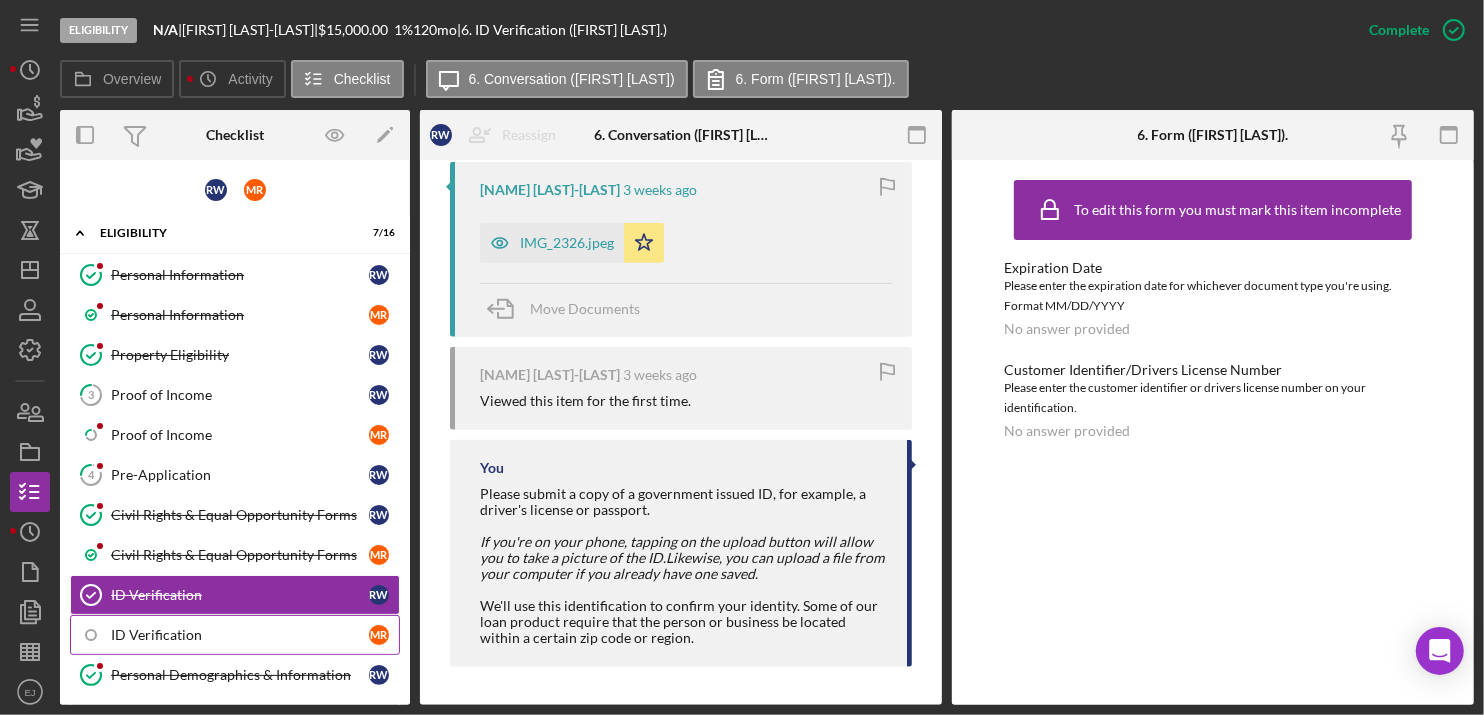 click on "ID Verification" at bounding box center (240, 635) 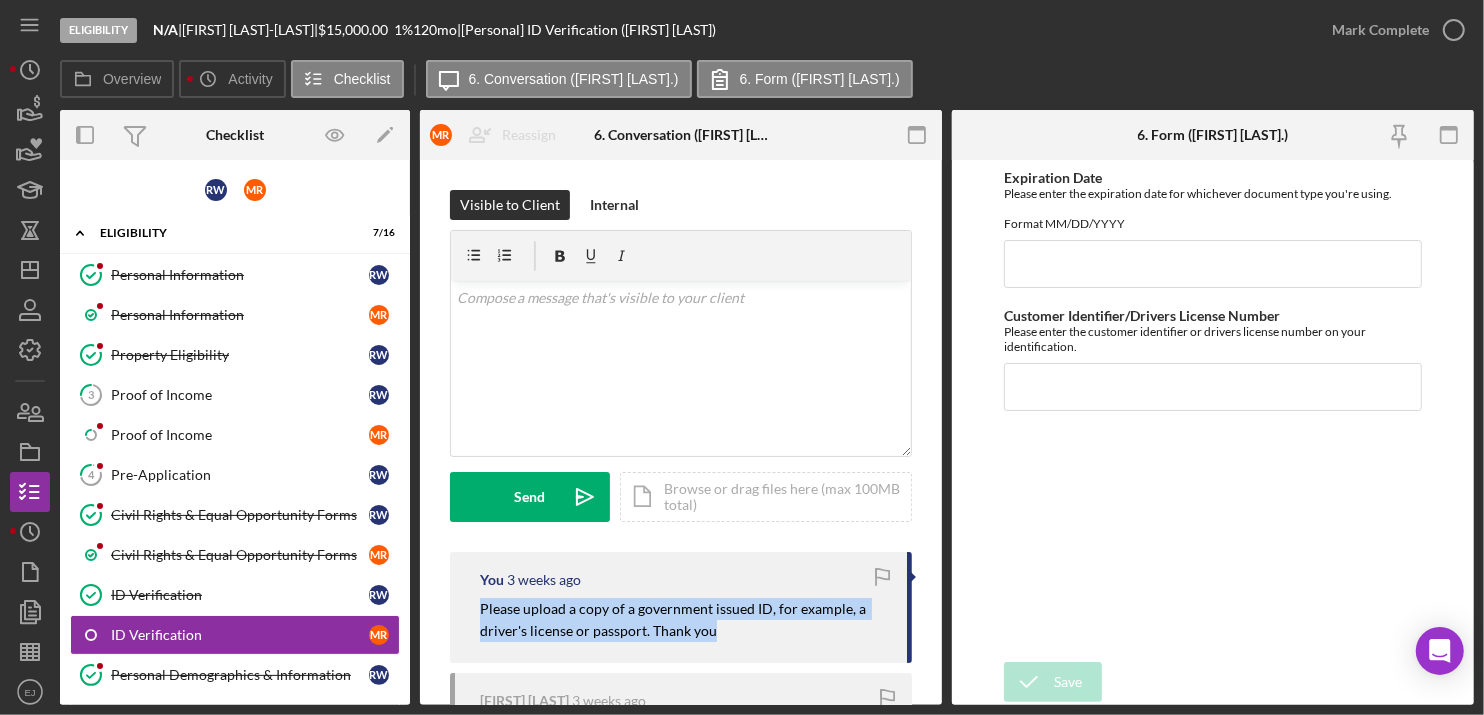 drag, startPoint x: 479, startPoint y: 614, endPoint x: 734, endPoint y: 655, distance: 258.27505 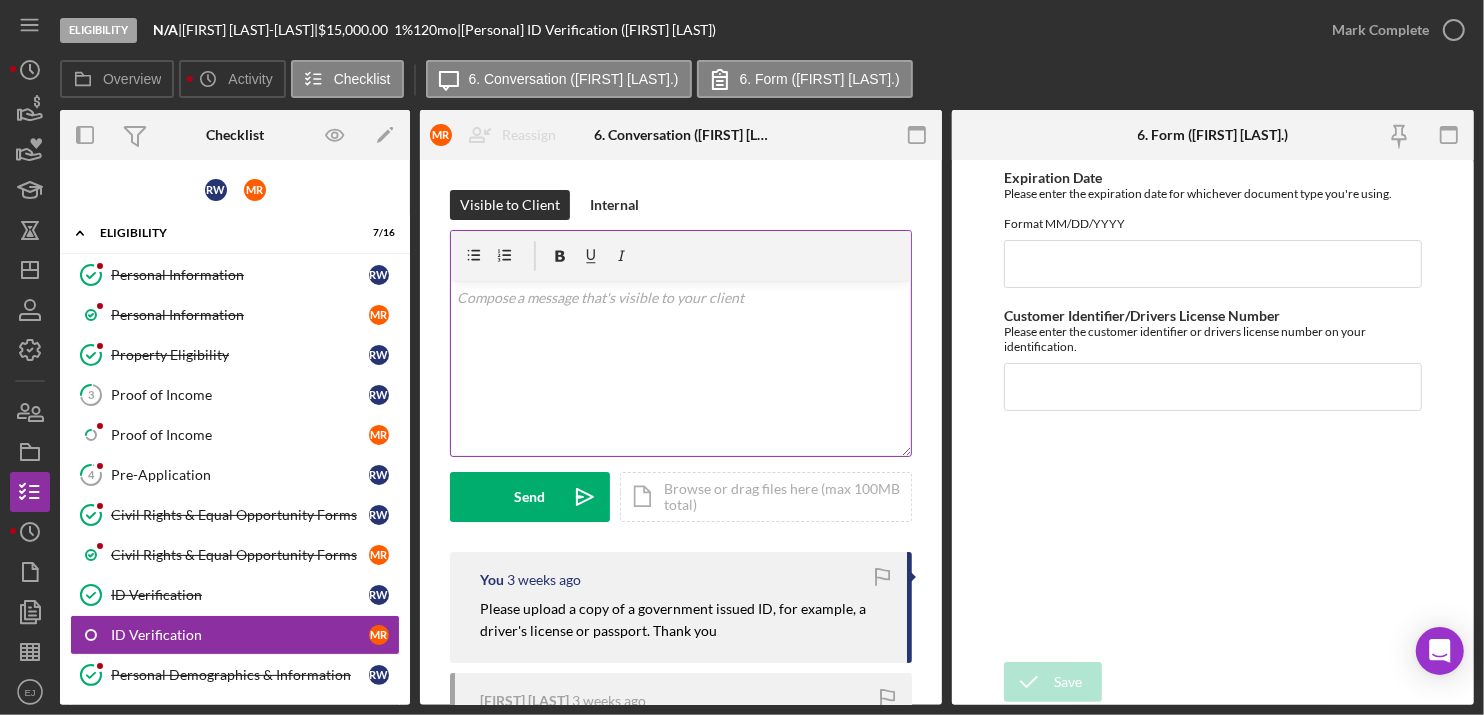 click on "v Color teal Color pink Remove color Add row above Add row below Add column before Add column after Merge cells Split cells Remove column Remove row Remove table" at bounding box center (681, 368) 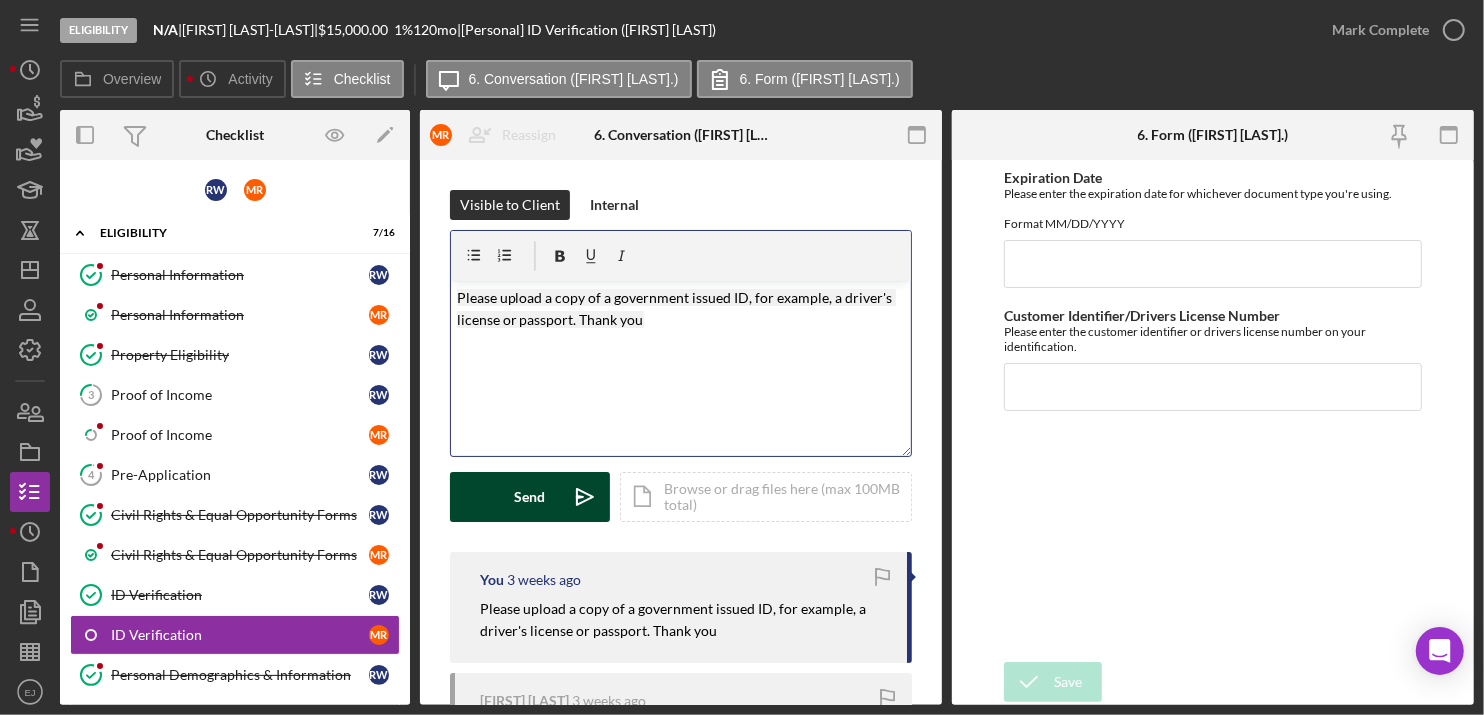 click on "Send Icon/icon-invite-send" at bounding box center (530, 497) 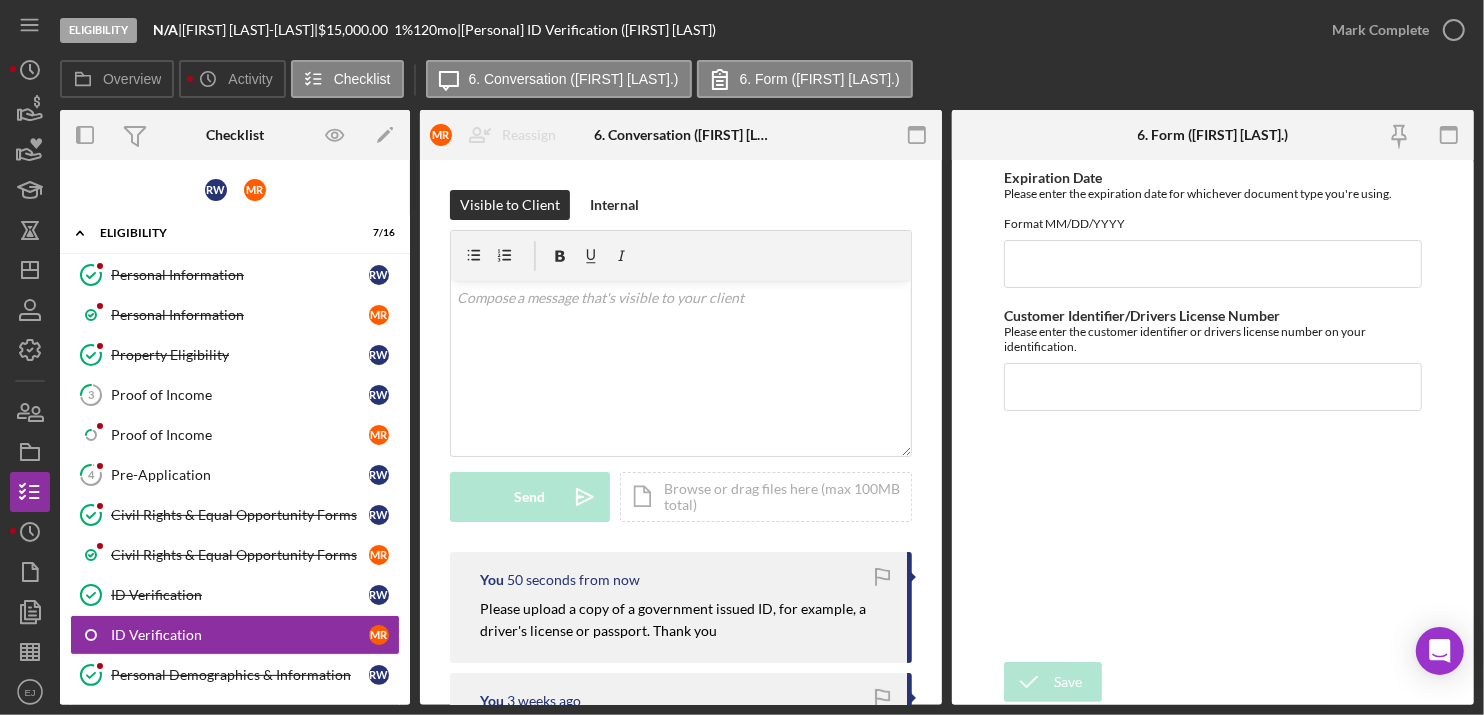 click on "Overview Overview Edit Icon/Edit Status Ongoing Risk Rating Sentiment Rating 5 Product Well Loan Created Date [DATE] Started Date [DATE] Closing Goal Amount $15,000.00 Rate 1.000% Term 120 months Contact Icon/User Photo [INITIALS] [FIRST] [LAST] Account Executive Stage Eligibility Weekly Status Update Yes Inactivity Alerts Yes Key Ratios Edit Icon/Edit DSCR Collateral Coverage DTI LTV Global DSCR Global Collateral Coverage Global DTI NOI Recommendation Edit Icon/Edit Payment Type Rate Term Amount Down Payment Closing Fee Include closing fee in amount financed? No Origination Fee Include origination fee in amount financed? No Amount Financed Closing Date First Payment Date Maturity Date Resolution Edit Icon/Edit Resolved On Resolution New Activity [DATE] at [TIME] [FIRST] [LAST] submitted SERCAP - Civil Rights Icon/Navigate Icon/Message [DATE] at [TIME] [FIRST] [LAST] sent [FIRST] [LAST]. a Message re: Proof of Income Na Icon/Navigate [DATE] at [TIME] [FIRST] [LAST] updated the Personal Profile Icon/Navigate [INITIALS] [INITIALS] [INITIALS]" at bounding box center [767, 407] 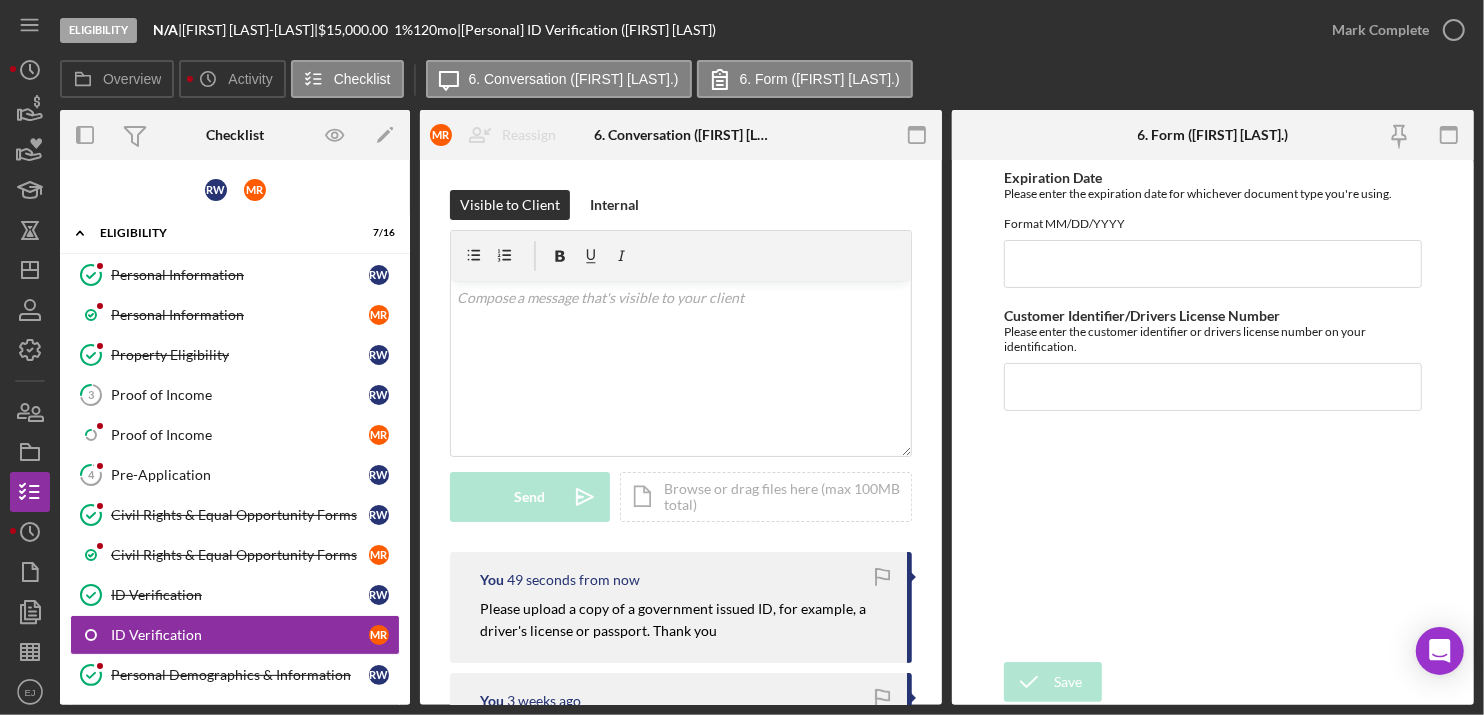 scroll, scrollTop: 470, scrollLeft: 0, axis: vertical 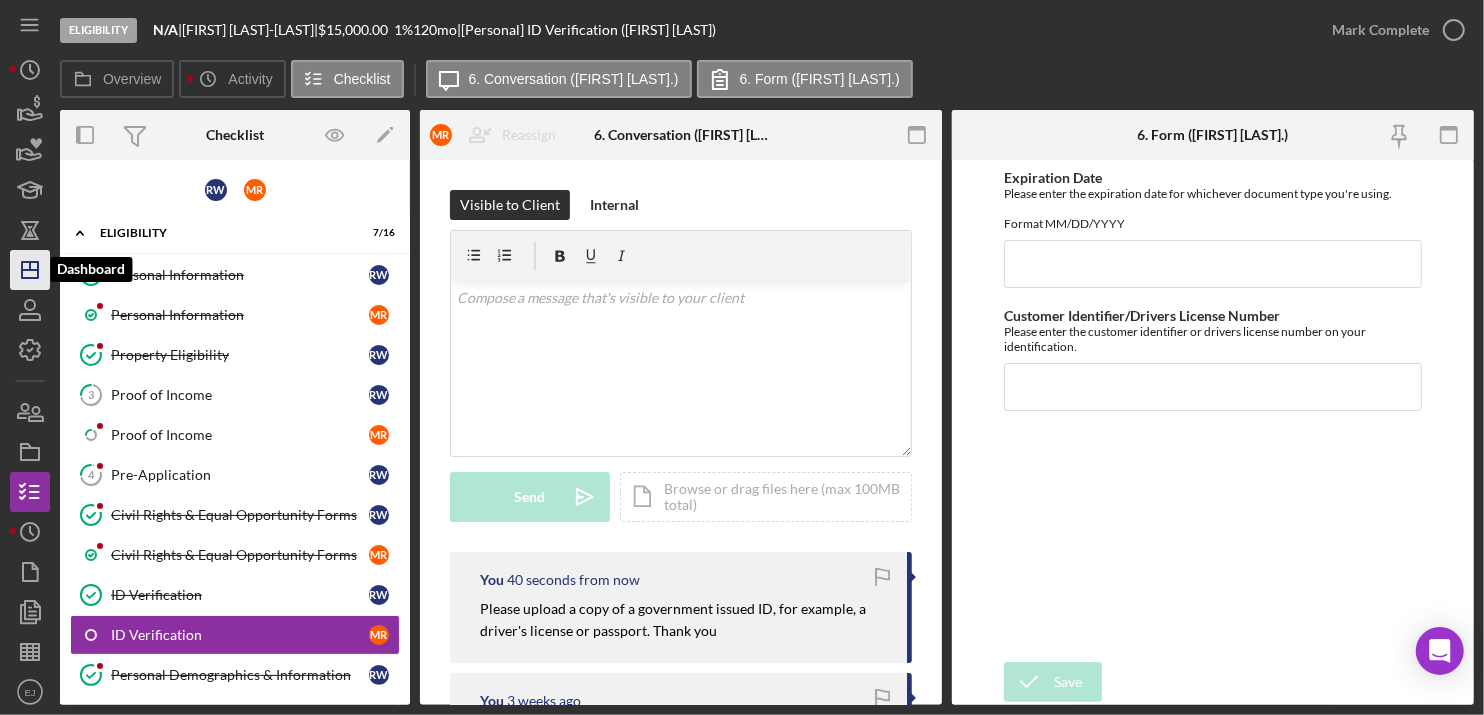 click 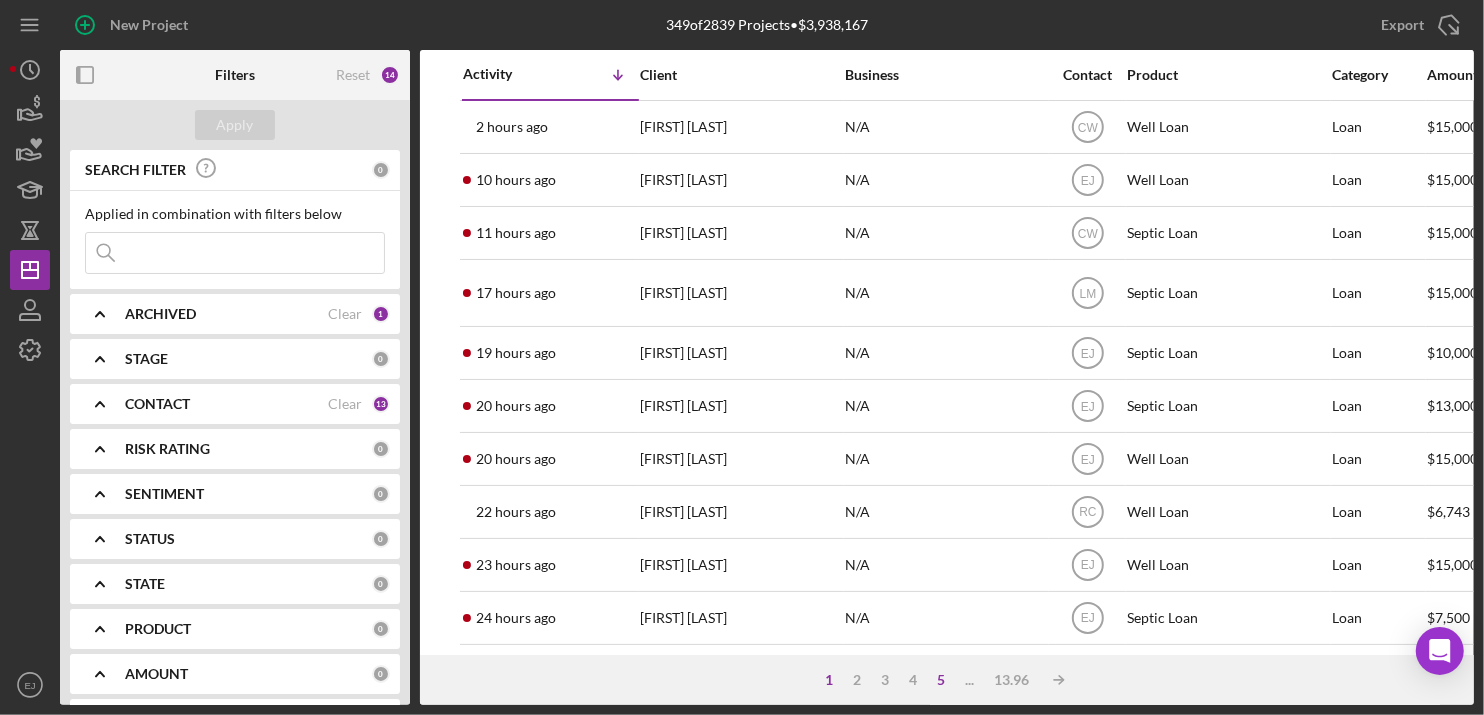 click on "5" at bounding box center (941, 680) 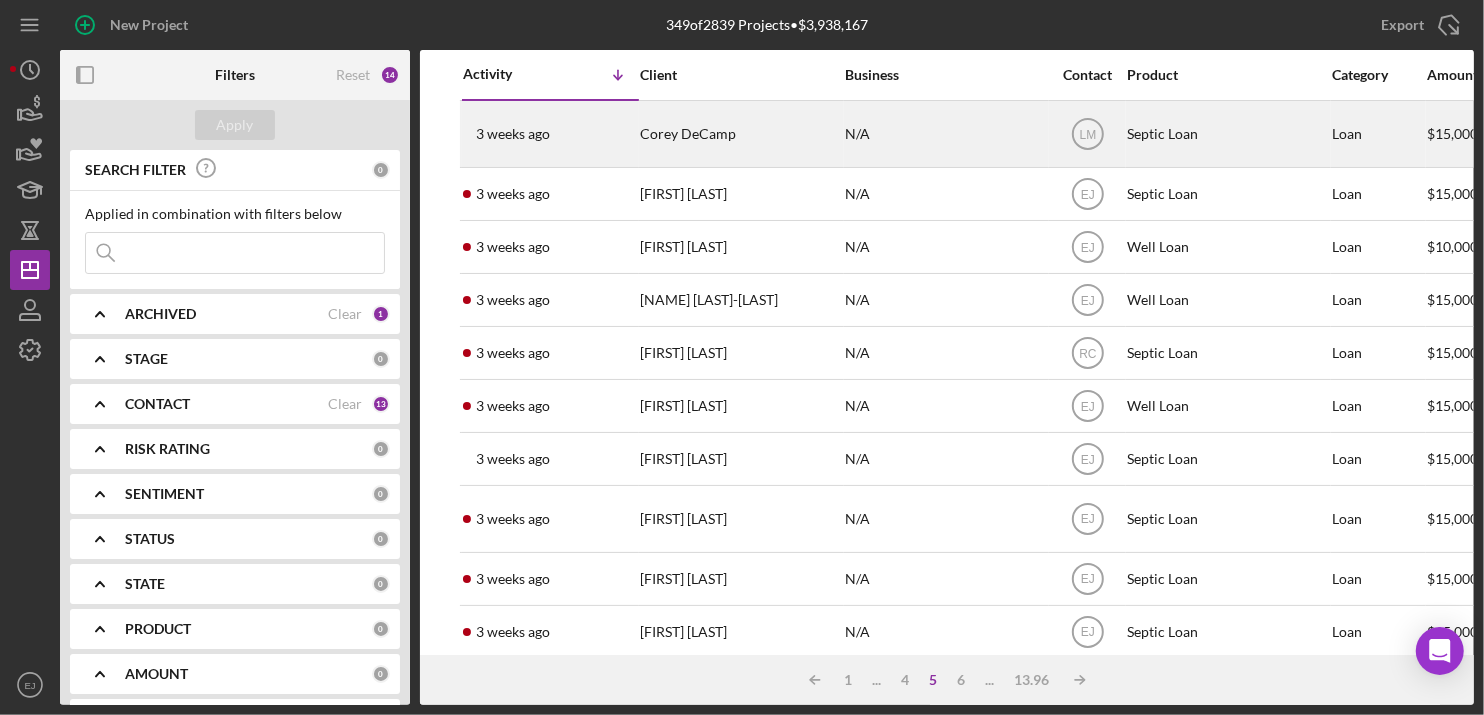 click on "Corey DeCamp" at bounding box center [740, 134] 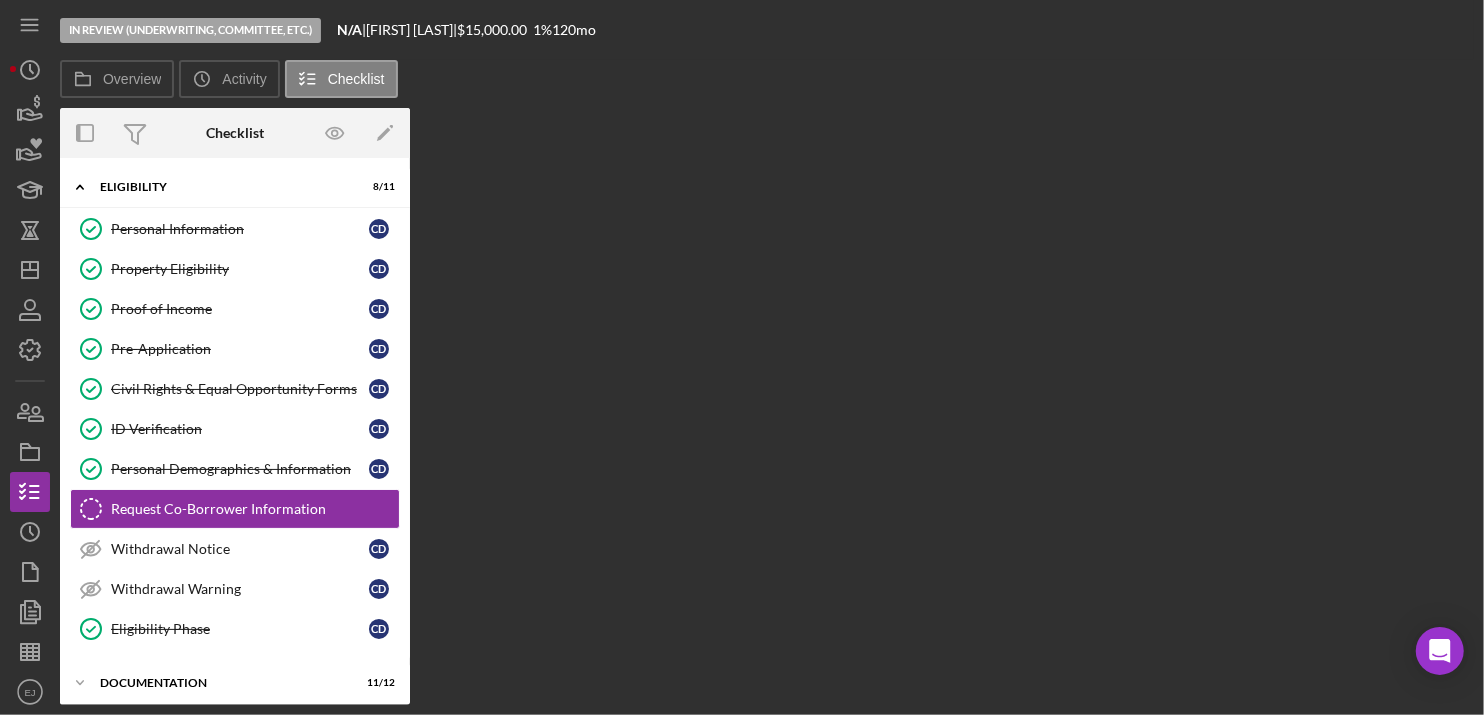 scroll, scrollTop: 74, scrollLeft: 0, axis: vertical 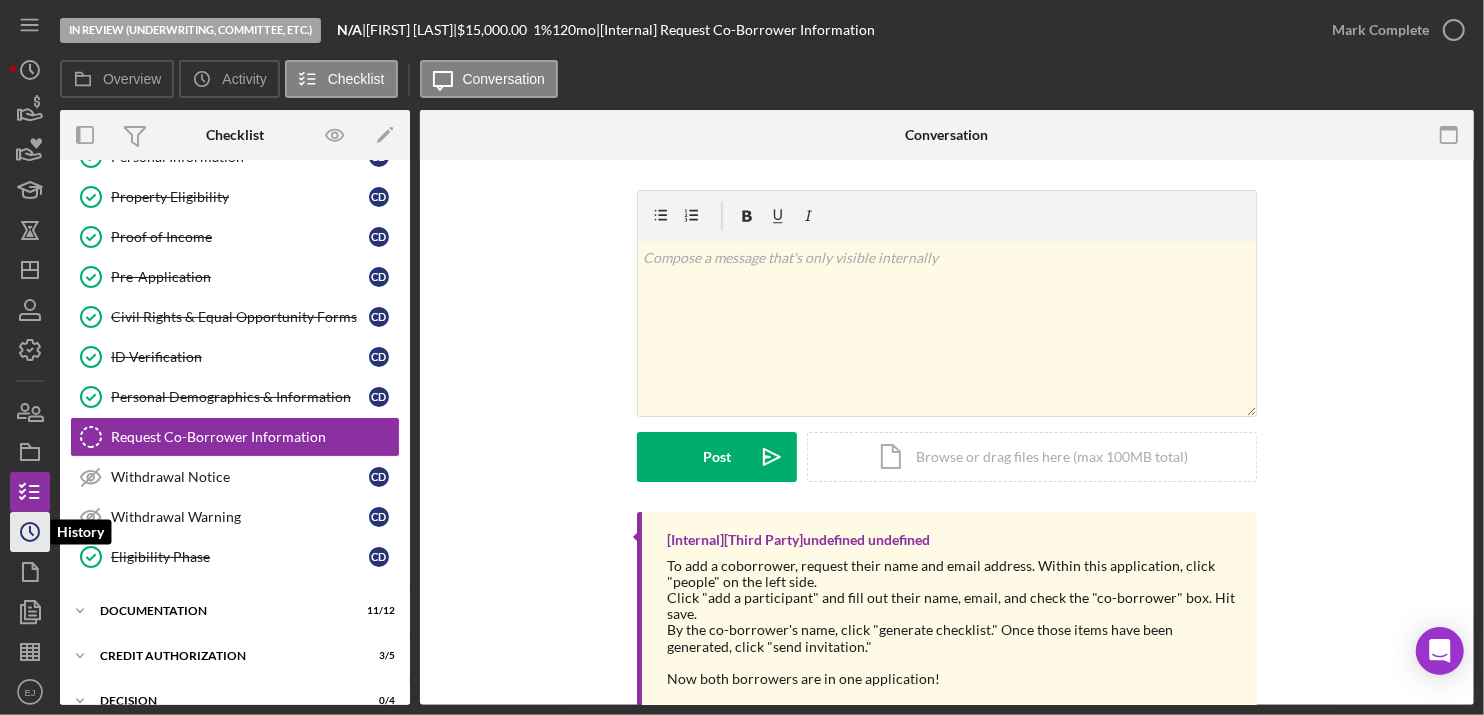 click on "Icon/History" 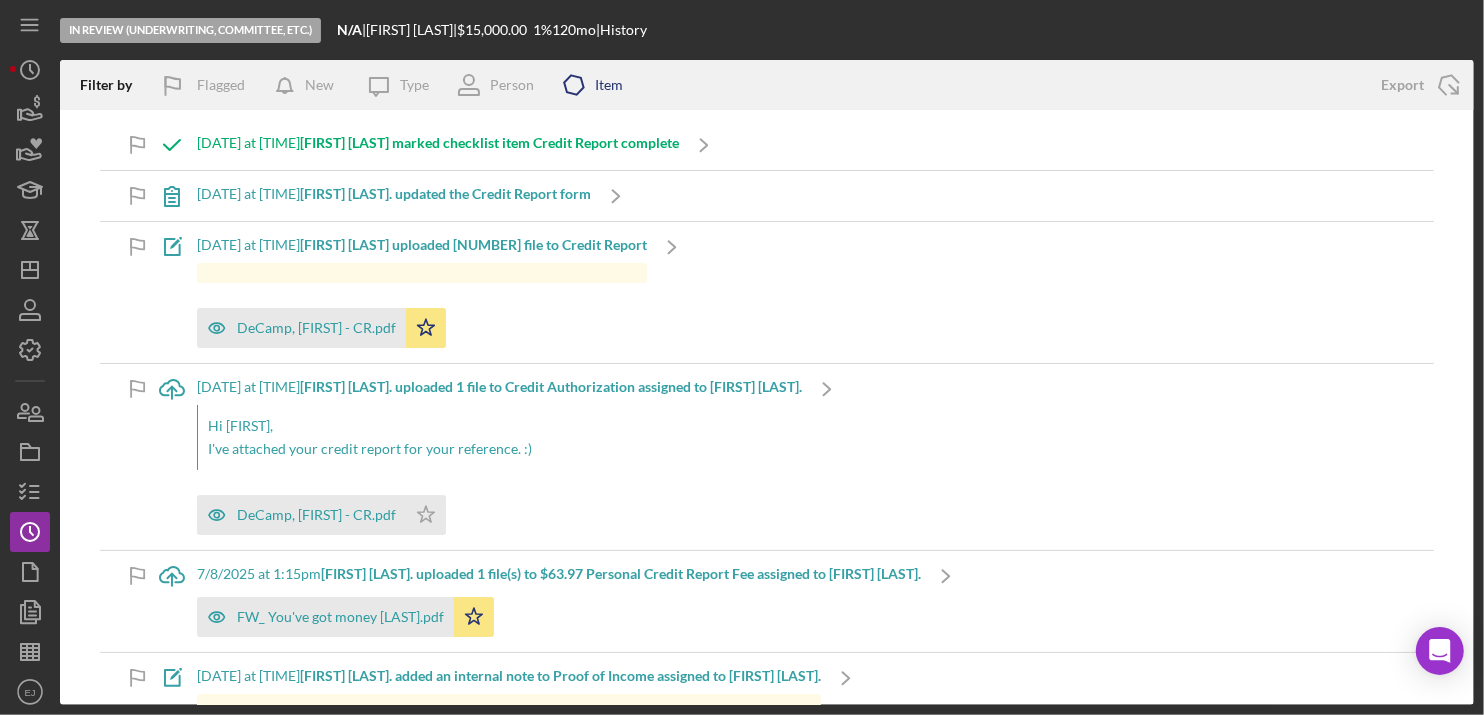 click on "Icon/Product" 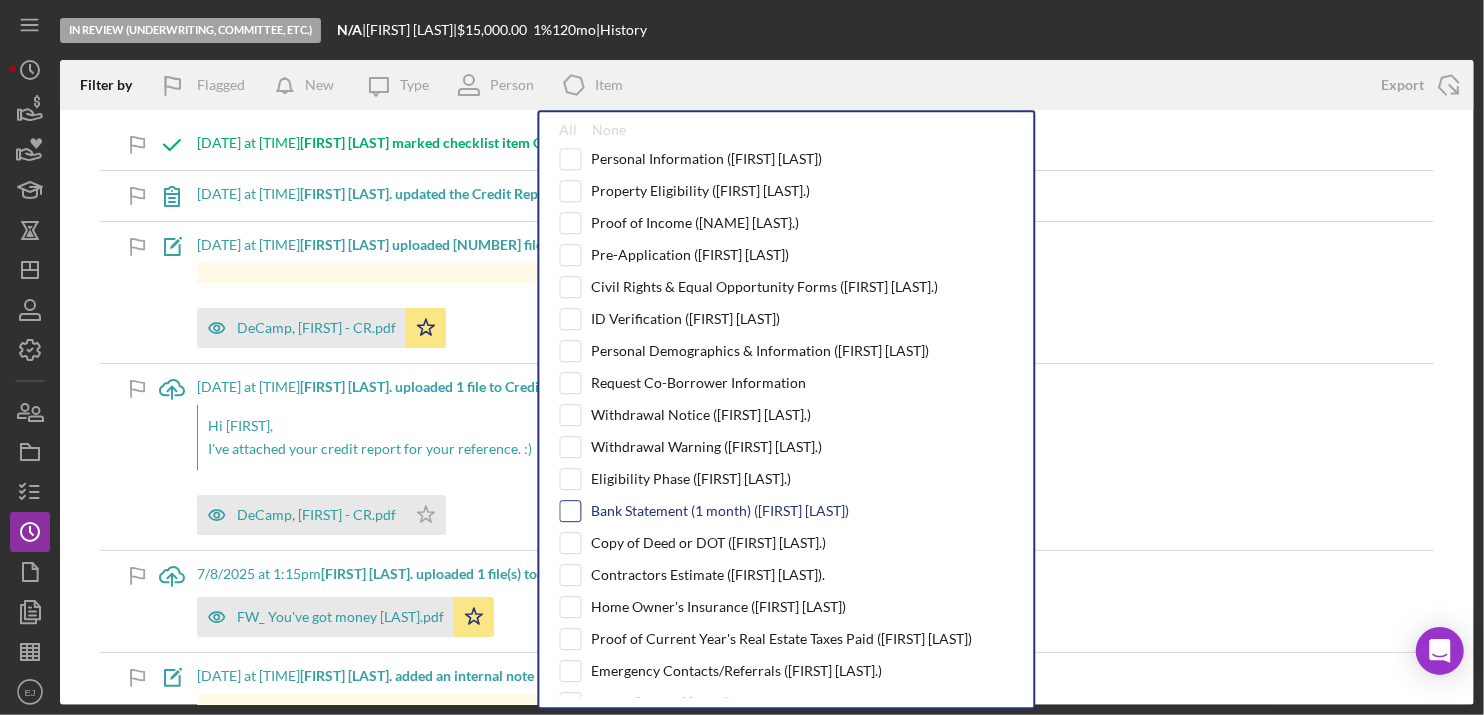 click at bounding box center (570, 511) 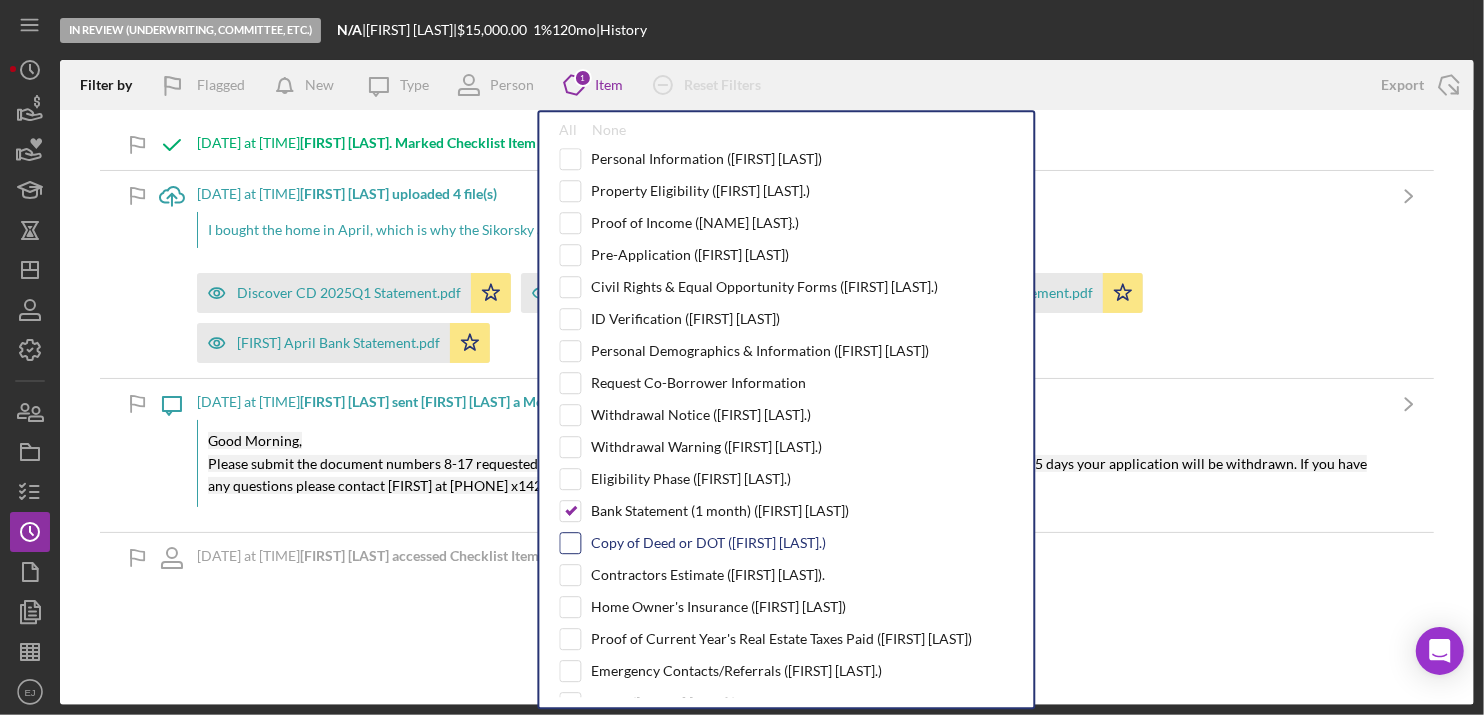 click at bounding box center [570, 543] 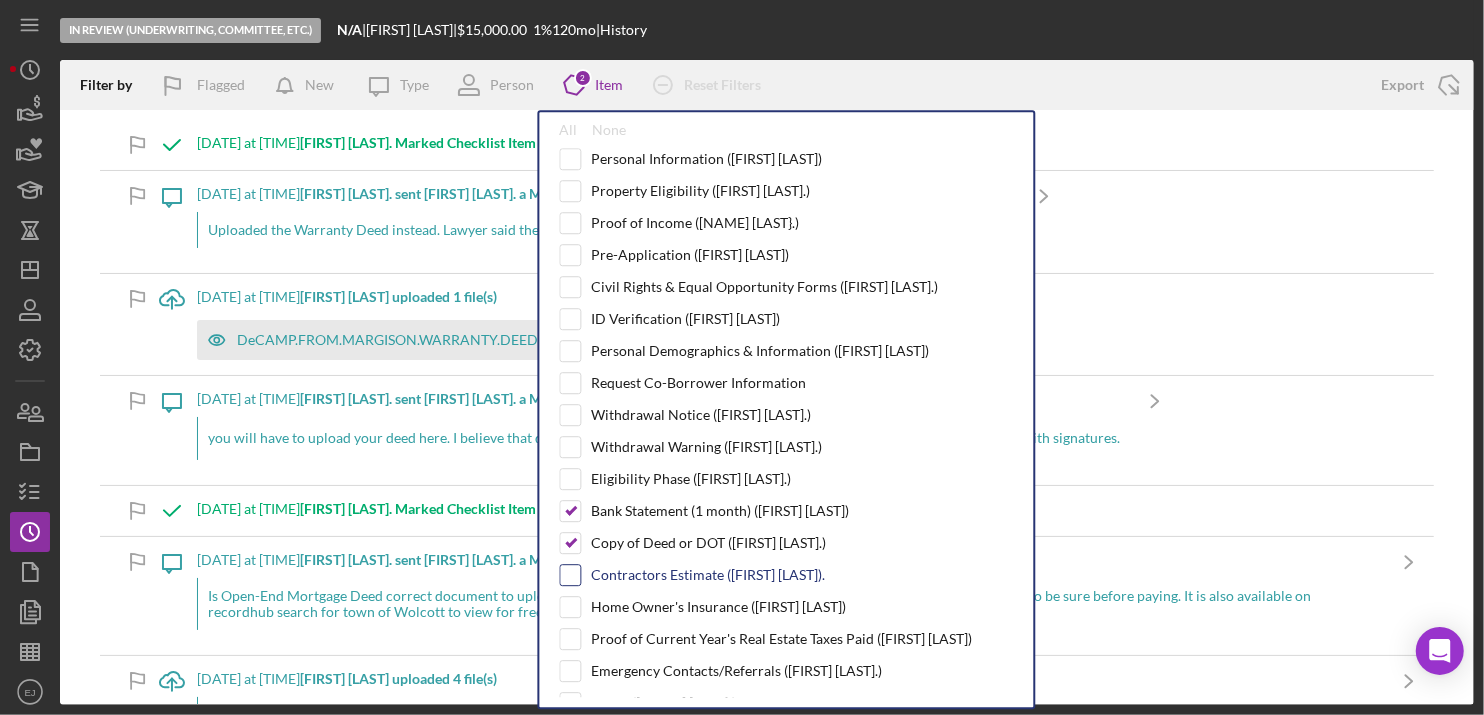 click at bounding box center (570, 575) 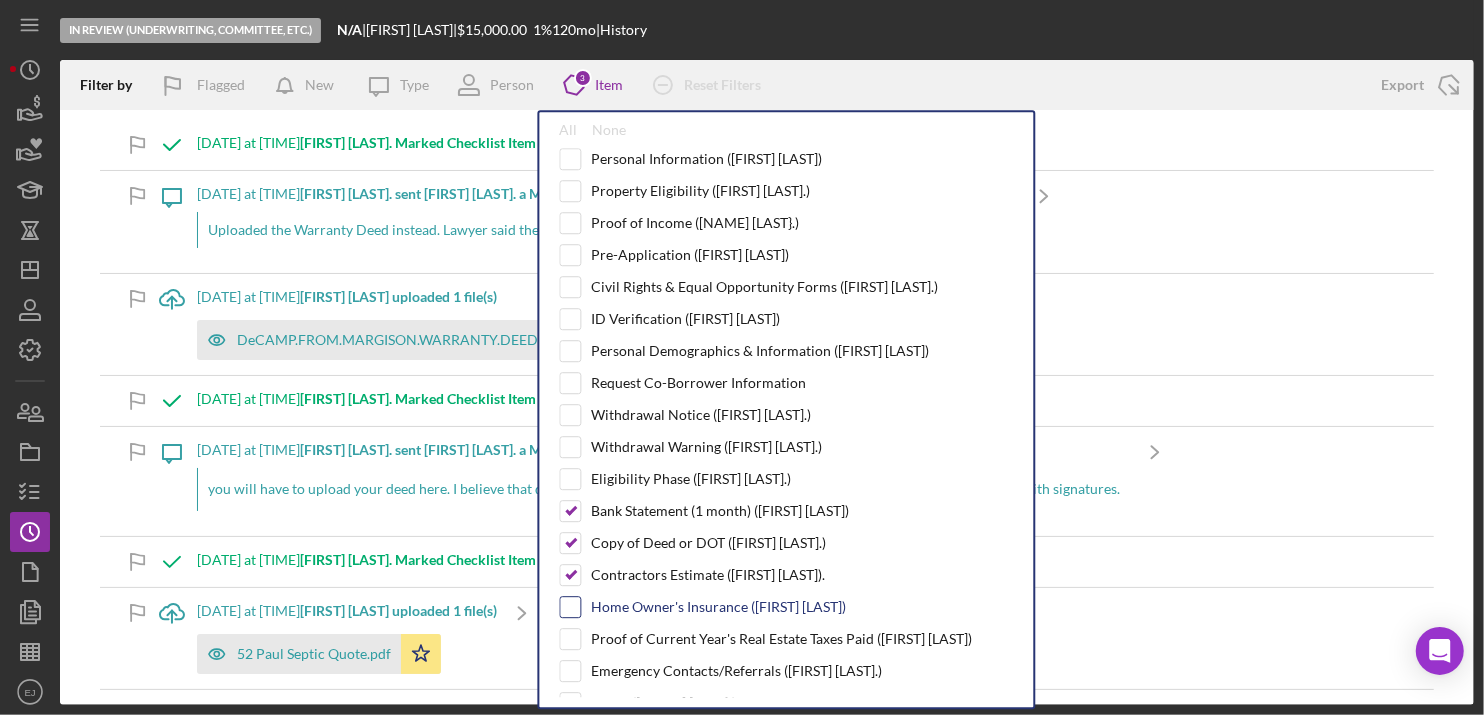 click at bounding box center (570, 607) 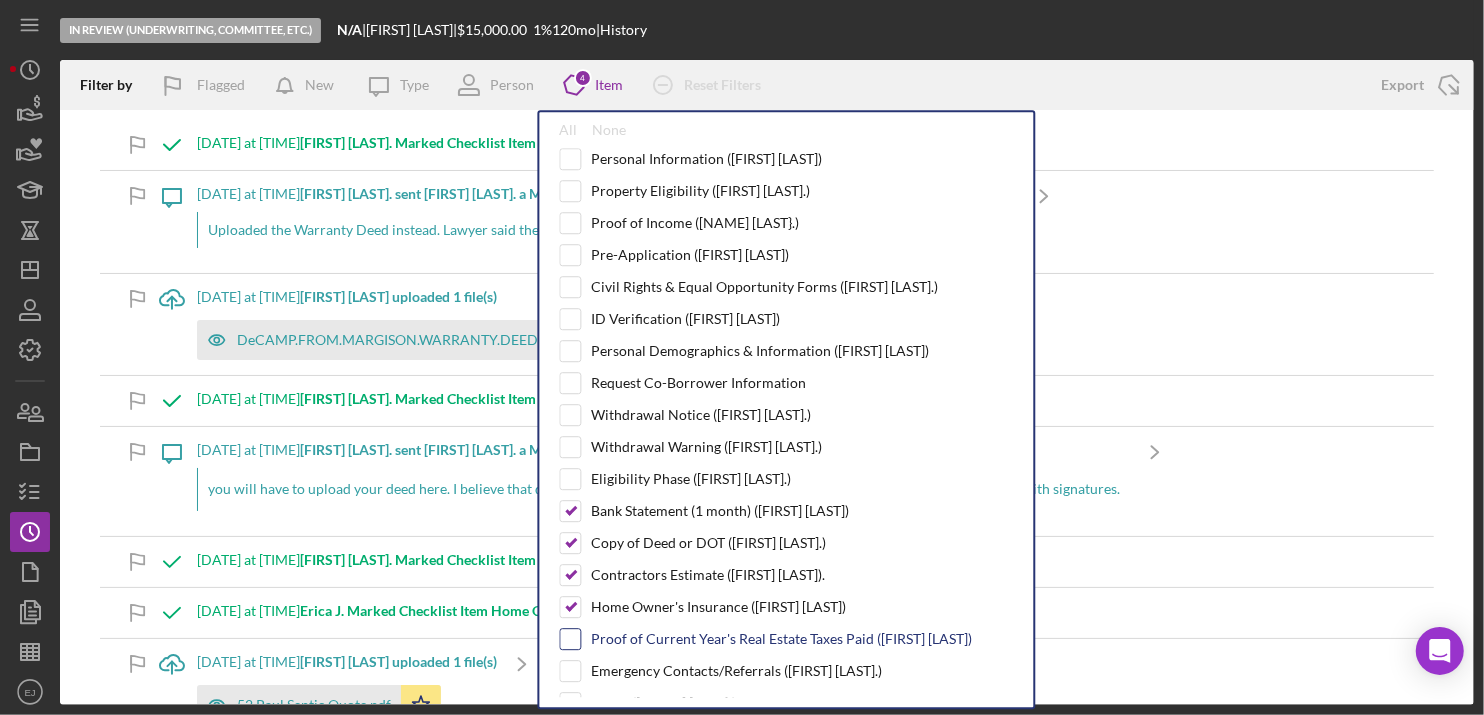 click at bounding box center [570, 639] 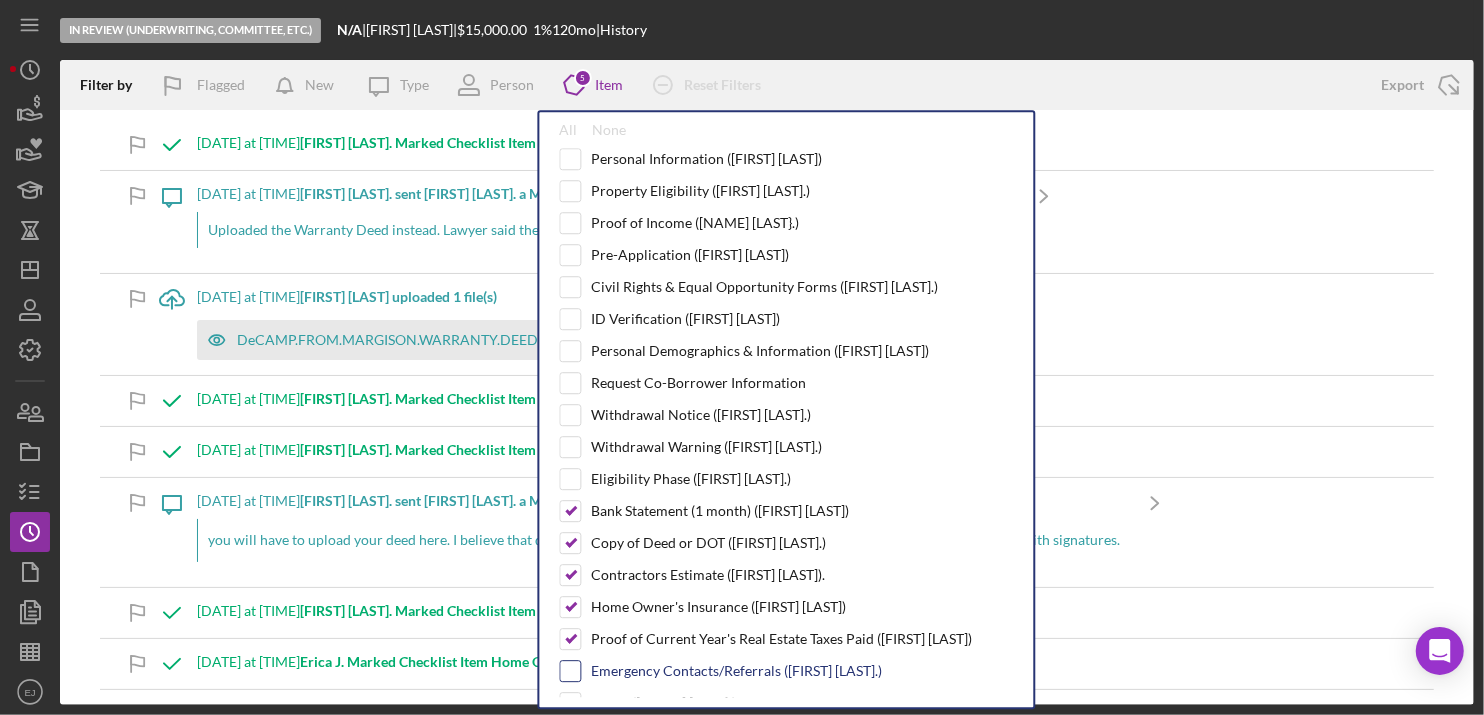 click at bounding box center (570, 671) 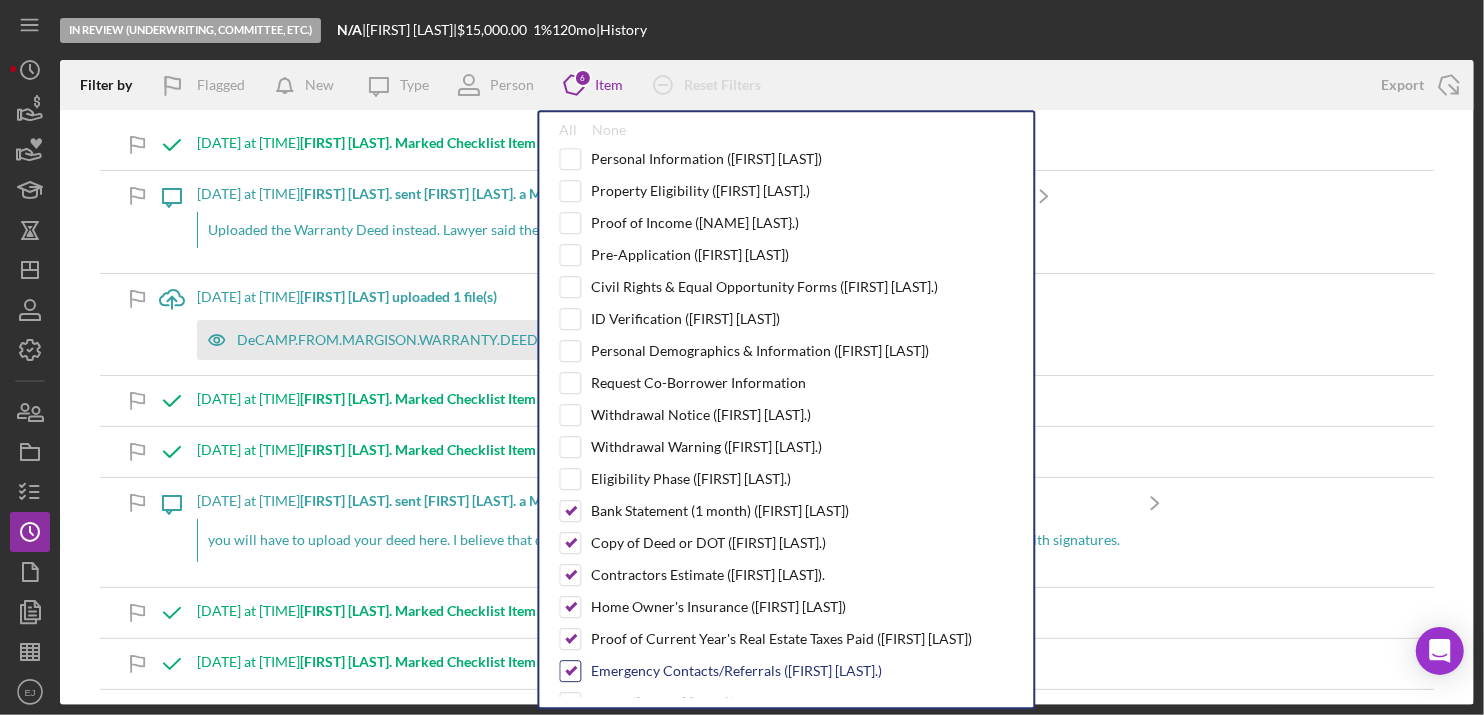 click at bounding box center (570, 671) 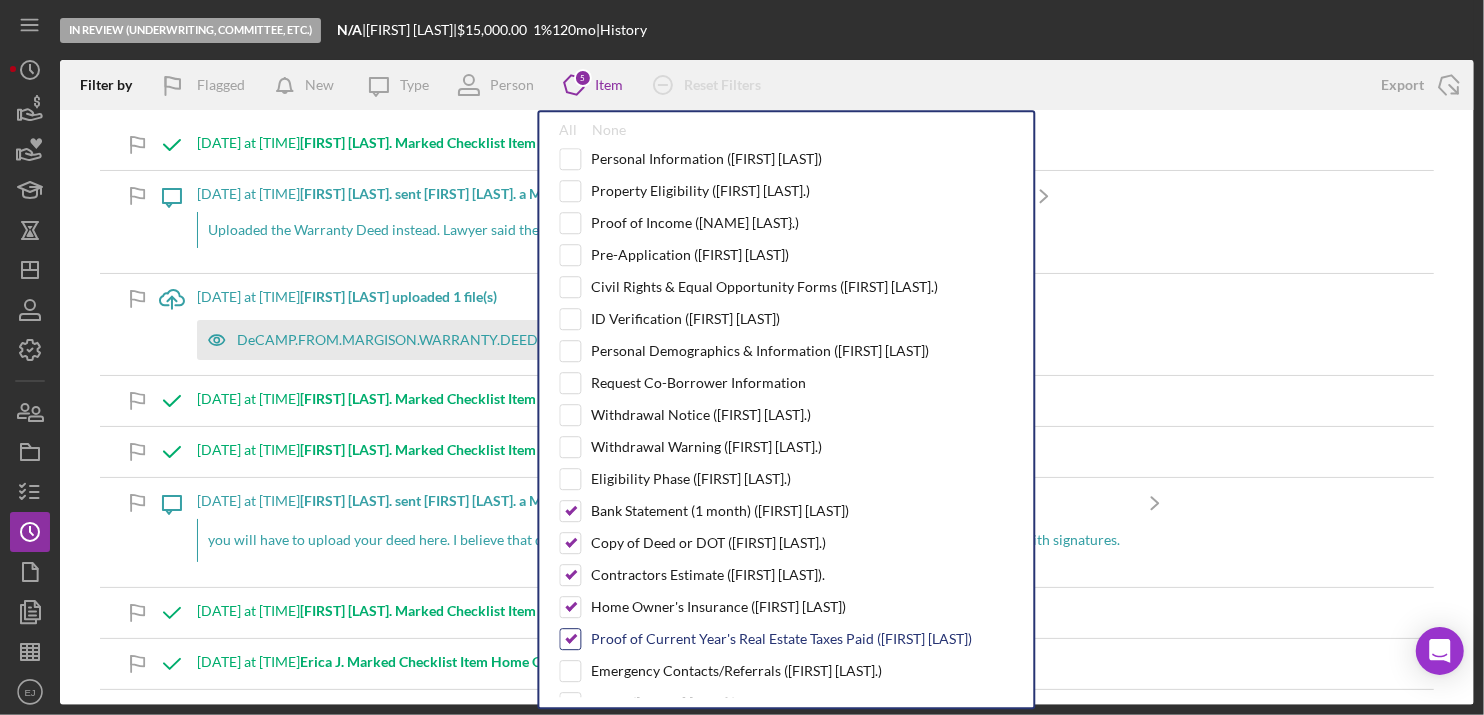 click at bounding box center [570, 639] 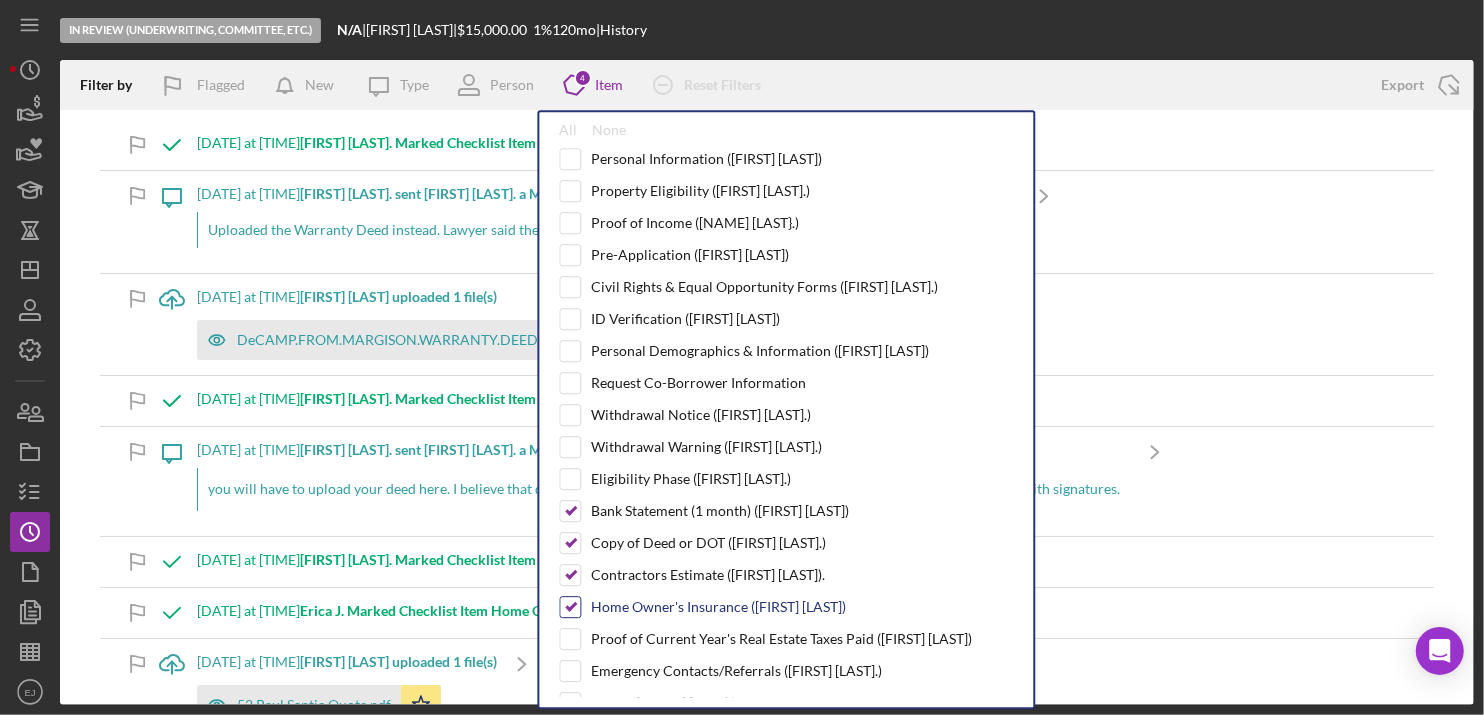 click at bounding box center (570, 607) 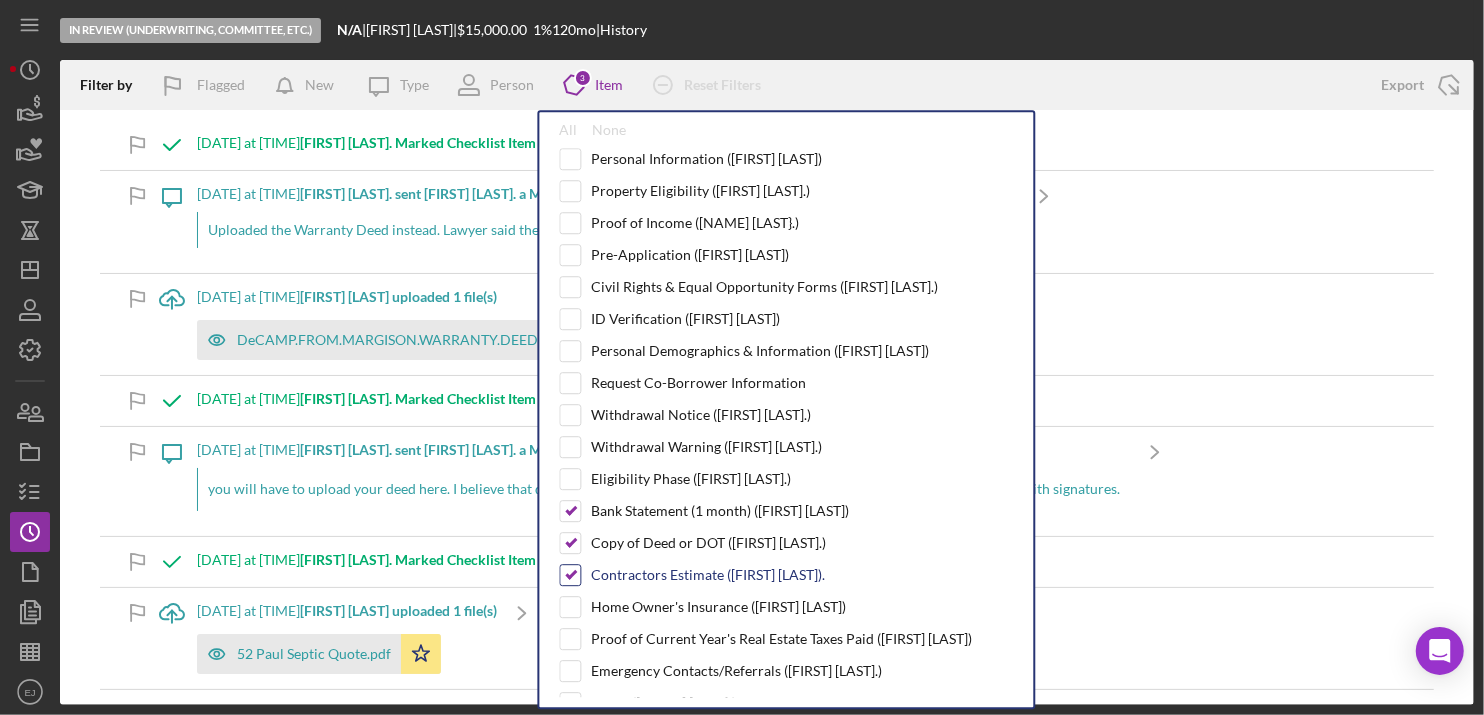 click at bounding box center (570, 575) 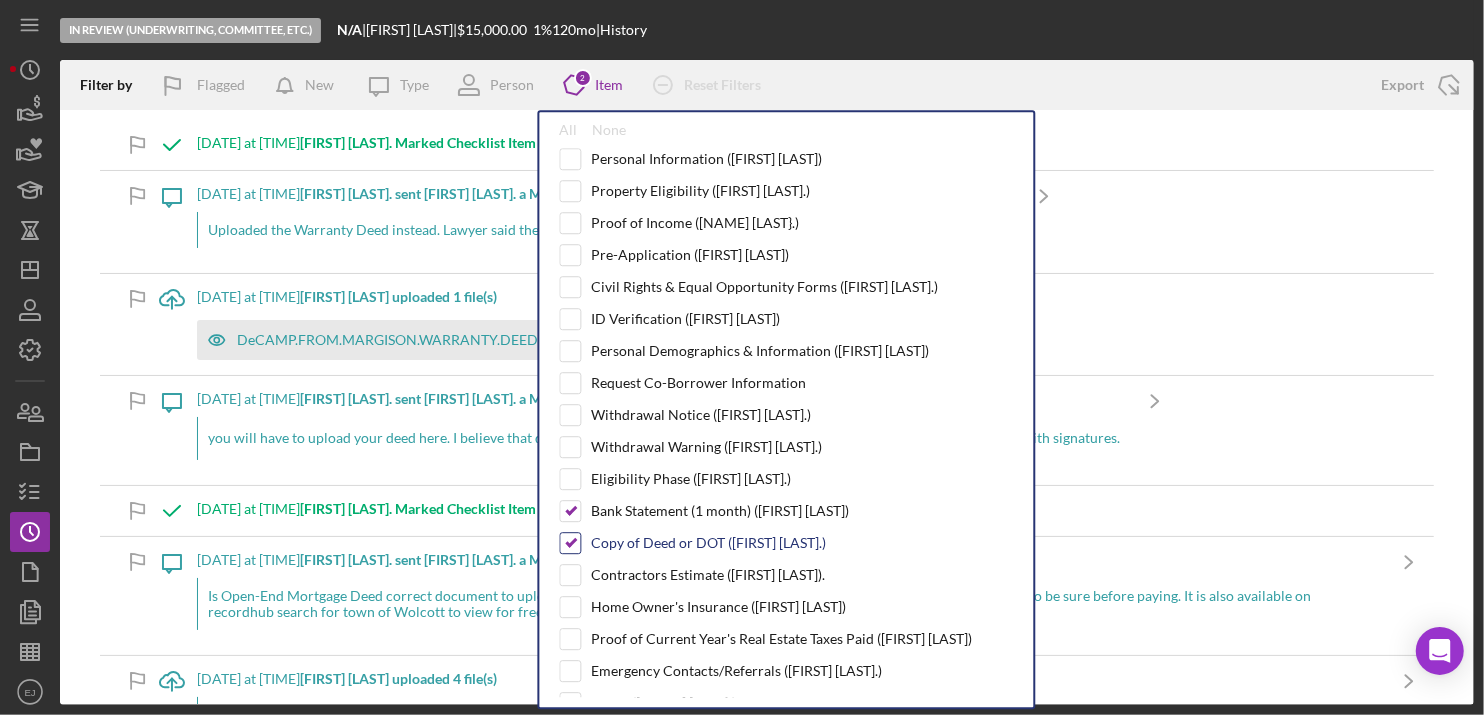 click at bounding box center (570, 543) 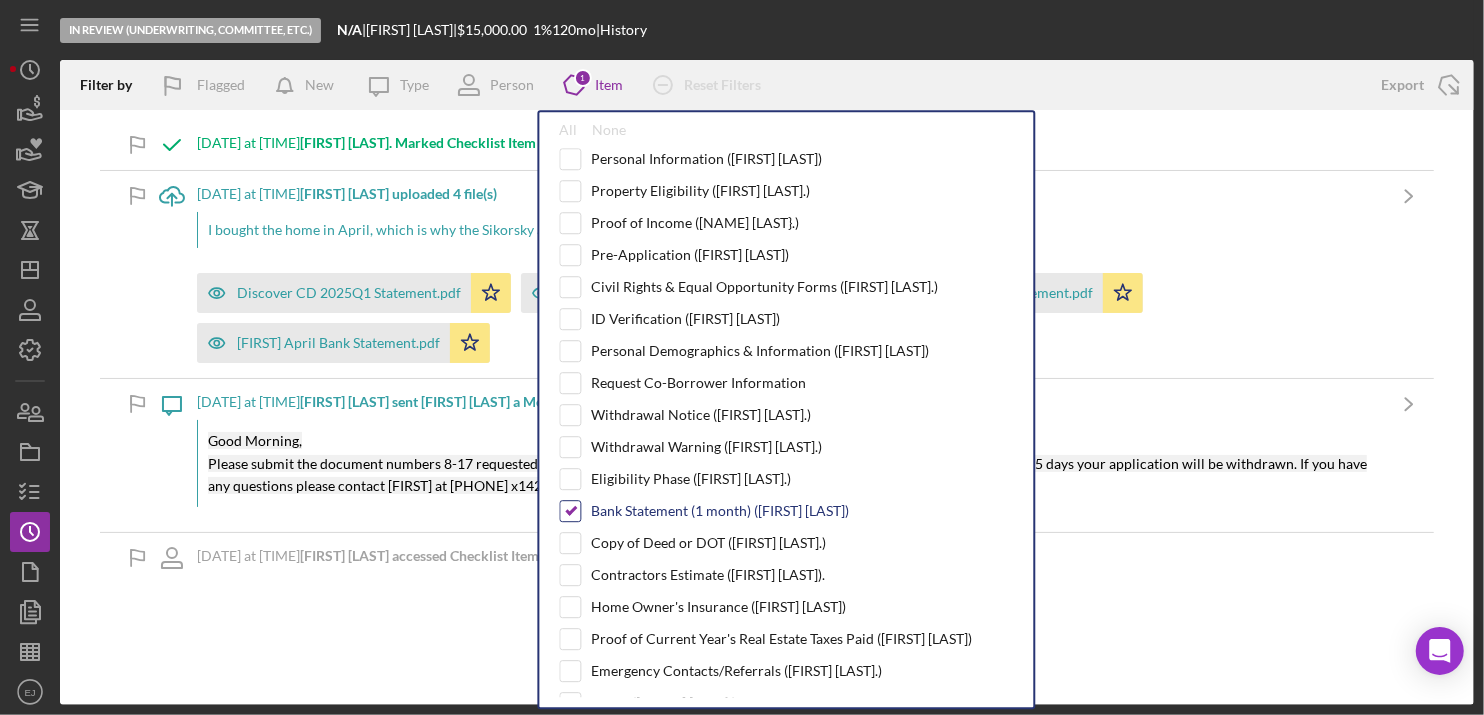 click at bounding box center (570, 511) 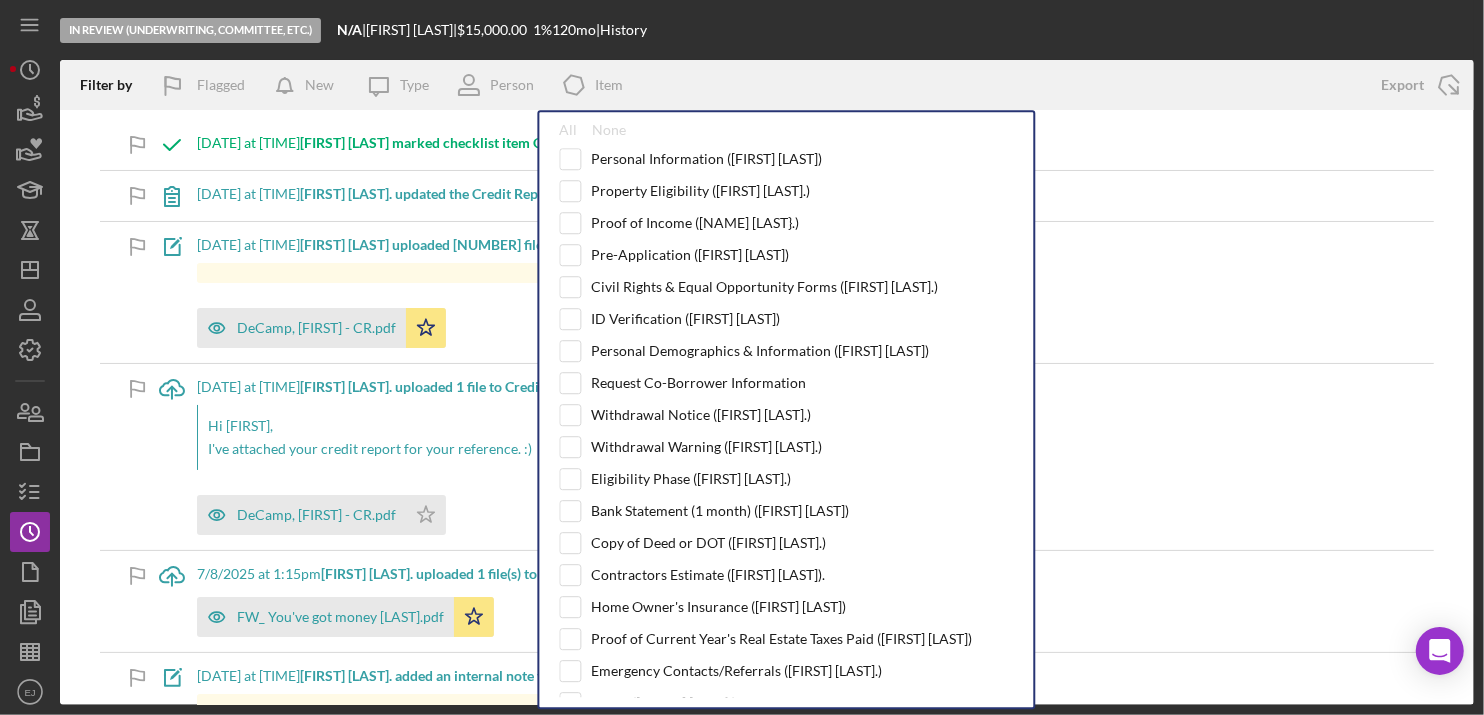click on "Personal Information ([FIRST] [LAST]) Property Eligibility ([FIRST] [LAST]) Proof of Income ([FIRST] [LAST]) Pre-Application ([FIRST] [LAST]) Civil Rights & Equal Opportunity Forms ([FIRST] [LAST]) ID Verification ([FIRST] [LAST]) Personal Demographics & Information ([FIRST] [LAST]) Request Co-Borrower Information Withdrawal Notice ([FIRST] [LAST]) Withdrawal Warning ([FIRST] [LAST]) Eligibility Phase ([FIRST] [LAST]) Bank Statement (1 month) ([FIRST] [LAST]) Copy of Deed or DOT ([FIRST] [LAST]) Contractors Estimate ([FIRST] [LAST]) Home Owner's Insurance ([FIRST] [LAST]) Proof of Current Year's Real Estate Taxes Paid ([FIRST] [LAST]) Emergency Contacts/Referrals ([FIRST] [LAST]) USDA ([FIRST] [LAST]) Certification and Confidentiality ([FIRST] [LAST]) Household Budget ([FIRST] [LAST]) Release Form ([FIRST] [LAST]) Other Documentation ([FIRST] [LAST]) Documentation Collection ([FIRST] [LAST]) Credit Authorization ([FIRST] [LAST]) $63.97 Personal Credit Report Fee ([FIRST] [LAST]) Credit Report Bankruptcy Discharge ([FIRST] [LAST]) Letter of Explanation ([FIRST] [LAST]) Loan Manager Income Verification of Credit Memo Underwrite for Committee Approval Recorded Deed" at bounding box center [786, 422] 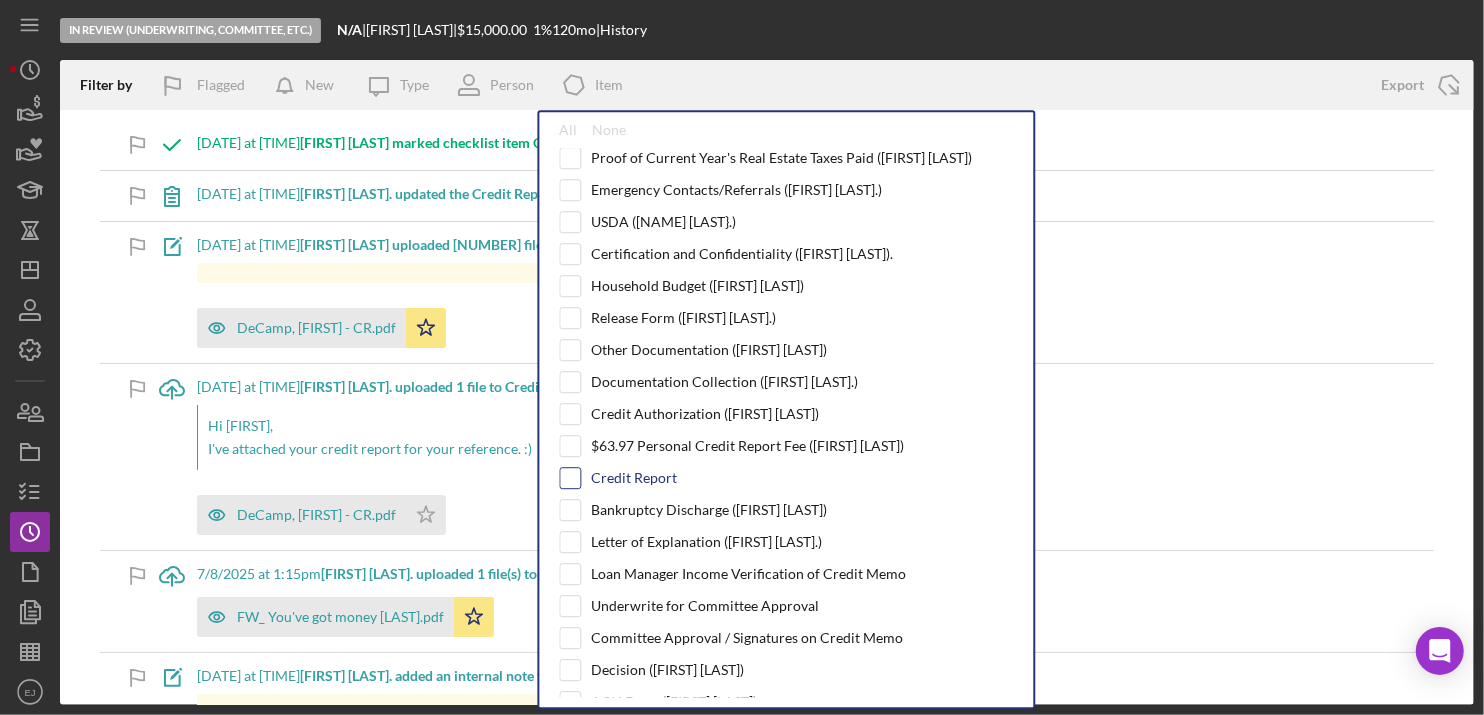 click at bounding box center (570, 478) 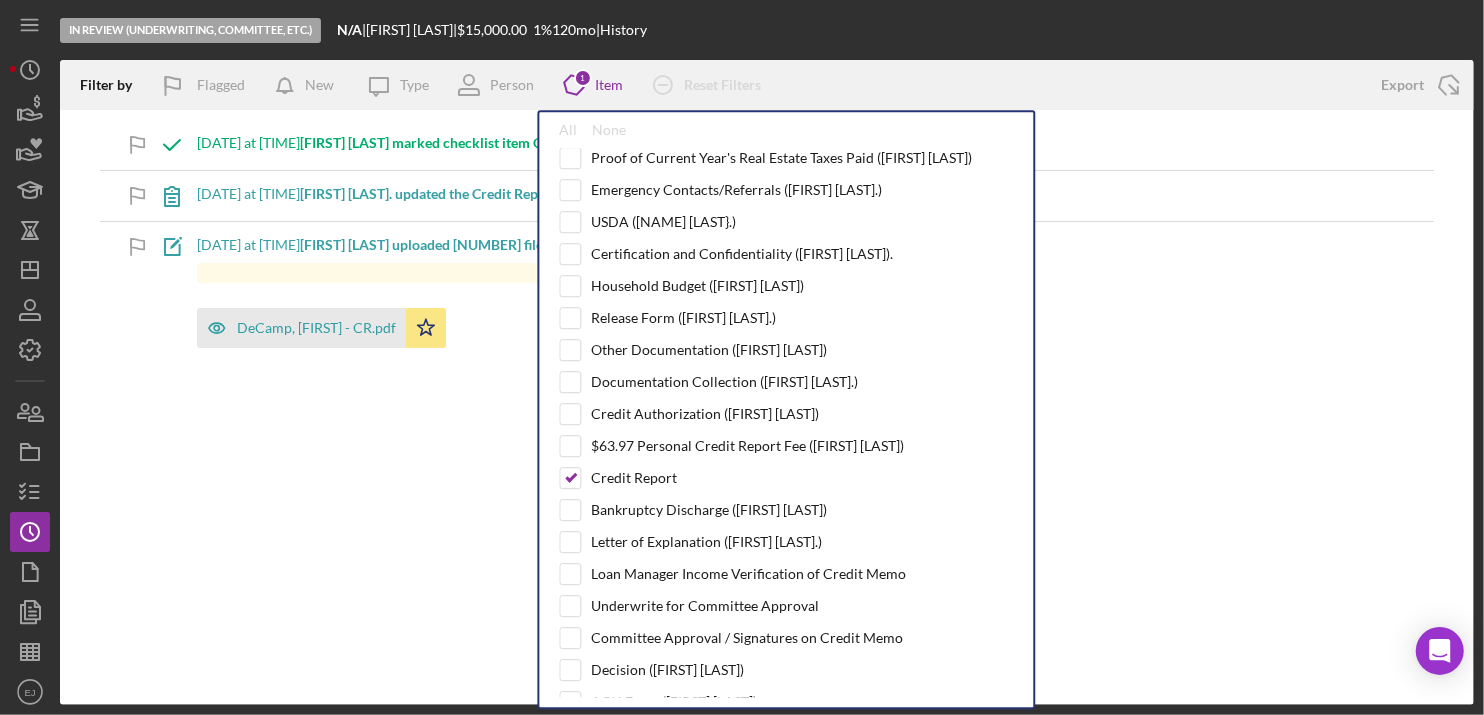 click on "Filter by Flagged New Icon/Message Type Person Icon/Product 1 Item All None Personal Information ([FIRST] [LAST].) Property Eligibility ([FIRST] [LAST].) Proof of Income ([FIRST] [LAST].) Pre-Application ([FIRST] [LAST].) Civil Rights & Equal Opportunity Forms ([FIRST] [LAST].) ID Verification ([FIRST] [LAST].) Personal Demographics & Information ([FIRST] [LAST].) Request Co-Borrower Information Withdrawal Notice ([FIRST] [LAST].) Withdrawal Warning ([FIRST] [LAST].) Eligibility Phase ([FIRST] [LAST].) Bank Statement (1 month) ([FIRST] [LAST].) Copy of Deed or DOT ([FIRST] [LAST].) Contractors Estimate ([FIRST] [LAST].) Home Owner's Insurance ([FIRST] [LAST].) Proof of Current Year's Real Estate Taxes Paid ([FIRST] [LAST].) Emergency Contacts/Referrals ([FIRST] [LAST].) USDA ([FIRST] [LAST].) Certification and Confidentiality ([FIRST] [LAST].) Household Budget ([FIRST] [LAST].) Release Form ([FIRST] [LAST].) Other Documentation ([FIRST] [LAST].) Documentation Collection ([FIRST] [LAST].) Credit Authorization ([FIRST] [LAST].) $63.97 Personal Credit Report Fee ([FIRST] [LAST].) Credit Report Bankruptcy Discharge ([FIRST] [LAST].) Letter of Explanation ([FIRST] [LAST].) Decision ([FIRST] [LAST].)" at bounding box center [767, 382] 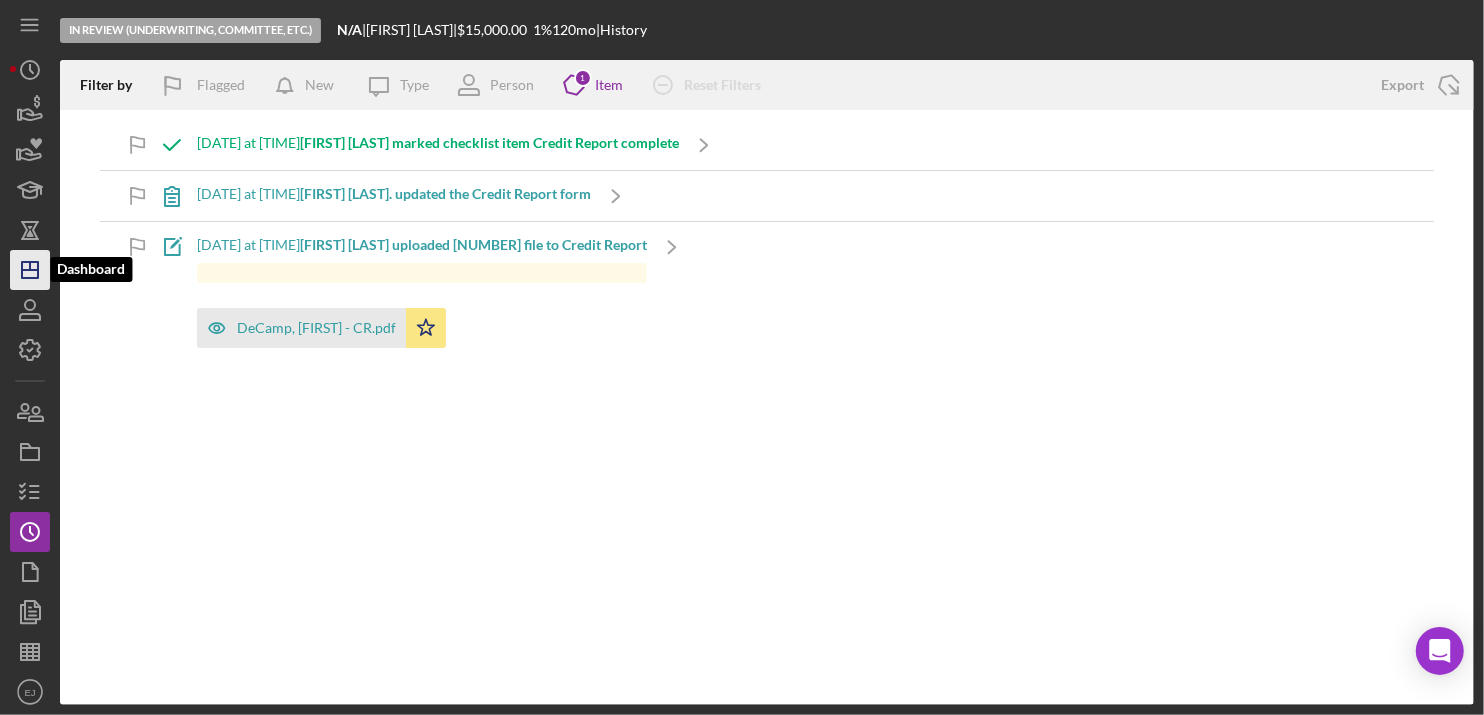 click 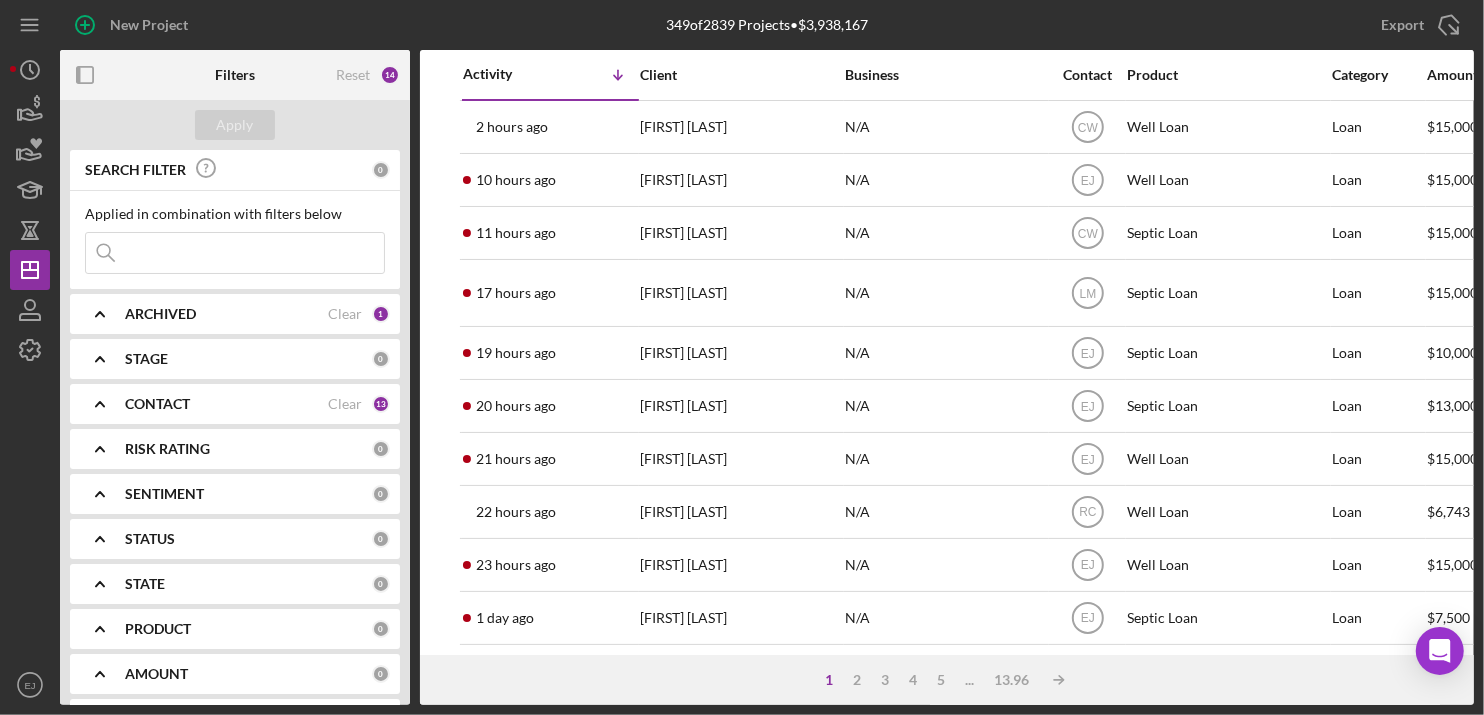 click on "1 2 3 4 5 ... 13.96 Icon/Table Sort Arrow" at bounding box center (947, 680) 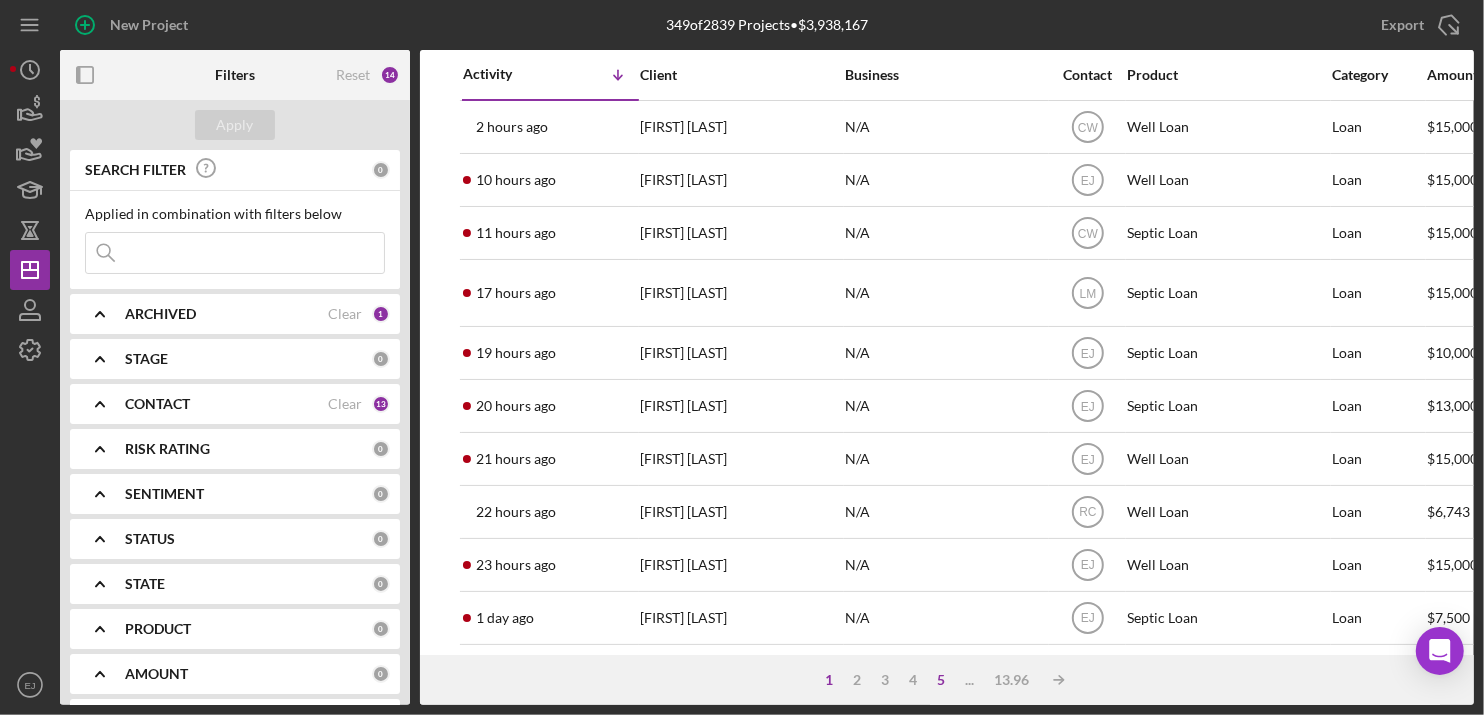 click on "5" at bounding box center (941, 680) 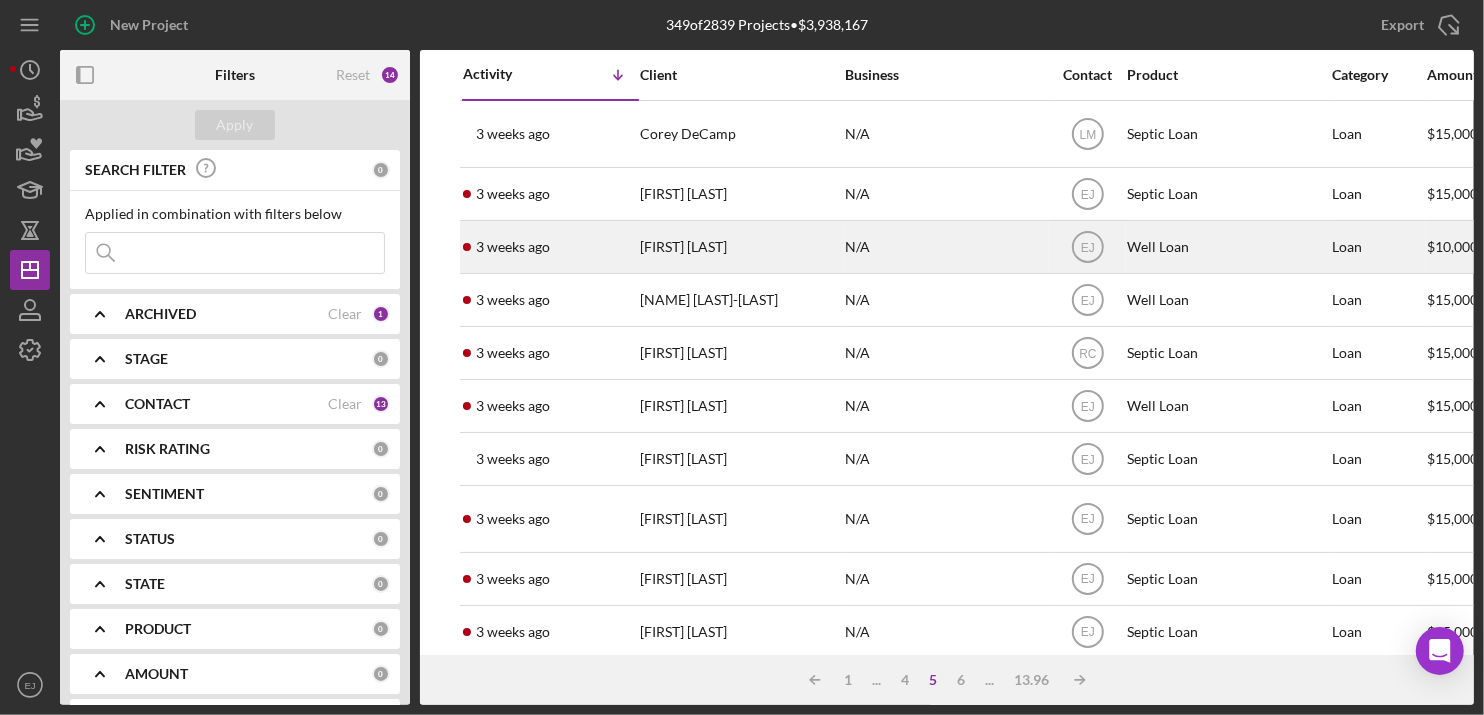 click on "[FIRST] [LAST]" at bounding box center (740, 247) 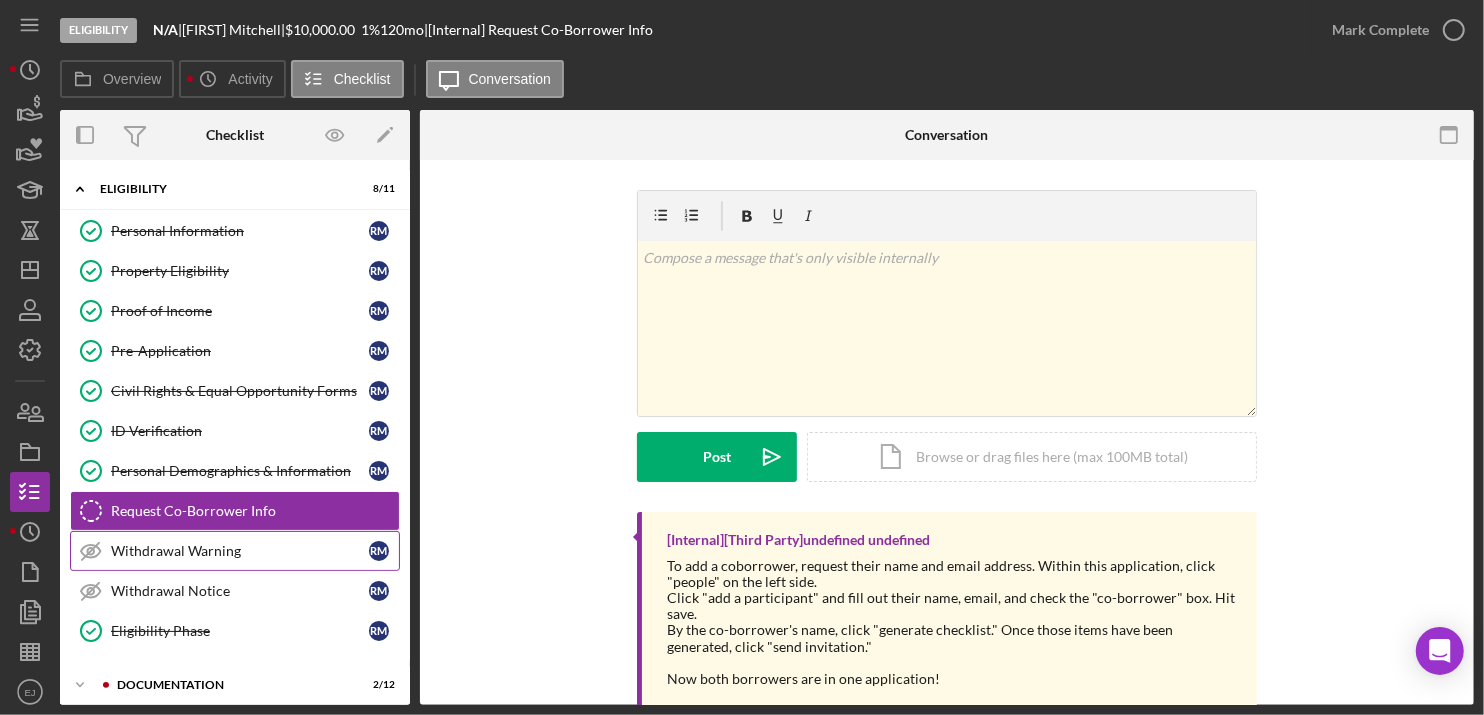 scroll, scrollTop: 74, scrollLeft: 0, axis: vertical 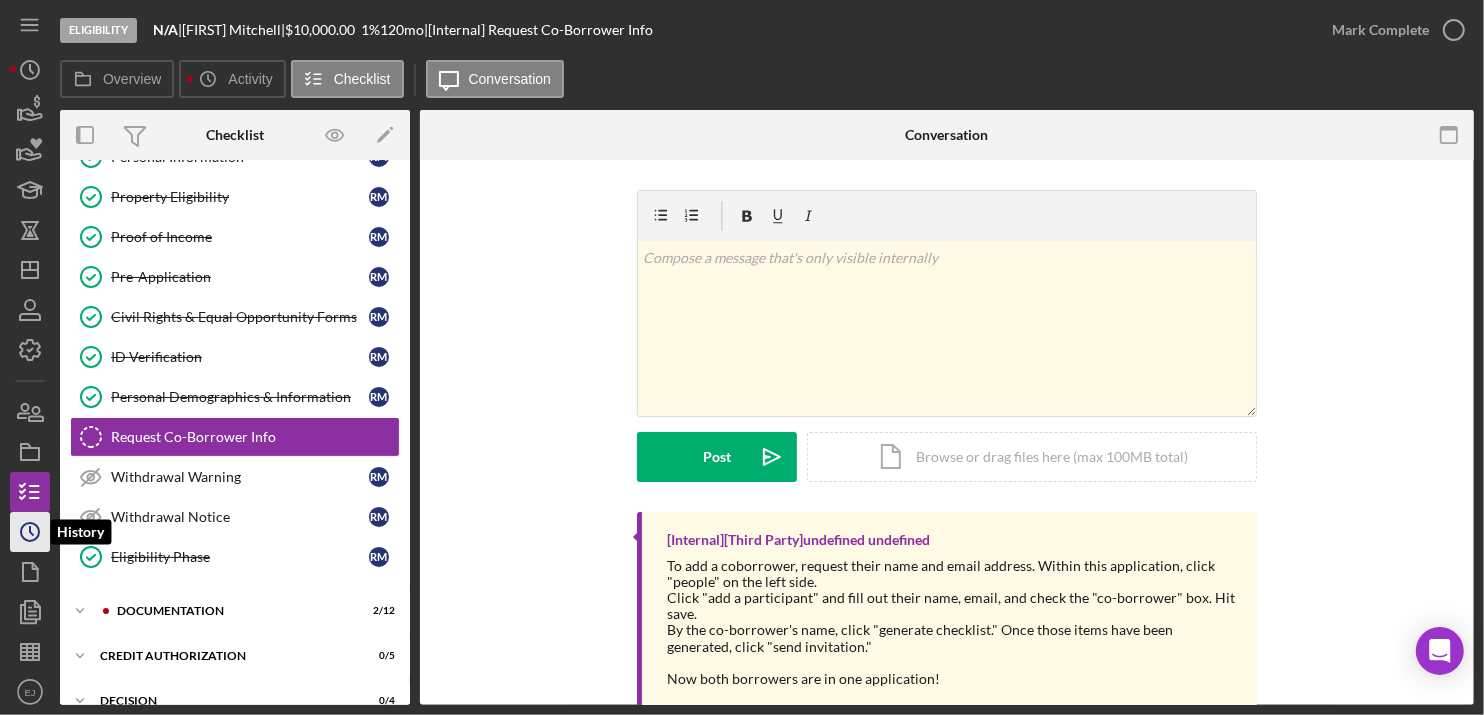 click on "Icon/History" 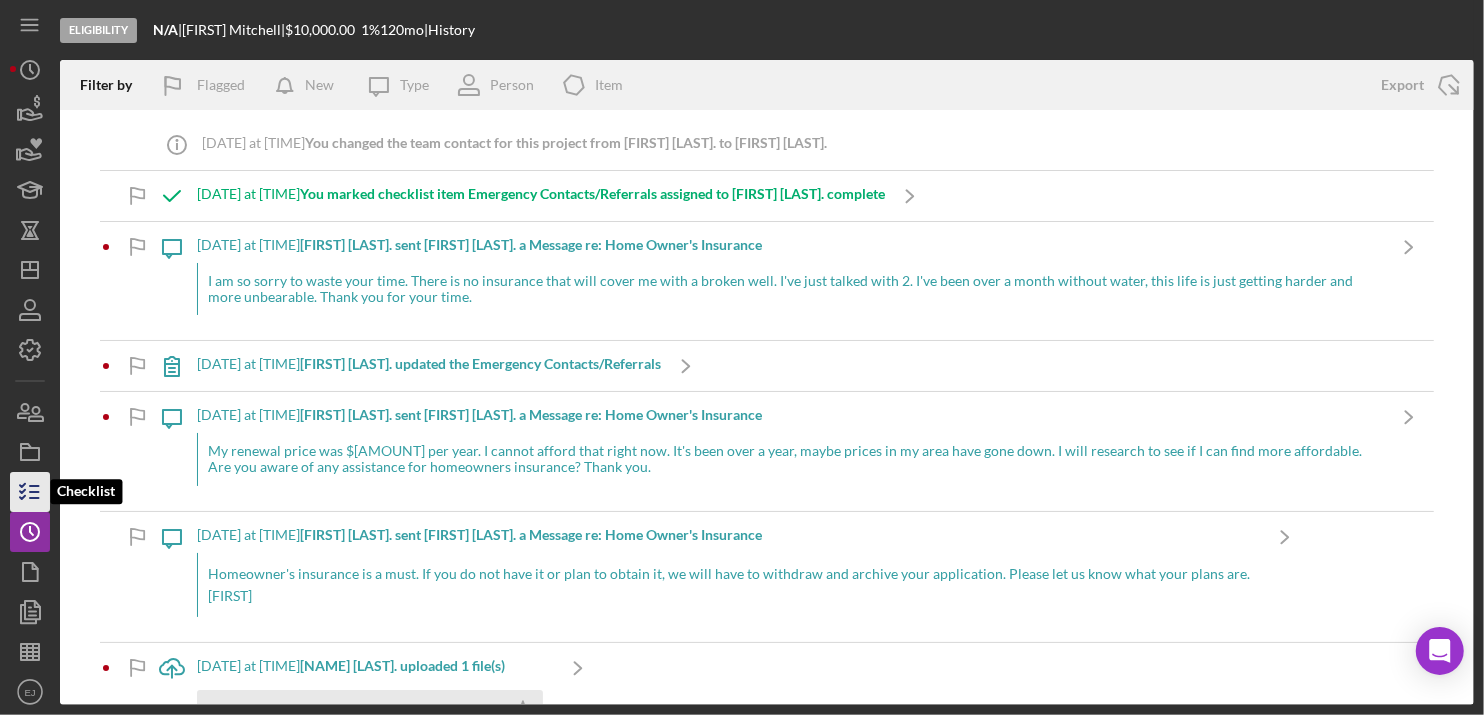 click 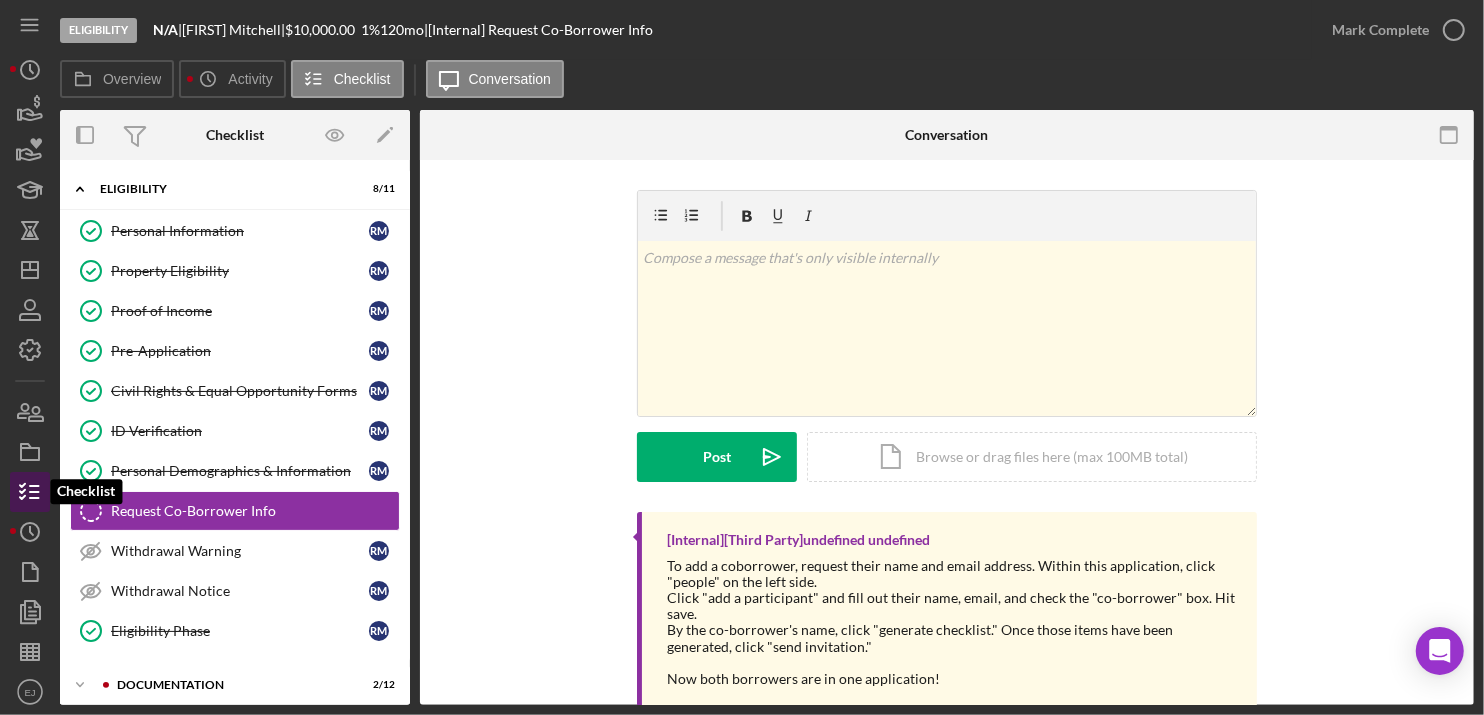 scroll, scrollTop: 74, scrollLeft: 0, axis: vertical 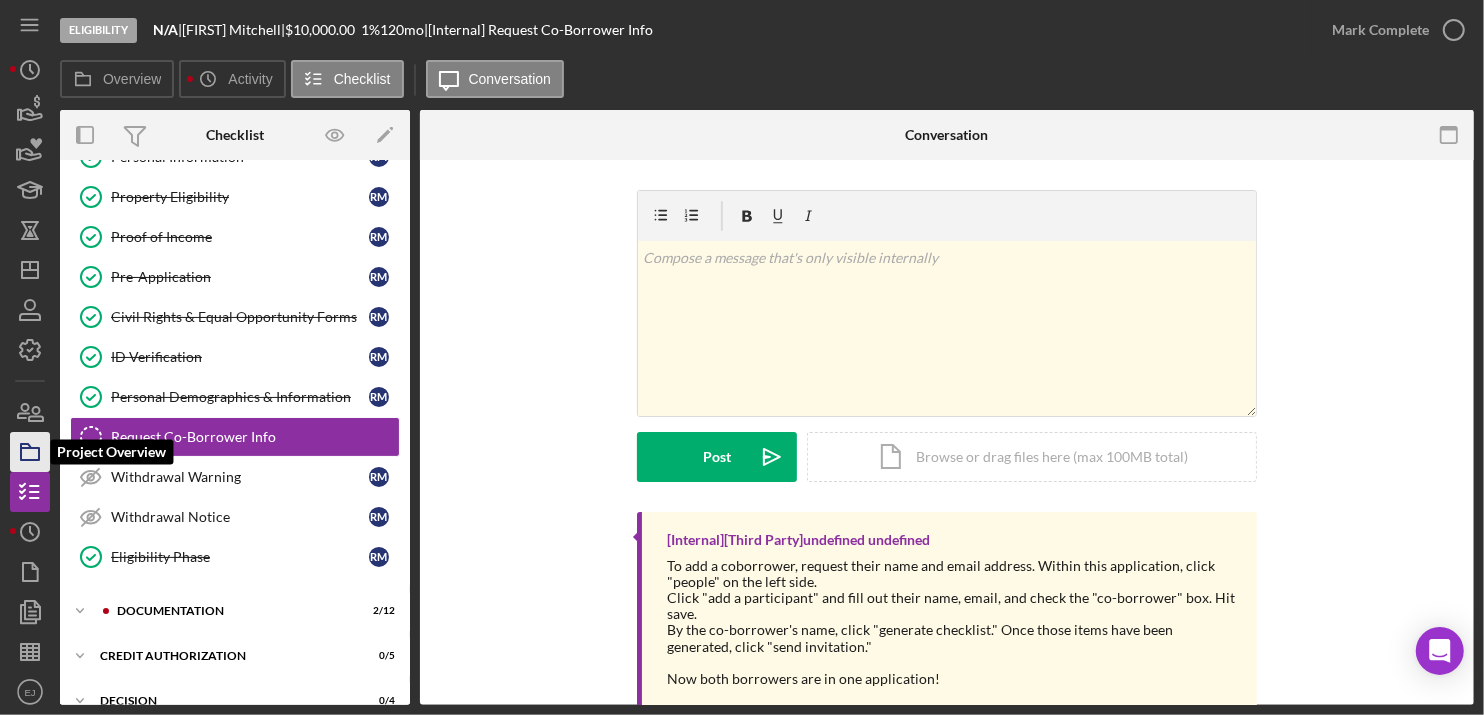 click 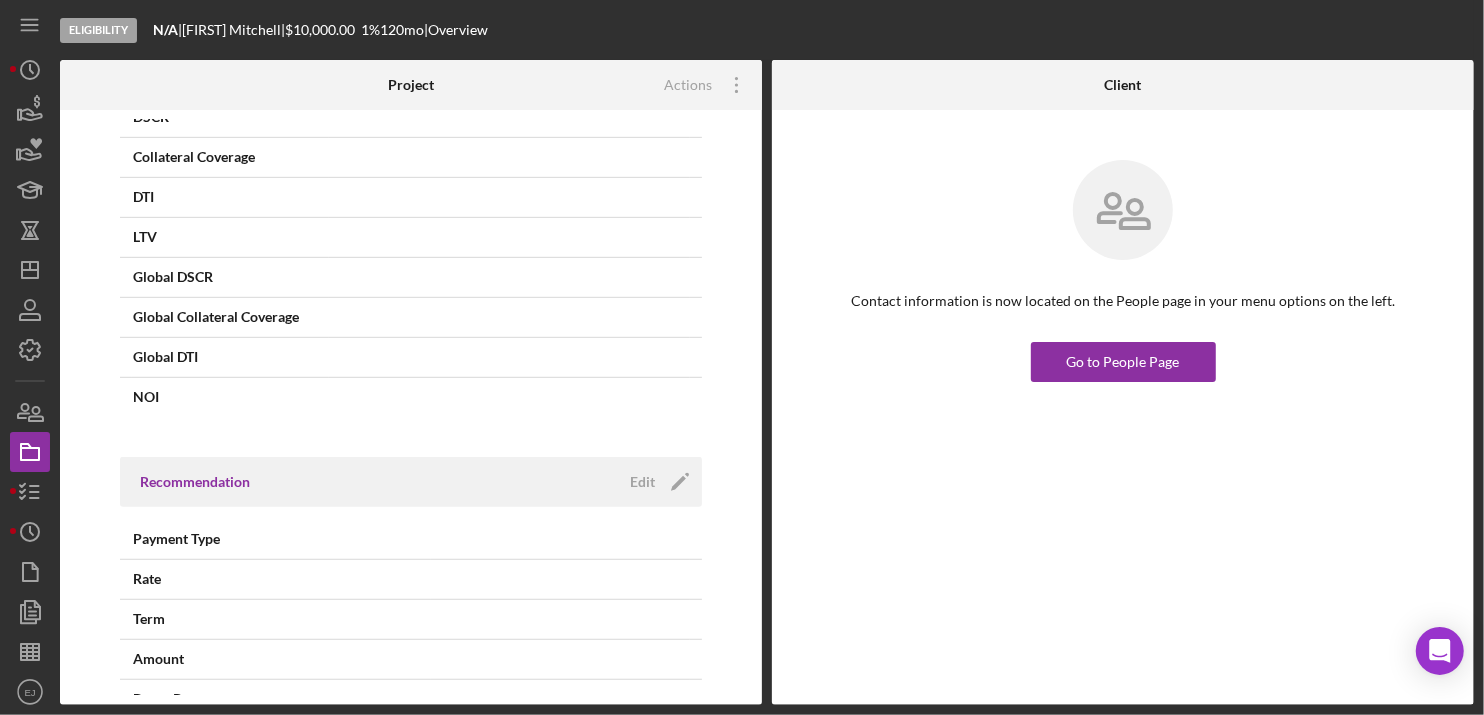 scroll, scrollTop: 866, scrollLeft: 0, axis: vertical 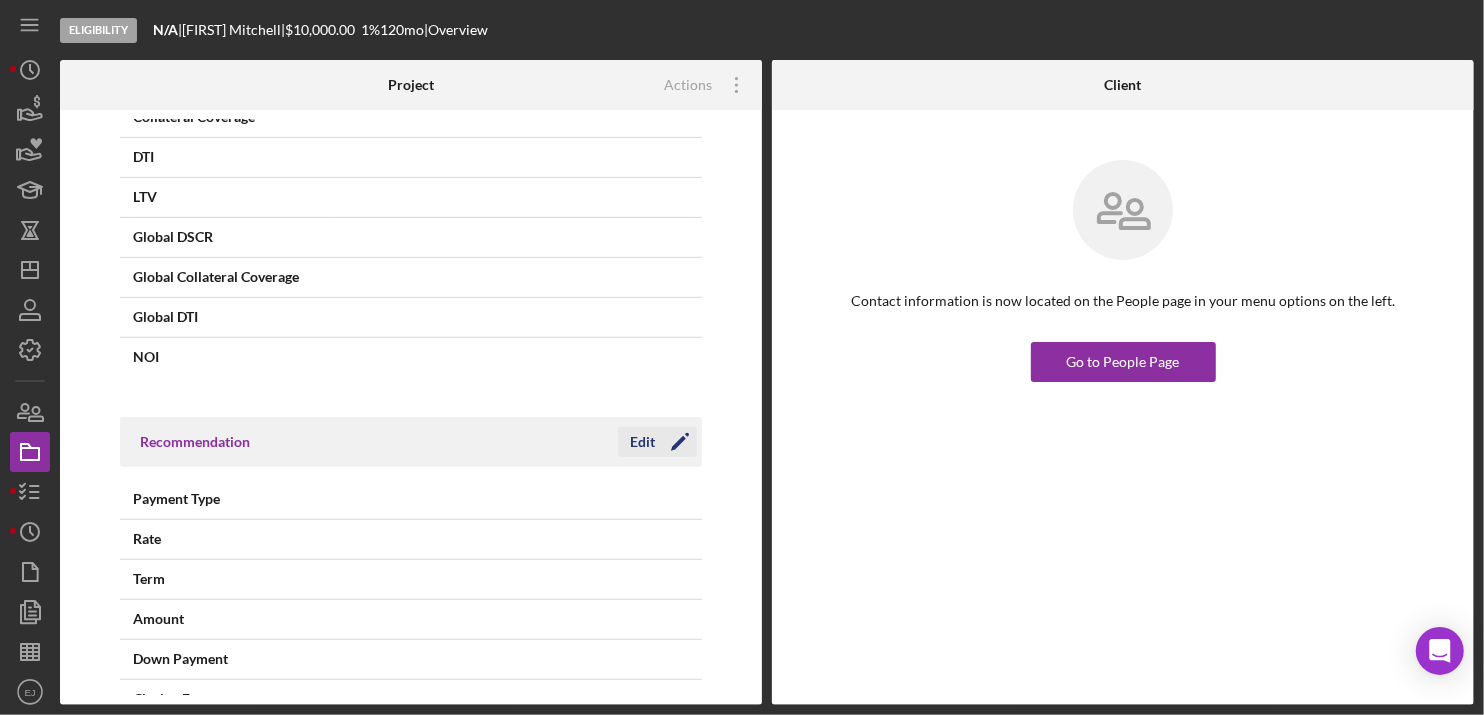 click on "Edit" at bounding box center [642, 442] 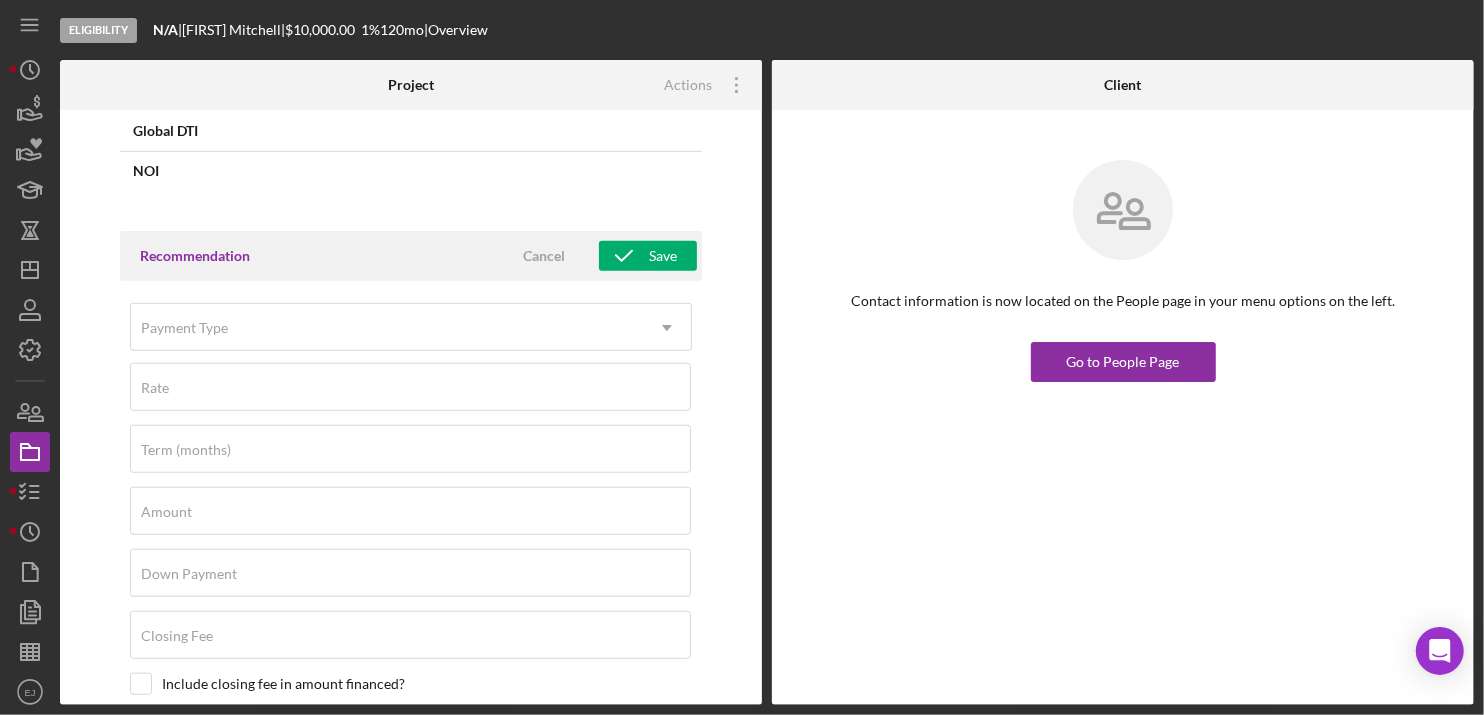scroll, scrollTop: 1106, scrollLeft: 0, axis: vertical 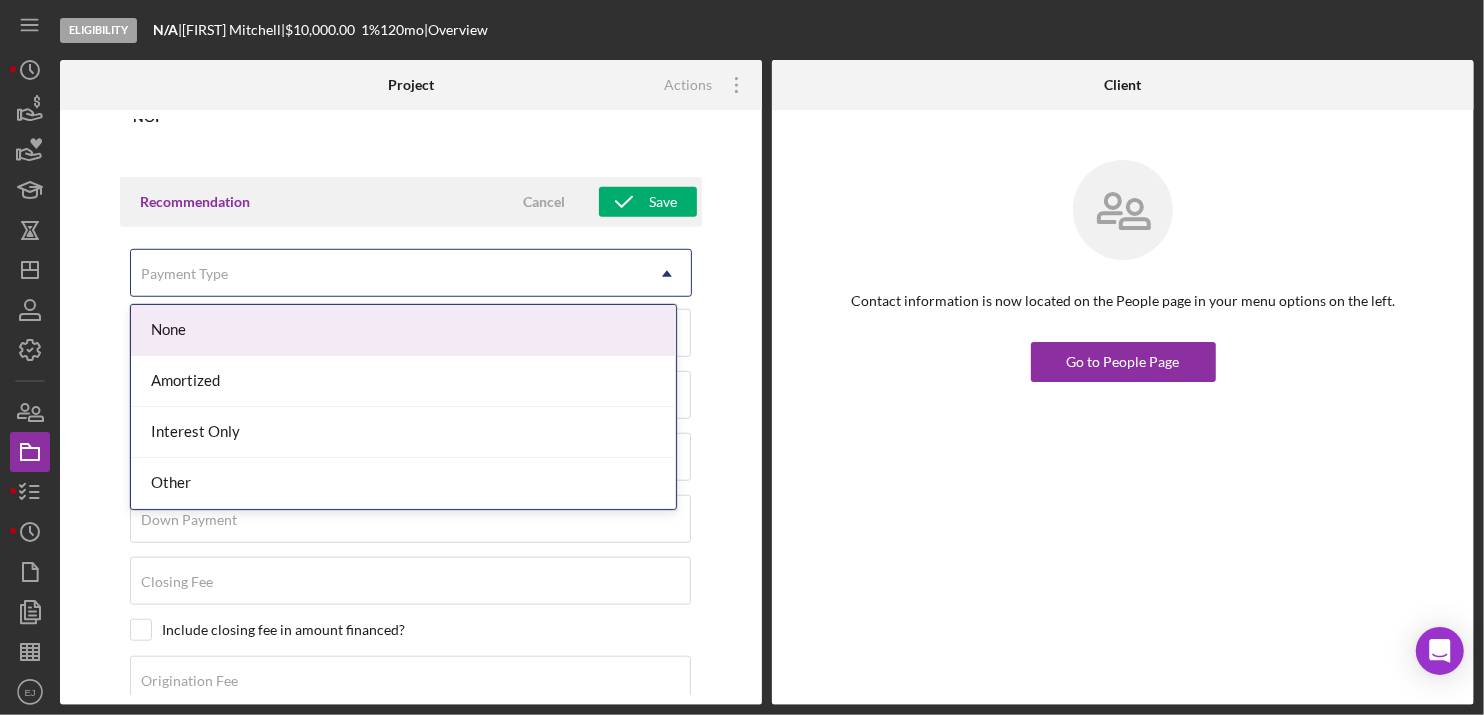 click on "Icon/Dropdown Arrow" 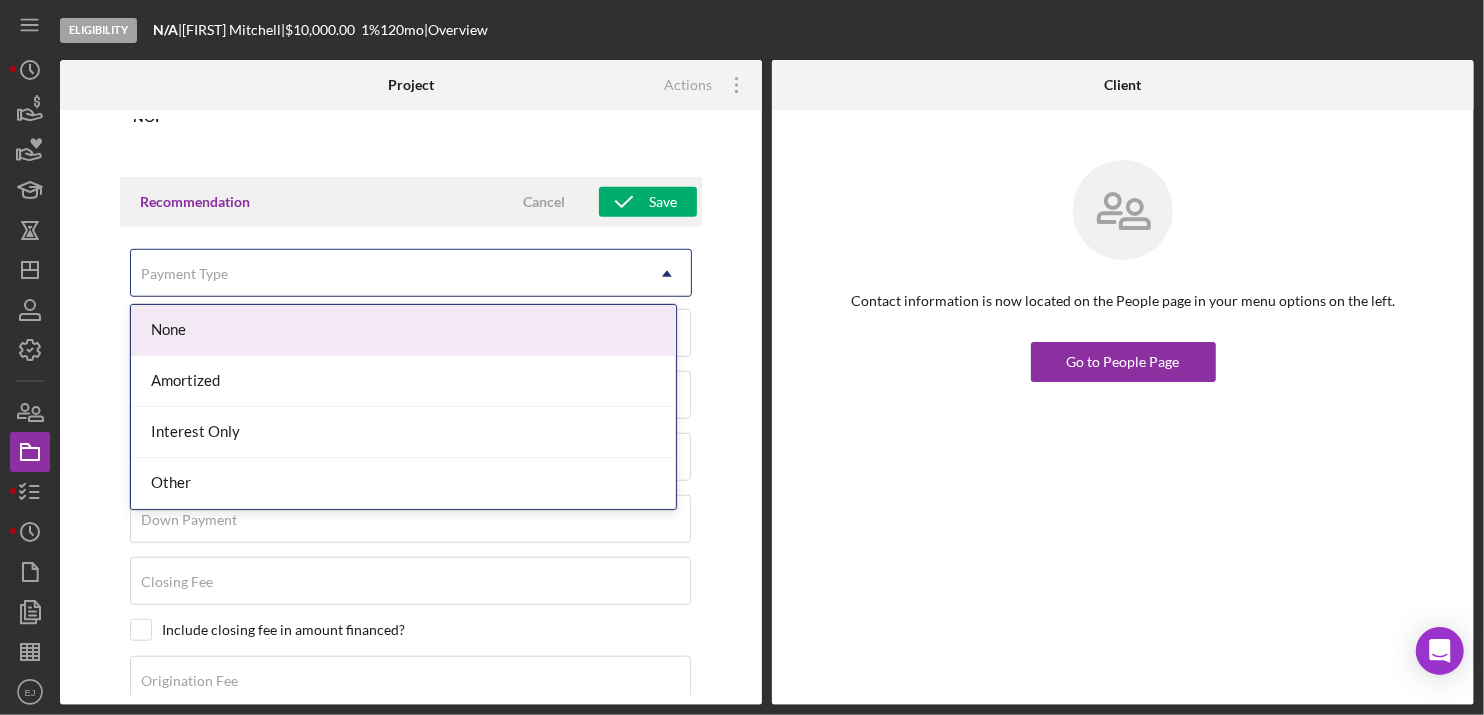 click on "Icon/Dropdown Arrow" 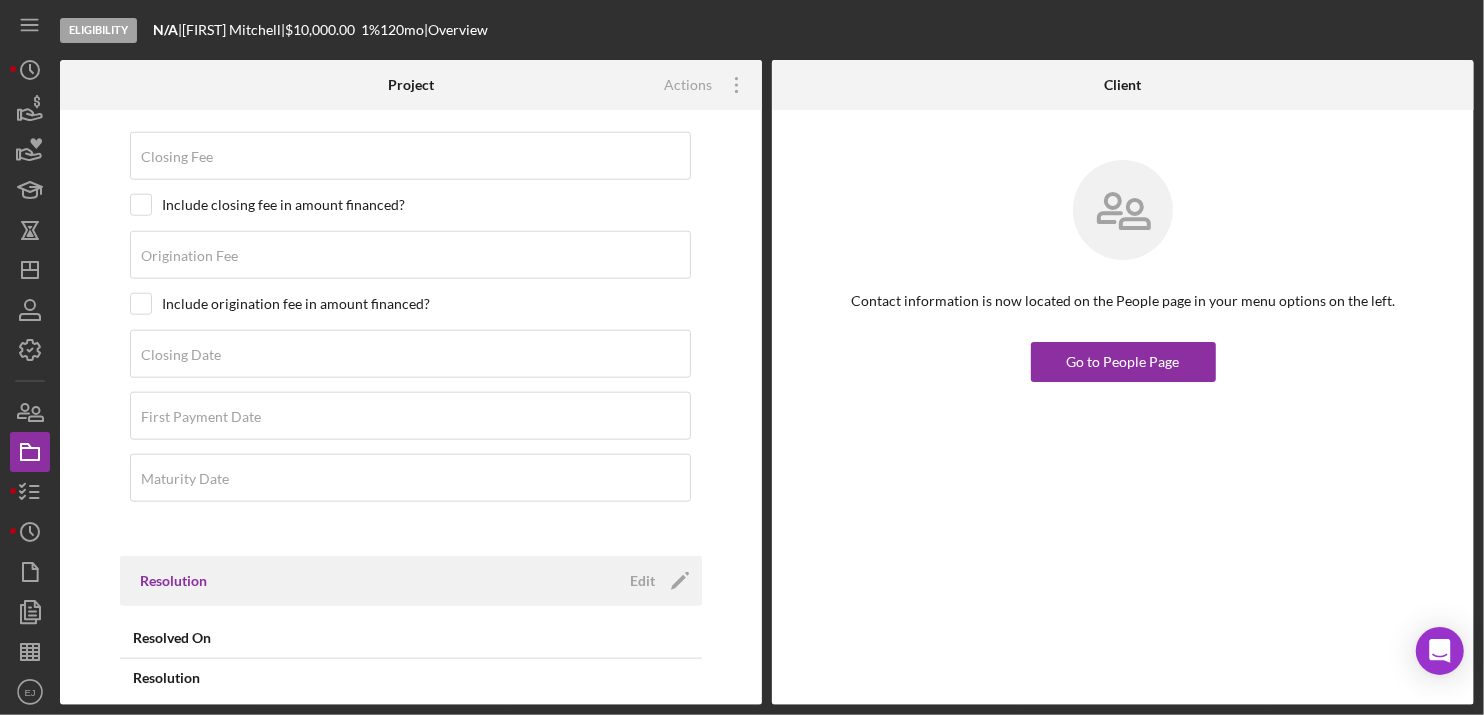 scroll, scrollTop: 1561, scrollLeft: 0, axis: vertical 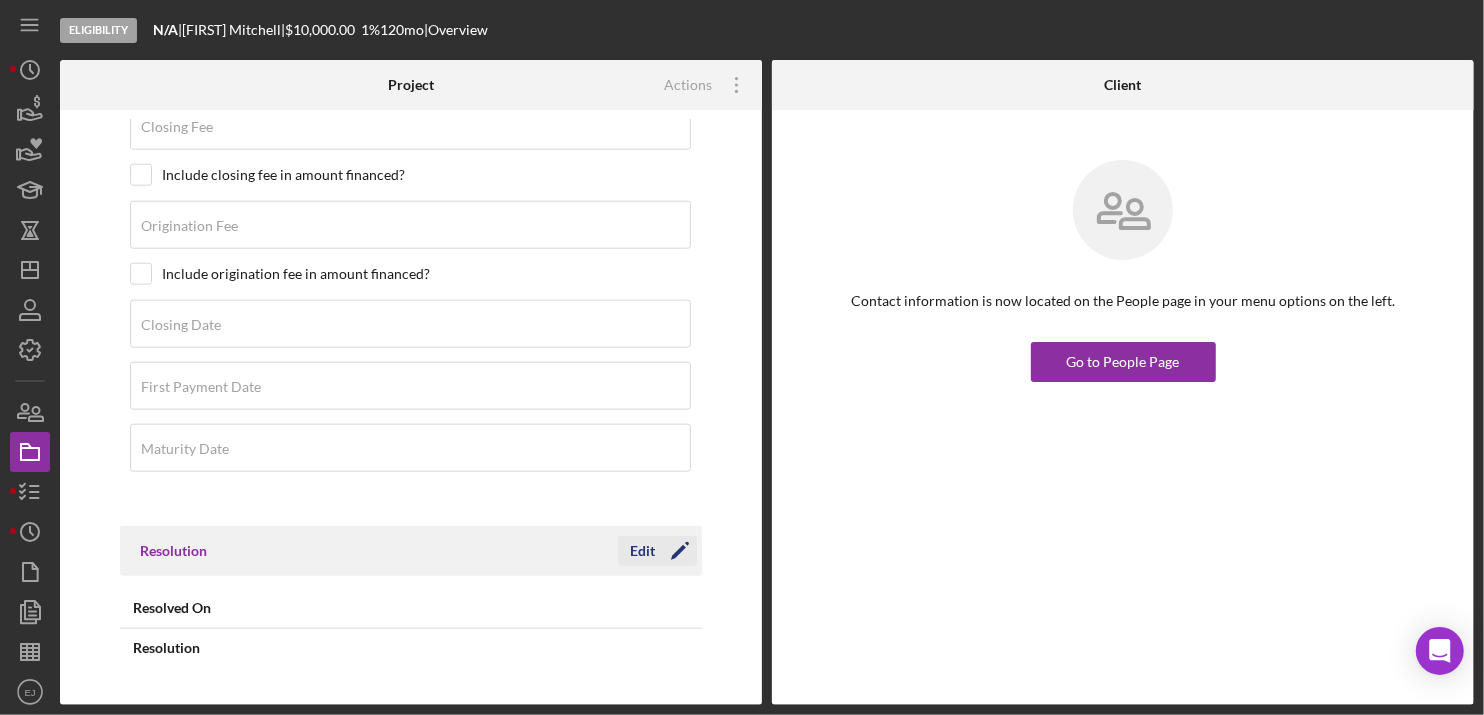 click on "Edit" at bounding box center [642, 551] 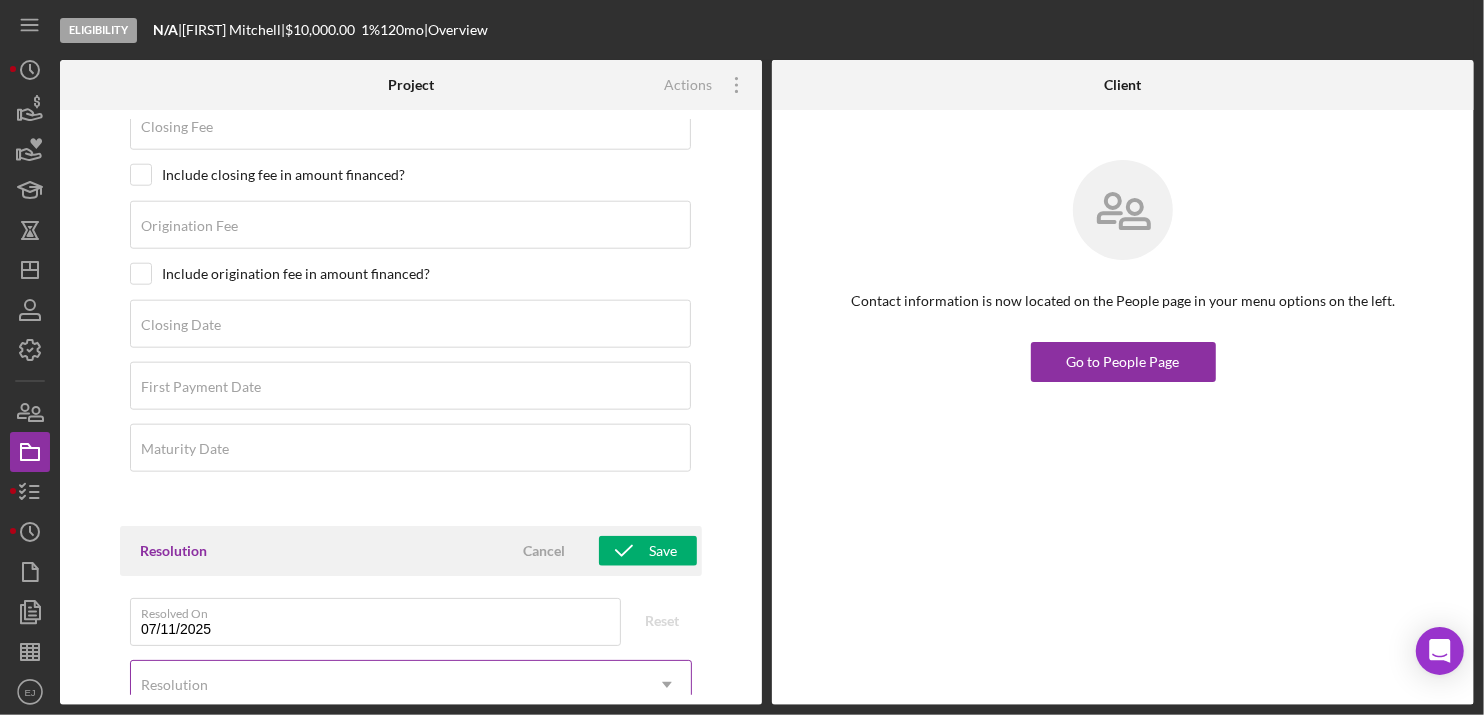click on "Icon/Dropdown Arrow" 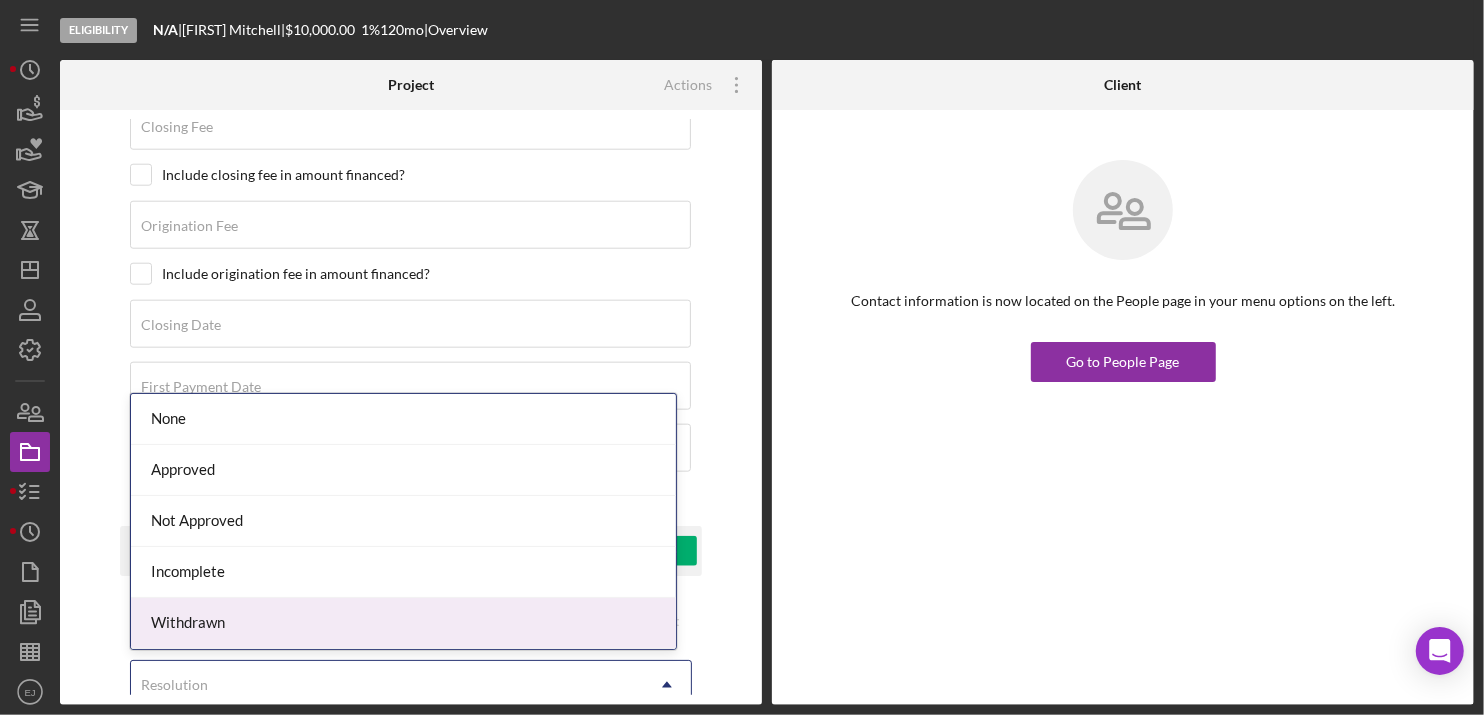 click on "Withdrawn" at bounding box center [403, 623] 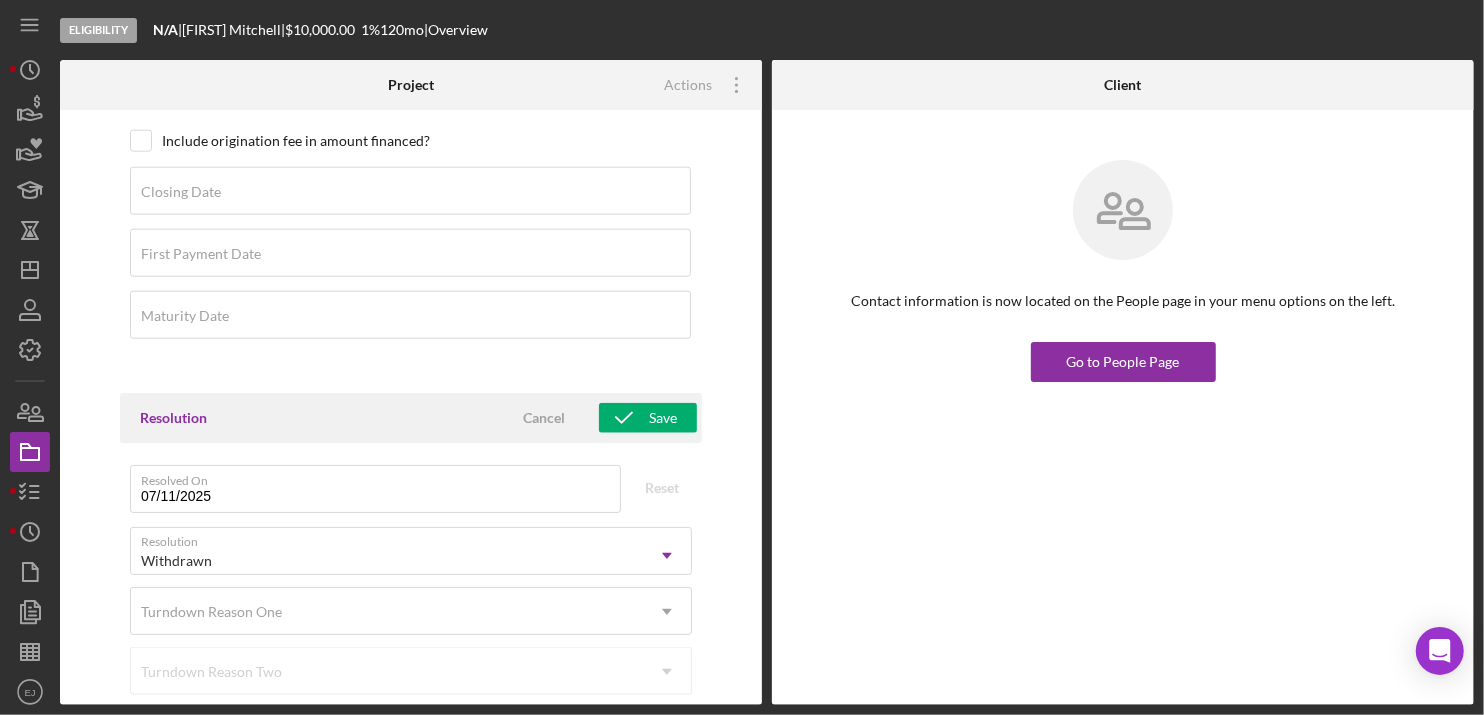 scroll, scrollTop: 1733, scrollLeft: 0, axis: vertical 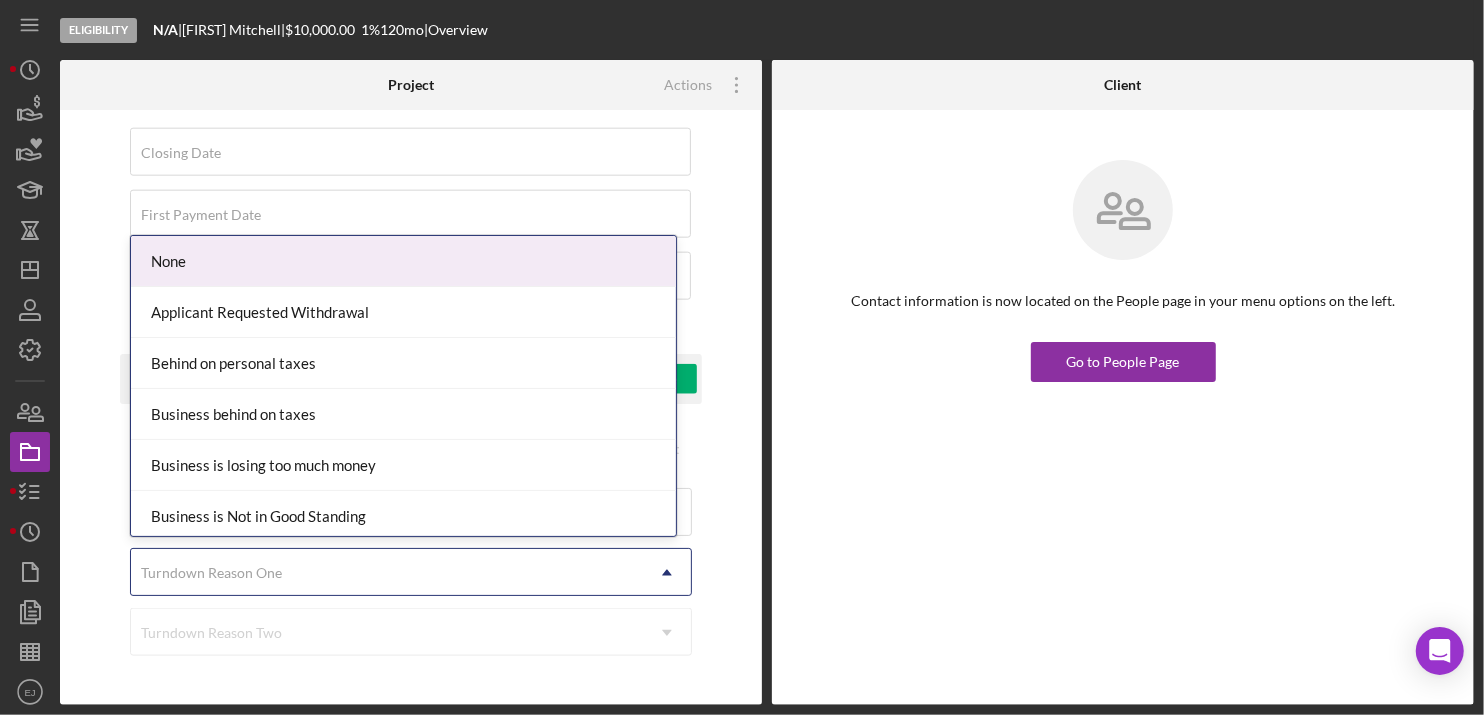 click on "Icon/Dropdown Arrow" 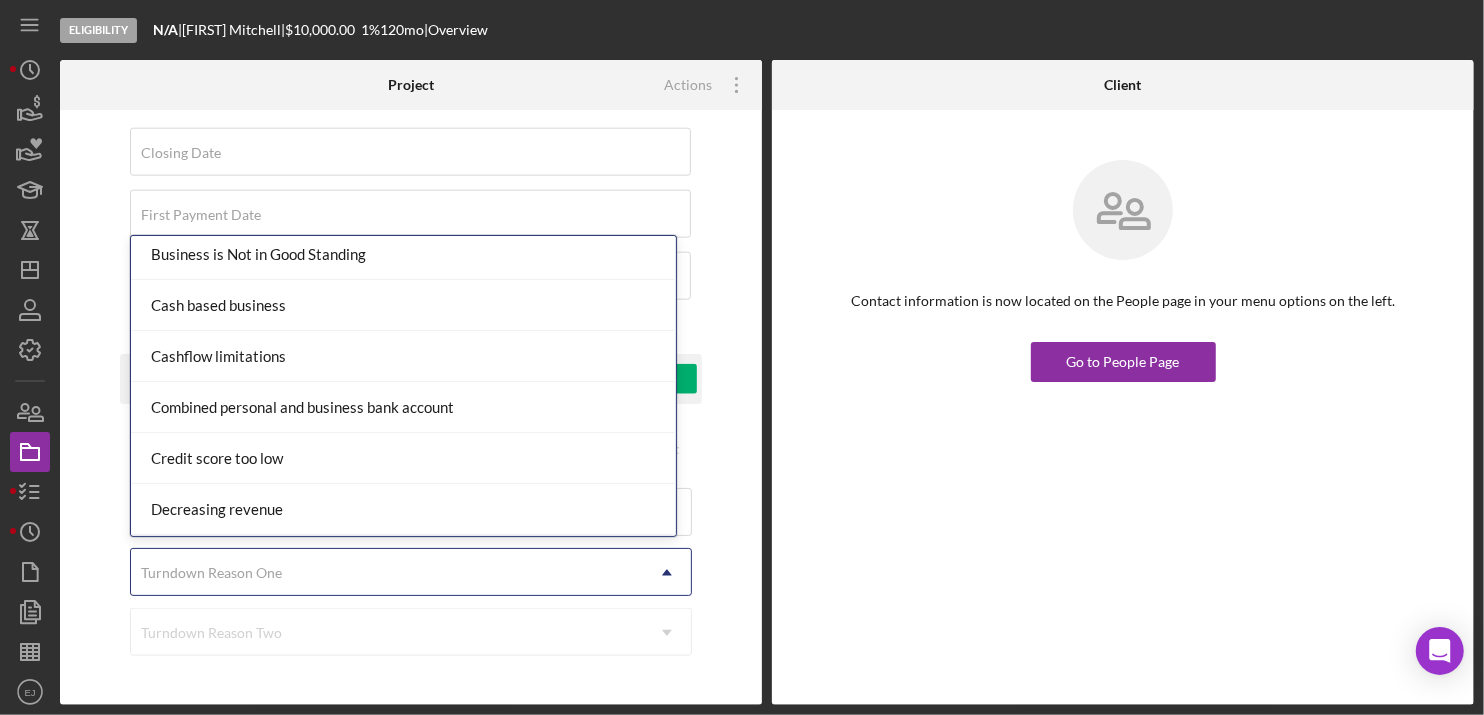 scroll, scrollTop: 1225, scrollLeft: 0, axis: vertical 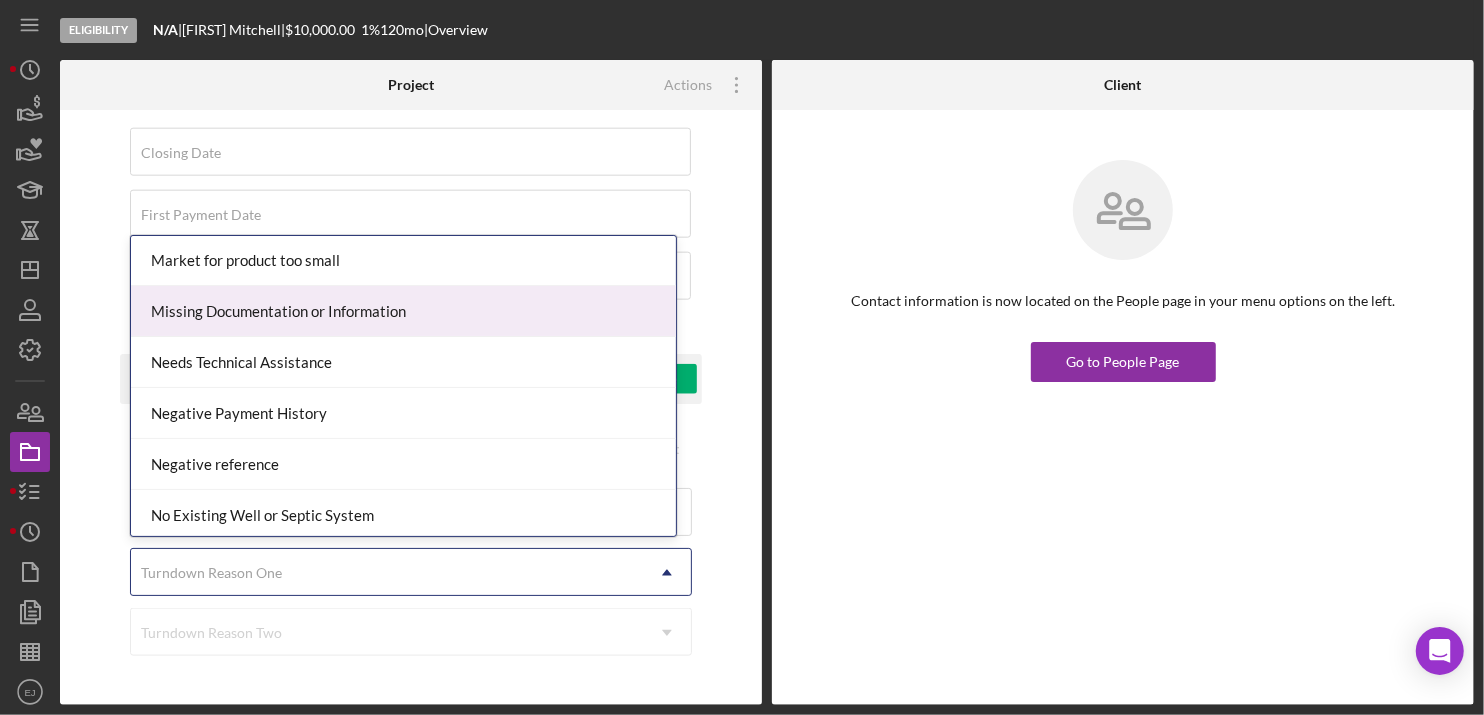 click on "Missing Documentation or Information" at bounding box center (403, 311) 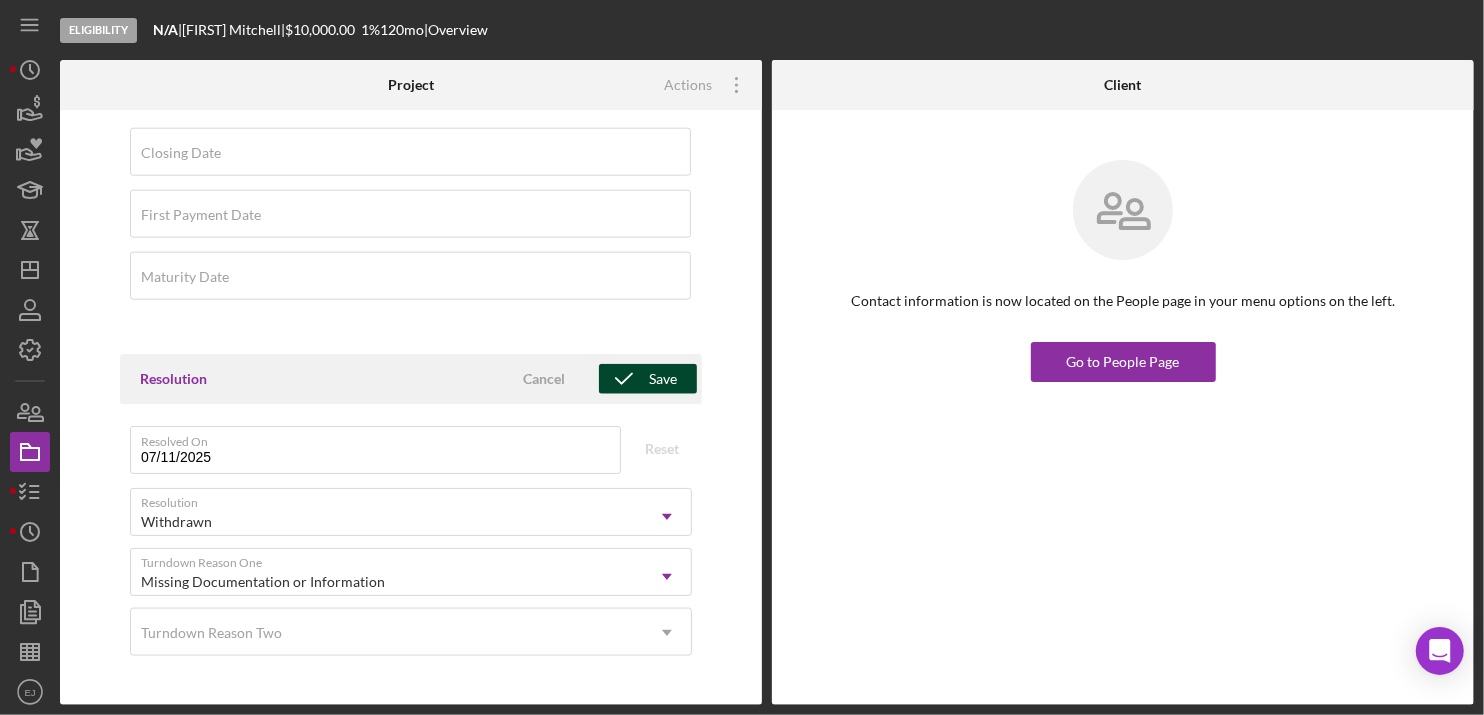 click on "Save" at bounding box center (648, 379) 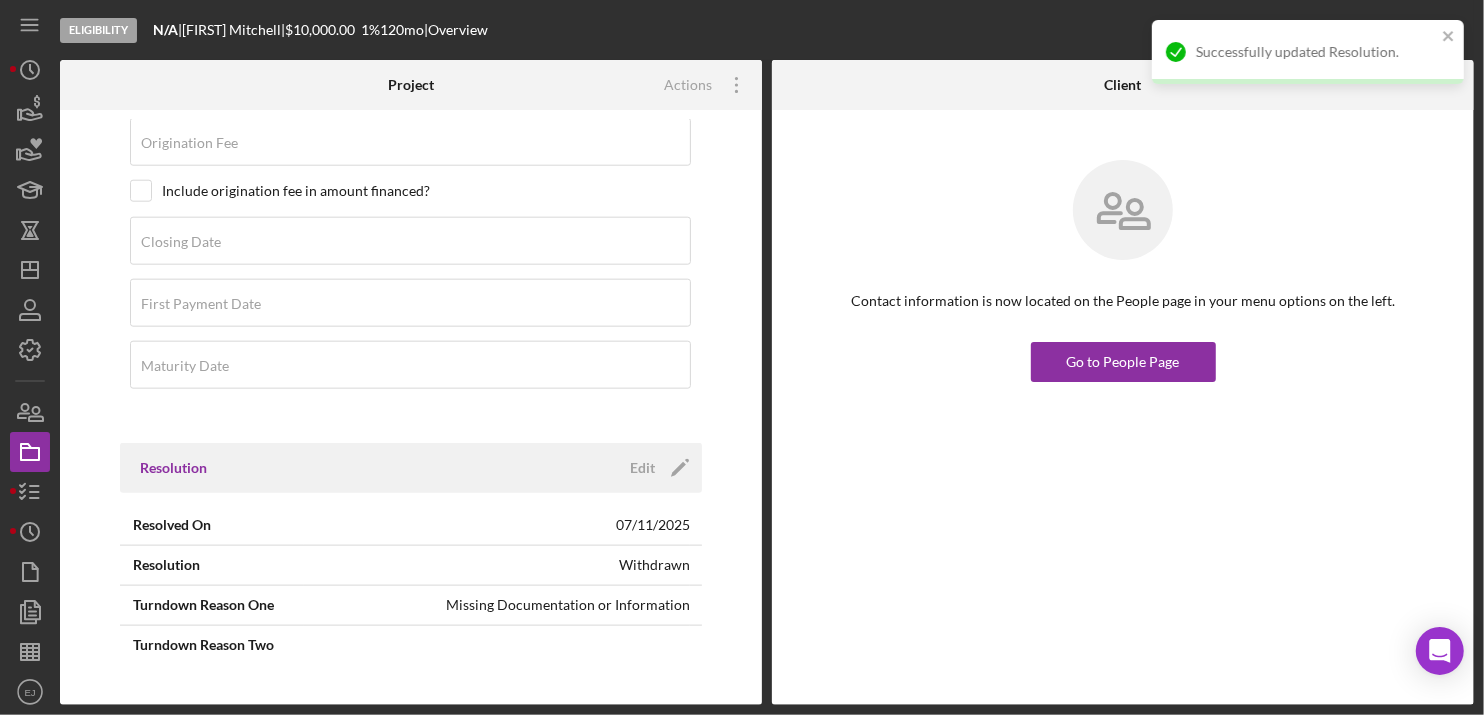 scroll, scrollTop: 1641, scrollLeft: 0, axis: vertical 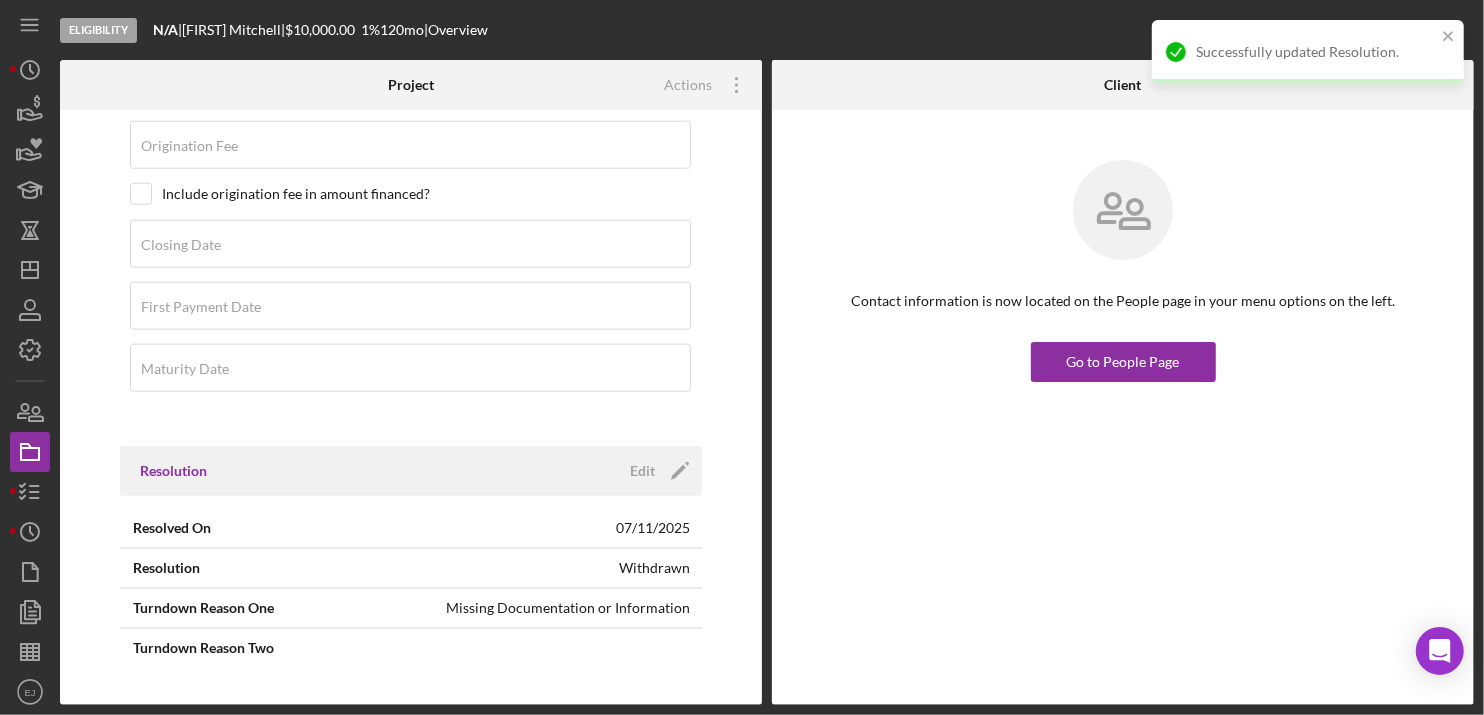click on "Overview Edit Icon/Edit Status Ongoing Risk Rating Sentiment Rating 5 Product Well Loan Created Date [DATE] Started Date [DATE] Closing Goal Amount $[AMOUNT] Rate [RATE]% Term [TERM] months Contact Icon/User Photo EJ [FIRST] [LAST] Account Executive Stage Eligibility Weekly Status Update Yes Inactivity Alerts Yes Key Ratios Edit Icon/Edit DSCR Collateral Coverage DTI LTV Global DSCR Global Collateral Coverage Global DTI NOI Recommendation Cancel Save Payment Type Icon/Dropdown Arrow Rate Term (months) Amount Down Payment Closing Fee Include closing fee in amount financed? Origination Fee Include origination fee in amount financed? Closing Date First Payment Date Maturity Date Resolution Edit Icon/Edit Resolved On [DATE] Resolution Withdrawn Turndown Reason One Missing Documentation or Information Turndown Reason Two" at bounding box center (411, 407) 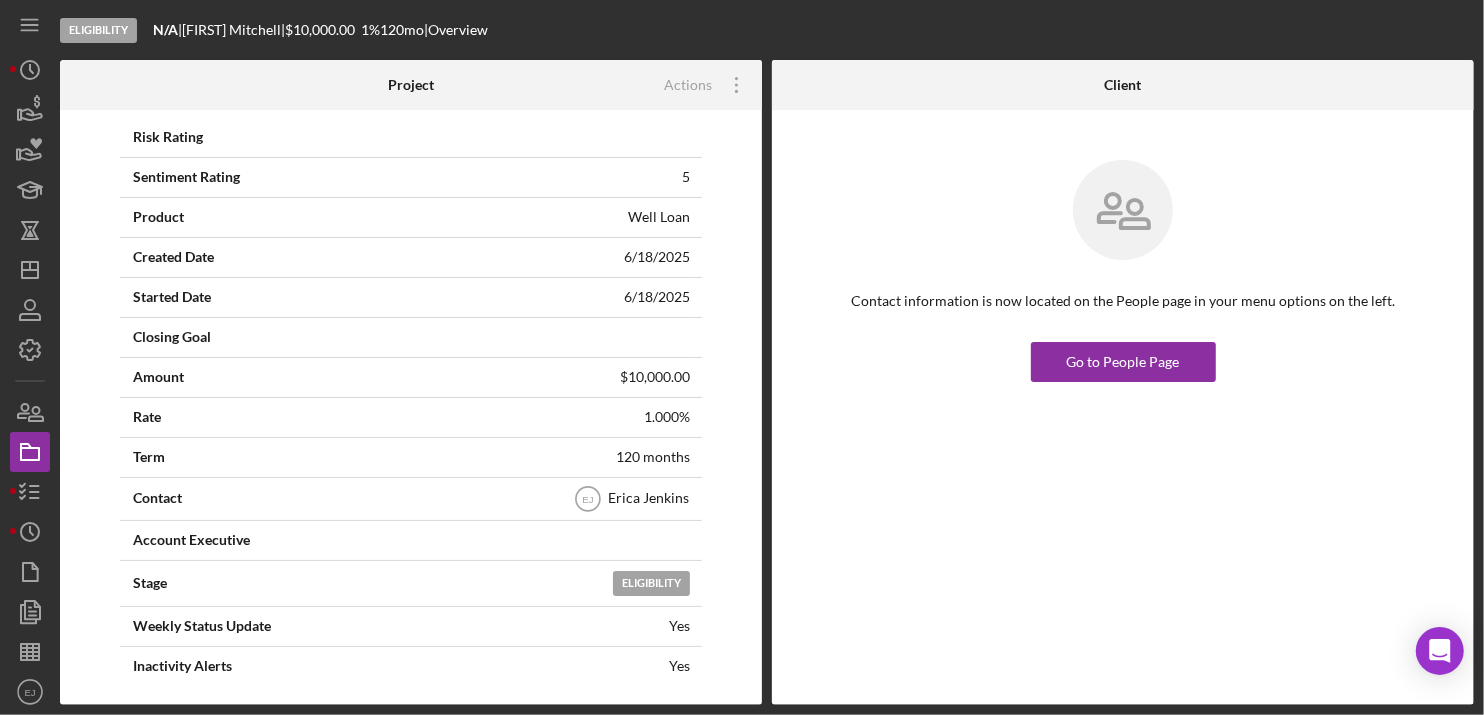 scroll, scrollTop: 0, scrollLeft: 0, axis: both 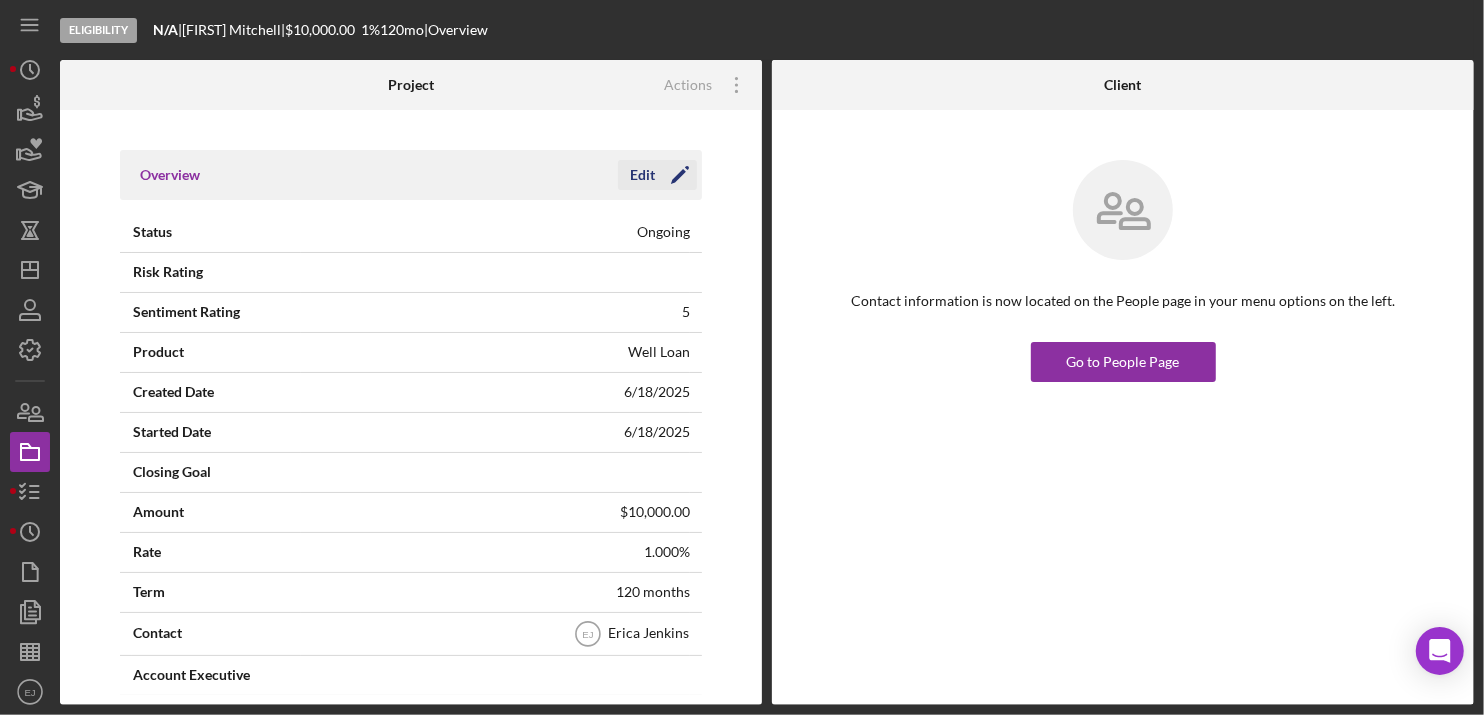 click on "Edit" at bounding box center [642, 175] 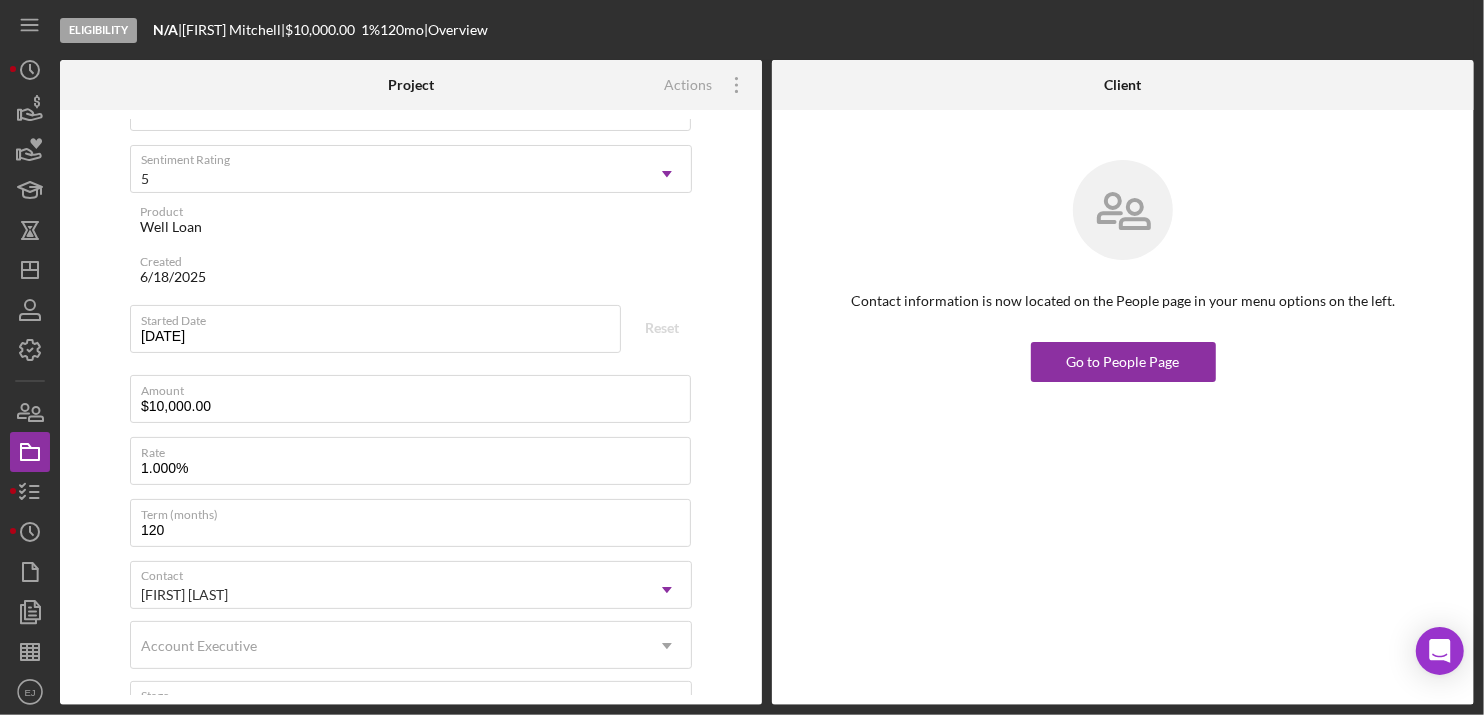 scroll, scrollTop: 240, scrollLeft: 0, axis: vertical 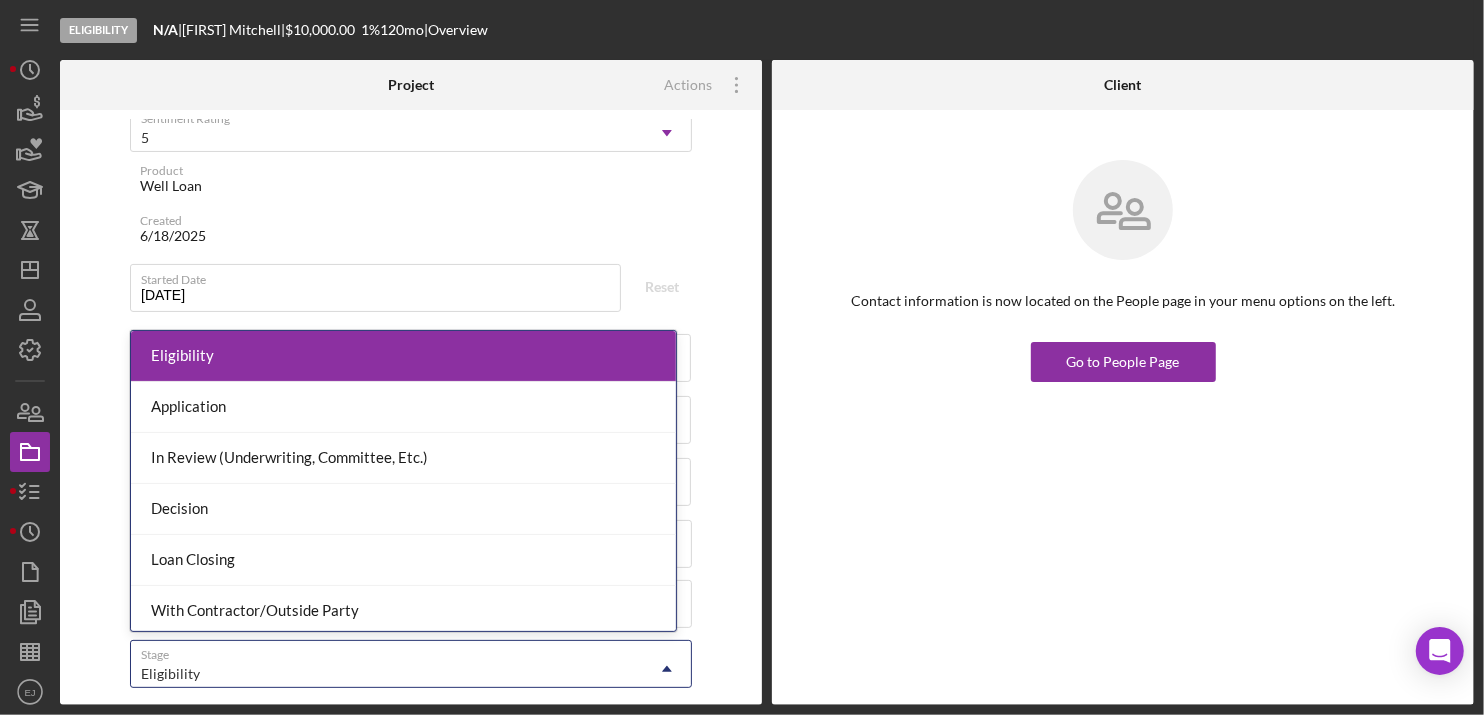 click on "Icon/Dropdown Arrow" 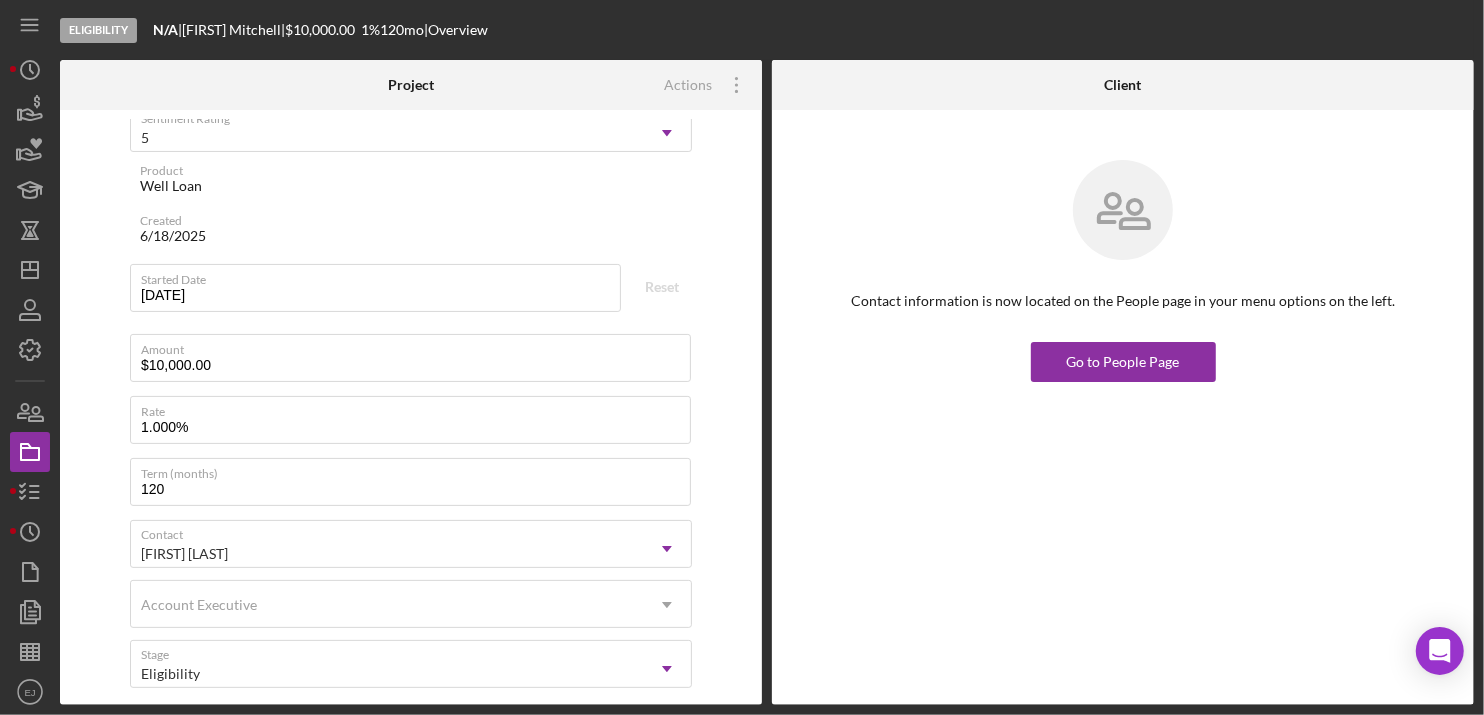 click on "Overview Cancel Save Status Ongoing Icon/Dropdown Arrow Risk Rating Sentiment Rating 5 Icon/Dropdown Arrow Product Well Loan Created [DATE] Started Date [DATE] Reset Amount $[AMOUNT] Rate [RATE]% Term (months) [TERM] Contact [FIRST] [LAST] Icon/Dropdown Arrow Account Executive Icon/Dropdown Arrow Stage Eligibility Icon/Dropdown Arrow Weekly Status Update ON Weekly Status Update Message Client Inactivity ON Send if the client is inactive for... 3 Days Icon/Dropdown Arrow Inactivity Reminder Message Key Ratios Edit Icon/Edit DSCR Collateral Coverage DTI LTV Global DSCR Global Collateral Coverage Global DTI NOI Recommendation Cancel Save Payment Type Icon/Dropdown Arrow Rate Term (months) Amount Down Payment Closing Fee Include closing fee in amount financed? Origination Fee Include origination fee in amount financed? Closing Date First Payment Date Maturity Date Resolution Edit Icon/Edit Resolved On [DATE] Resolution Withdrawn Turndown Reason One Missing Documentation or Information Turndown Reason Two" at bounding box center [411, 407] 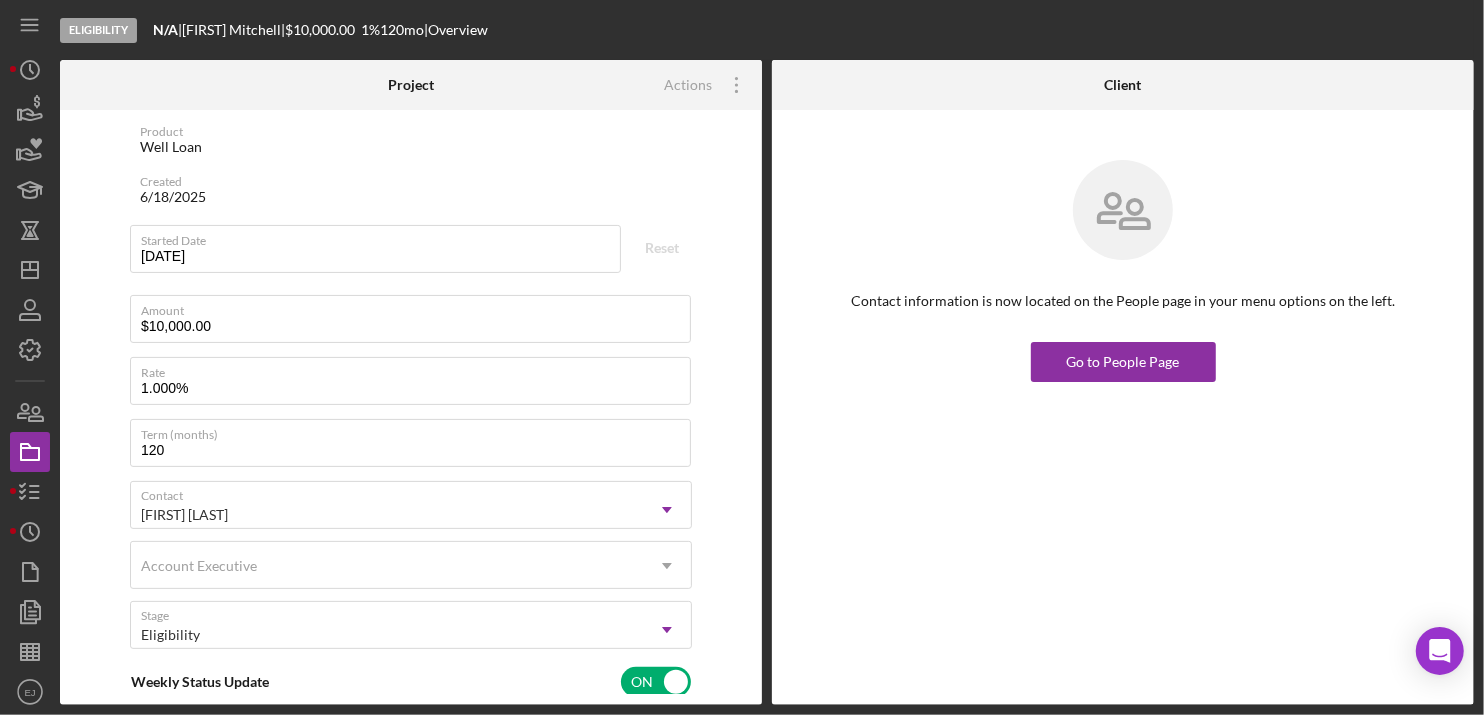 scroll, scrollTop: 346, scrollLeft: 0, axis: vertical 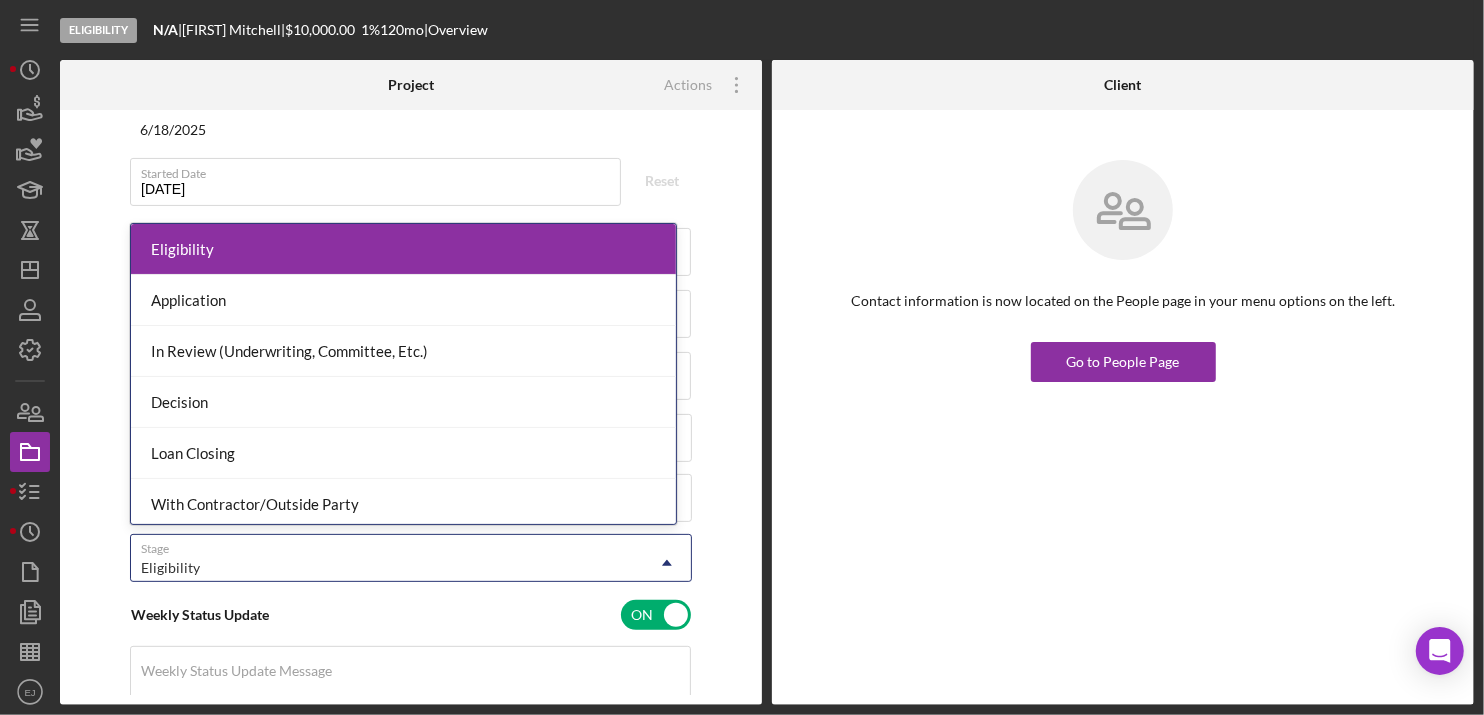 click on "Icon/Dropdown Arrow" 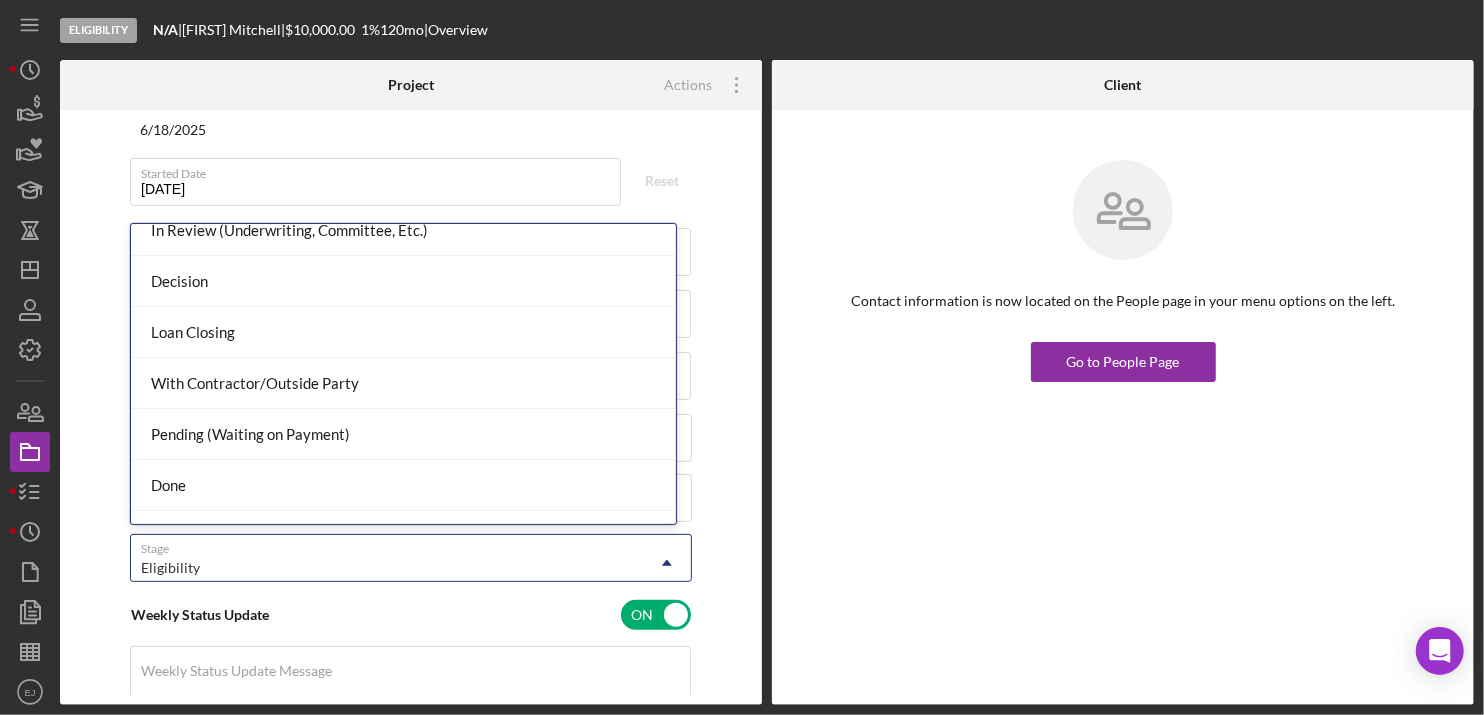 scroll, scrollTop: 156, scrollLeft: 0, axis: vertical 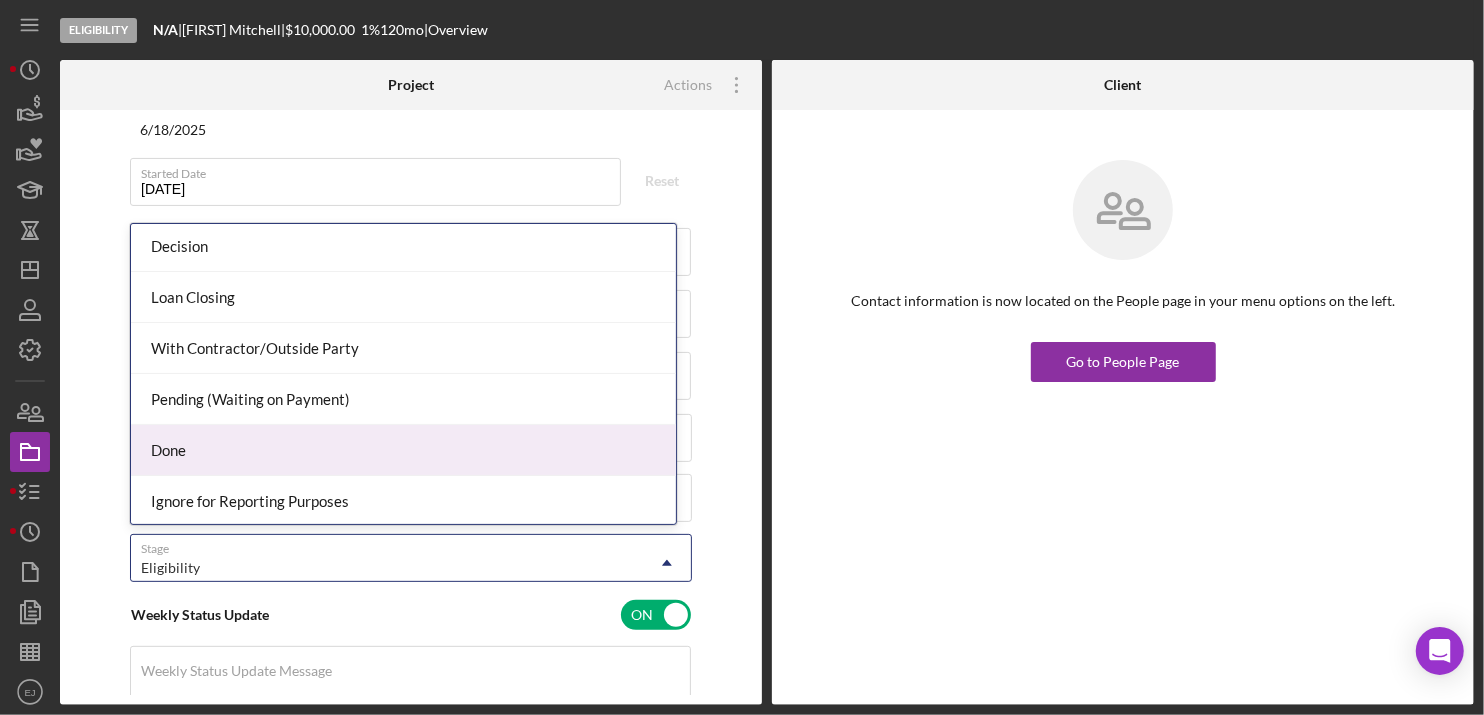 click on "Done" at bounding box center [403, 450] 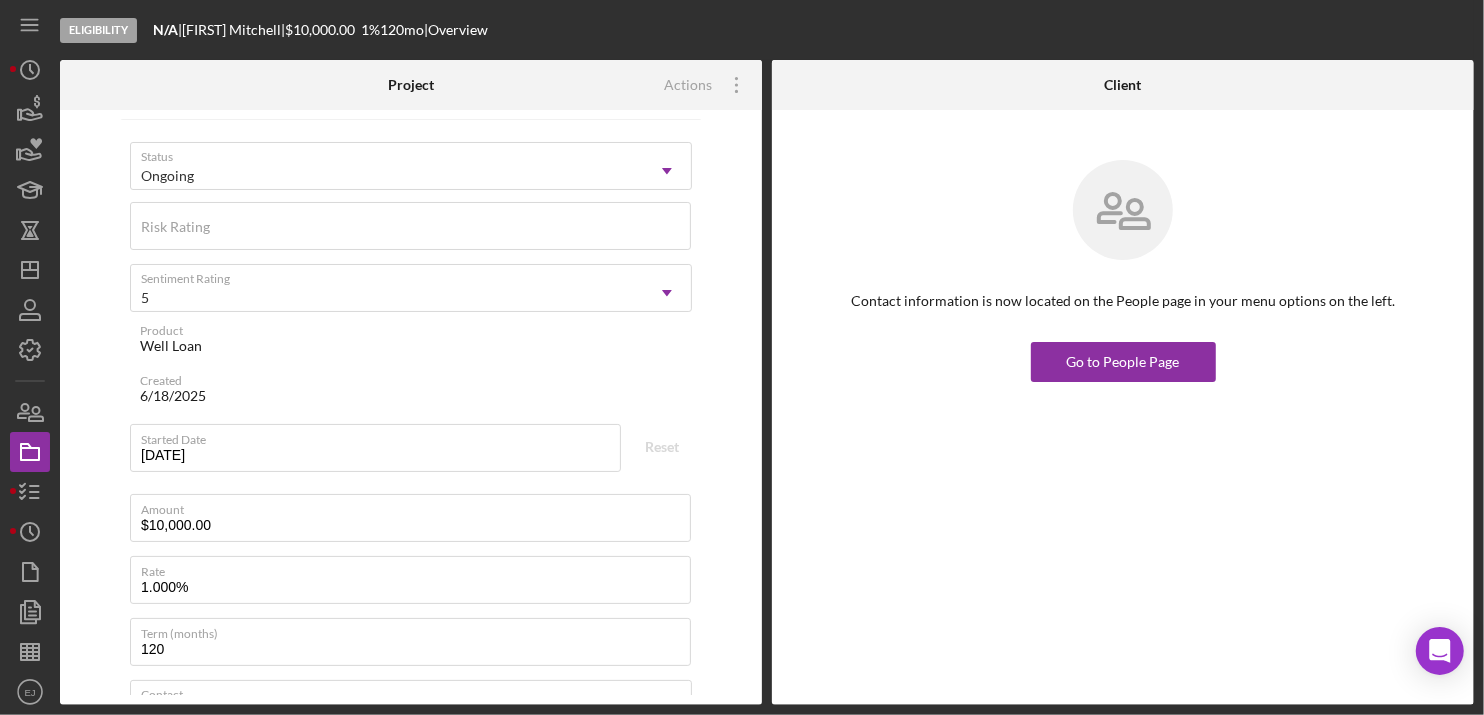 scroll, scrollTop: 0, scrollLeft: 0, axis: both 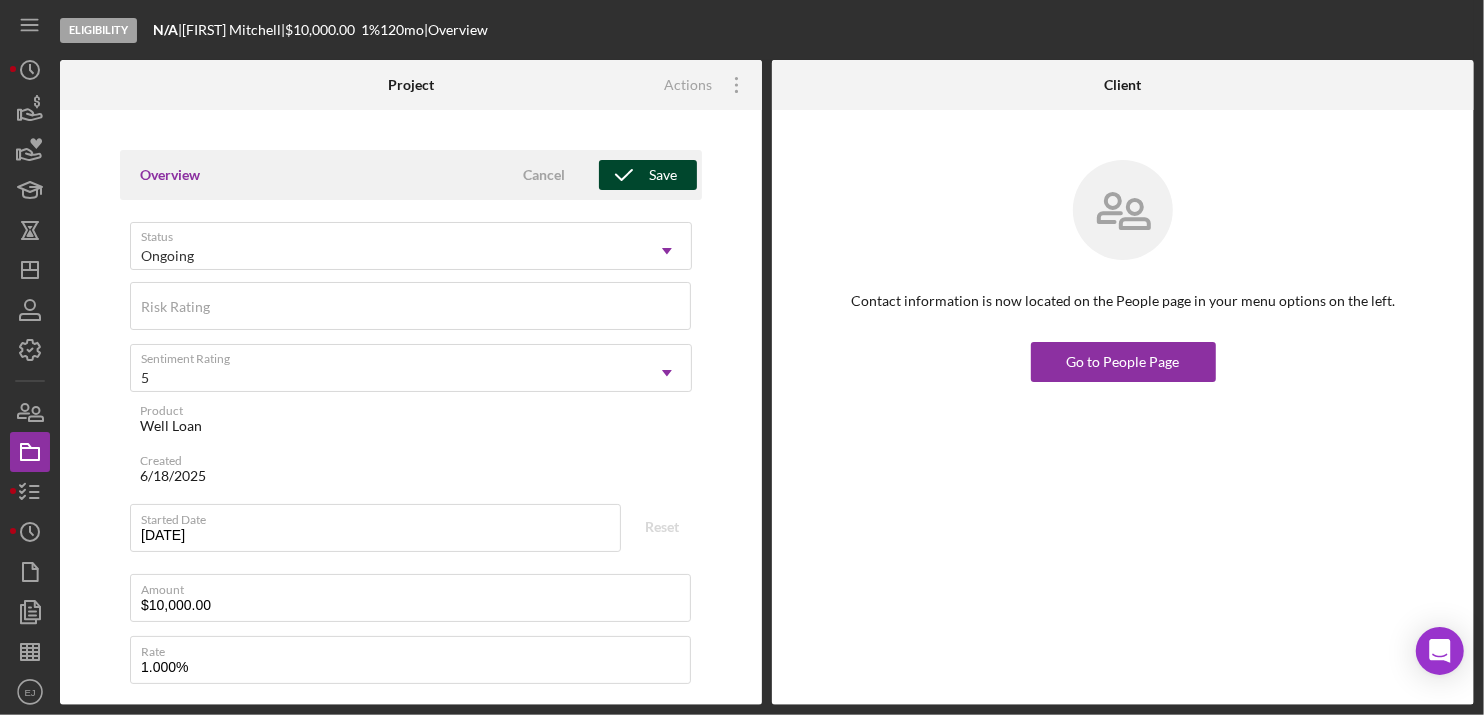 click on "Save" at bounding box center [663, 175] 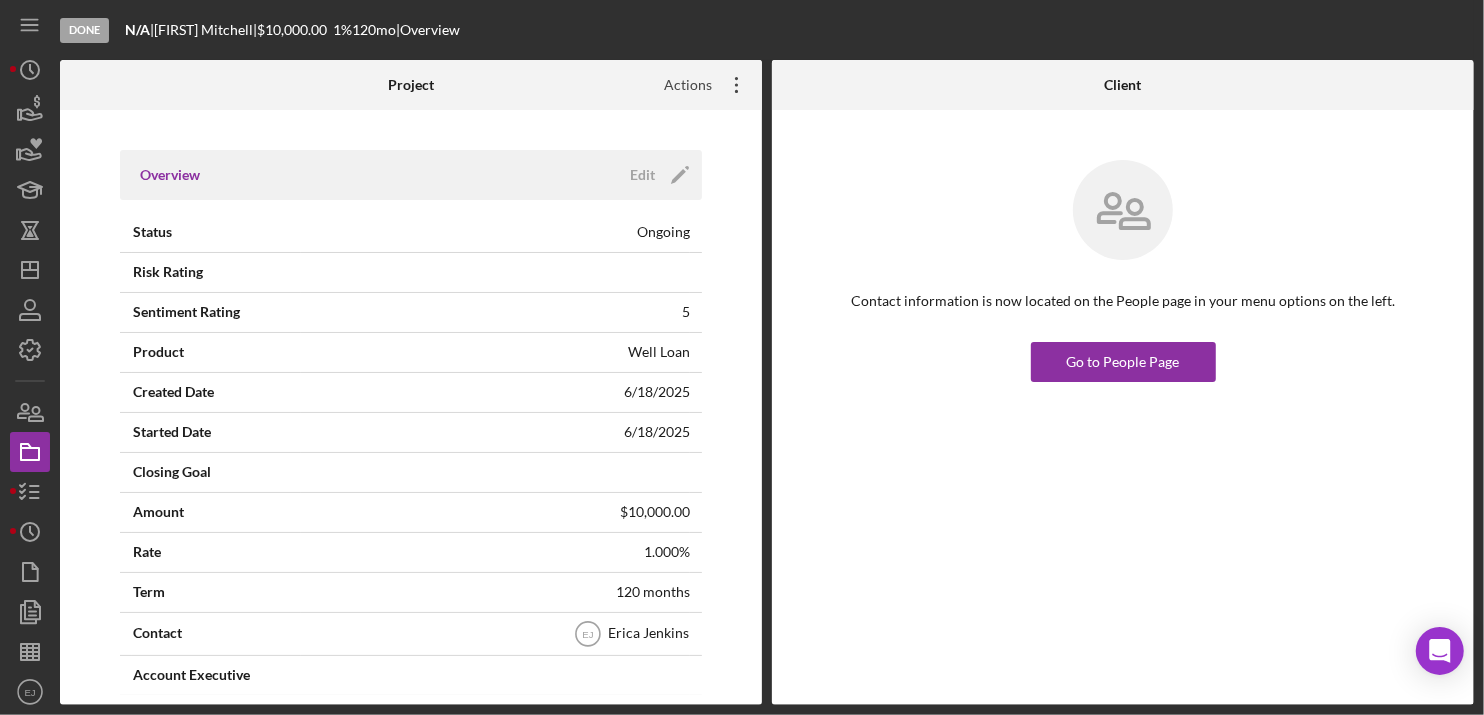 click on "Actions" at bounding box center (680, 85) 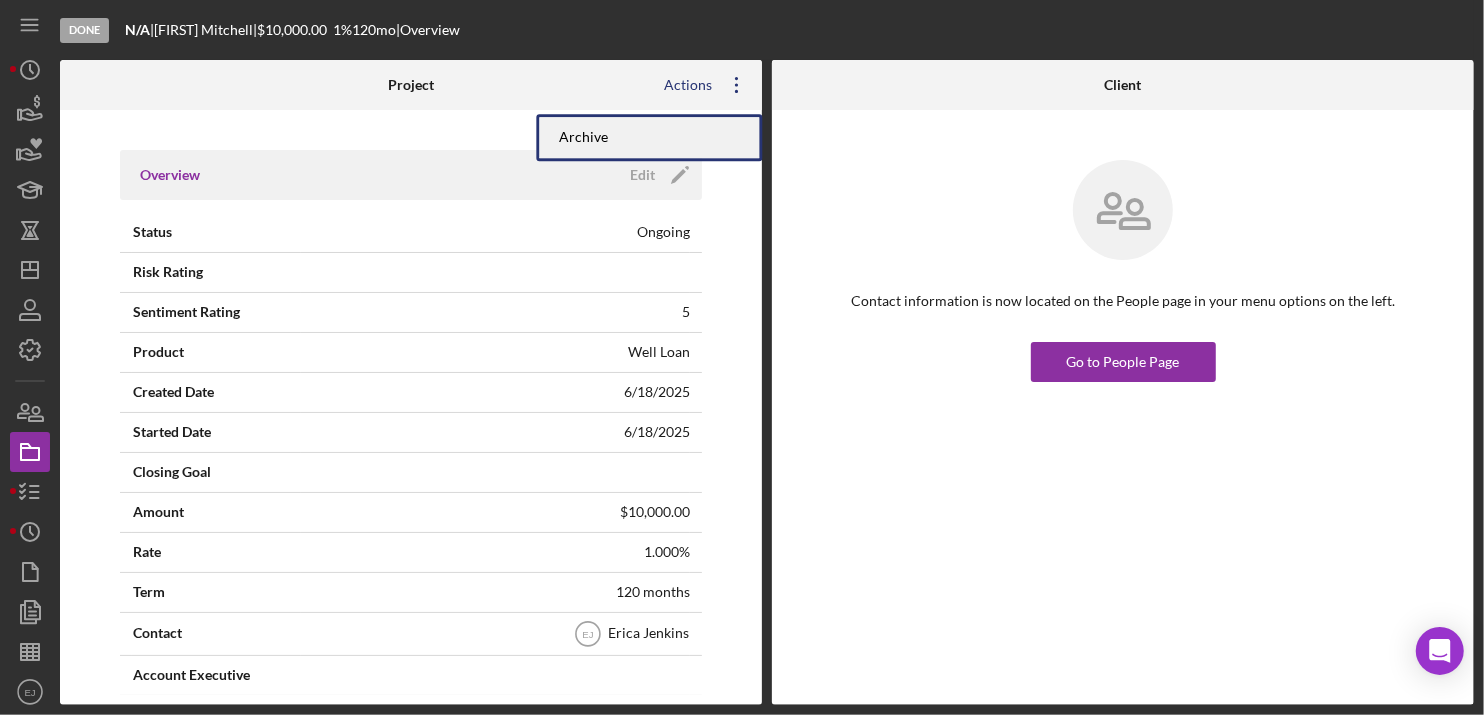click on "Archive" at bounding box center (649, 137) 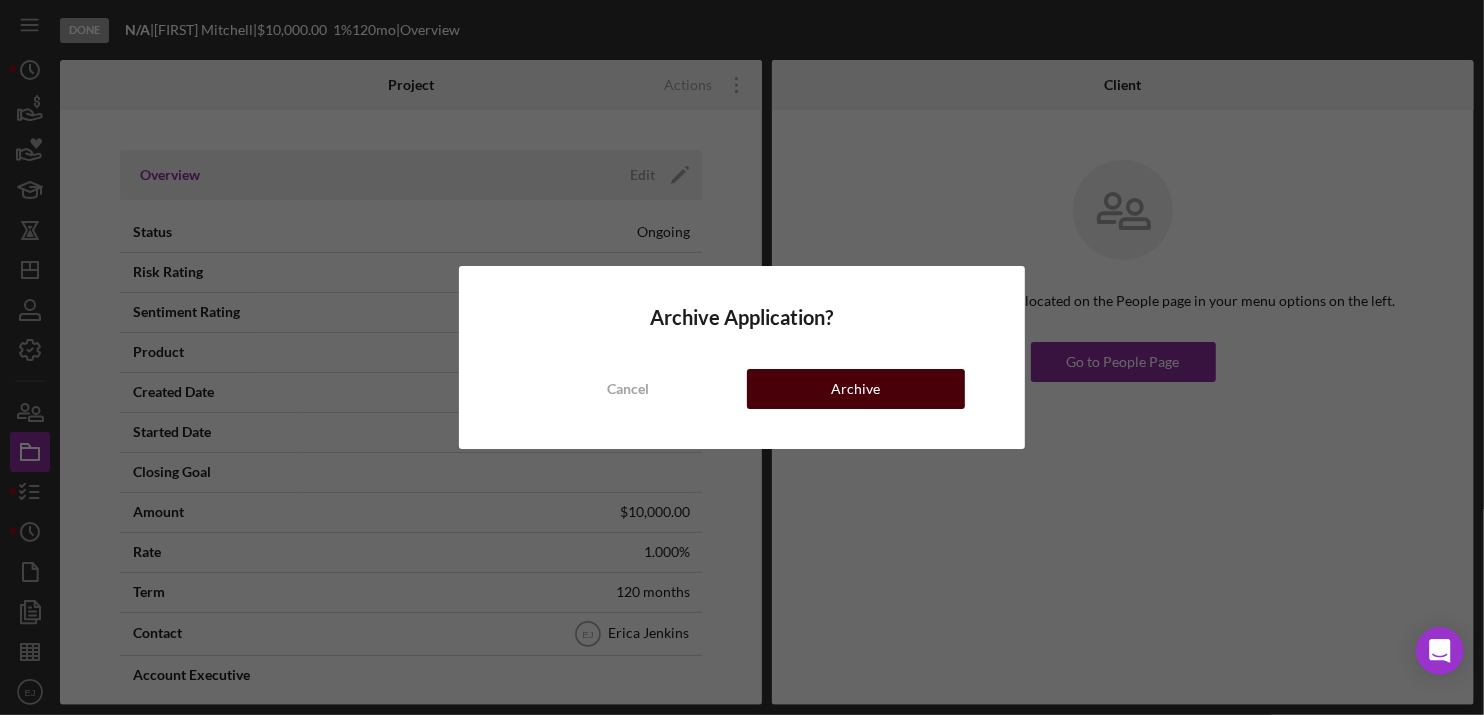 click on "Archive" at bounding box center (855, 389) 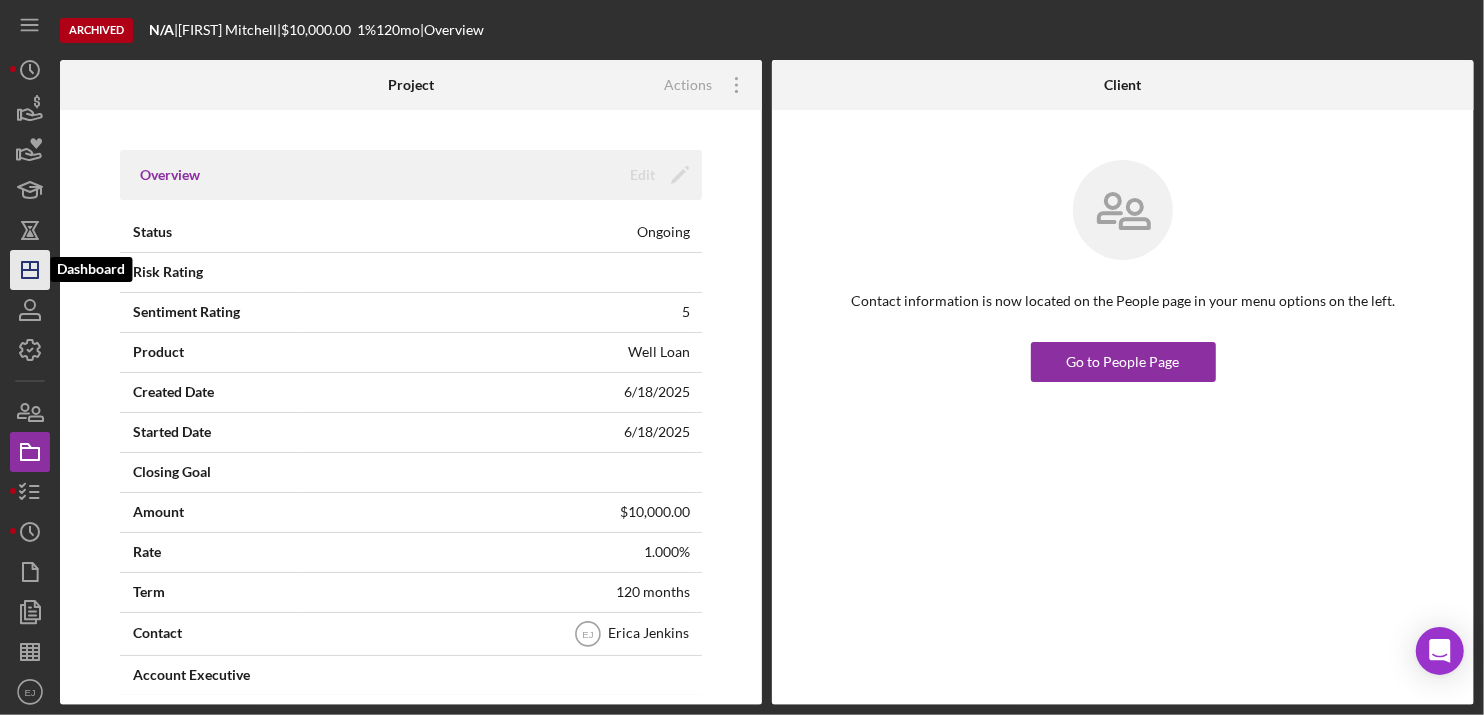 click on "Icon/Dashboard" 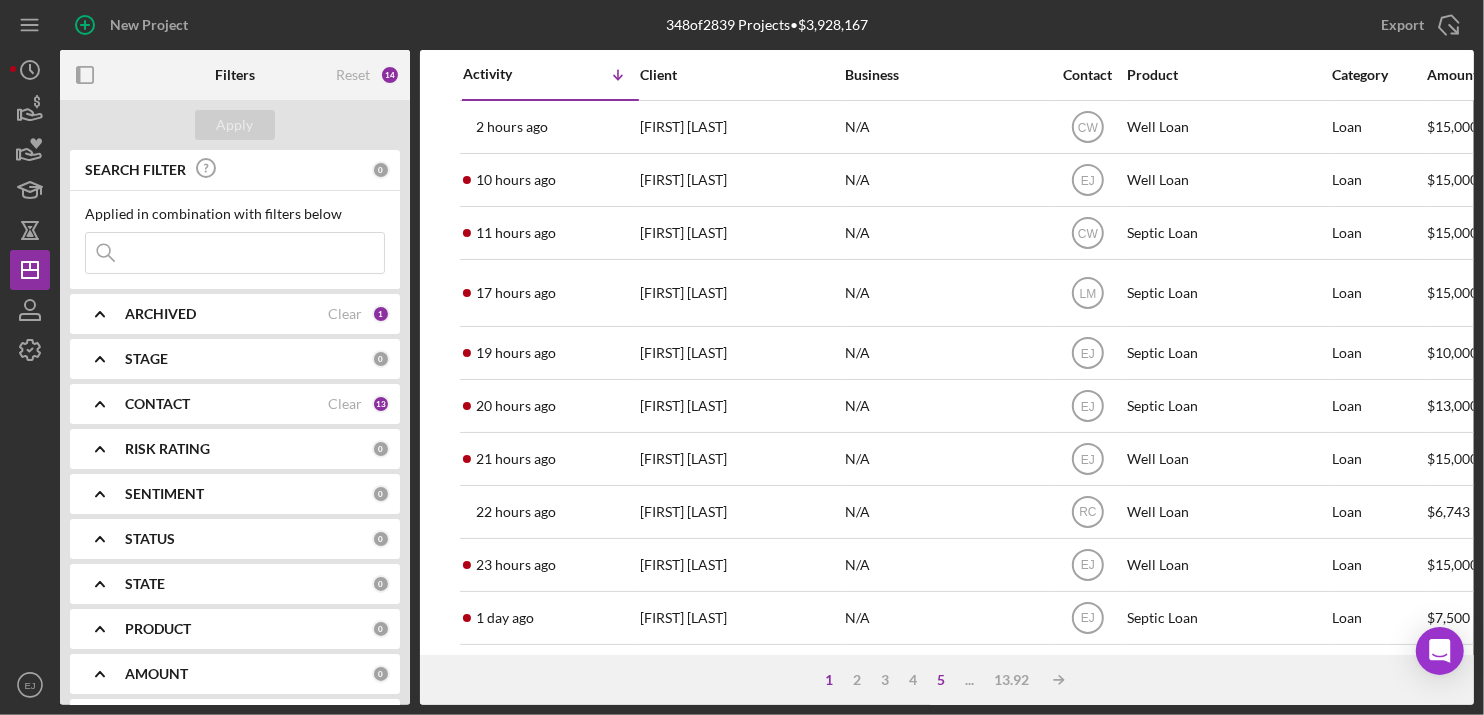 click on "5" at bounding box center (941, 680) 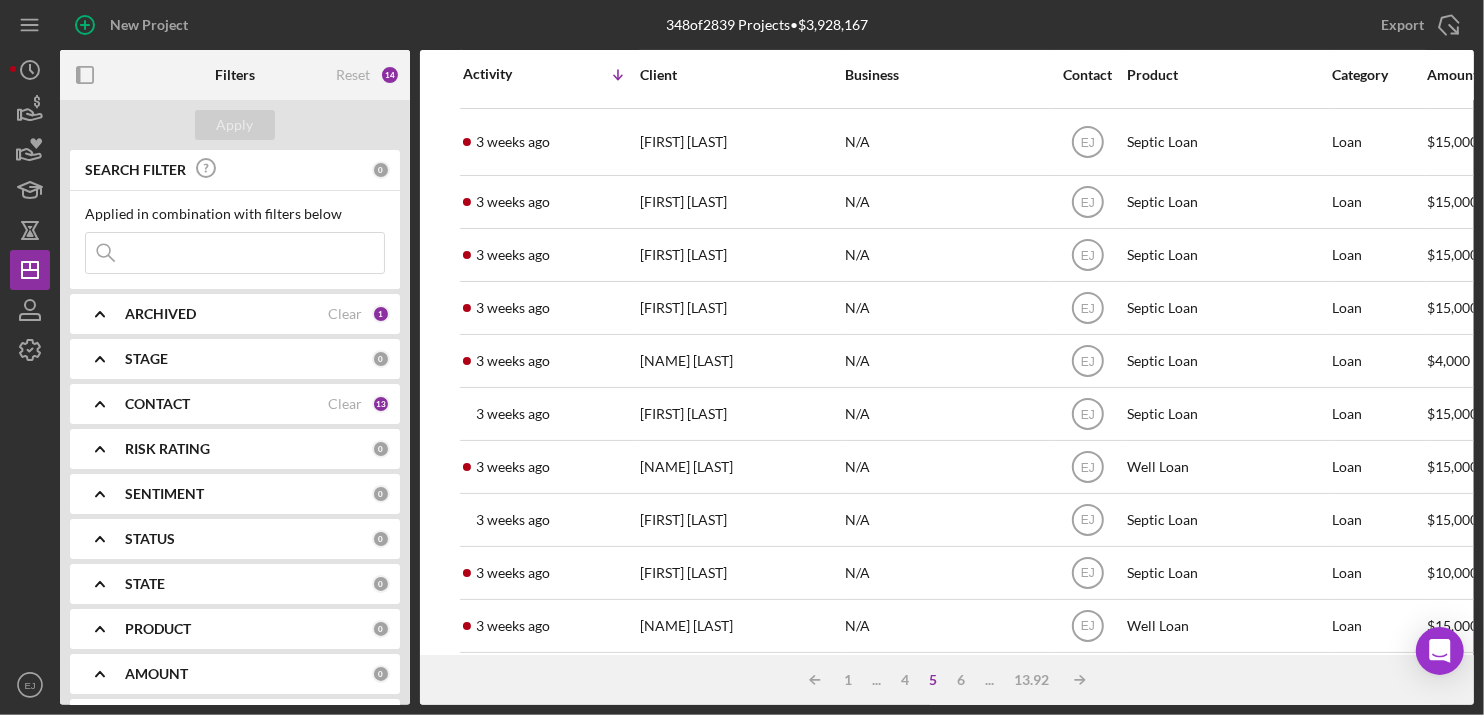 scroll, scrollTop: 359, scrollLeft: 0, axis: vertical 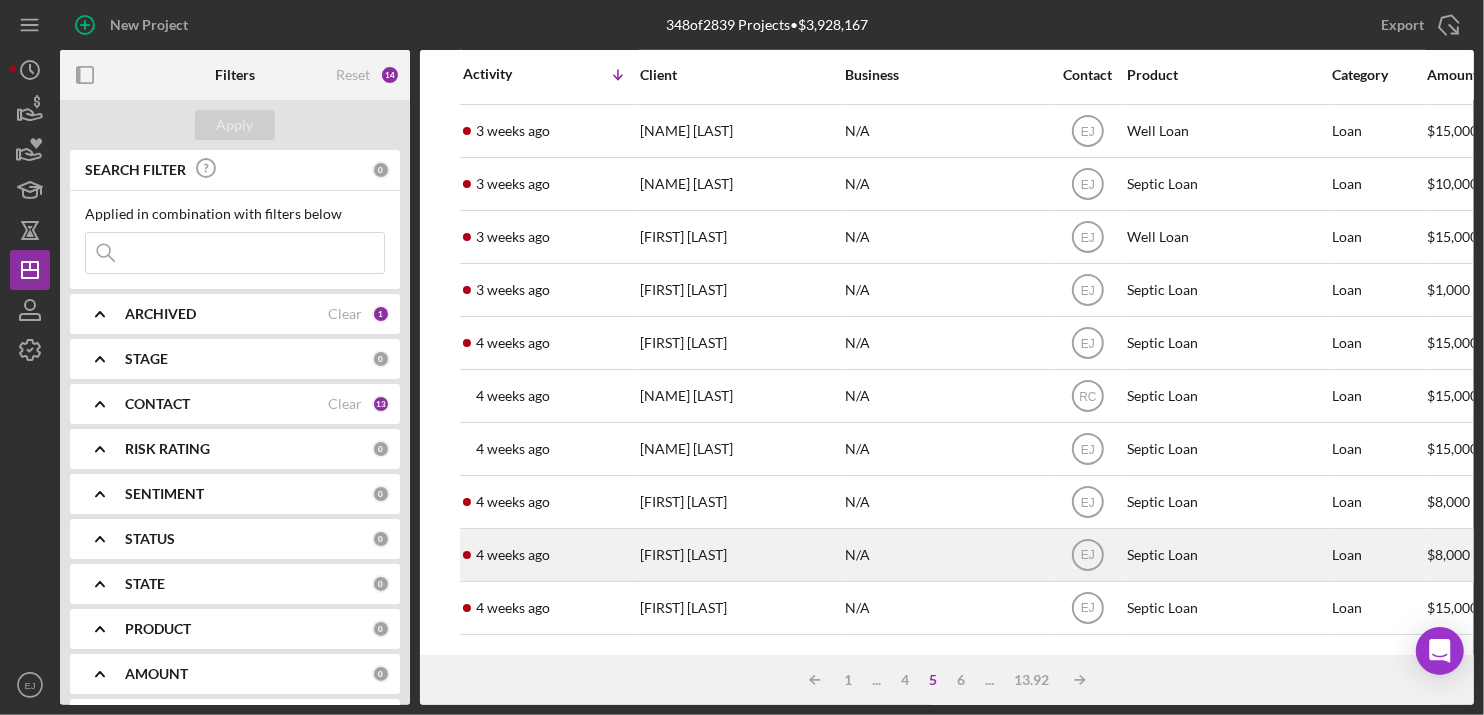 click on "[FIRST] [LAST]" at bounding box center [740, 555] 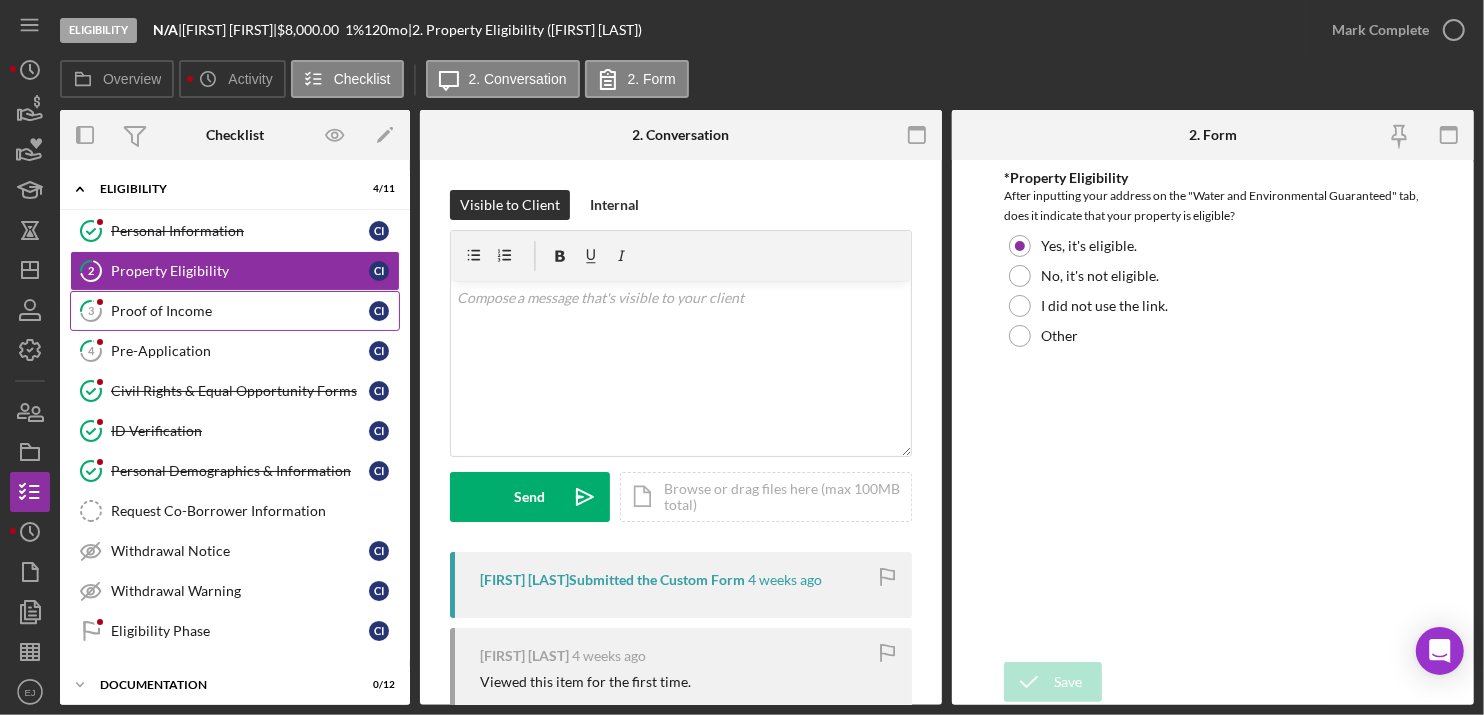 click on "Proof of Income" at bounding box center (240, 311) 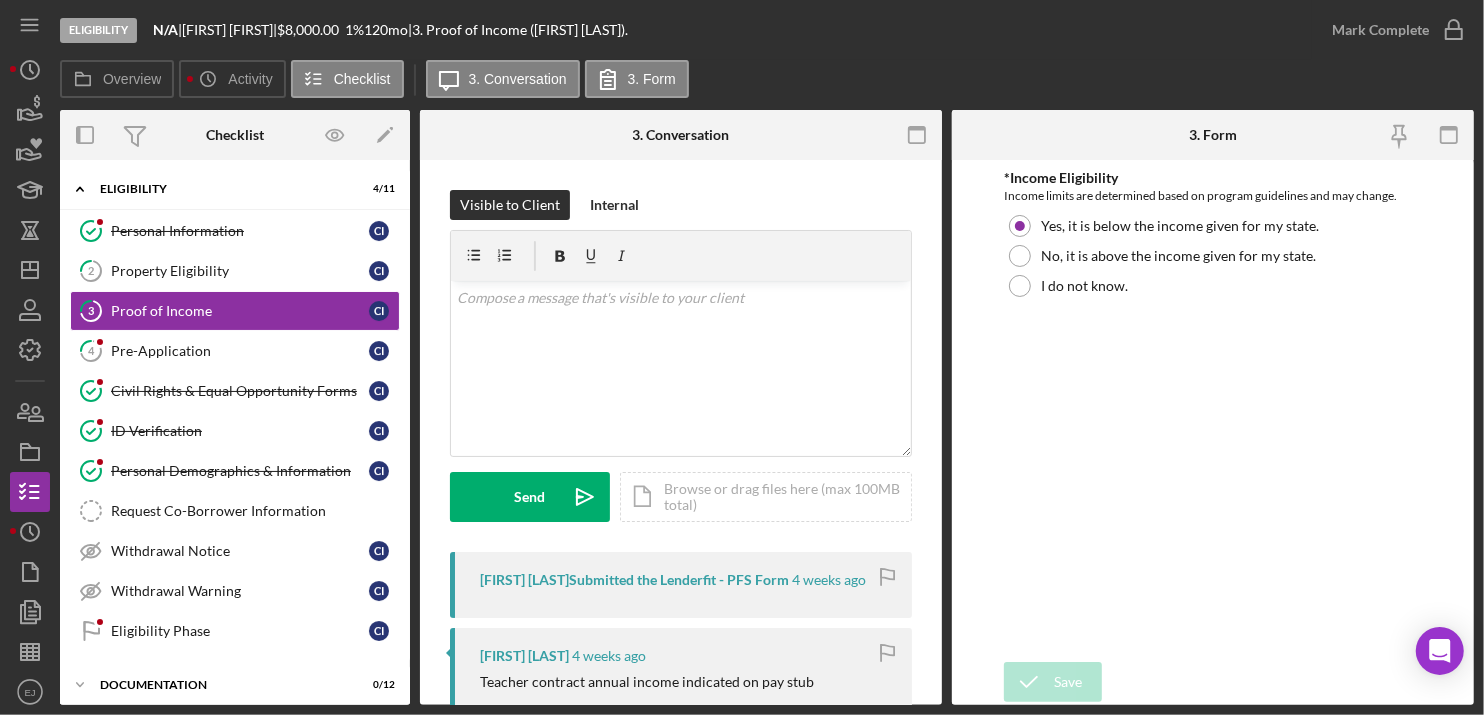 click on "Overview Overview Edit Icon/Edit Status Ongoing Risk Rating Sentiment Rating 5 Product Septic Loan Created Date [DATE] Started Date [DATE] Closing Goal Amount $8,000.00 Rate 1.000% Term 120 months Contact Icon/User Photo EJ [FIRST] [LAST] Account Executive Stage Eligibility Weekly Status Update Yes Inactivity Alerts Yes Key Ratios Edit Icon/Edit DSCR Collateral Coverage DTI LTV Global DSCR Global Collateral Coverage Global DTI NOI Recommendation Edit Icon/Edit Payment Type Rate Term Amount Down Payment Closing Fee Include closing fee in amount financed? No Origination Fee Include origination fee in amount financed? No Amount Financed Closing Date First Payment Date Maturity Date Resolution Edit Icon/Edit Resolved On Resolution New Activity [DATE] at [TIME] [FIRST] [LAST]. updated the Pre-Application Icon/Navigate Icon/Message [DATE] at [TIME] [FIRST] [LAST]. sent [FIRST] [LAST]. a Message re: Eligibility Phase All items uploaded; looking forward to working with you Icon/Navigate [DATE] at [TIME] Icon/Upload" at bounding box center (767, 407) 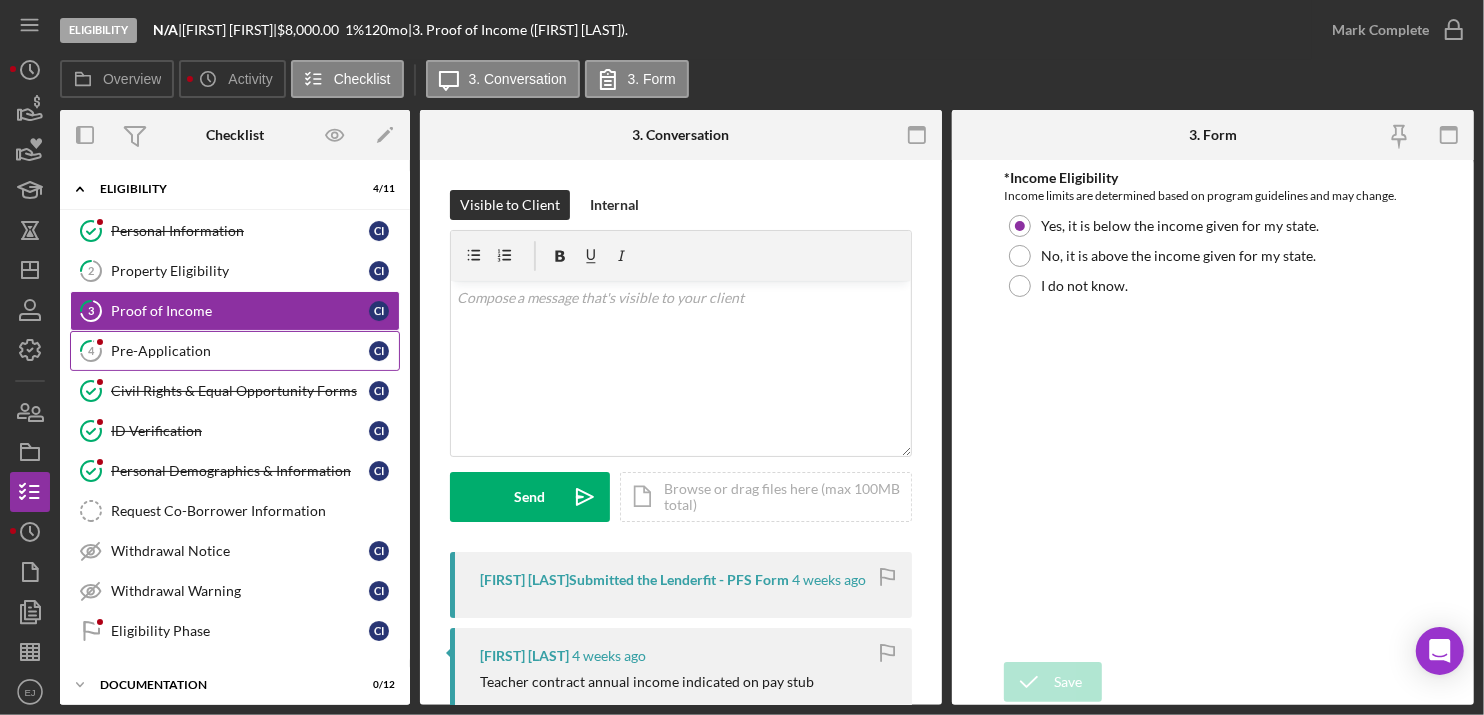 click on "Pre-Application" at bounding box center (240, 351) 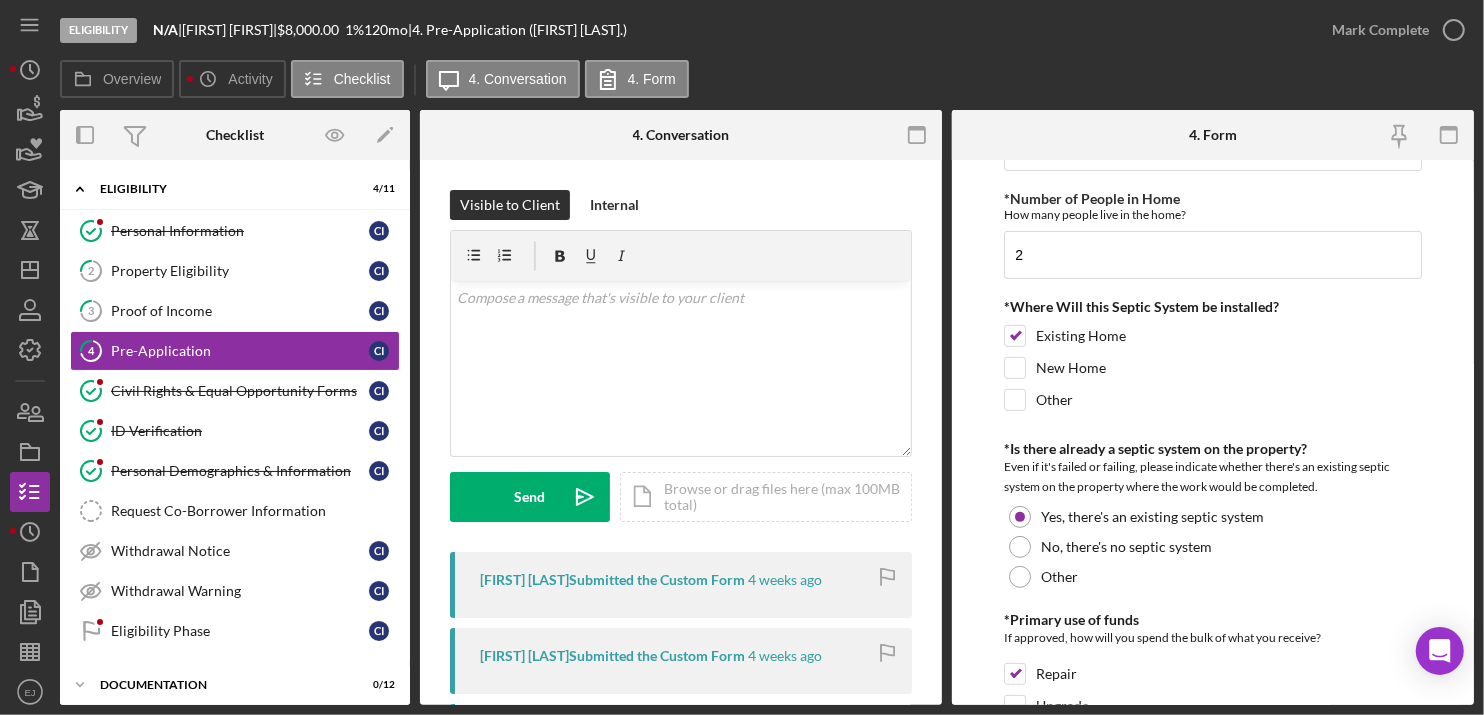 scroll, scrollTop: 954, scrollLeft: 0, axis: vertical 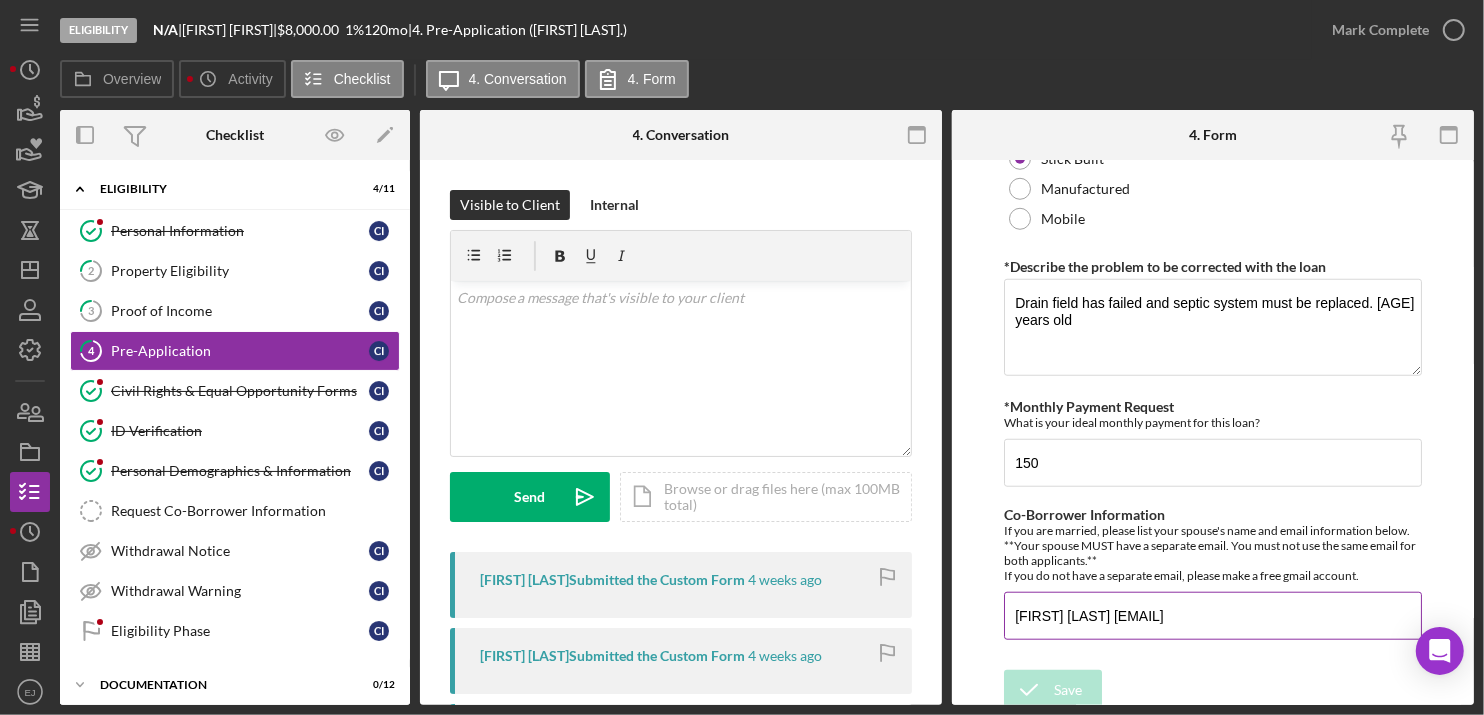 click on "[FIRST] [LAST] [EMAIL]" at bounding box center (1213, 616) 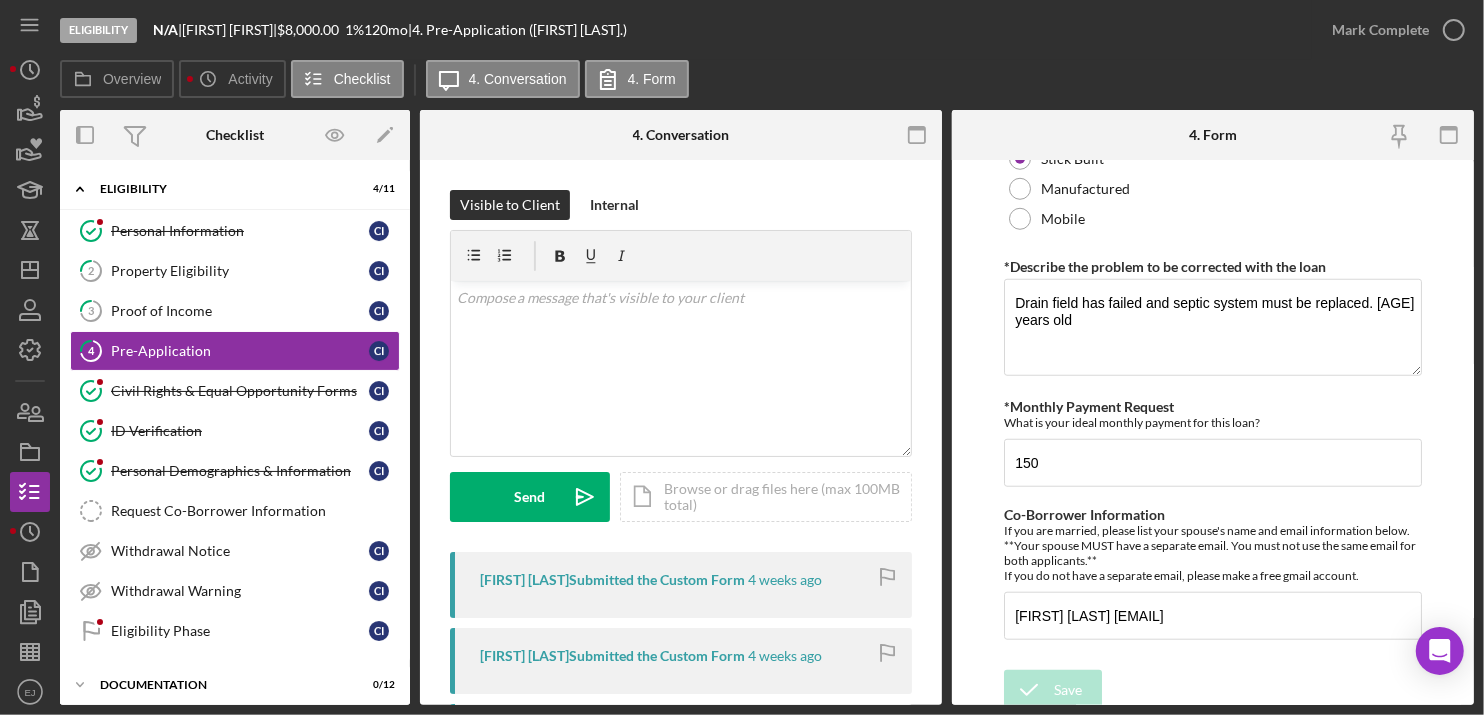 click on "Eligibility N/A   |   [NAME] [LAST]   |   $8,000.00    1 %   120  mo   |   4. Pre-Application ([NAME] [LAST].) Mark Complete Overview Icon/History Activity Checklist Icon/Message 4. Conversation 4. Form Overview Overview Edit Icon/Edit Status Ongoing Risk Rating Sentiment Rating 5 Product Septic Loan Created Date 6/13/2025 Started Date 6/13/2025 Closing Goal Amount $8,000.00 Rate 1.000% Term 120 months Contact Icon/User Photo EJ [NAME] [LAST] Account Executive Stage Eligibility Weekly Status Update Yes Inactivity Alerts Yes Key Ratios Edit Icon/Edit DSCR Collateral Coverage DTI LTV Global DSCR Global Collateral Coverage Global DTI NOI Recommendation Edit Icon/Edit Payment Type Rate Term Amount Down Payment Closing Fee Include closing fee in amount financed? No Origination Fee Include origination fee in amount financed? No Amount Financed Closing Date First Payment Date Maturity Date Resolution Edit Icon/Edit Resolved On Resolution New Activity Icon/Message 6/13/2025 at 9:27pm  Icon/Navigate 4 /" at bounding box center (742, 357) 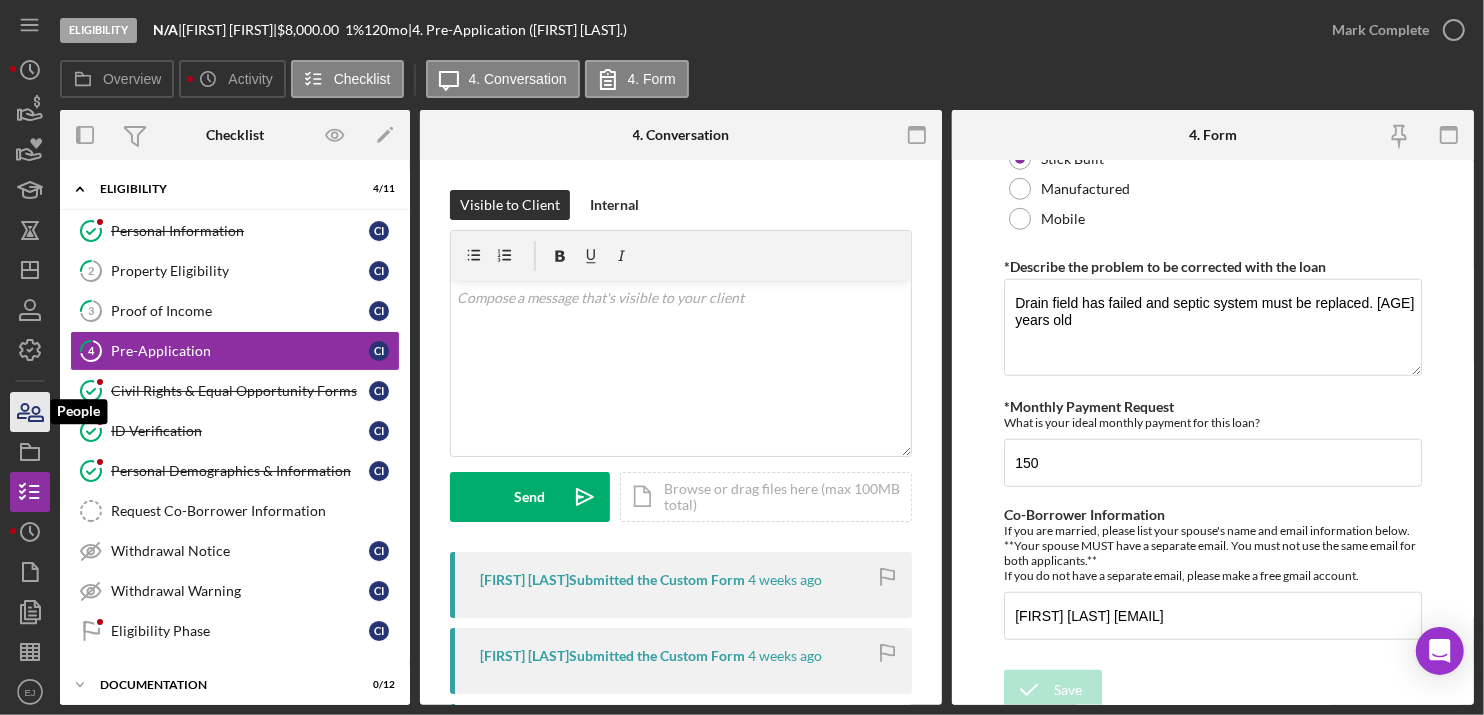 click 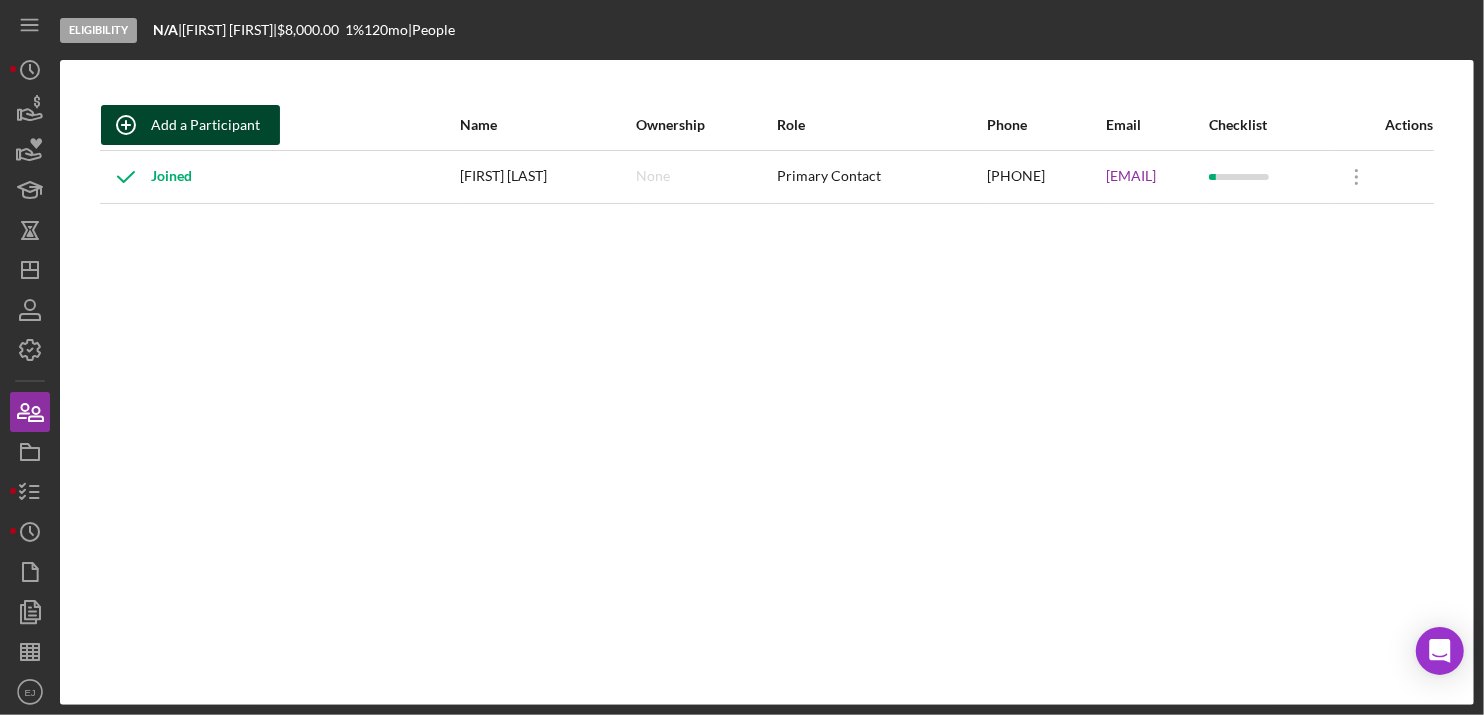 click on "Add a Participant" at bounding box center [205, 125] 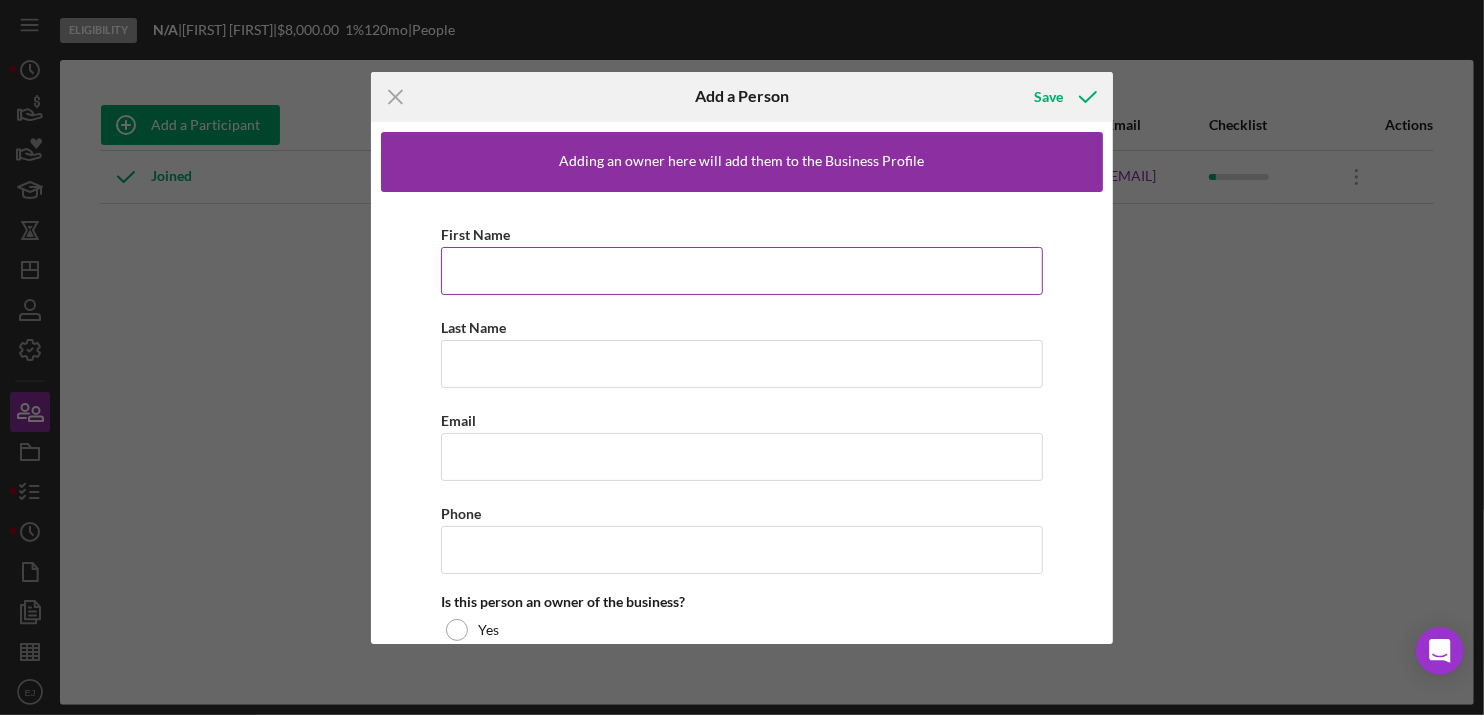click on "First Name" at bounding box center [742, 271] 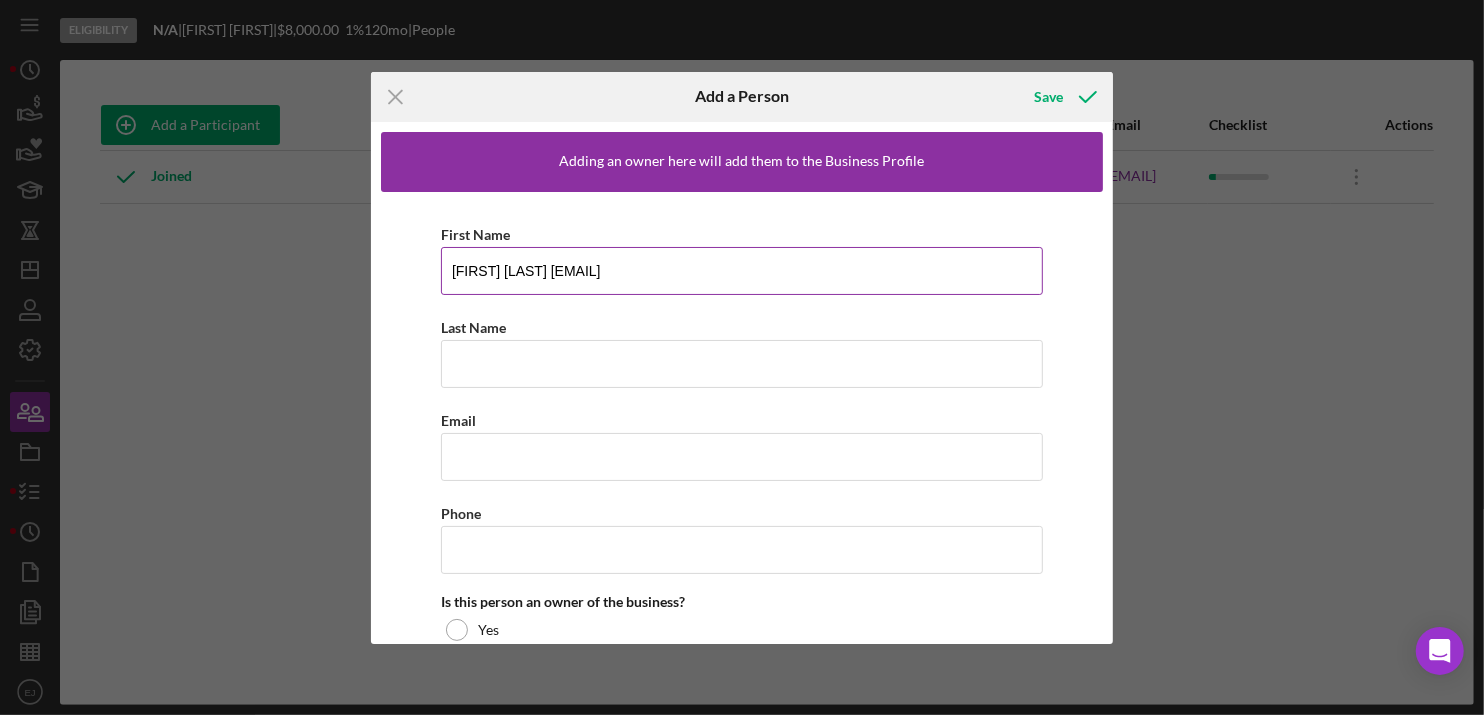 drag, startPoint x: 490, startPoint y: 265, endPoint x: 706, endPoint y: 265, distance: 216 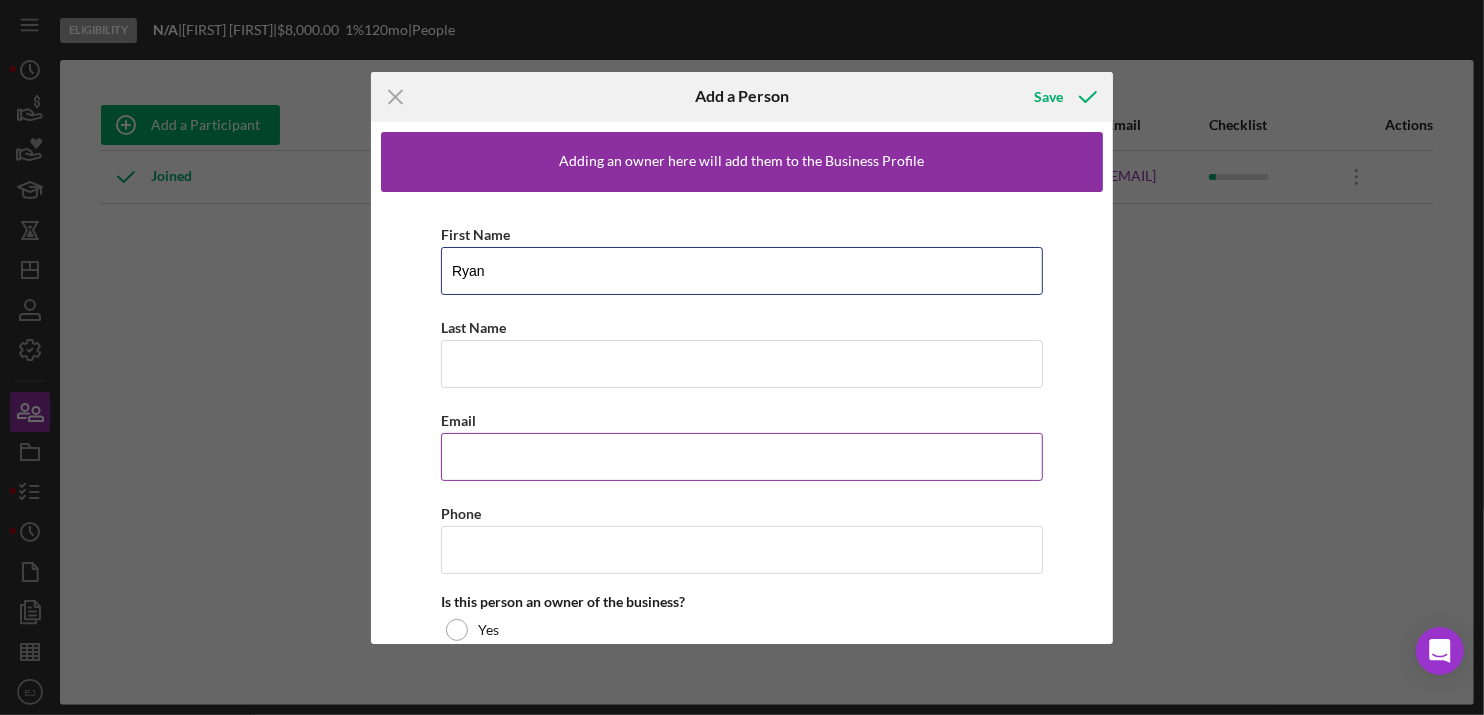 type on "Ryan" 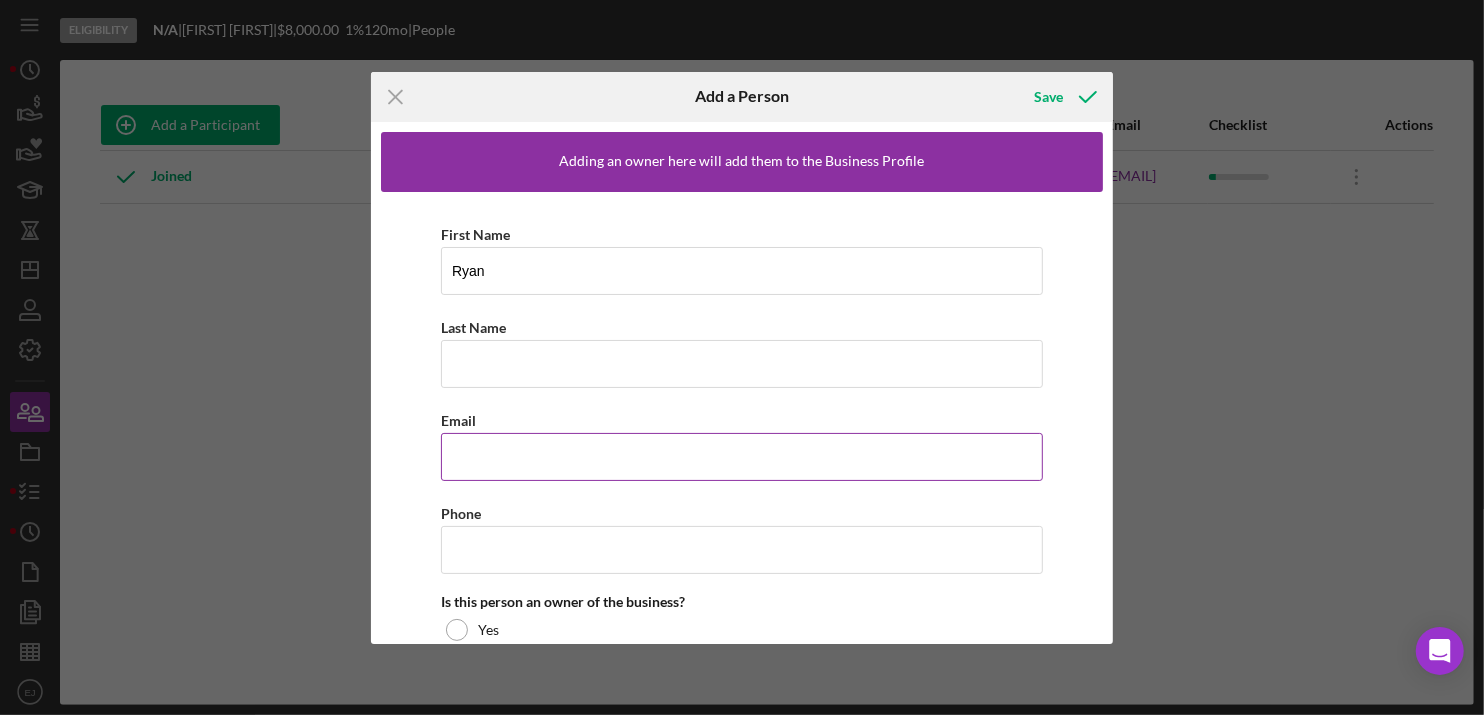 click on "Email" at bounding box center (742, 457) 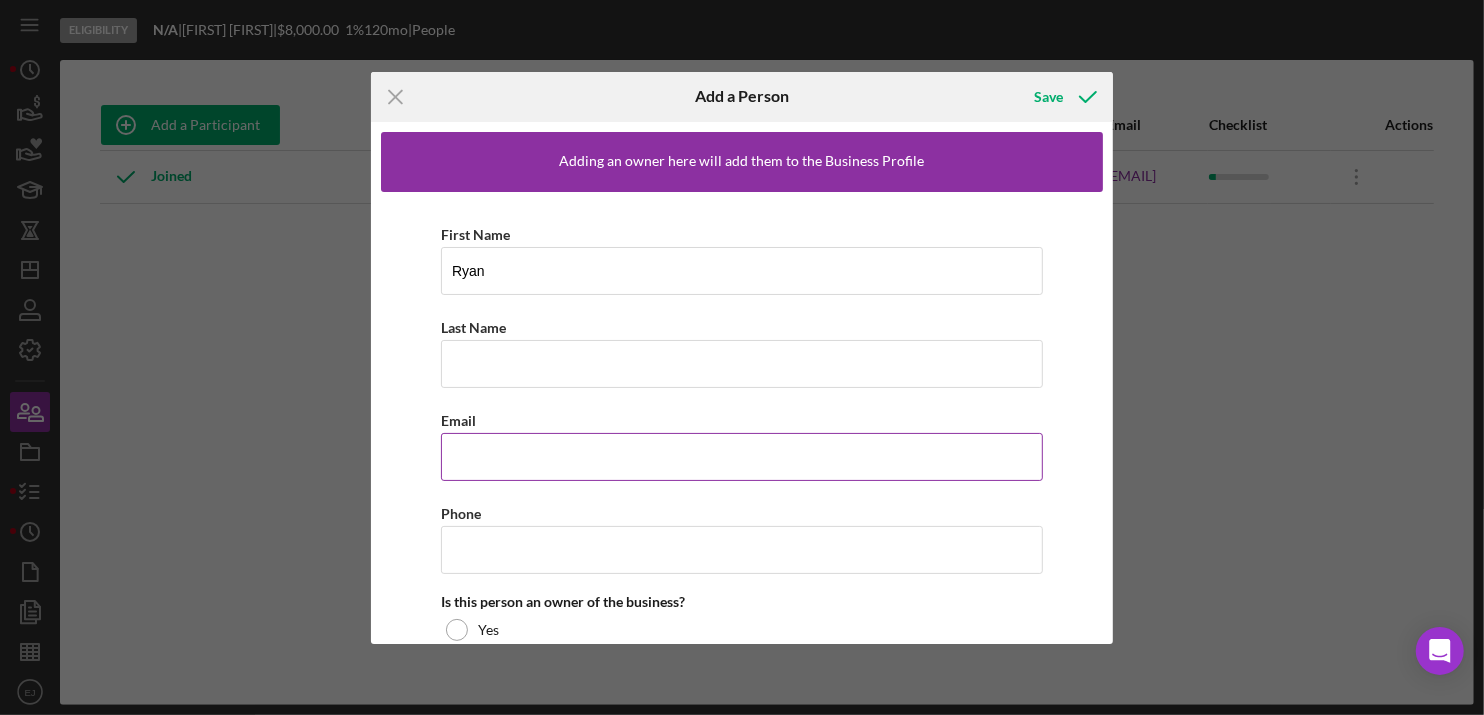 paste on "[FIRST] [LAST] [EMAIL]" 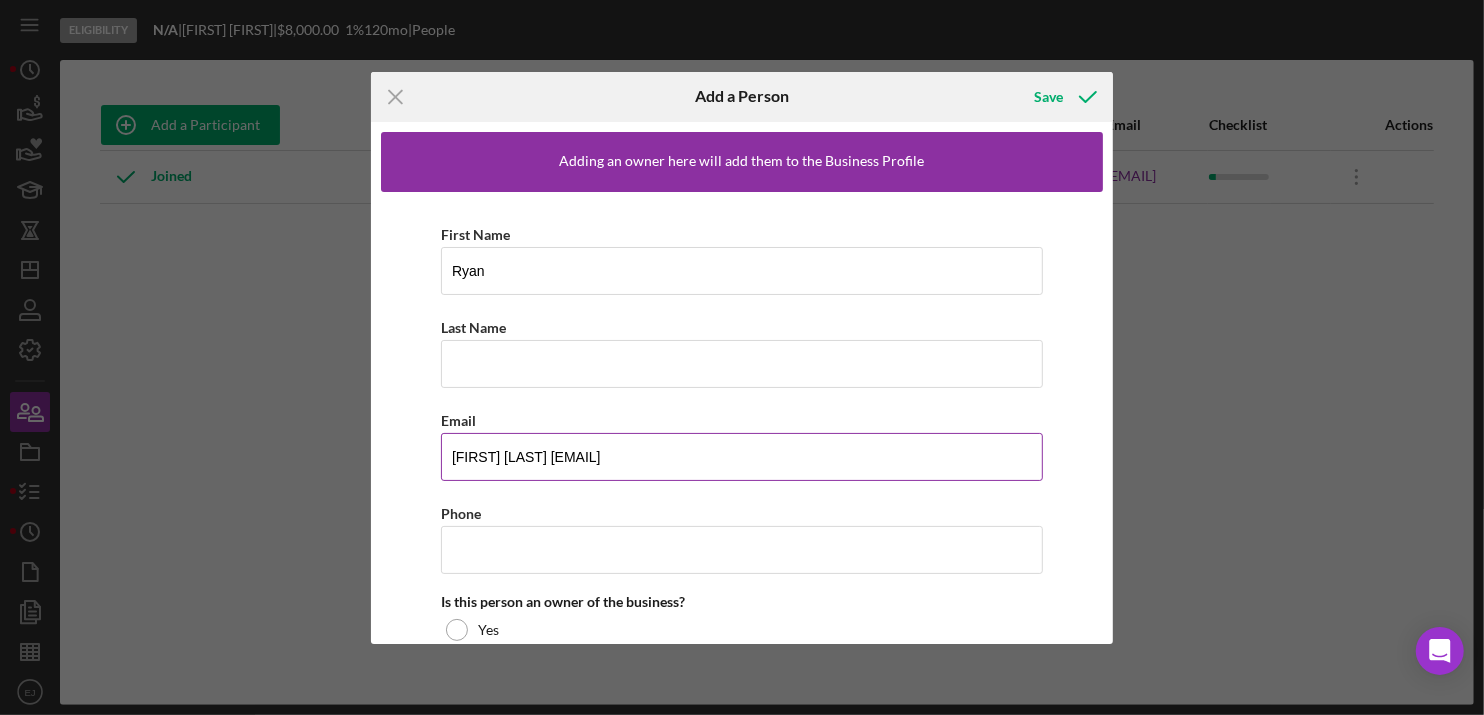 click on "[FIRST] [LAST] [EMAIL]" at bounding box center [742, 457] 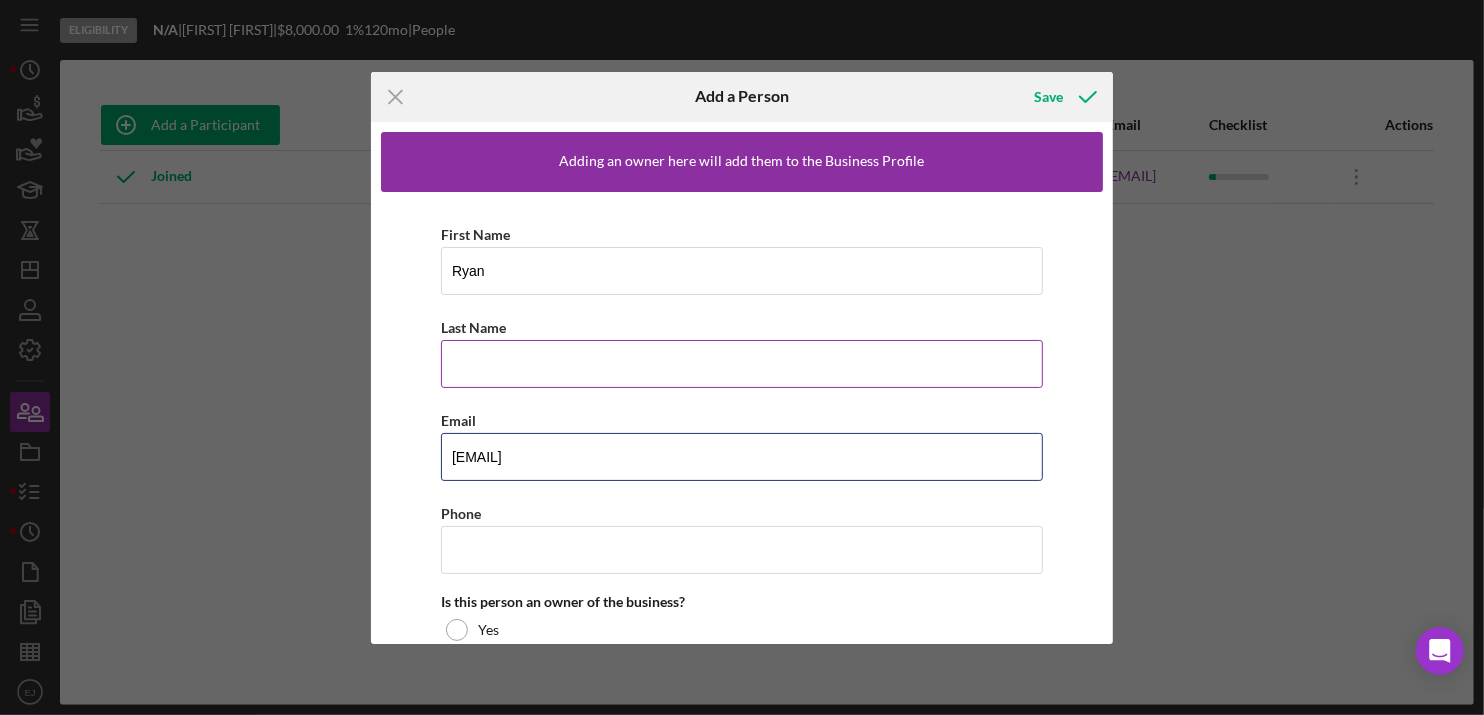 type on "[EMAIL]" 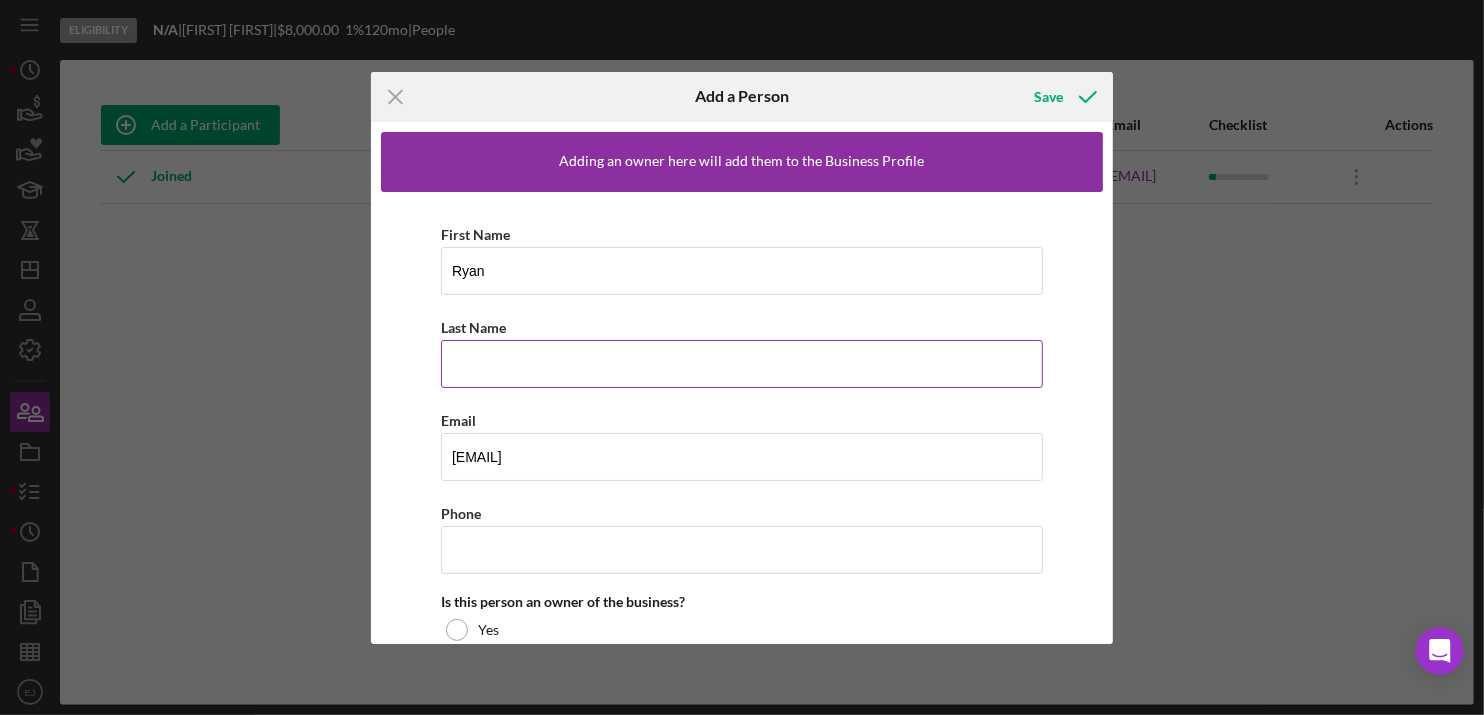 click on "Last Name" at bounding box center (742, 364) 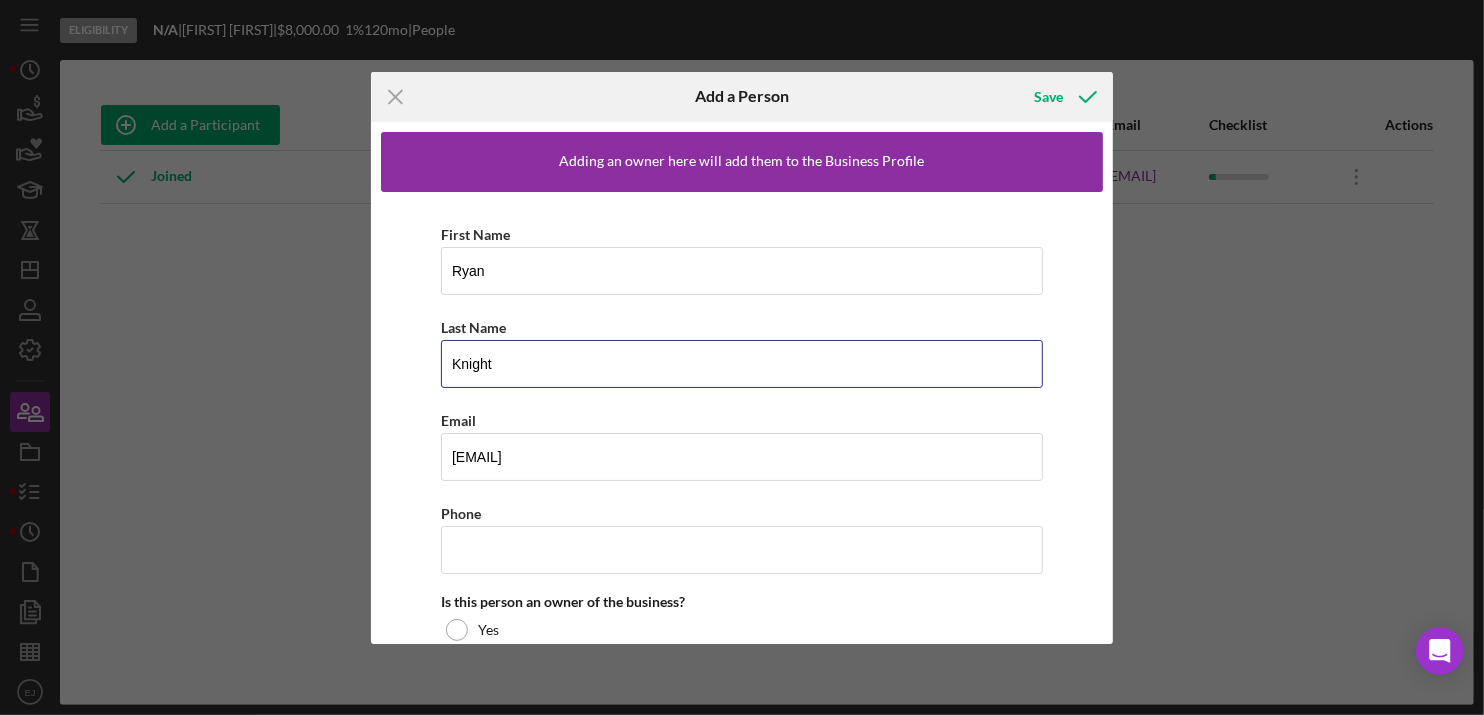 type on "Knight" 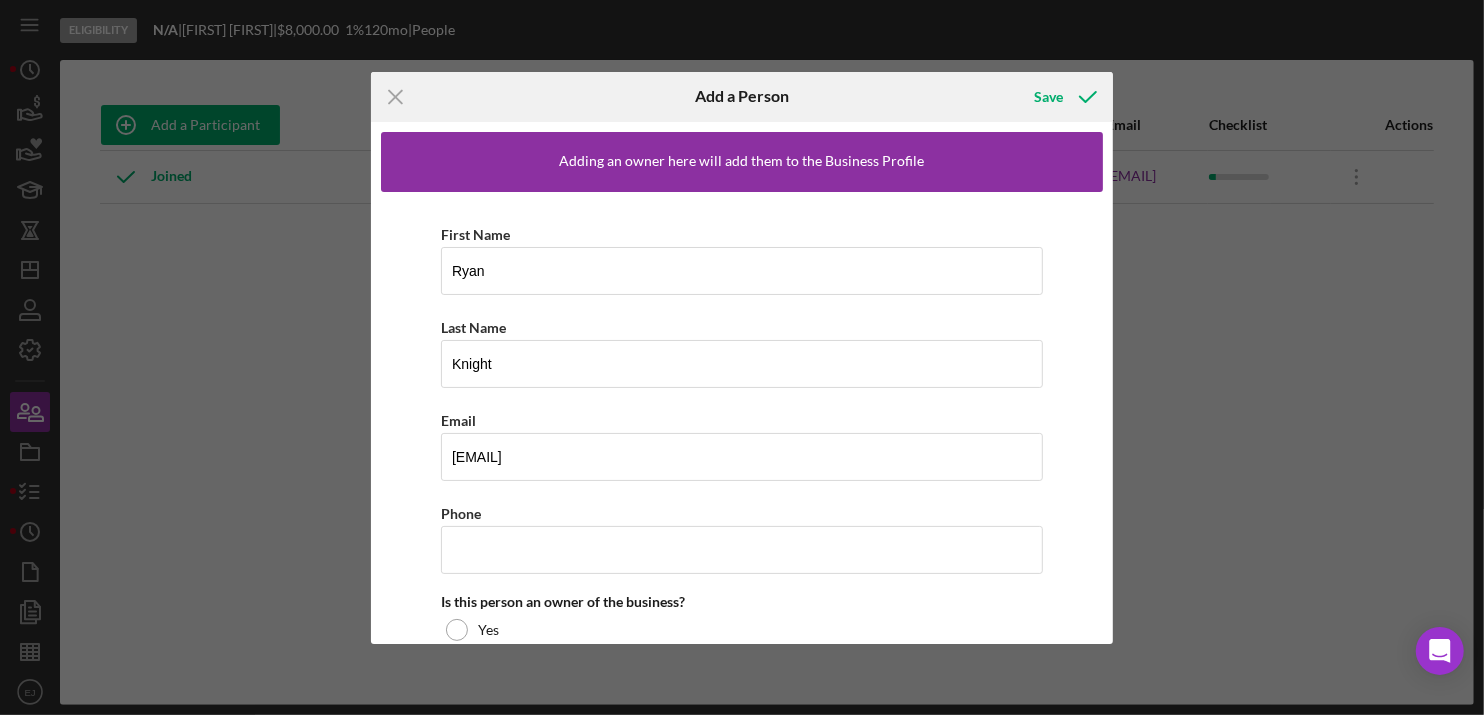scroll, scrollTop: 177, scrollLeft: 0, axis: vertical 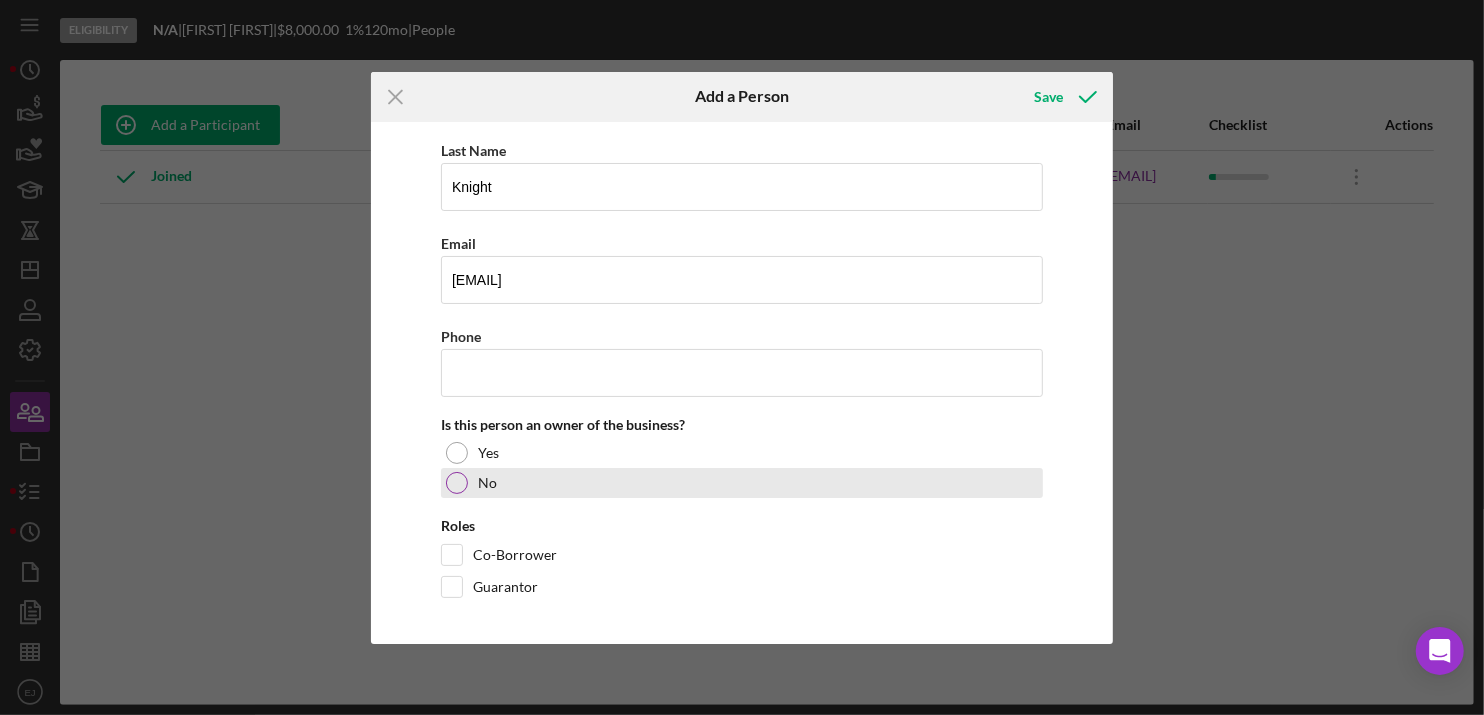 click at bounding box center [457, 483] 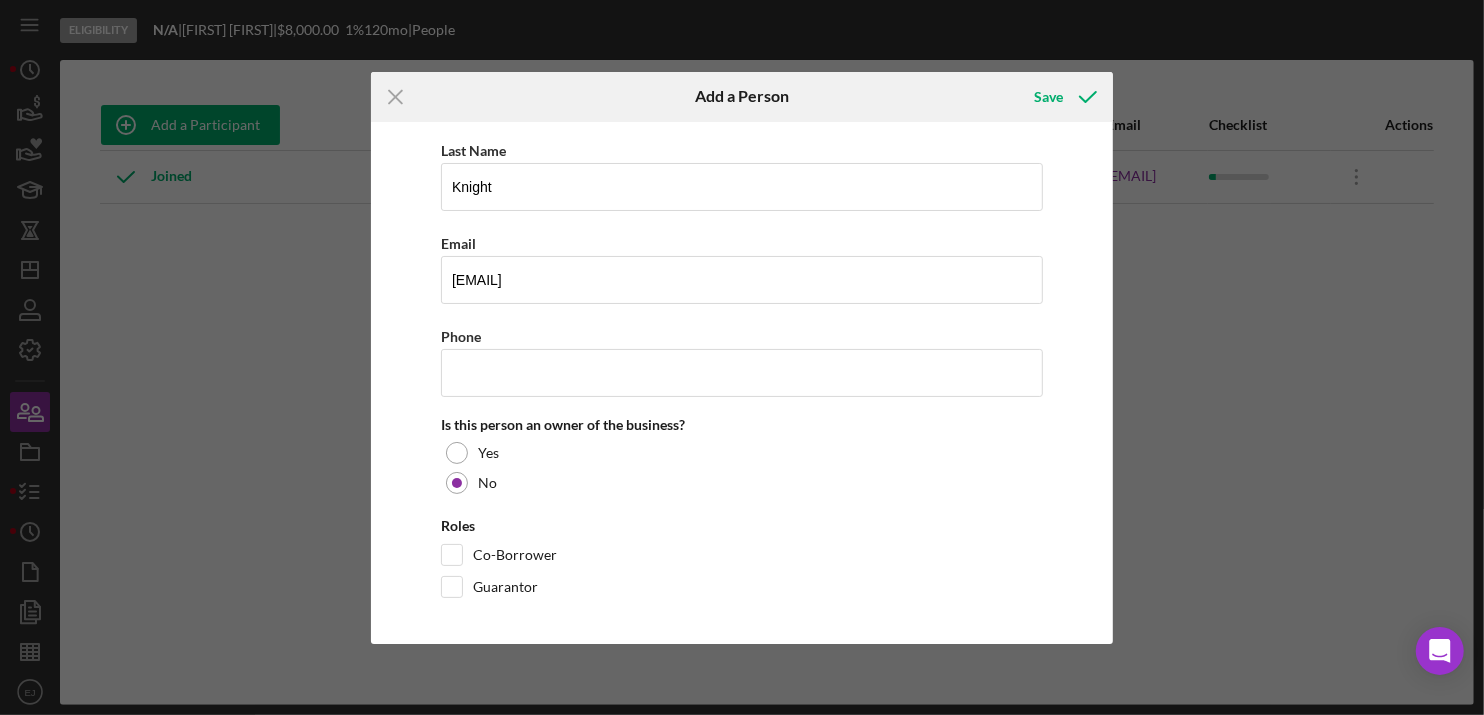 click on "First Name [FIRST] Last Name [LAST] Email [EMAIL] Phone Is this person an owner of the business? Yes No Roles Co-Borrower Guarantor" at bounding box center [742, 327] 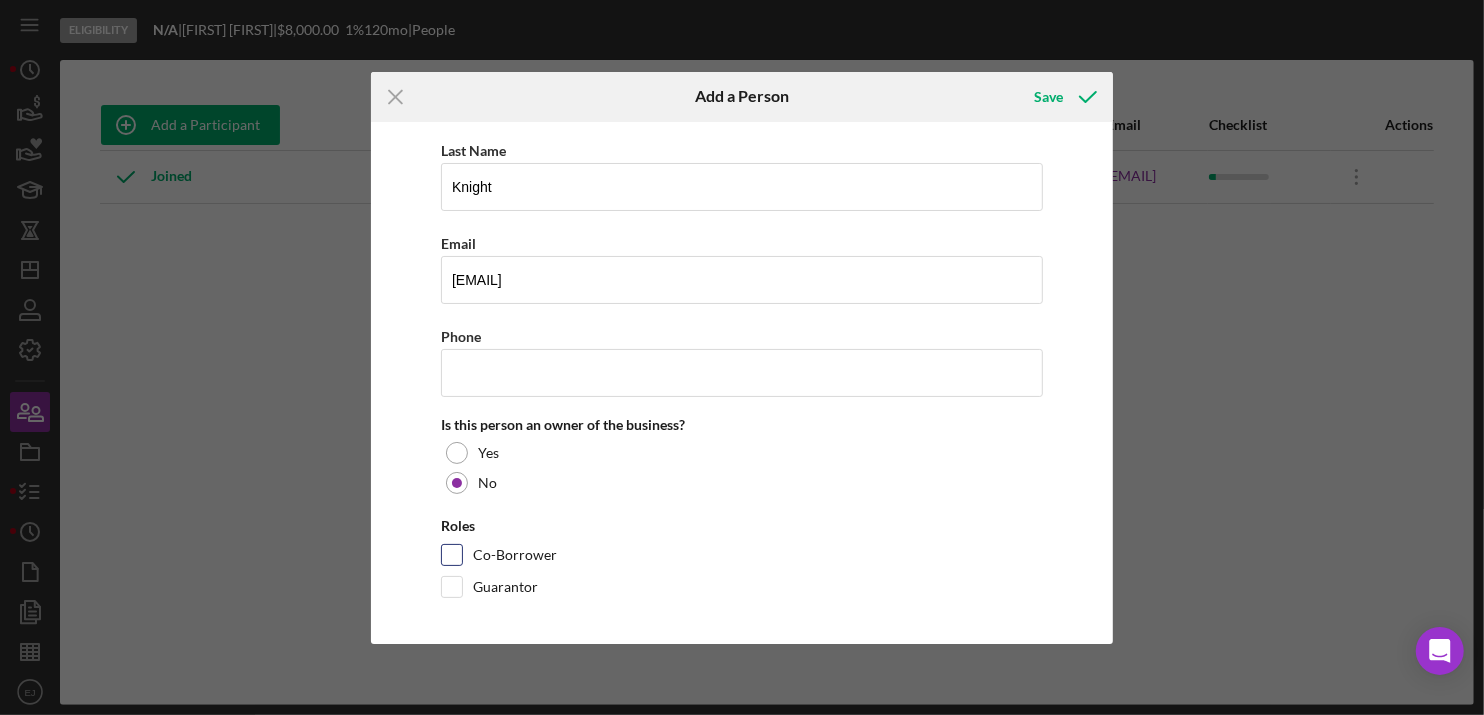 click on "Co-Borrower" at bounding box center (452, 555) 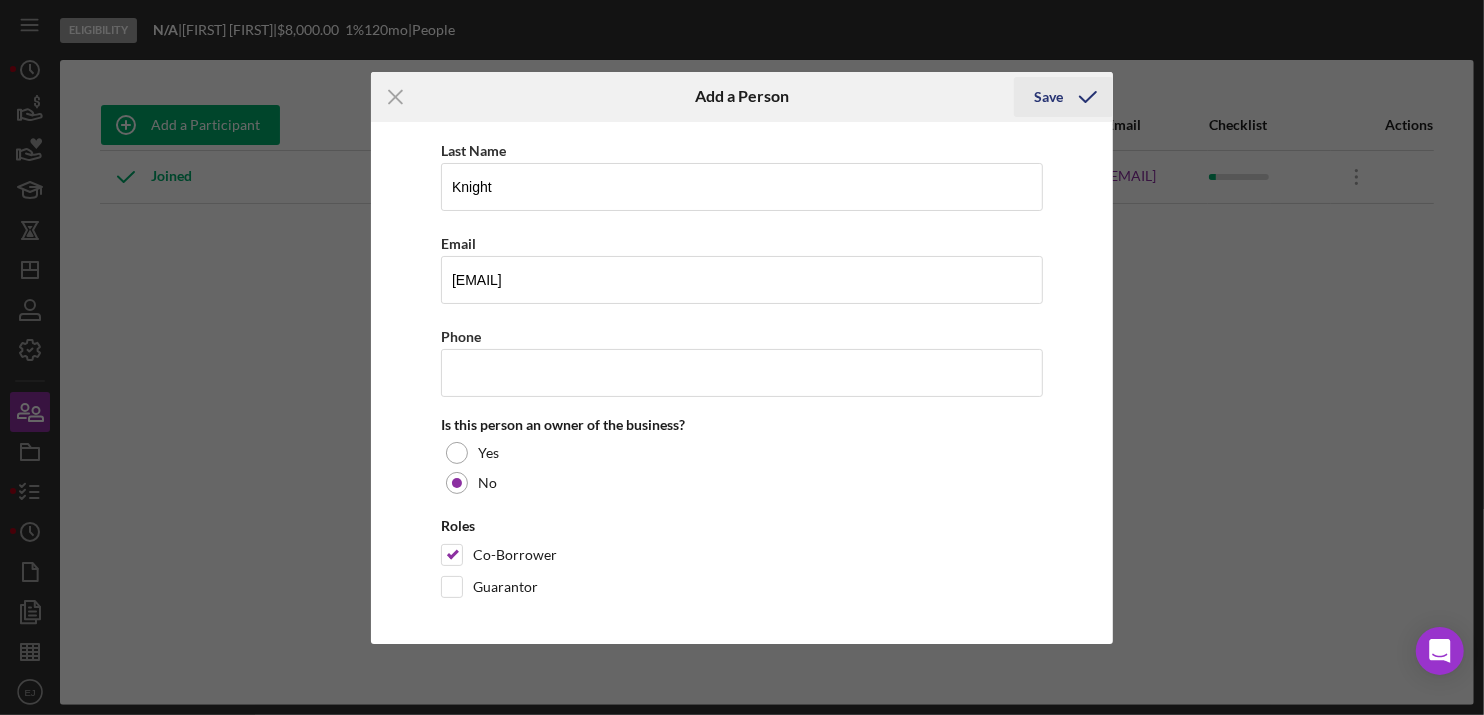 click on "Save" at bounding box center (1048, 97) 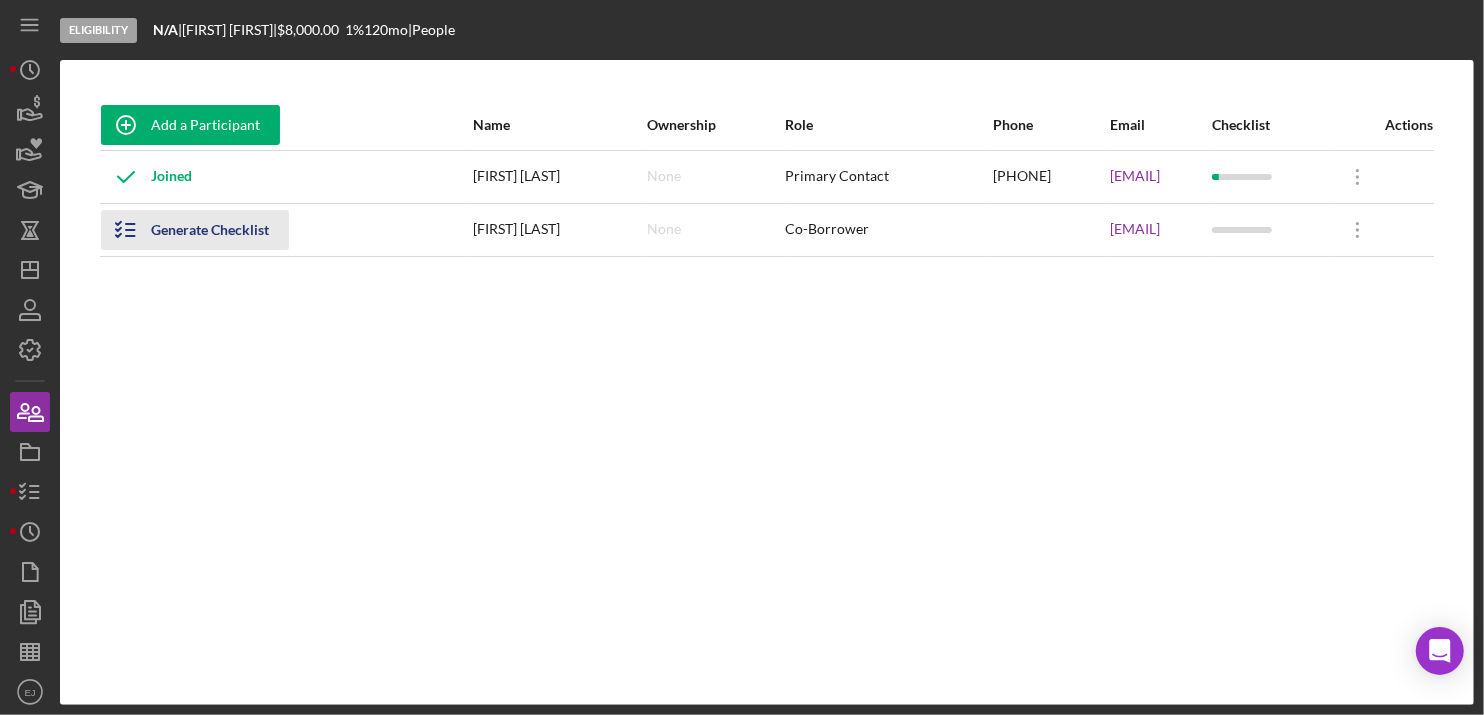 click 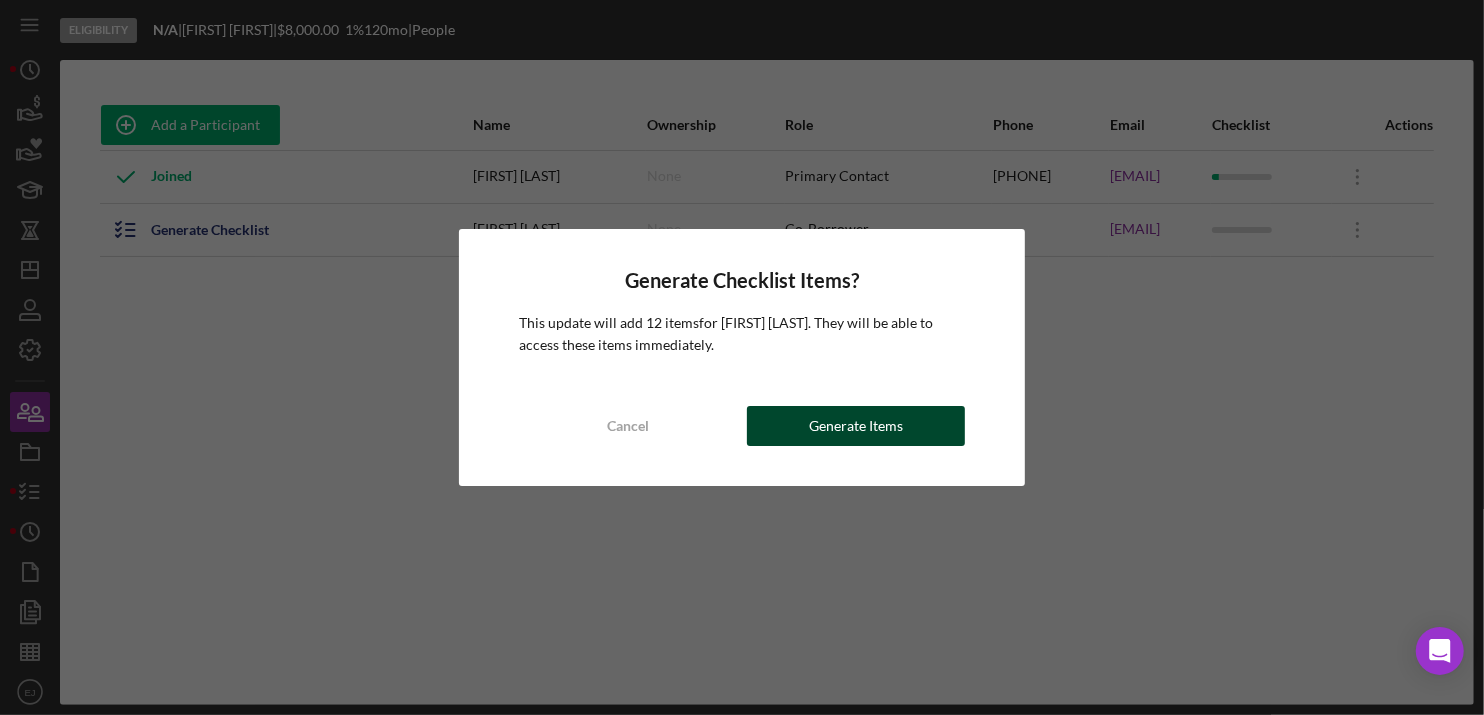 click on "Generate Items" at bounding box center [856, 426] 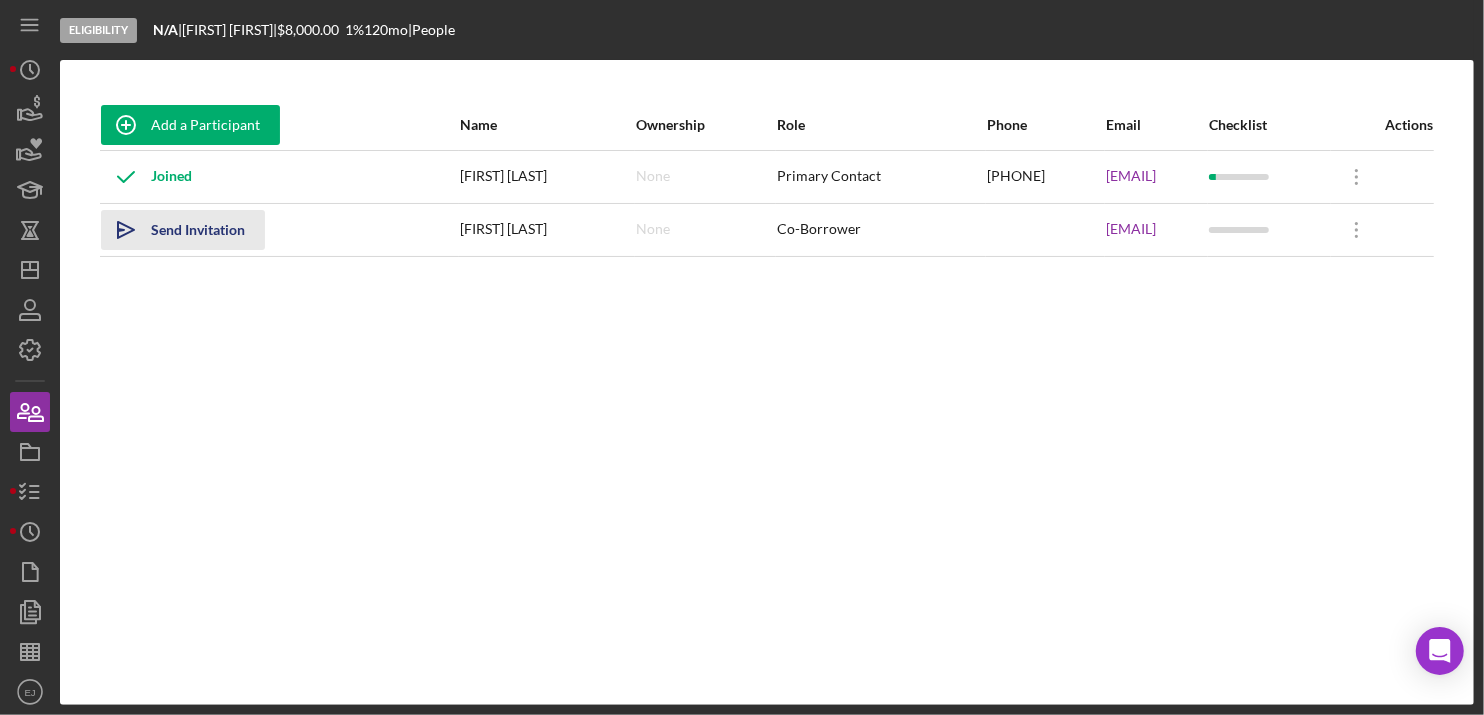 click on "Icon/icon-invite-send" 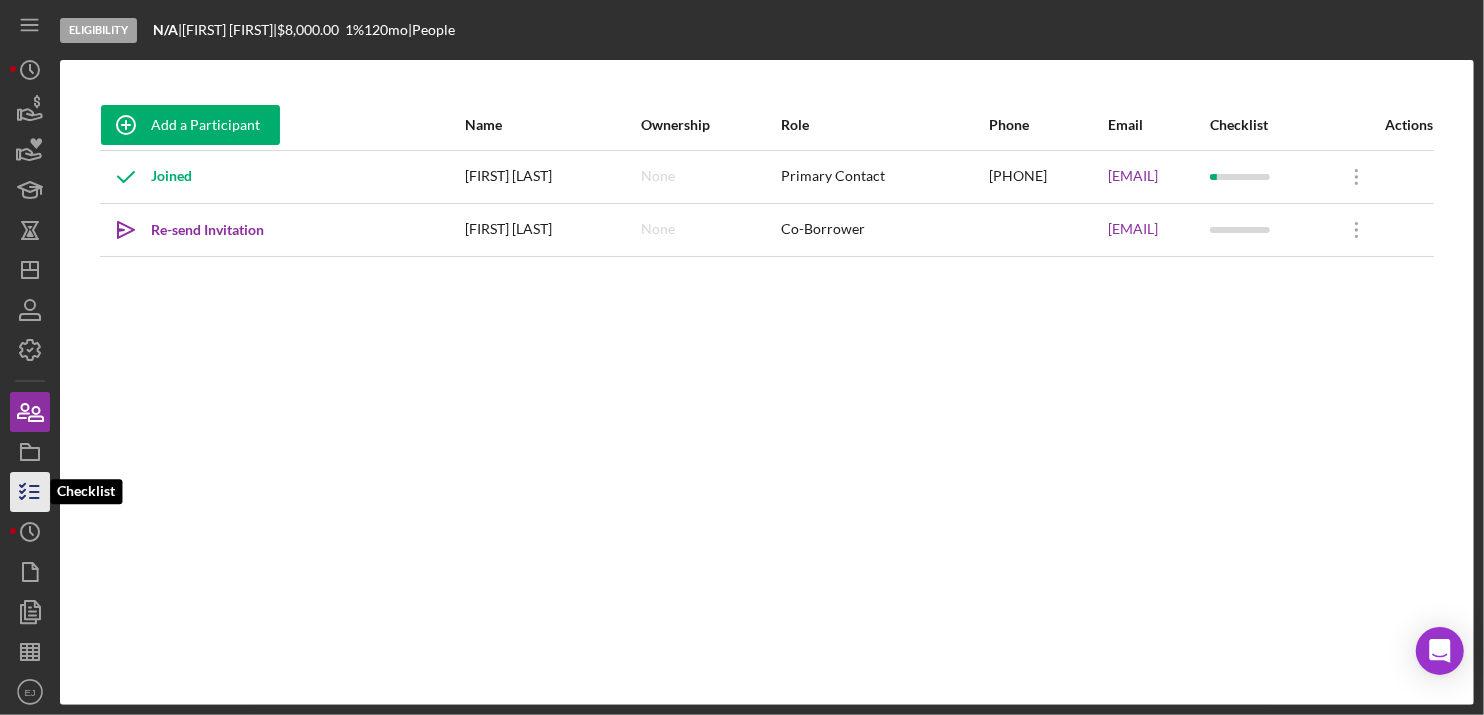 click 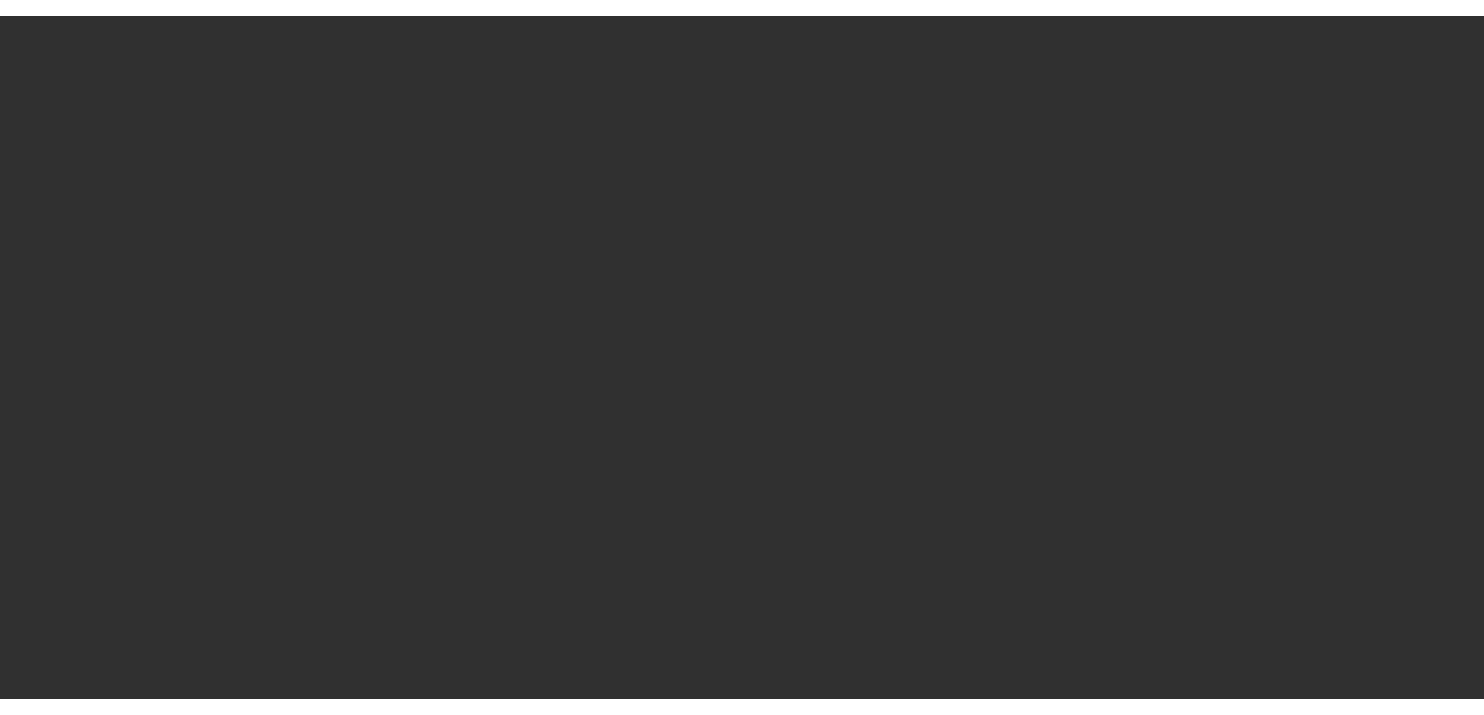 scroll, scrollTop: 0, scrollLeft: 0, axis: both 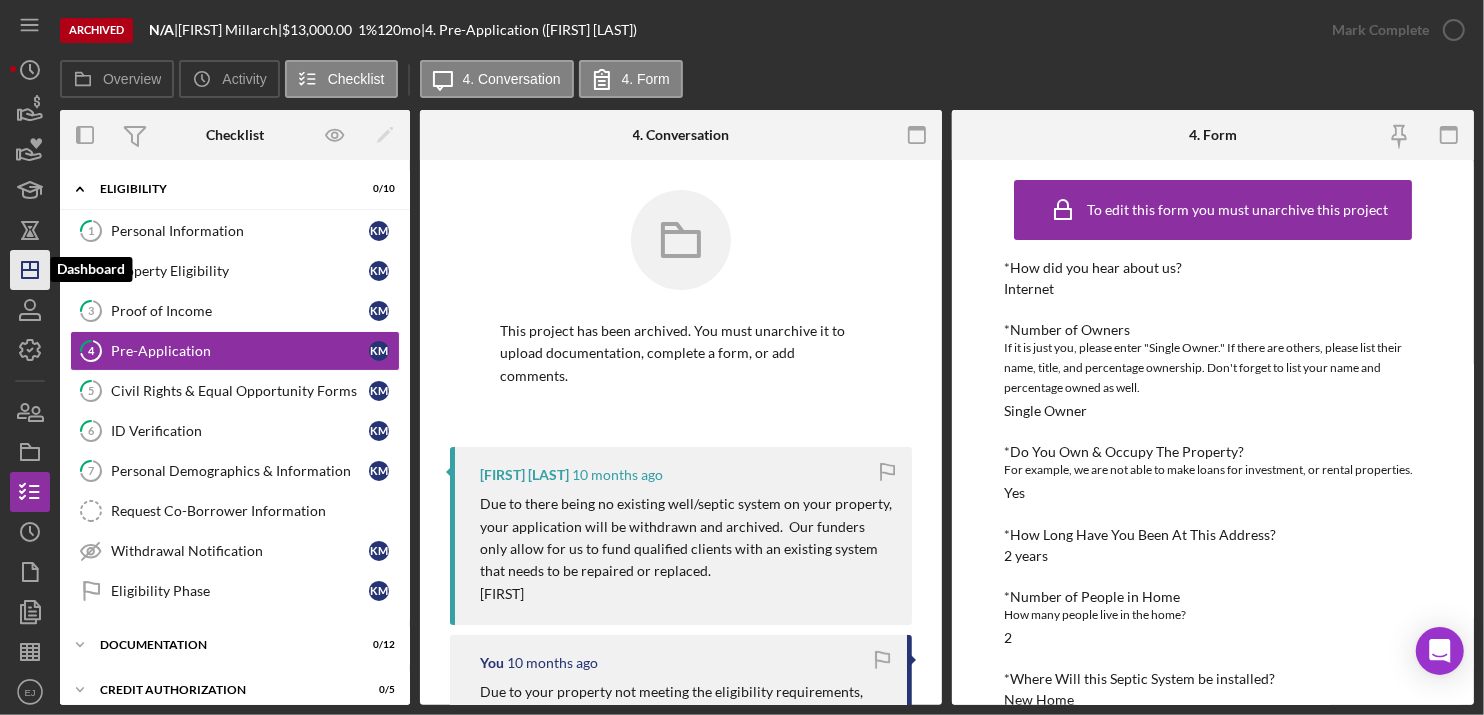 click on "Icon/Dashboard" 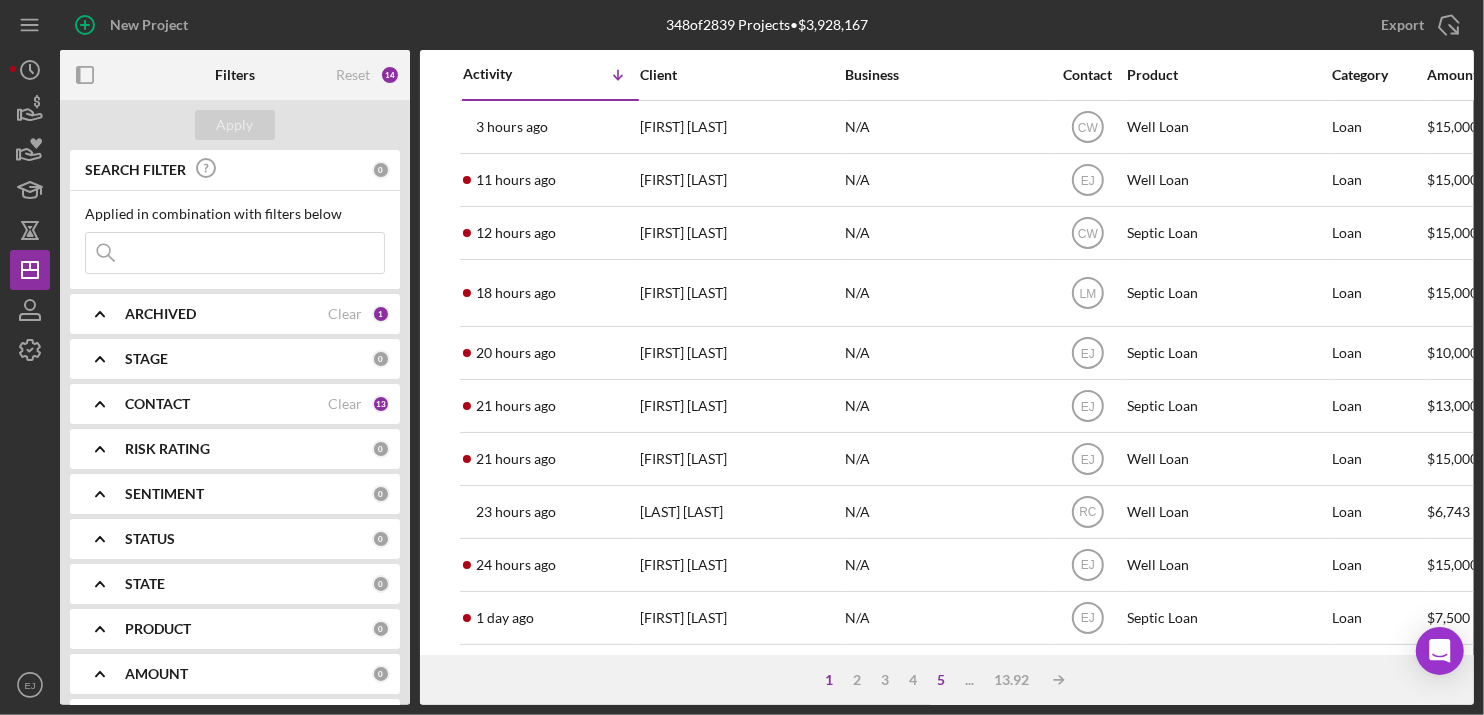 click on "5" at bounding box center (941, 680) 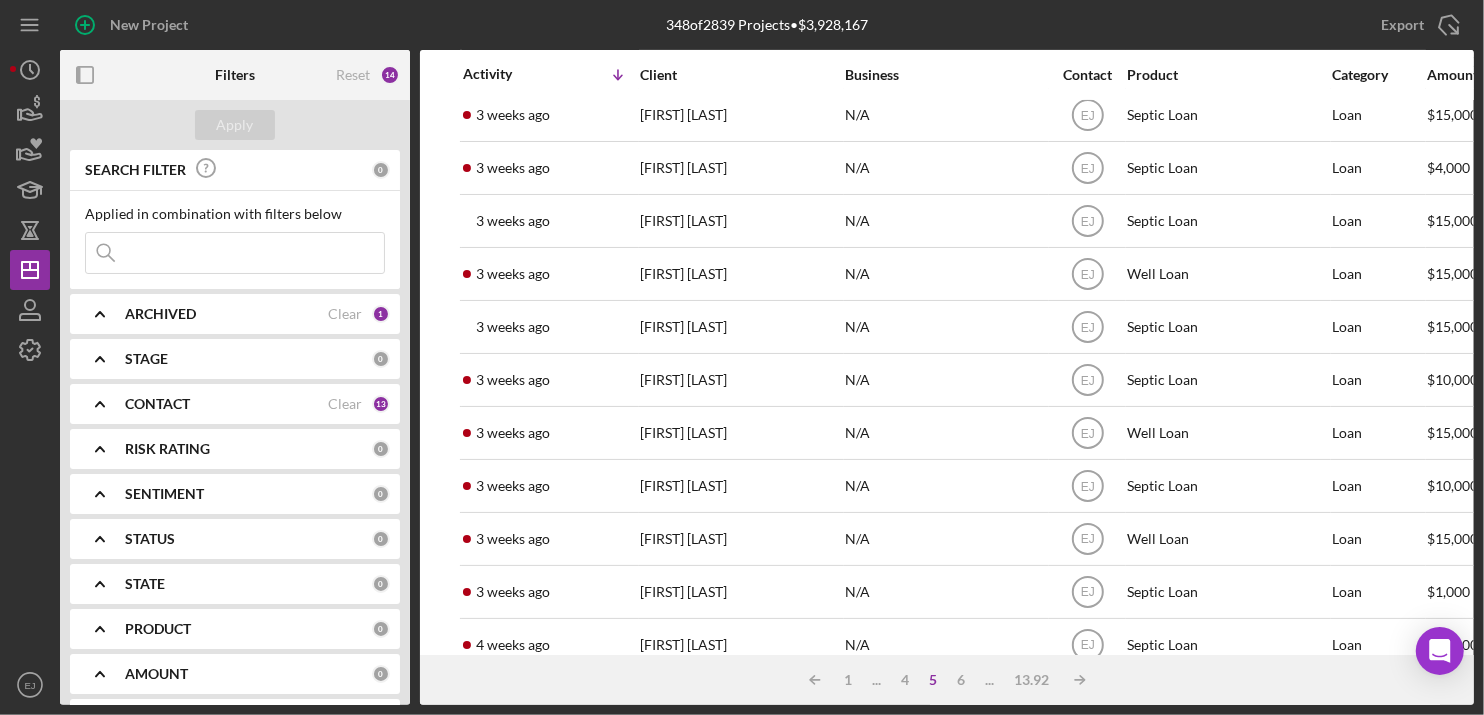 scroll, scrollTop: 827, scrollLeft: 0, axis: vertical 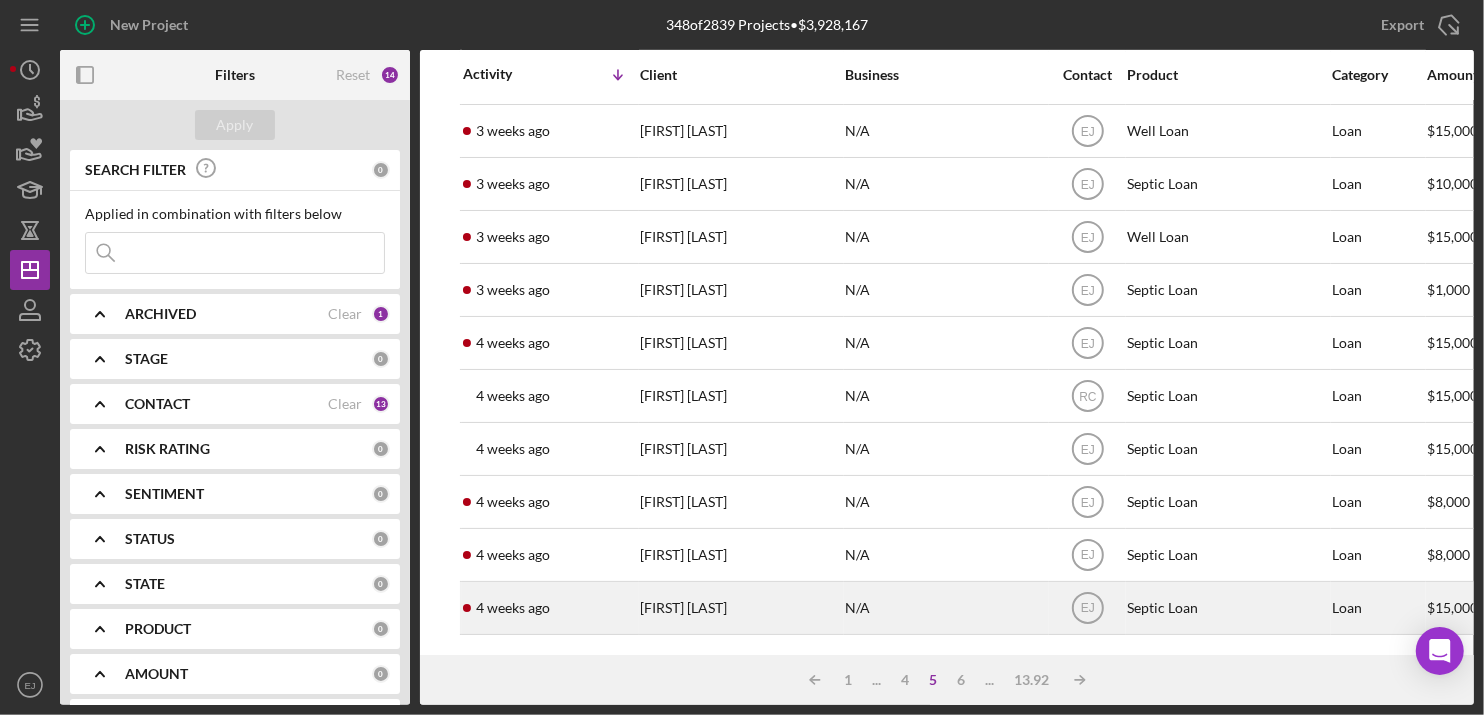 click on "[FIRST] [LAST]" at bounding box center [740, 608] 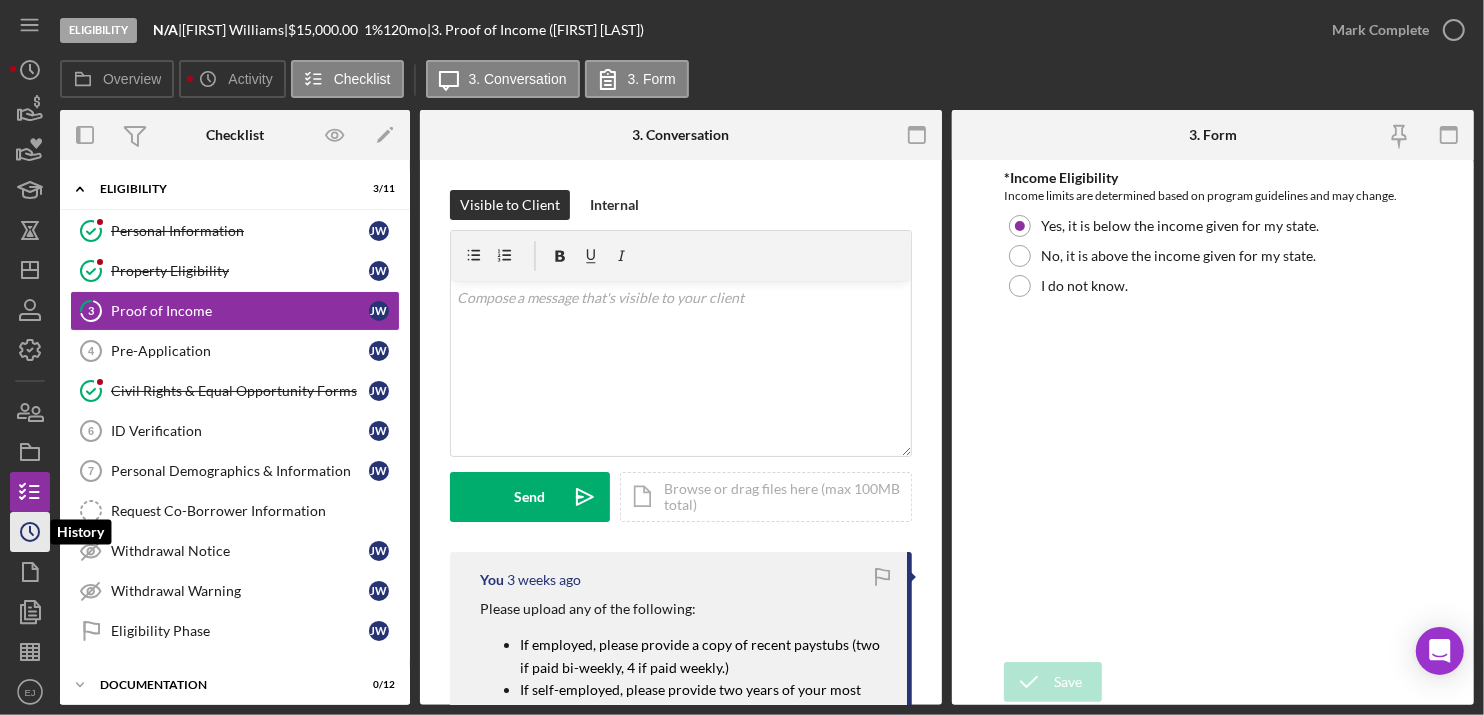 click on "Icon/History" 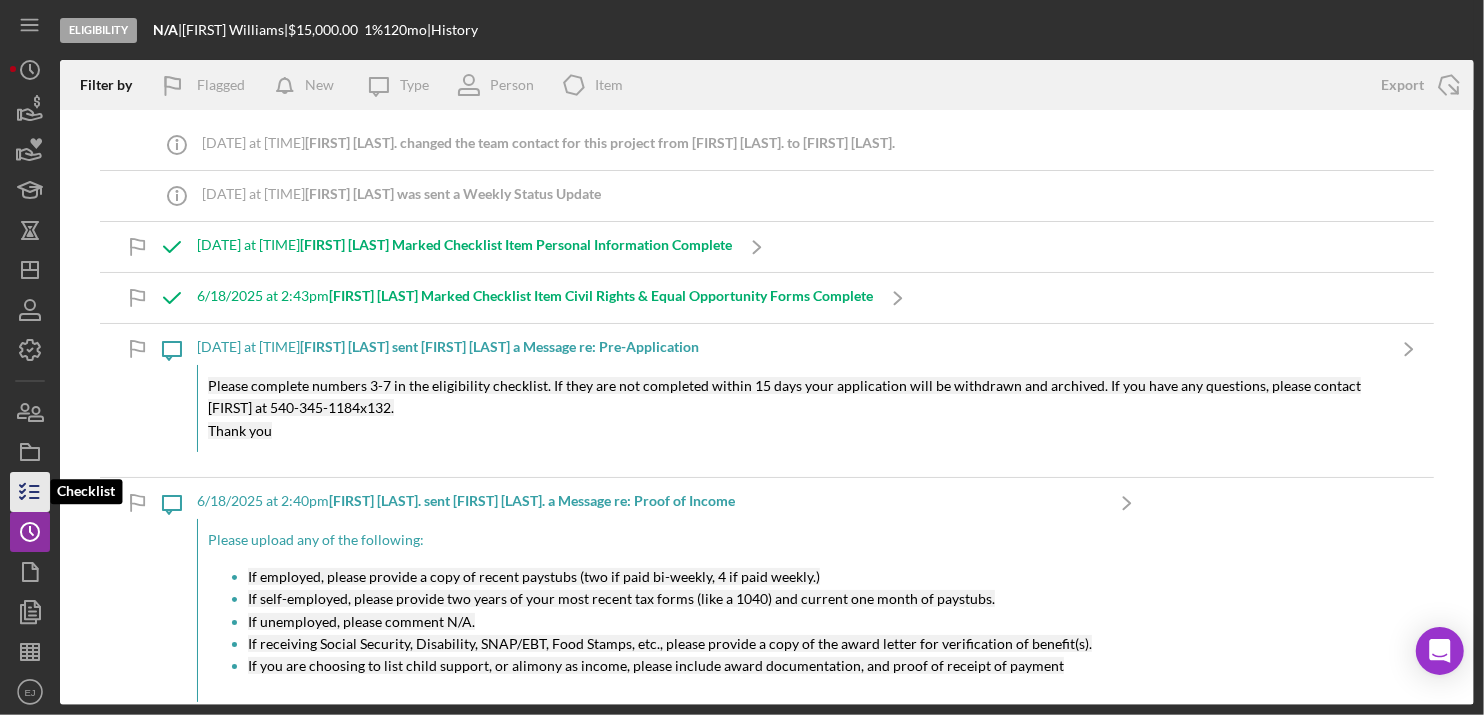 click 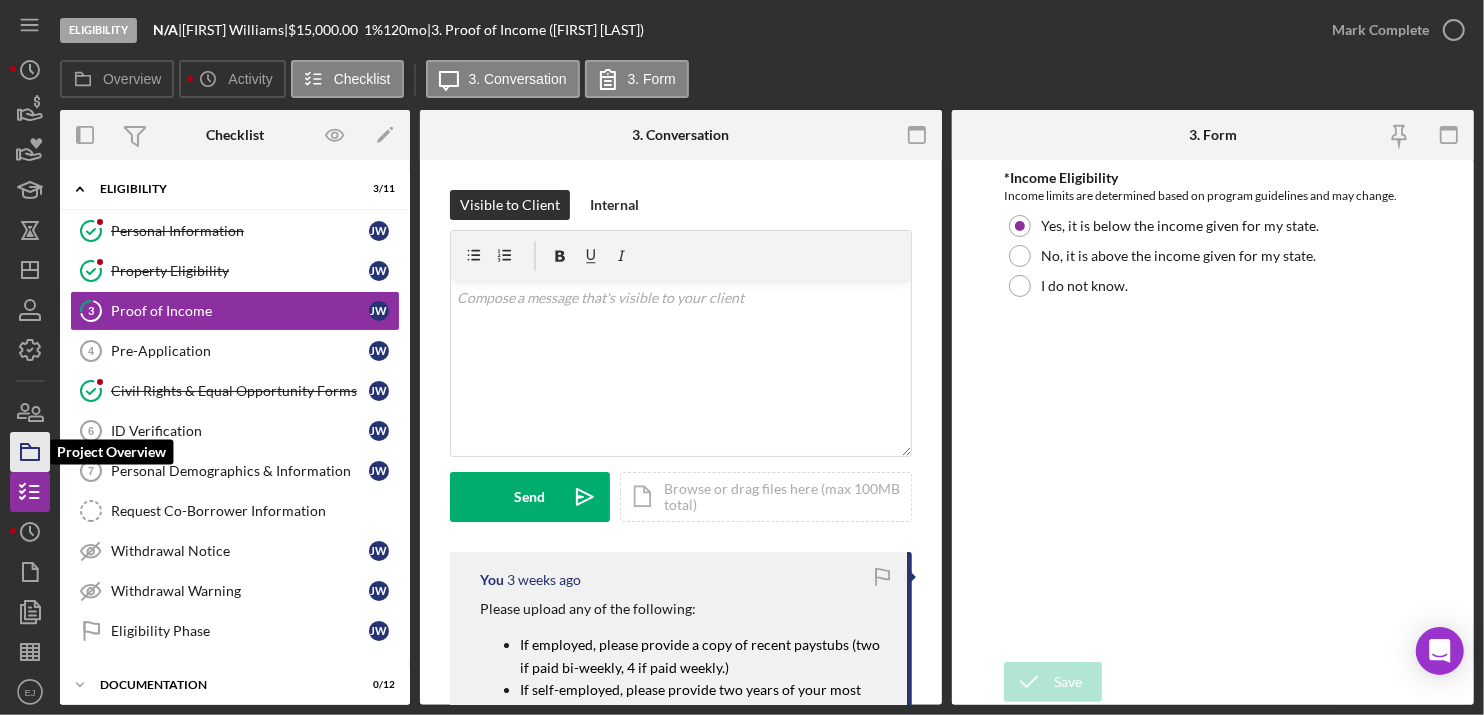 click 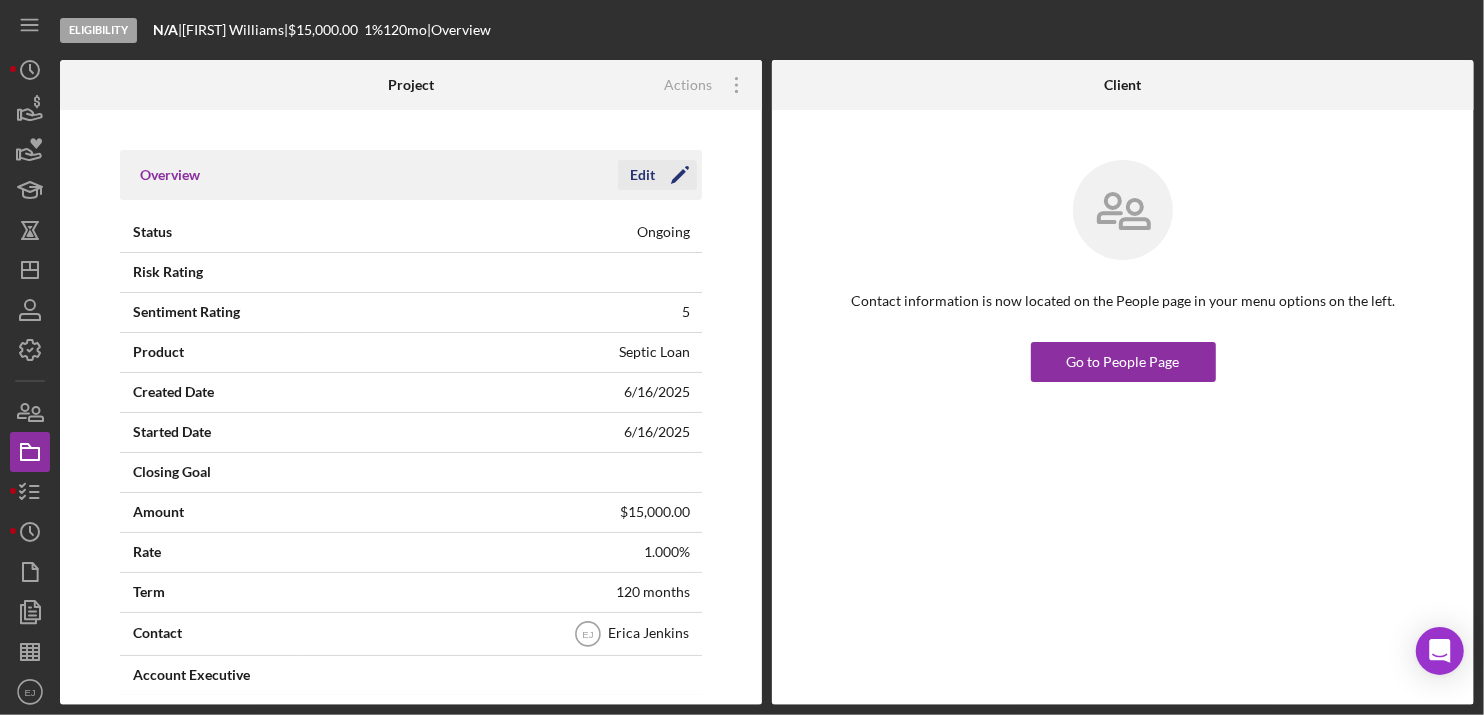 click on "Edit" at bounding box center [642, 175] 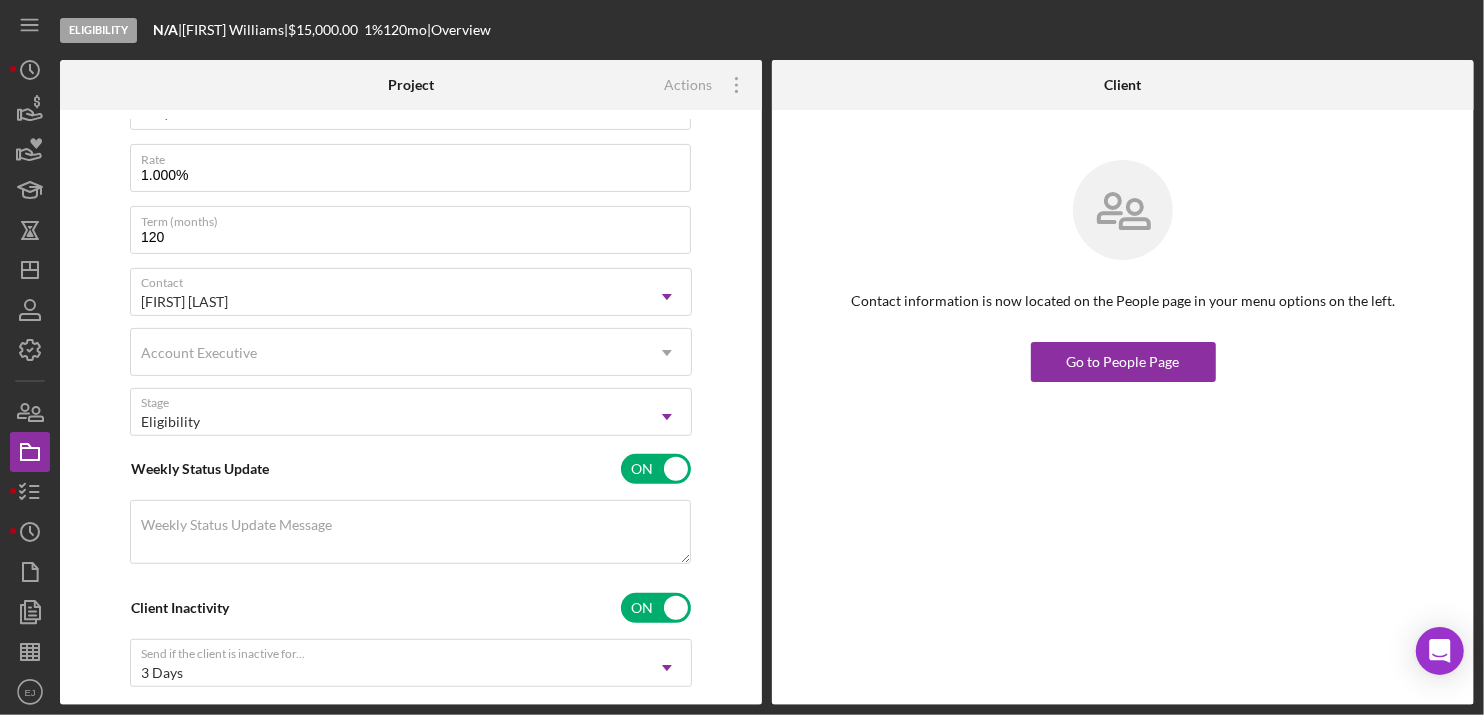 scroll, scrollTop: 546, scrollLeft: 0, axis: vertical 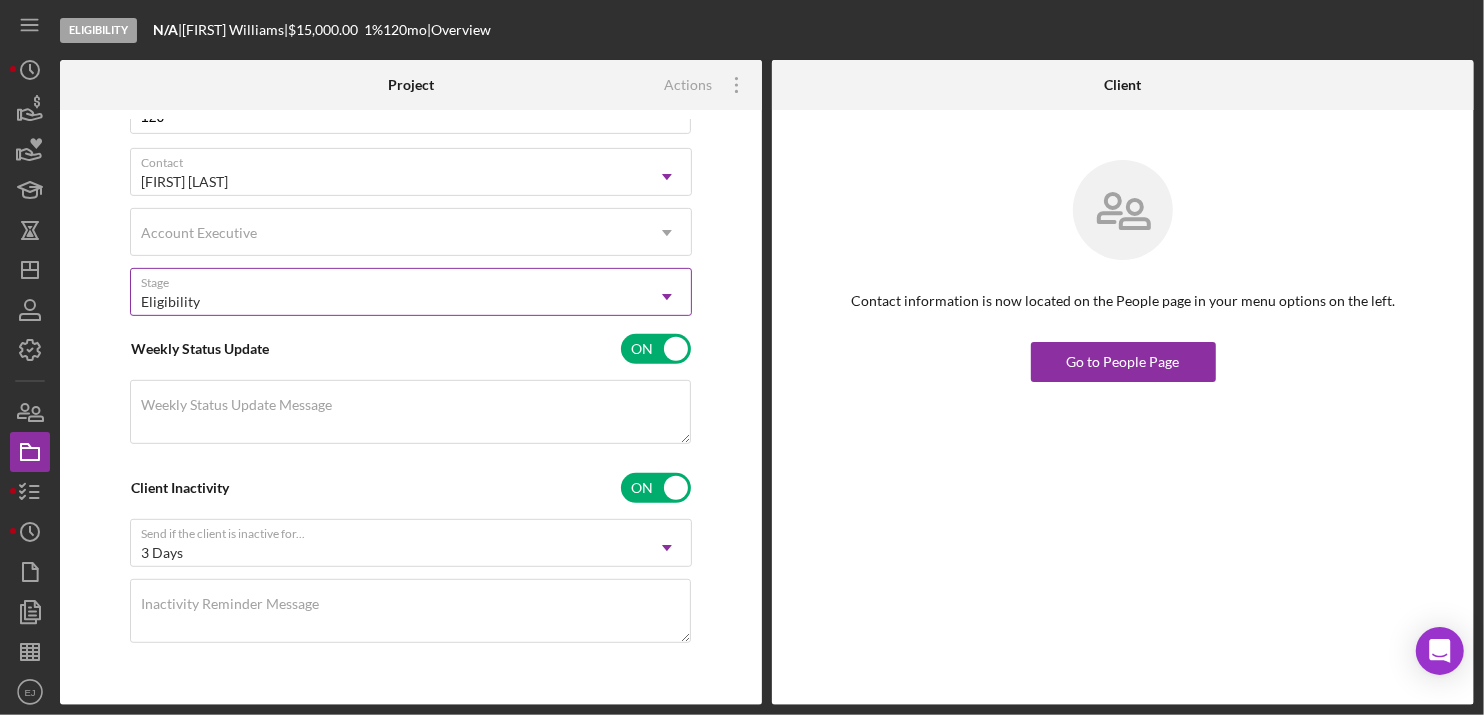 click on "Icon/Dropdown Arrow" 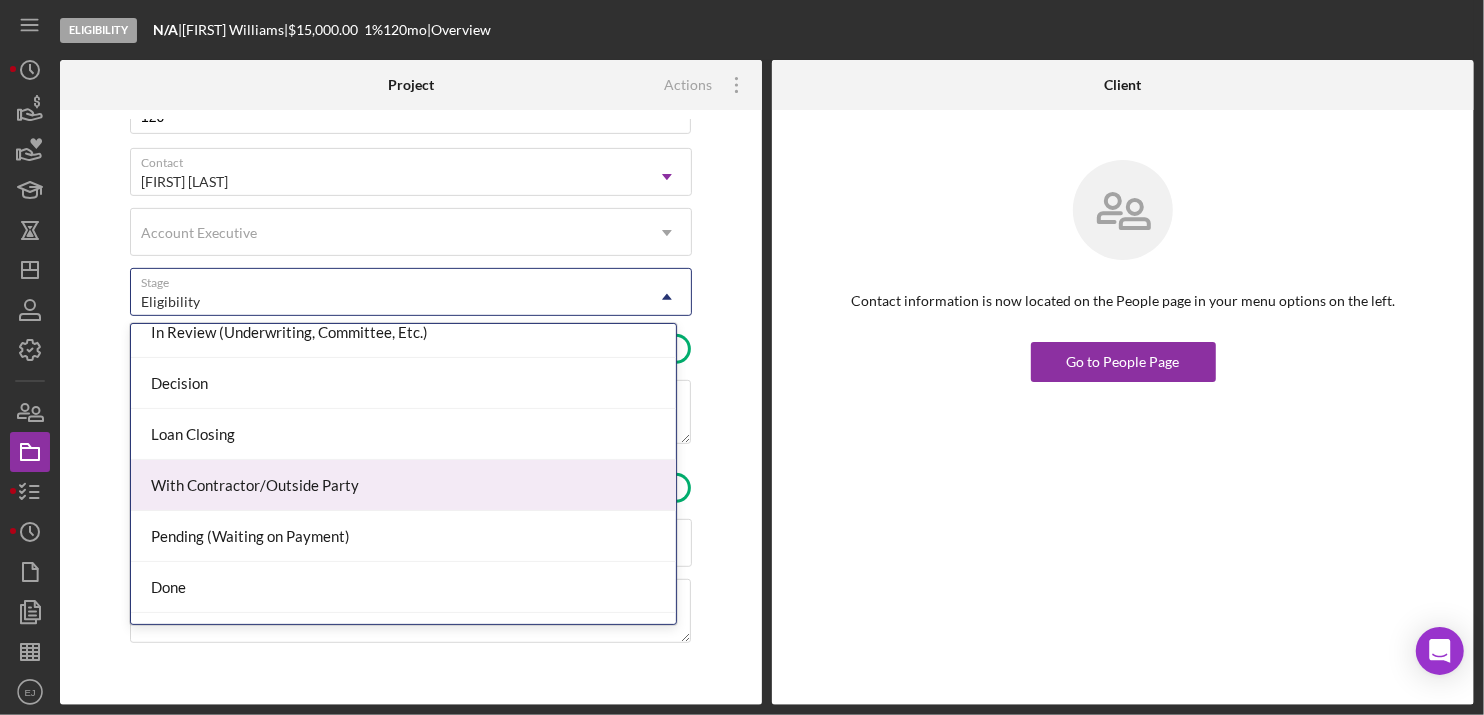 scroll, scrollTop: 156, scrollLeft: 0, axis: vertical 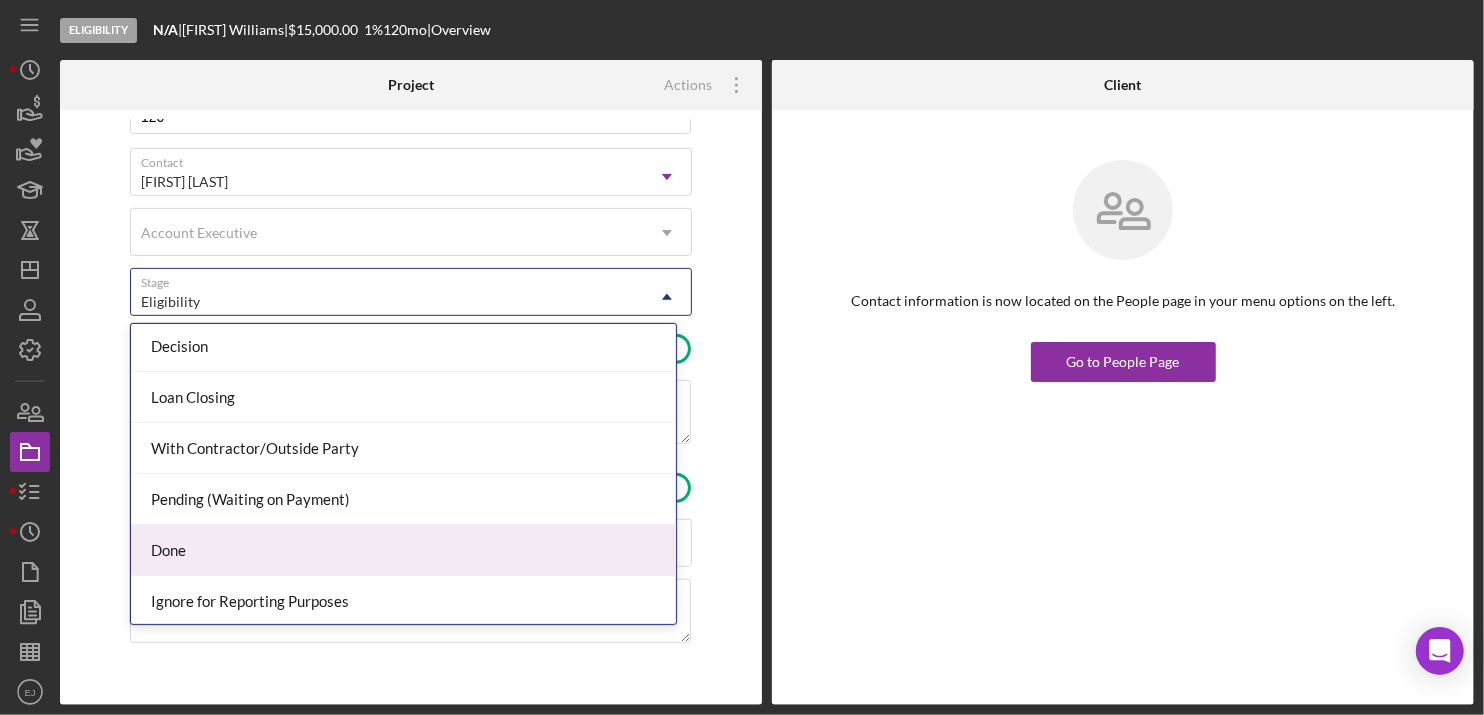 click on "Done" at bounding box center (403, 550) 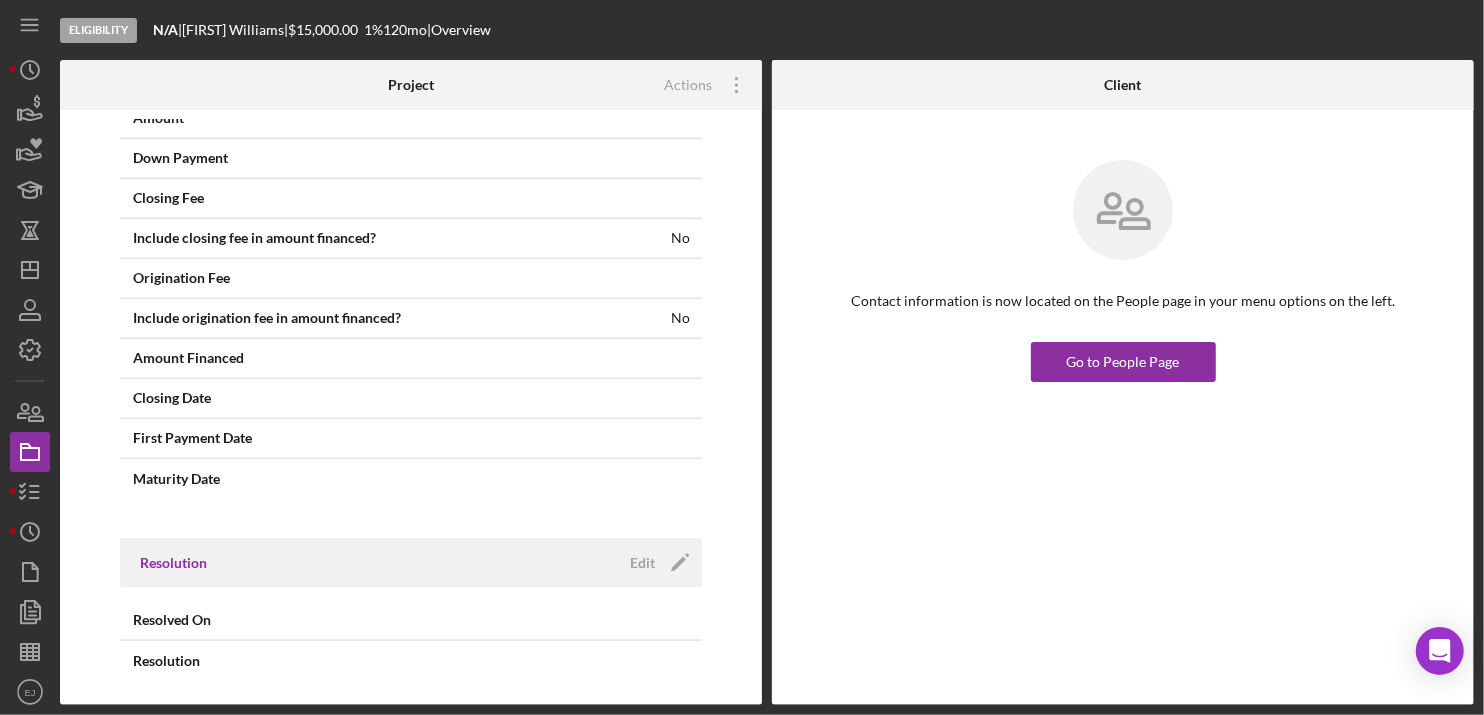 scroll, scrollTop: 1836, scrollLeft: 0, axis: vertical 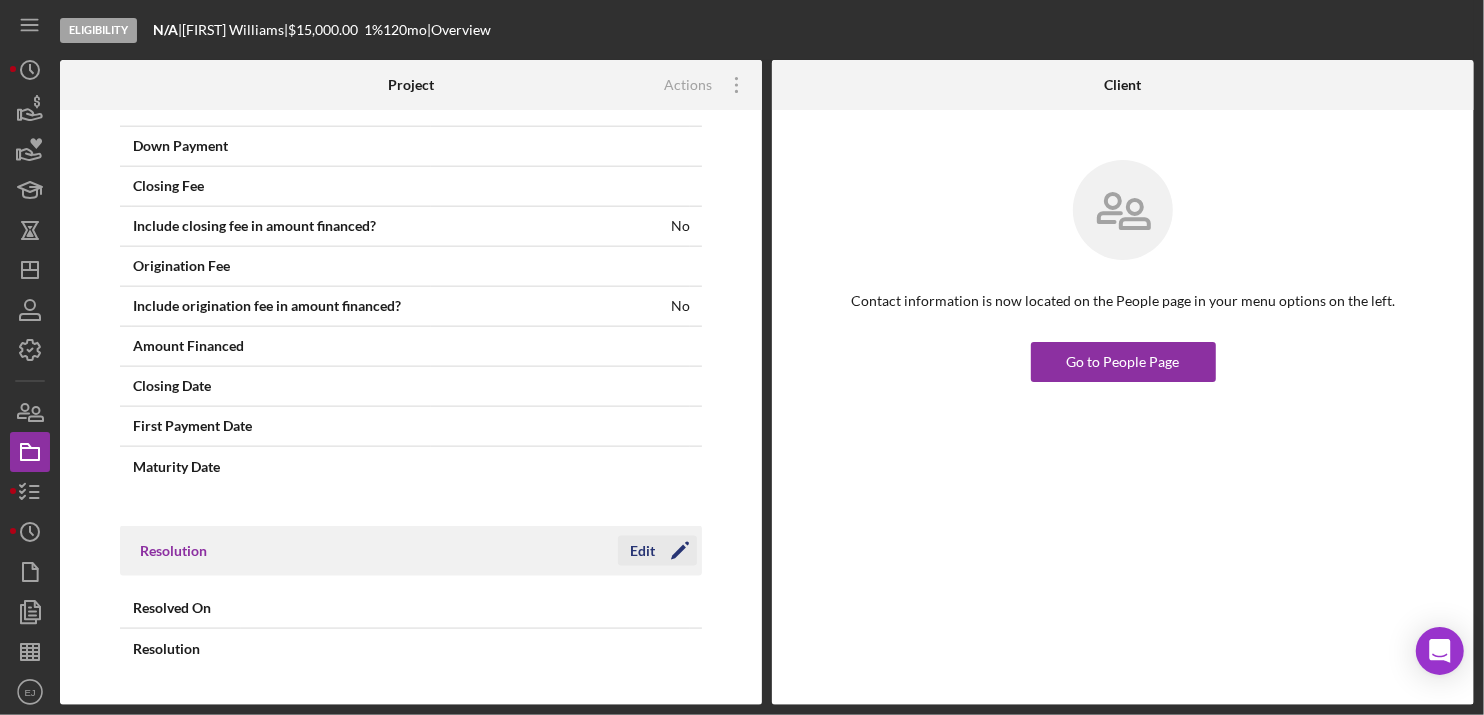 click on "Edit" at bounding box center [642, 551] 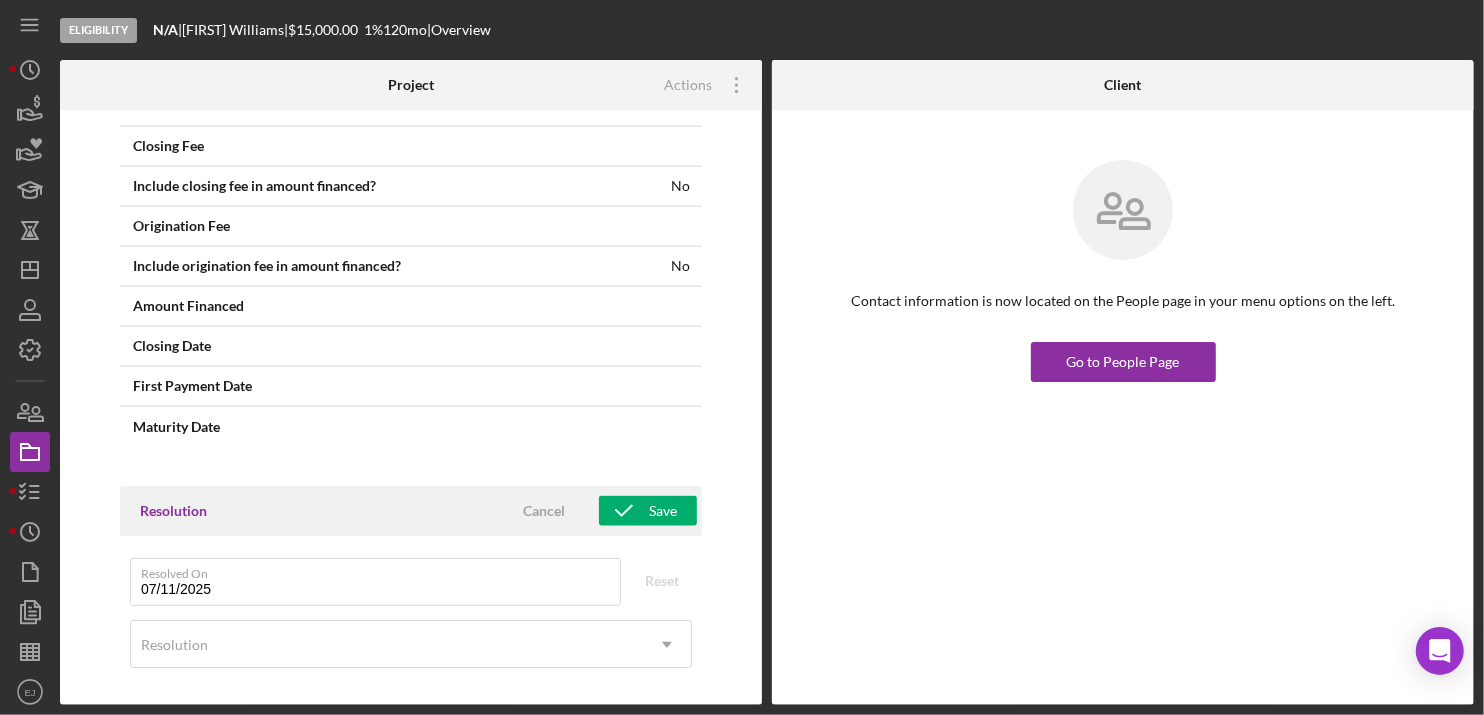 scroll, scrollTop: 1888, scrollLeft: 0, axis: vertical 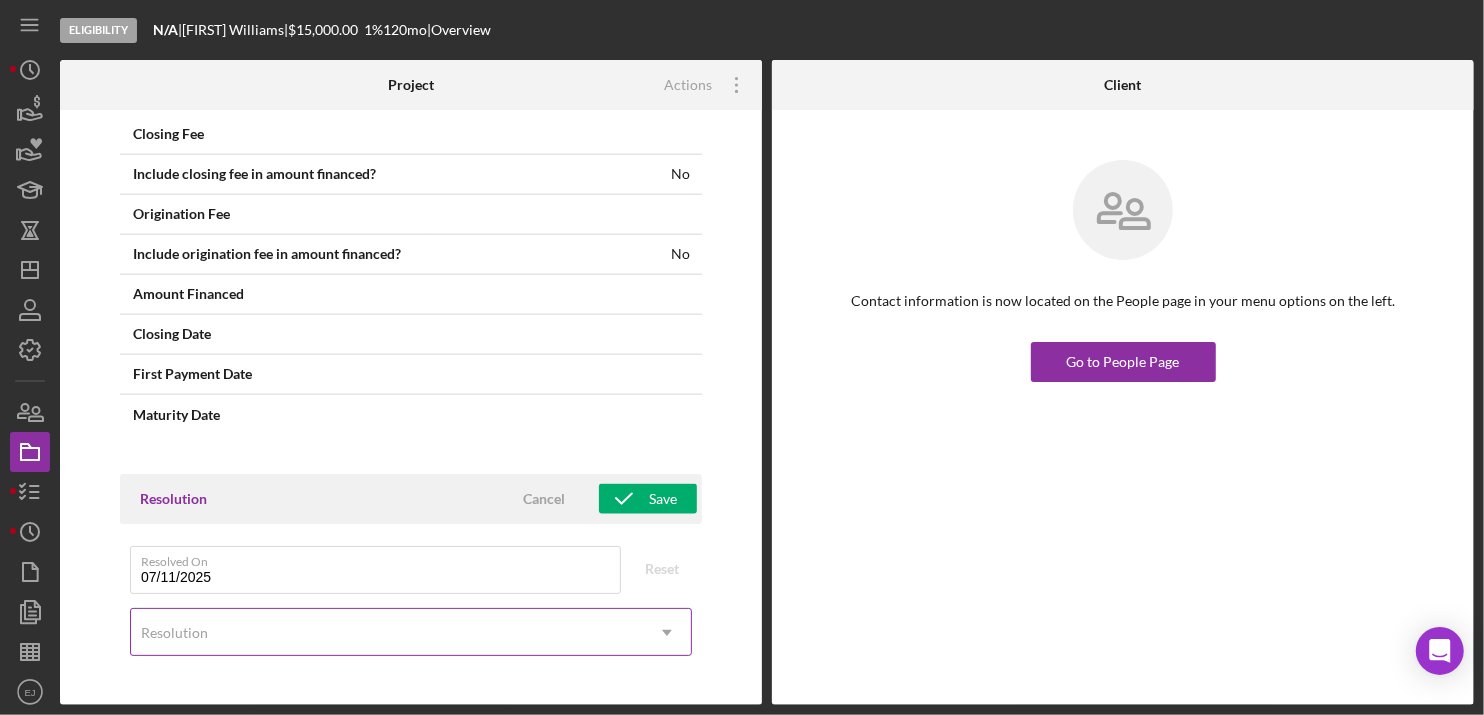 click on "Icon/Dropdown Arrow" 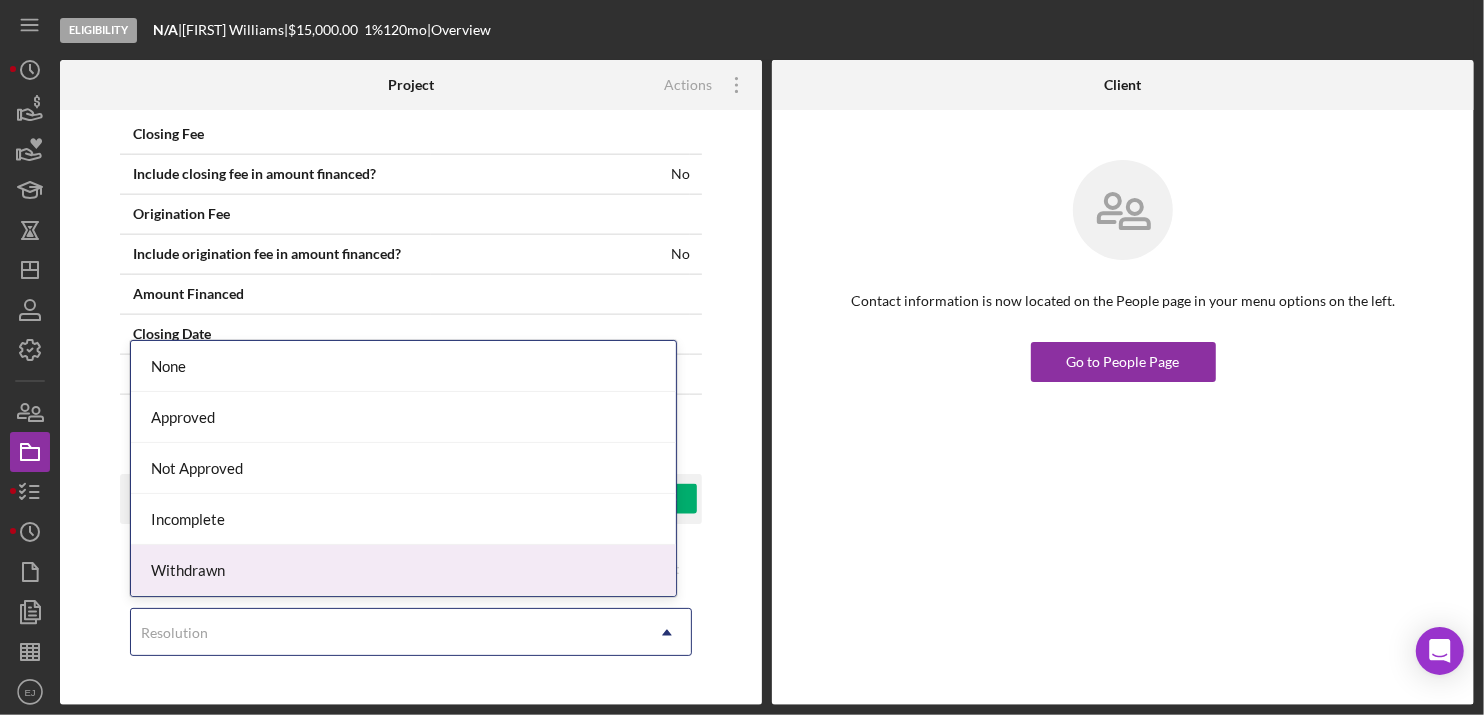 click on "Withdrawn" at bounding box center (403, 570) 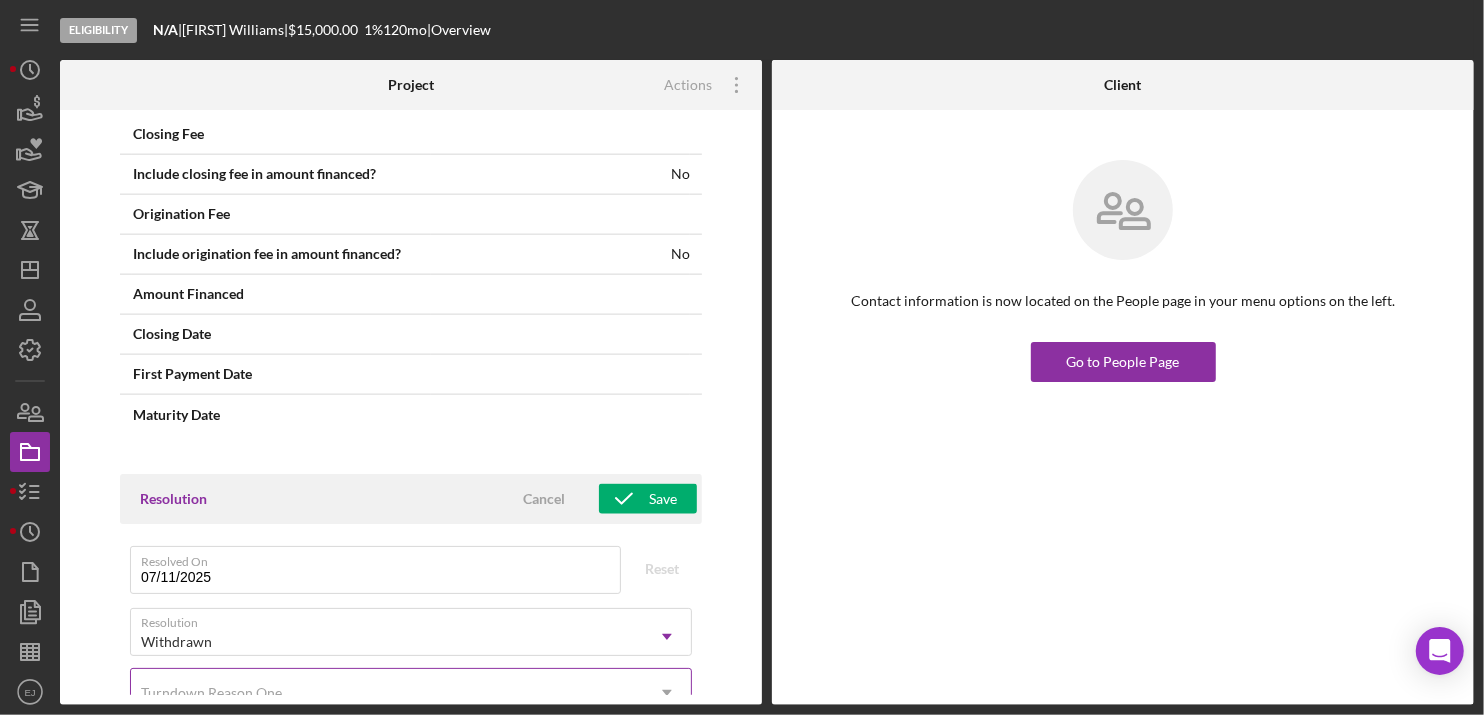 scroll, scrollTop: 1890, scrollLeft: 0, axis: vertical 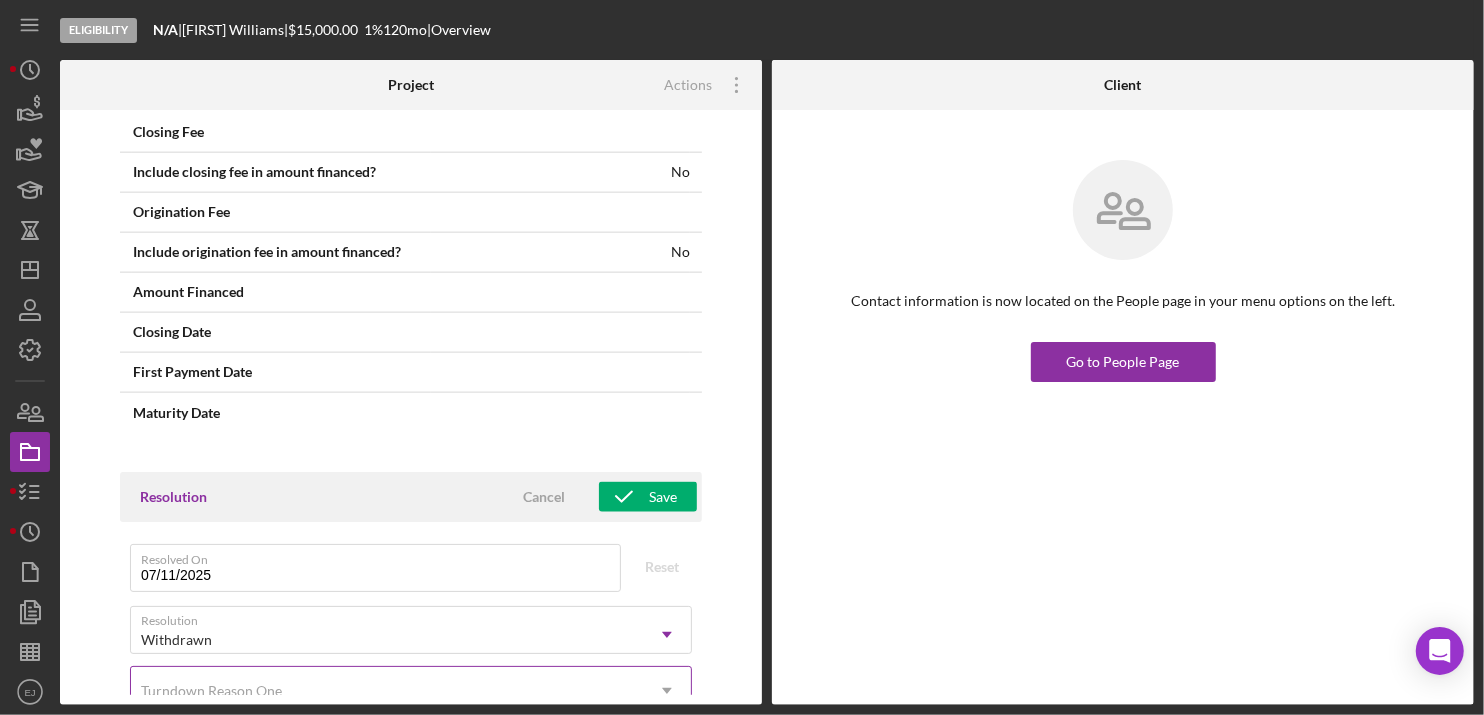 click on "Icon/Dropdown Arrow" 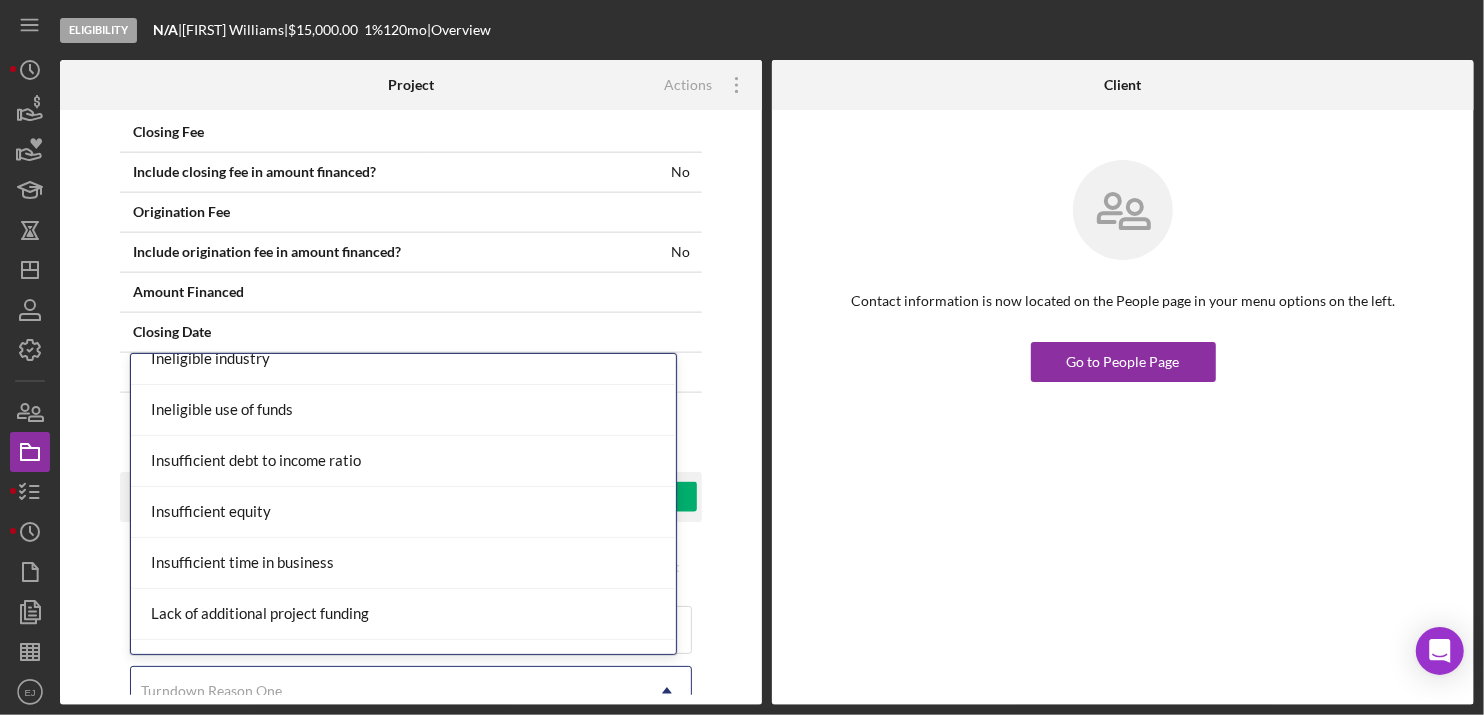 scroll, scrollTop: 1046, scrollLeft: 0, axis: vertical 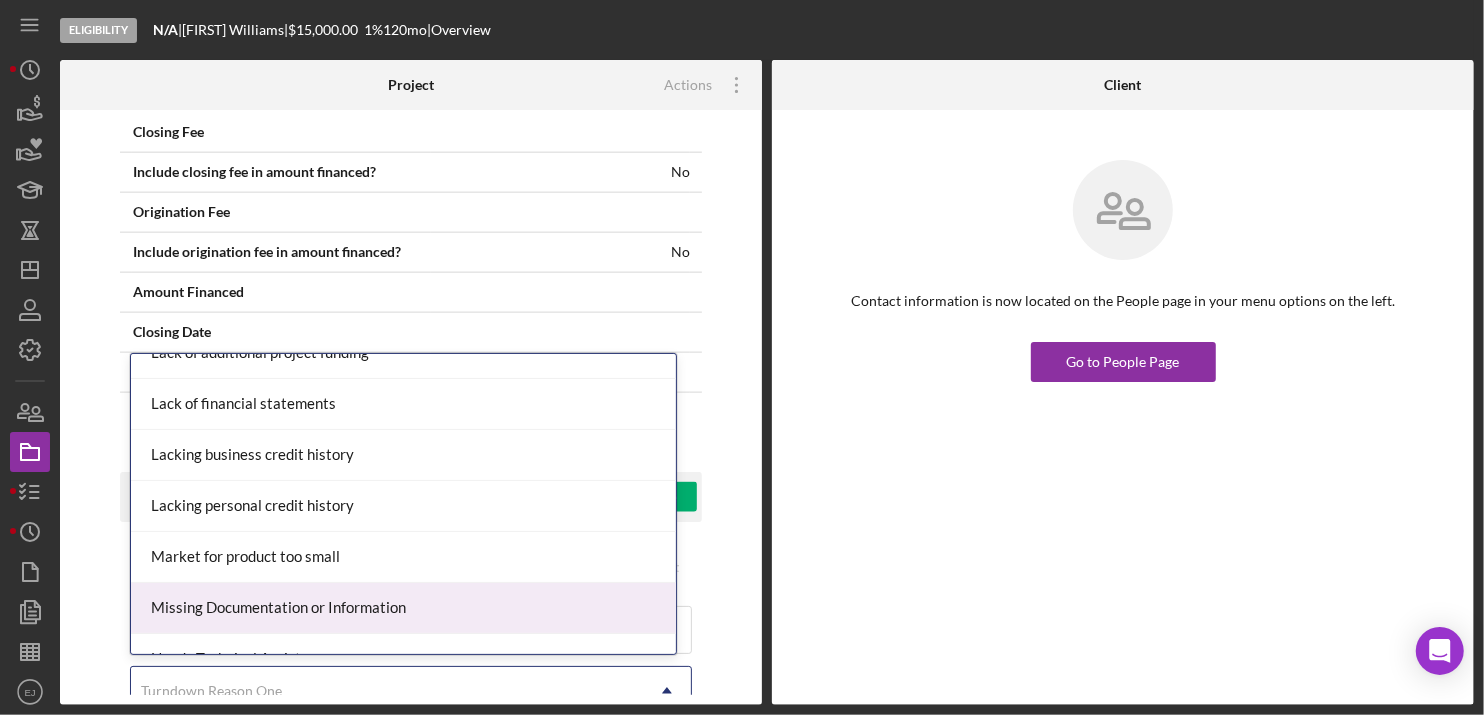 click on "Missing Documentation or Information" at bounding box center (403, 608) 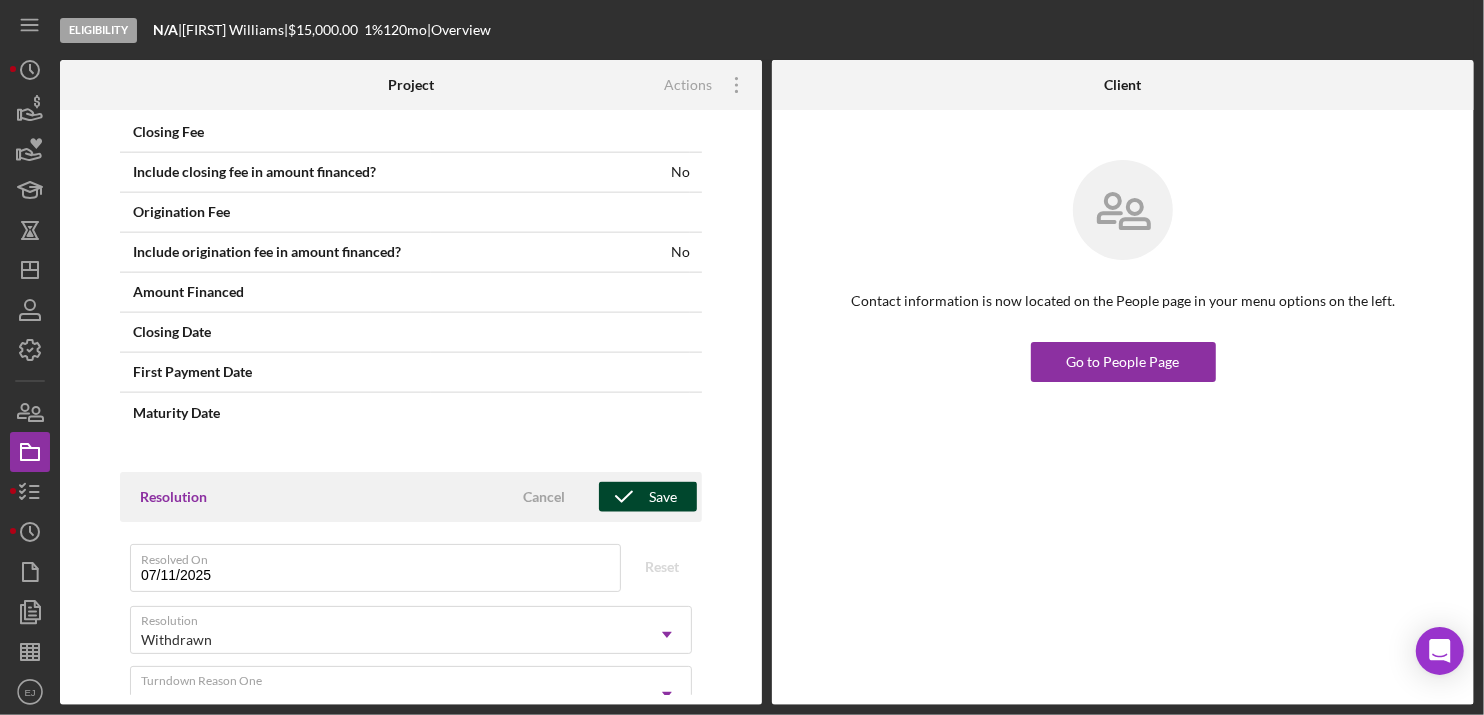 click on "Save" at bounding box center (663, 497) 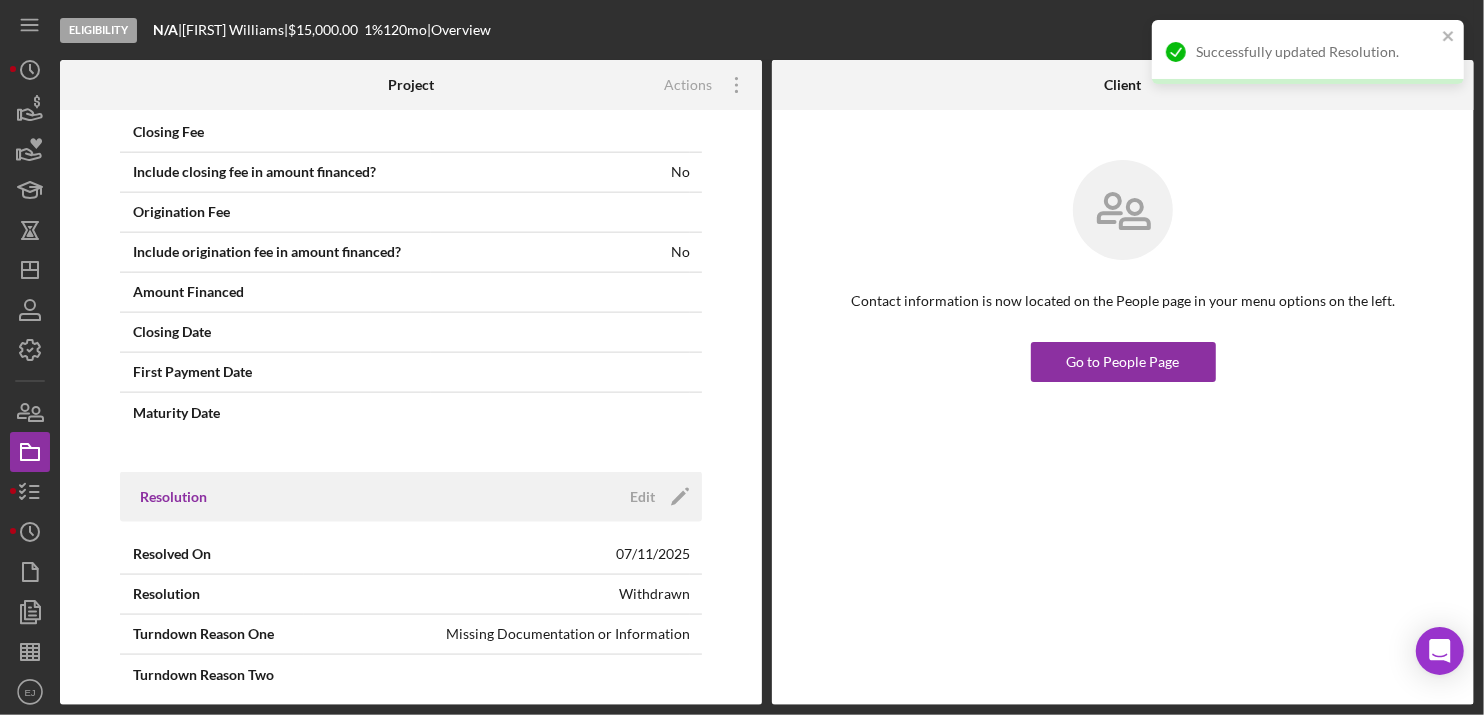 click on "Overview Cancel Save Status Ongoing Icon/Dropdown Arrow Risk Rating Sentiment Rating 5 Icon/Dropdown Arrow Product Septic Loan Created 6/16/2025 Started Date 06/16/2025 Reset Amount $15,000.00 Rate 1.000% Term (months) 120 Contact Erica Jenkins Icon/Dropdown Arrow Account Executive Icon/Dropdown Arrow Stage Done Icon/Dropdown Arrow Weekly Status Update ON Weekly Status Update Message Client Inactivity ON Send if the client is inactive for... 3 Days Icon/Dropdown Arrow Inactivity Reminder Message Key Ratios Edit Icon/Edit DSCR Collateral Coverage DTI LTV Global DSCR Global Collateral Coverage Global DTI NOI Recommendation Edit Icon/Edit Payment Type Rate Term Amount Down Payment Closing Fee Include closing fee in amount financed? No Origination Fee Include origination fee in amount financed? No Amount Financed Closing Date First Payment Date Maturity Date Resolution Edit Icon/Edit Resolved On 07/11/2025 Resolution Withdrawn Turndown Reason One Missing Documentation or Information Turndown Reason Two" at bounding box center (411, 407) 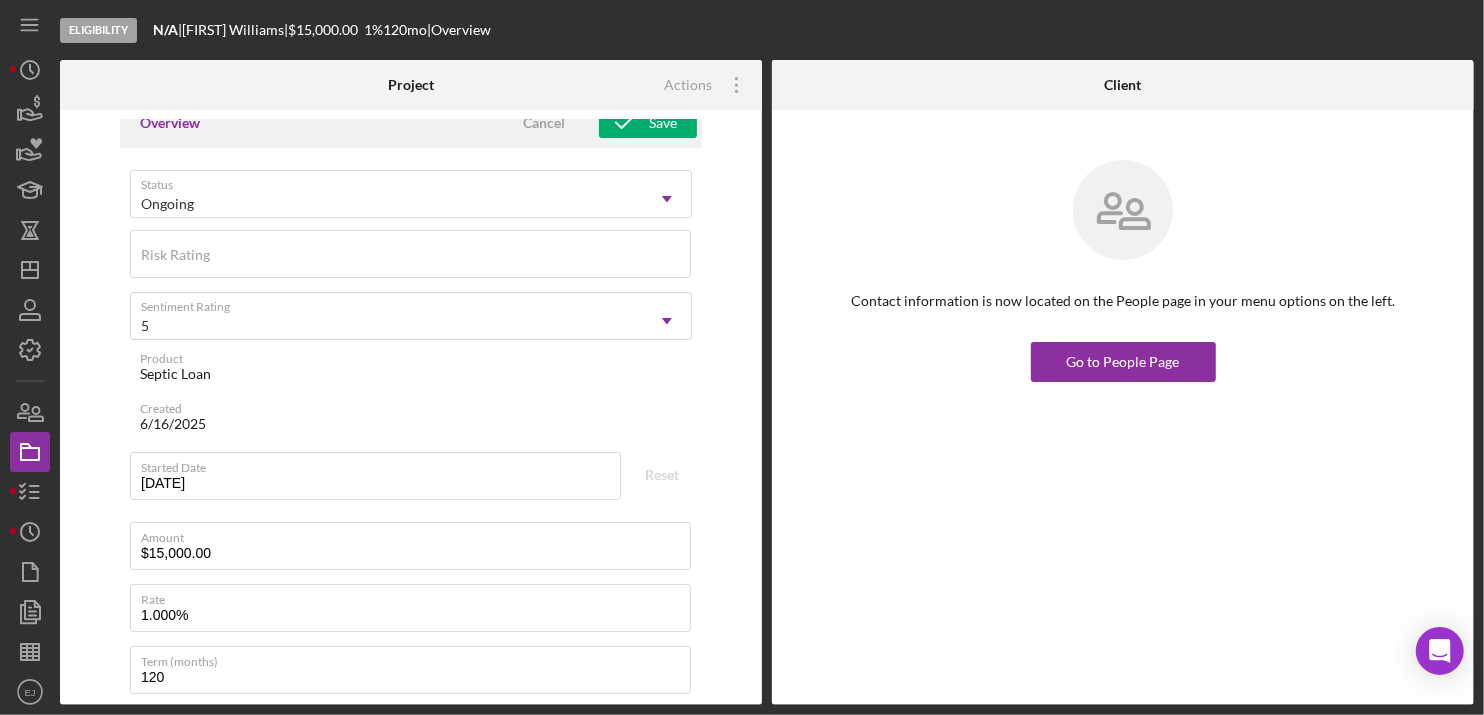 scroll, scrollTop: 0, scrollLeft: 0, axis: both 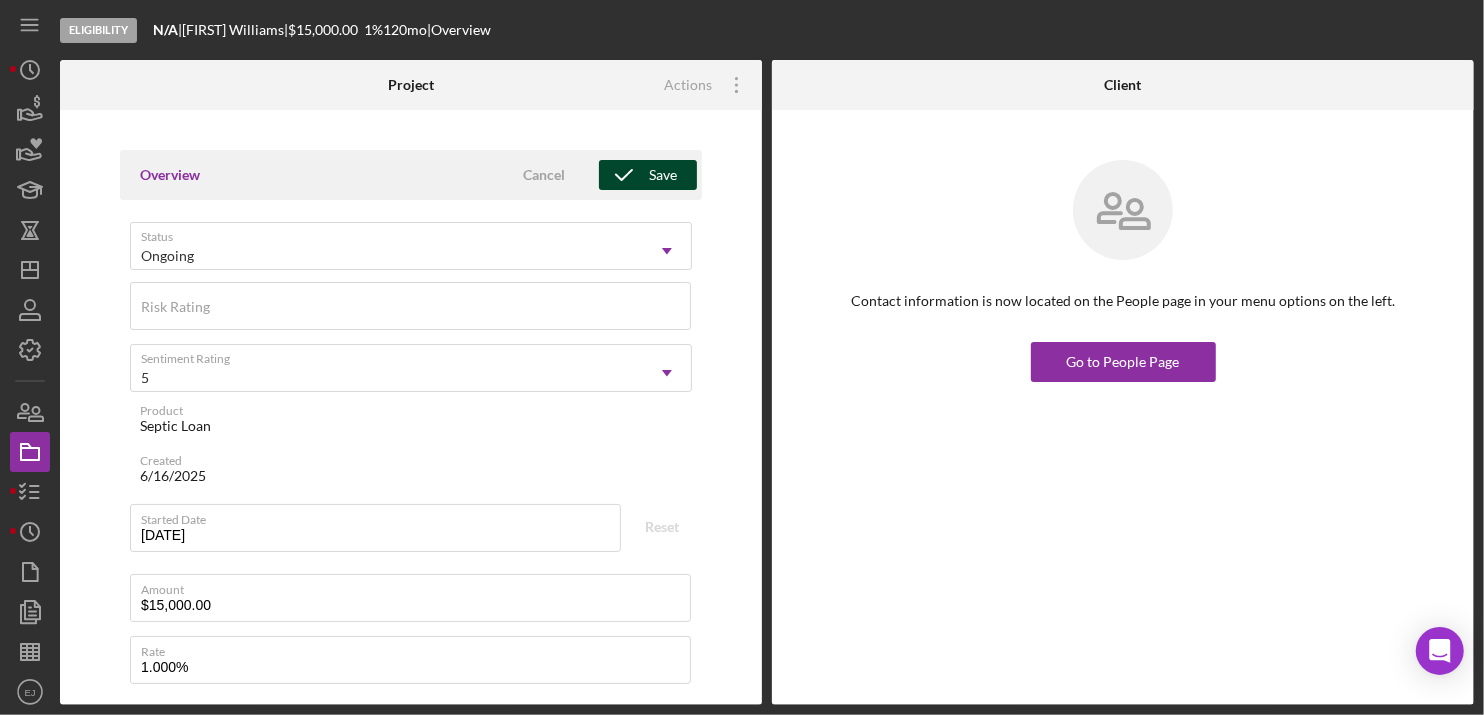 click on "Save" at bounding box center (663, 175) 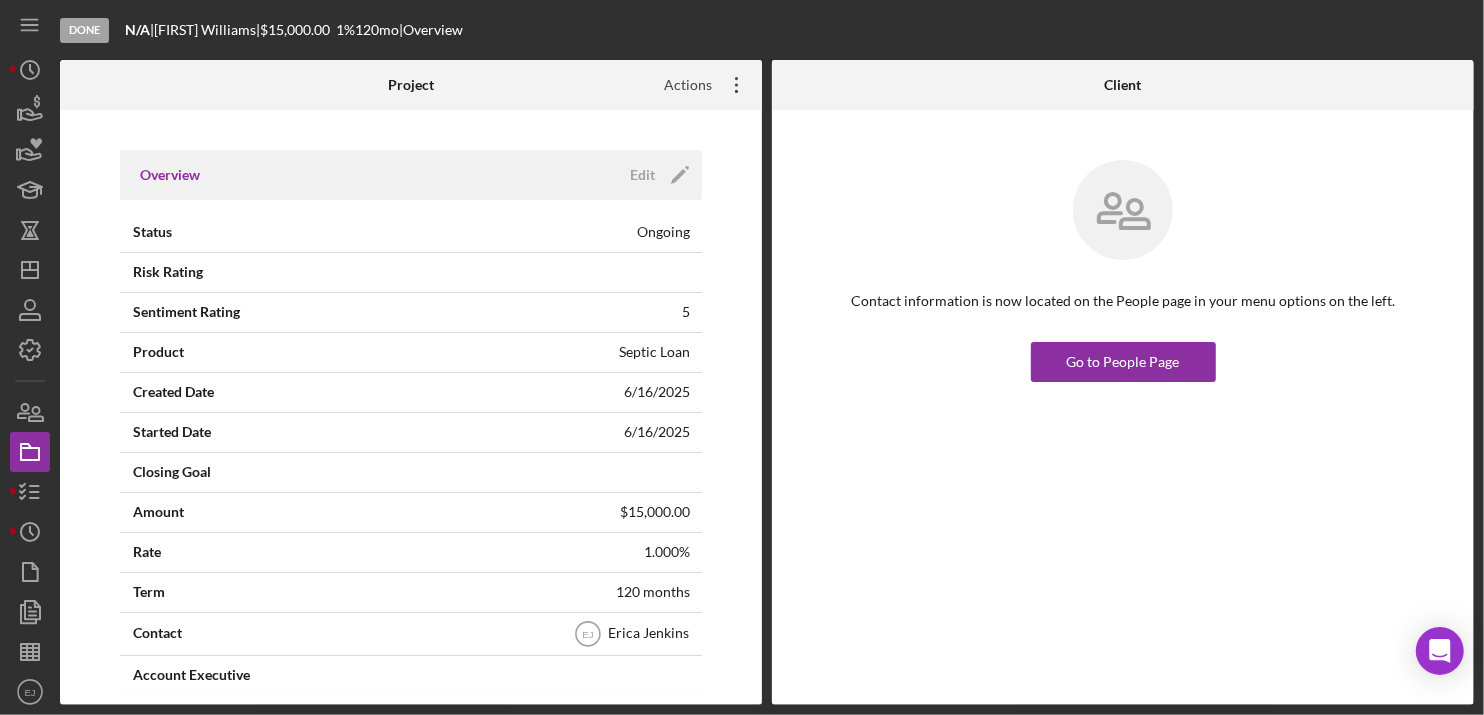 click on "Actions" at bounding box center [680, 85] 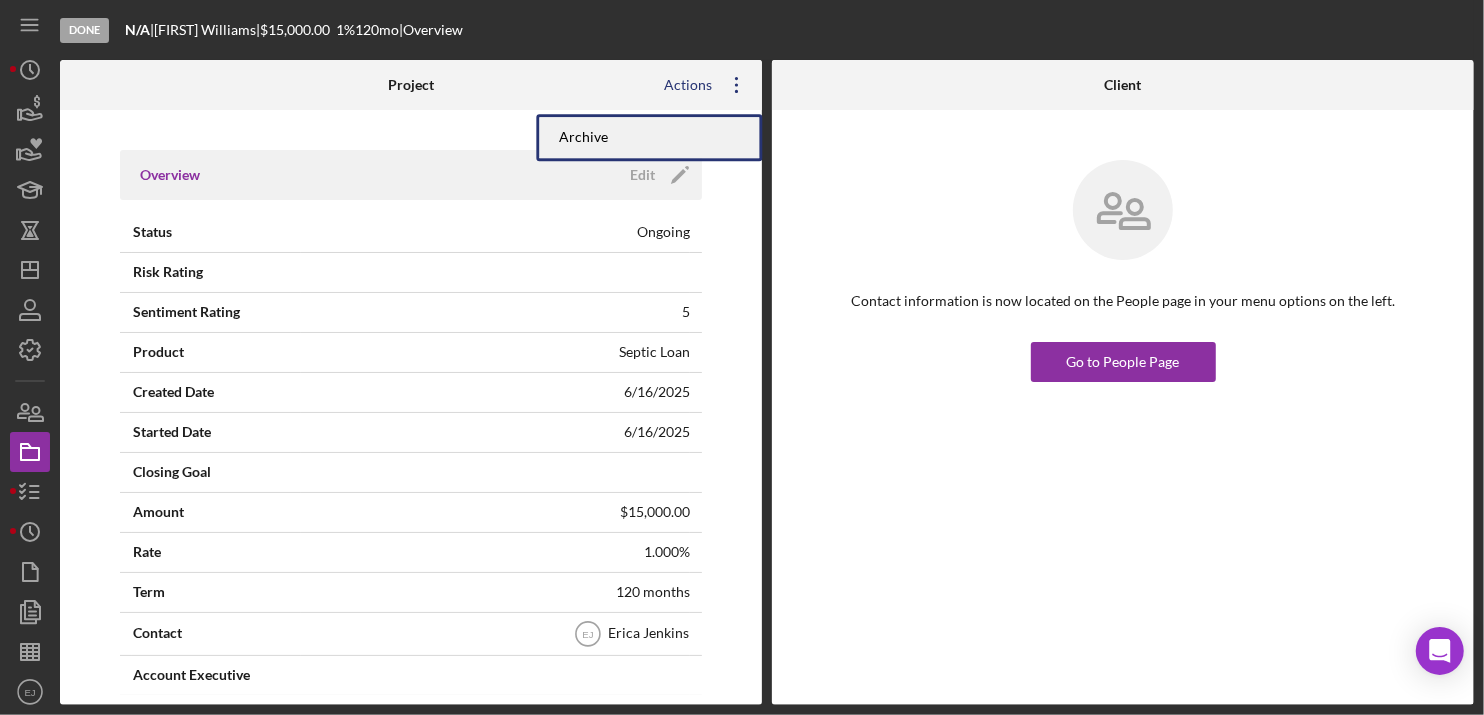click on "Archive" at bounding box center [649, 137] 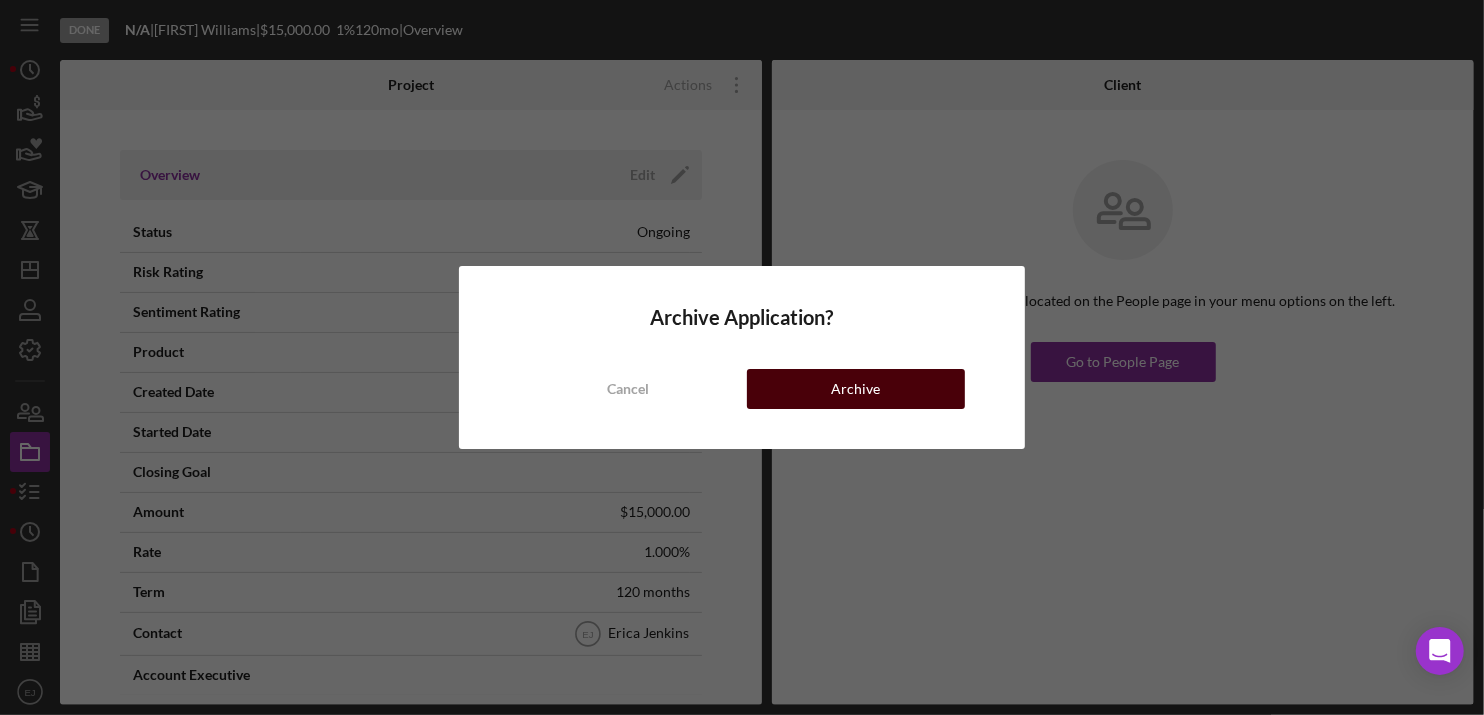 click on "Archive" at bounding box center [855, 389] 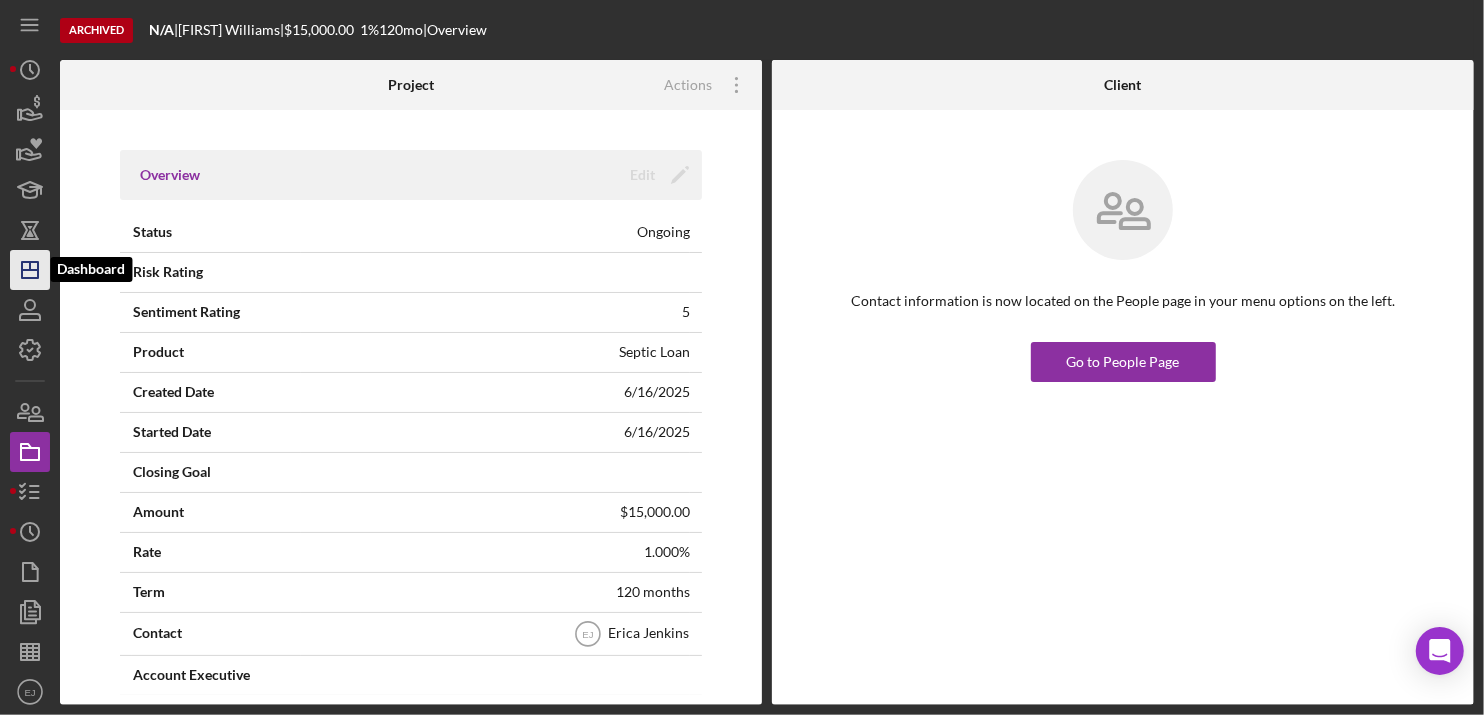 click on "Icon/Dashboard" 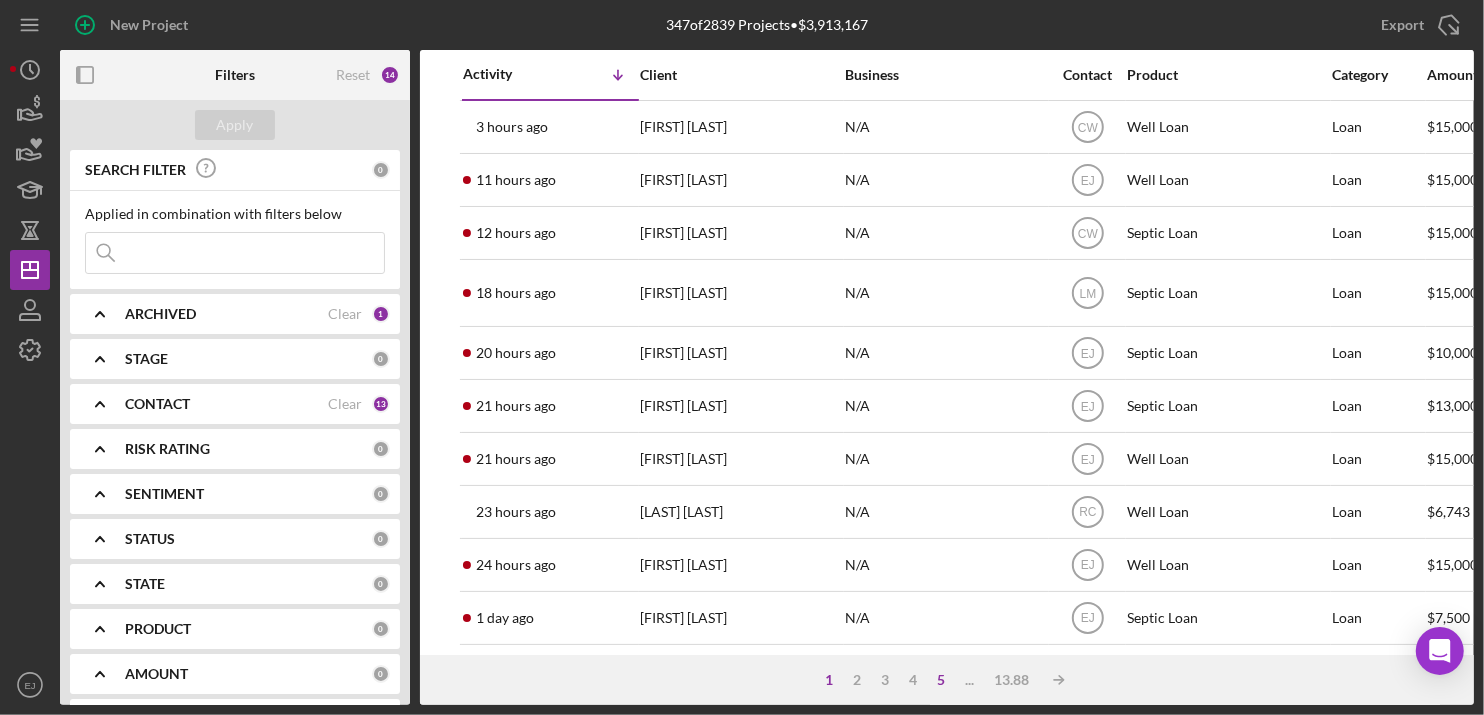 click on "5" at bounding box center (941, 680) 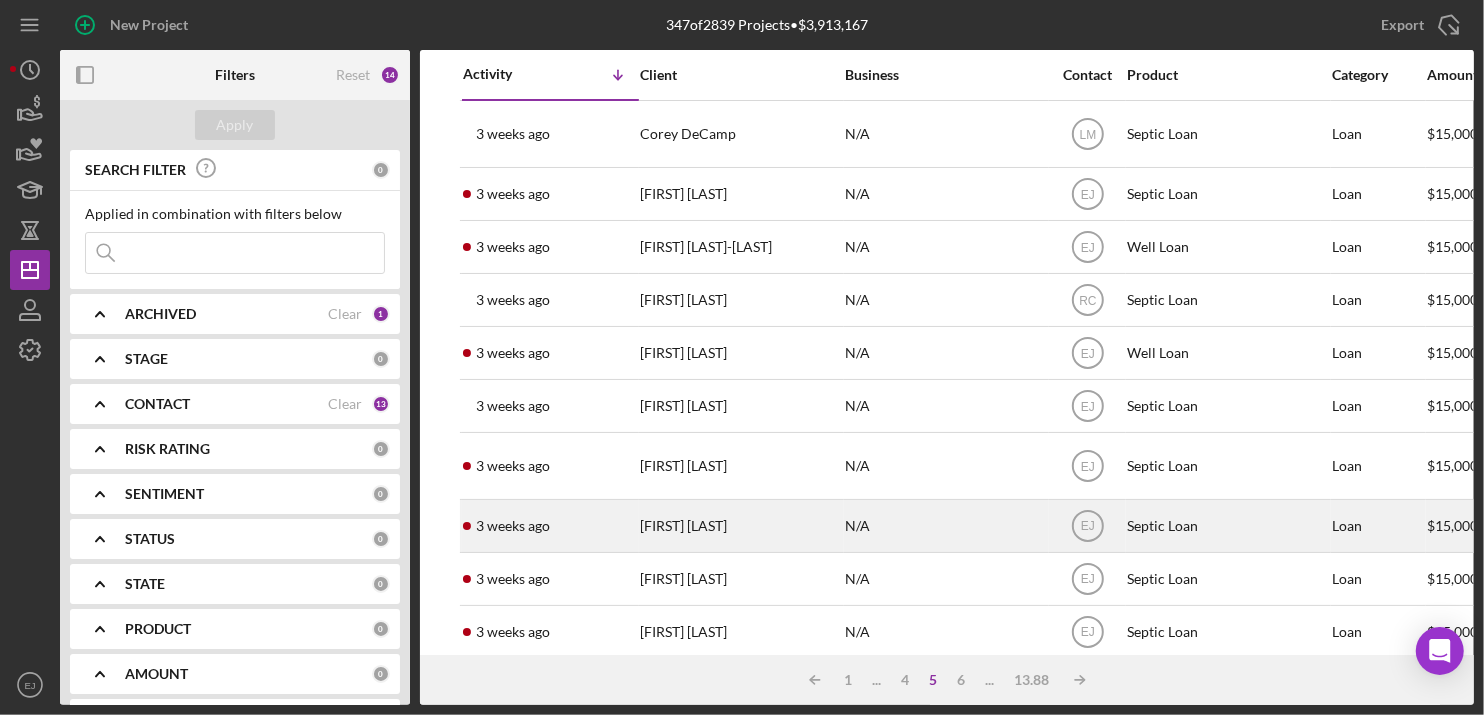 click on "[FIRST] [LAST]" at bounding box center (740, 526) 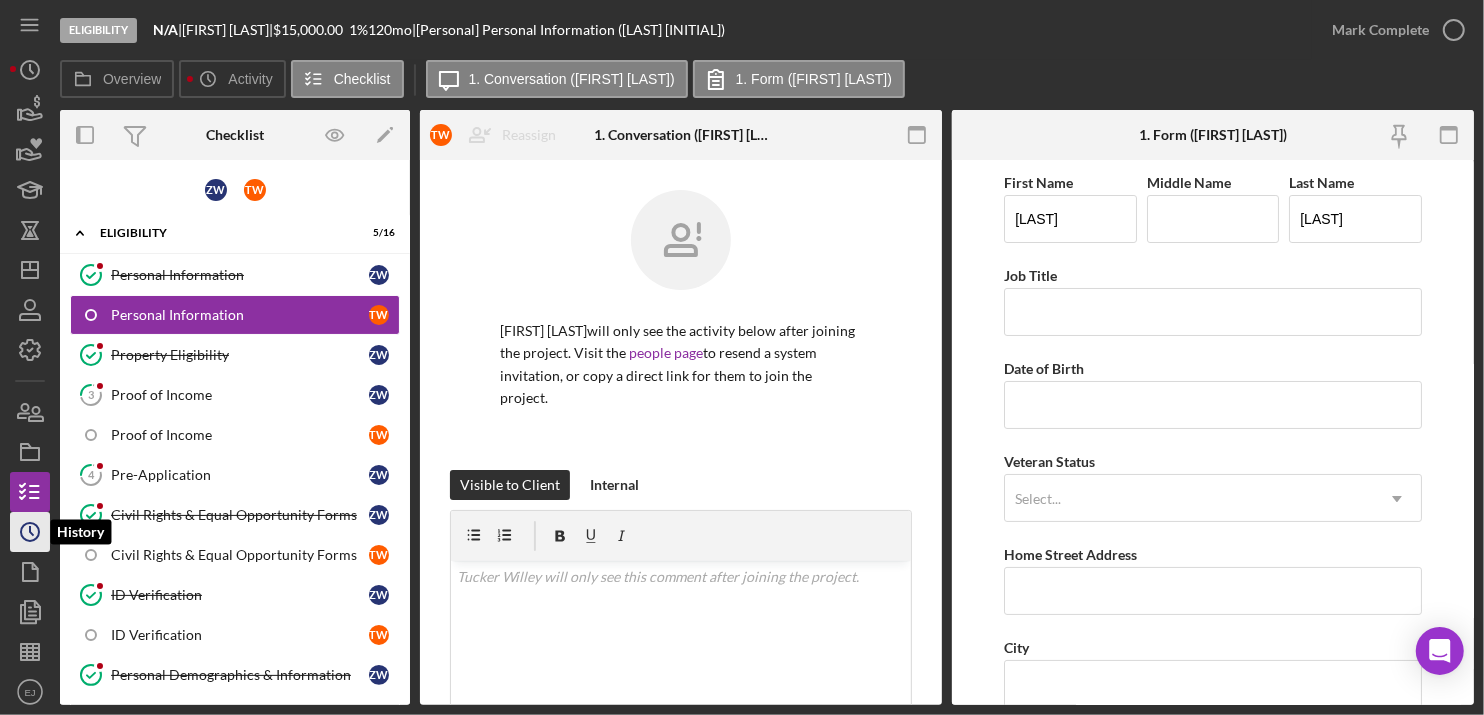 click 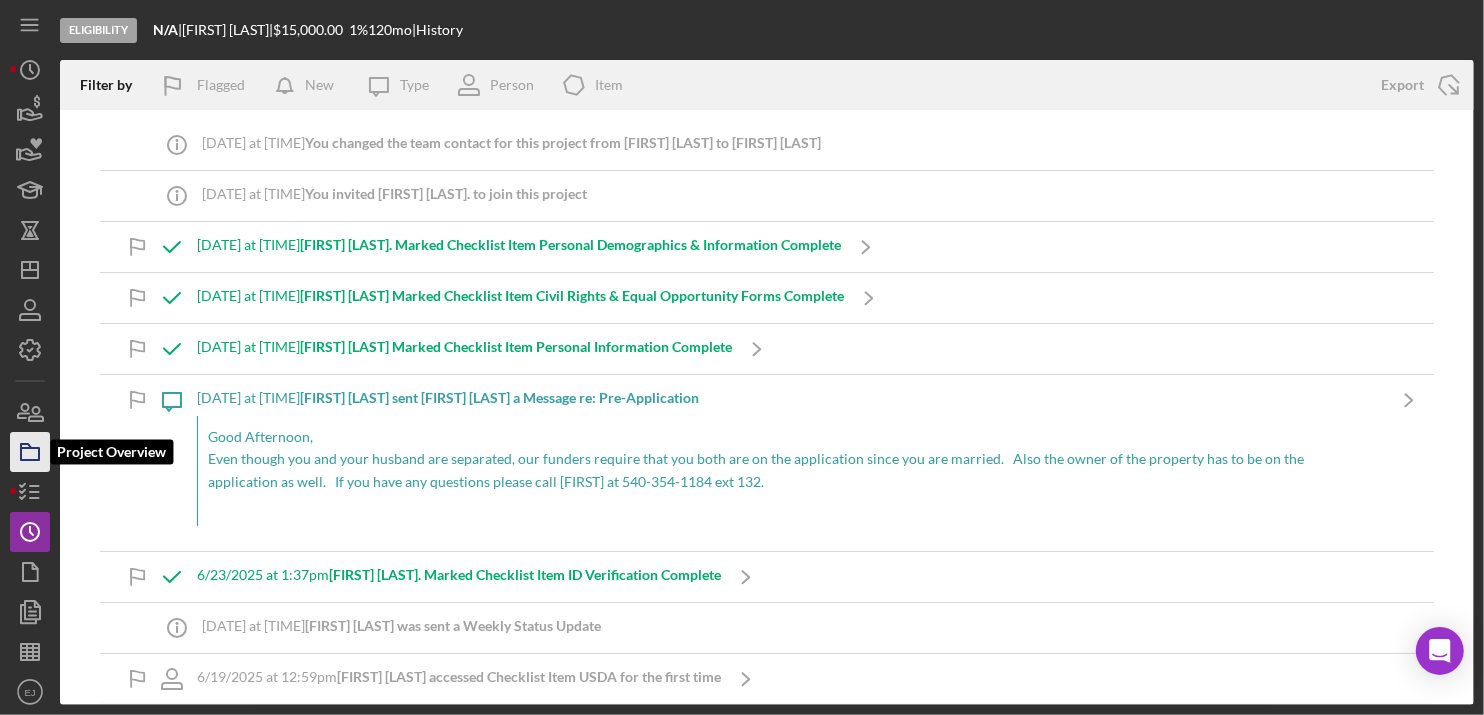 click 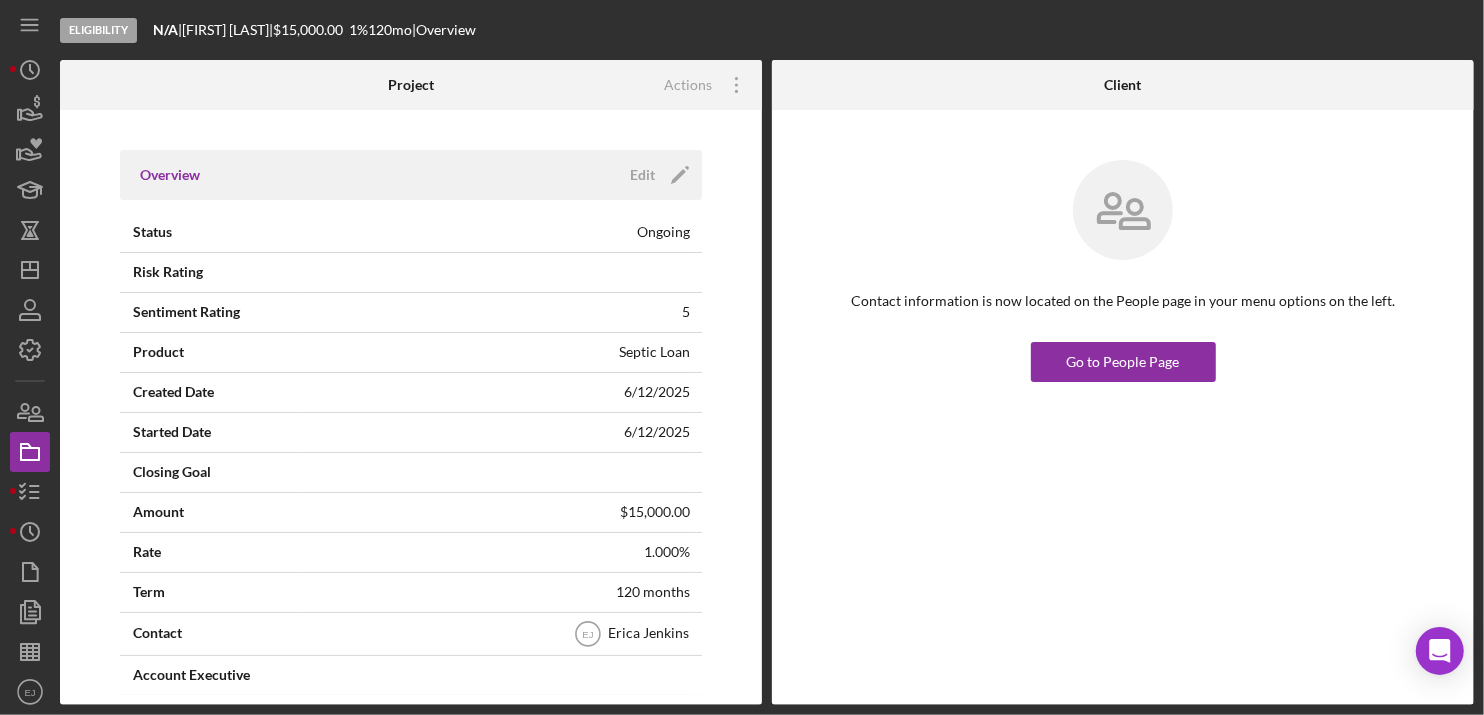 click on "Overview Edit Icon/Edit Status Ongoing Risk Rating Sentiment Rating 5 Product Septic Loan Created Date 6/12/2025 Started Date 6/12/2025 Closing Goal Amount $15,000.00 Rate 1.000% Term 120 months Contact Icon/User Photo EJ Erica   Jenkins Account Executive Stage Eligibility Weekly Status Update Yes Inactivity Alerts Yes" at bounding box center [411, 485] 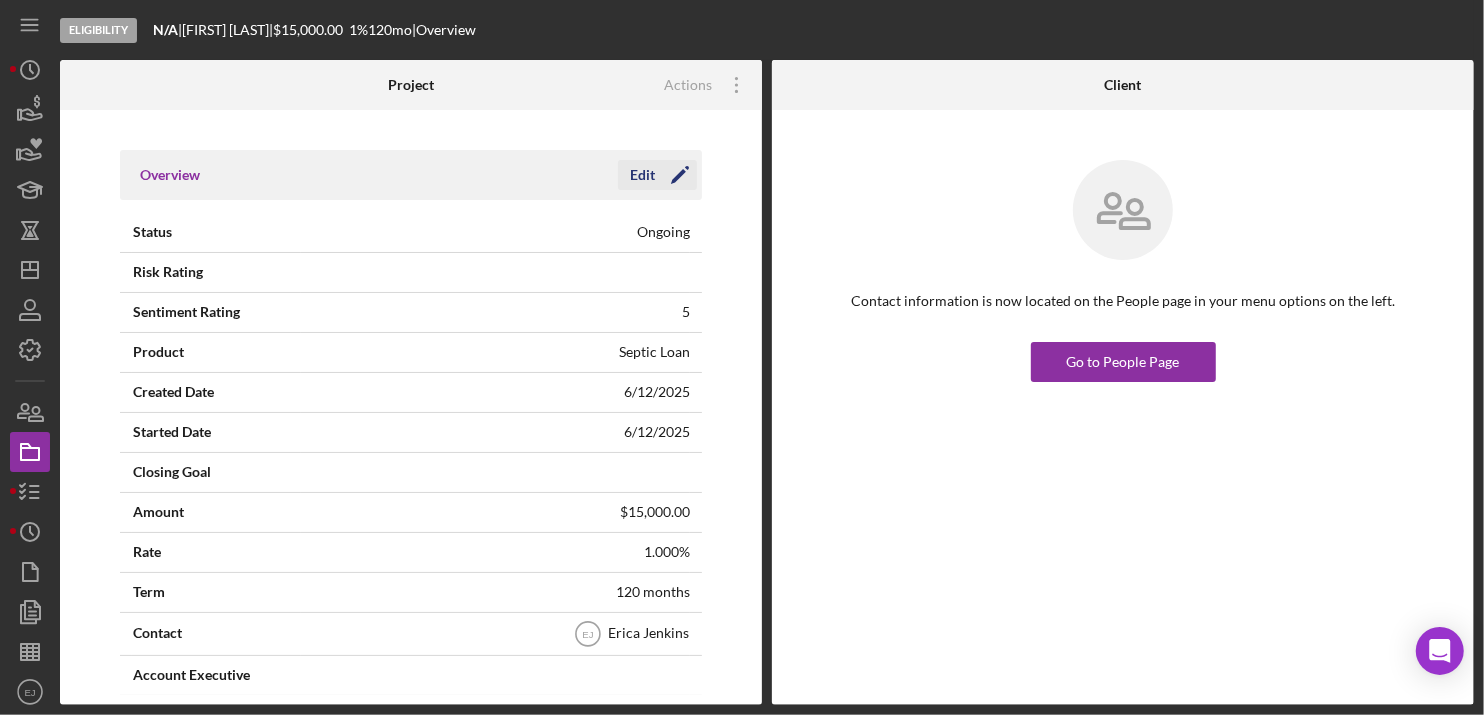 click on "Edit" at bounding box center (642, 175) 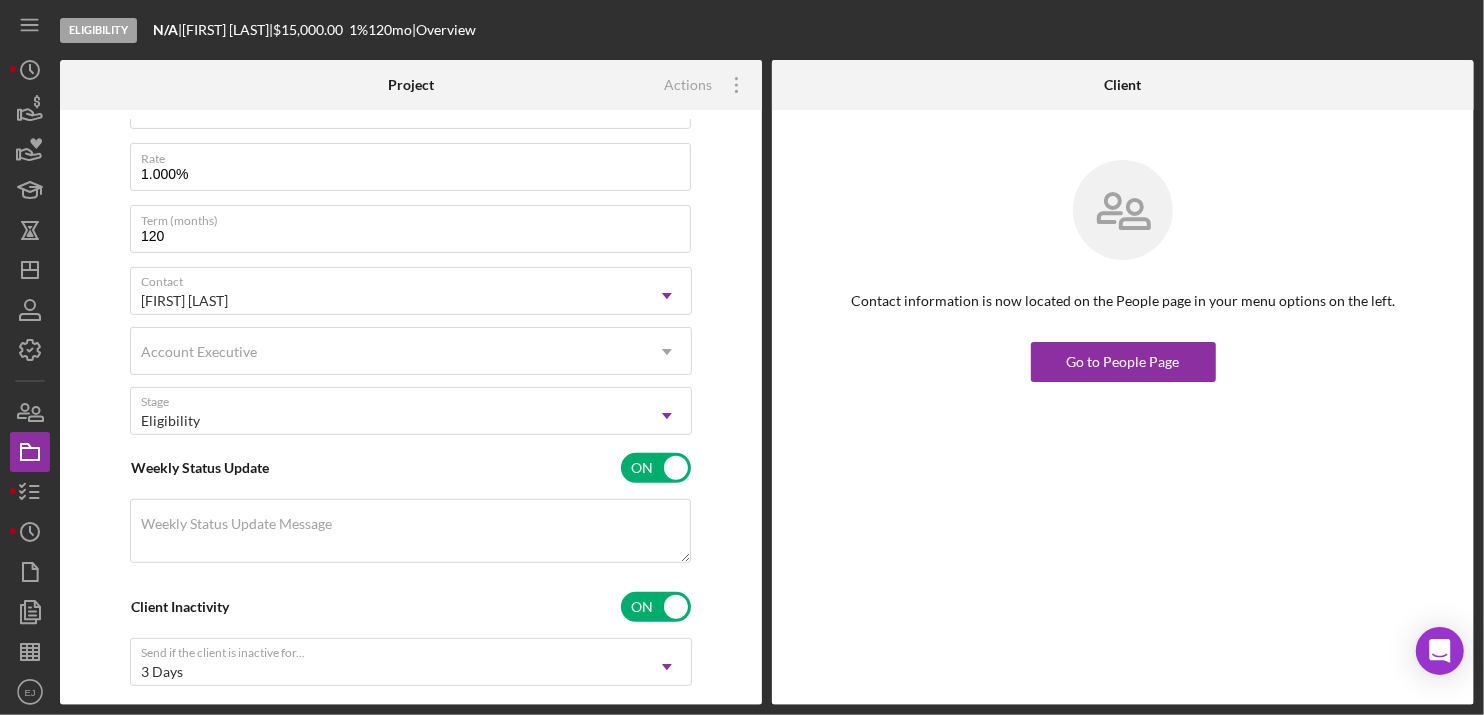 scroll, scrollTop: 559, scrollLeft: 0, axis: vertical 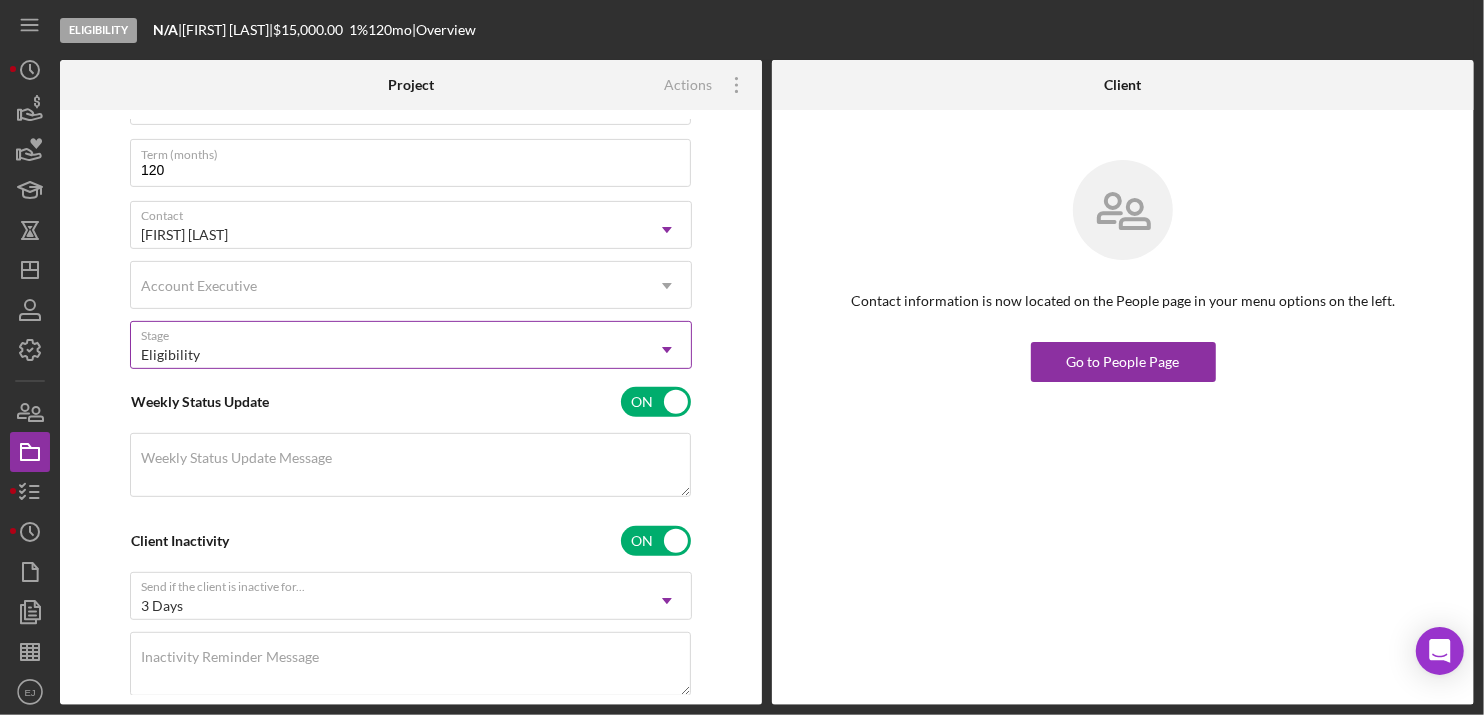 click on "Icon/Dropdown Arrow" 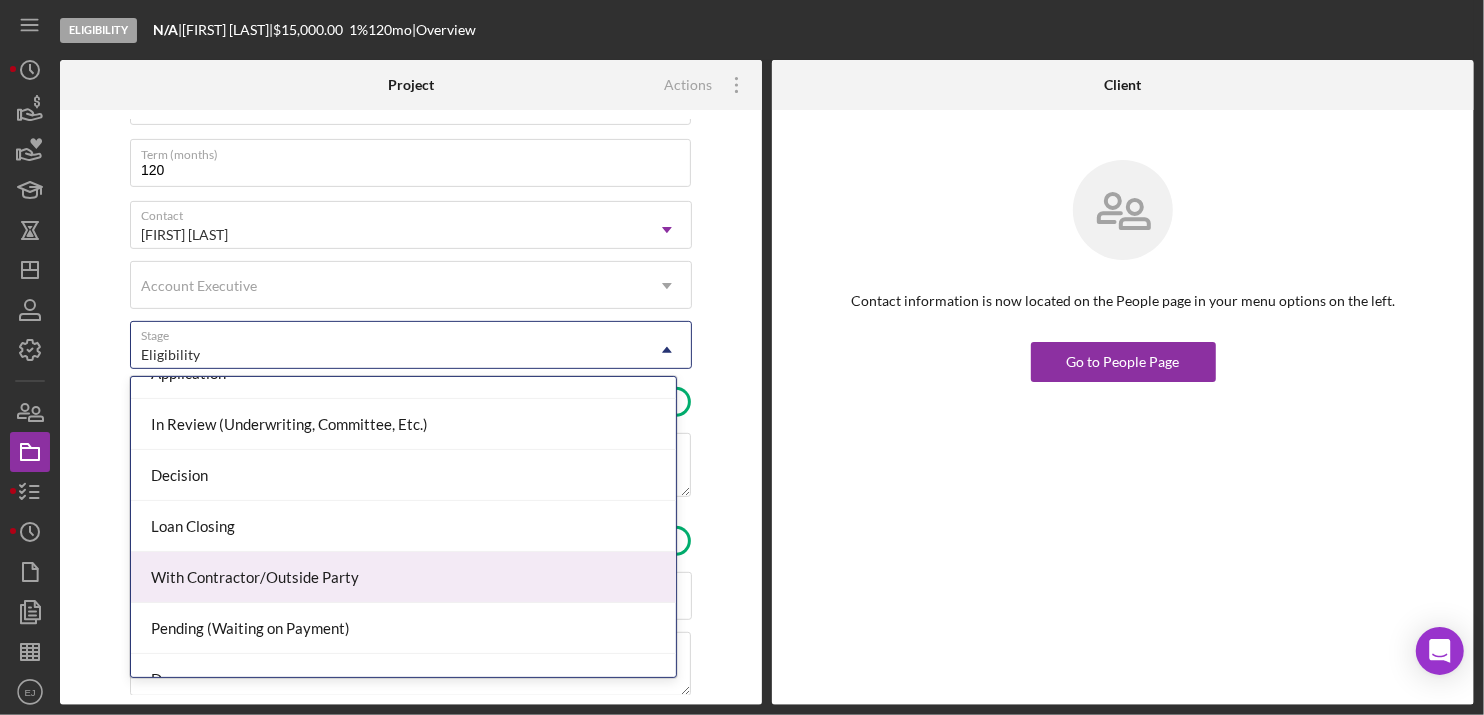 scroll, scrollTop: 119, scrollLeft: 0, axis: vertical 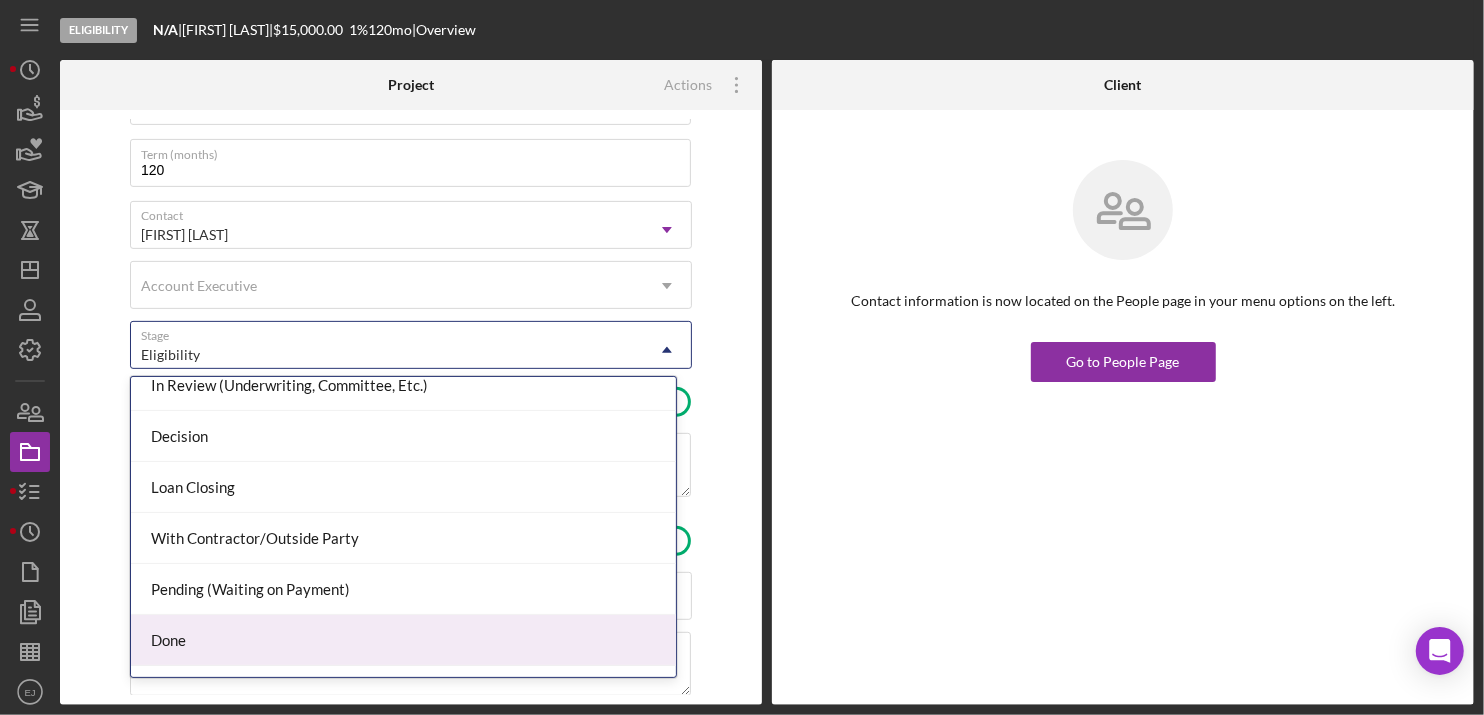 click on "Done" at bounding box center (403, 640) 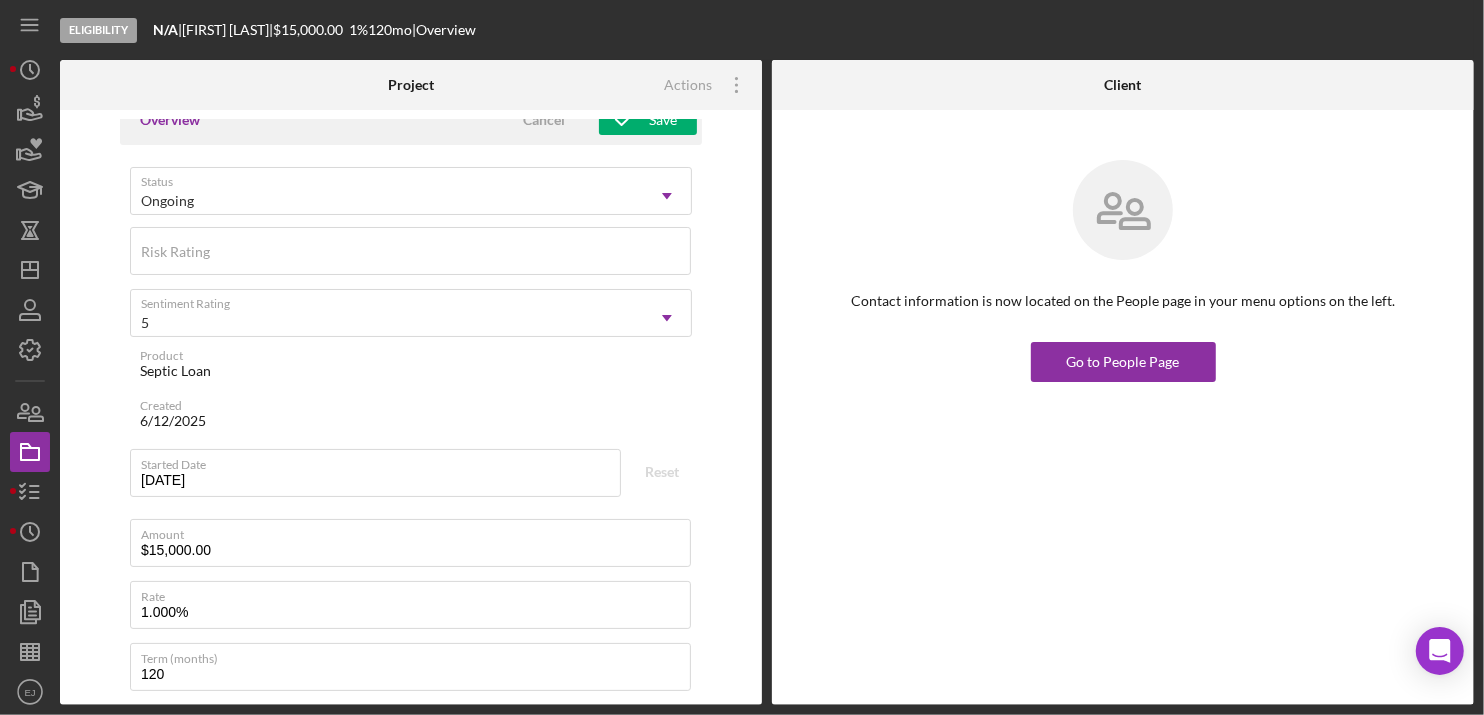 scroll, scrollTop: 0, scrollLeft: 0, axis: both 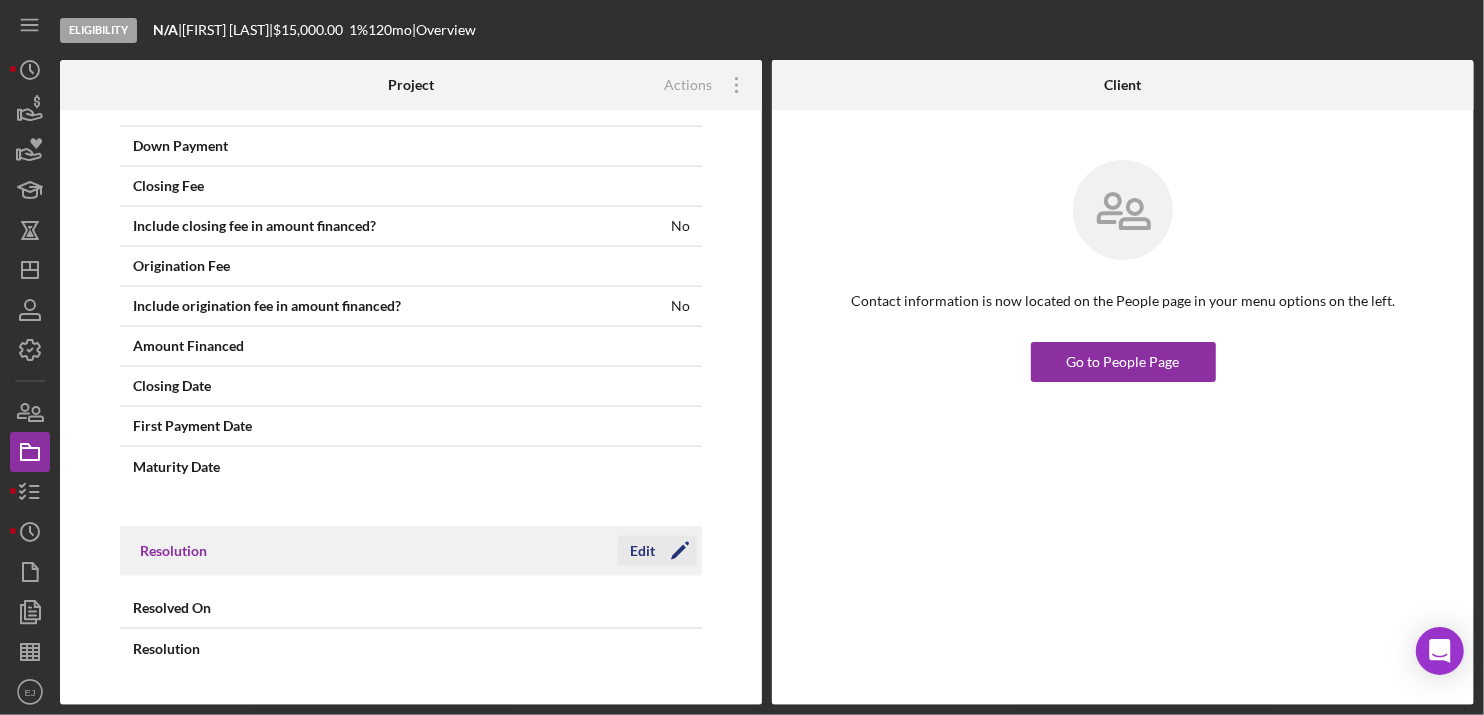 click on "Edit" at bounding box center [642, 551] 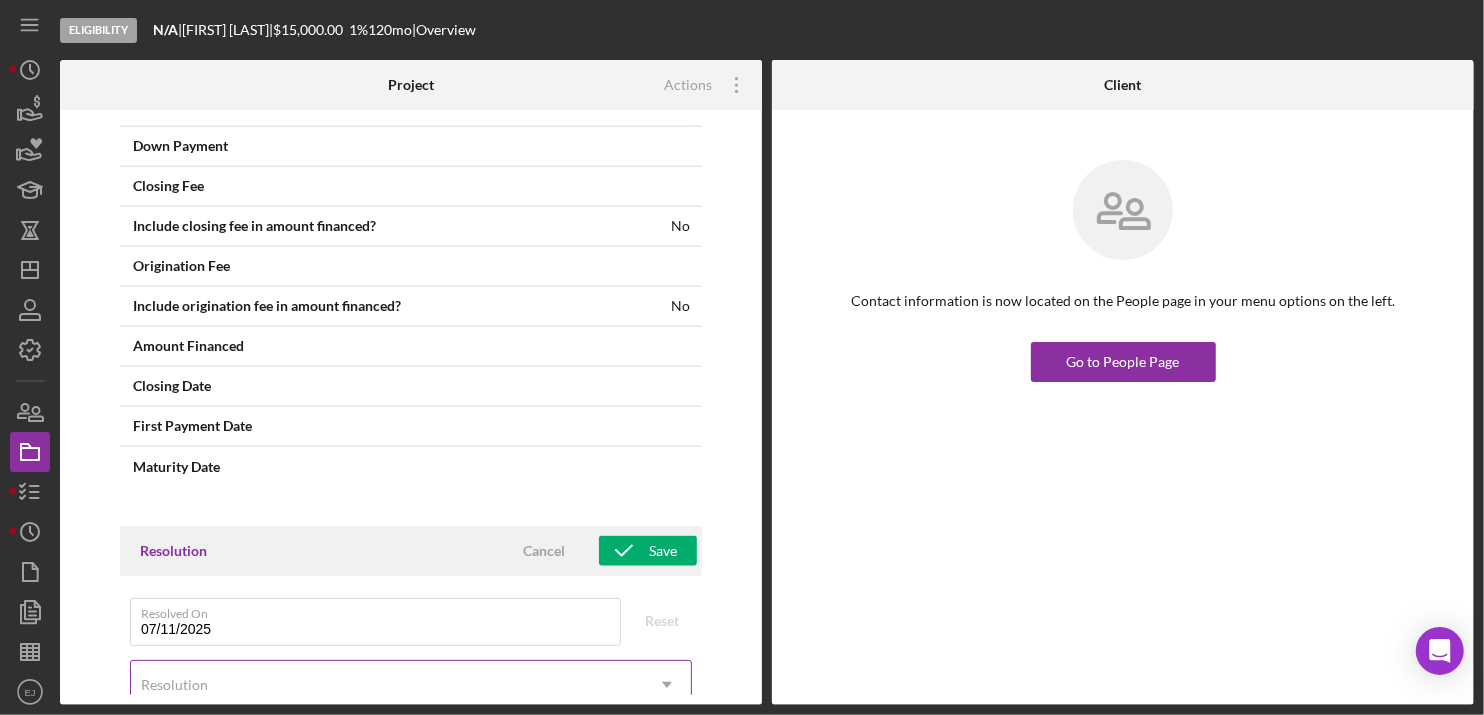 click on "Icon/Dropdown Arrow" 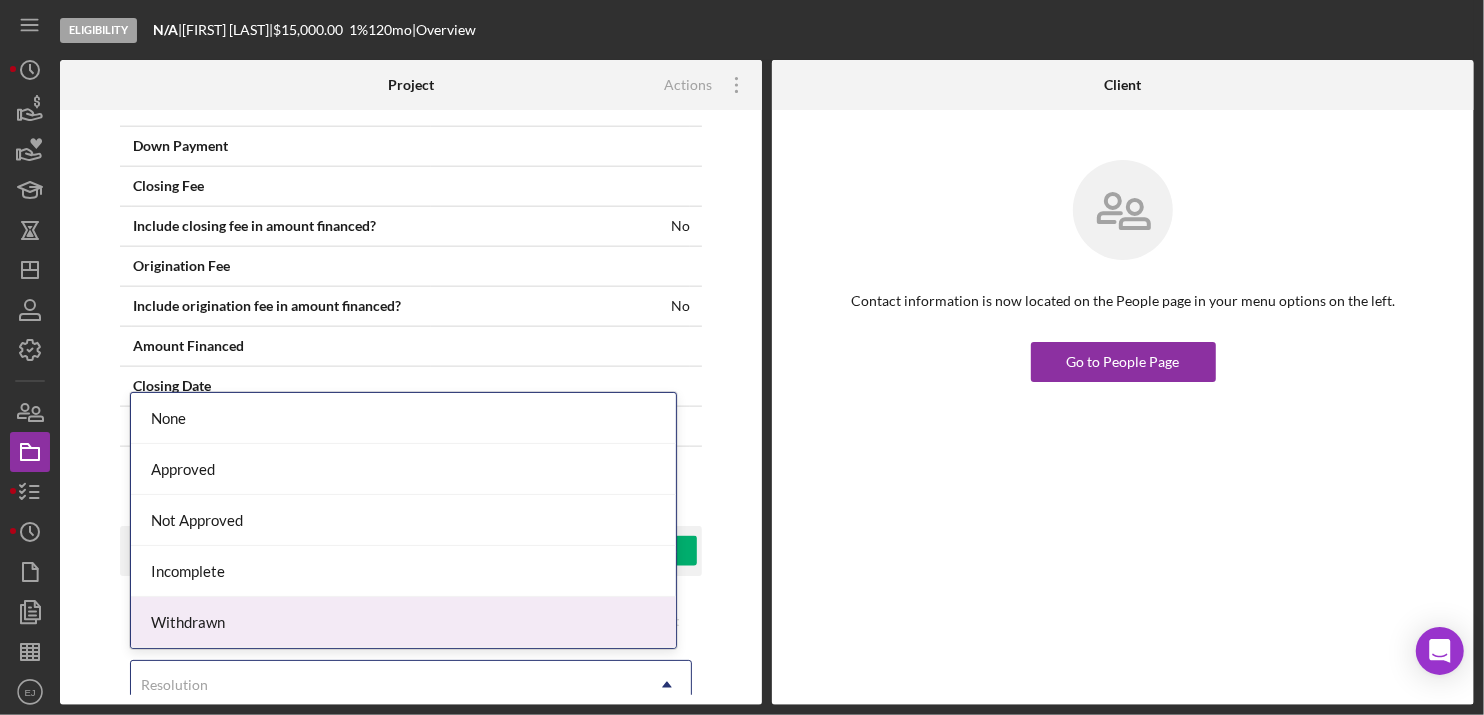 click on "Withdrawn" at bounding box center (403, 622) 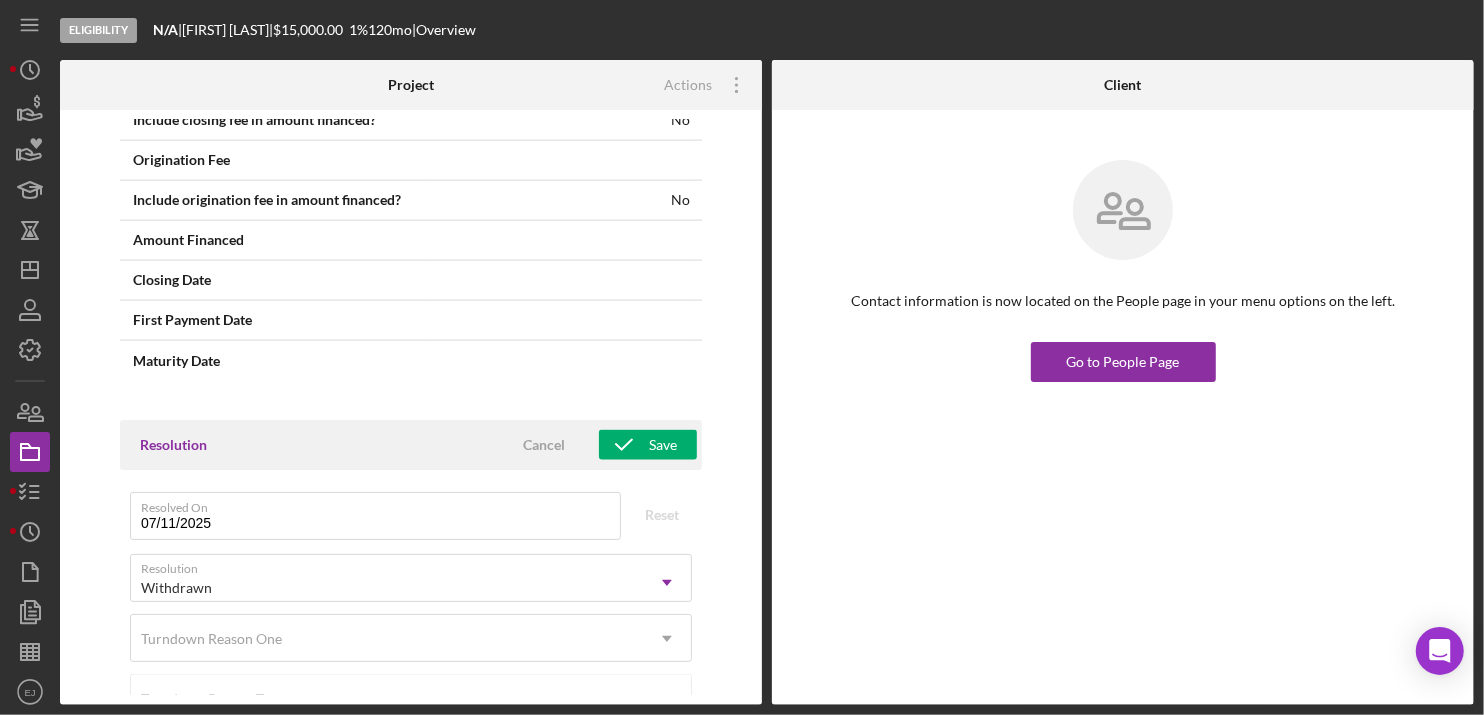 scroll, scrollTop: 1982, scrollLeft: 0, axis: vertical 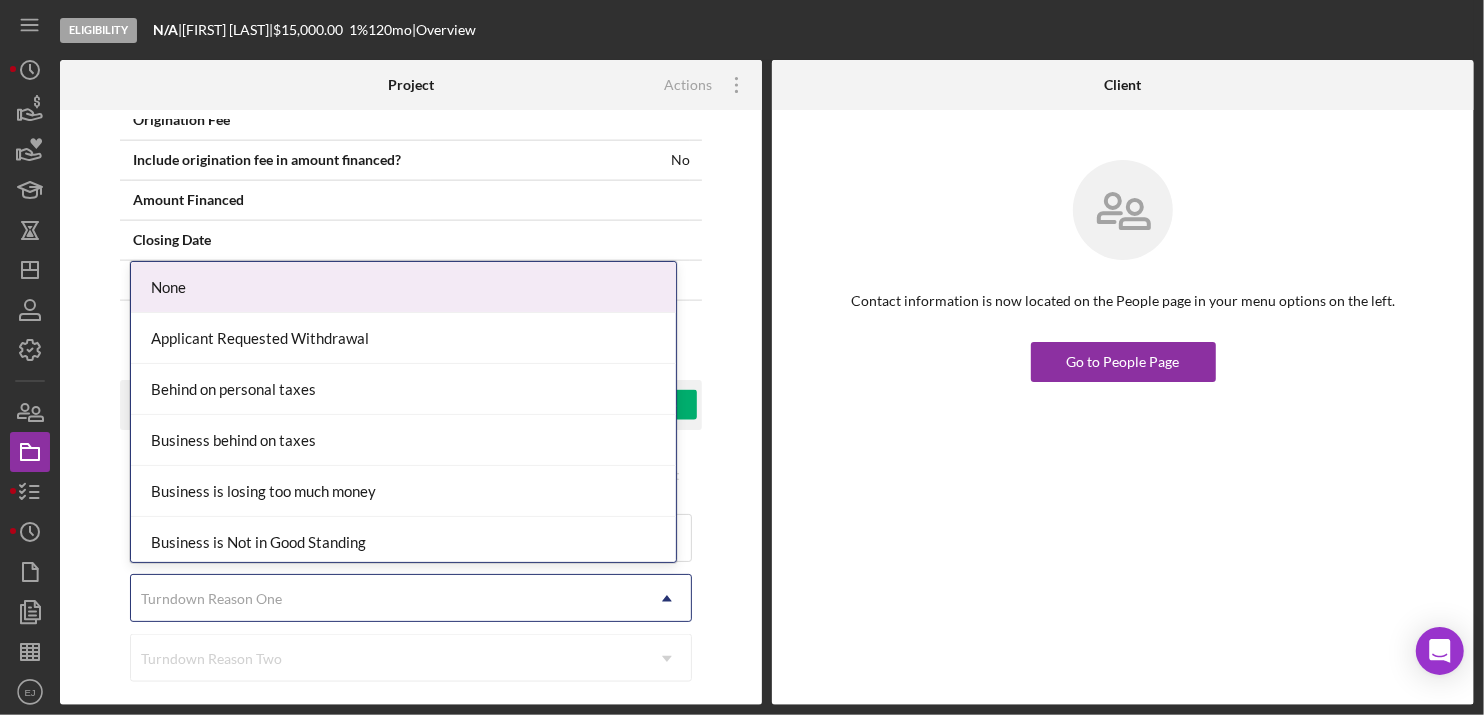 click on "Icon/Dropdown Arrow" 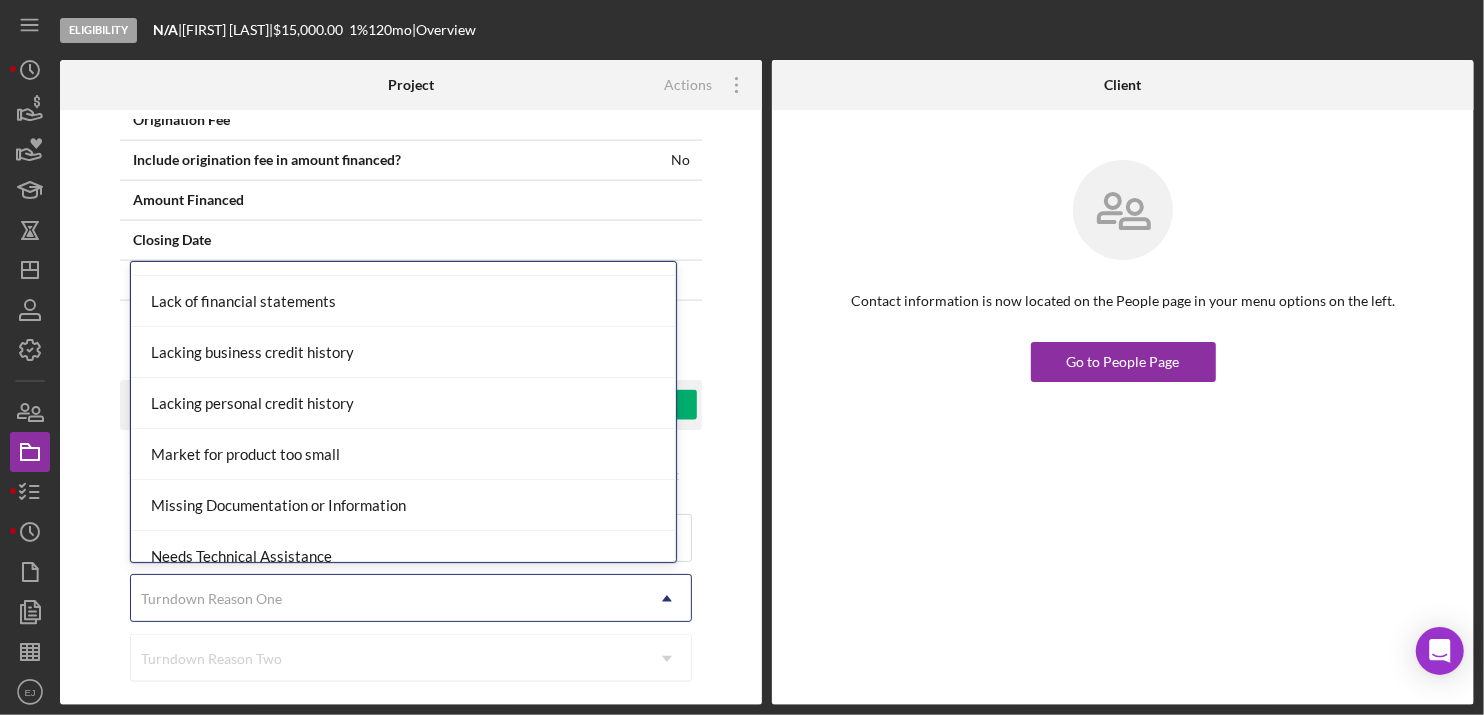 scroll, scrollTop: 1046, scrollLeft: 0, axis: vertical 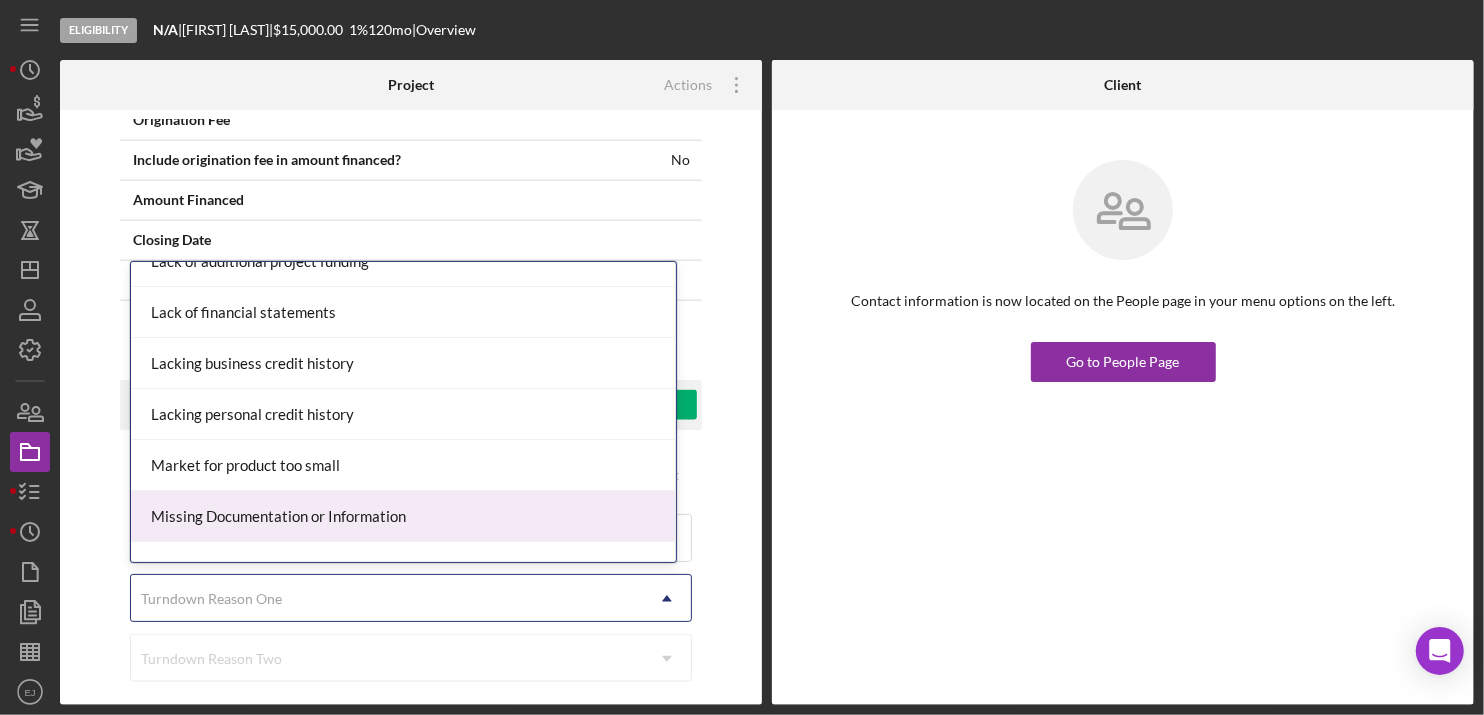 click on "Missing Documentation or Information" at bounding box center (403, 516) 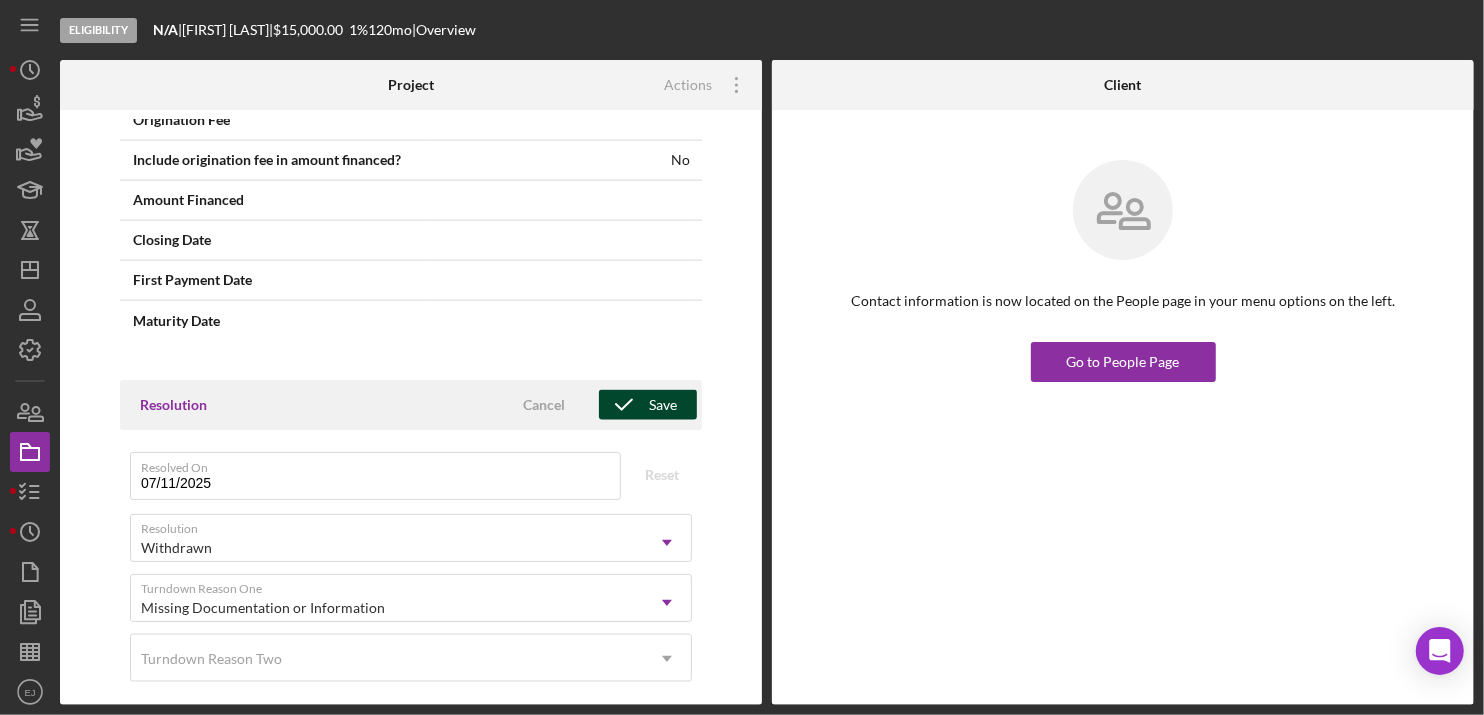 click on "Save" at bounding box center [648, 405] 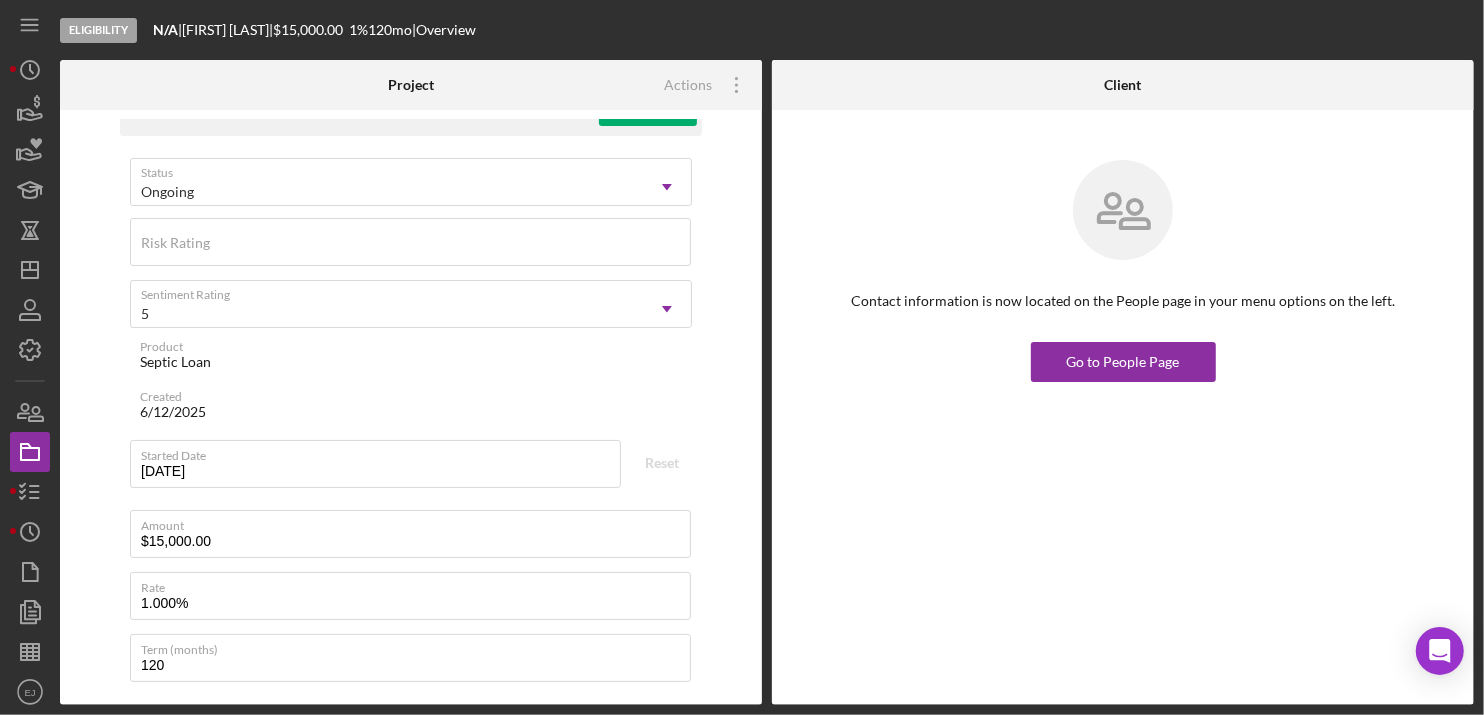 scroll, scrollTop: 0, scrollLeft: 0, axis: both 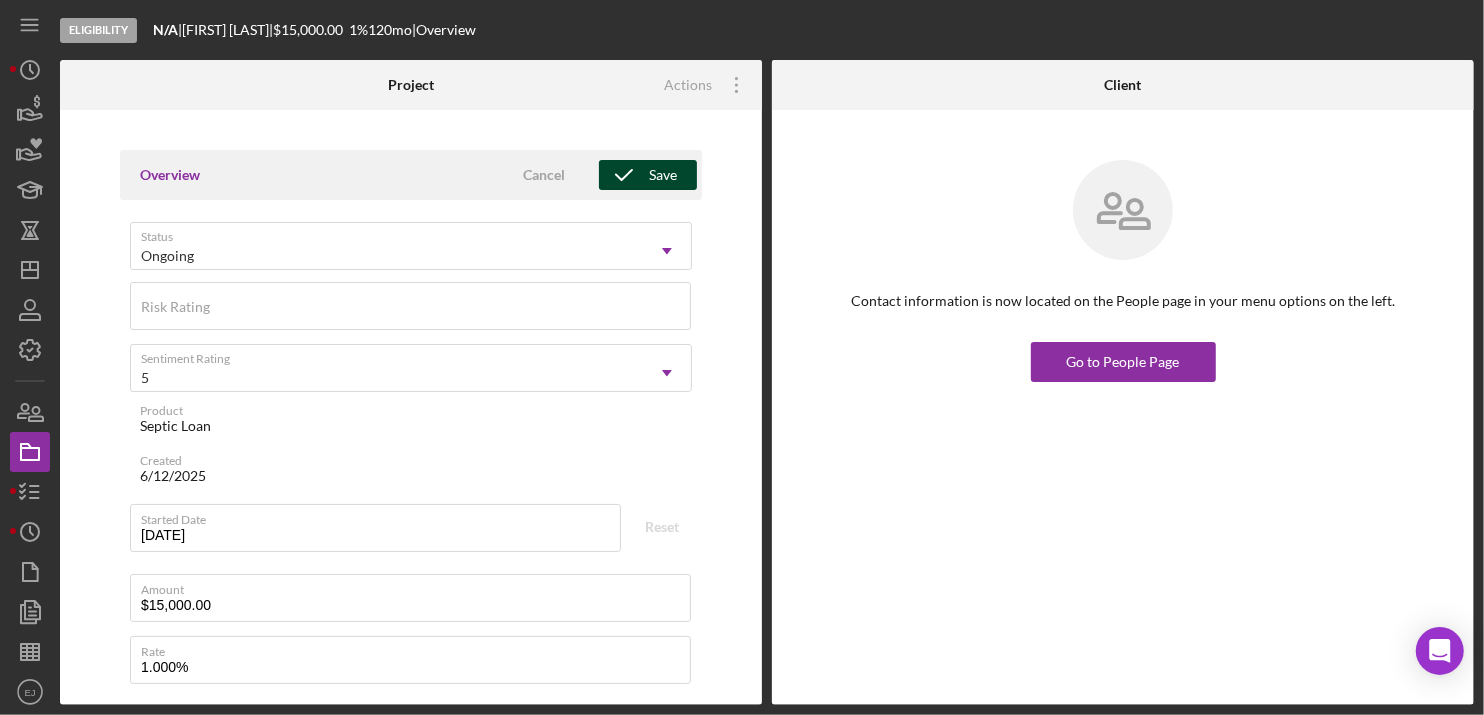click on "Save" at bounding box center (663, 175) 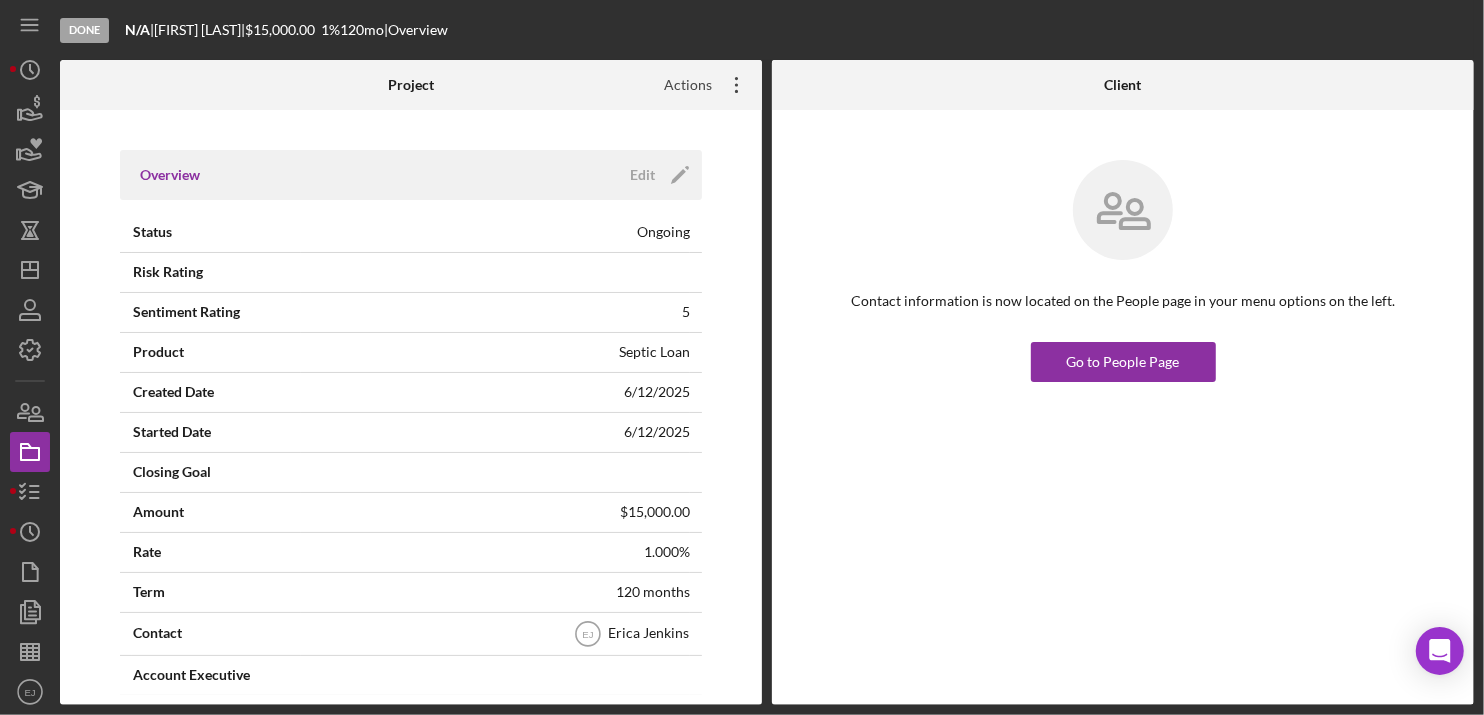 click on "Actions" at bounding box center [680, 85] 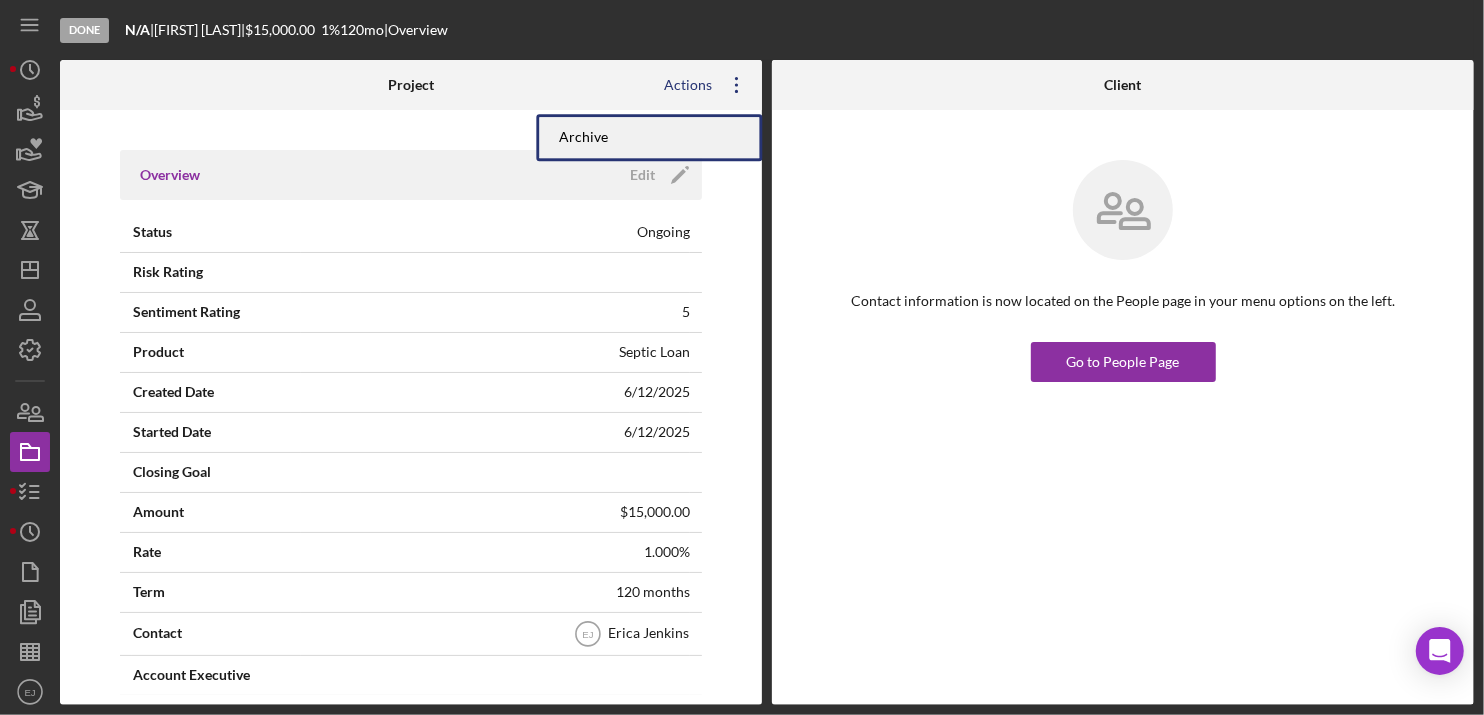 click on "Archive" at bounding box center [649, 137] 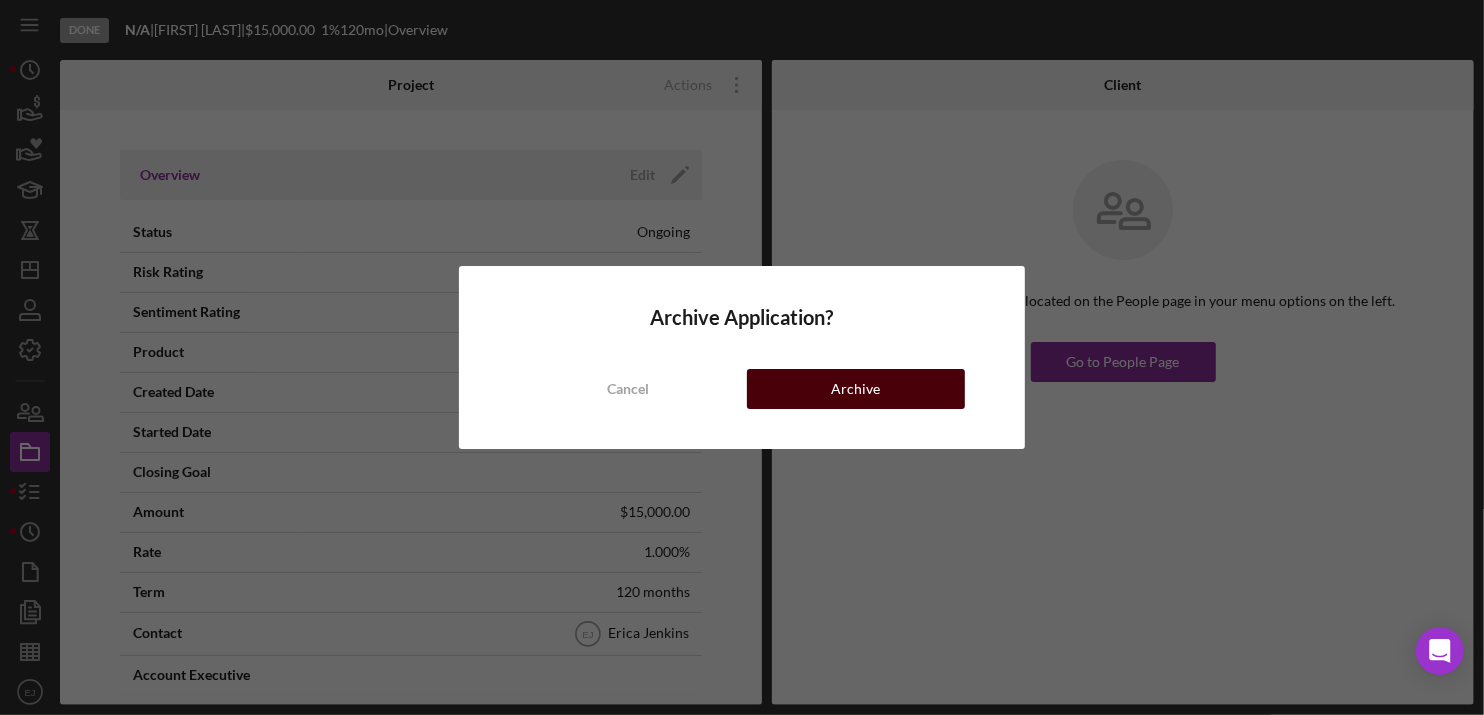 click on "Archive" at bounding box center [856, 389] 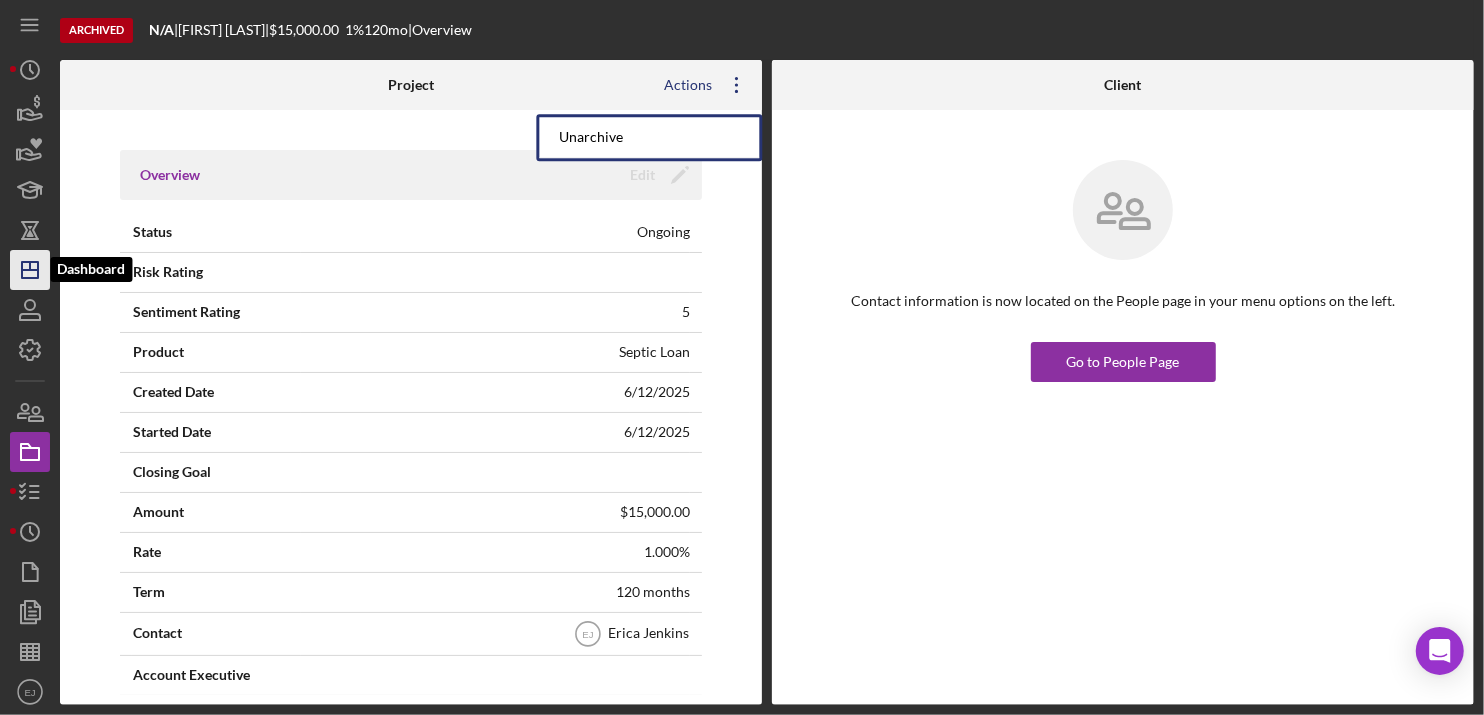 click on "Icon/Dashboard" 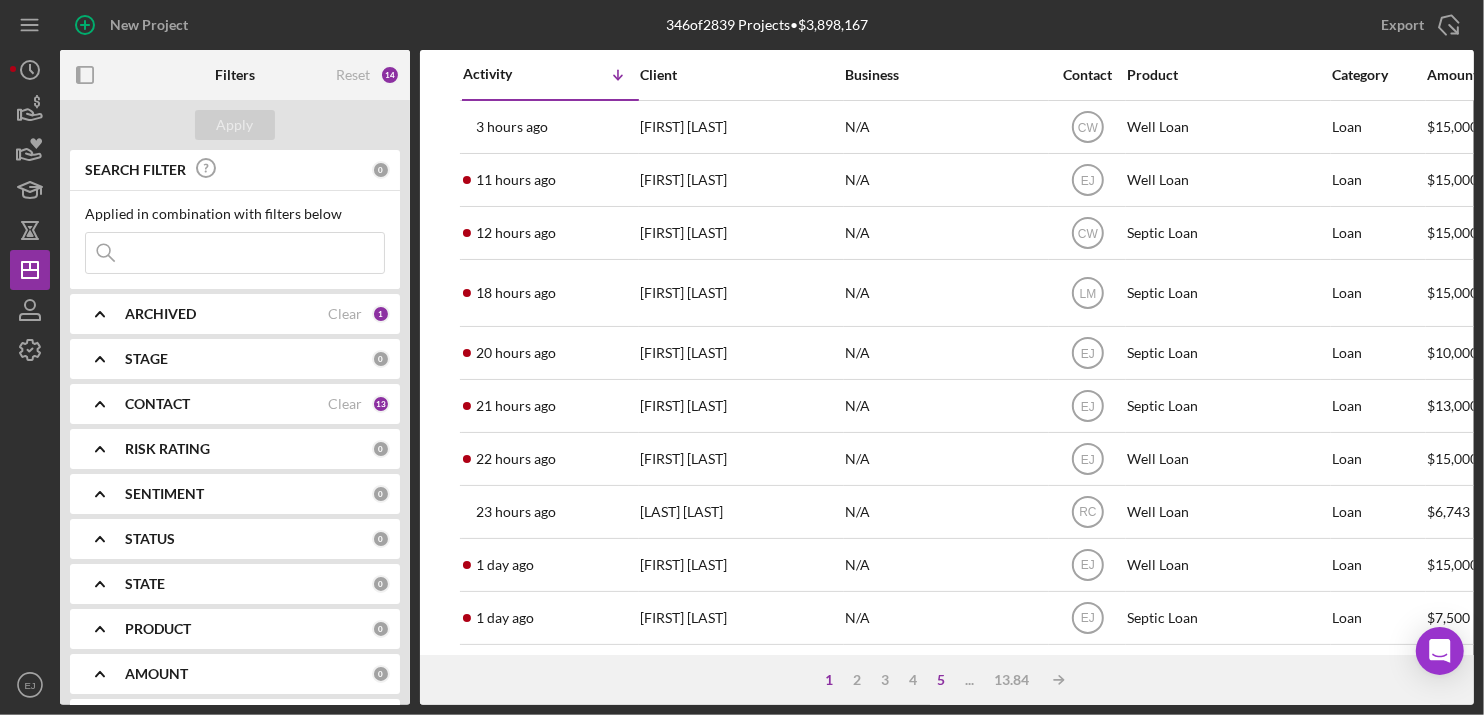 click on "5" at bounding box center [941, 680] 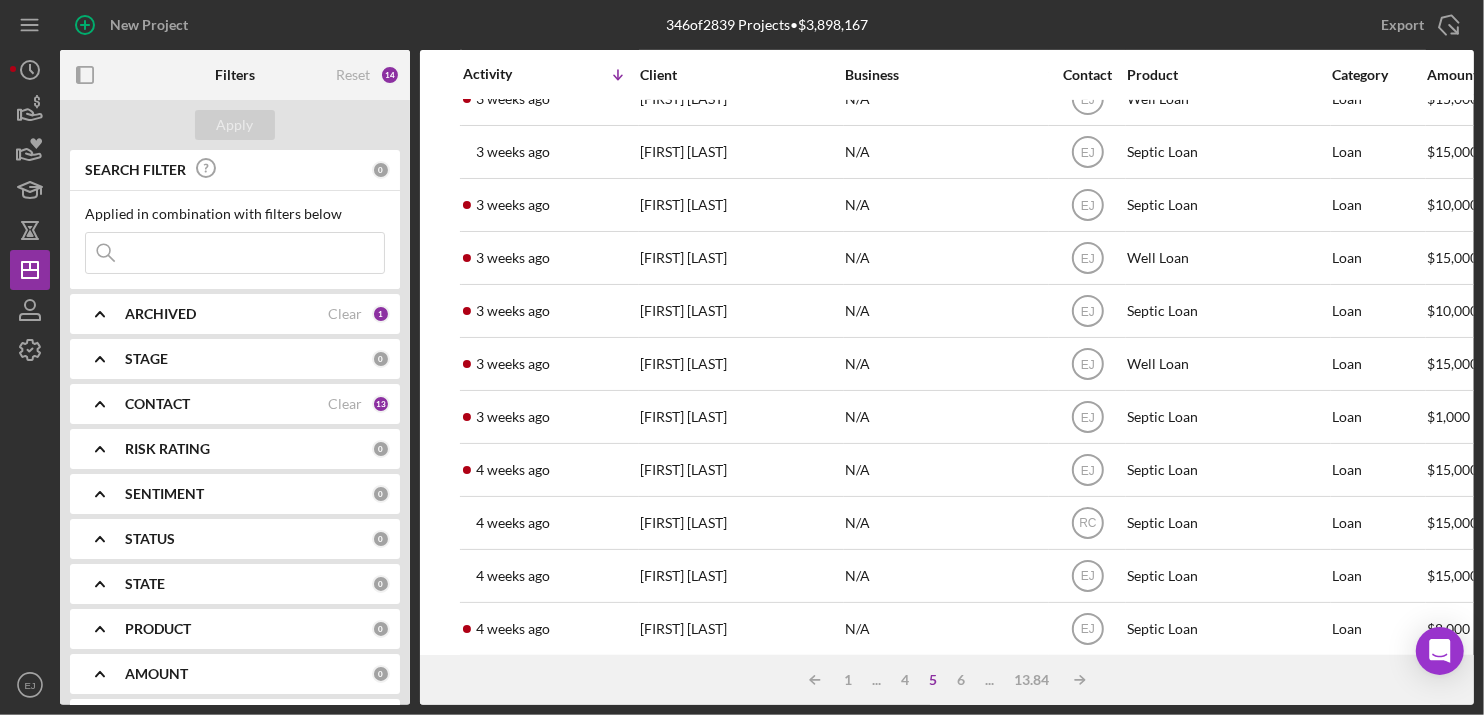 scroll, scrollTop: 640, scrollLeft: 0, axis: vertical 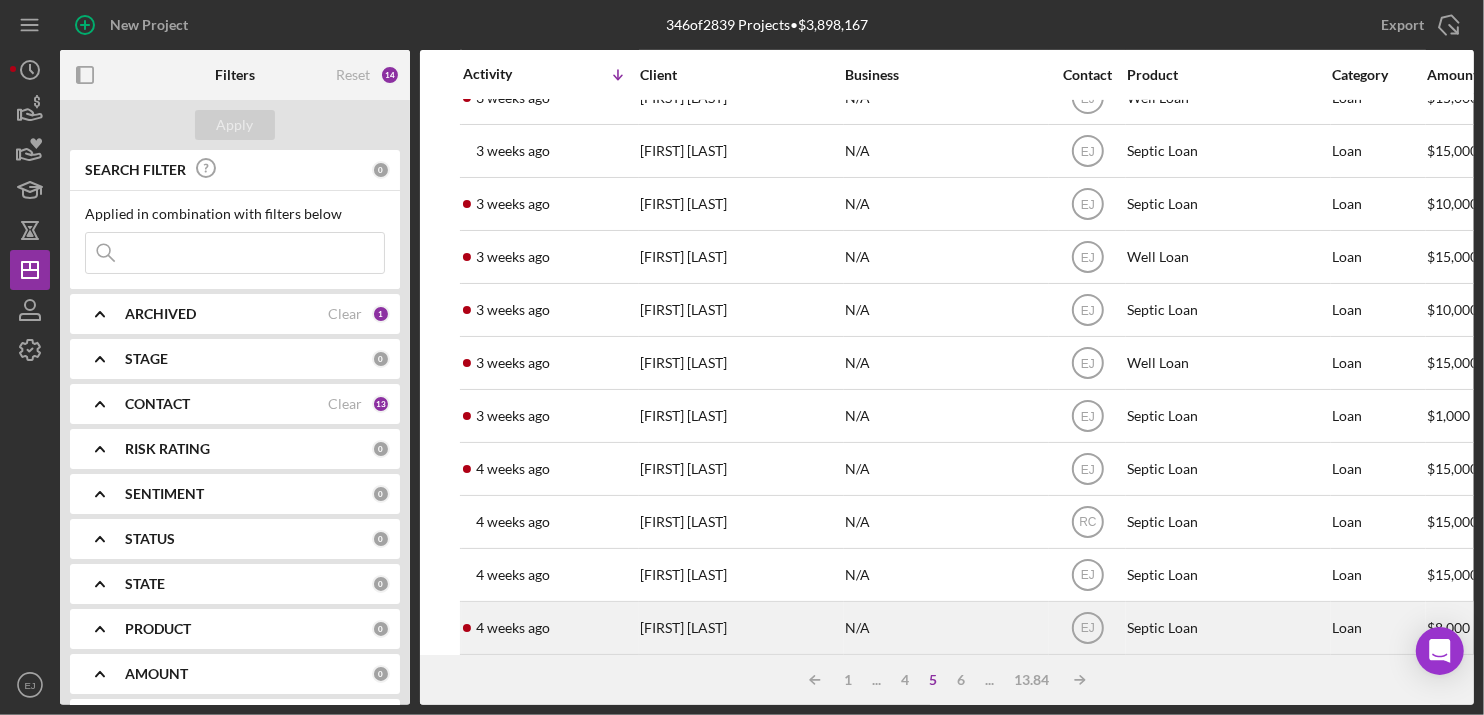 click on "[FIRST] [LAST]" at bounding box center [740, 628] 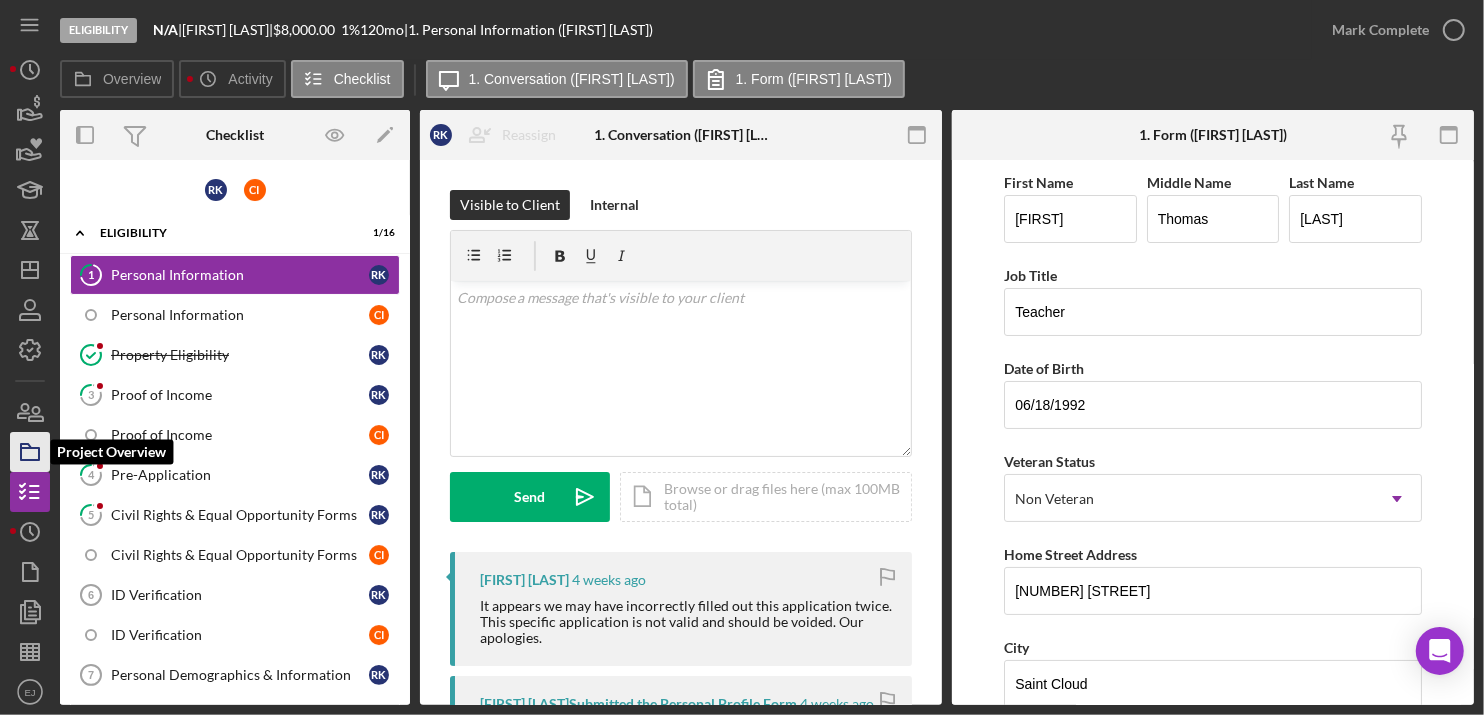 click 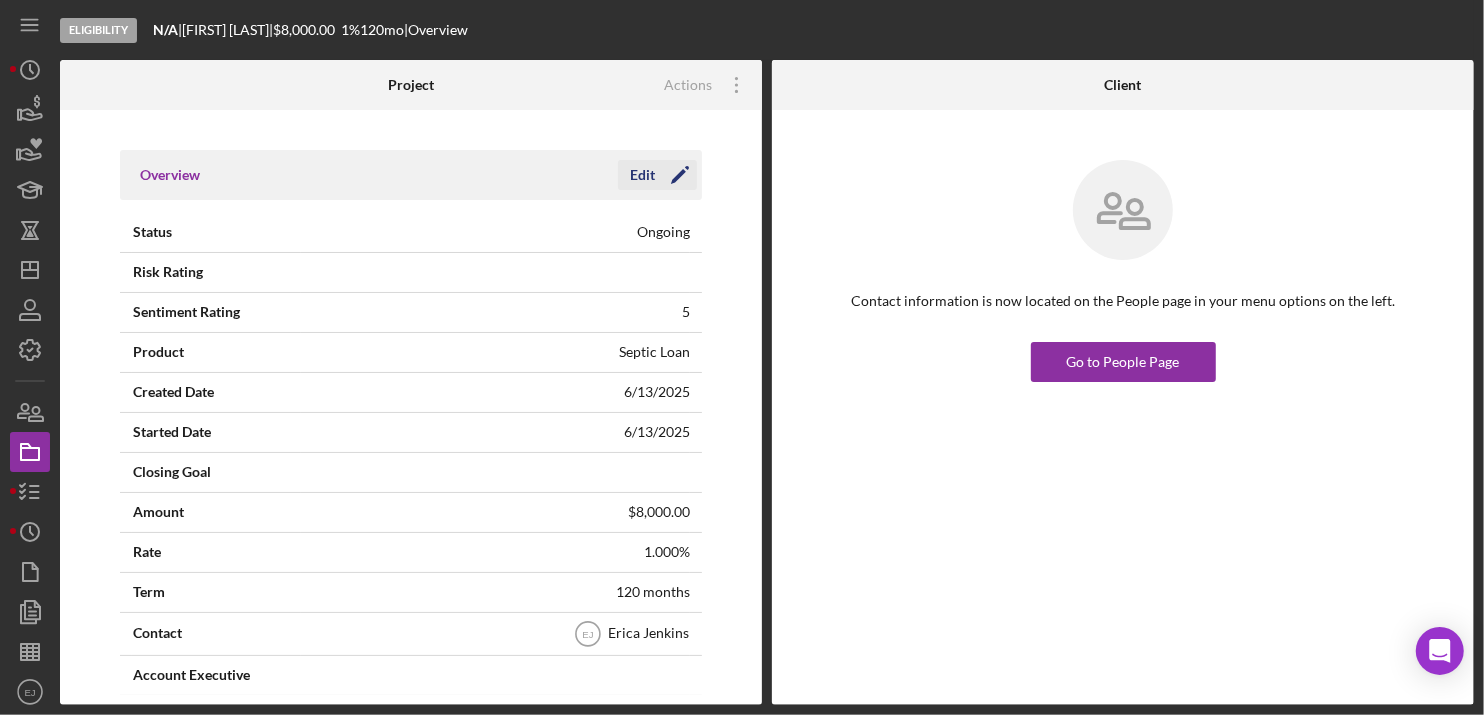 click on "Edit" at bounding box center [642, 175] 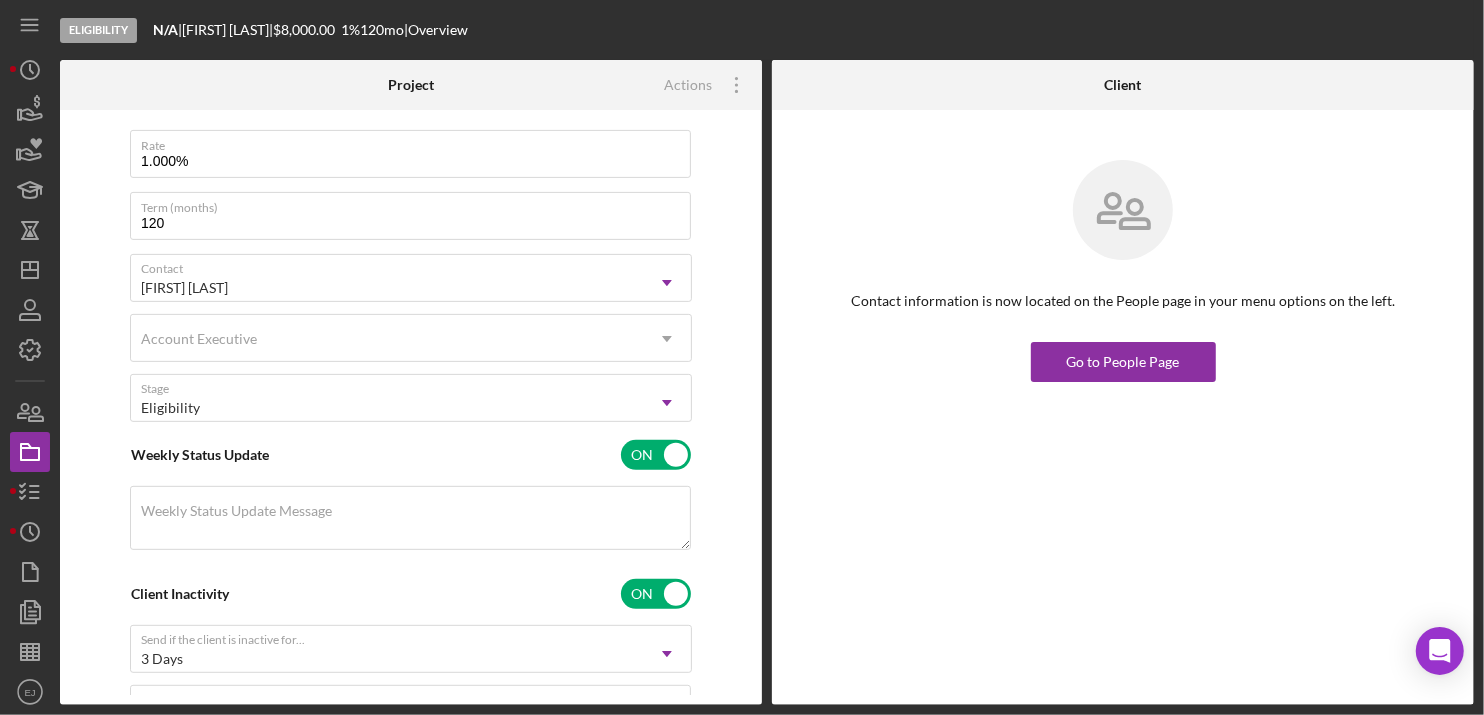 scroll, scrollTop: 572, scrollLeft: 0, axis: vertical 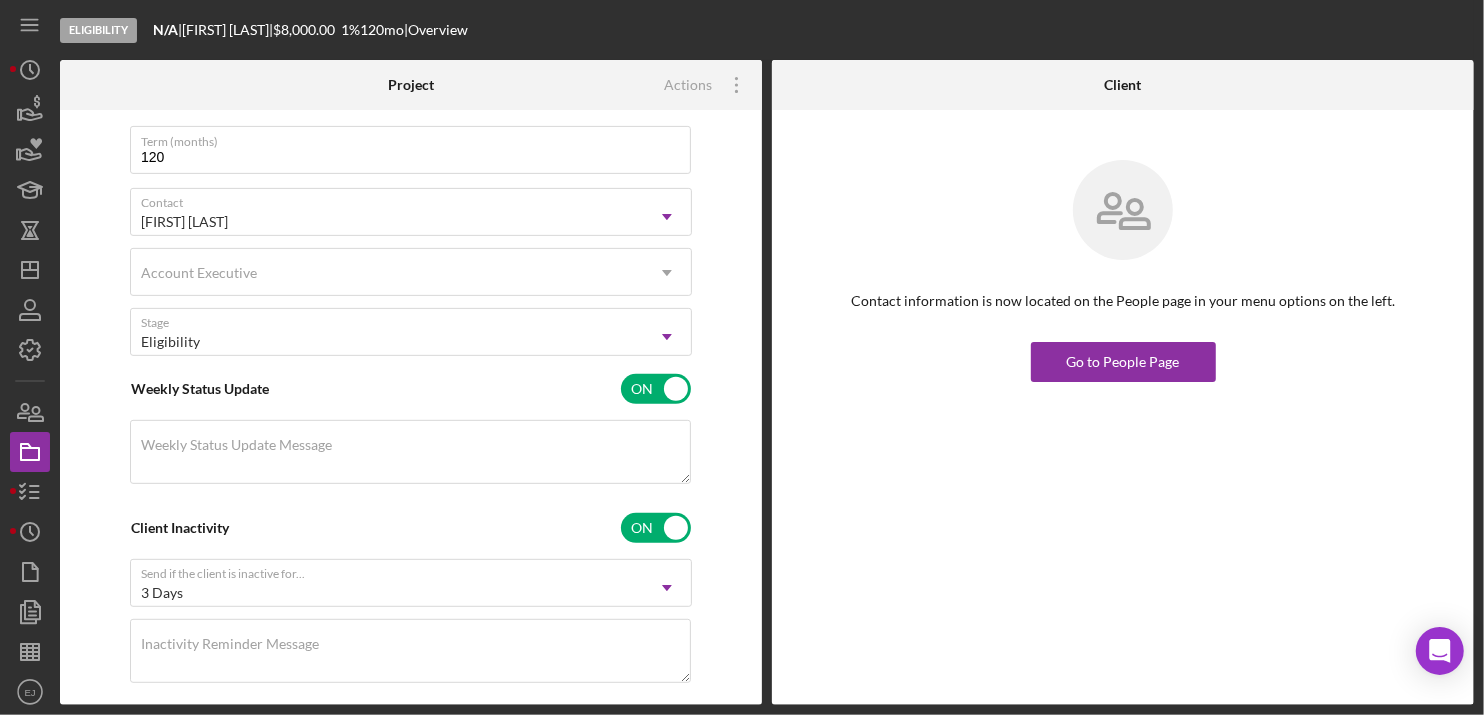 click on "Overview Cancel Save Status Ongoing Icon/Dropdown Arrow Risk Rating Sentiment Rating 5 Icon/Dropdown Arrow Product Septic Loan Created 6/13/2025 Started Date 06/13/2025 Reset Amount $8,000.00 Rate 1.000% Term (months) 120 Contact Erica Jenkins Icon/Dropdown Arrow Account Executive Icon/Dropdown Arrow Stage Eligibility Icon/Dropdown Arrow Weekly Status Update ON Weekly Status Update Message Client Inactivity ON Send if the client is inactive for... 3 Days Icon/Dropdown Arrow Inactivity Reminder Message Key Ratios Edit Icon/Edit DSCR Collateral Coverage DTI LTV Global DSCR Global Collateral Coverage Global DTI NOI Recommendation Edit Icon/Edit Payment Type Rate Term Amount Down Payment Closing Fee Include closing fee in amount financed? No Origination Fee Include origination fee in amount financed? No Amount Financed Closing Date First Payment Date Maturity Date Resolution Edit Icon/Edit Resolved On Resolution" at bounding box center [411, 407] 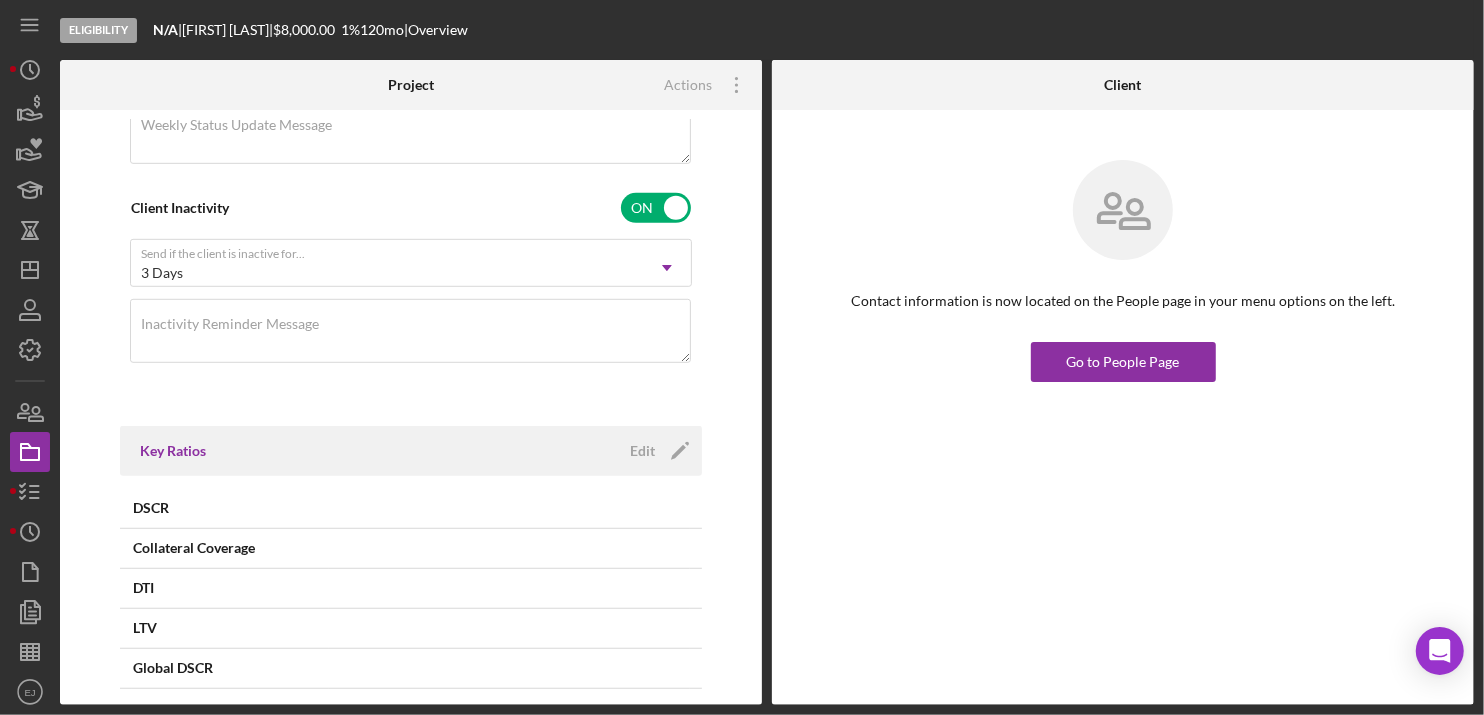 scroll, scrollTop: 960, scrollLeft: 0, axis: vertical 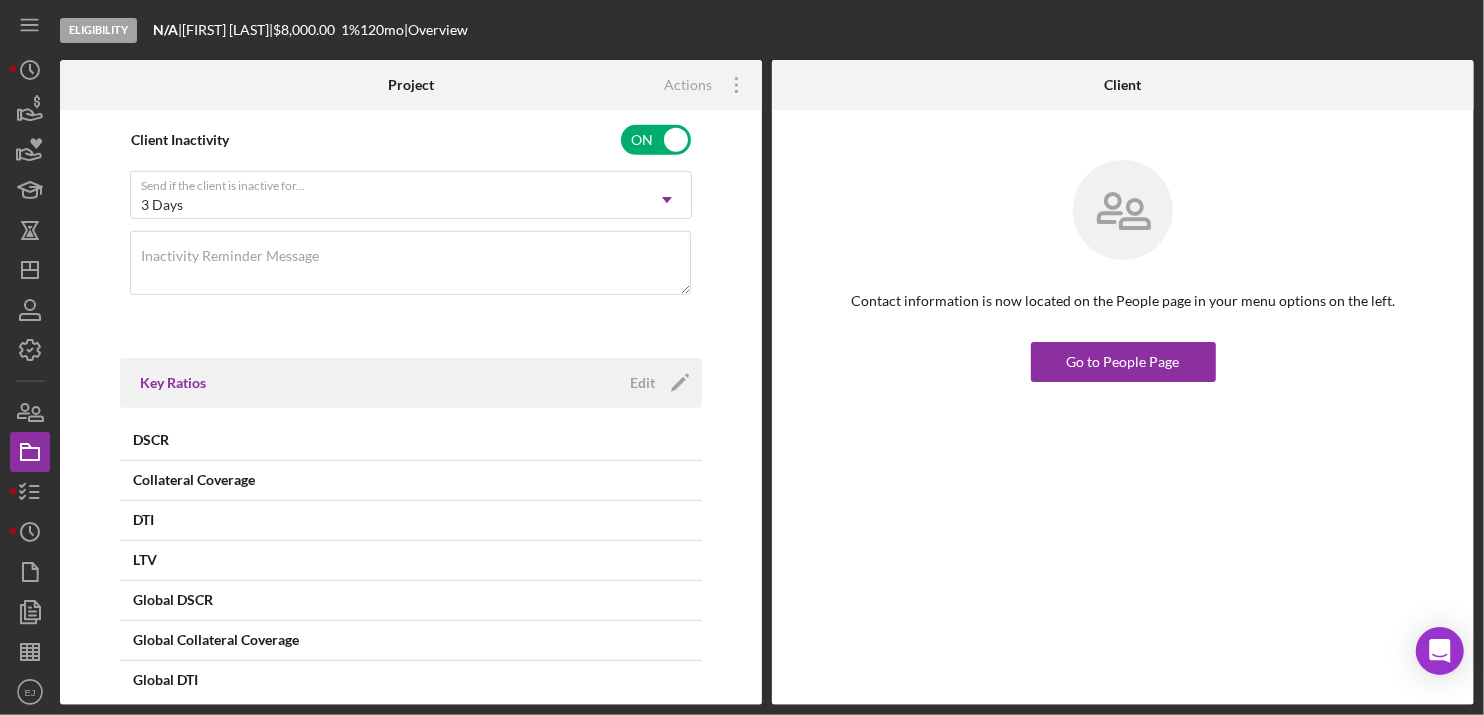 click on "Overview Cancel Save Status Ongoing Icon/Dropdown Arrow Risk Rating Sentiment Rating 5 Icon/Dropdown Arrow Product Septic Loan Created 6/13/2025 Started Date 06/13/2025 Reset Amount $8,000.00 Rate 1.000% Term (months) 120 Contact Erica Jenkins Icon/Dropdown Arrow Account Executive Icon/Dropdown Arrow Stage Eligibility Icon/Dropdown Arrow Weekly Status Update ON Weekly Status Update Message Client Inactivity ON Send if the client is inactive for... 3 Days Icon/Dropdown Arrow Inactivity Reminder Message Key Ratios Edit Icon/Edit DSCR Collateral Coverage DTI LTV Global DSCR Global Collateral Coverage Global DTI NOI Recommendation Edit Icon/Edit Payment Type Rate Term Amount Down Payment Closing Fee Include closing fee in amount financed? No Origination Fee Include origination fee in amount financed? No Amount Financed Closing Date First Payment Date Maturity Date Resolution Edit Icon/Edit Resolved On Resolution" at bounding box center (411, 407) 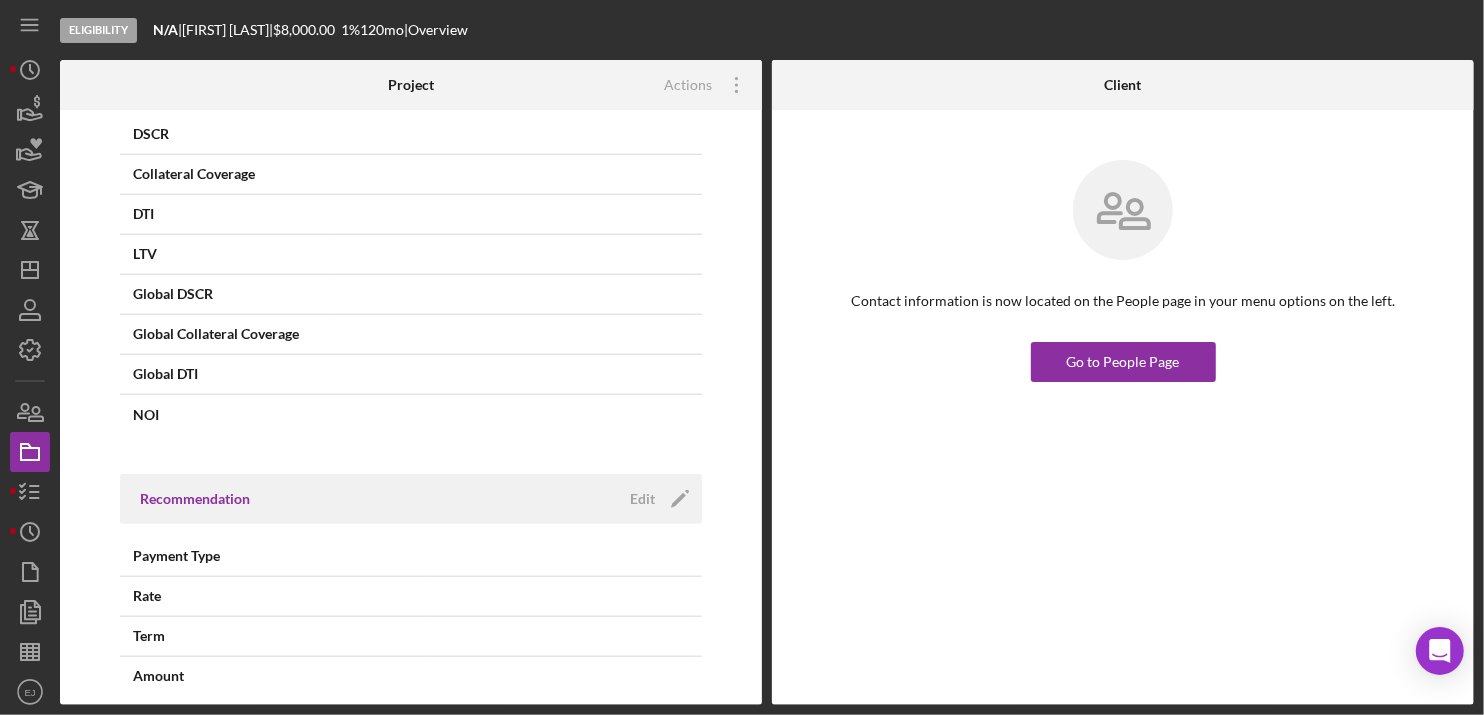 click on "Overview Cancel Save Status Ongoing Icon/Dropdown Arrow Risk Rating Sentiment Rating 5 Icon/Dropdown Arrow Product Septic Loan Created 6/13/2025 Started Date 06/13/2025 Reset Amount $8,000.00 Rate 1.000% Term (months) 120 Contact Erica Jenkins Icon/Dropdown Arrow Account Executive Icon/Dropdown Arrow Stage Eligibility Icon/Dropdown Arrow Weekly Status Update ON Weekly Status Update Message Client Inactivity ON Send if the client is inactive for... 3 Days Icon/Dropdown Arrow Inactivity Reminder Message Key Ratios Edit Icon/Edit DSCR Collateral Coverage DTI LTV Global DSCR Global Collateral Coverage Global DTI NOI Recommendation Edit Icon/Edit Payment Type Rate Term Amount Down Payment Closing Fee Include closing fee in amount financed? No Origination Fee Include origination fee in amount financed? No Amount Financed Closing Date First Payment Date Maturity Date Resolution Edit Icon/Edit Resolved On Resolution" at bounding box center [411, 407] 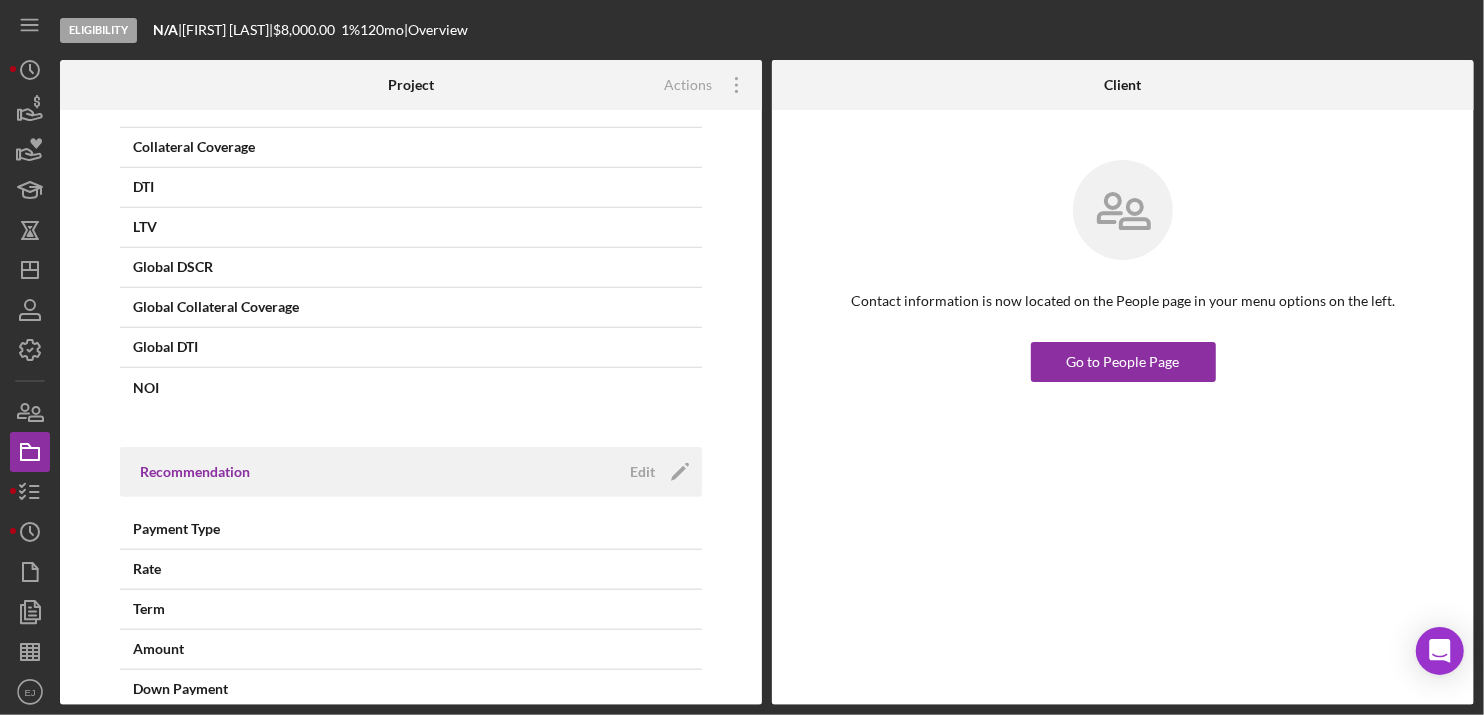 click on "Recommendation Edit Icon/Edit" at bounding box center [411, 472] 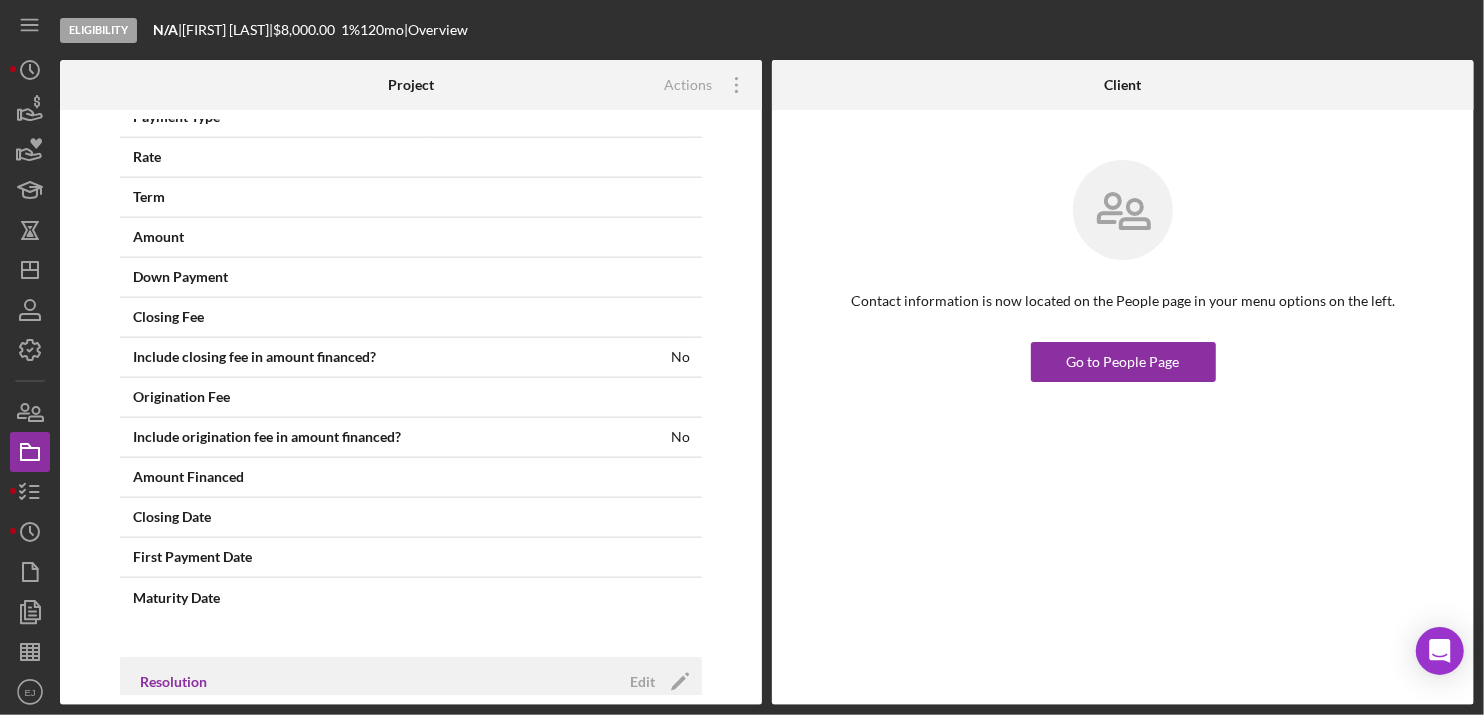 scroll, scrollTop: 1836, scrollLeft: 0, axis: vertical 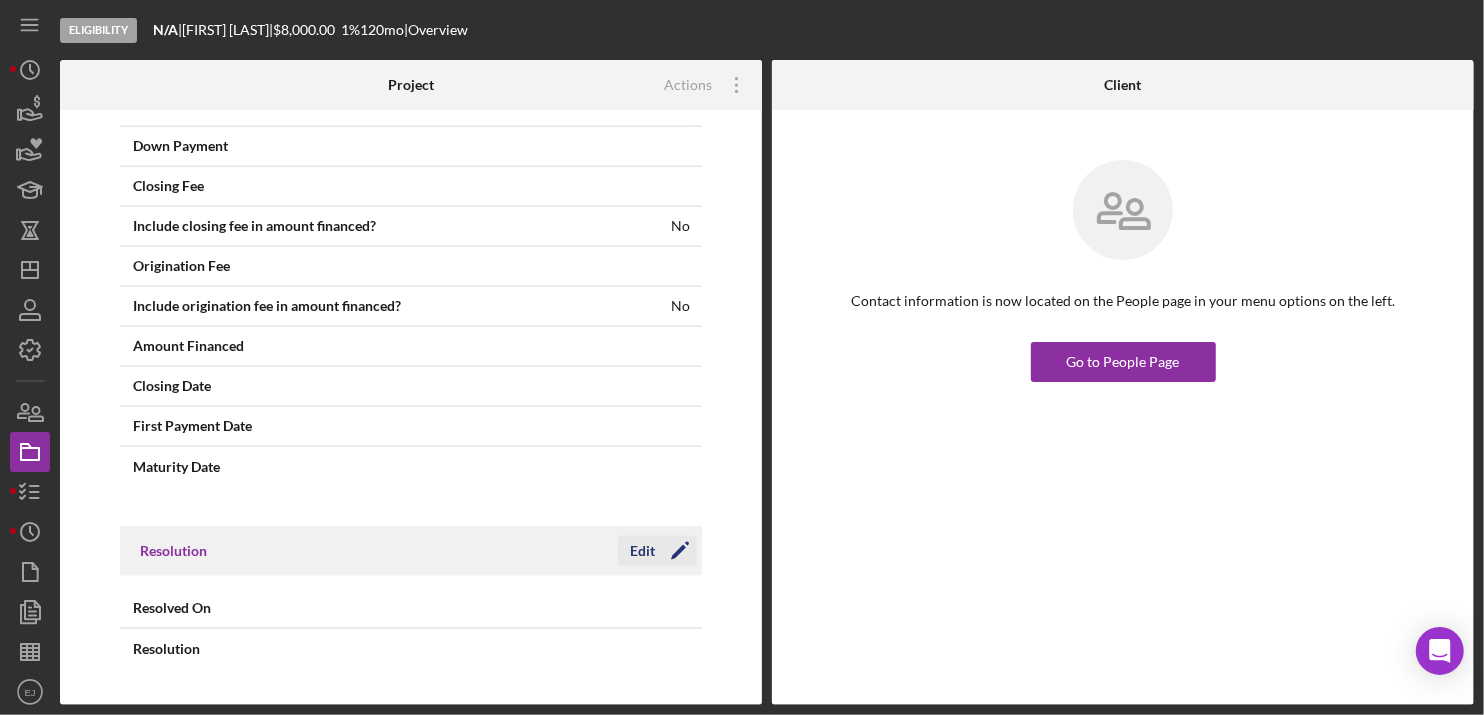 click on "Edit" at bounding box center (642, 551) 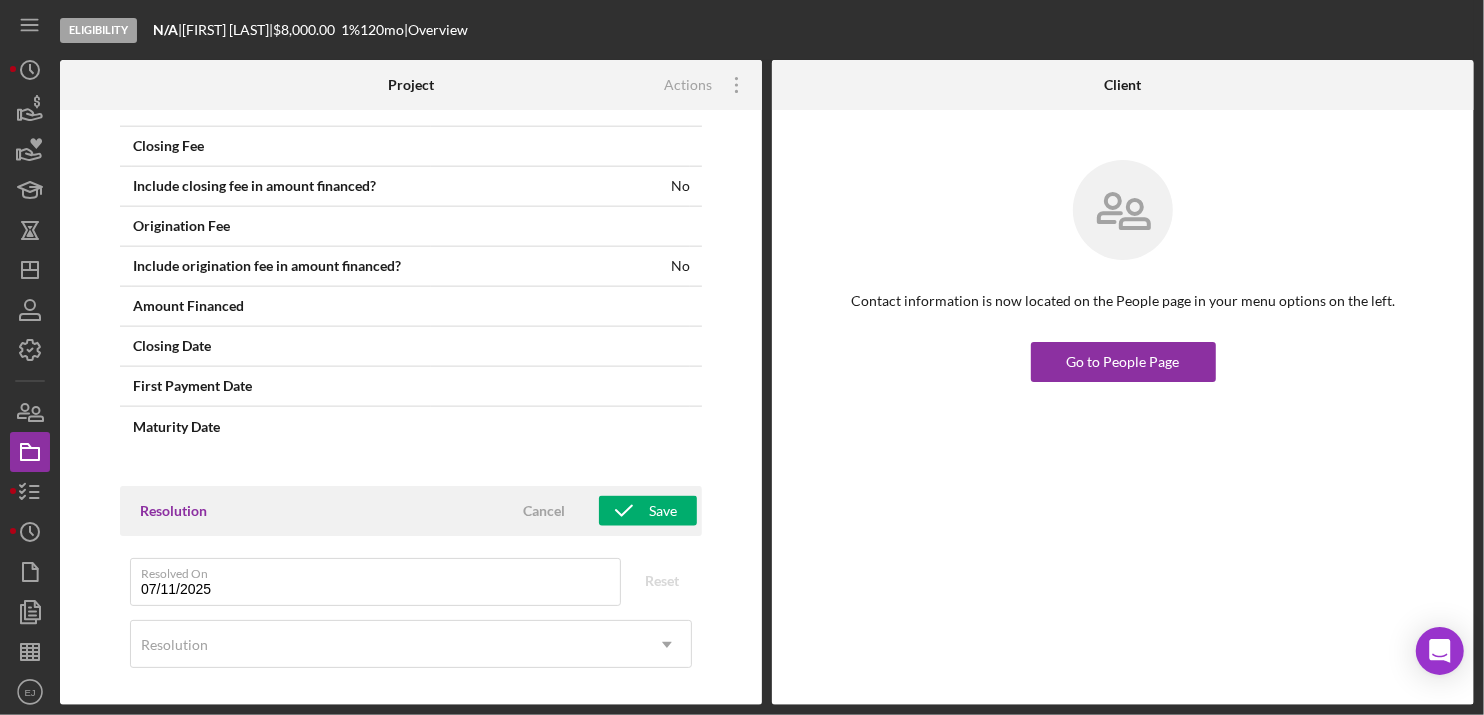 scroll, scrollTop: 1888, scrollLeft: 0, axis: vertical 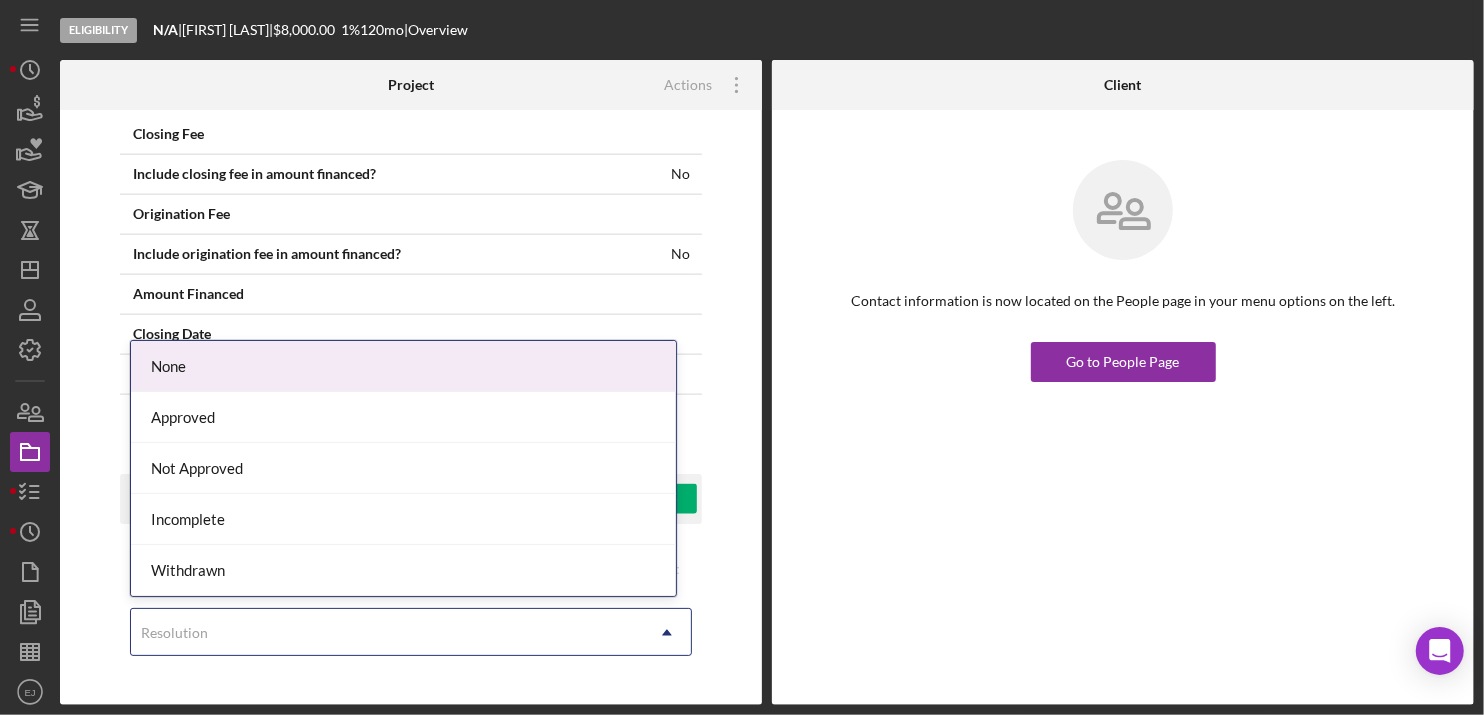 click on "Icon/Dropdown Arrow" 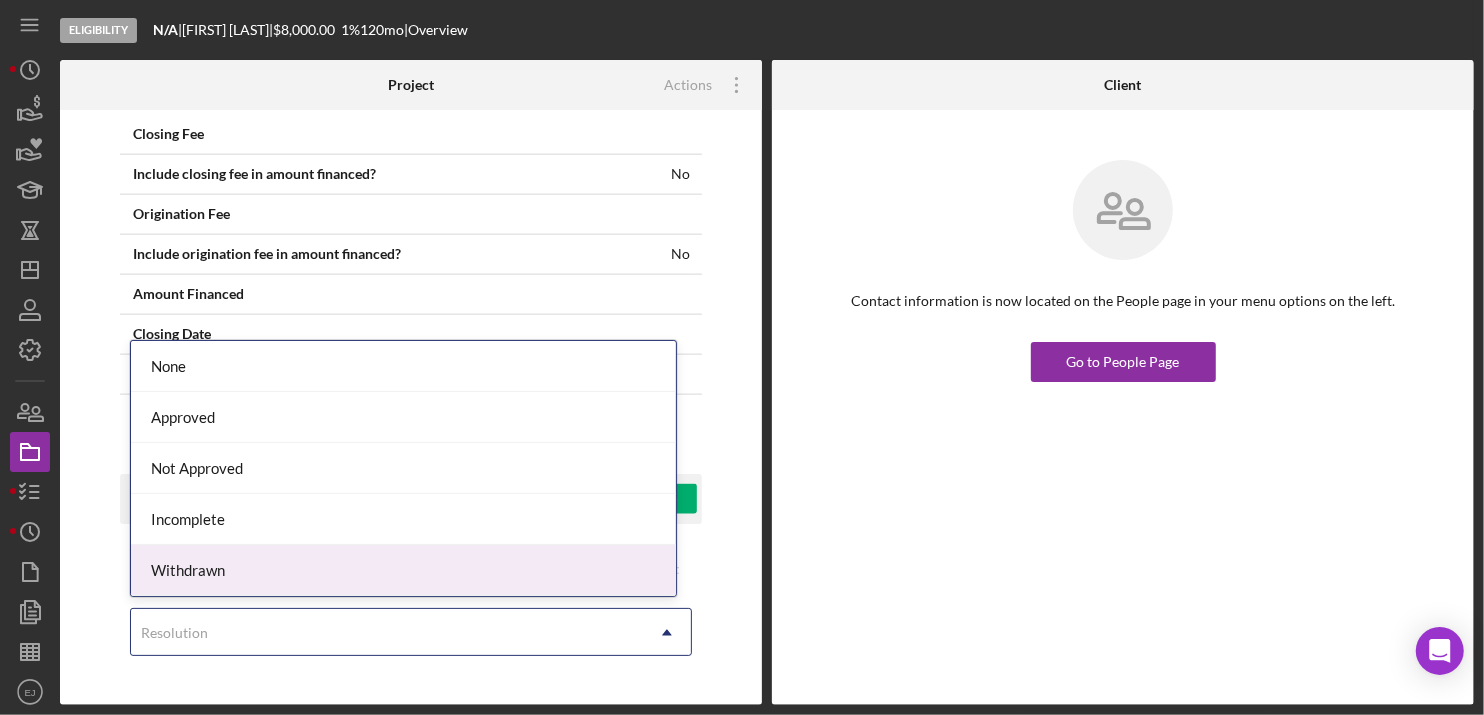 click on "Withdrawn" at bounding box center [403, 570] 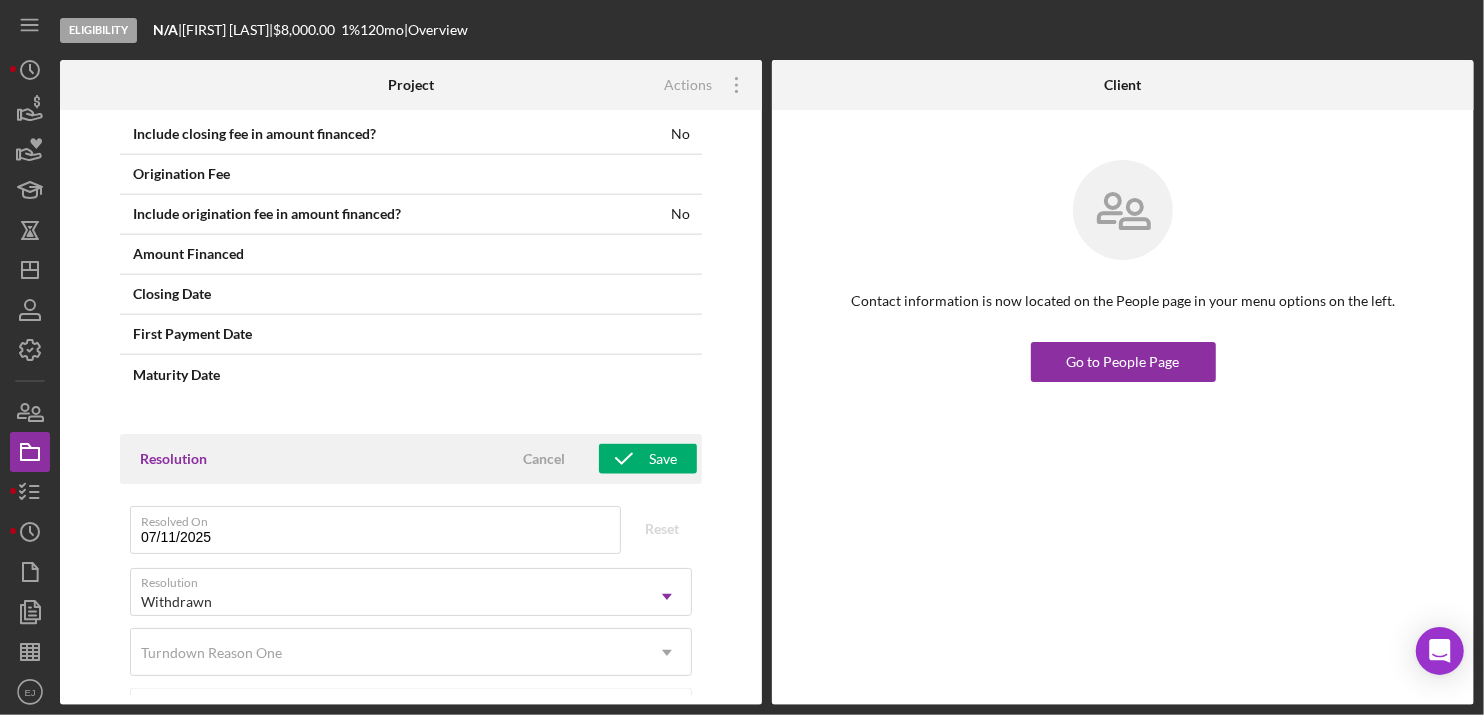 scroll, scrollTop: 2007, scrollLeft: 0, axis: vertical 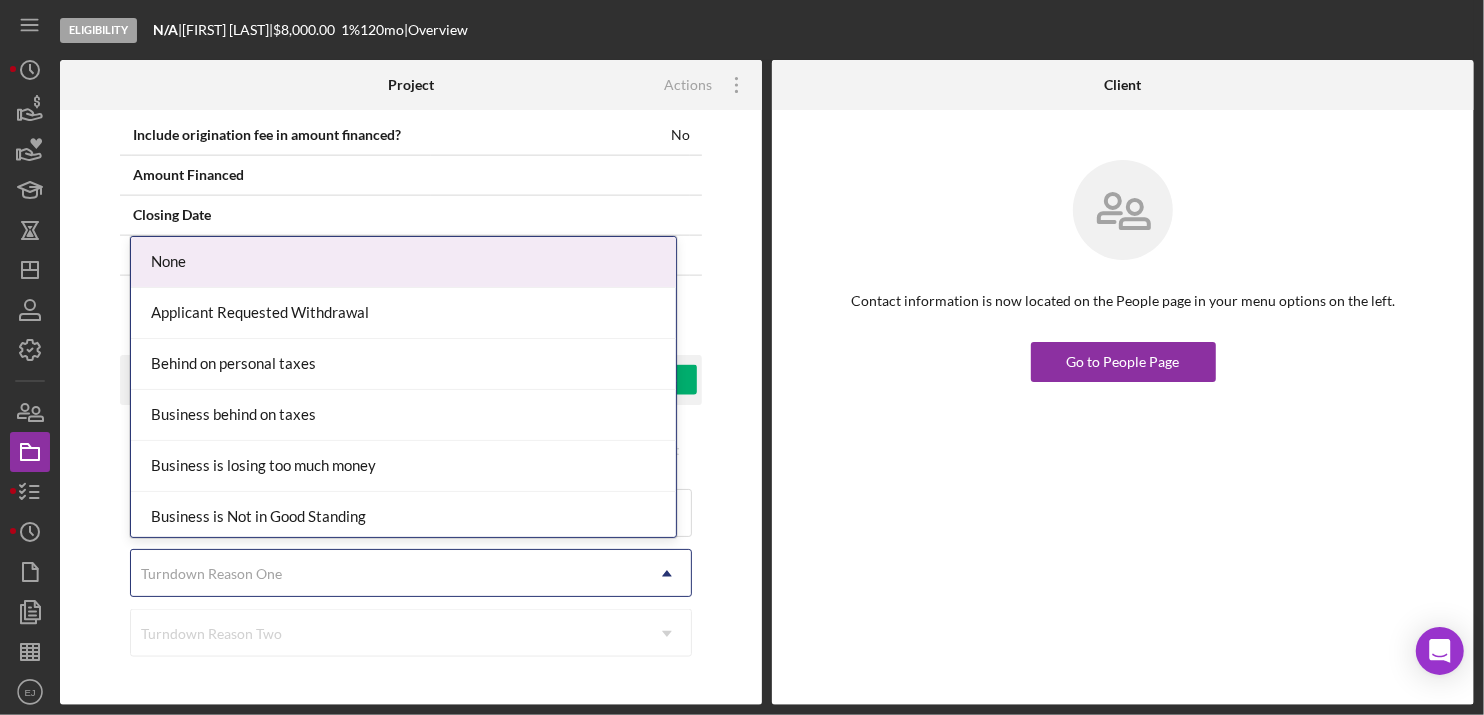 click on "Icon/Dropdown Arrow" 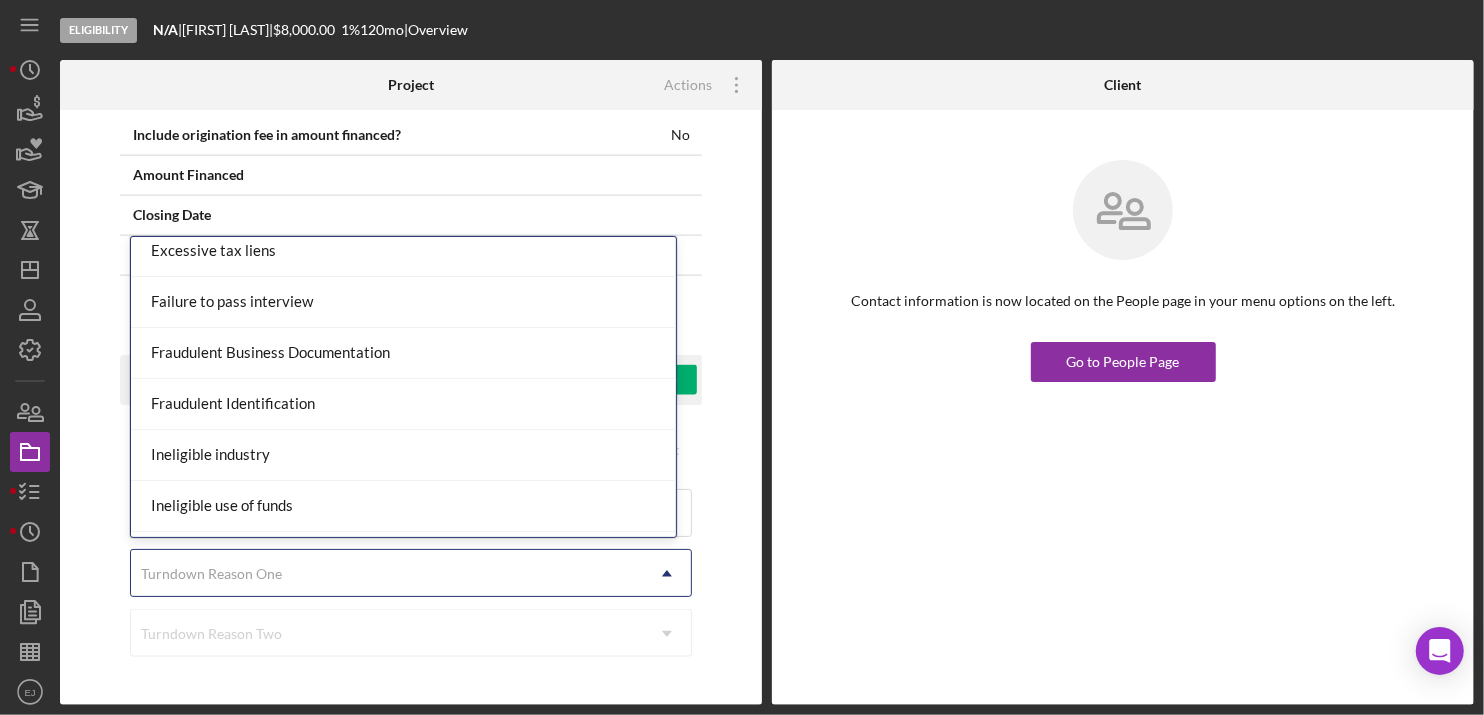 scroll, scrollTop: 692, scrollLeft: 0, axis: vertical 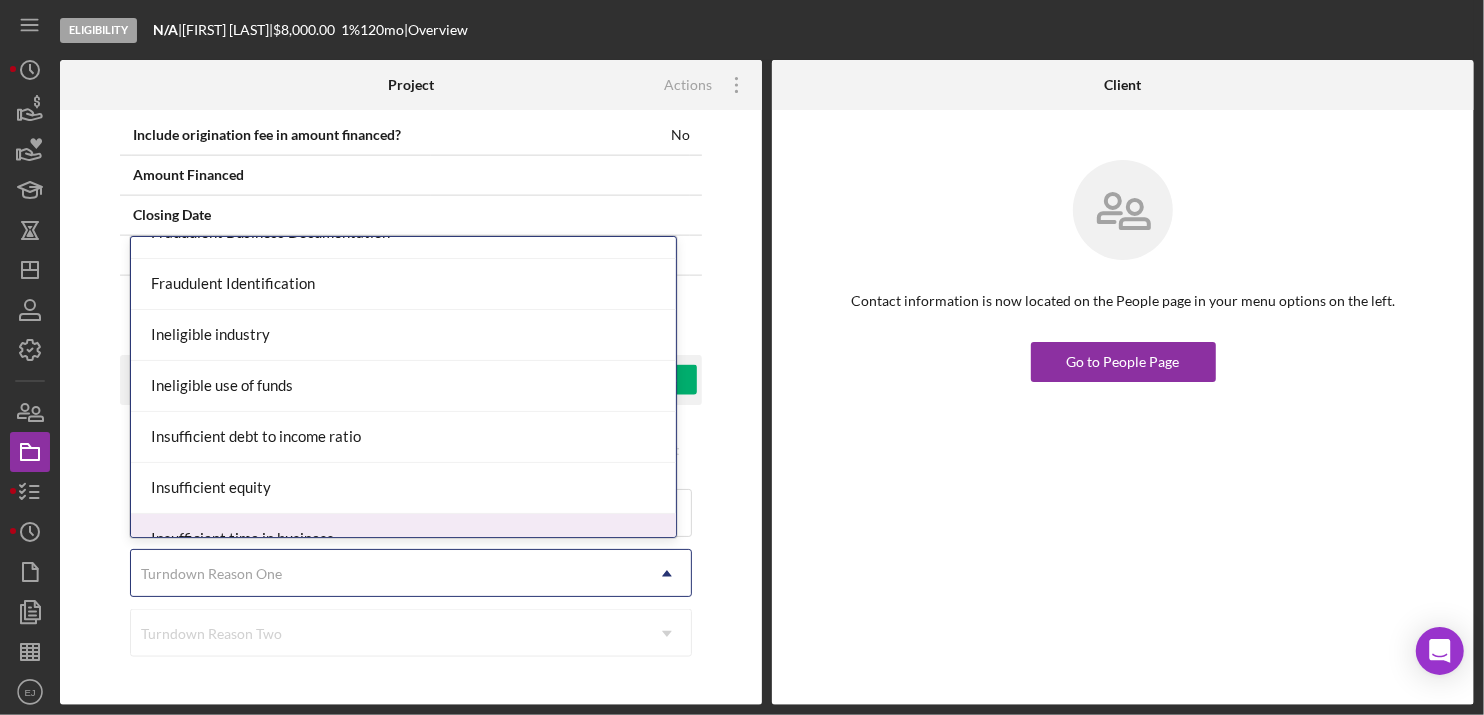 click on "Insufficient time in business" at bounding box center (403, 539) 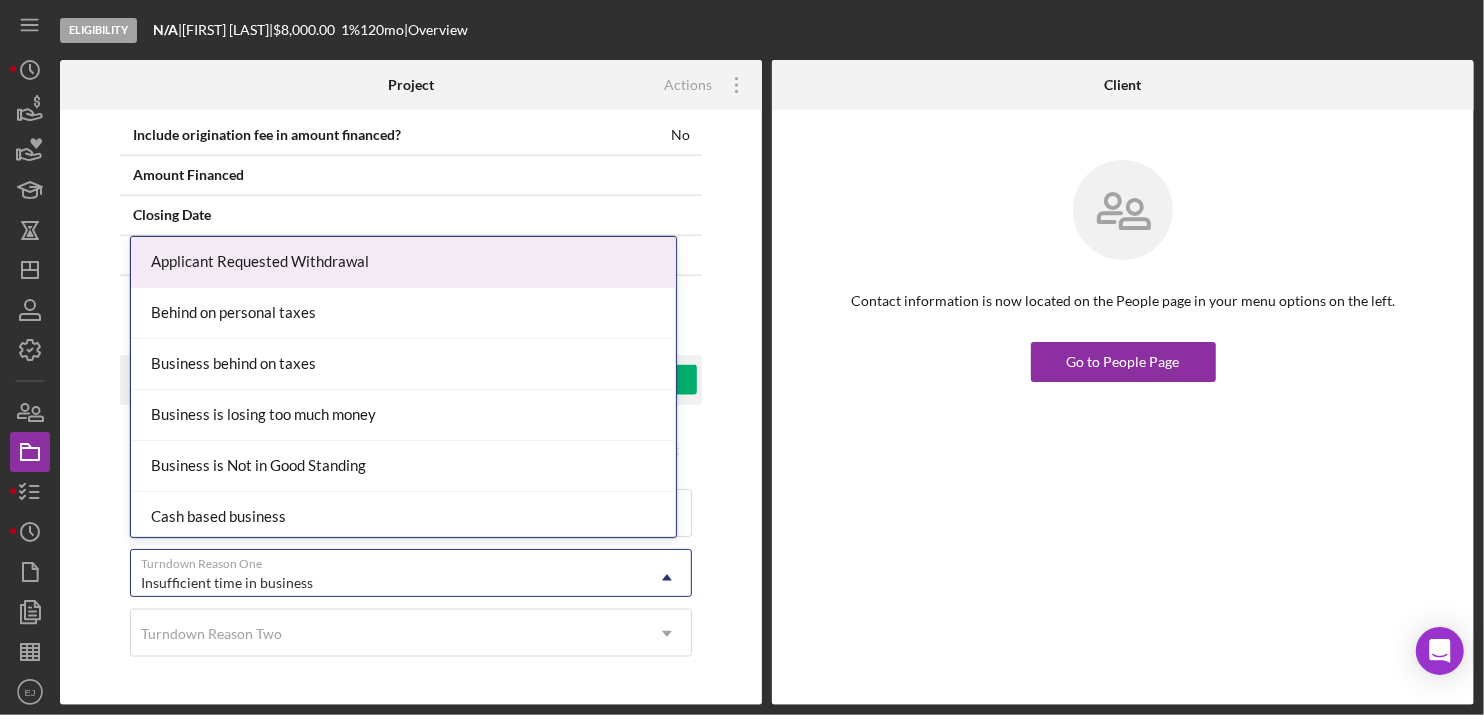 click on "Icon/Dropdown Arrow" 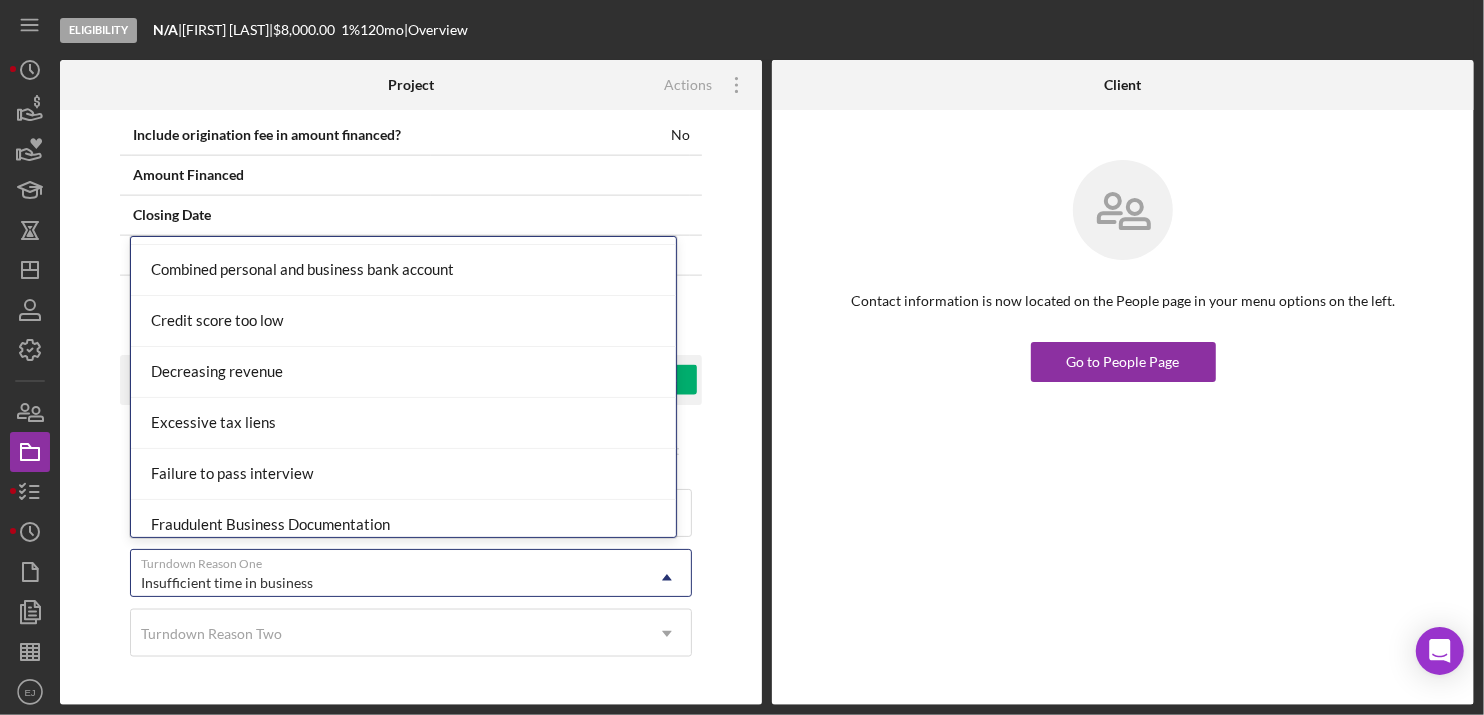 scroll, scrollTop: 0, scrollLeft: 0, axis: both 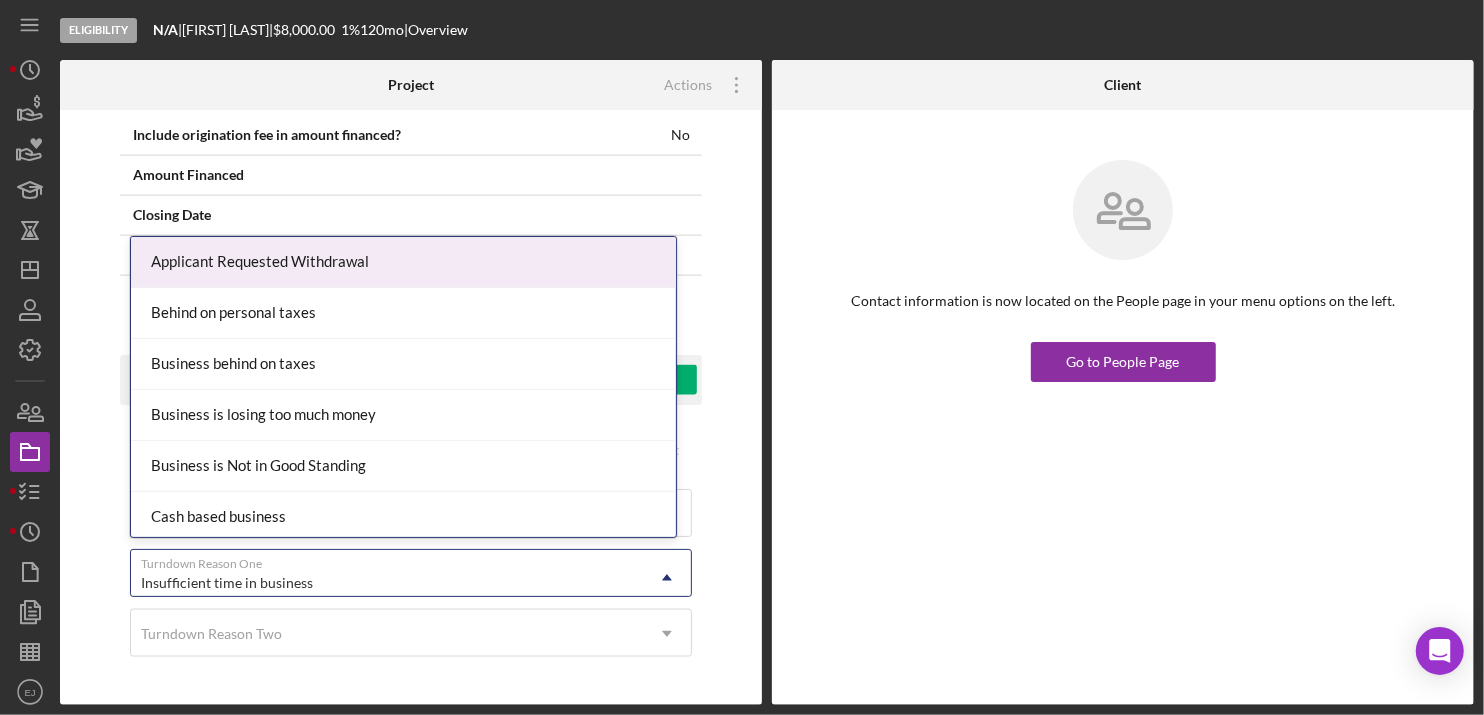 click on "Applicant Requested Withdrawal" at bounding box center [403, 262] 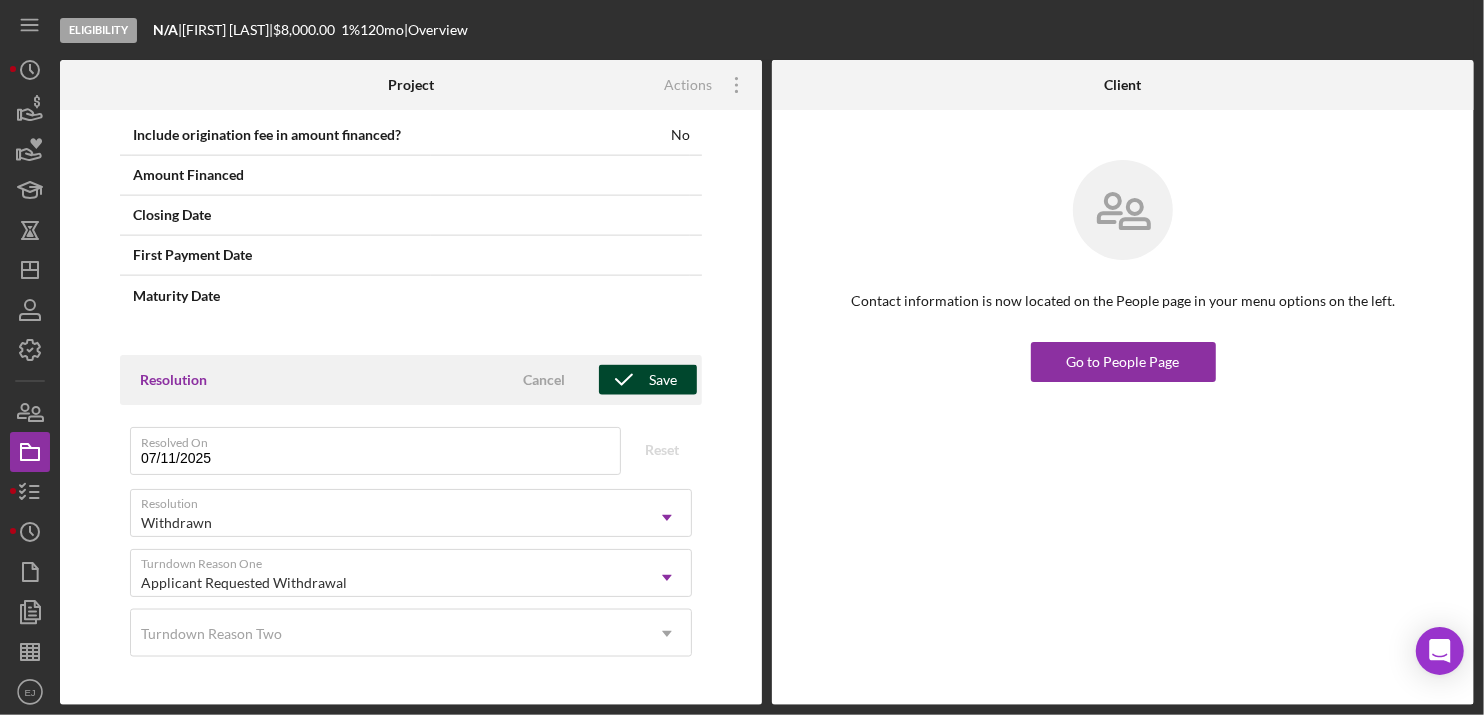 click on "Save" at bounding box center (663, 380) 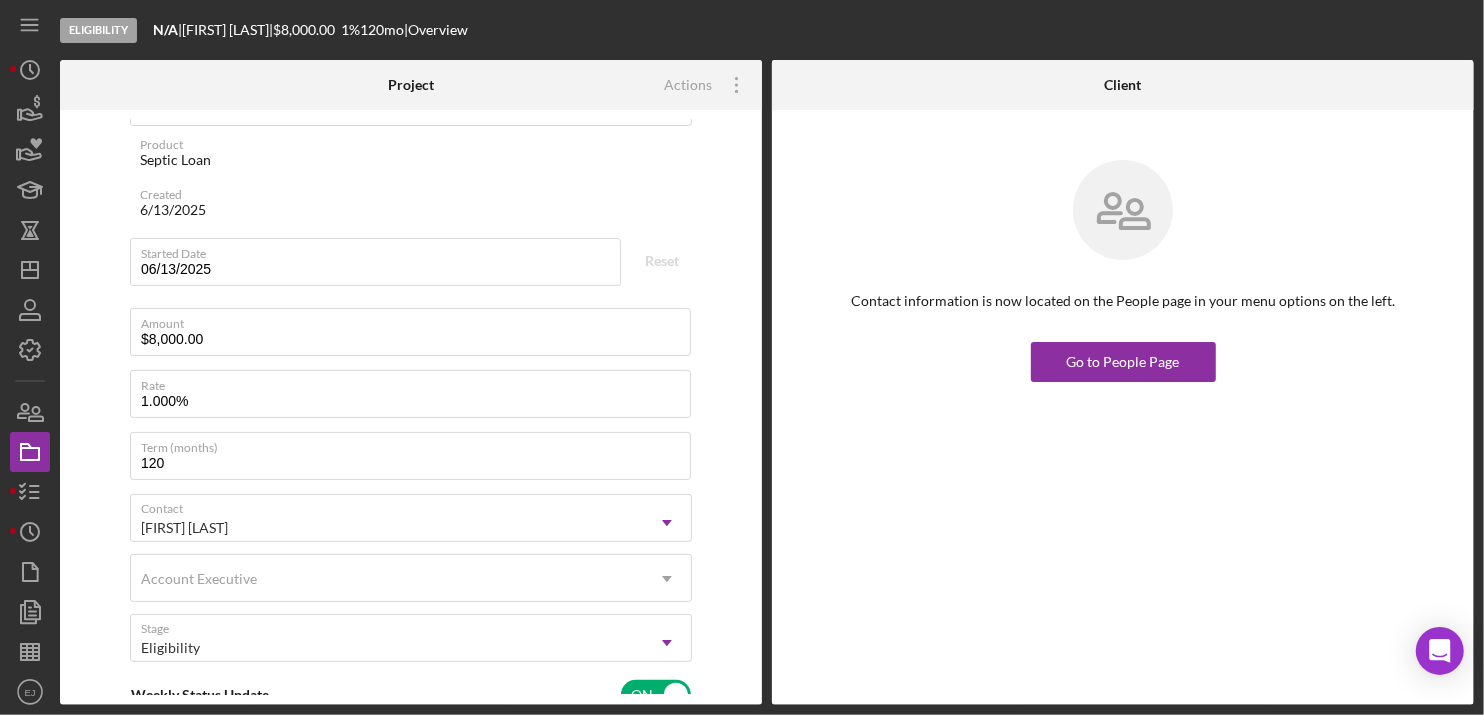 scroll, scrollTop: 306, scrollLeft: 0, axis: vertical 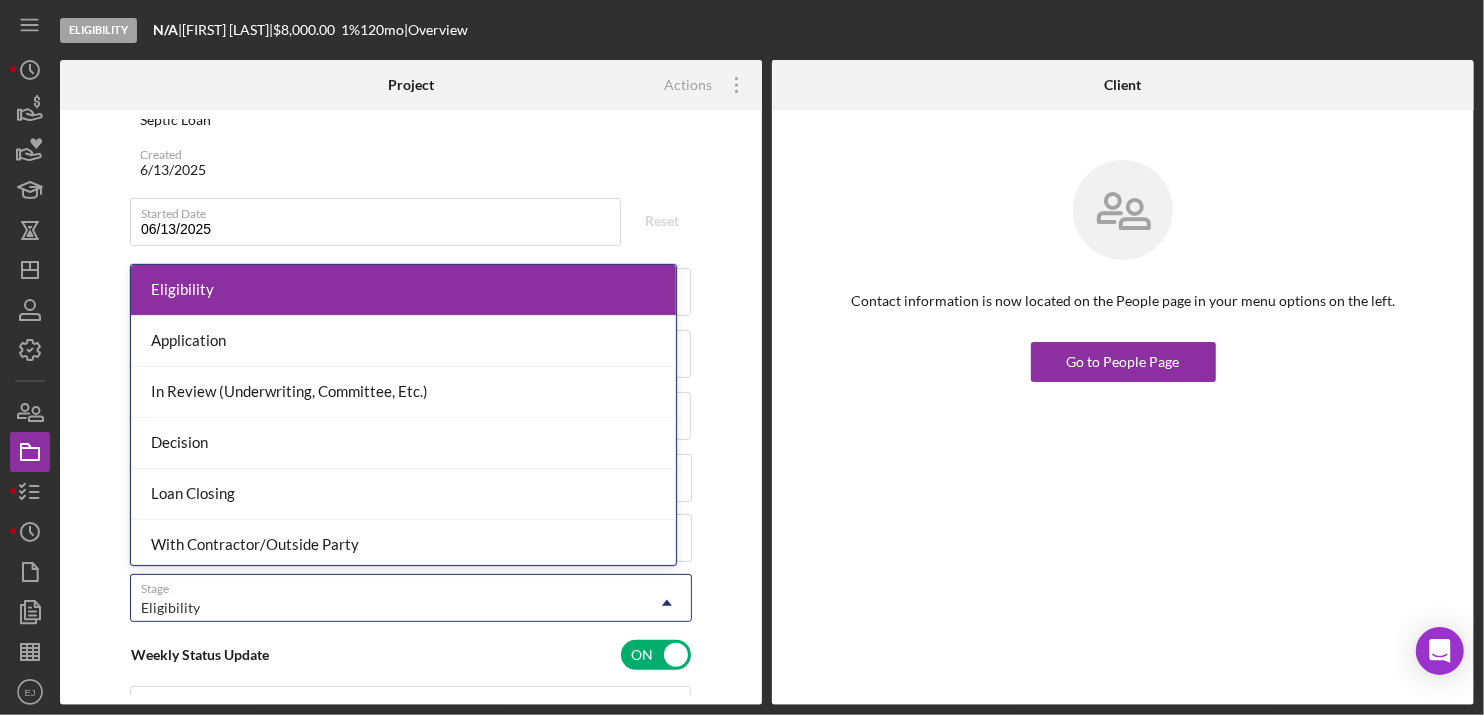 click on "Icon/Dropdown Arrow" 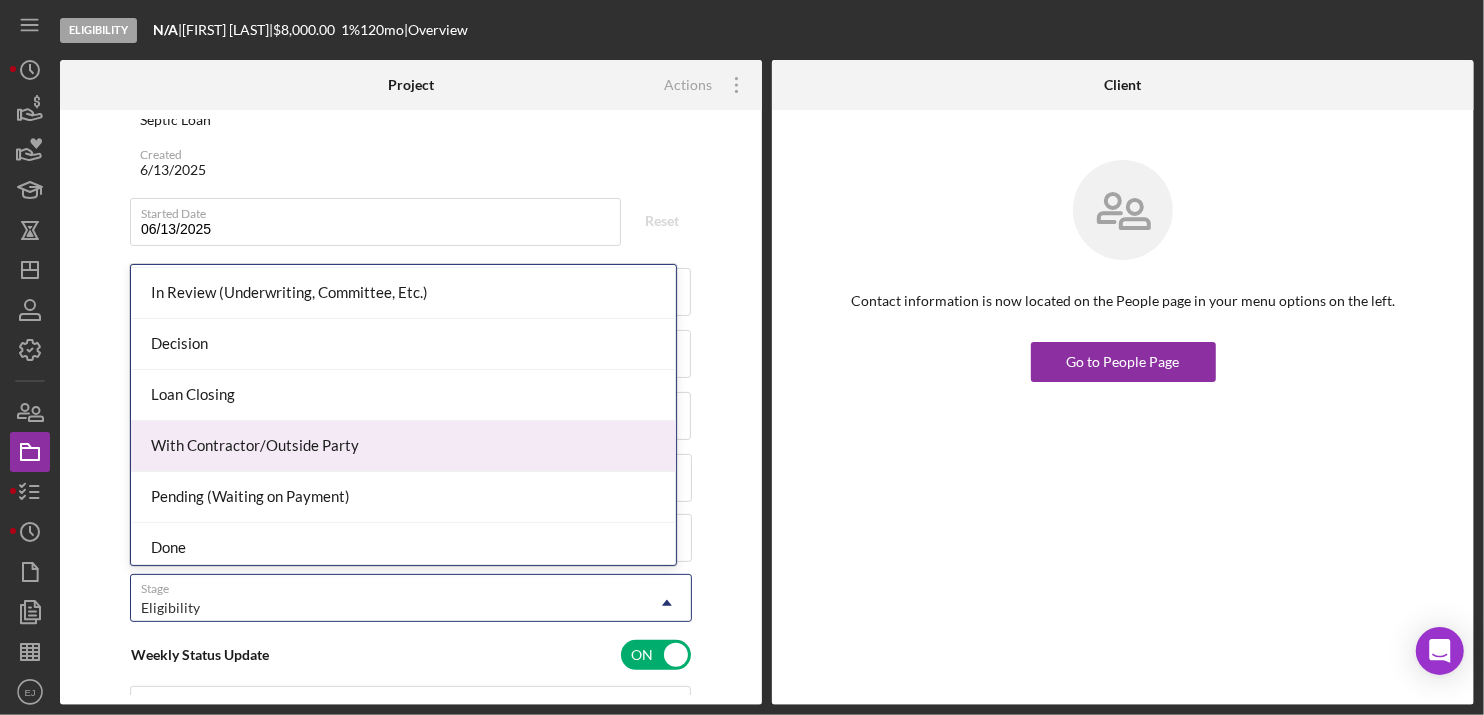 scroll, scrollTop: 156, scrollLeft: 0, axis: vertical 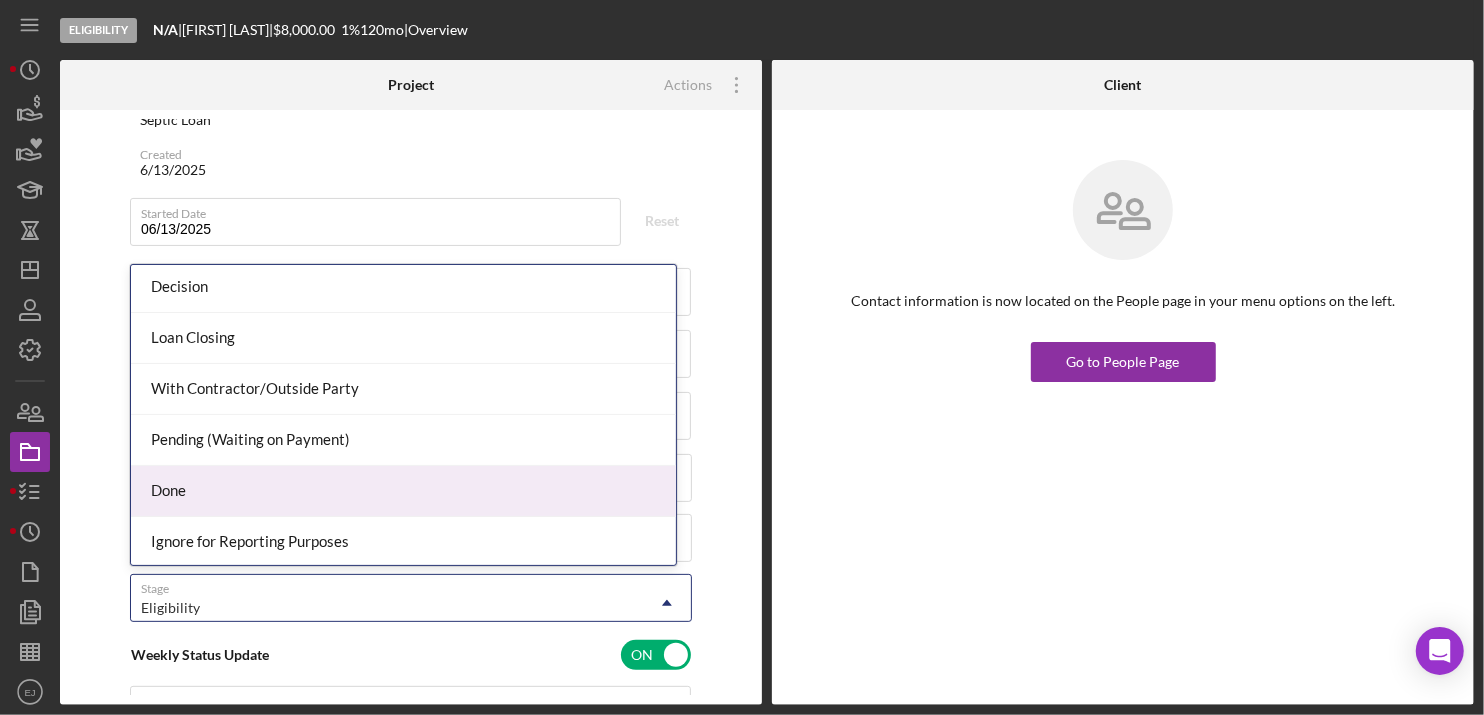 click on "Done" at bounding box center [403, 491] 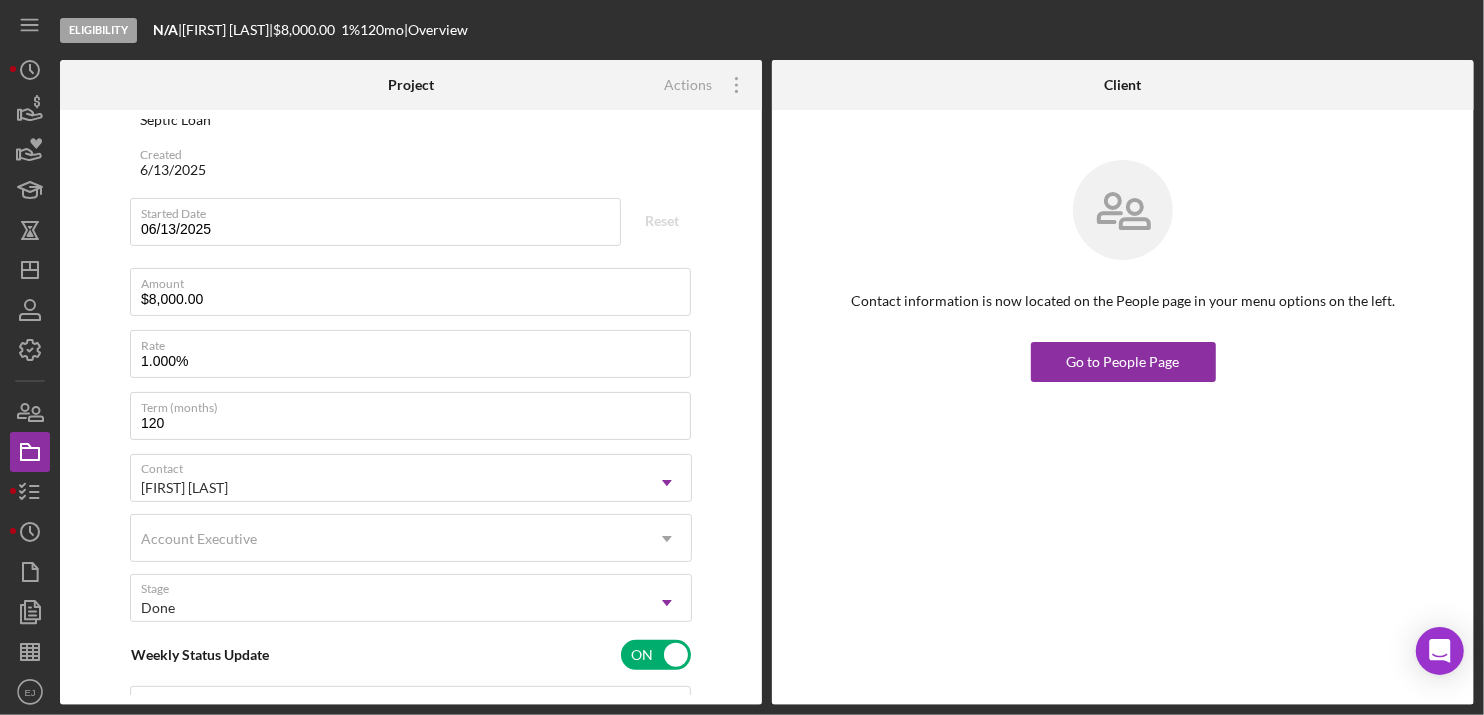 scroll, scrollTop: 0, scrollLeft: 0, axis: both 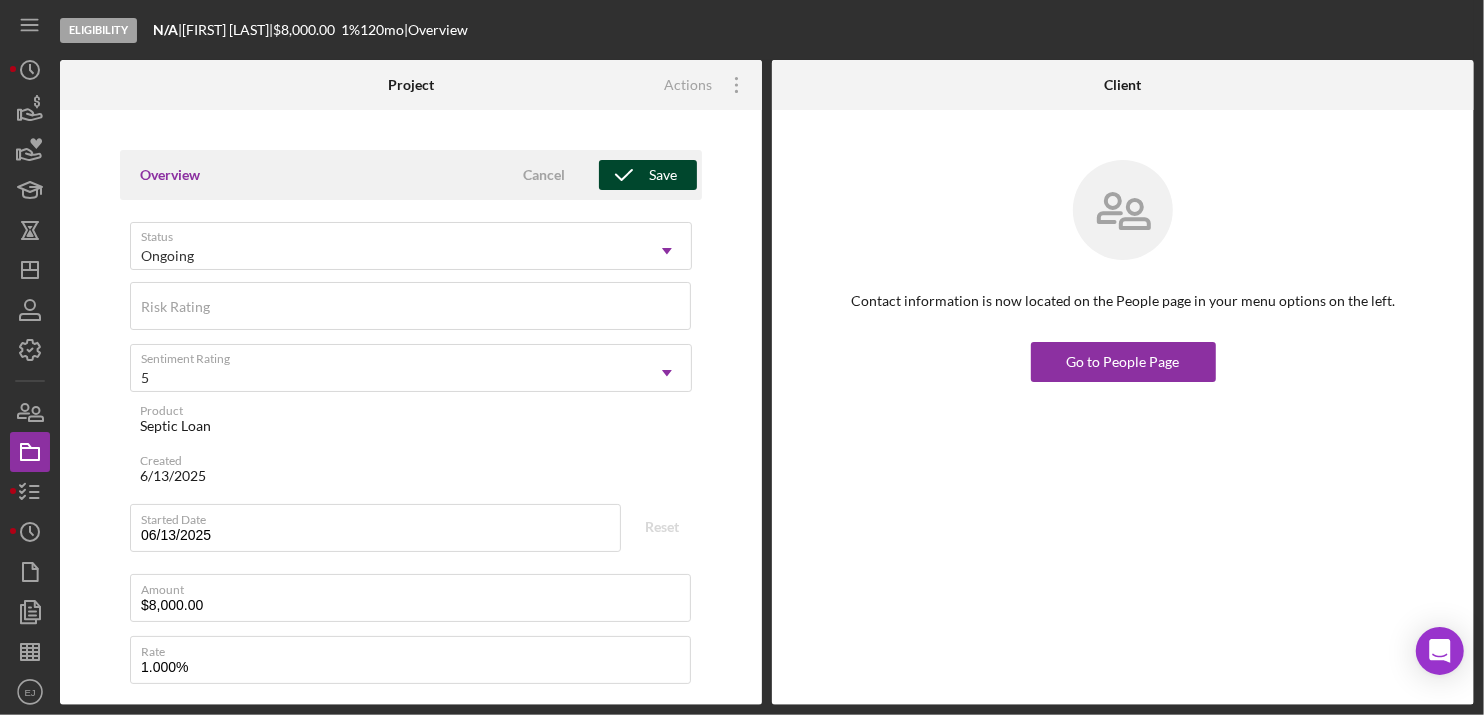click on "Save" at bounding box center (663, 175) 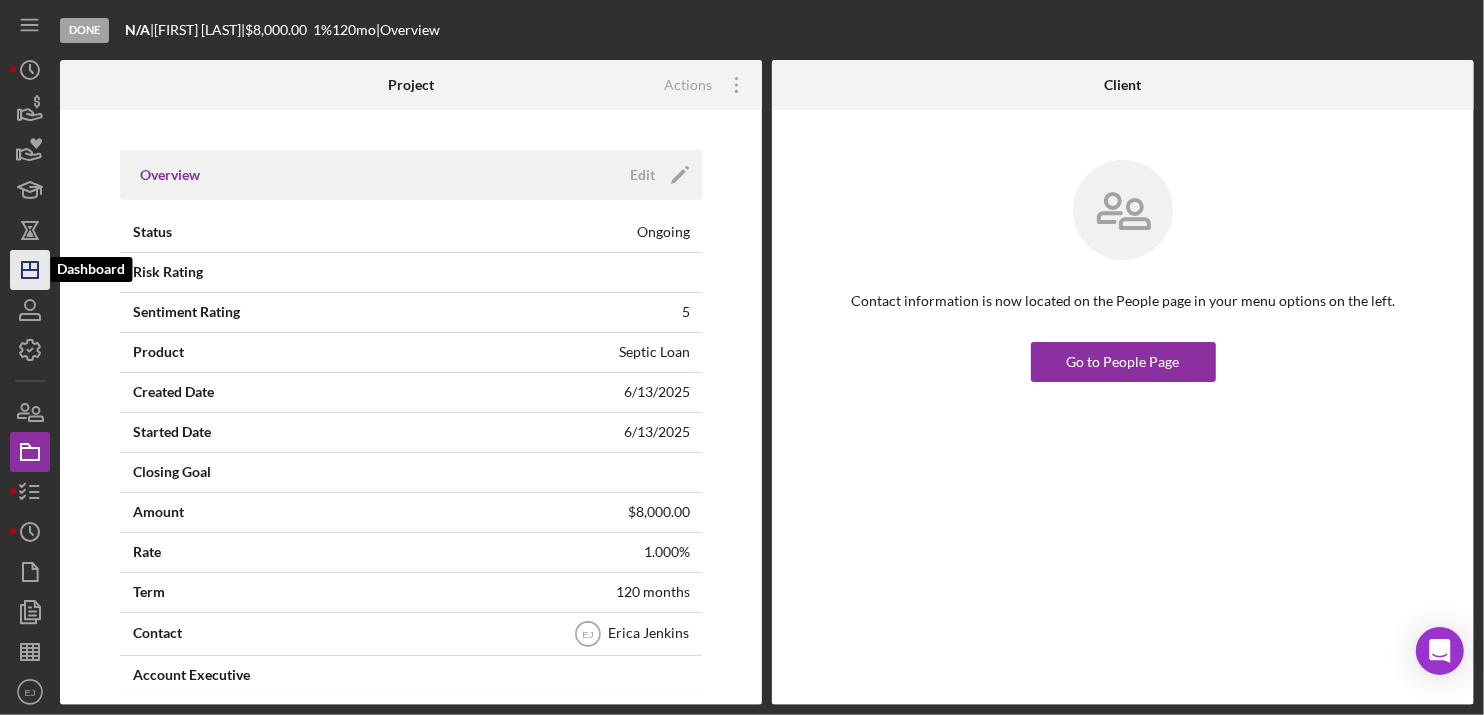 click 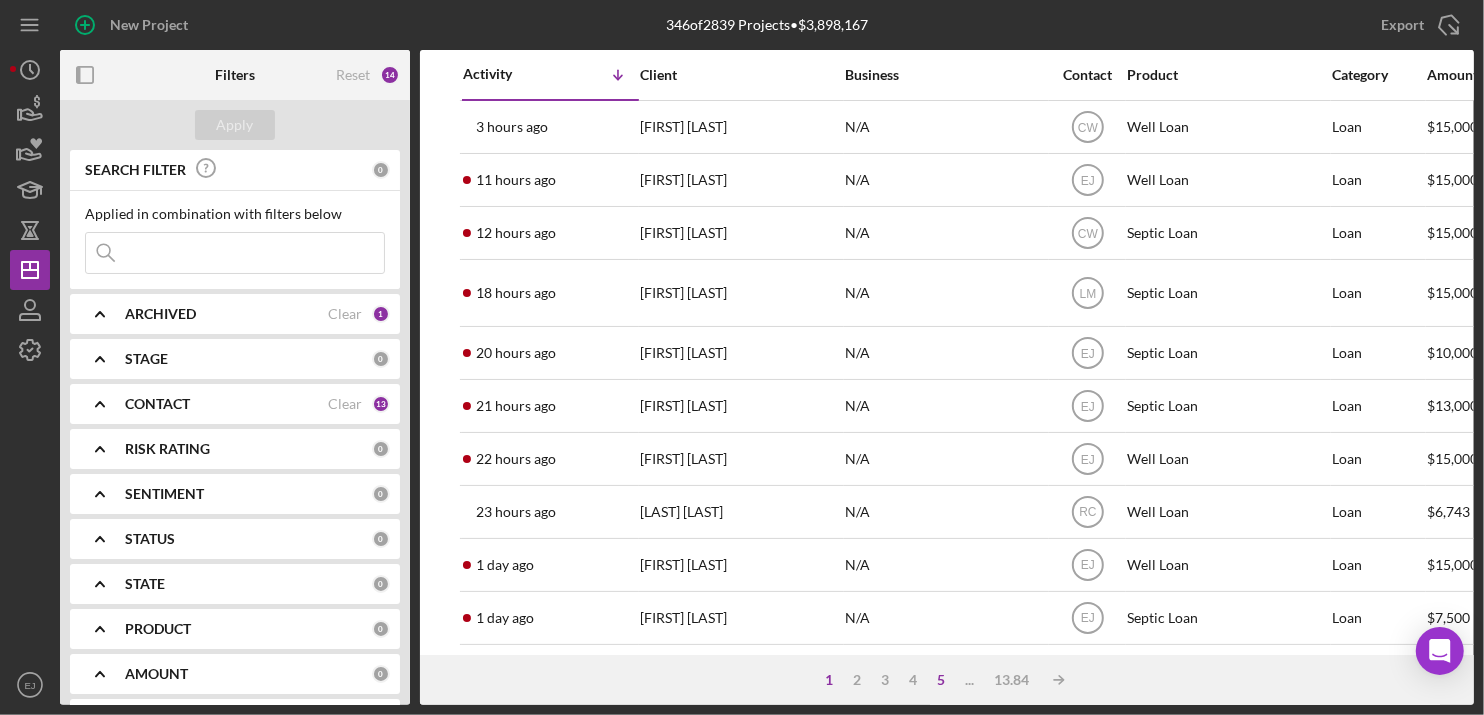 click on "5" at bounding box center [941, 680] 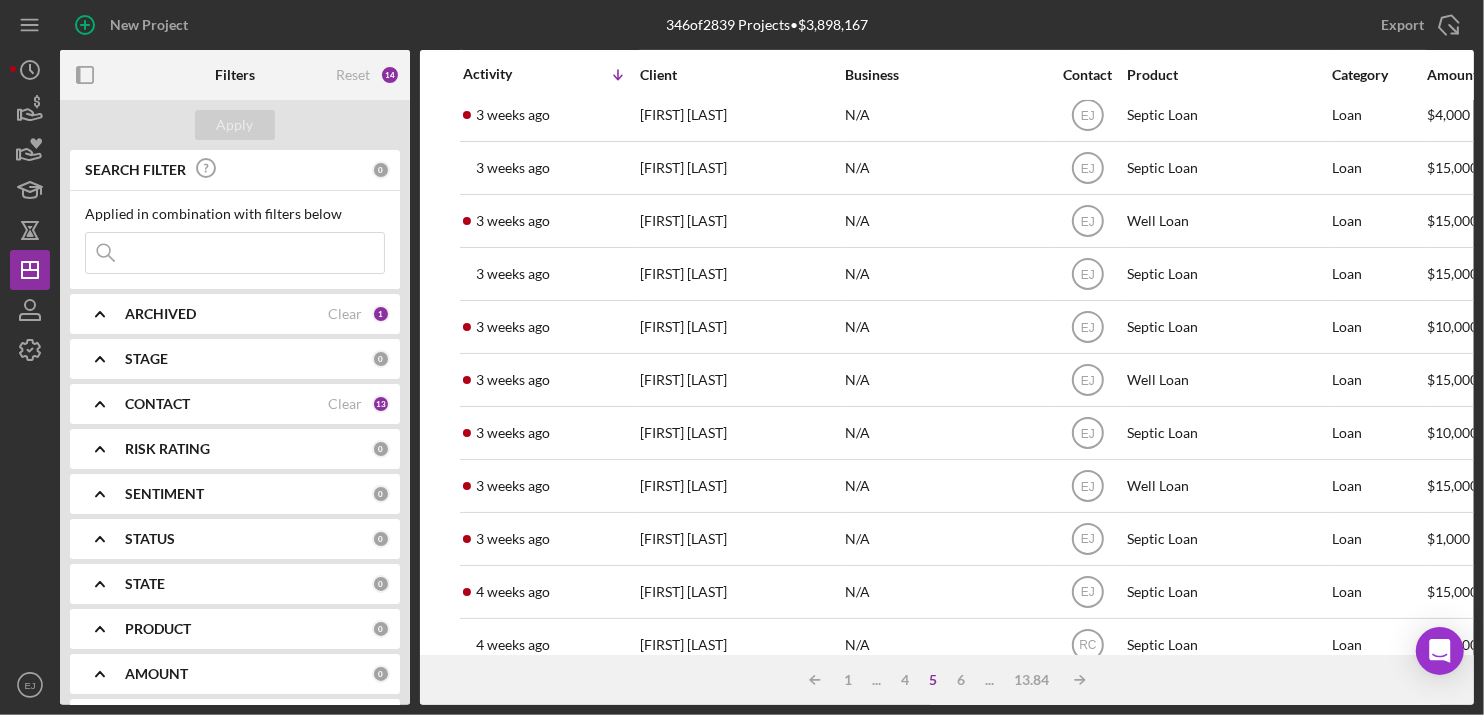 scroll, scrollTop: 827, scrollLeft: 0, axis: vertical 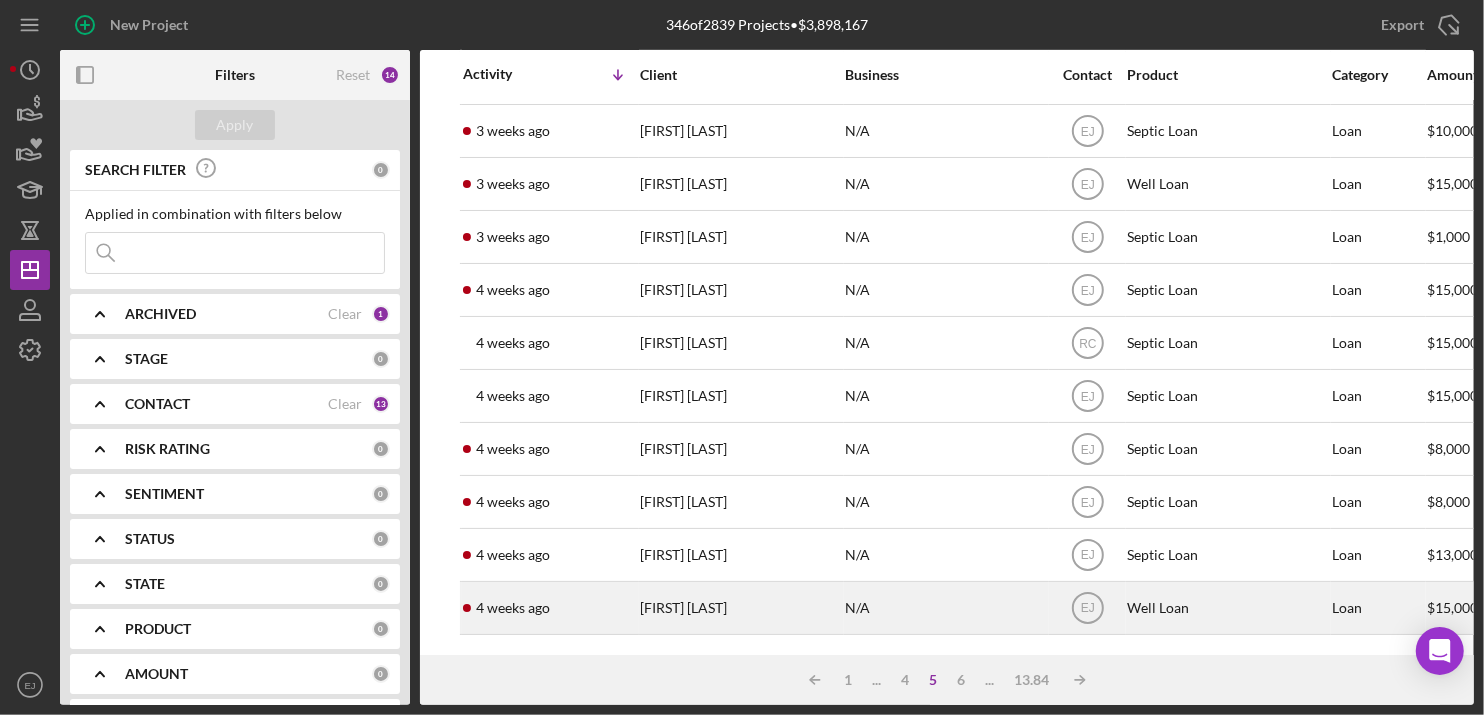 click on "lawrence dodson" at bounding box center (740, 608) 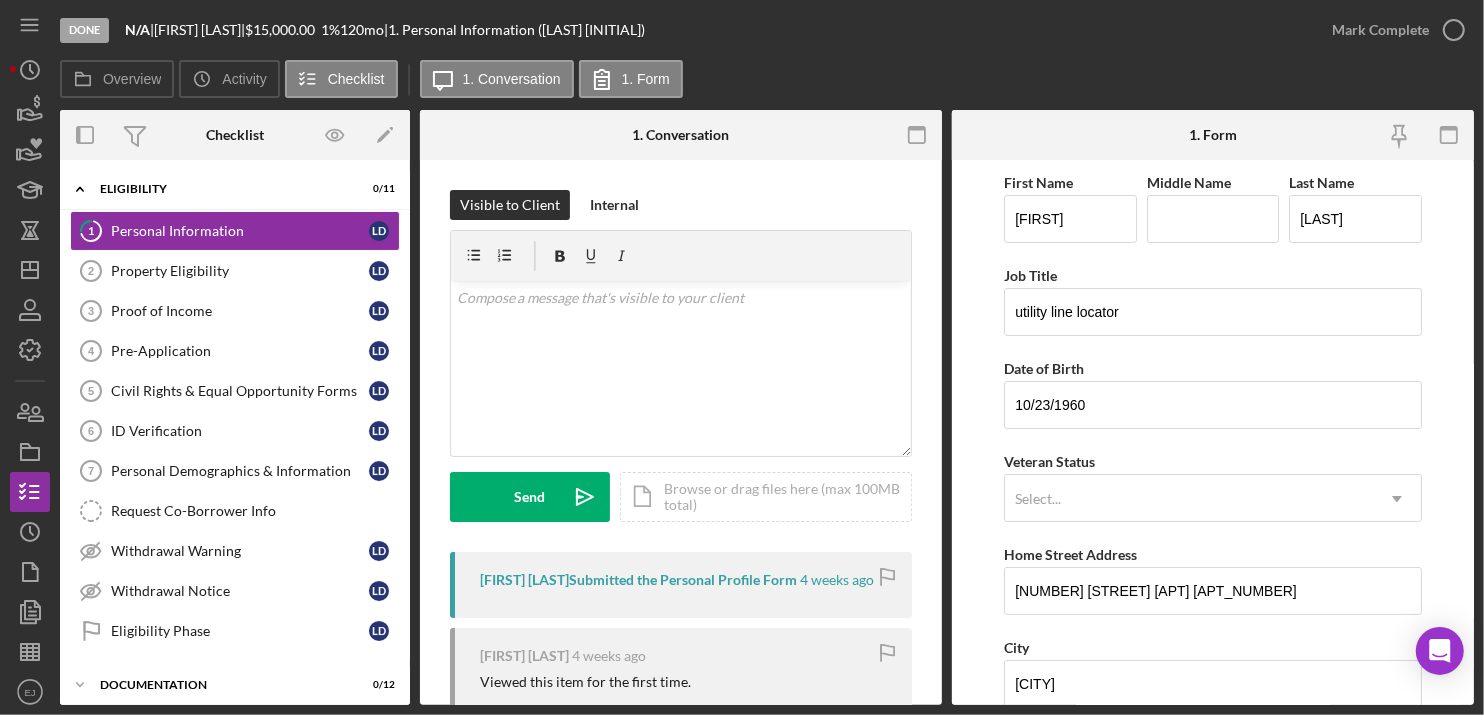 scroll, scrollTop: 476, scrollLeft: 0, axis: vertical 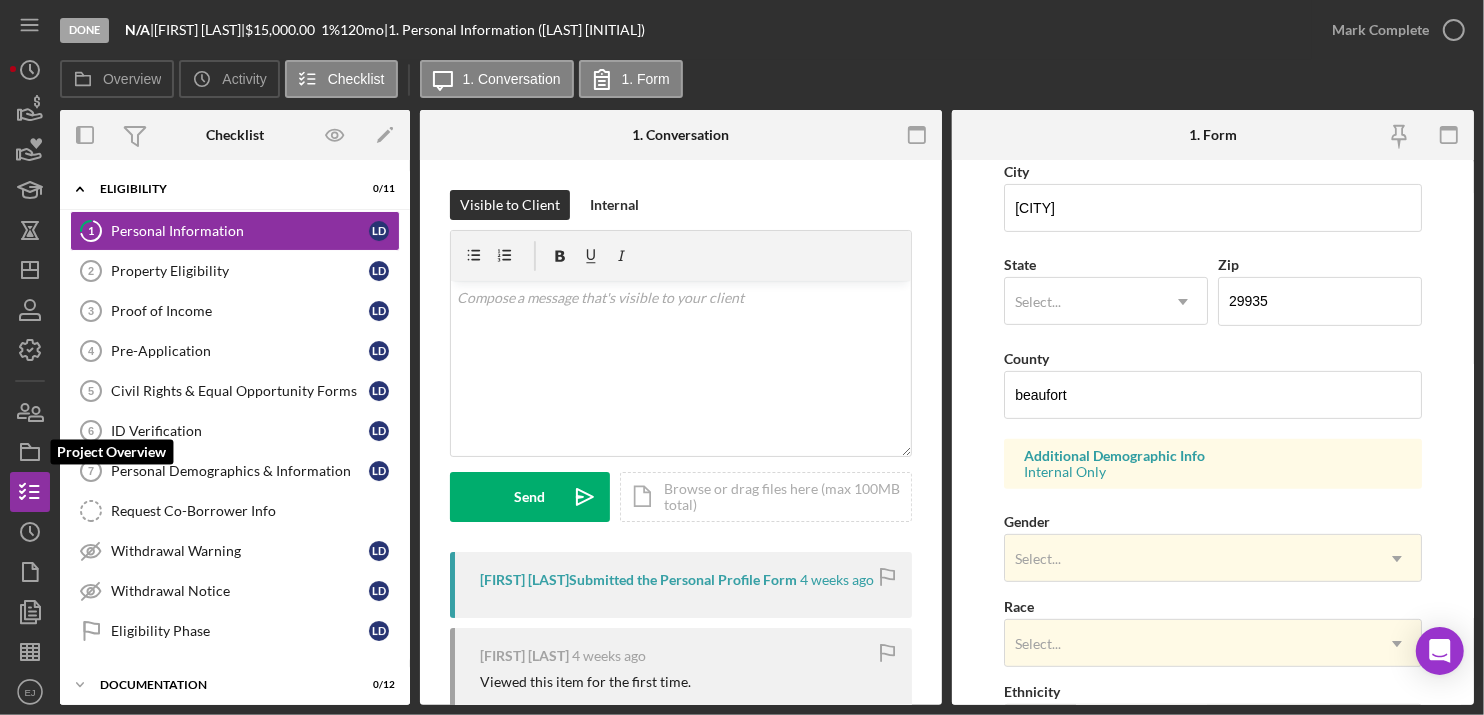 click on "Icon/Menu Icon/Dashboard Dashboard Navigation Divider Mobile Checklist Navigation Divider Mobile Personal Information 1 Icon/Message Icon/Overflow Call lawrence Mark Complete Mark Complete  Project Overview Icon/Link   Copy File Request Link  Chat with Support Icon/Menu Close  Close Call lawrence Mark Complete Mark Complete  Project Overview Icon/Link   Copy File Request Link  Chat with Support Icon/History Activity Loans Grants Educational Long-Term Icon/Dashboard Dashboard Clients Product Templates People Project Overview Project Overview Checklist Icon/History History Documents Document Templates Sheets Icon/User Photo EJ Erica Jenkins Icon/Overflow Account Settings Chat with Support Support Articles Logout Icon/Menu Close  Close Account Settings Chat with Support Support Articles Logout" at bounding box center (35, 352) 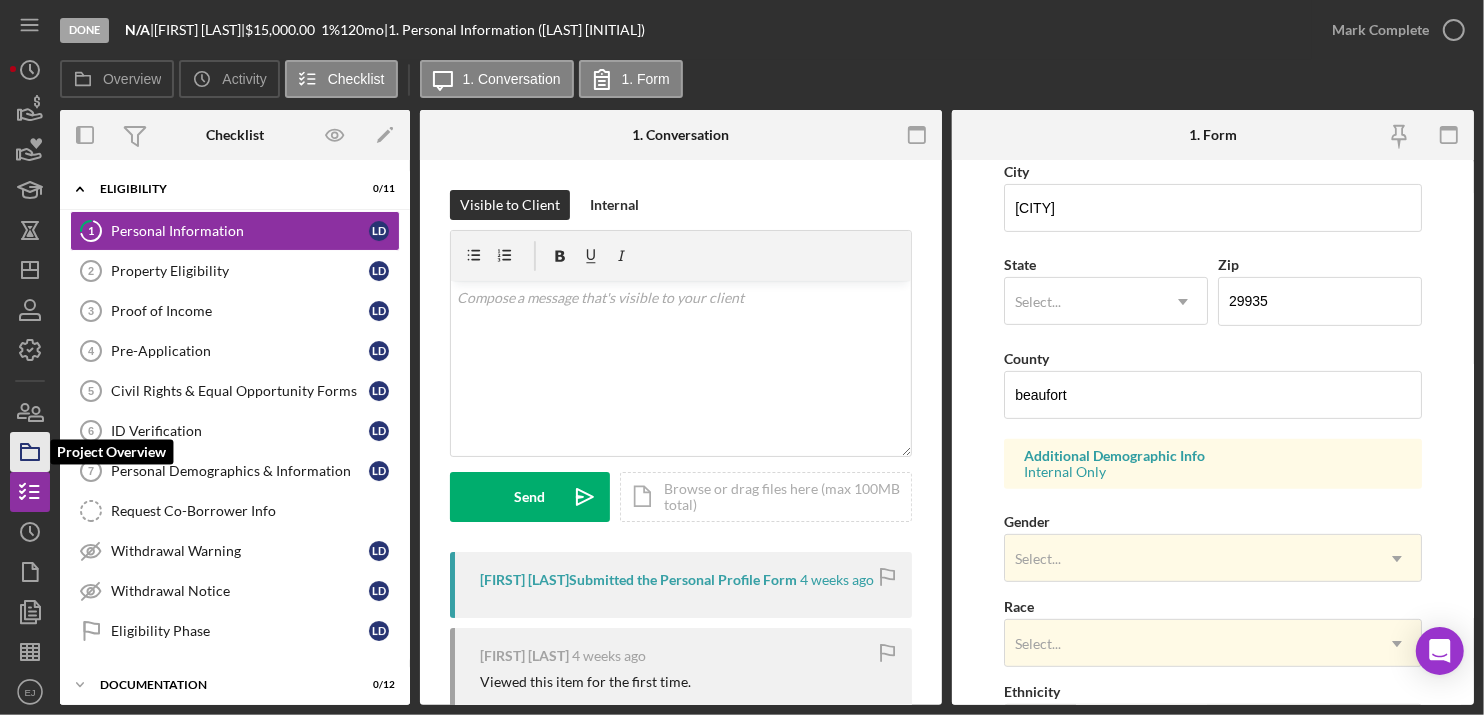 click 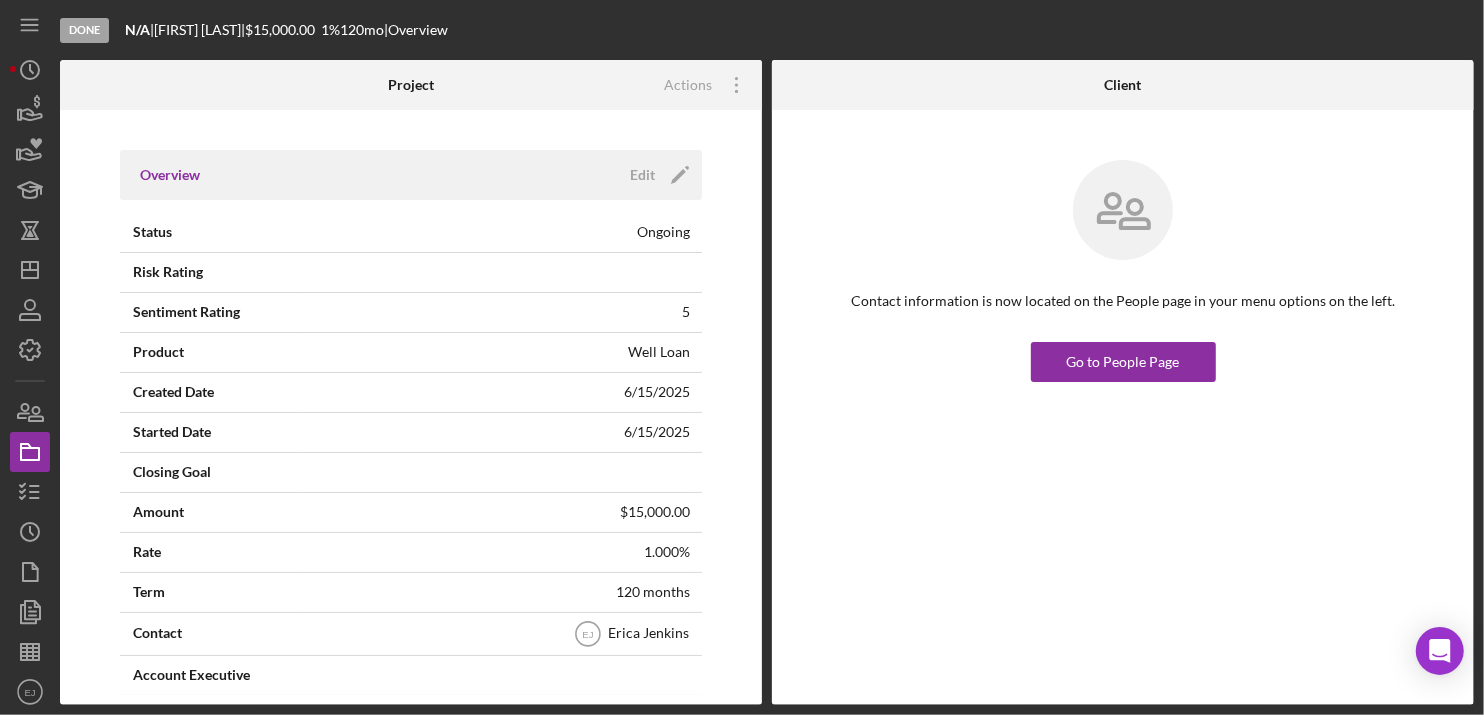 click on "Overview Edit Icon/Edit Status Ongoing Risk Rating Sentiment Rating 5 Product Well Loan Created Date 6/15/2025 Started Date 6/15/2025 Closing Goal Amount $15,000.00 Rate 1.000% Term 120 months Contact Icon/User Photo EJ Erica   Jenkins Account Executive Stage Done Weekly Status Update Yes Inactivity Alerts Yes Key Ratios Edit Icon/Edit DSCR Collateral Coverage DTI LTV Global DSCR Global Collateral Coverage Global DTI NOI Recommendation Edit Icon/Edit Payment Type Rate Term Amount Down Payment Closing Fee Include closing fee in amount financed? No Origination Fee Include origination fee in amount financed? No Amount Financed Closing Date First Payment Date Maturity Date Resolution Edit Icon/Edit Resolved On 06/16/2025 Resolution Withdrawn Turndown Reason One Ineligible industry Turndown Reason Two" at bounding box center [411, 407] 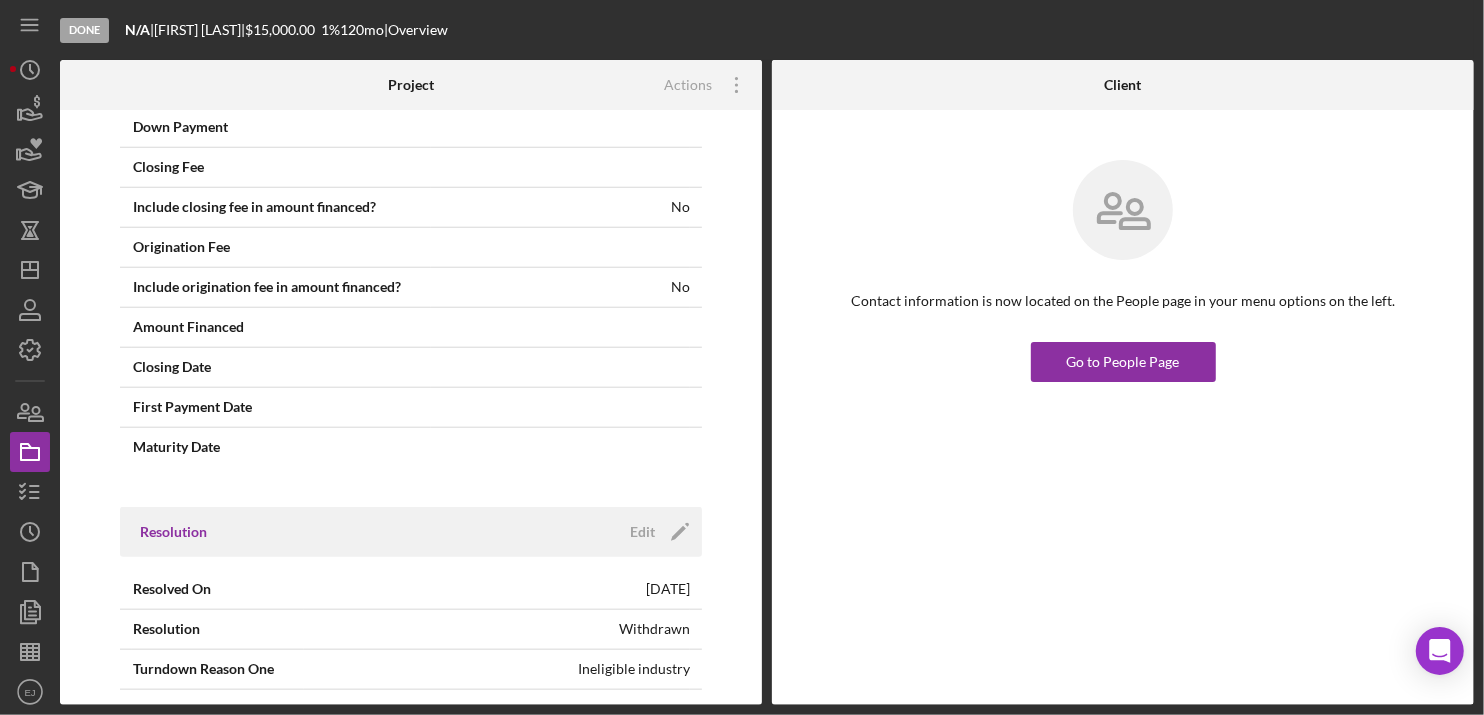 scroll, scrollTop: 1460, scrollLeft: 0, axis: vertical 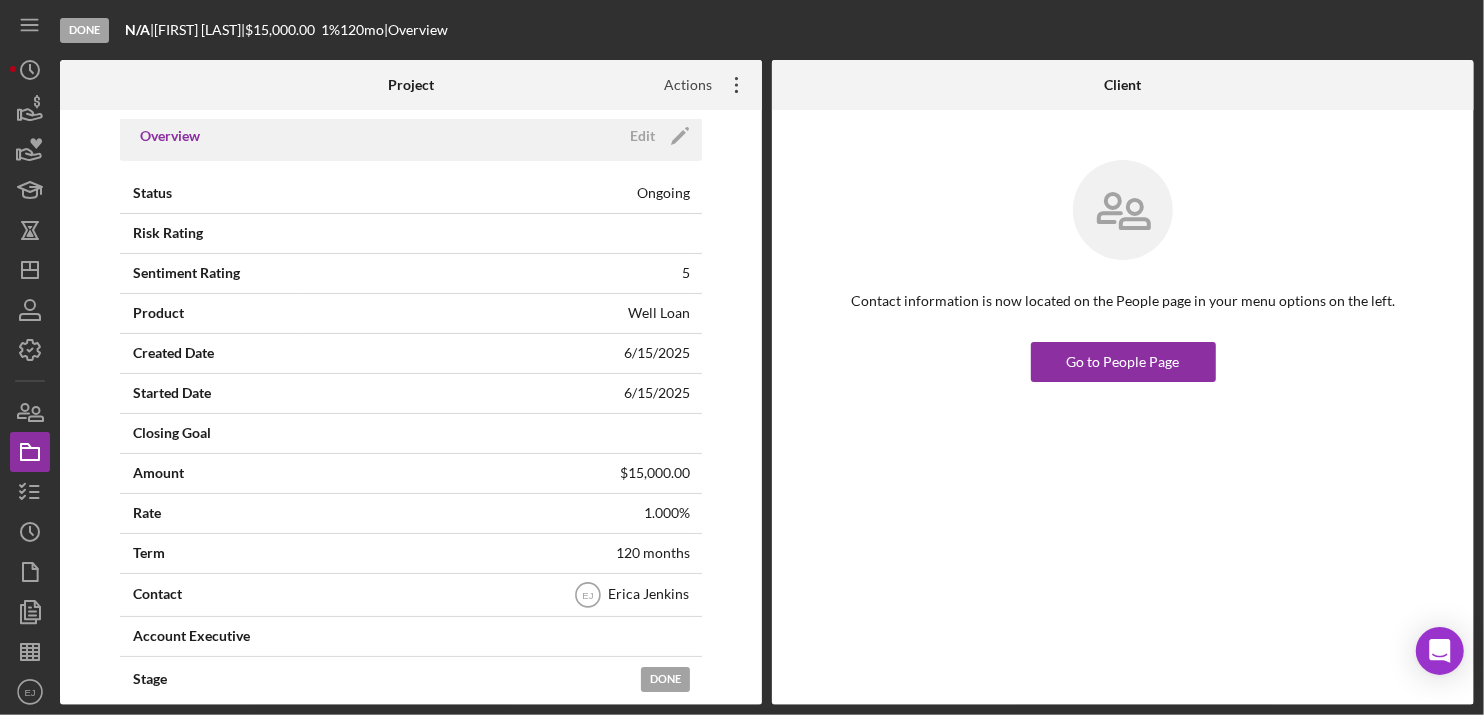 click on "Actions" at bounding box center (680, 85) 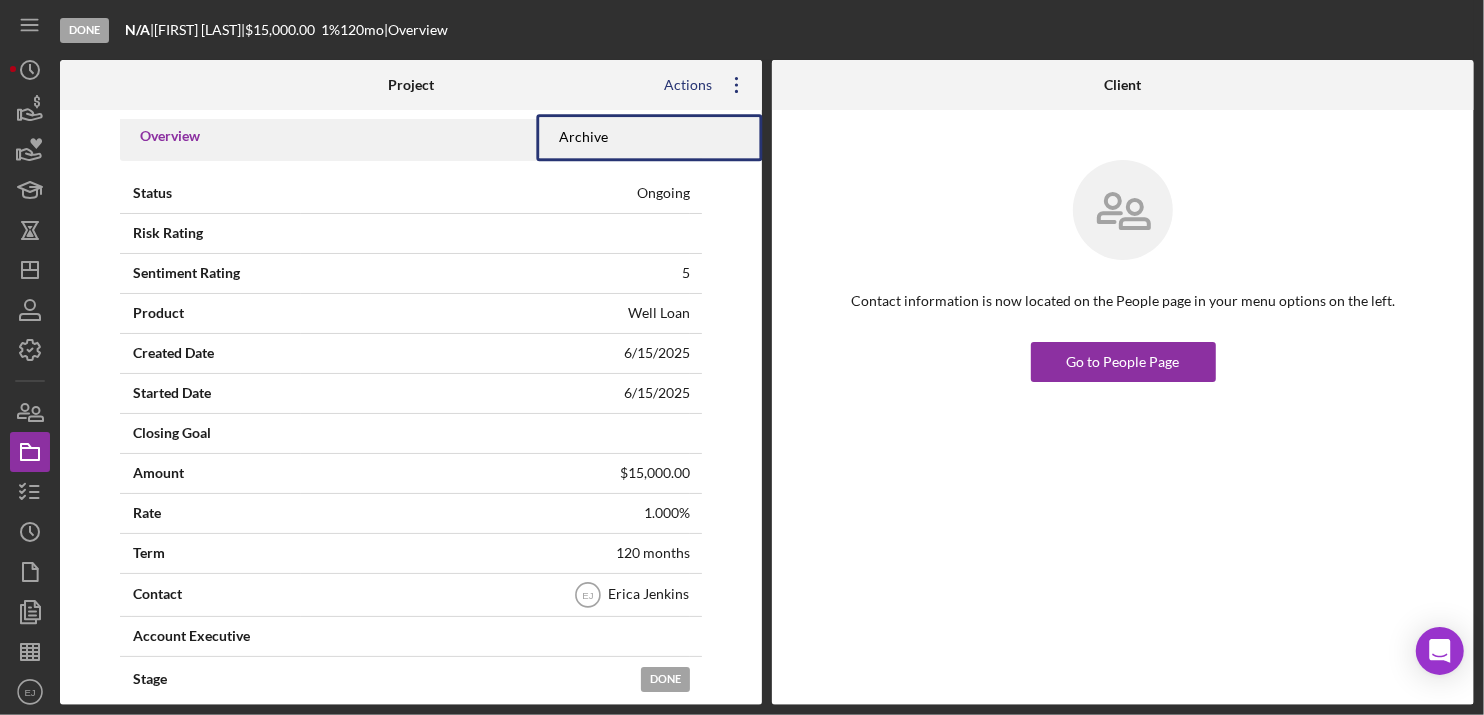 click on "Archive" at bounding box center (649, 137) 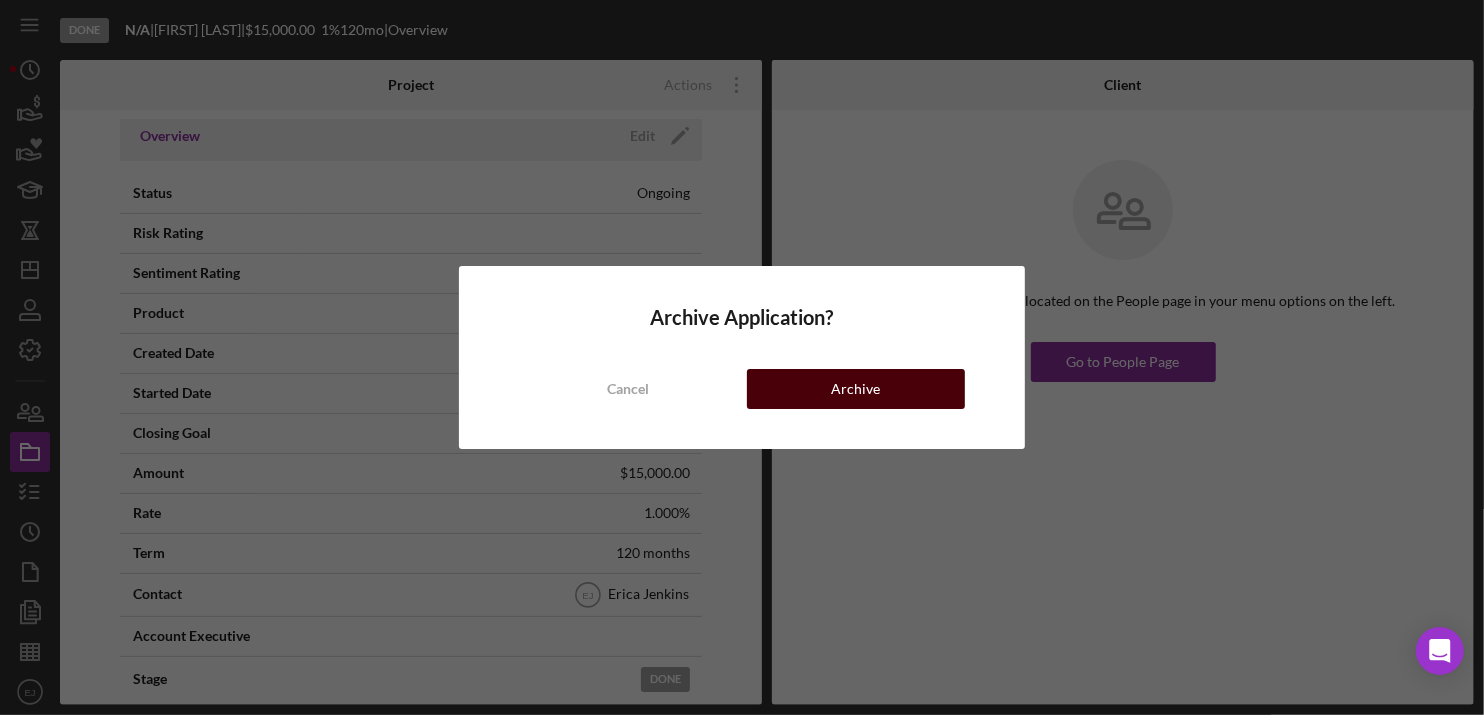 click on "Archive" at bounding box center (855, 389) 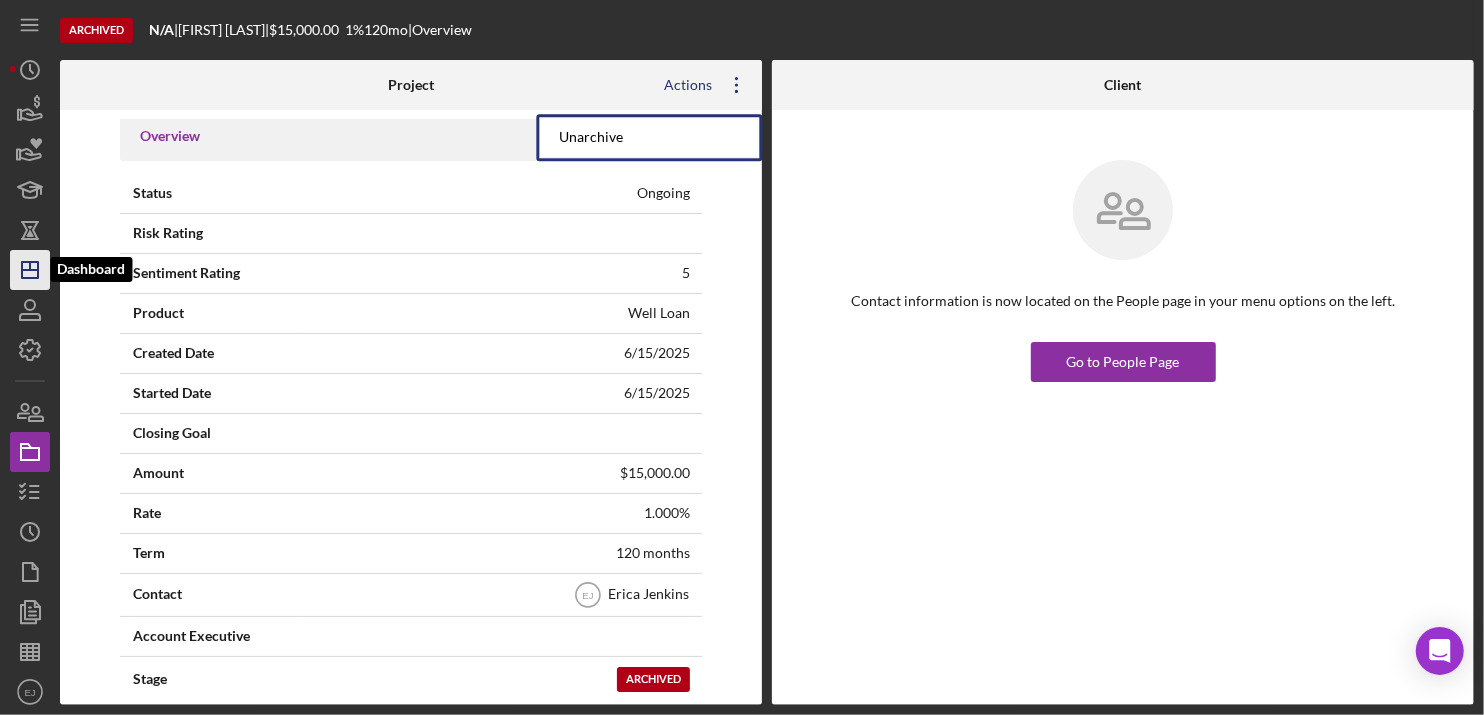 click on "Icon/Dashboard" 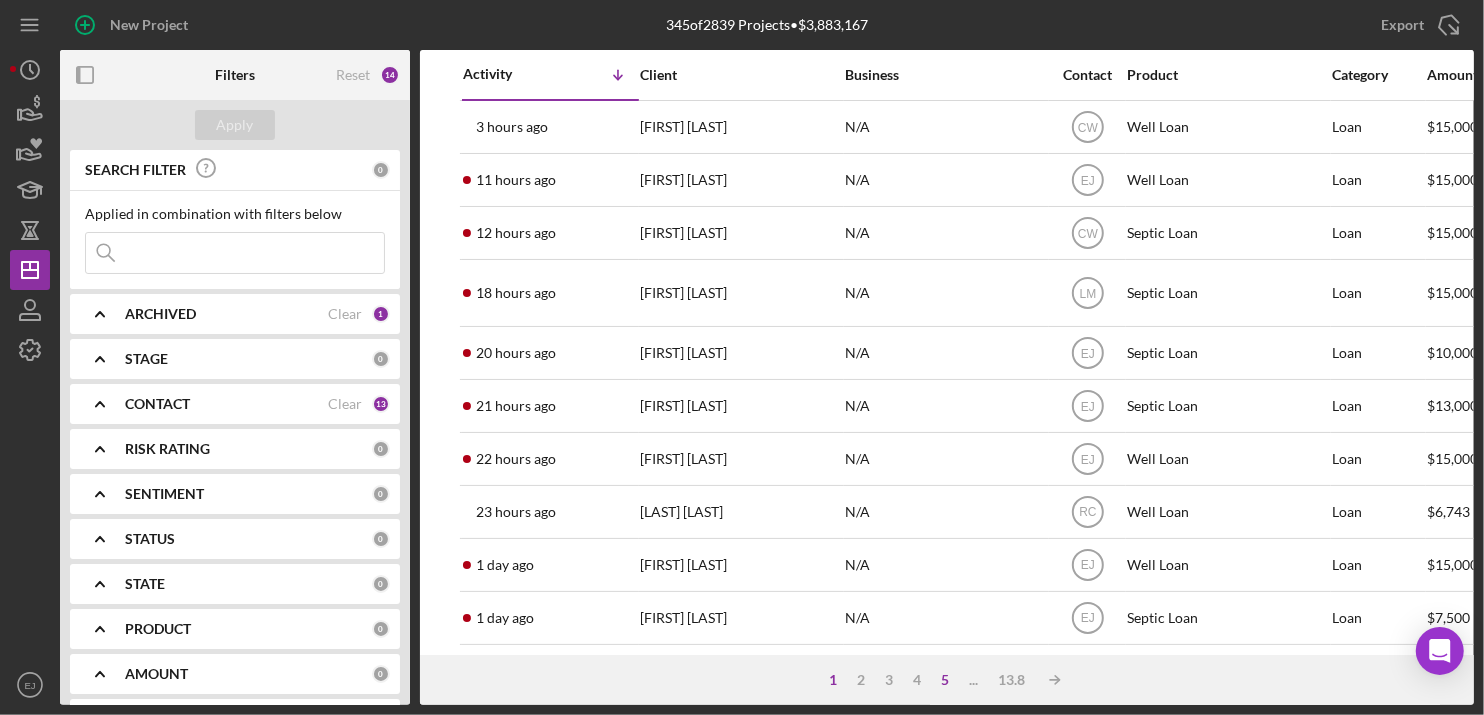 click on "5" at bounding box center [945, 680] 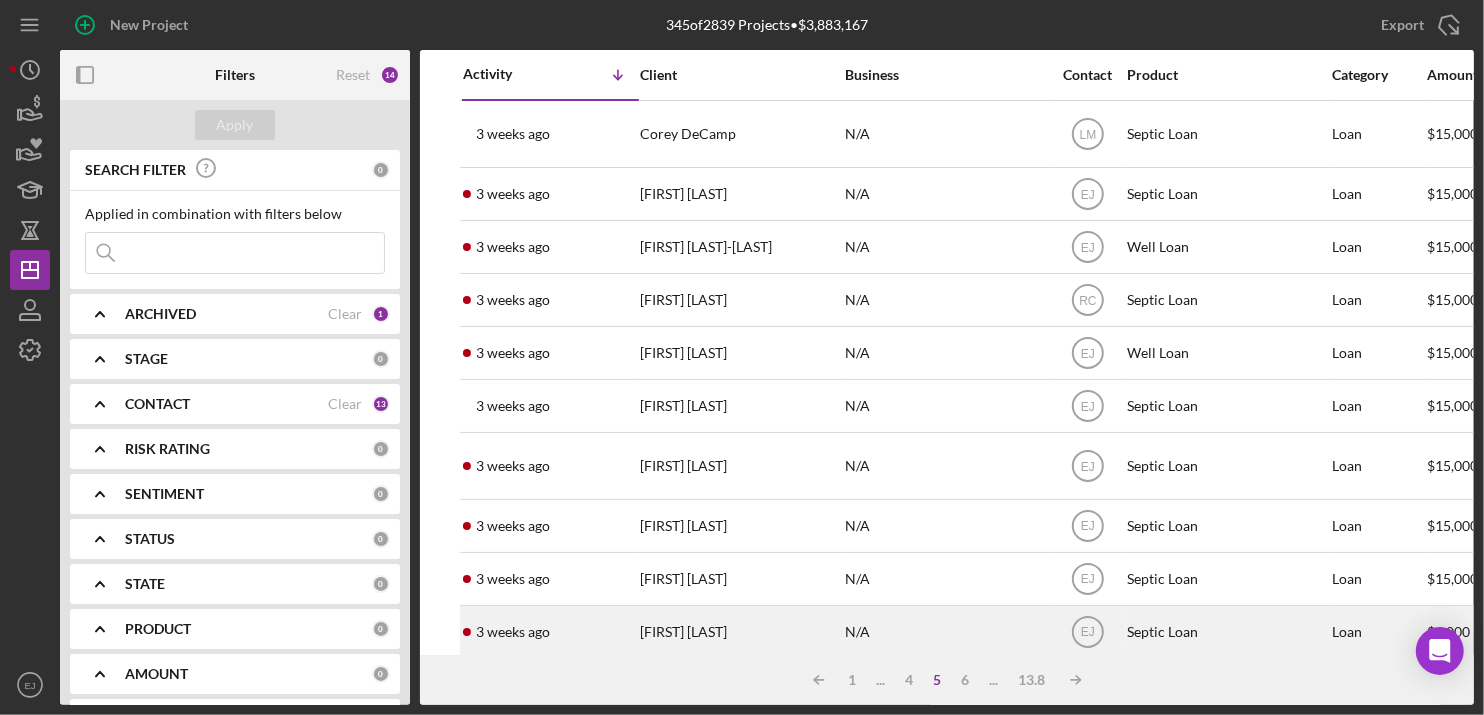 click on "[NAME] [LAST]" at bounding box center [740, 632] 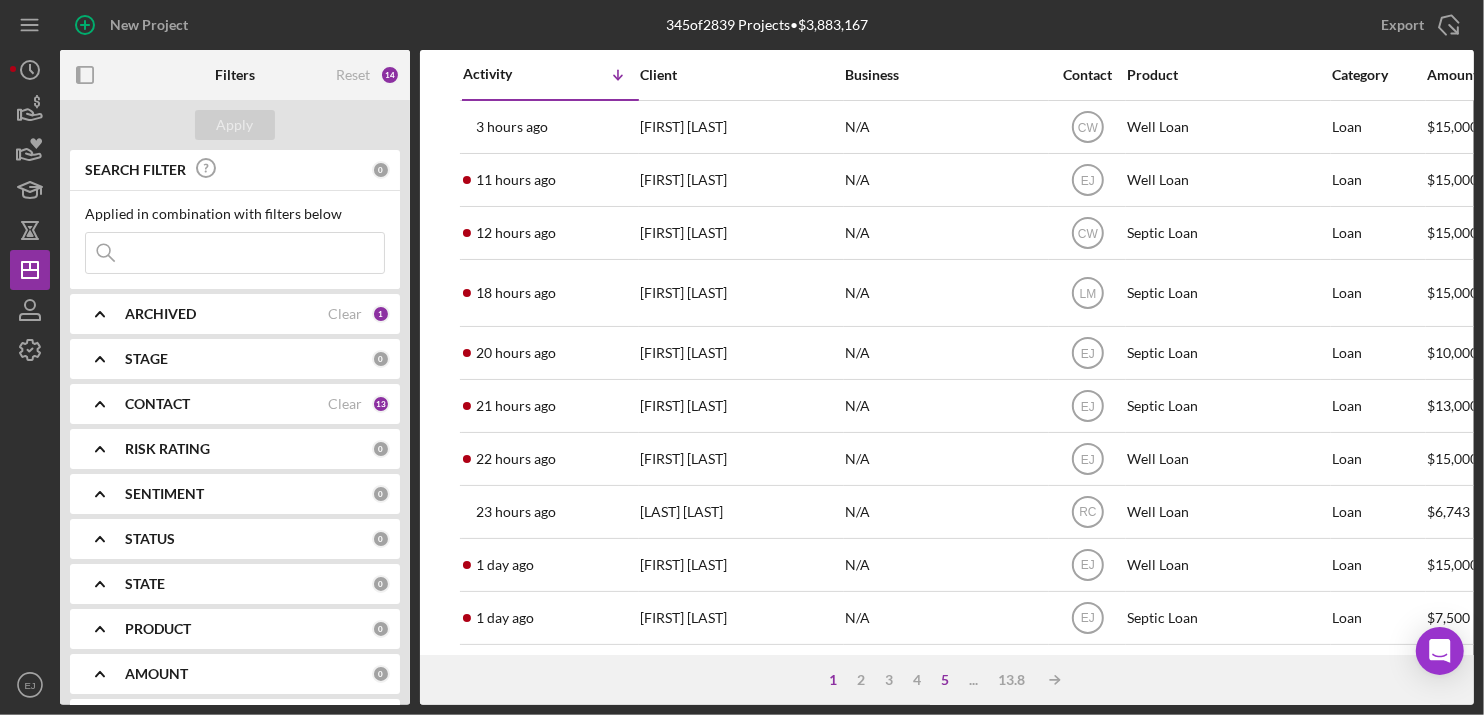 click on "5" at bounding box center (945, 680) 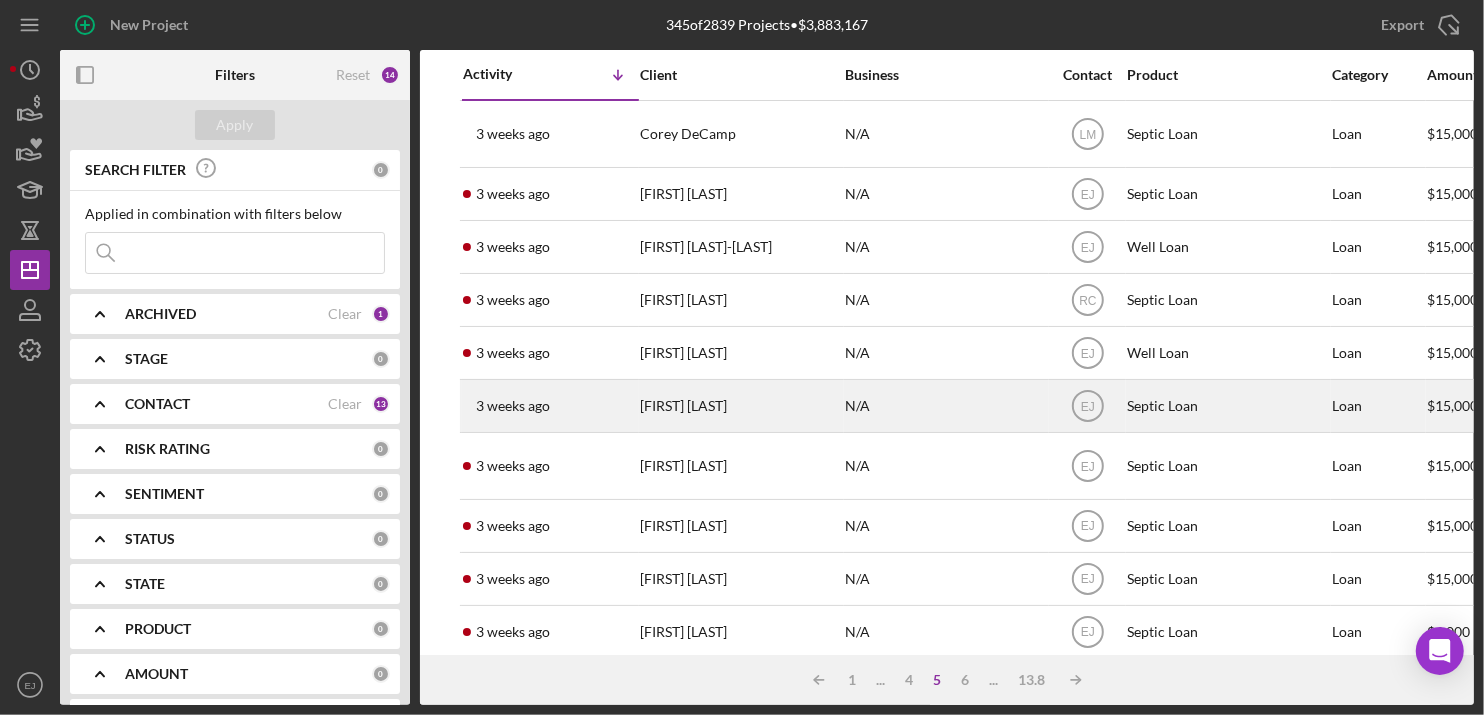 click on "[FIRST] [LAST]" at bounding box center (740, 406) 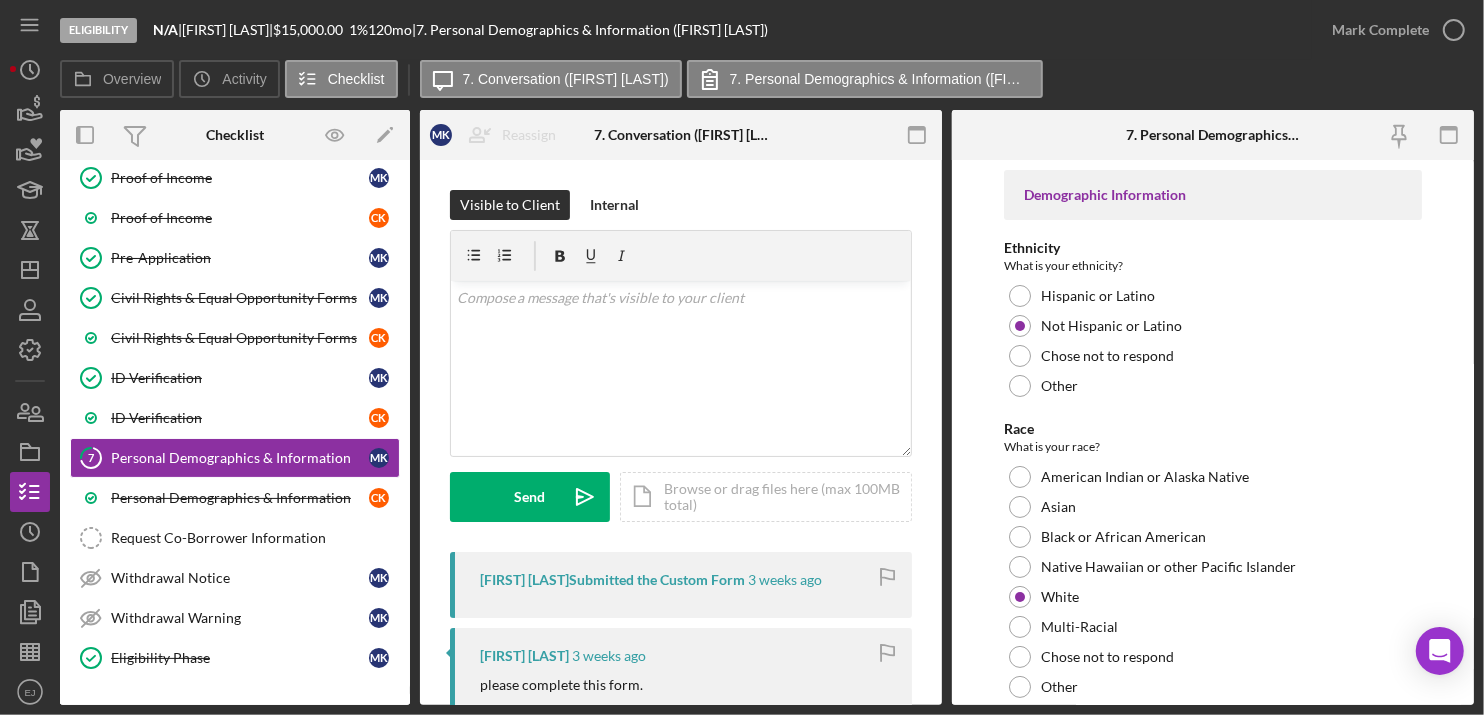 scroll, scrollTop: 236, scrollLeft: 0, axis: vertical 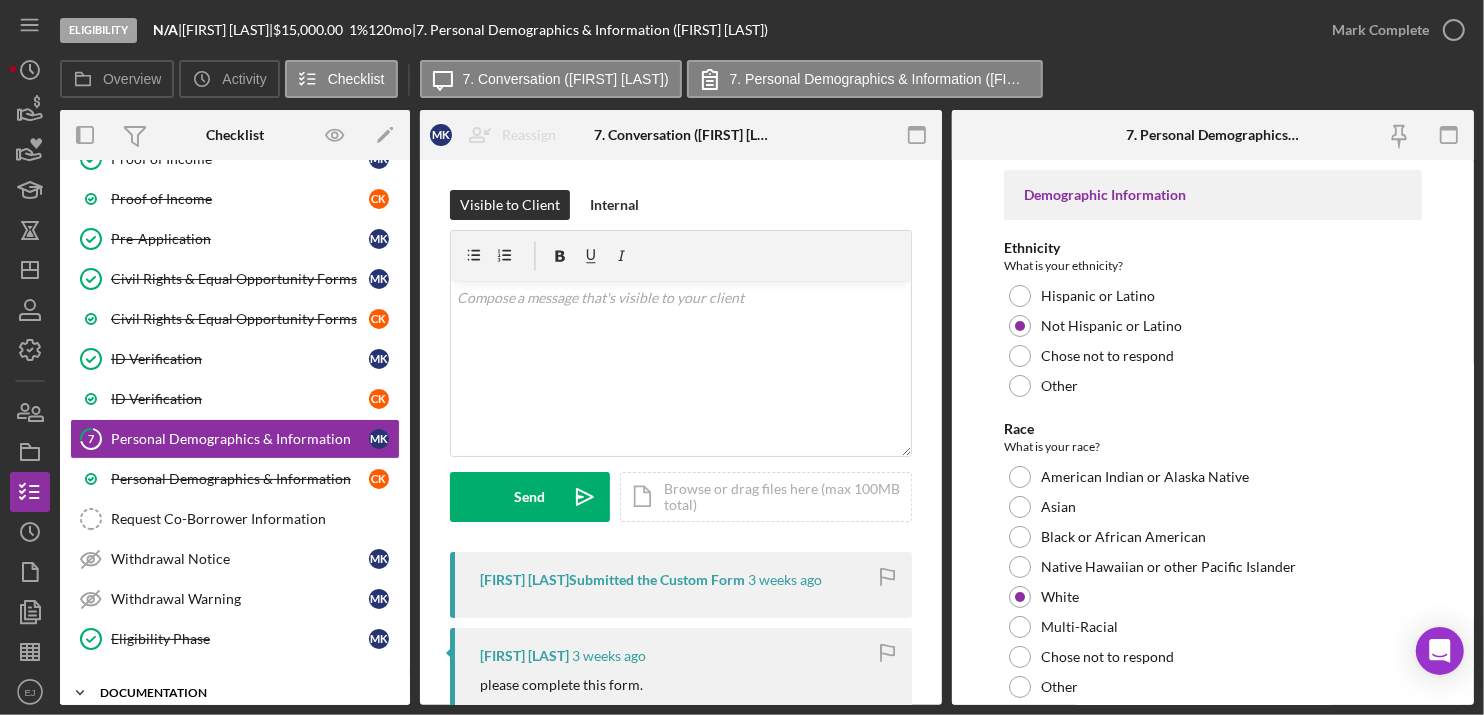 click on "Icon/Expander" 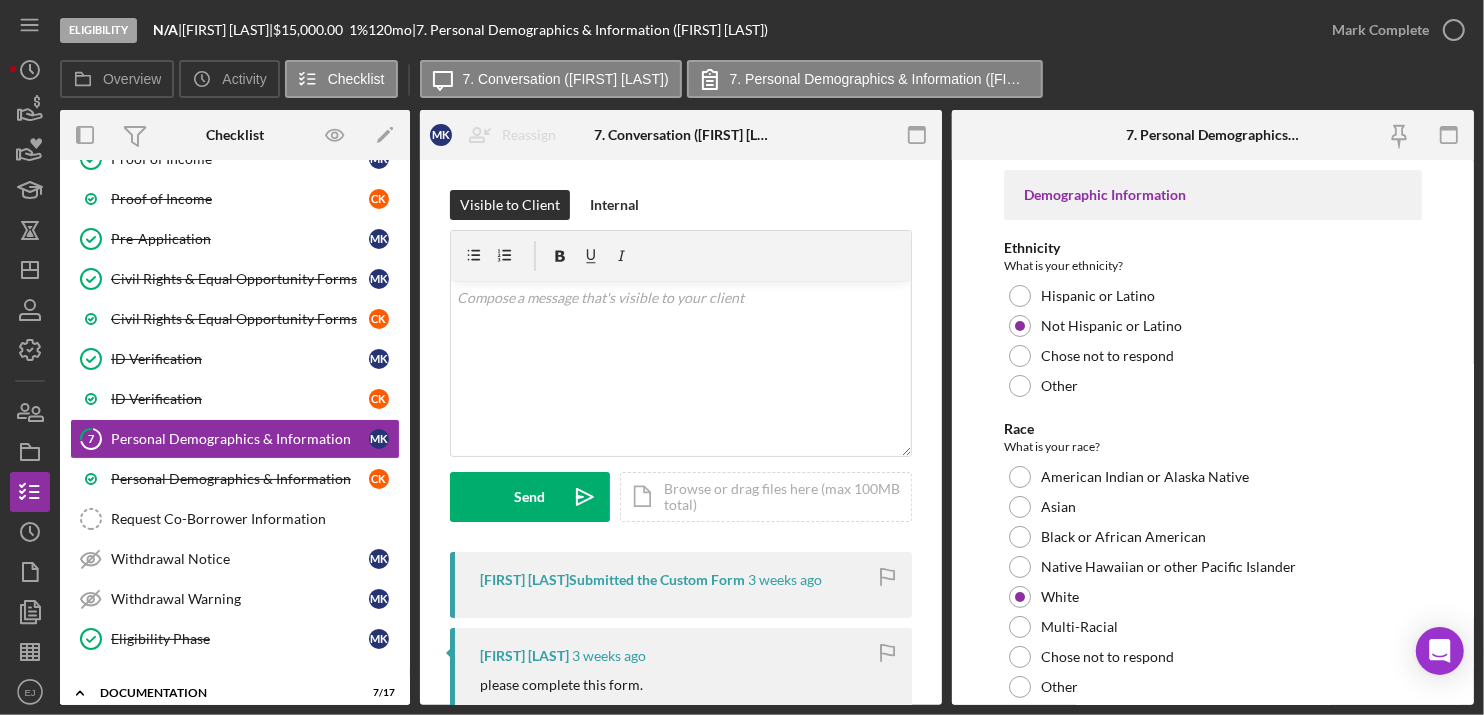 click on "Personal Information Personal Information M K Personal Information C K Property Eligibility Property Eligibility M K Proof of Income Proof of Income M K Proof of Income C K Pre-Application Pre-Application M K Civil Rights & Equal Opportunity Forms Civil Rights & Equal Opportunity Forms M K Civil Rights & Equal Opportunity Forms C K ID Verification ID Verification M K ID Verification C K 7 Personal Demographics & Information M K Personal Demographics & Information C K Request Co-Borrower Information Request Co-Borrower Information Withdrawal Notice Withdrawal Notice M K Withdrawal Warning Withdrawal Warning M K Eligibility Phase Eligibility Phase M K" at bounding box center (235, 344) 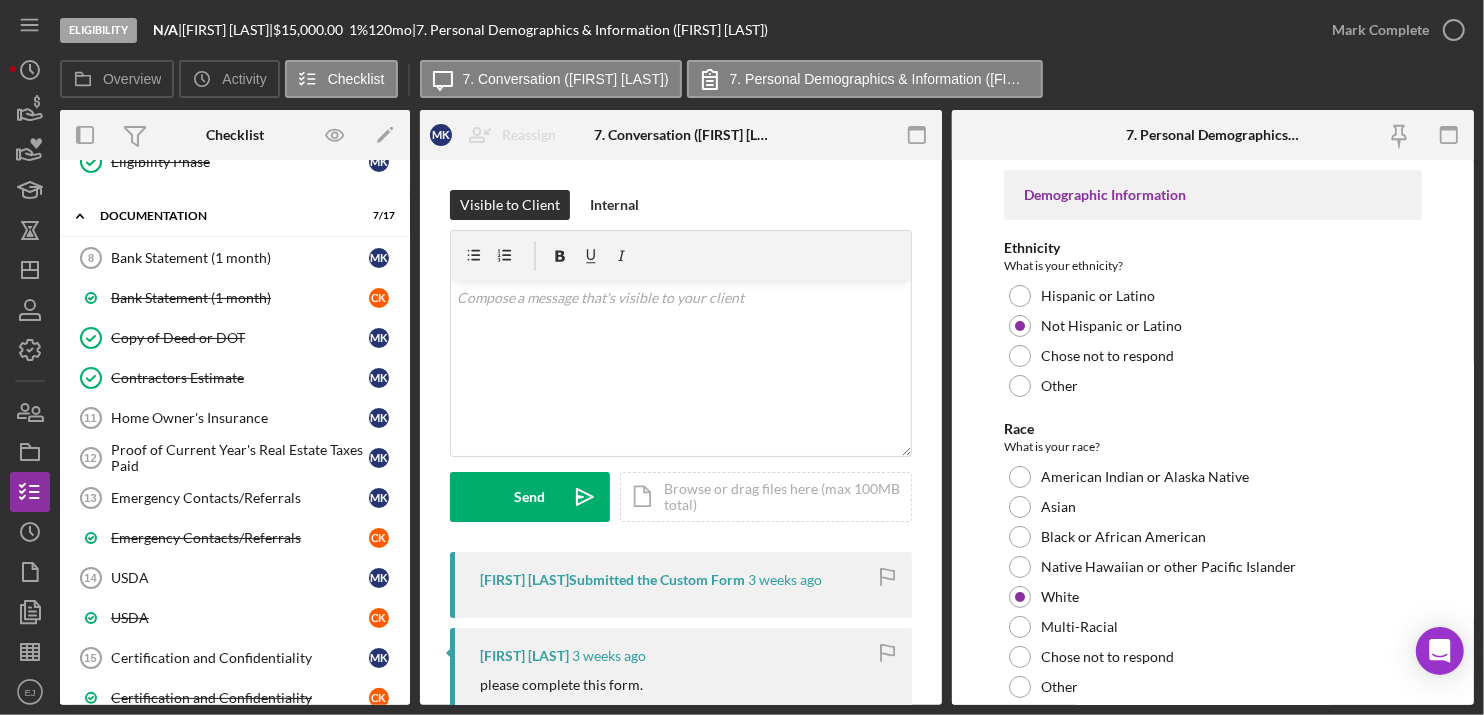 scroll, scrollTop: 1154, scrollLeft: 0, axis: vertical 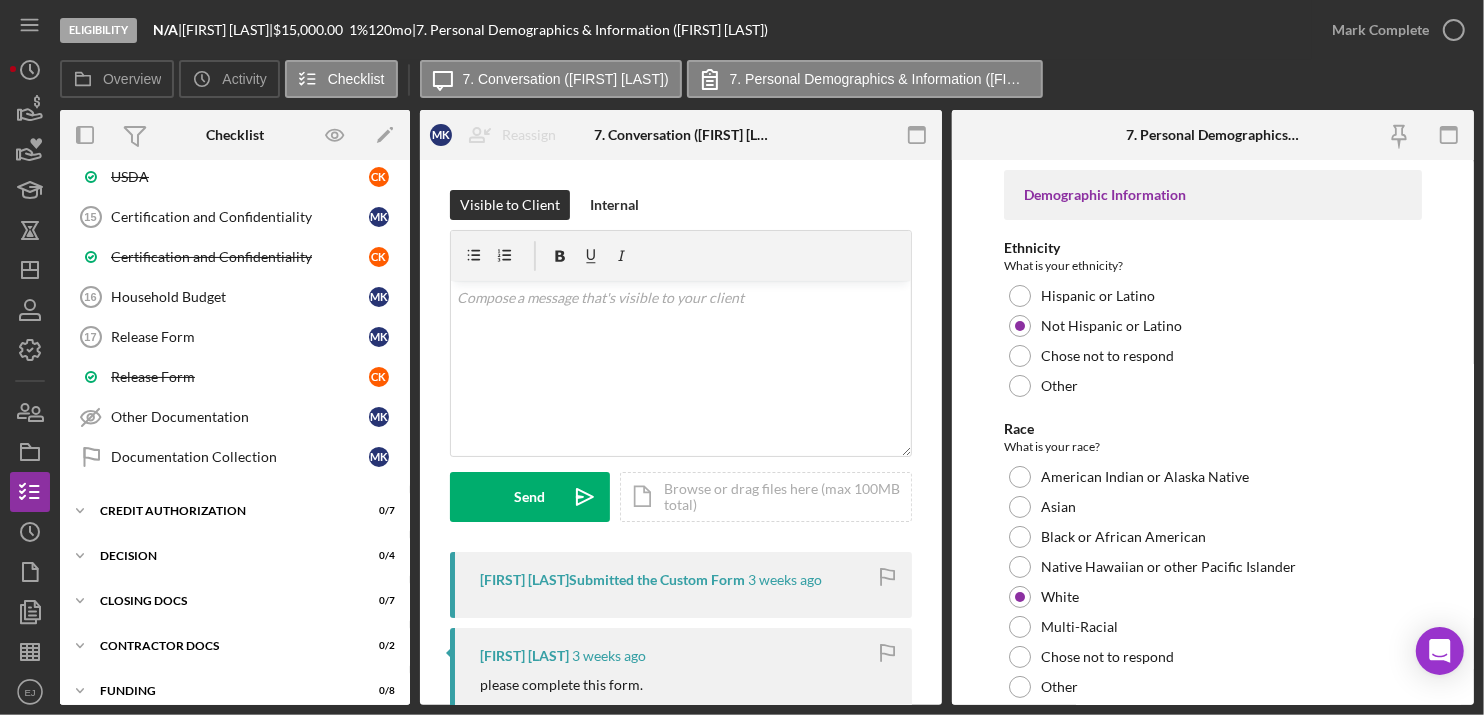 click on "Overview Overview Edit Icon/Edit Status Ongoing Risk Rating Sentiment Rating 5 Product Septic Loan Created Date 5/27/2025 Started Date 5/27/2025 Closing Goal Amount $15,000.00 Rate 1.000% Term 120 months Contact Icon/User Photo EJ Erica   Jenkins Account Executive Stage Eligibility Weekly Status Update Yes Inactivity Alerts Yes Key Ratios Edit Icon/Edit DSCR Collateral Coverage DTI LTV Global DSCR Global Collateral Coverage Global DTI NOI Recommendation Edit Icon/Edit Payment Type Rate Term Amount Down Payment Closing Fee Include closing fee in amount financed? No Origination Fee Include origination fee in amount financed? No Amount Financed Closing Date First Payment Date Maturity Date Resolution Edit Icon/Edit Resolved On Resolution New Activity No new activity. Checklist Icon/Edit M K C K Icon/Expander Eligibility 12 / 16 Personal Information Personal Information M K Personal Information C K Property Eligibility Property Eligibility M K Proof of Income Proof of Income M K Proof of Income C K M K M K C K M" at bounding box center [767, 407] 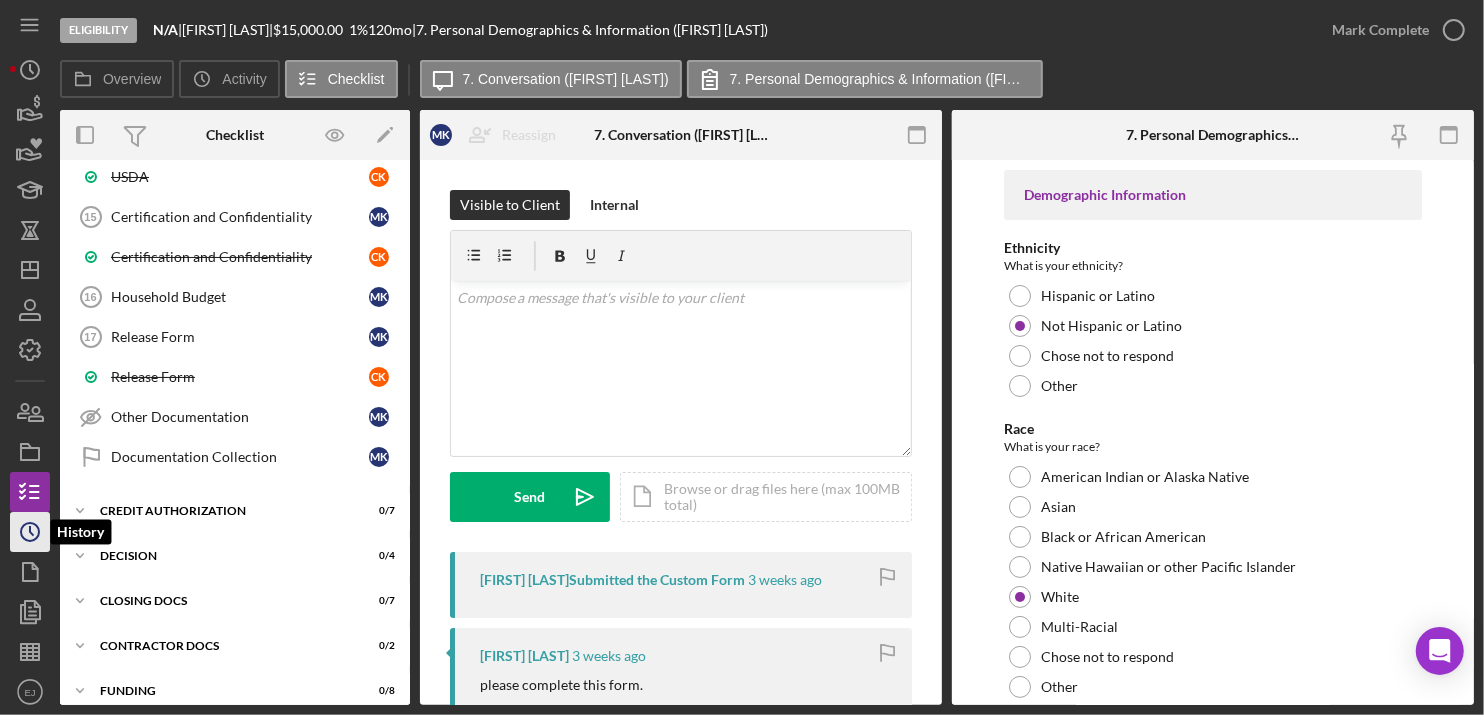 click on "Icon/History" 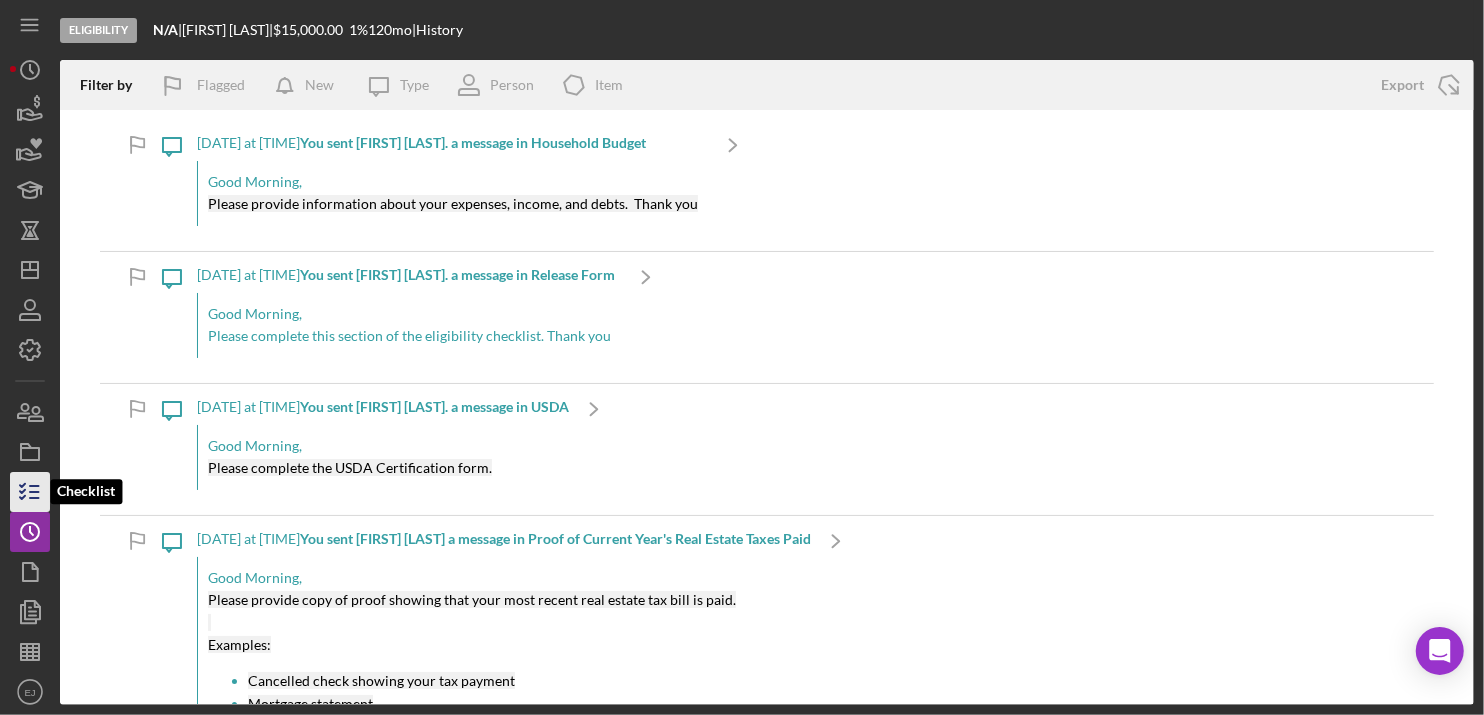 click 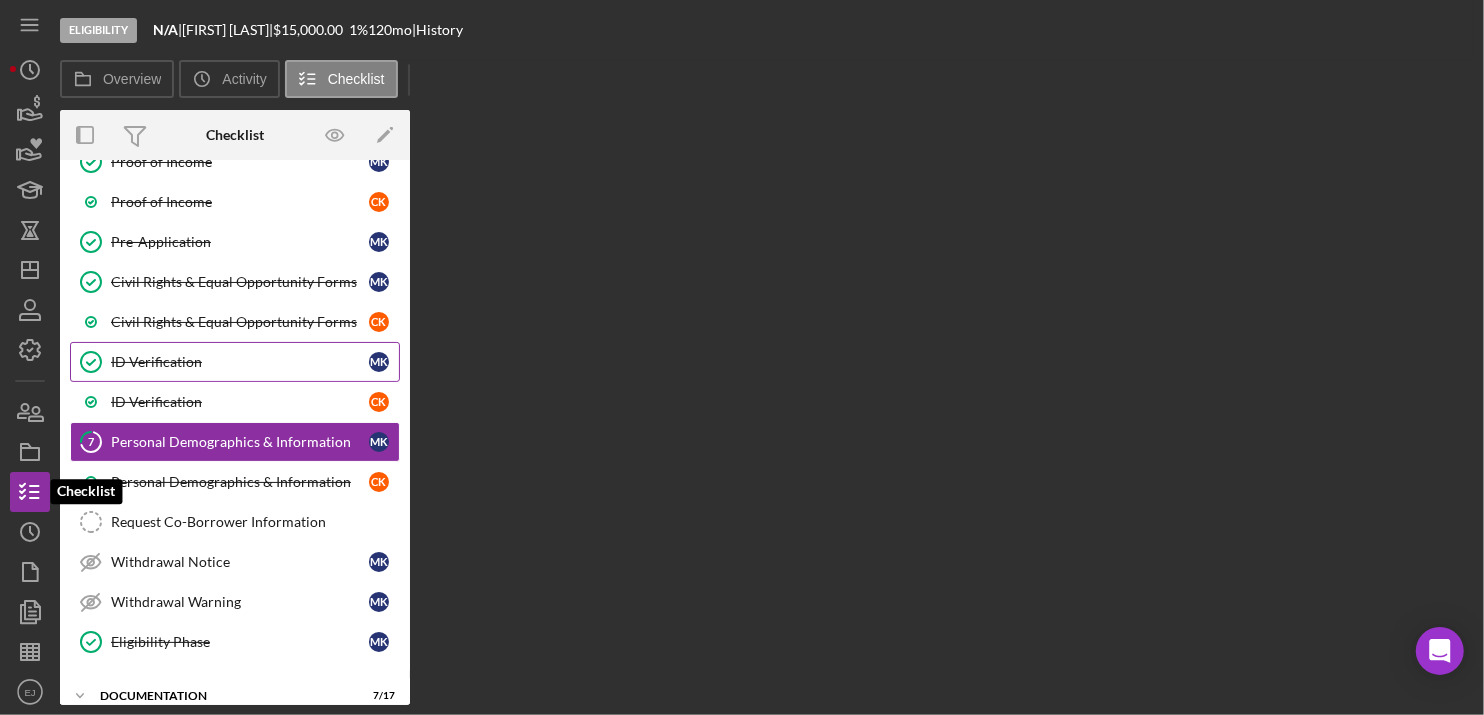 scroll, scrollTop: 236, scrollLeft: 0, axis: vertical 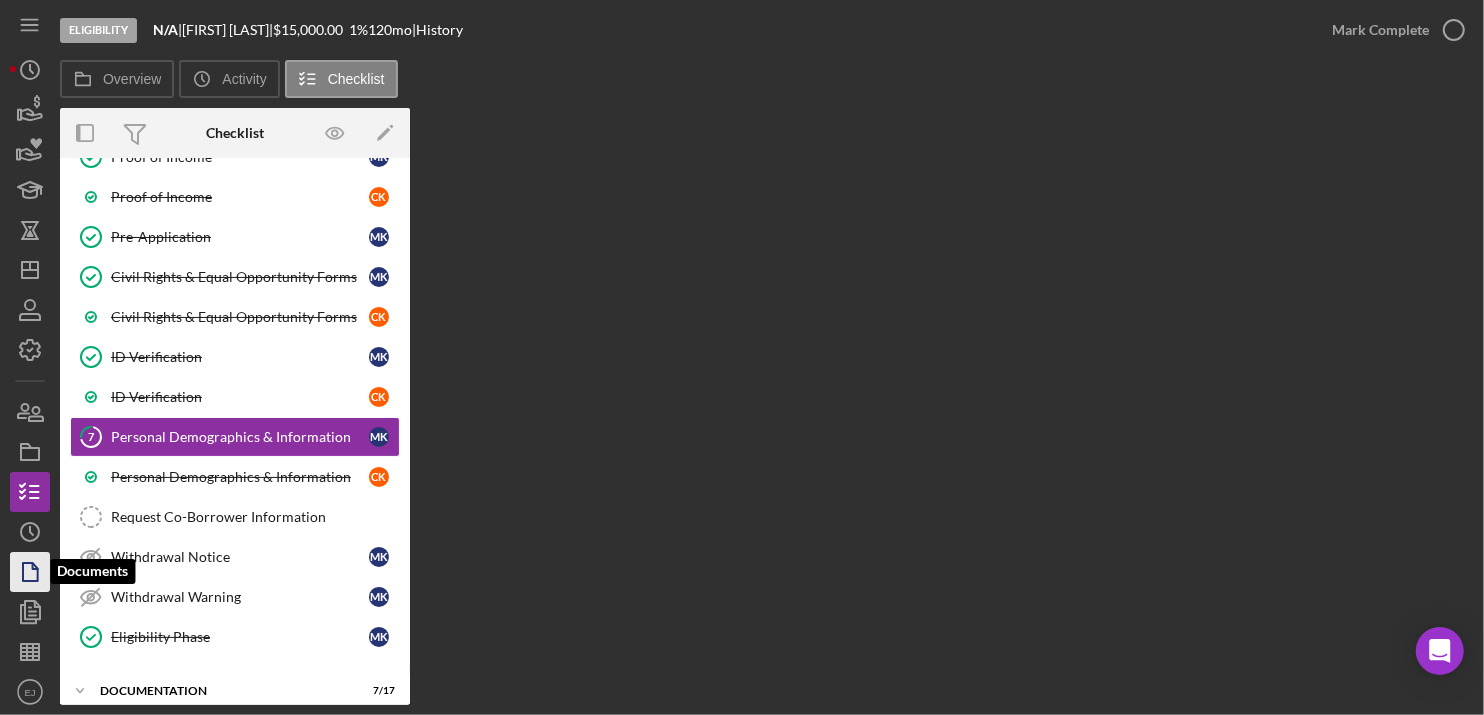 click 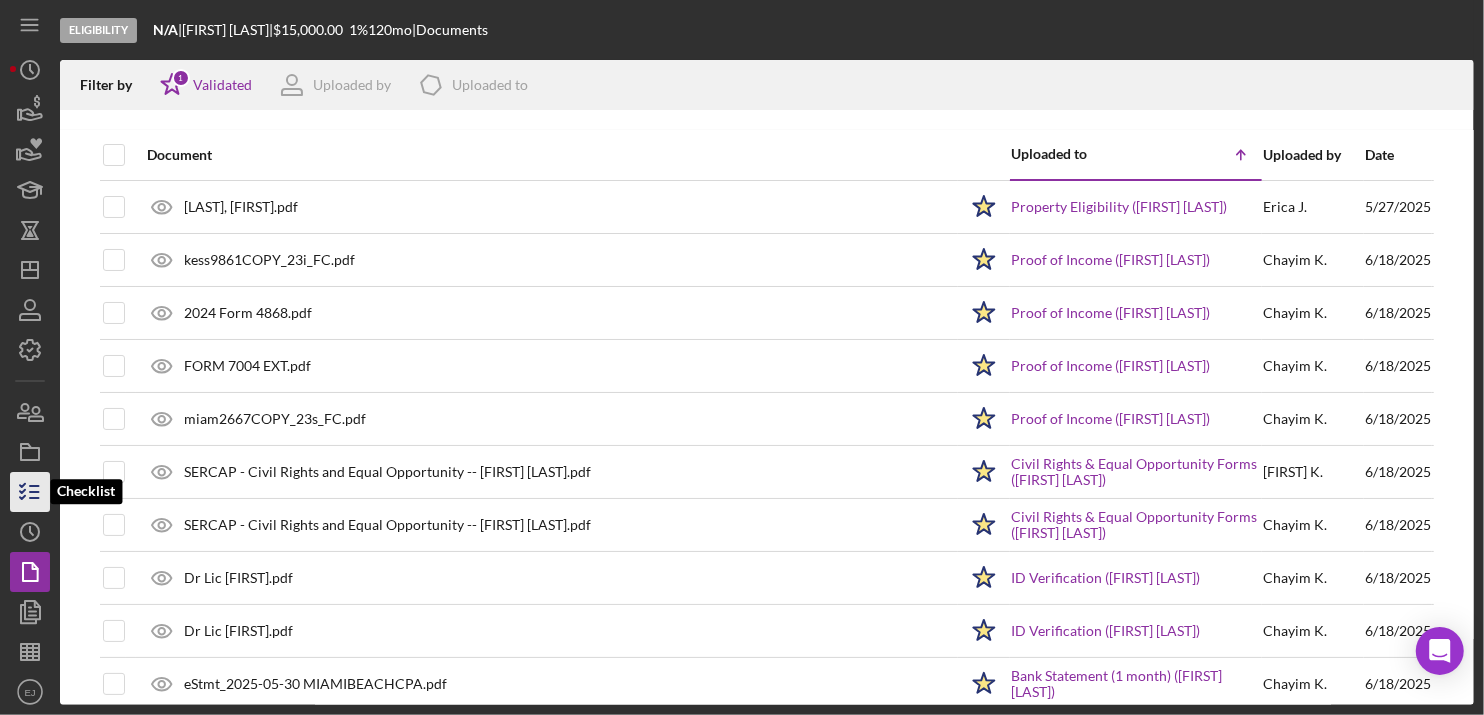 click 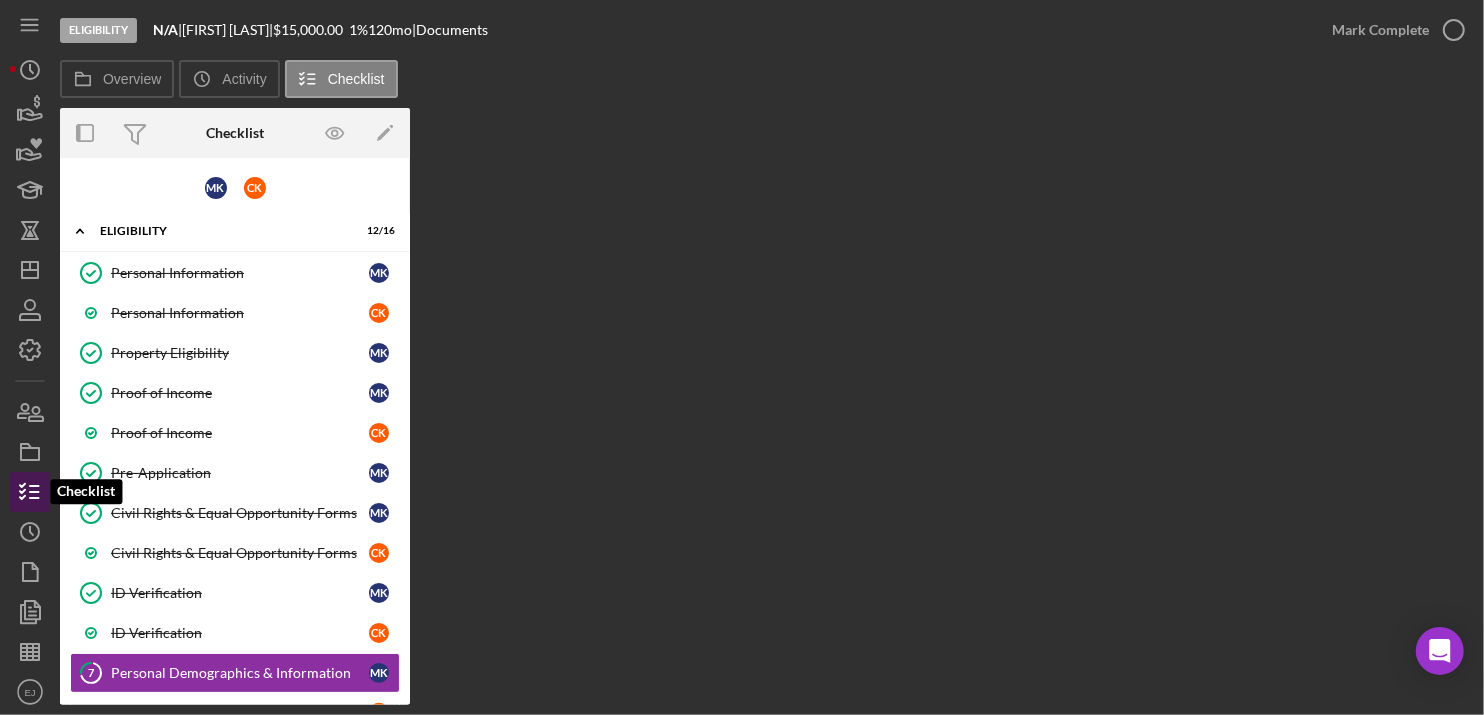 scroll, scrollTop: 235, scrollLeft: 0, axis: vertical 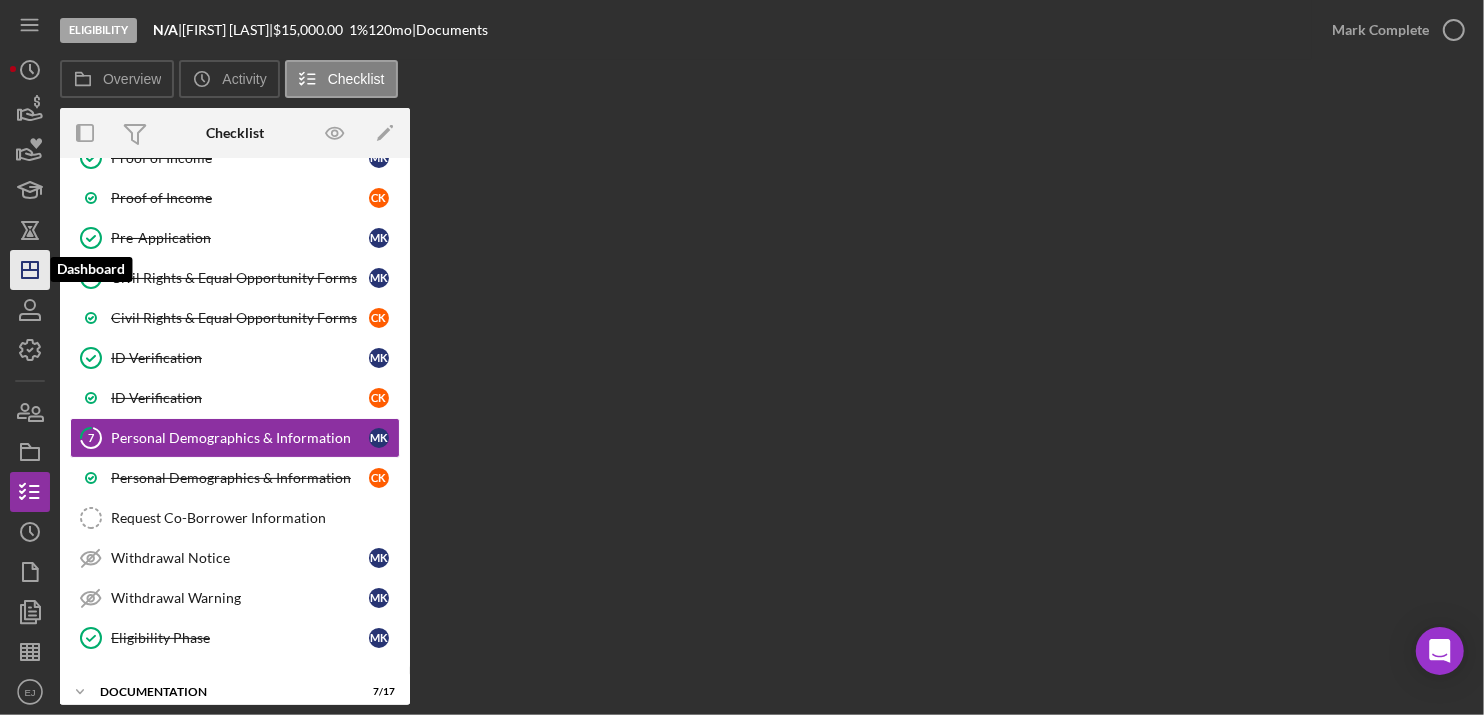 click on "Icon/Dashboard" 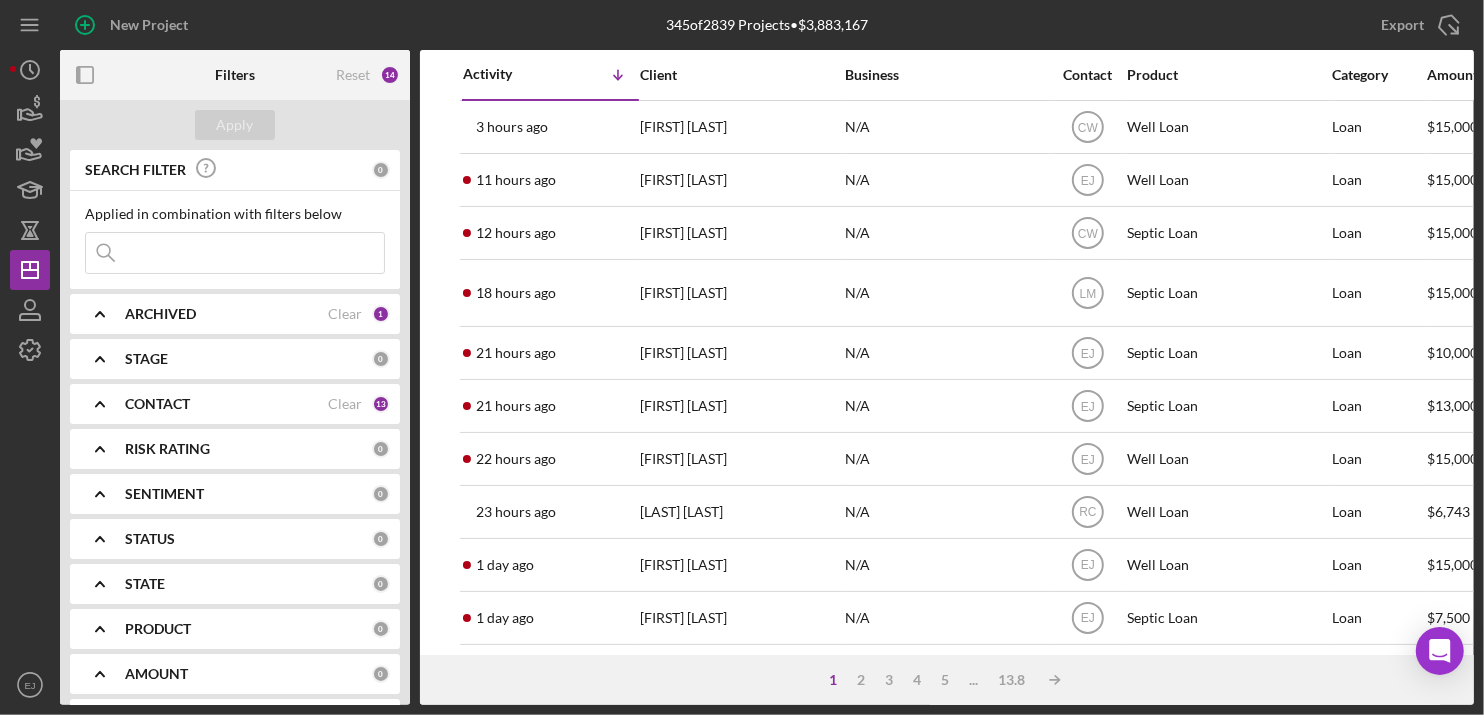 click at bounding box center [235, 253] 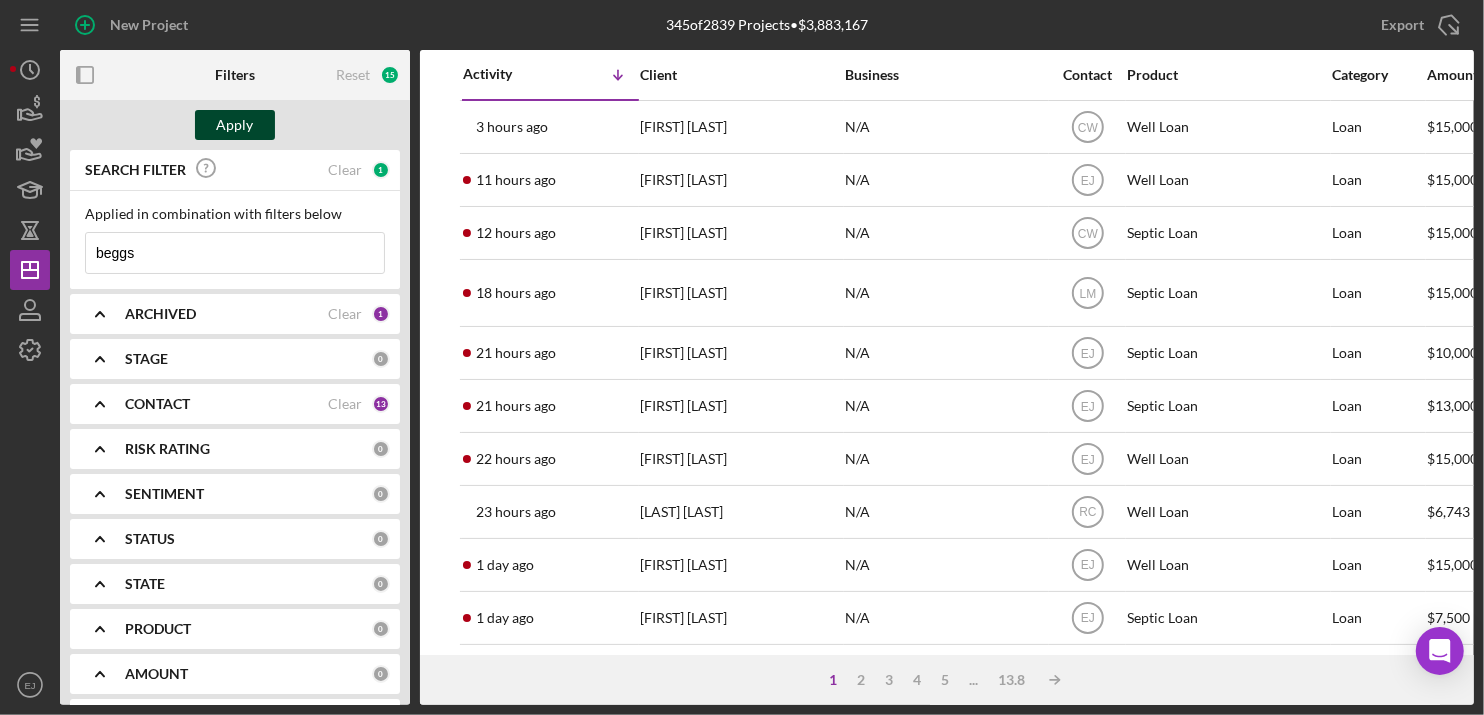 type on "beggs" 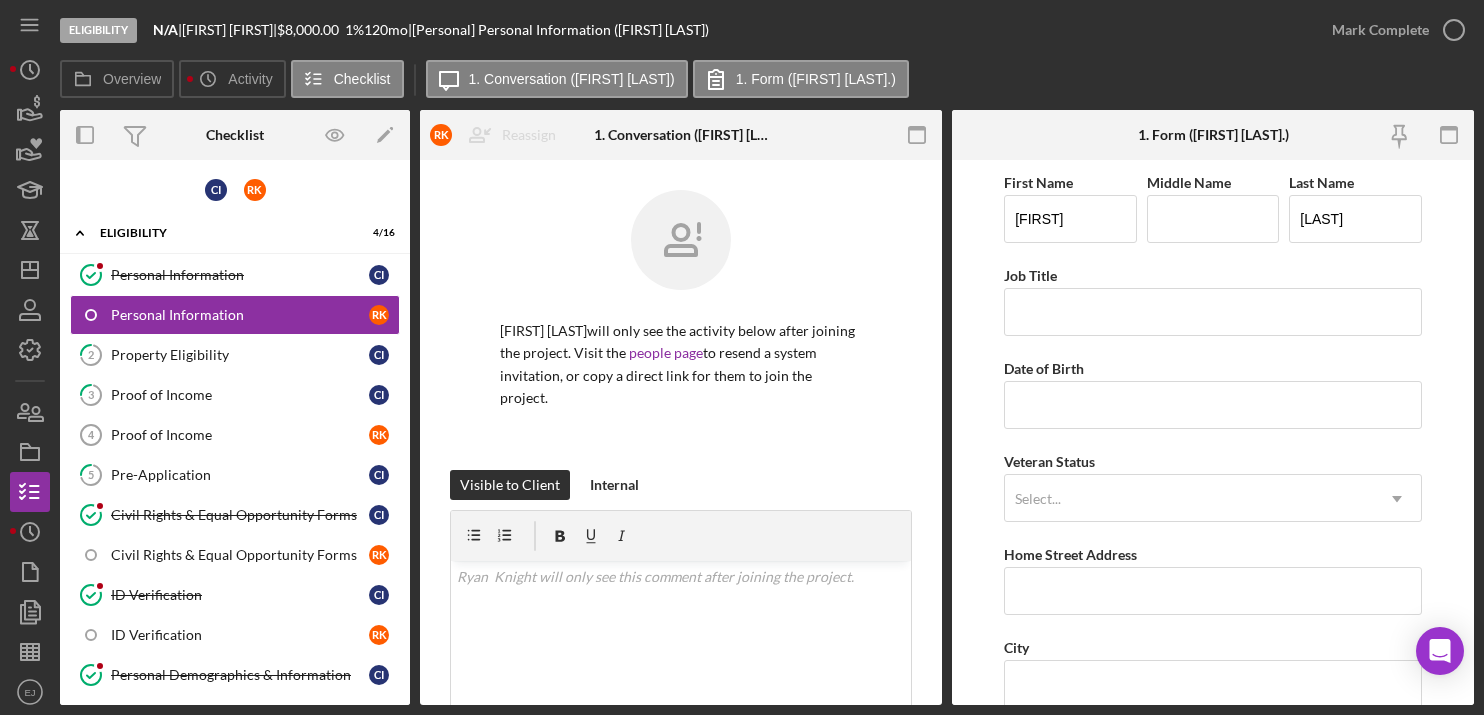 scroll, scrollTop: 0, scrollLeft: 0, axis: both 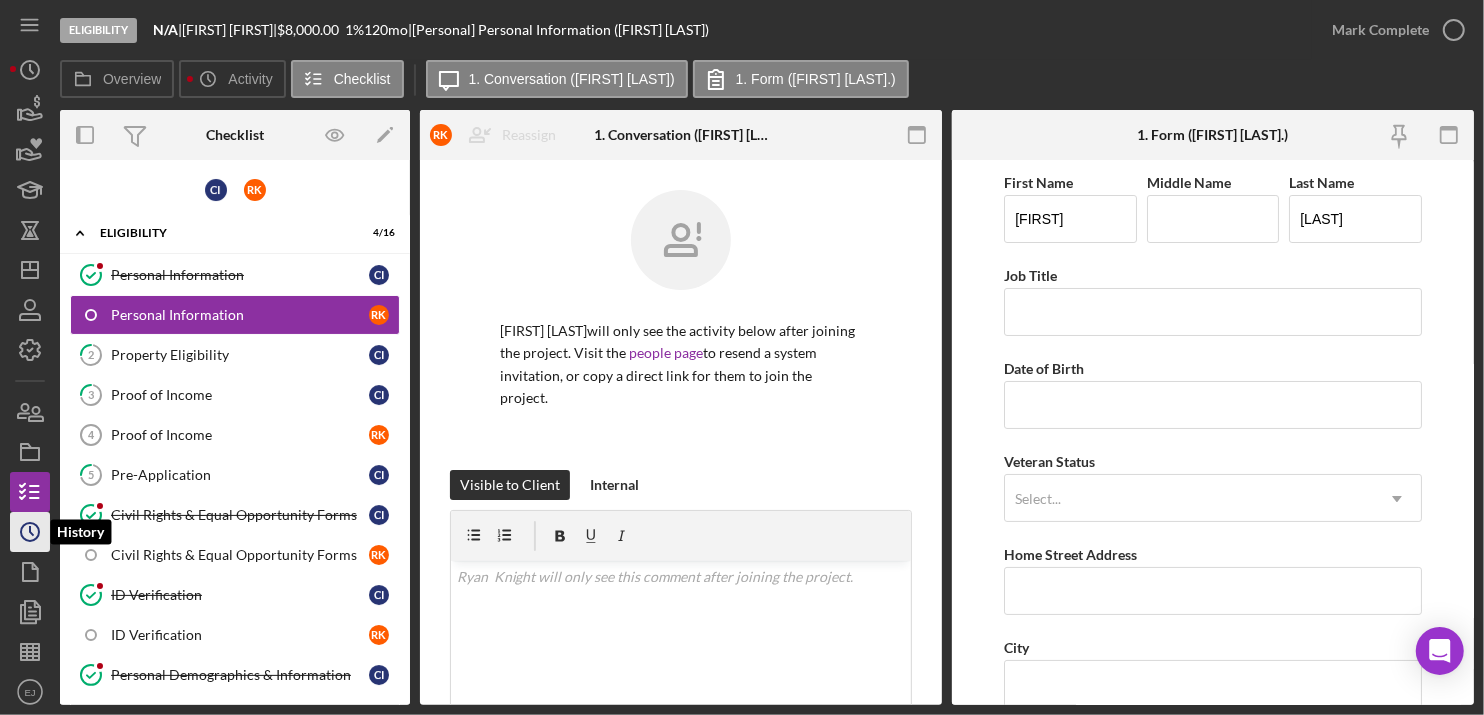 click on "Icon/History" 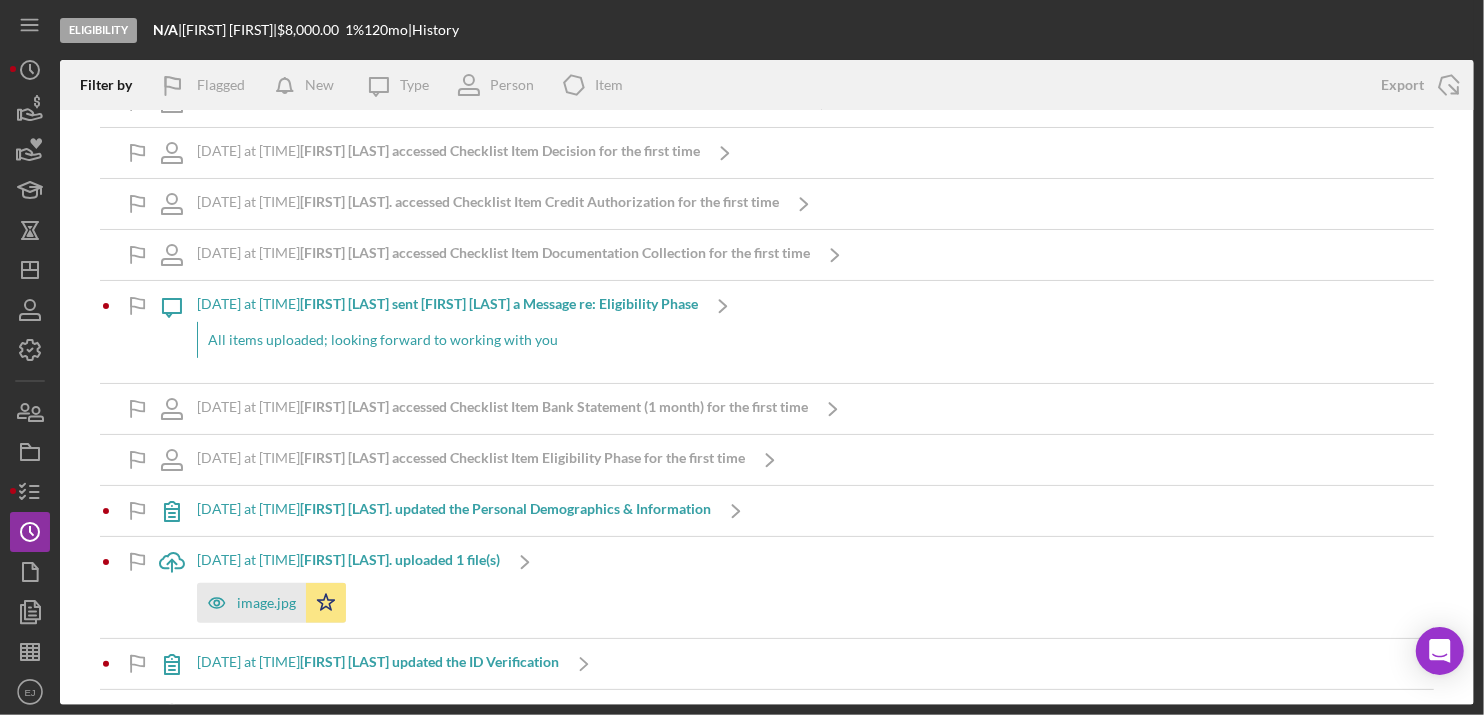 scroll, scrollTop: 560, scrollLeft: 0, axis: vertical 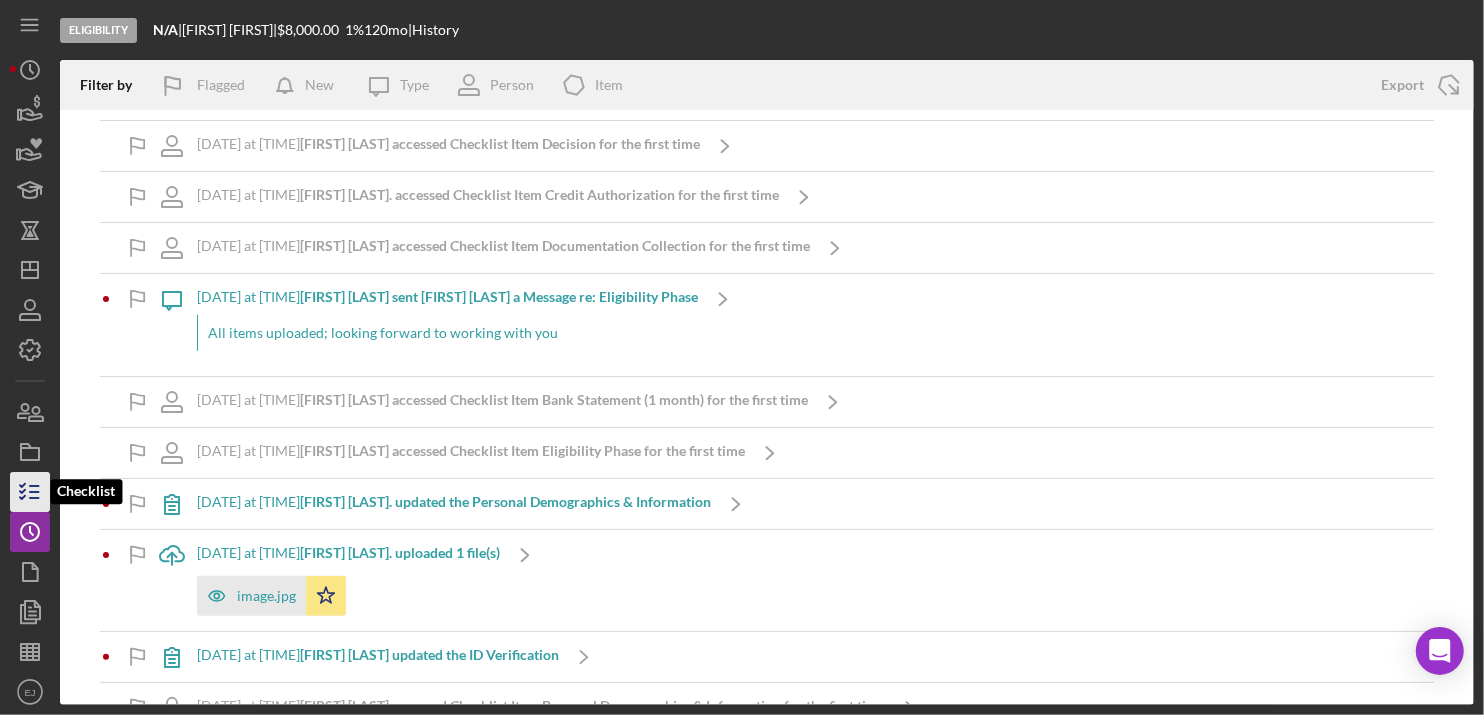 click 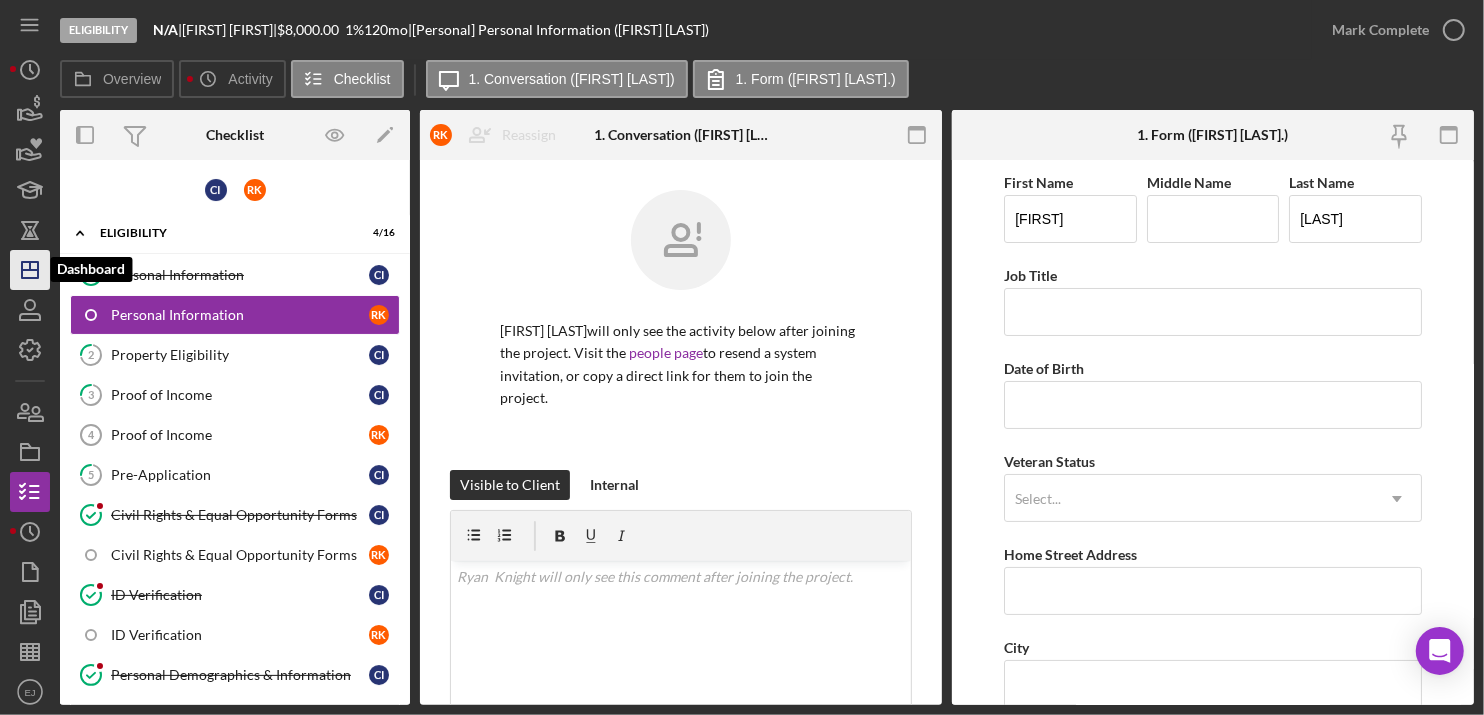 click 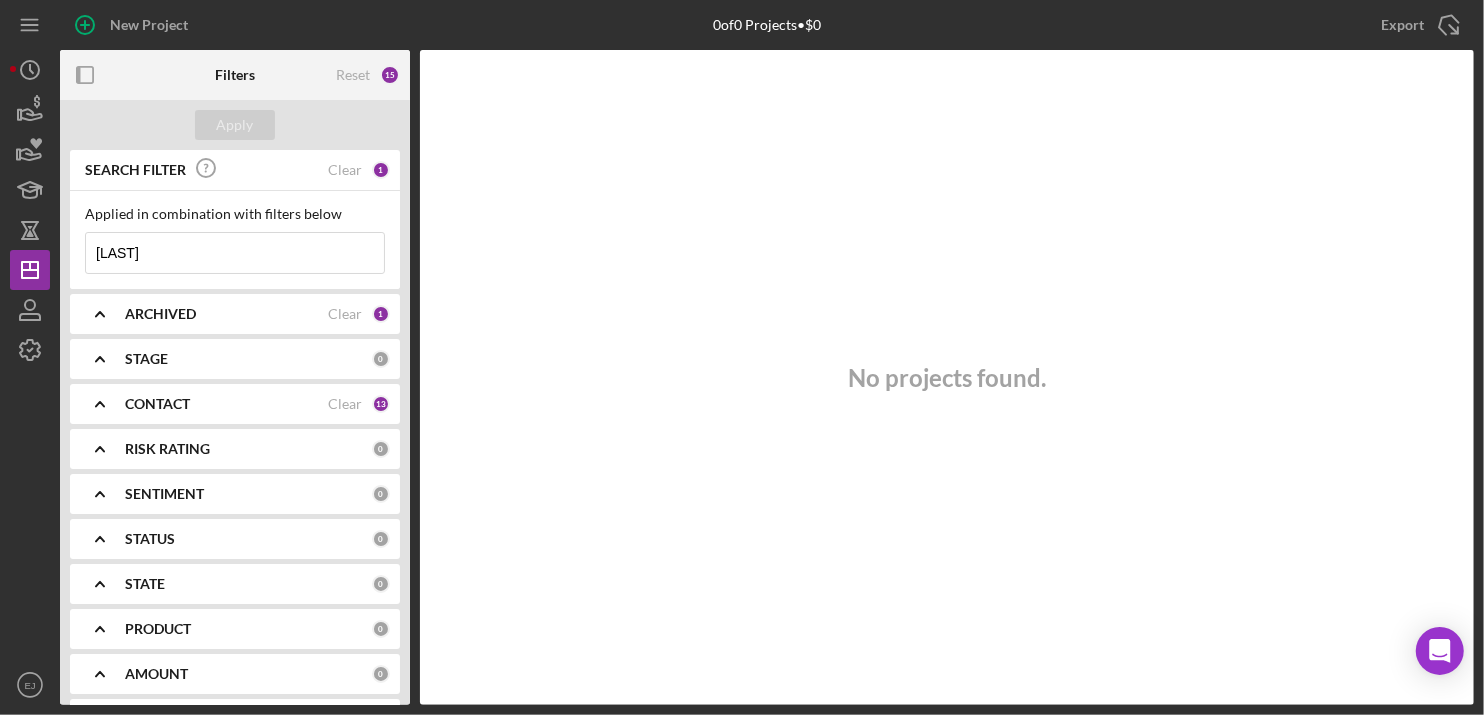 type 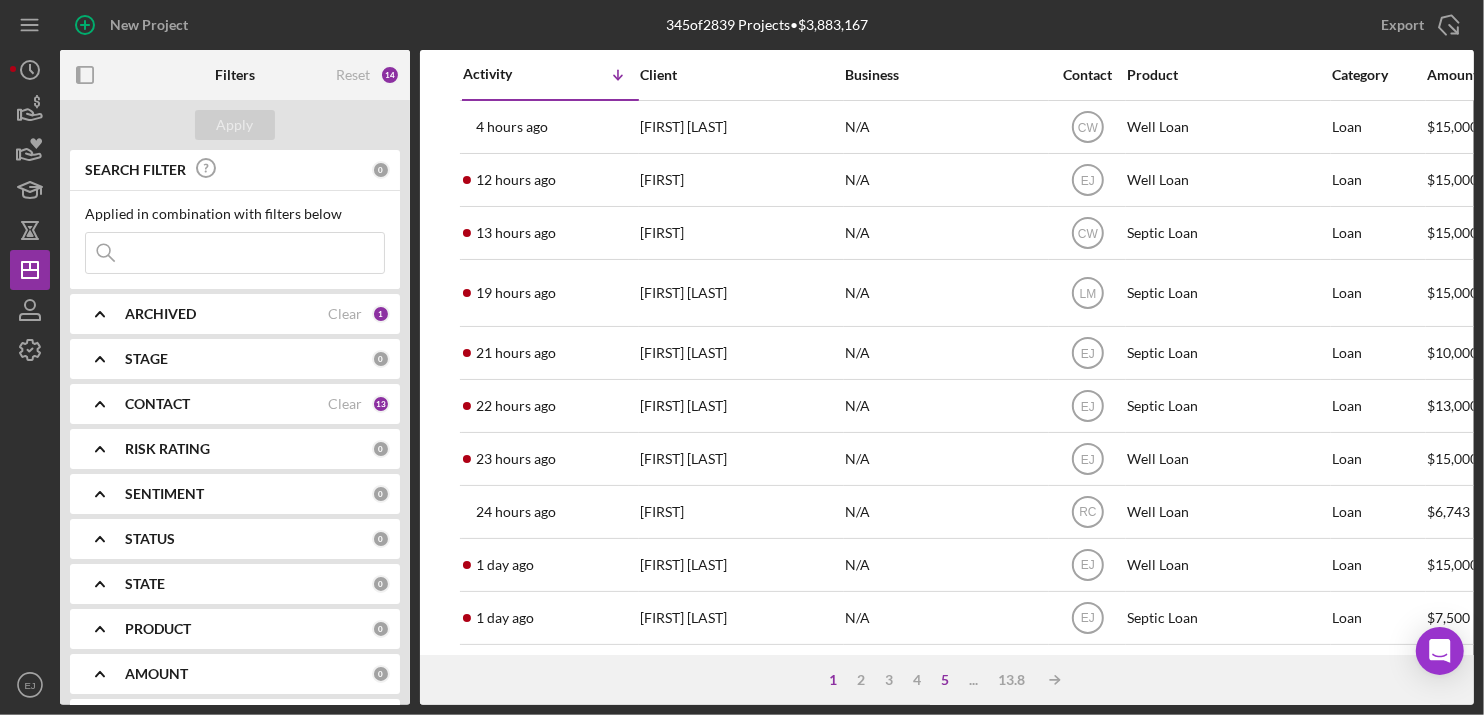 click on "5" at bounding box center (945, 680) 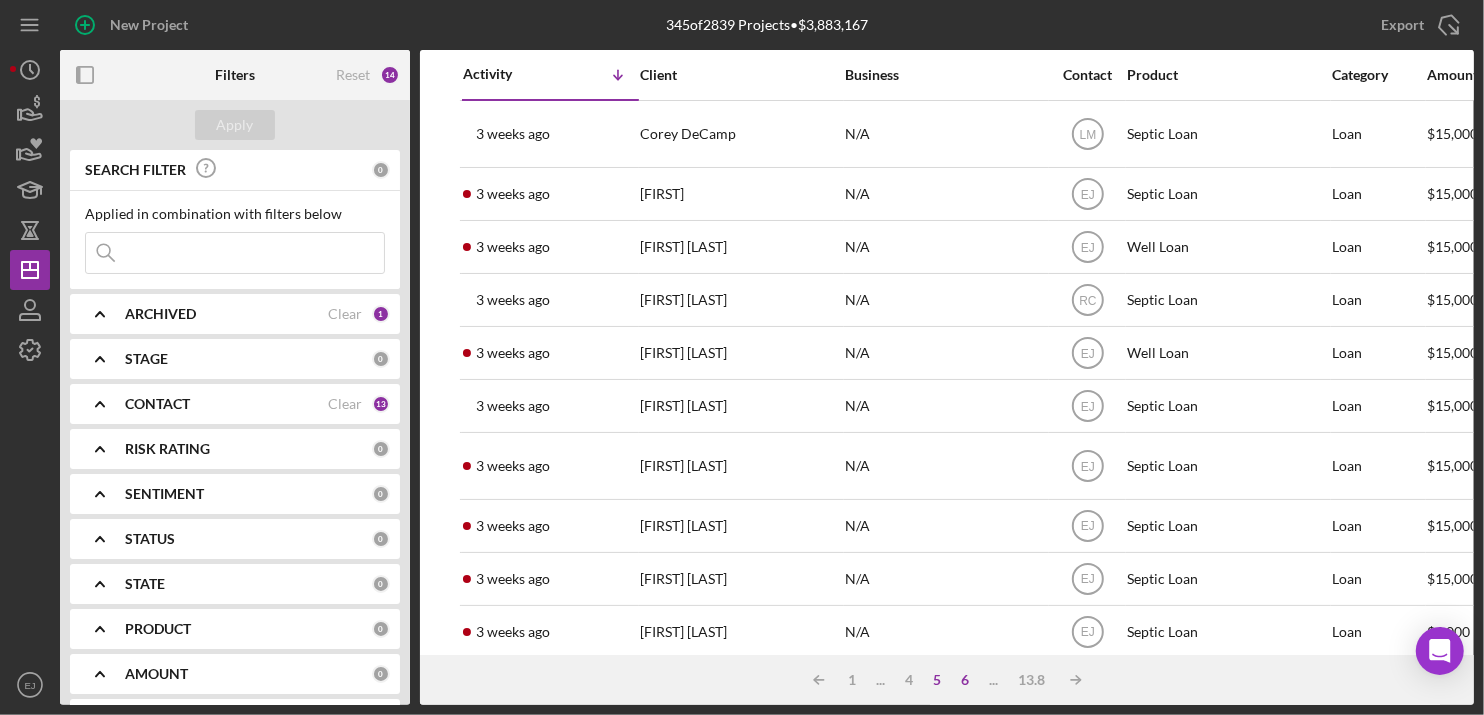click on "5" at bounding box center [938, 680] 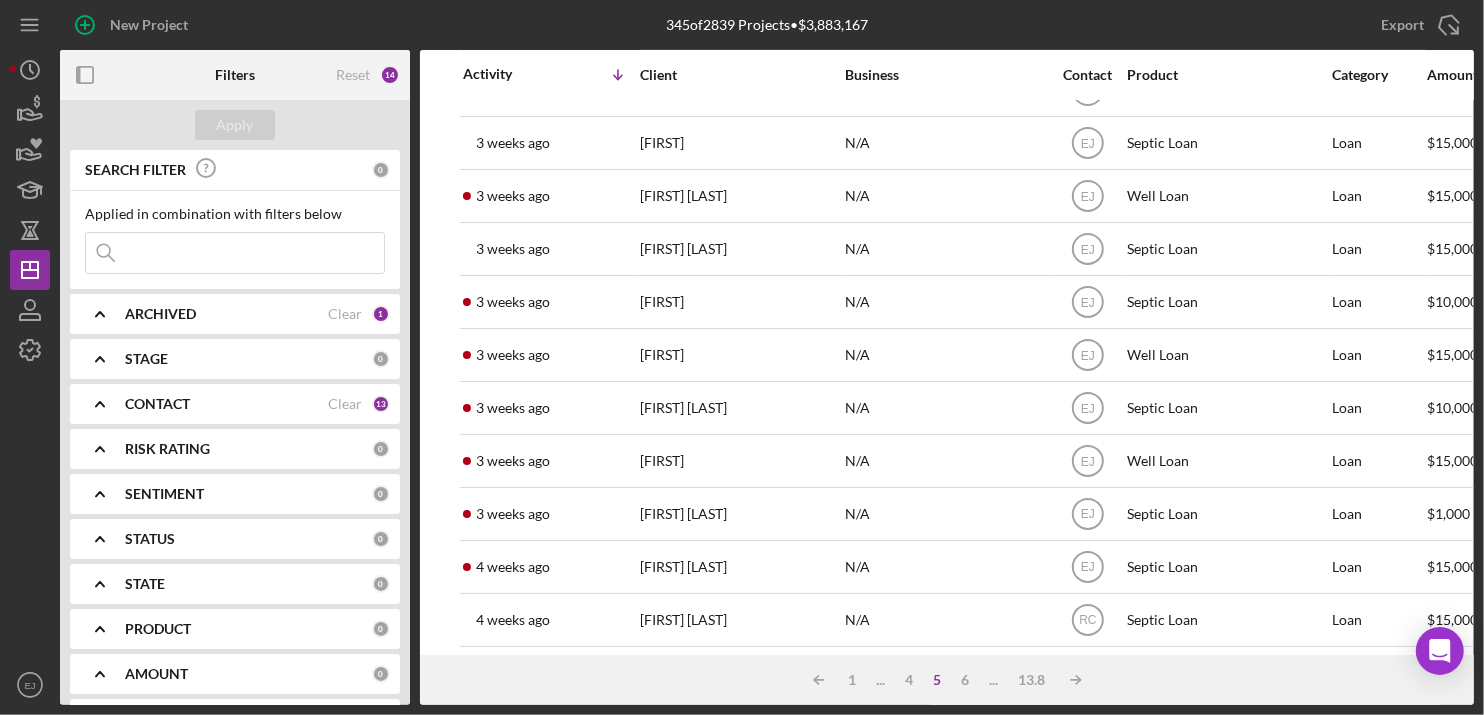 scroll, scrollTop: 599, scrollLeft: 0, axis: vertical 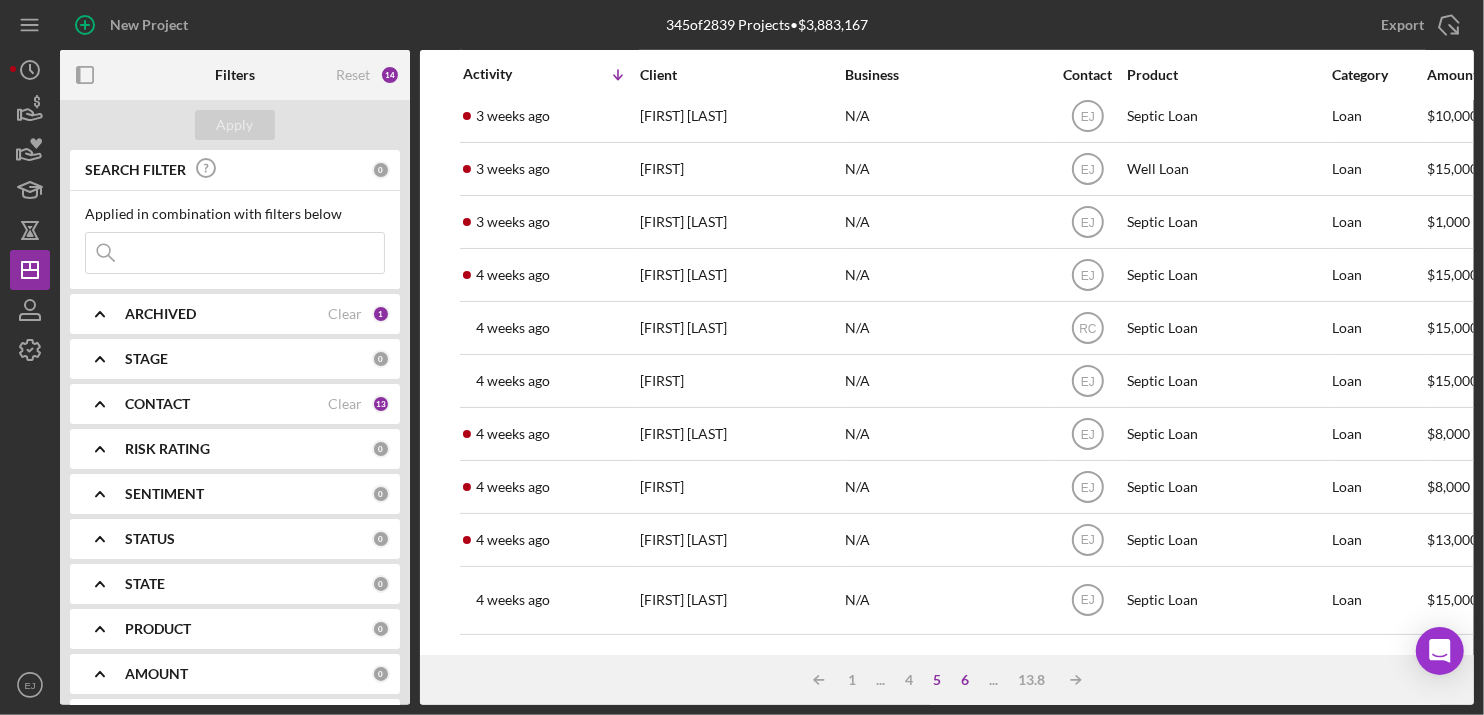 click on "6" at bounding box center (966, 680) 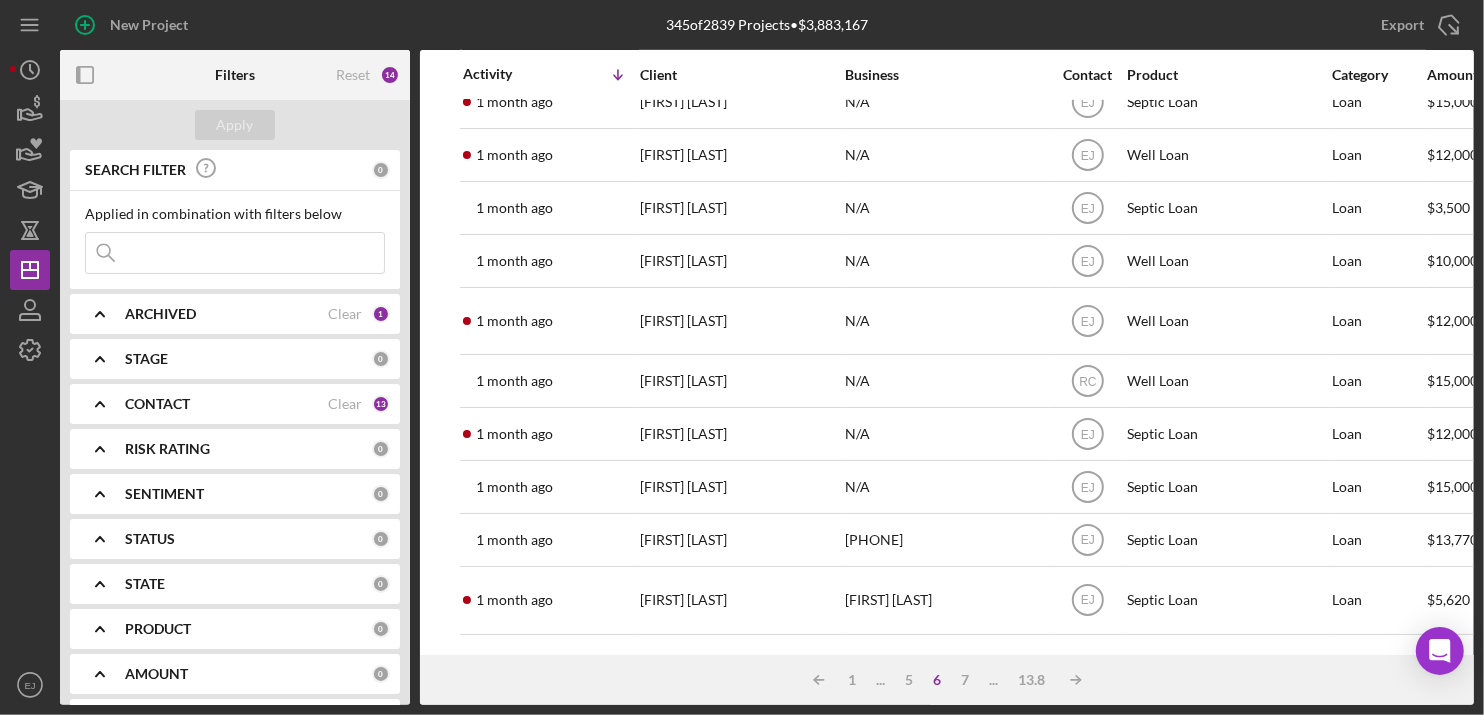 scroll, scrollTop: 856, scrollLeft: 0, axis: vertical 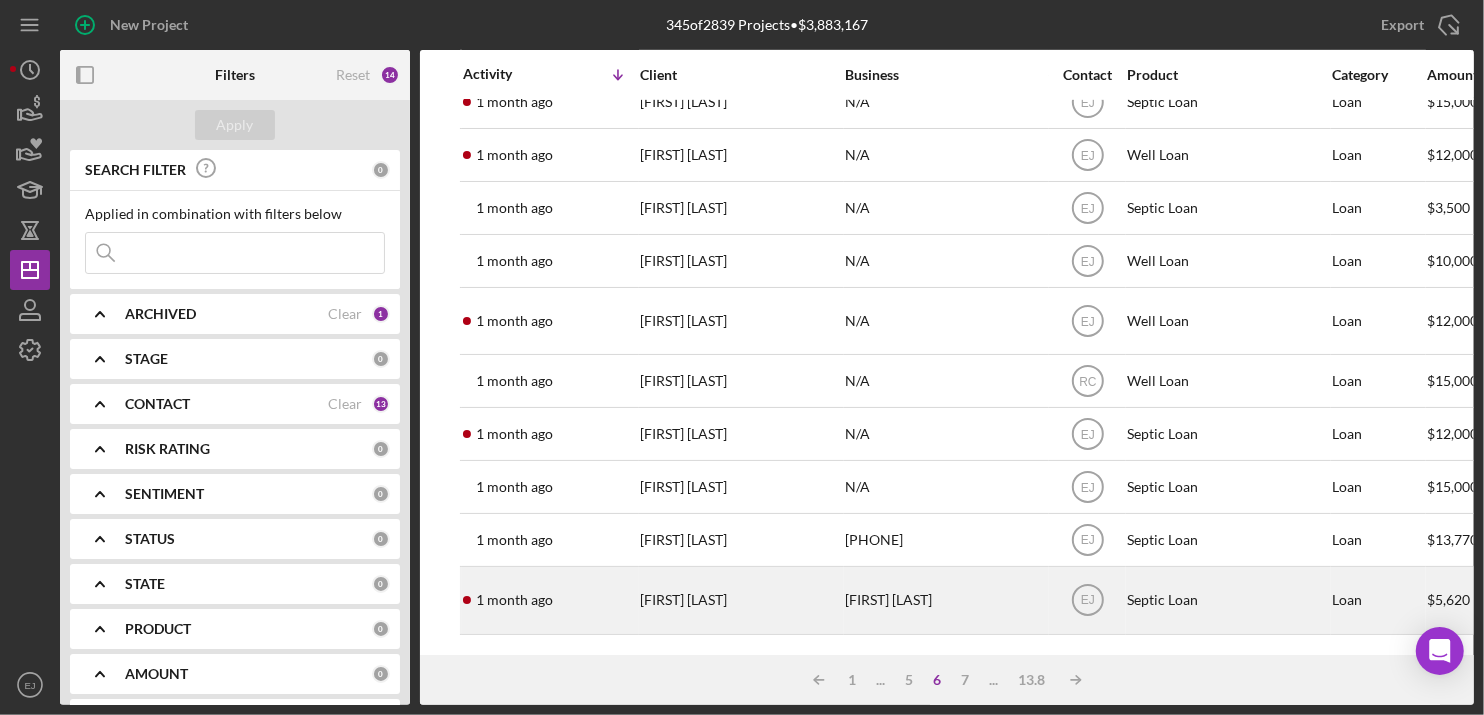 click on "Lenora Oliver" at bounding box center [740, 600] 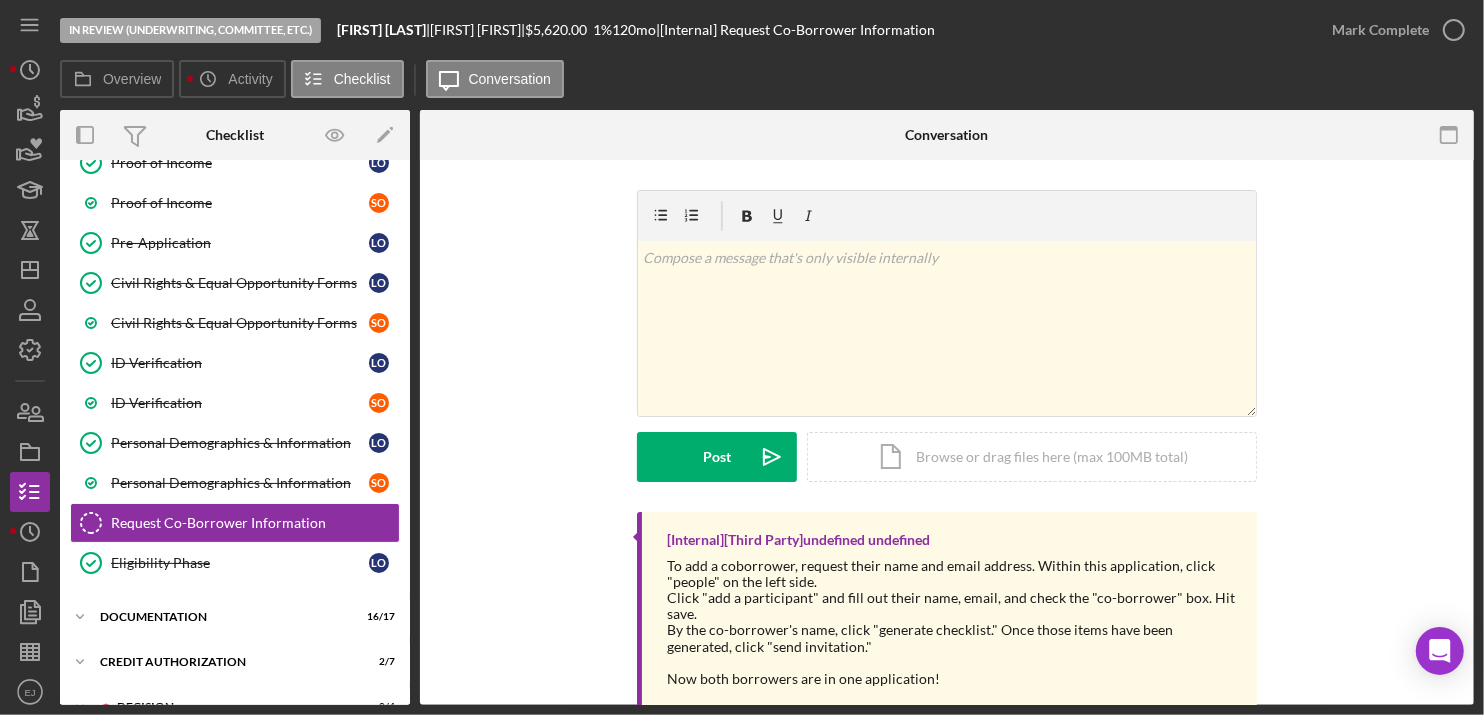 scroll, scrollTop: 315, scrollLeft: 0, axis: vertical 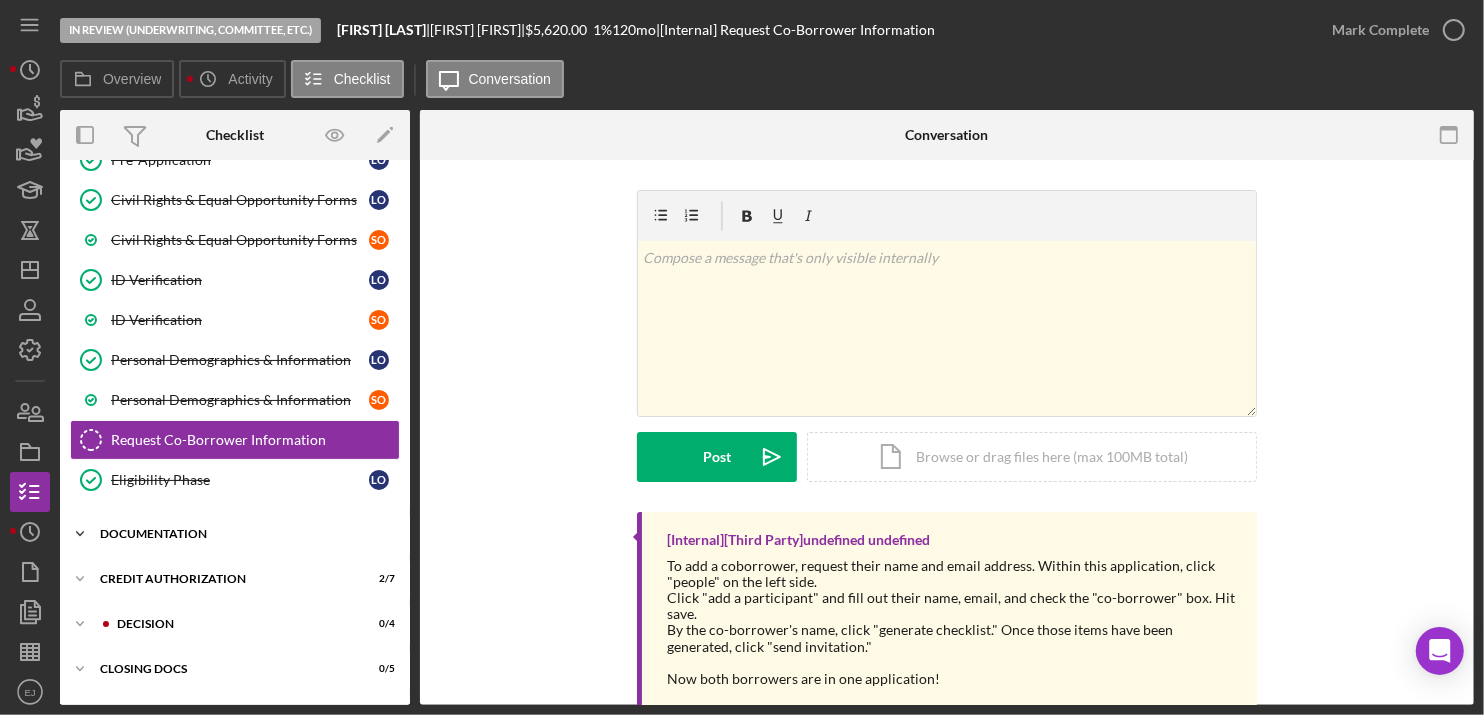 click on "Icon/Expander" 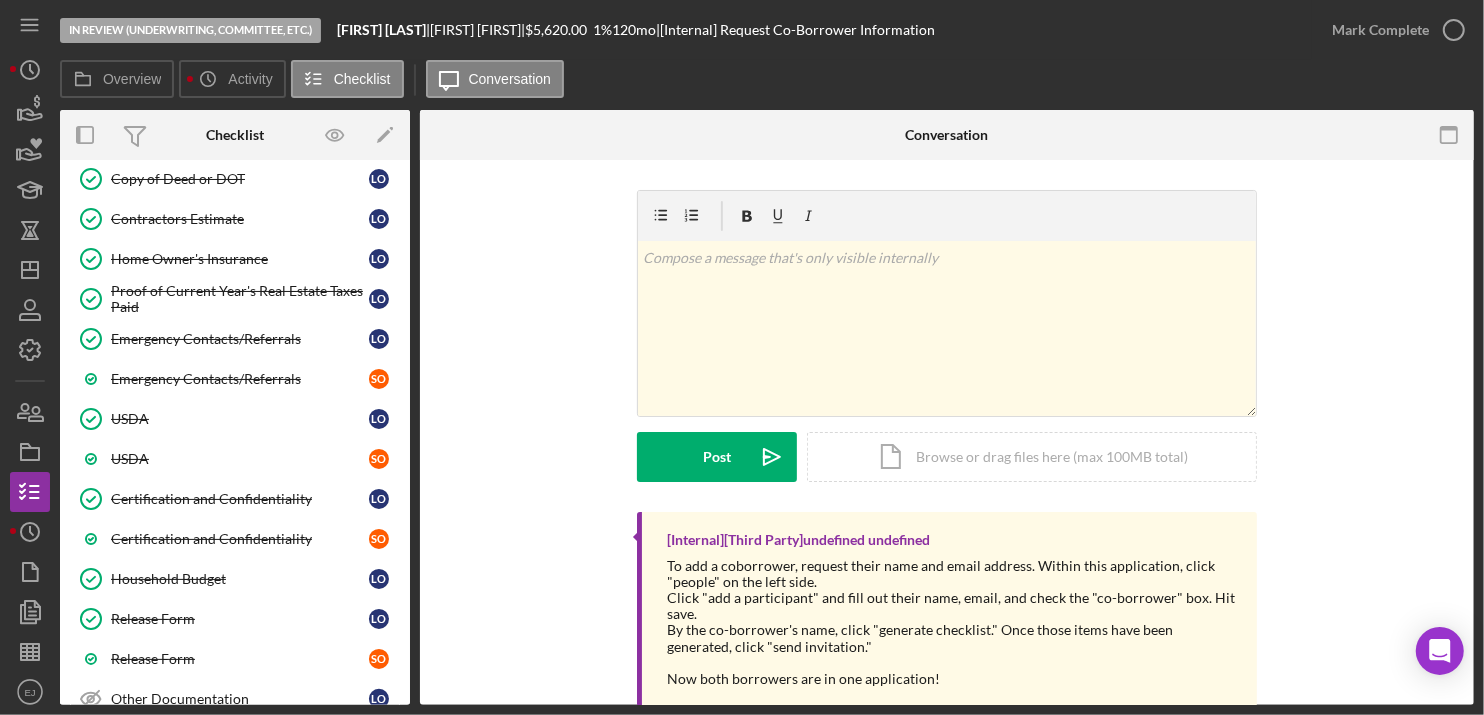 scroll, scrollTop: 1074, scrollLeft: 0, axis: vertical 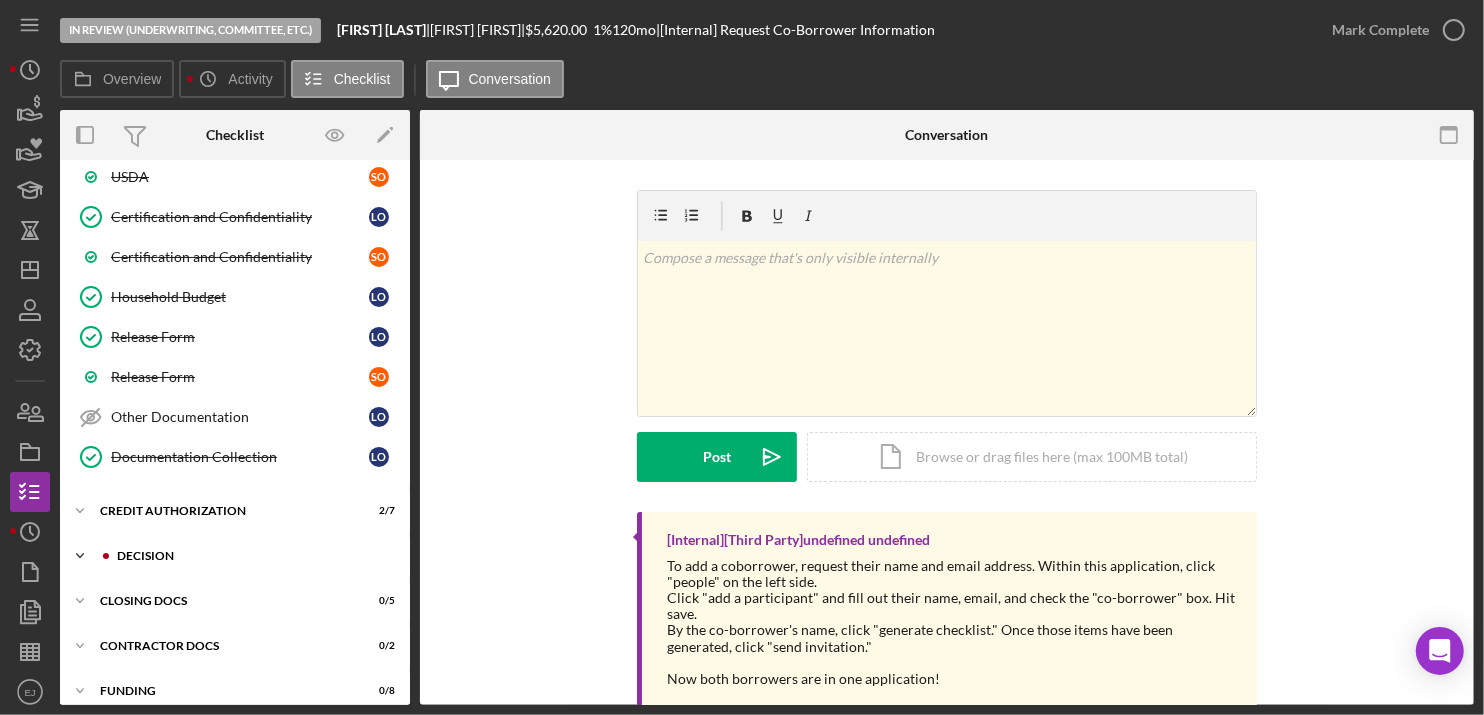 click on "Icon/Expander" 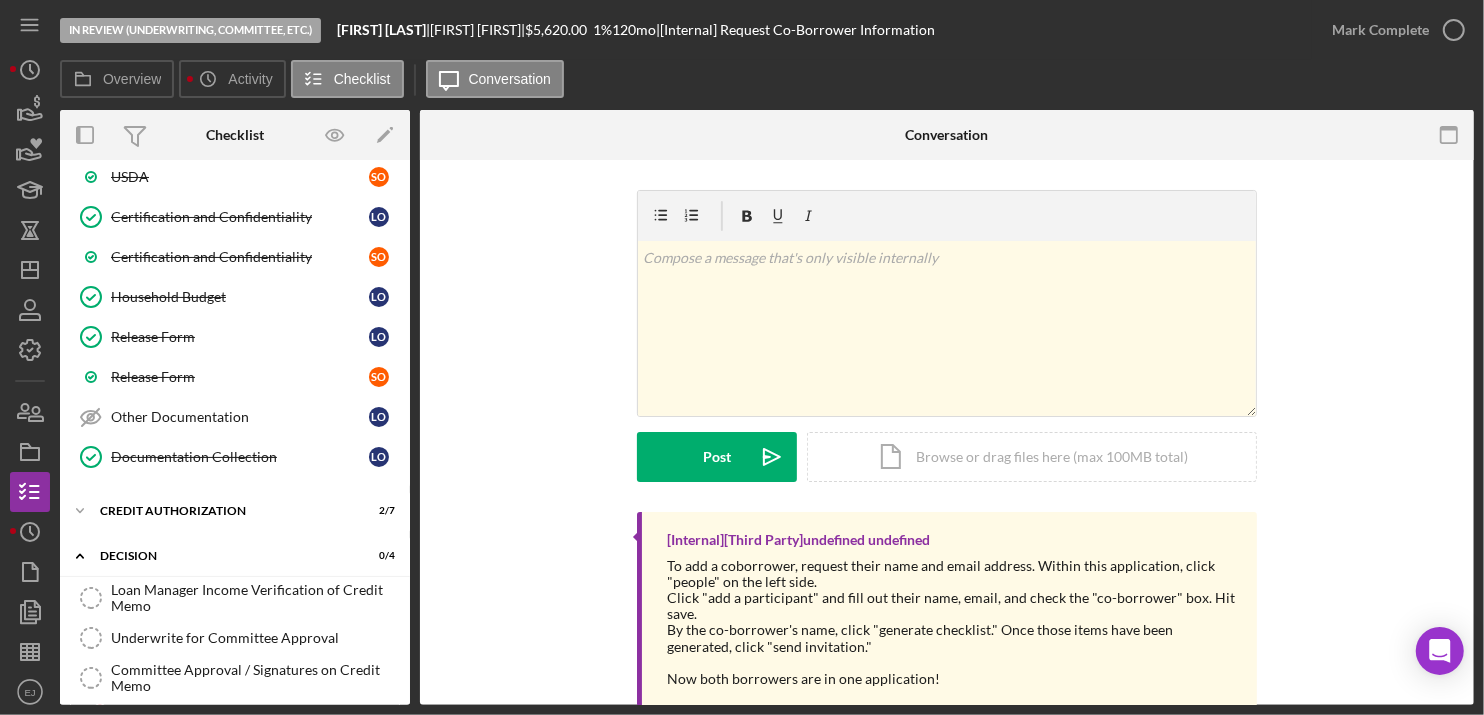 scroll, scrollTop: 1243, scrollLeft: 0, axis: vertical 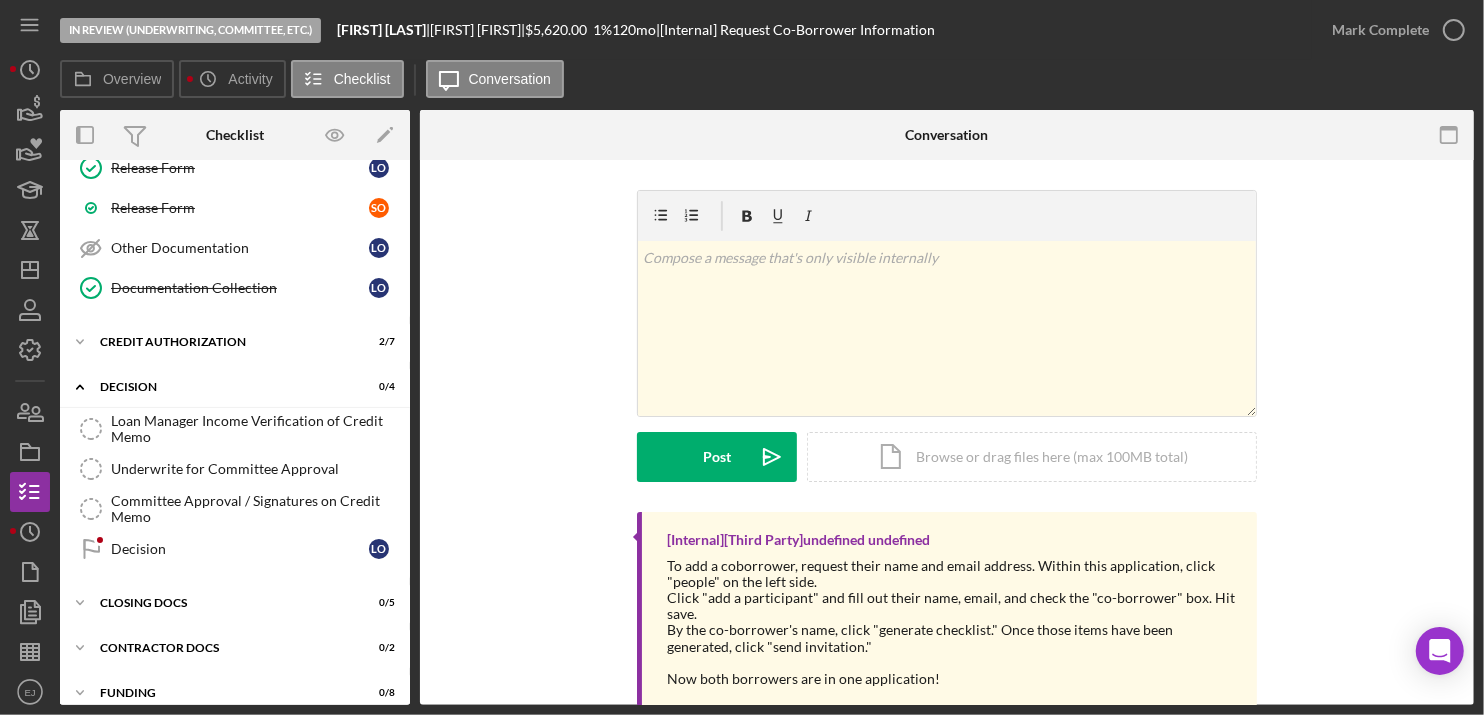 click on "Overview Overview Edit Icon/Edit Status Ongoing Risk Rating Sentiment Rating 5 Product Septic Loan Created Date 7/8/2024 Started Date 7/8/2024 Closing Goal Amount $5,620.00 Rate 1.000% Term 120 months Contact Icon/User Photo EJ Erica   Jenkins Account Executive Stage In Review (Underwriting, Committee, Etc.) Weekly Status Update Yes Inactivity Alerts Yes Key Ratios Edit Icon/Edit DSCR Collateral Coverage DTI LTV Global DSCR Global Collateral Coverage Global DTI NOI Recommendation Edit Icon/Edit Payment Type Rate Term Amount Down Payment Closing Fee Include closing fee in amount financed? No Origination Fee Include origination fee in amount financed? No Amount Financed Closing Date First Payment Date Maturity Date Resolution Edit Icon/Edit Resolved On Resolution New Activity Icon/Message 6/4/2025 at 9:45am  Lenora O. sent Cyndi W. a Message re: Decision Good morning. I’m trying to see if a decision has been made. Our septic system is getting really bad.
Thank you  Icon/Navigate Checklist Icon/Edit L O S O /" at bounding box center [767, 407] 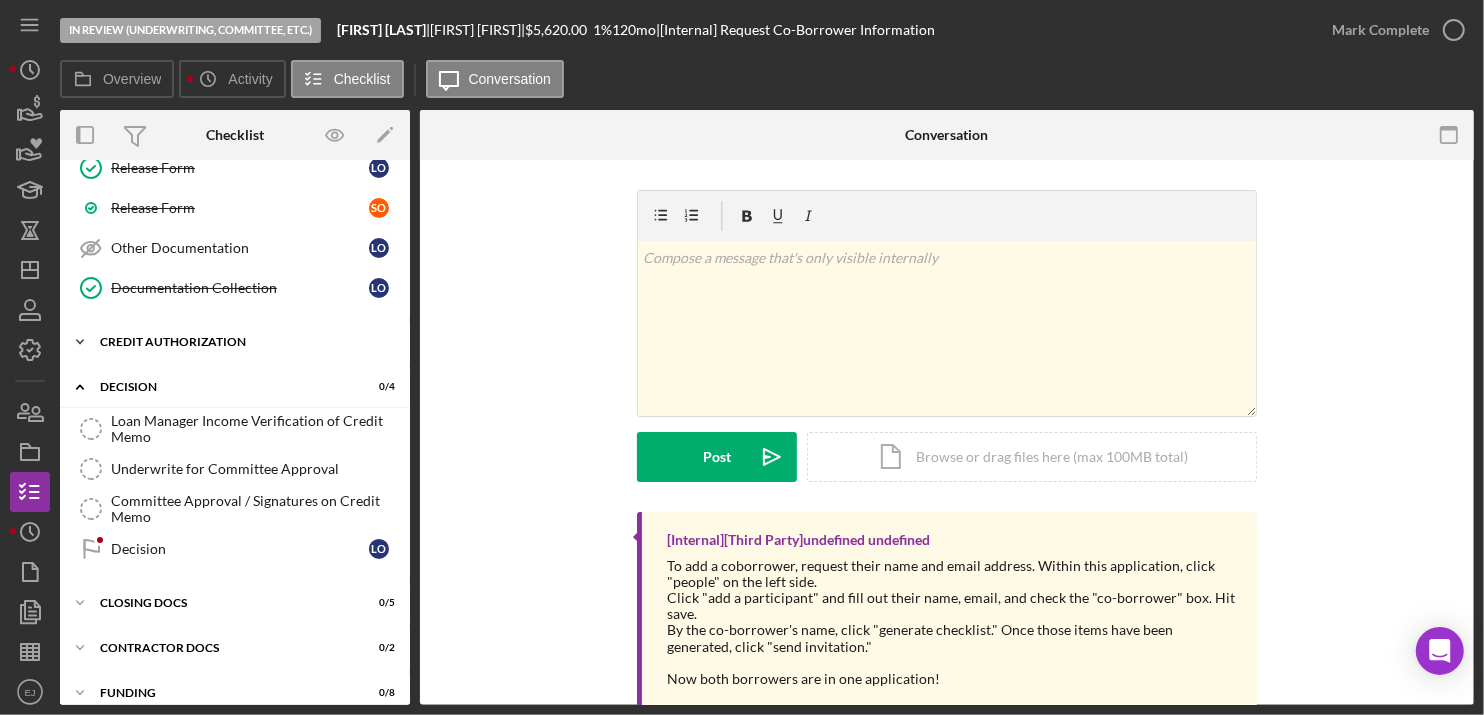 click on "Icon/Expander" 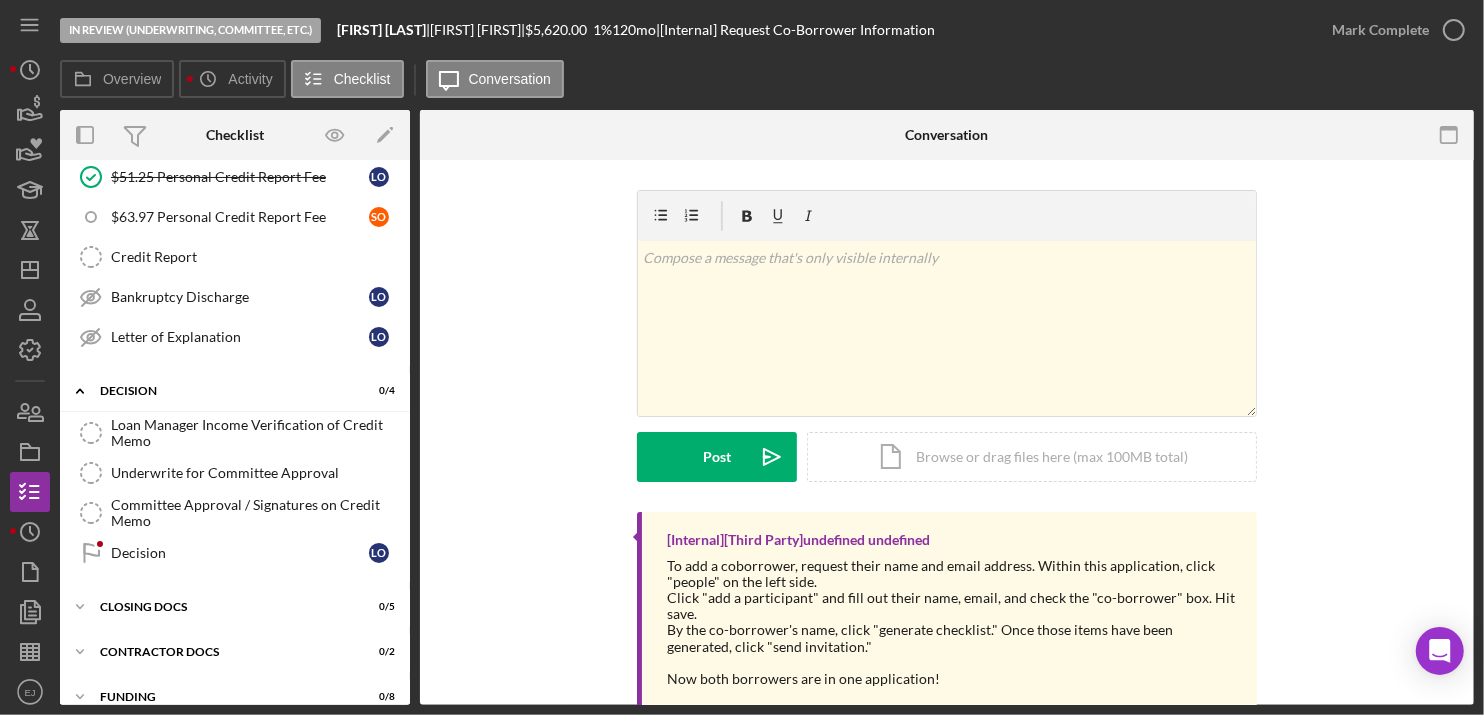 scroll, scrollTop: 1531, scrollLeft: 0, axis: vertical 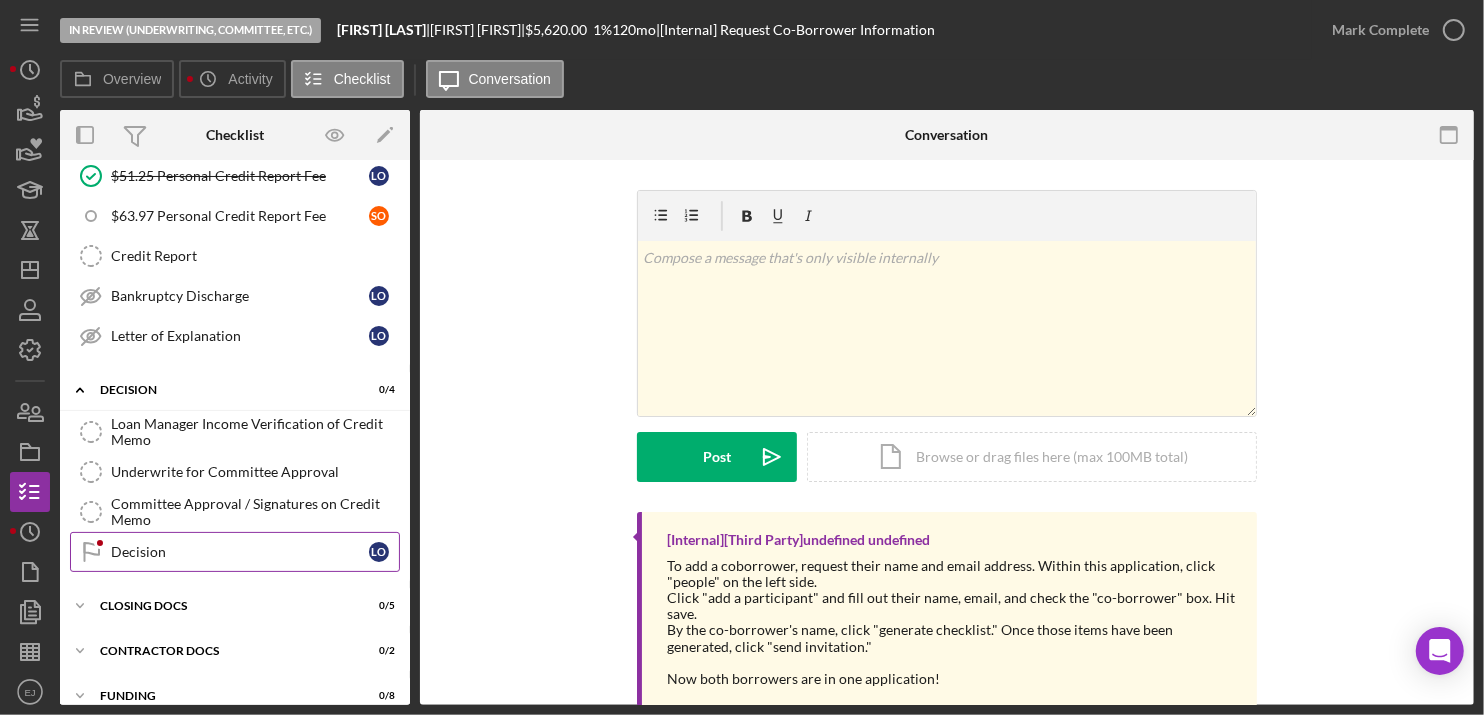 click on "Decision" at bounding box center [240, 552] 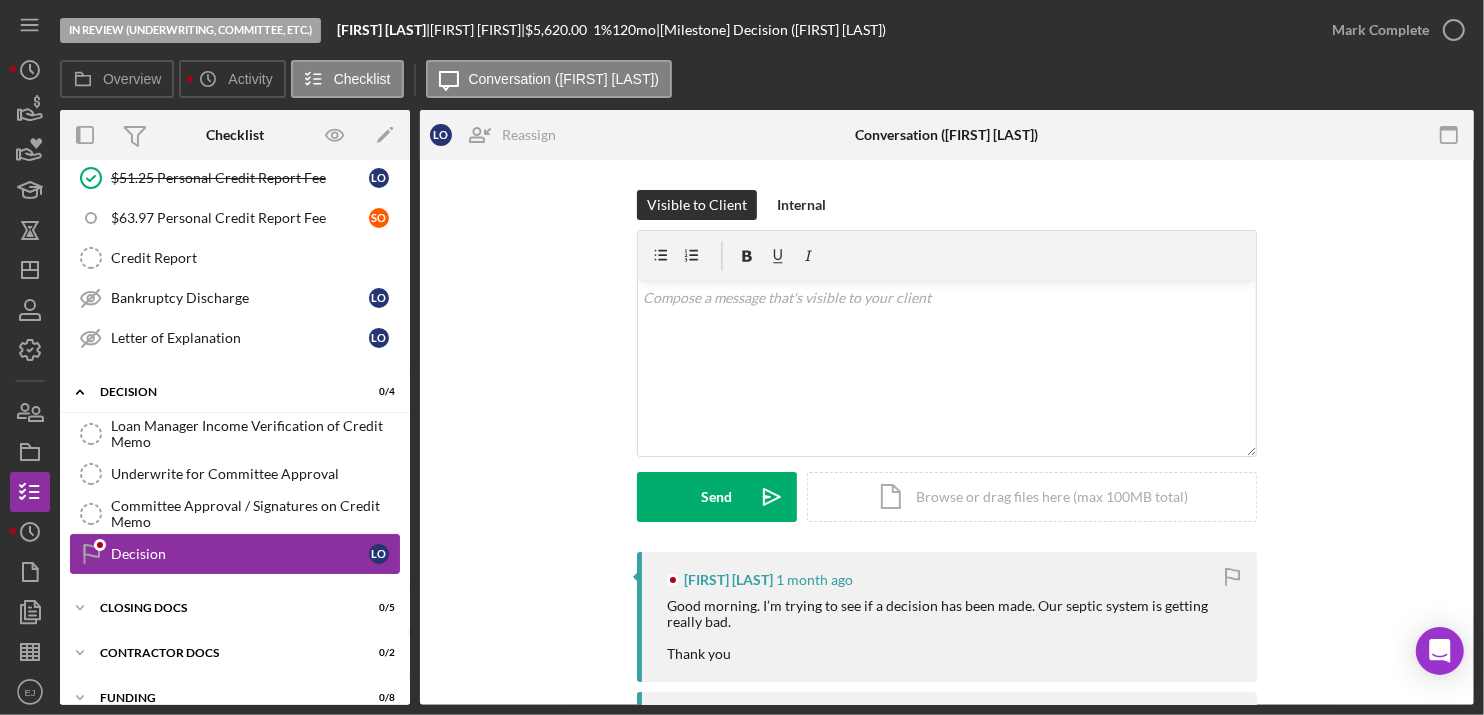 scroll, scrollTop: 1531, scrollLeft: 0, axis: vertical 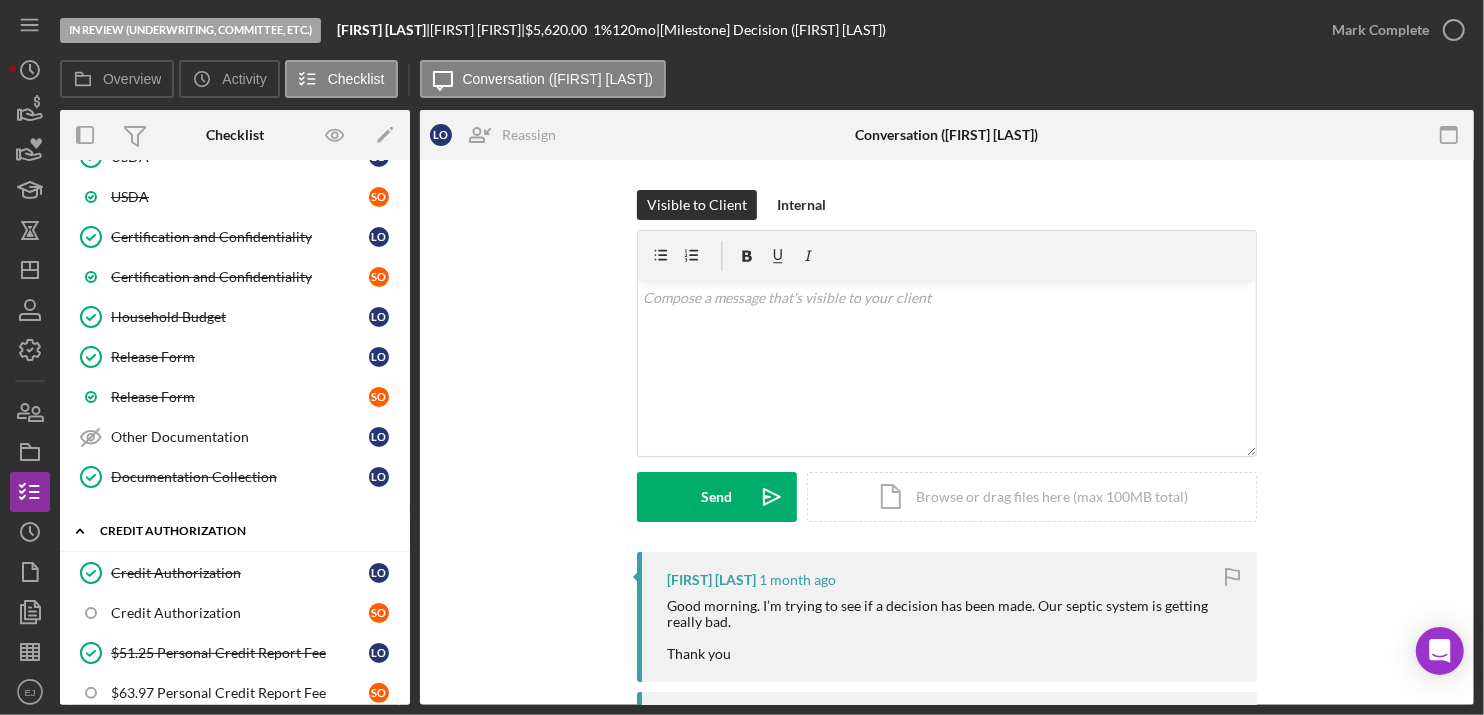 click 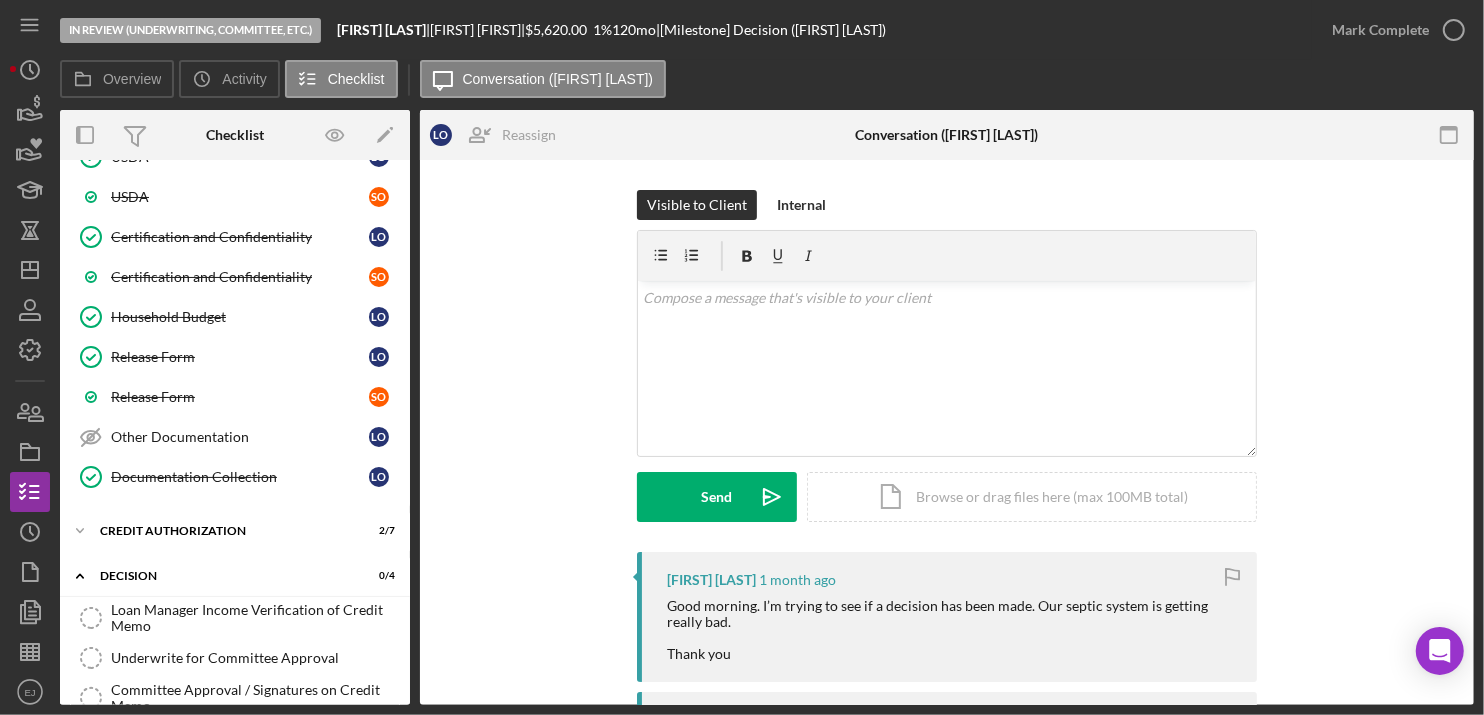 click on "Overview Overview Edit Icon/Edit Status Ongoing Risk Rating Sentiment Rating 5 Product Septic Loan Created Date 7/8/2024 Started Date 7/8/2024 Closing Goal Amount $5,620.00 Rate 1.000% Term 120 months Contact Icon/User Photo EJ Erica   Jenkins Account Executive Stage In Review (Underwriting, Committee, Etc.) Weekly Status Update Yes Inactivity Alerts Yes Key Ratios Edit Icon/Edit DSCR Collateral Coverage DTI LTV Global DSCR Global Collateral Coverage Global DTI NOI Recommendation Edit Icon/Edit Payment Type Rate Term Amount Down Payment Closing Fee Include closing fee in amount financed? No Origination Fee Include origination fee in amount financed? No Amount Financed Closing Date First Payment Date Maturity Date Resolution Edit Icon/Edit Resolved On Resolution New Activity No new activity. Checklist Icon/Edit L O S O Icon/Expander Eligibility 13 / 14 Personal Information Personal Information L O Personal Information S O Property Eligibility Property Eligibility L O Proof of Income Proof of Income L O S O L O" at bounding box center (767, 407) 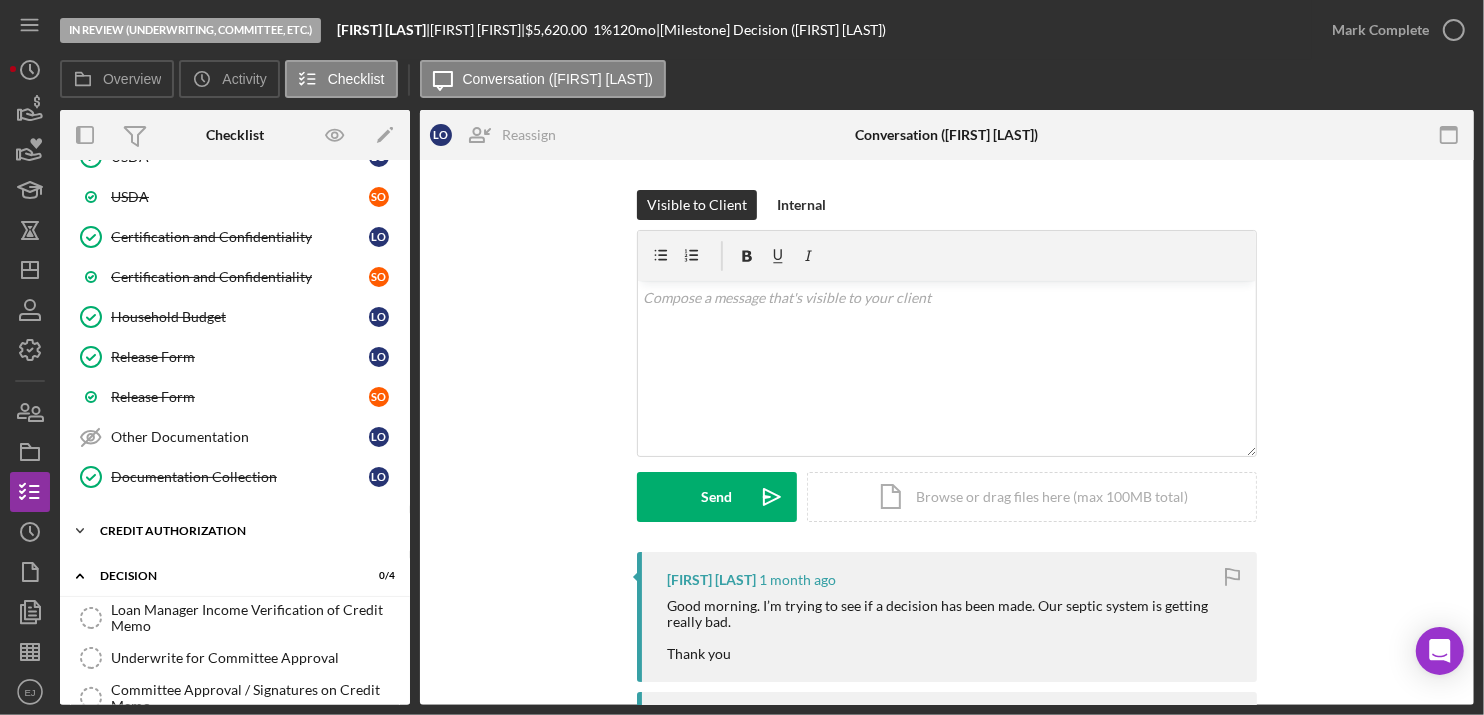 click on "Icon/Expander" 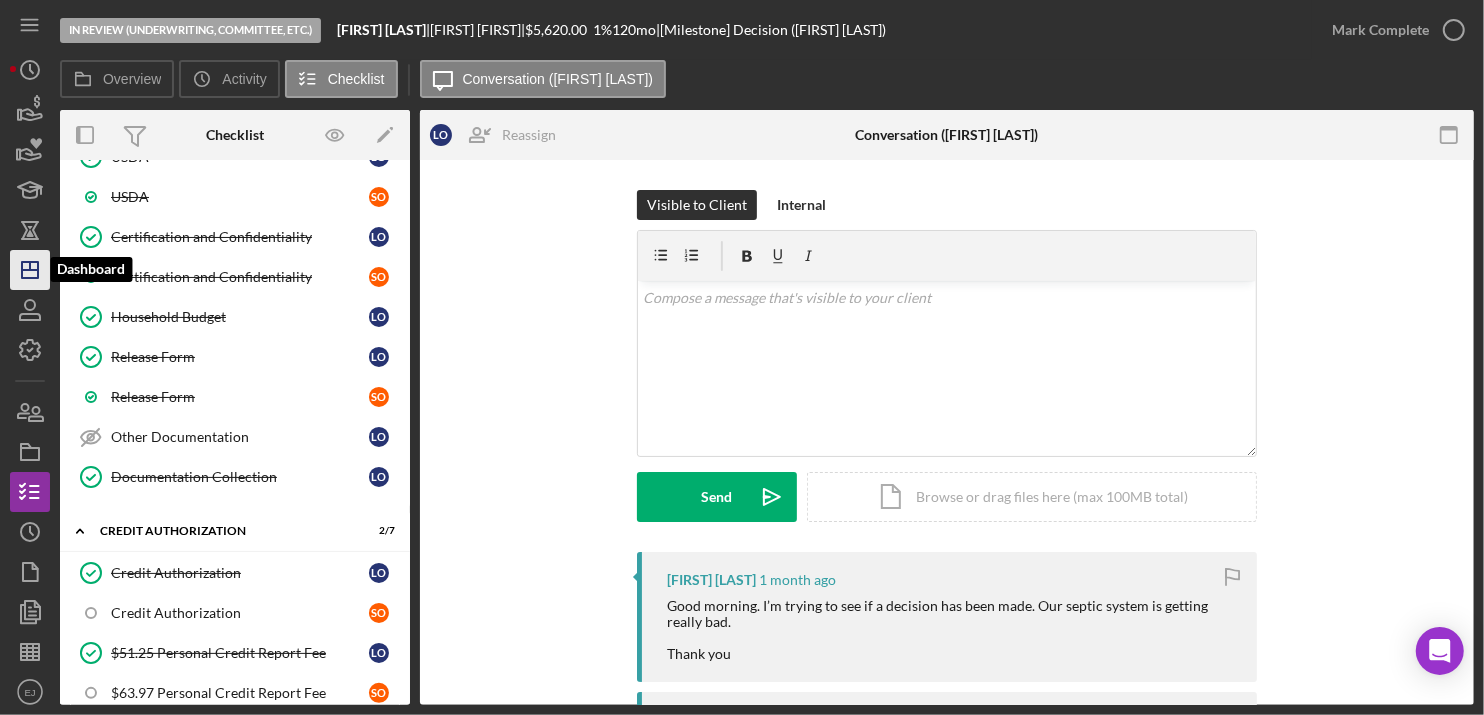 click on "Icon/Dashboard" 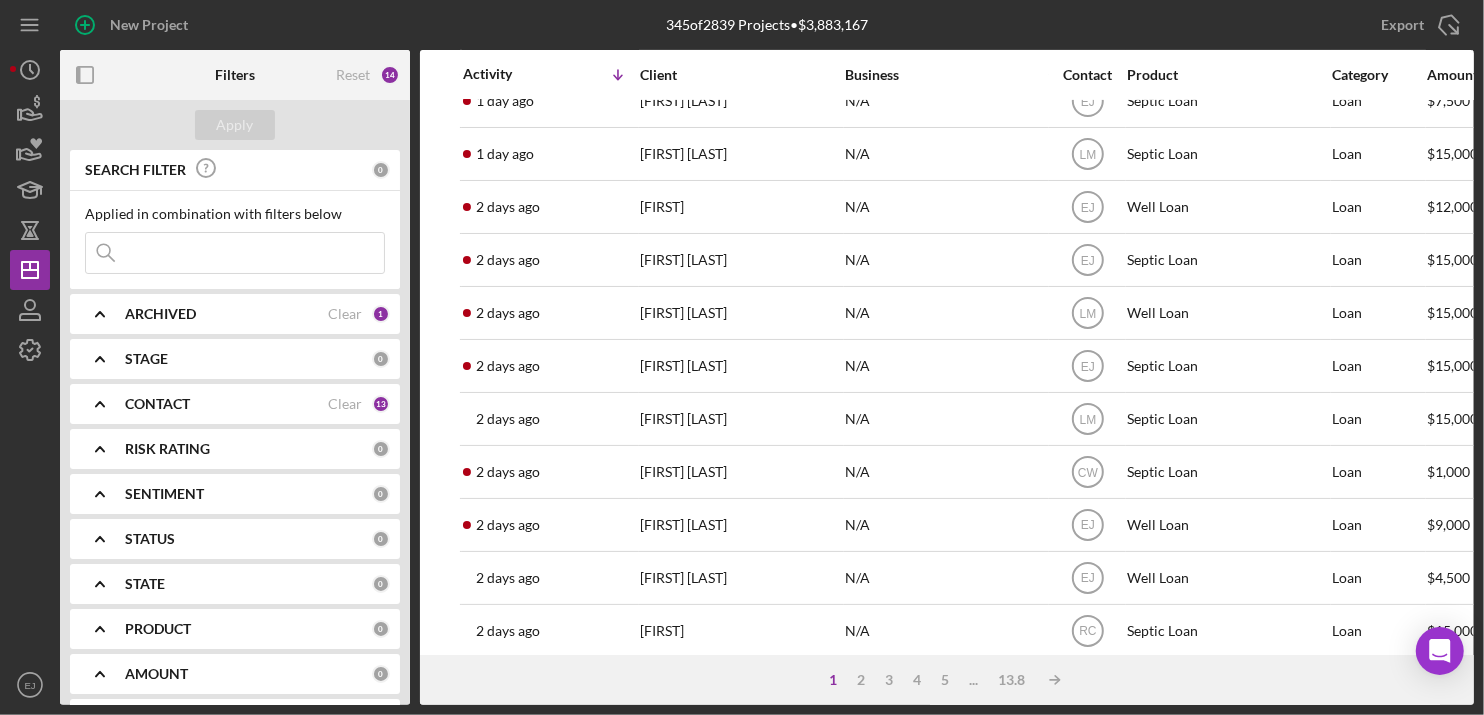 scroll, scrollTop: 841, scrollLeft: 0, axis: vertical 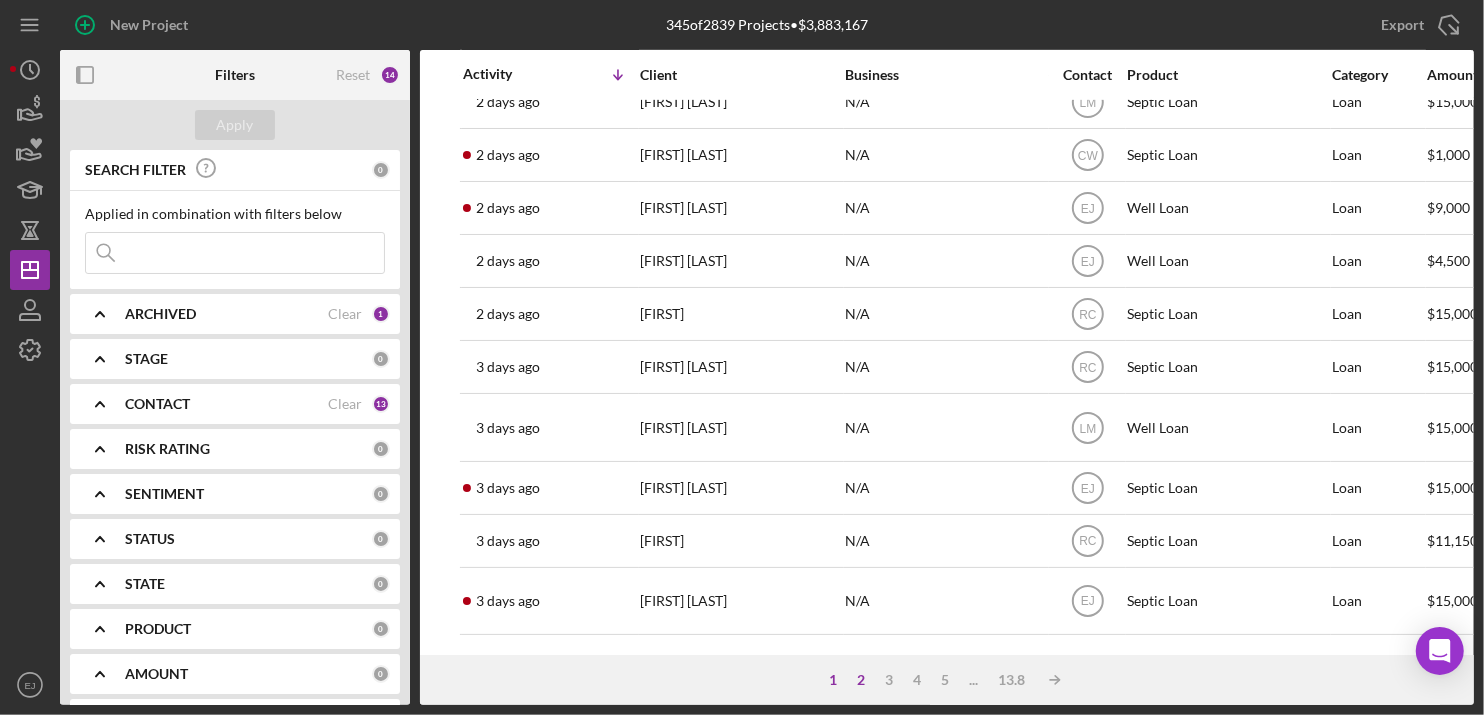 click on "2" at bounding box center (861, 680) 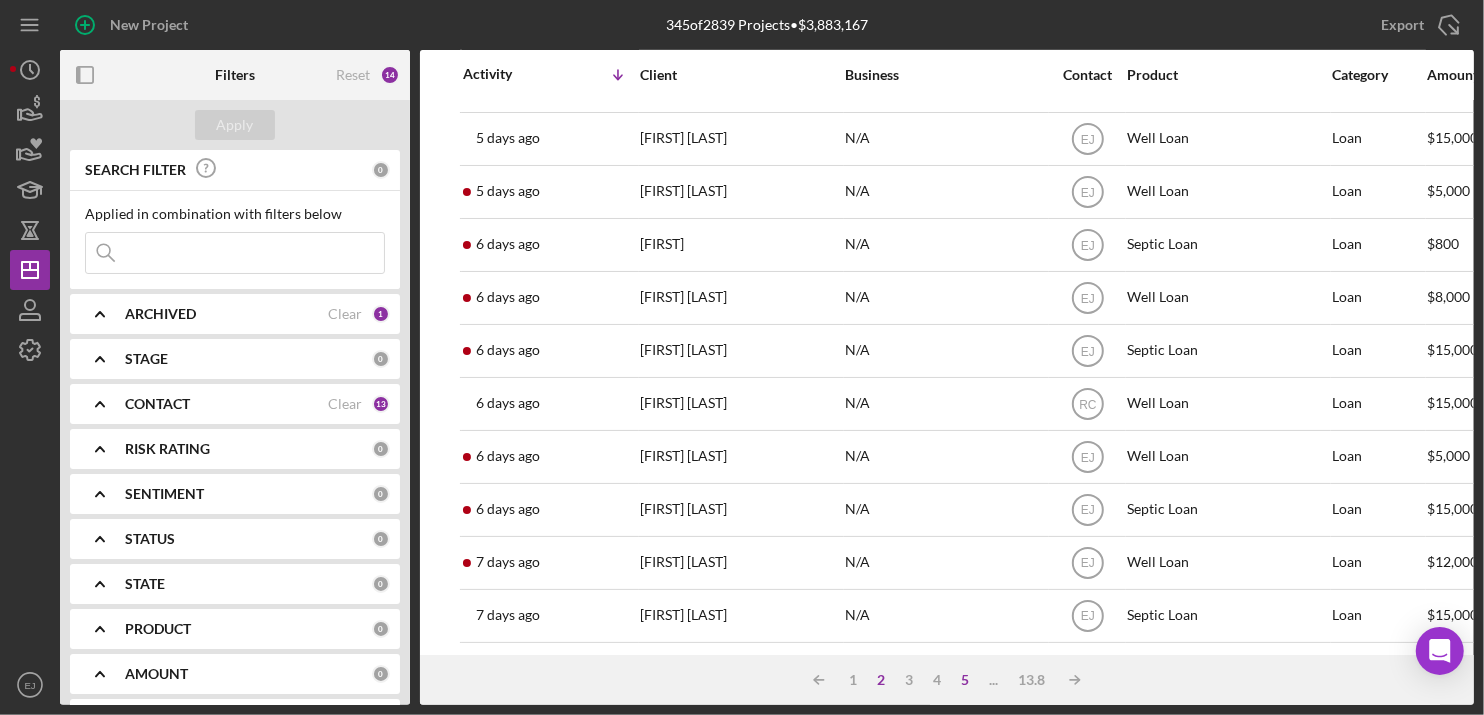 click on "5" at bounding box center (965, 680) 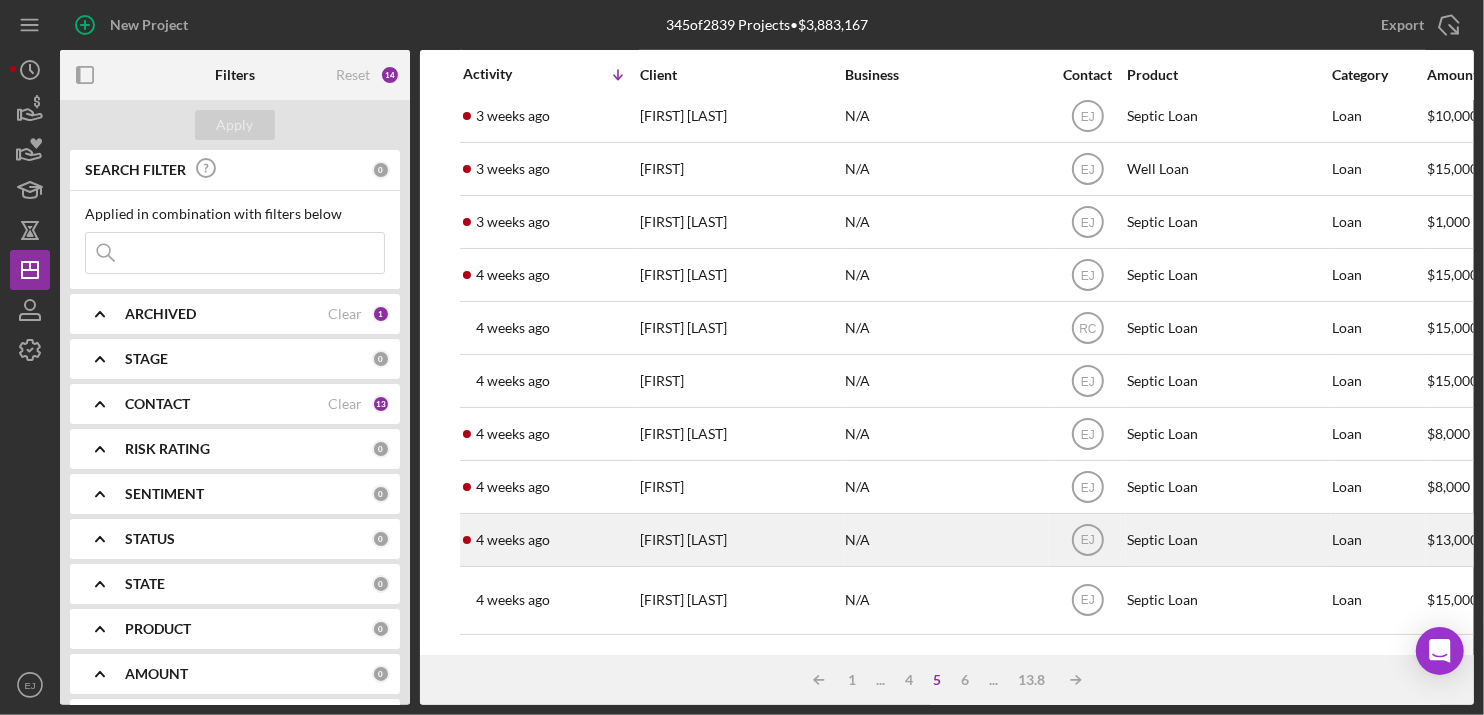 click on "John Reynolds" at bounding box center [740, 540] 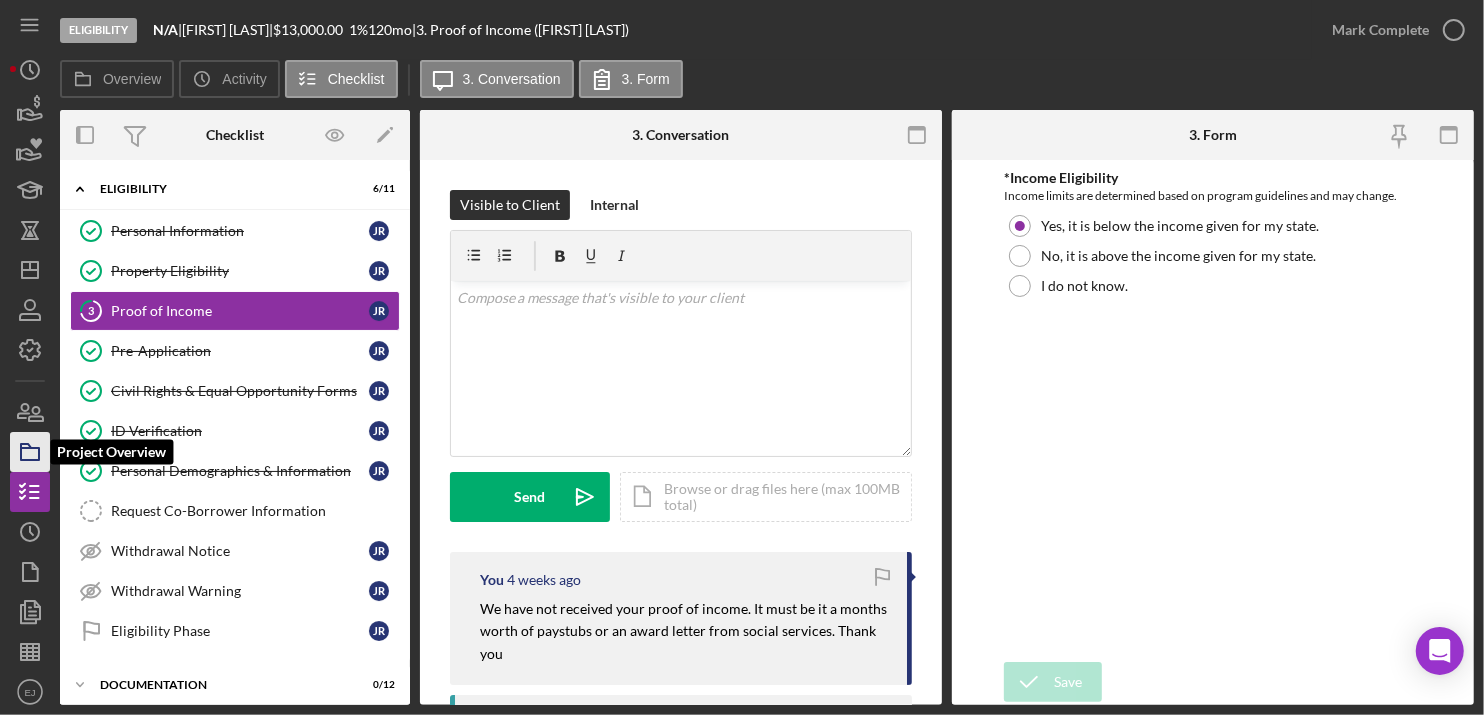 click 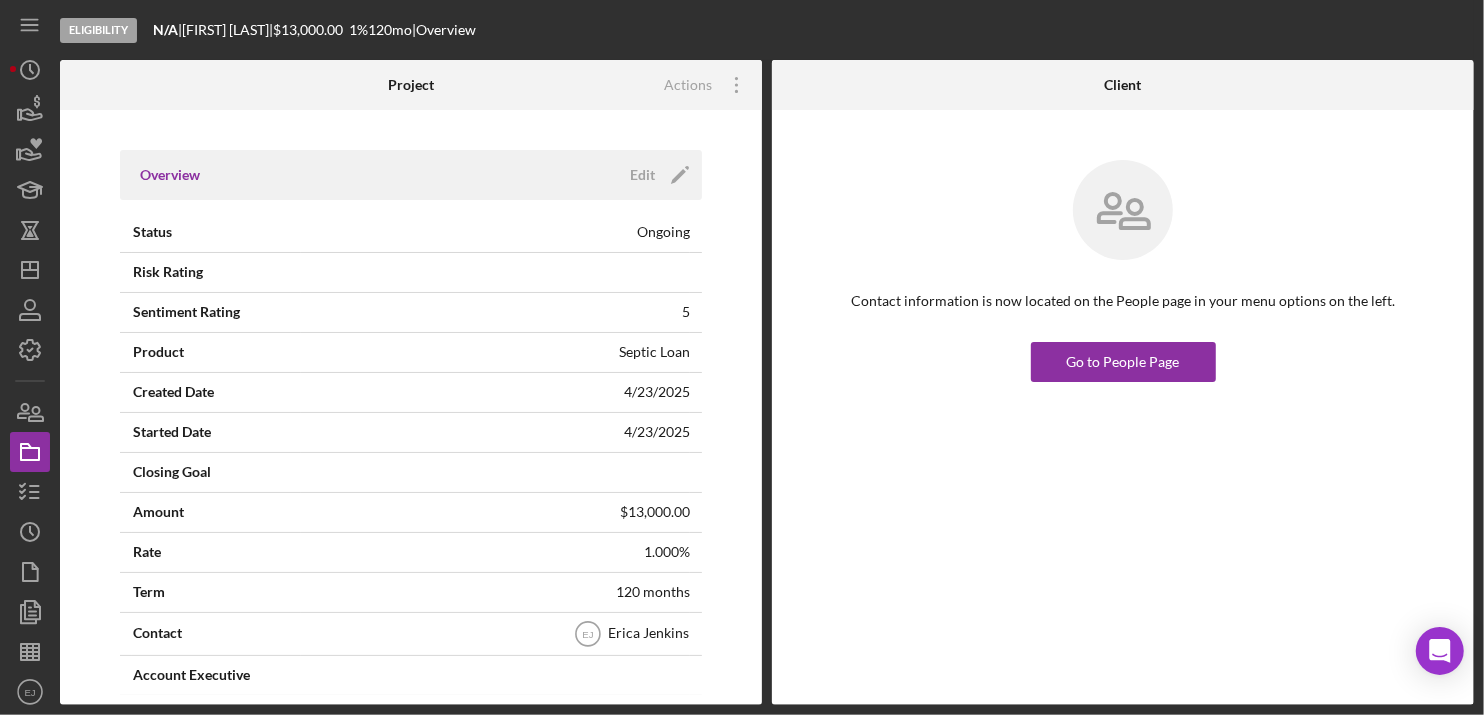click on "Overview Edit Icon/Edit" at bounding box center [411, 175] 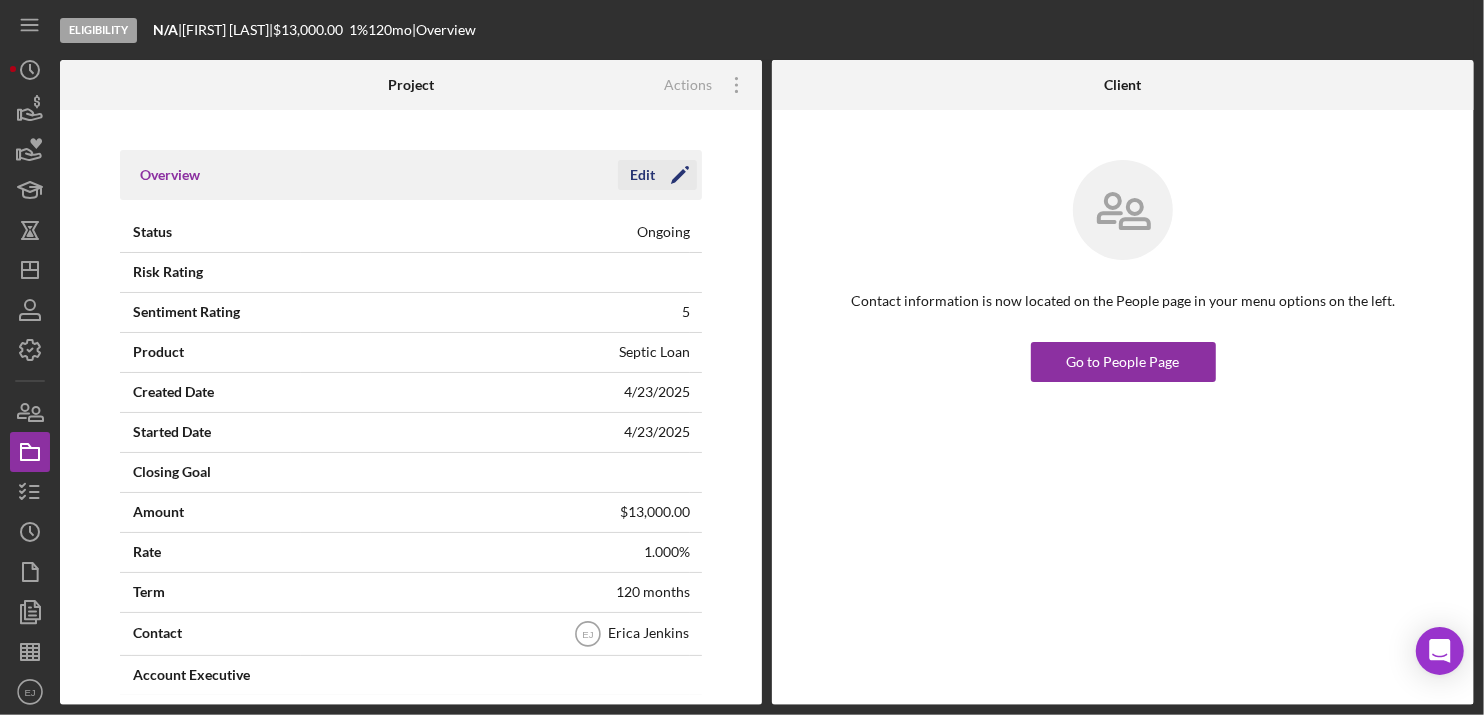 click on "Edit" at bounding box center [642, 175] 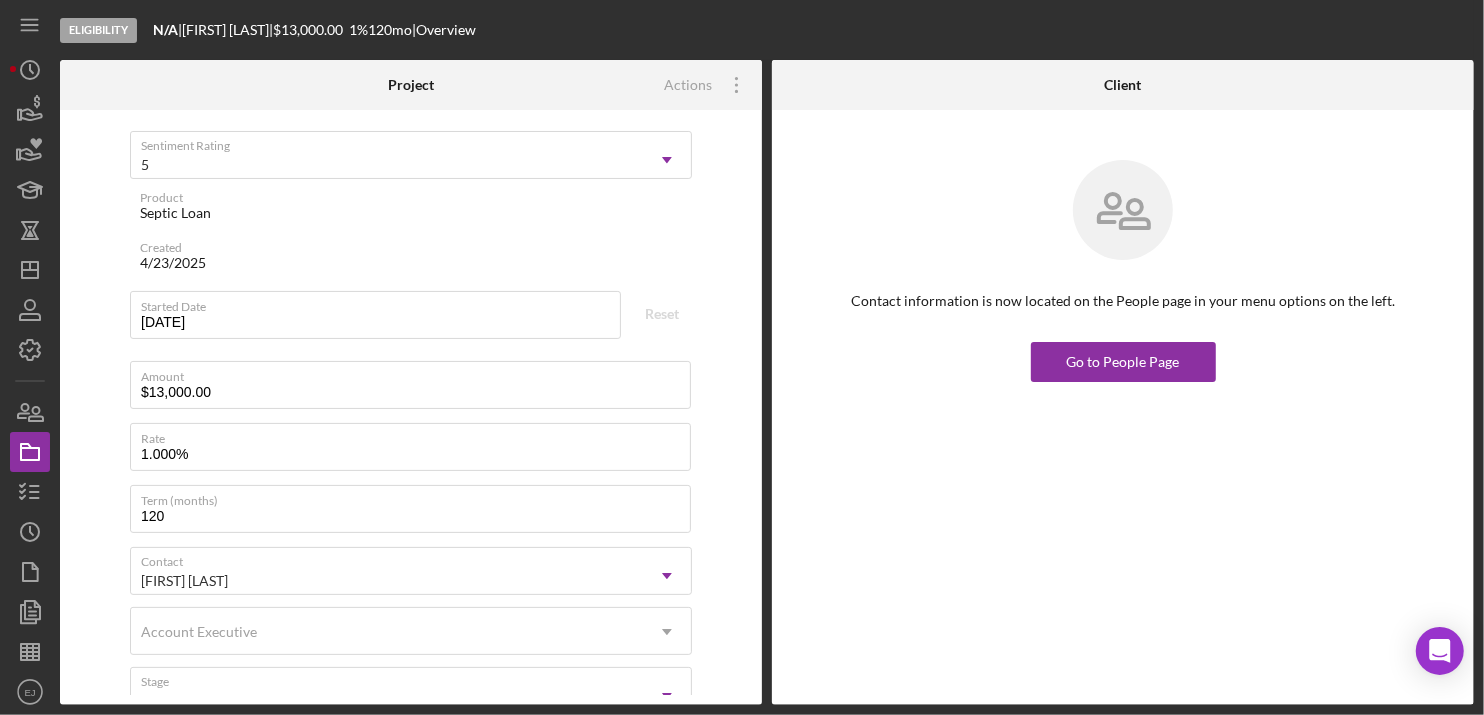 scroll, scrollTop: 320, scrollLeft: 0, axis: vertical 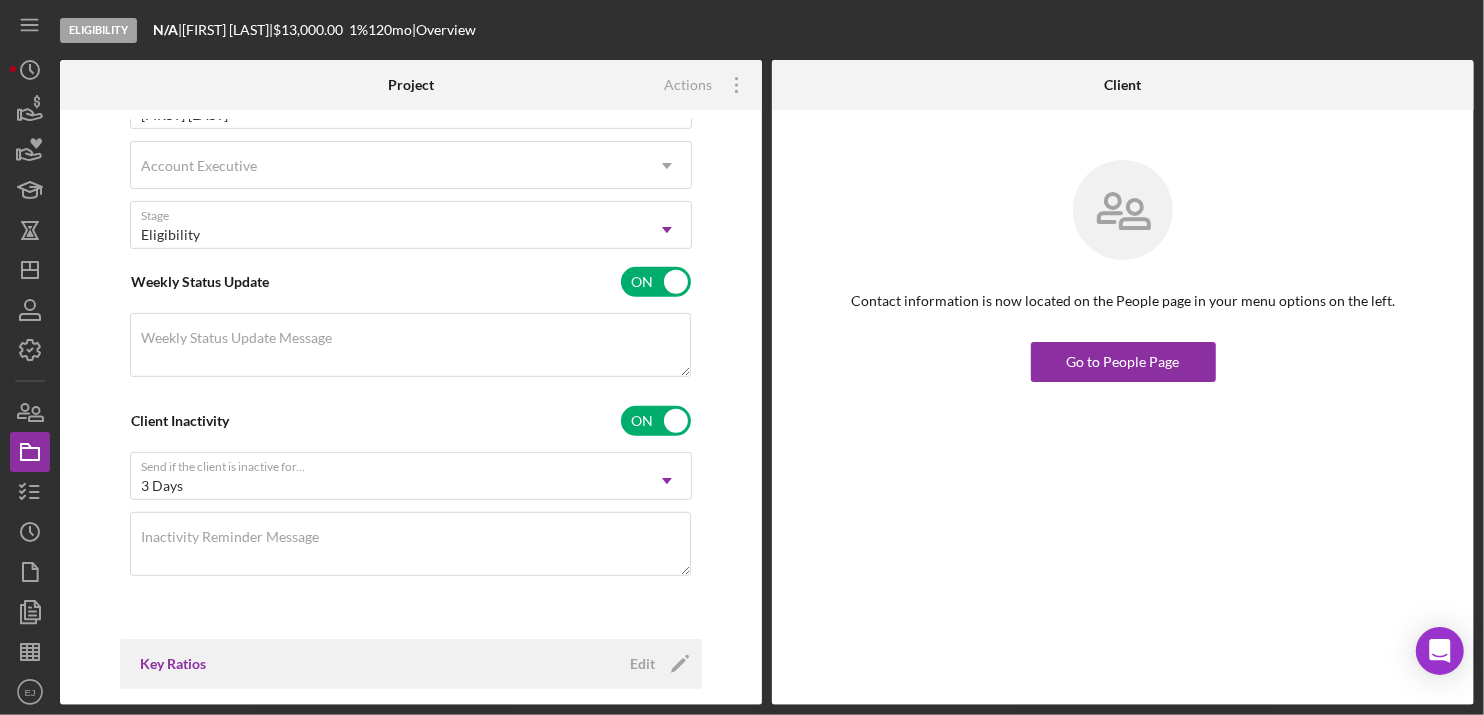 click on "Overview Cancel Save Status Ongoing Icon/Dropdown Arrow Risk Rating Sentiment Rating 5 Icon/Dropdown Arrow Product Septic Loan Created 4/23/2025 Started Date 04/23/2025 Reset Amount $13,000.00 Rate 1.000% Term (months) 120 Contact Erica Jenkins Icon/Dropdown Arrow Account Executive Icon/Dropdown Arrow Stage Eligibility Icon/Dropdown Arrow Weekly Status Update ON Weekly Status Update Message Client Inactivity ON Send if the client is inactive for... 3 Days Icon/Dropdown Arrow Inactivity Reminder Message Key Ratios Edit Icon/Edit DSCR Collateral Coverage DTI LTV Global DSCR Global Collateral Coverage Global DTI NOI Recommendation Edit Icon/Edit Payment Type Rate Term Amount Down Payment Closing Fee Include closing fee in amount financed? No Origination Fee Include origination fee in amount financed? No Amount Financed Closing Date First Payment Date Maturity Date Resolution Edit Icon/Edit Resolved On Resolution" at bounding box center (411, 407) 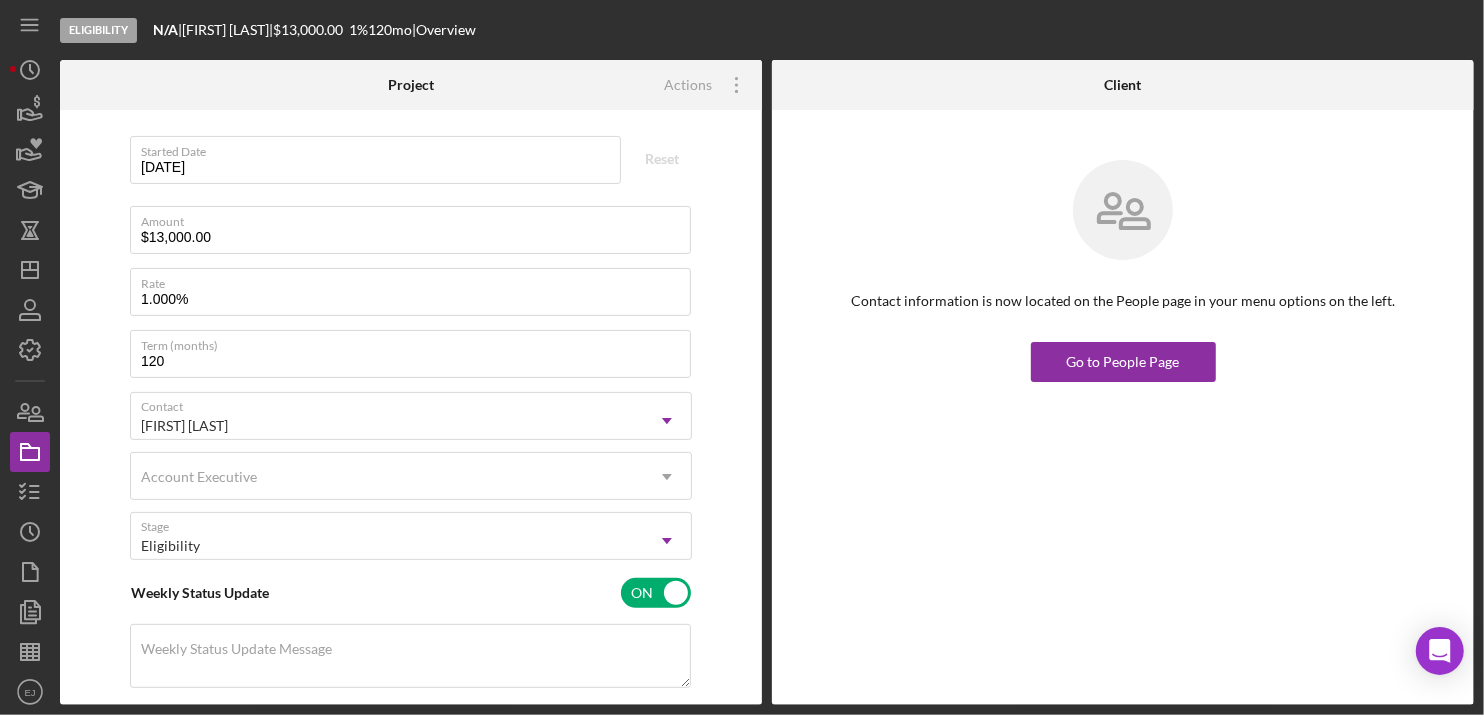 scroll, scrollTop: 359, scrollLeft: 0, axis: vertical 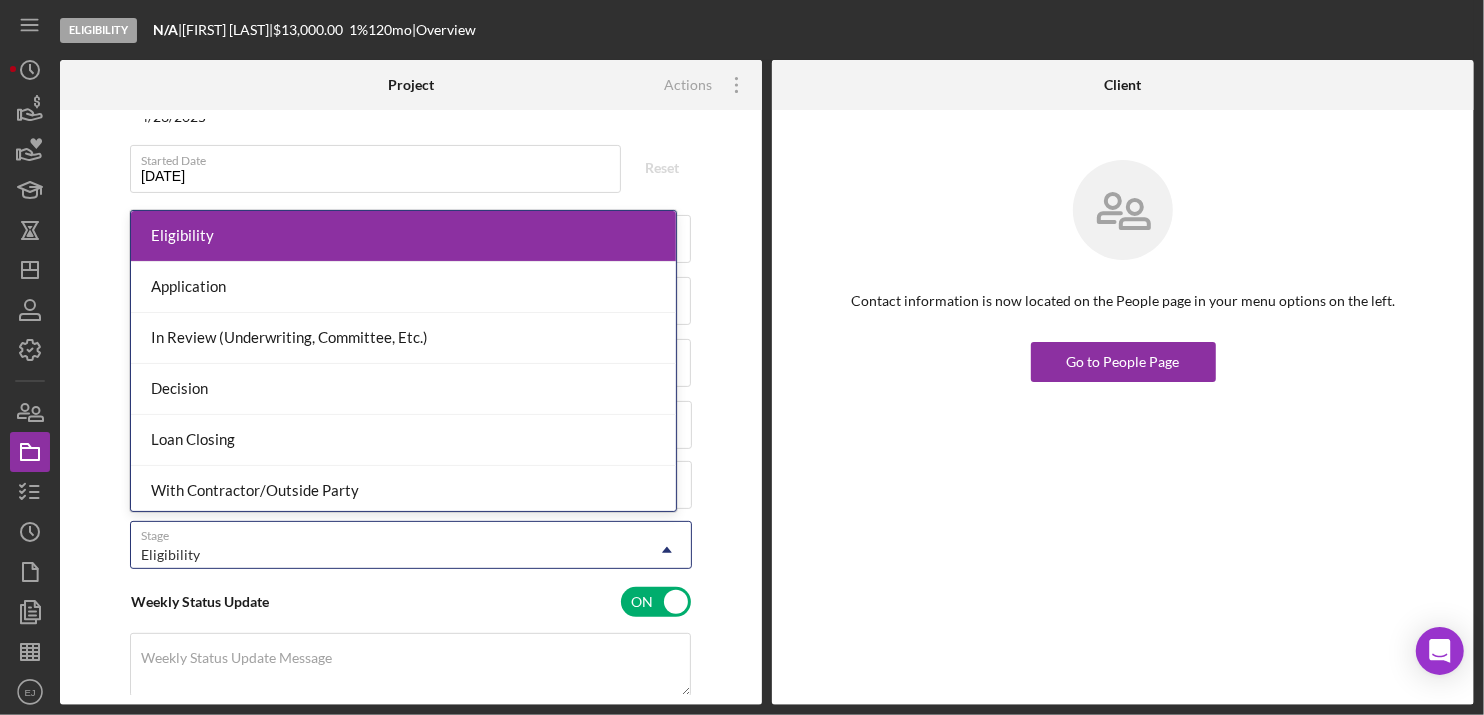 click on "Icon/Dropdown Arrow" 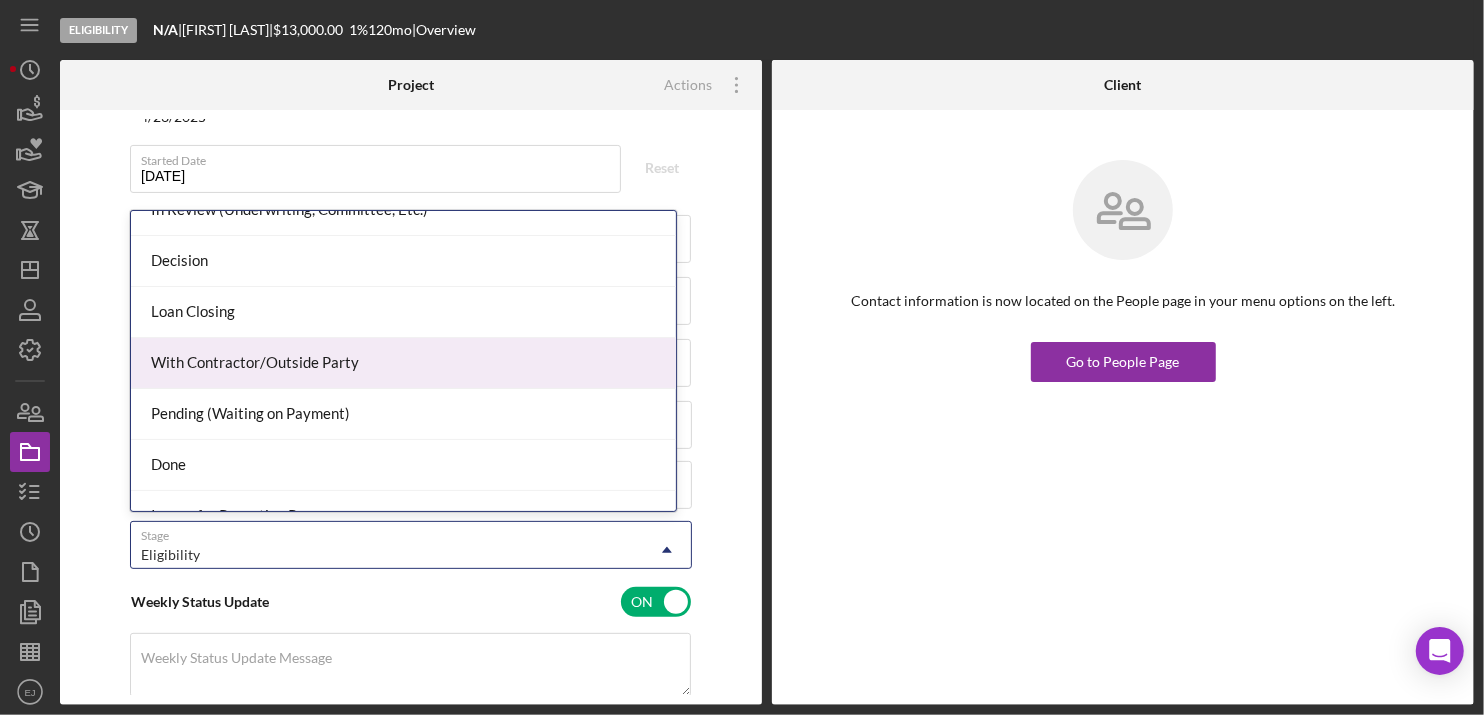 scroll, scrollTop: 156, scrollLeft: 0, axis: vertical 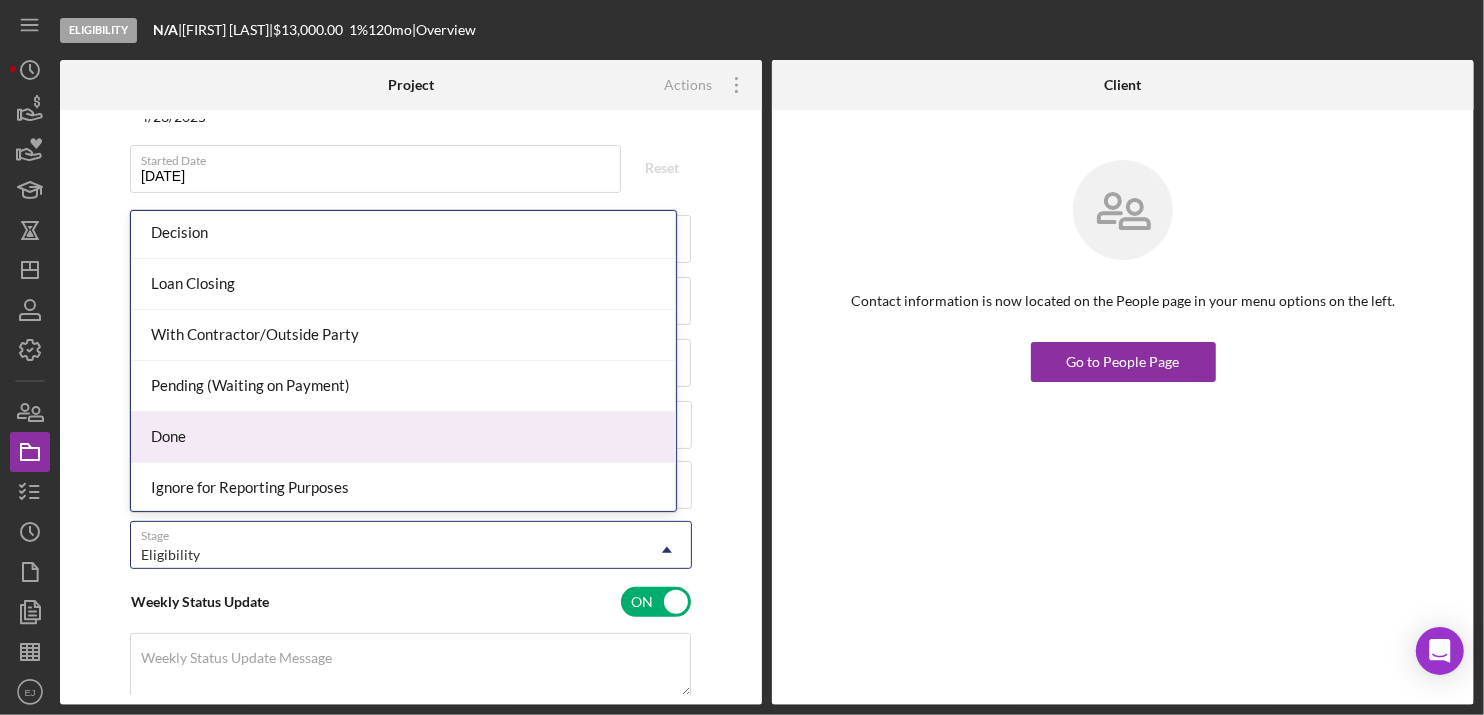 click on "Done" at bounding box center [403, 437] 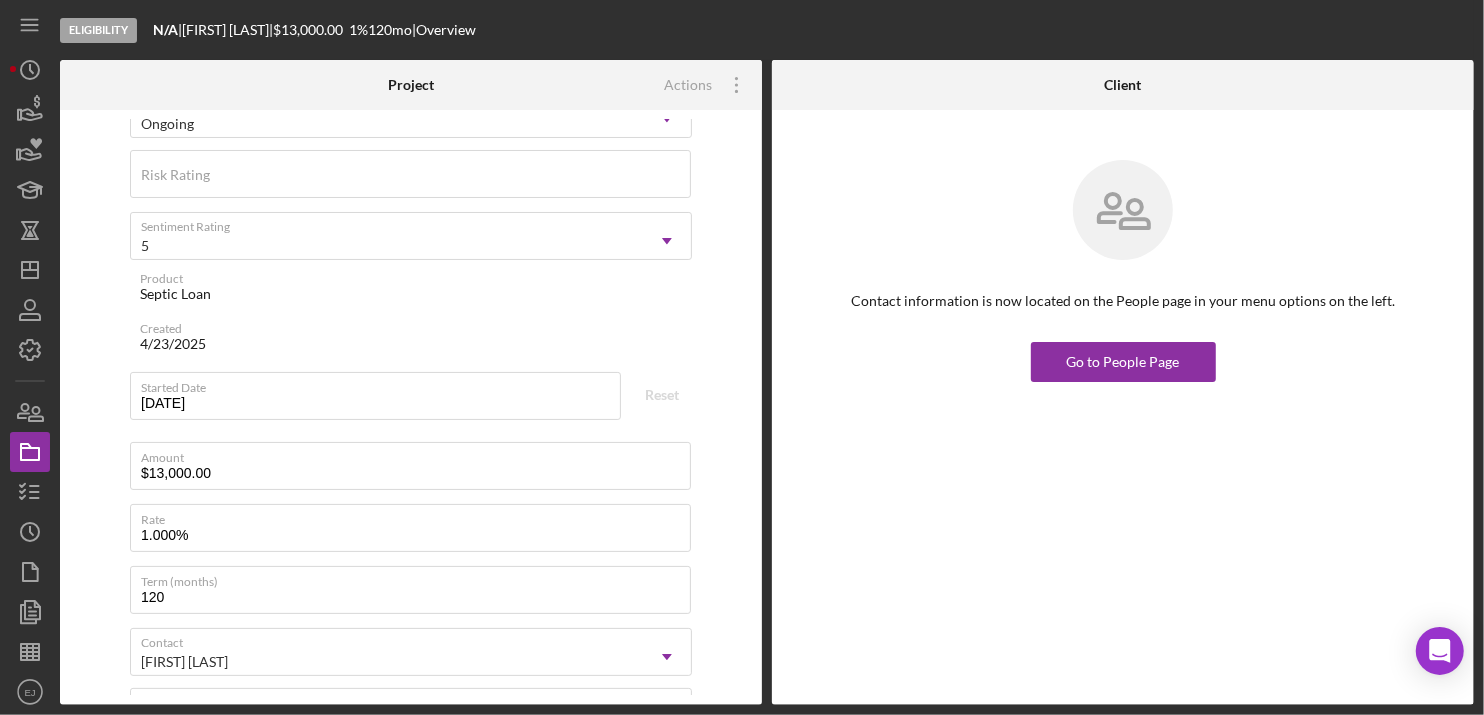 scroll, scrollTop: 13, scrollLeft: 0, axis: vertical 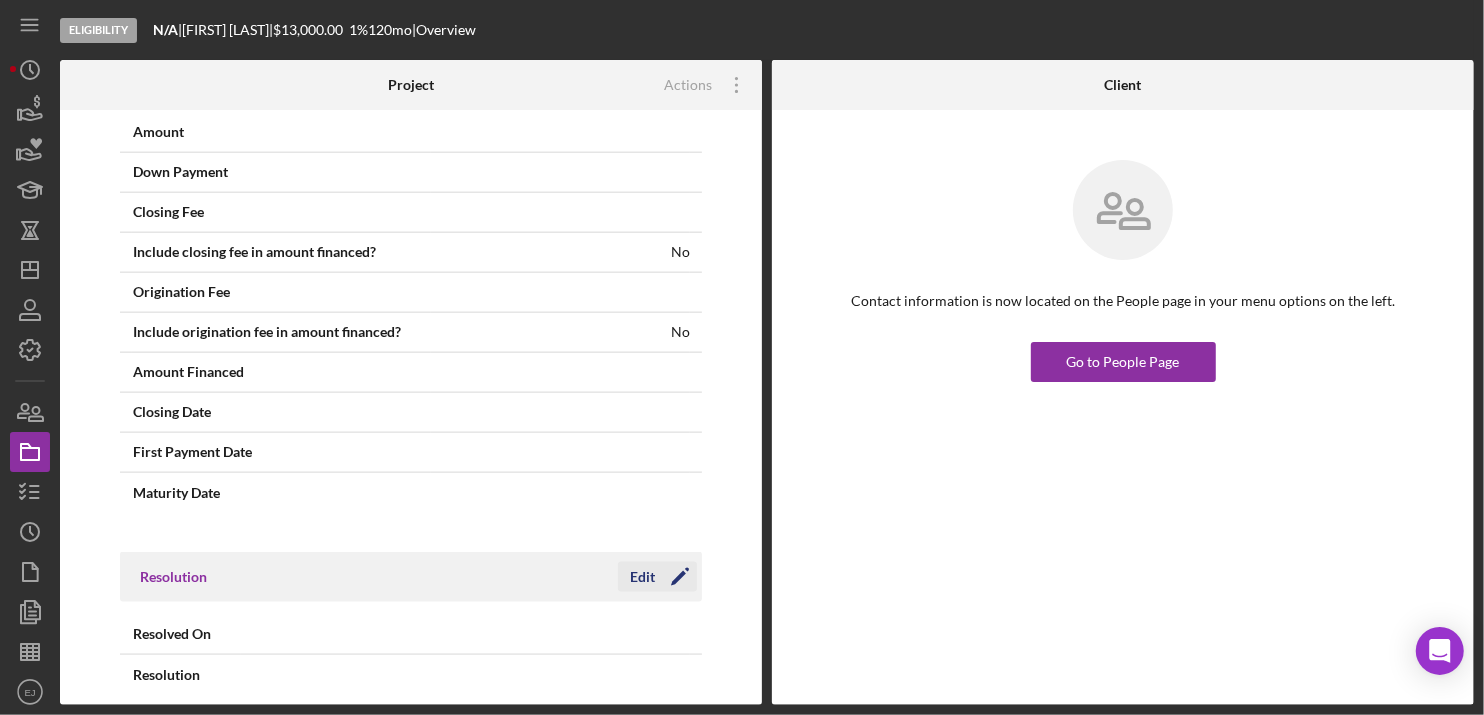 click on "Edit" at bounding box center [642, 577] 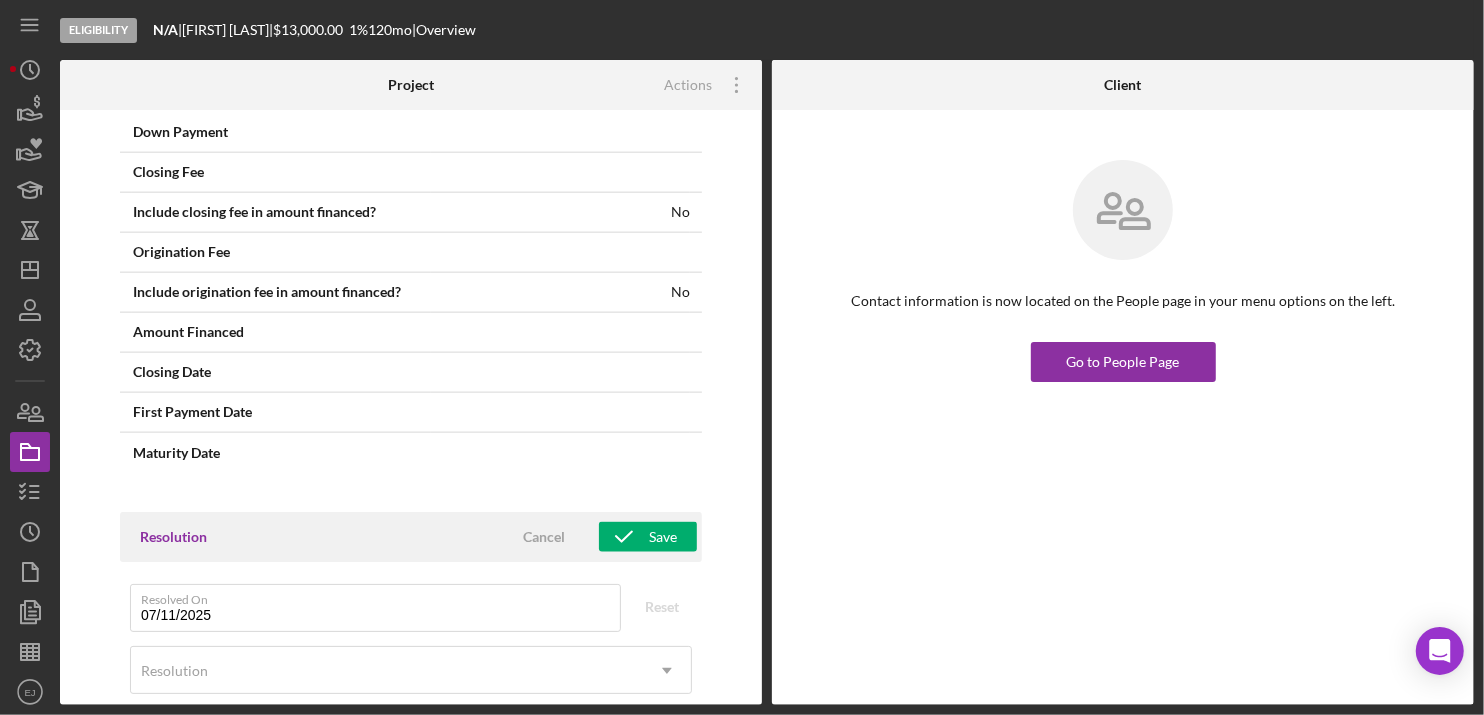 scroll, scrollTop: 1888, scrollLeft: 0, axis: vertical 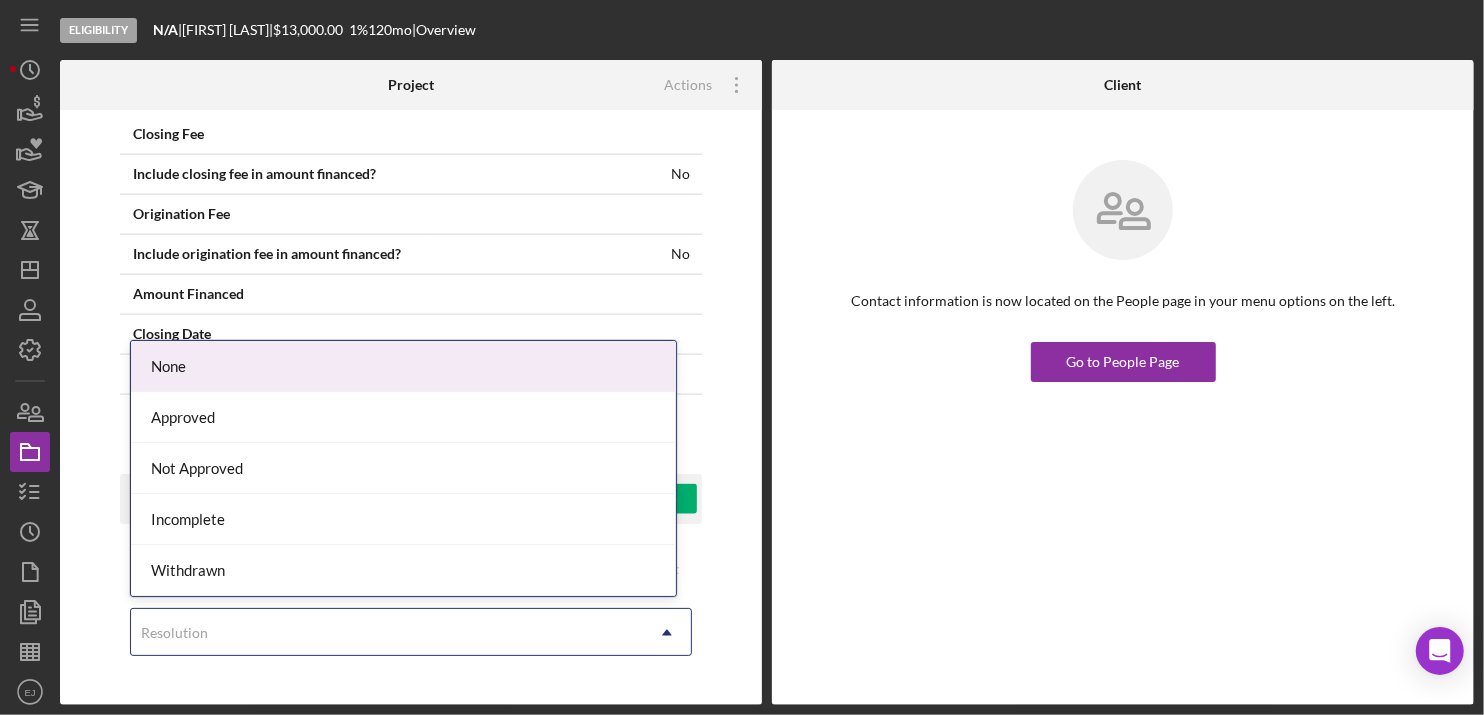 click 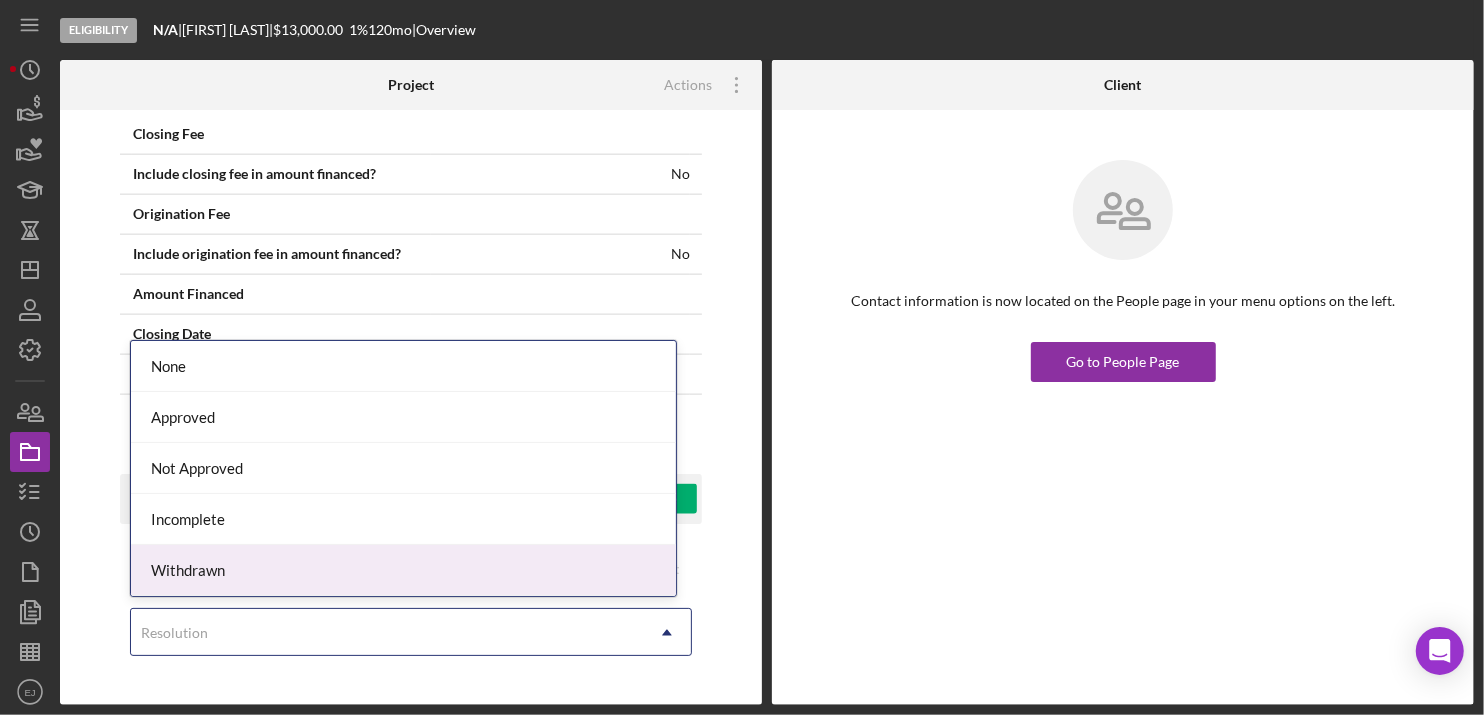 click on "Withdrawn" at bounding box center (403, 570) 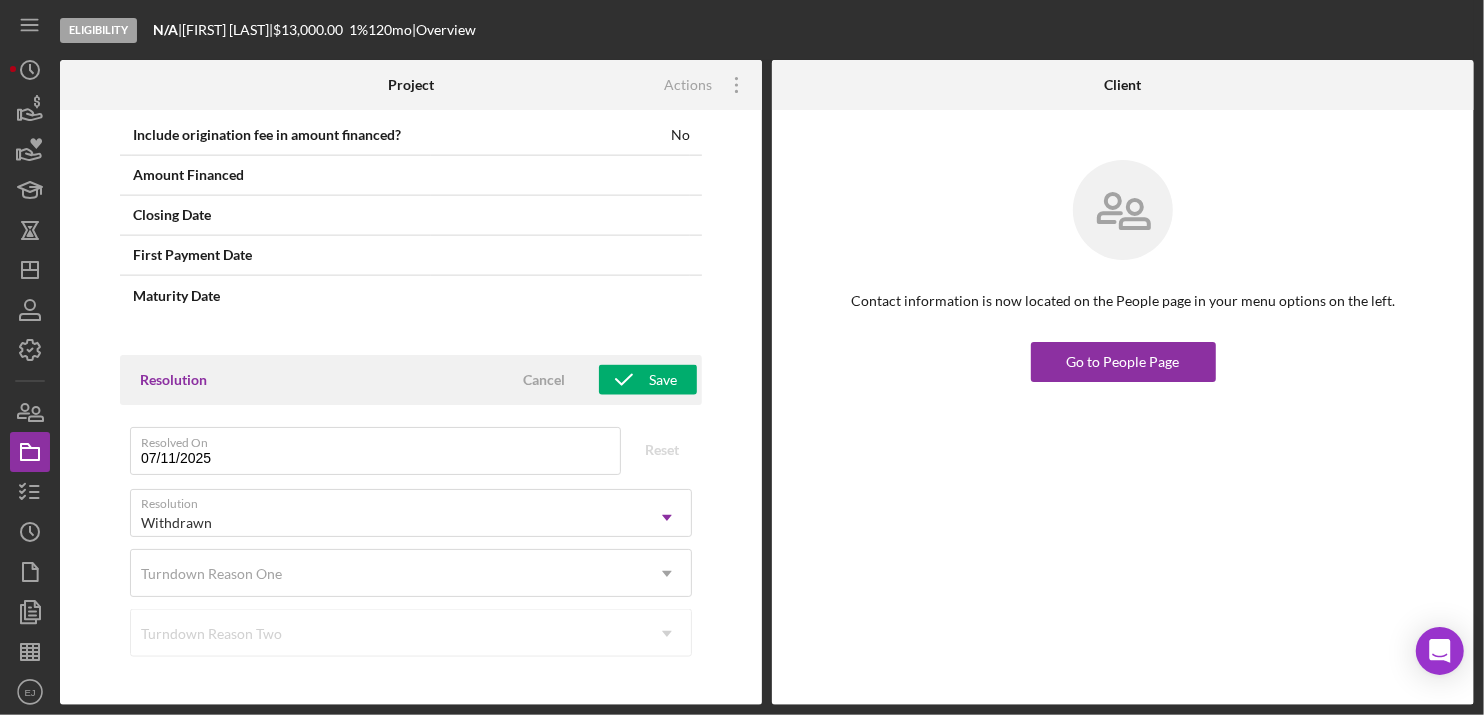 scroll, scrollTop: 2006, scrollLeft: 0, axis: vertical 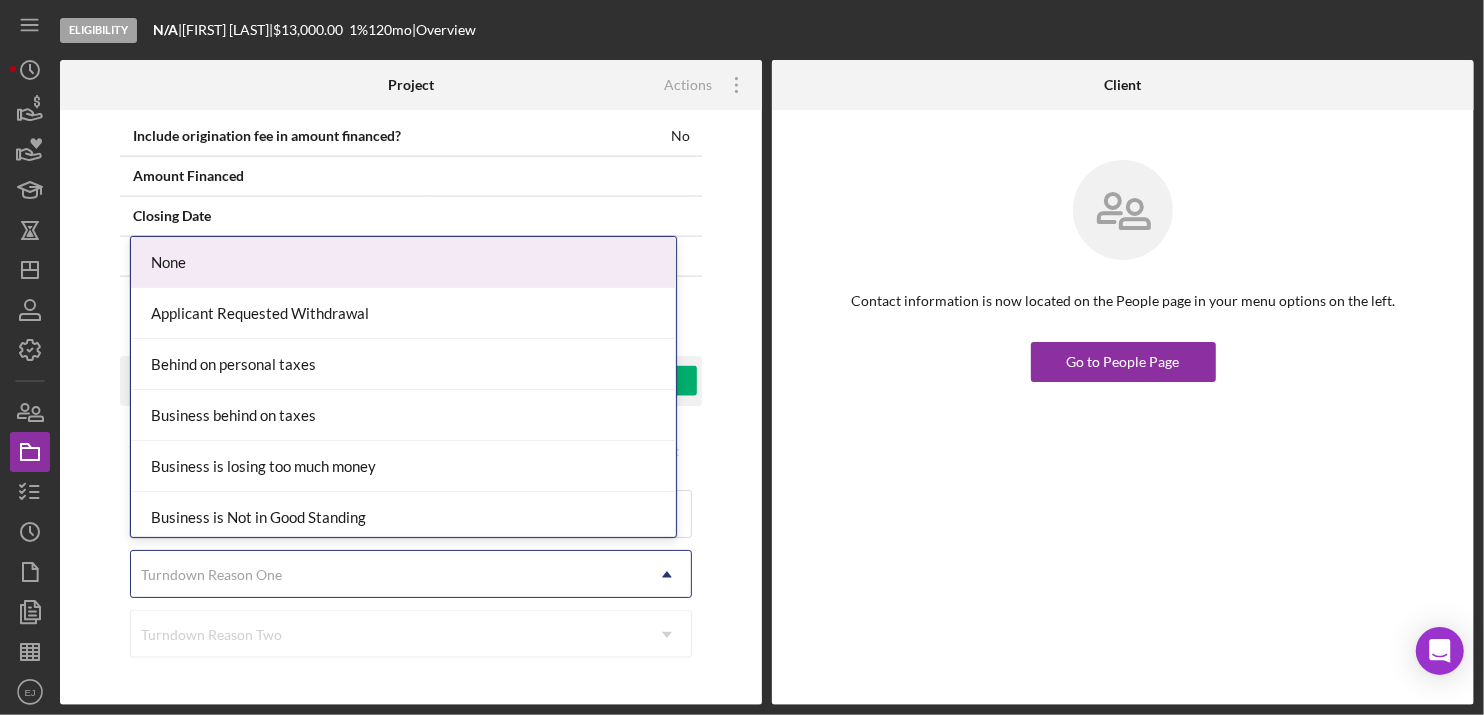 click on "Icon/Dropdown Arrow" 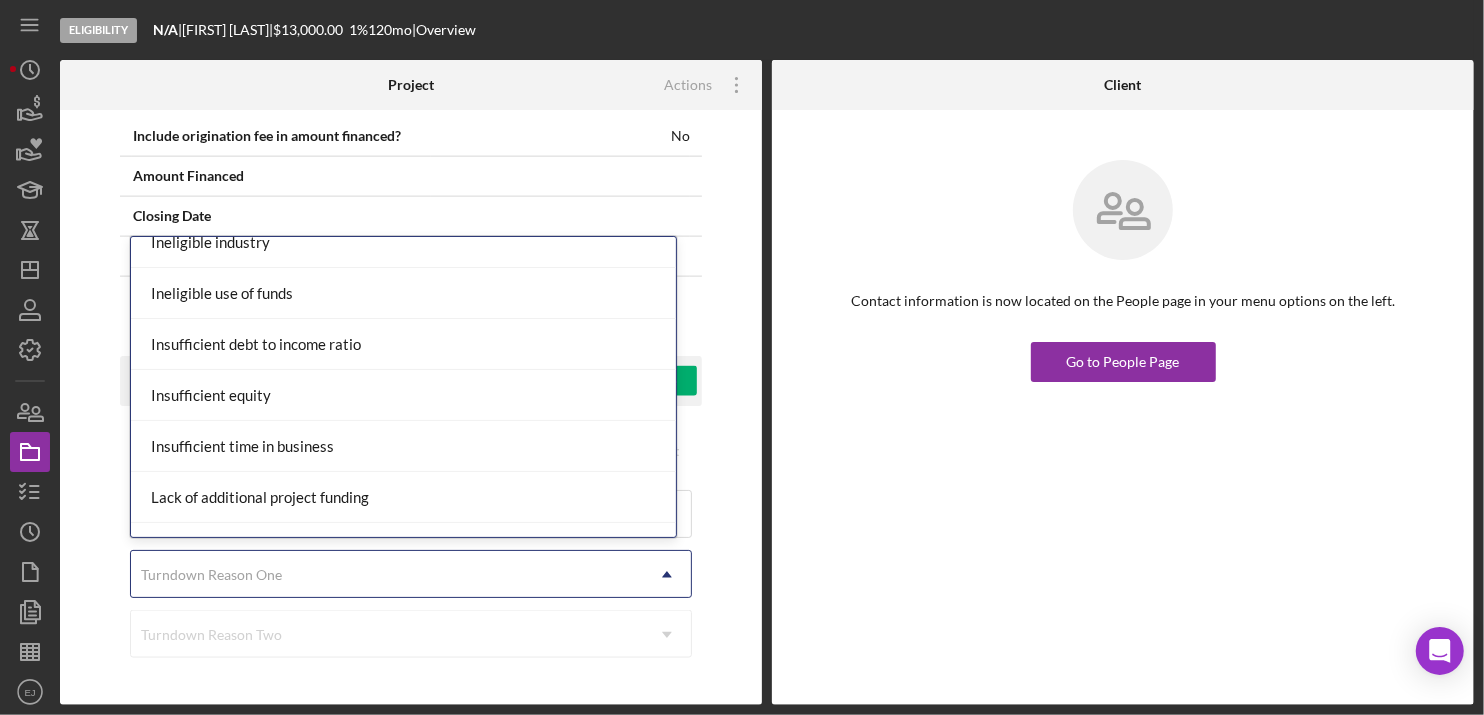 scroll, scrollTop: 1046, scrollLeft: 0, axis: vertical 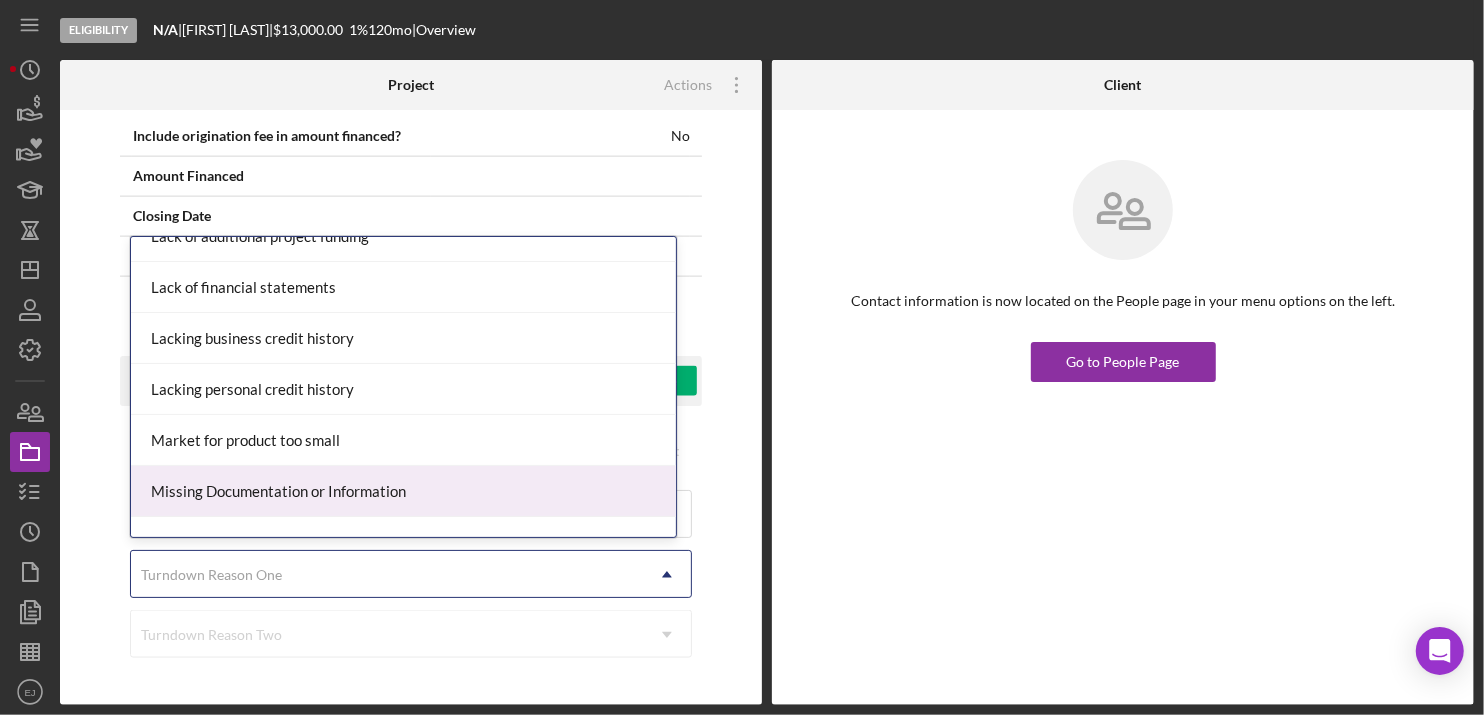 click on "Missing Documentation or Information" at bounding box center (403, 491) 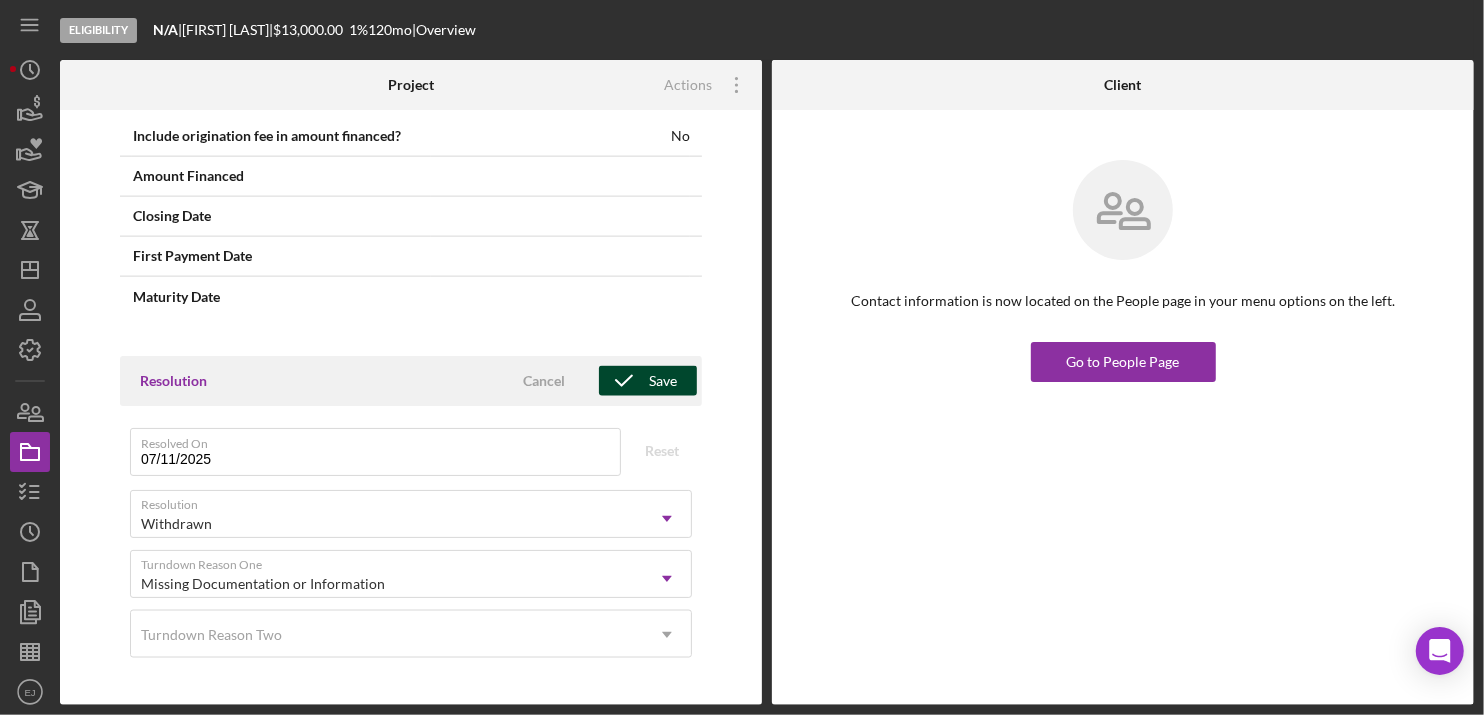 click on "Save" at bounding box center (663, 381) 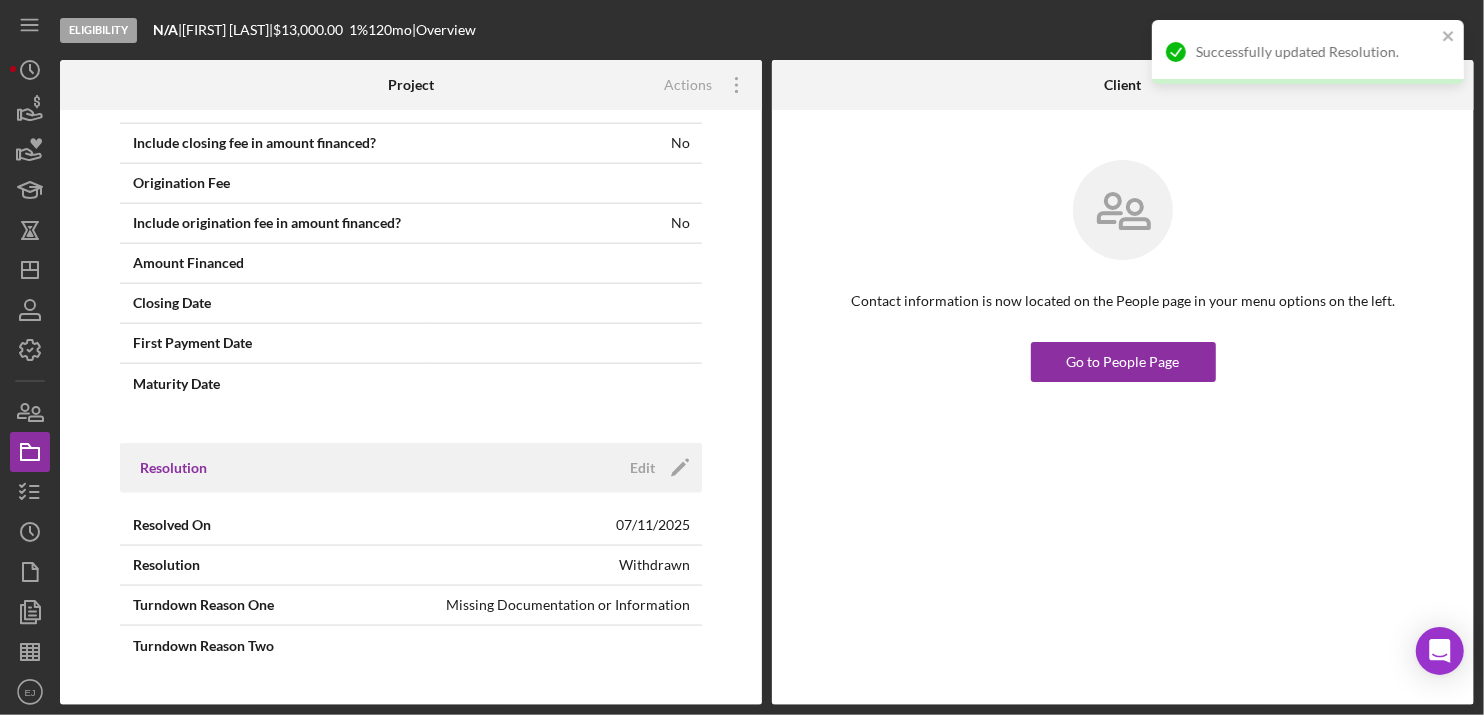 scroll, scrollTop: 1916, scrollLeft: 0, axis: vertical 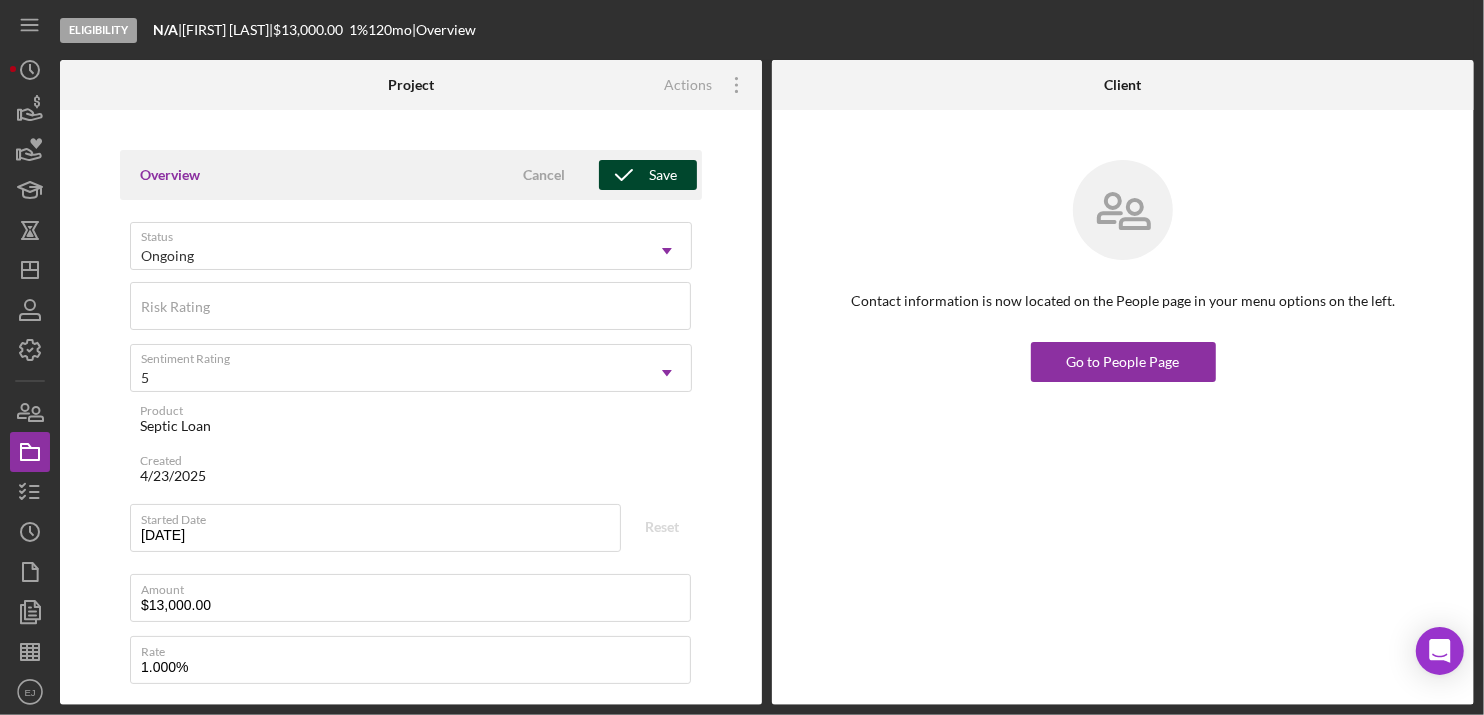 click on "Save" at bounding box center [648, 175] 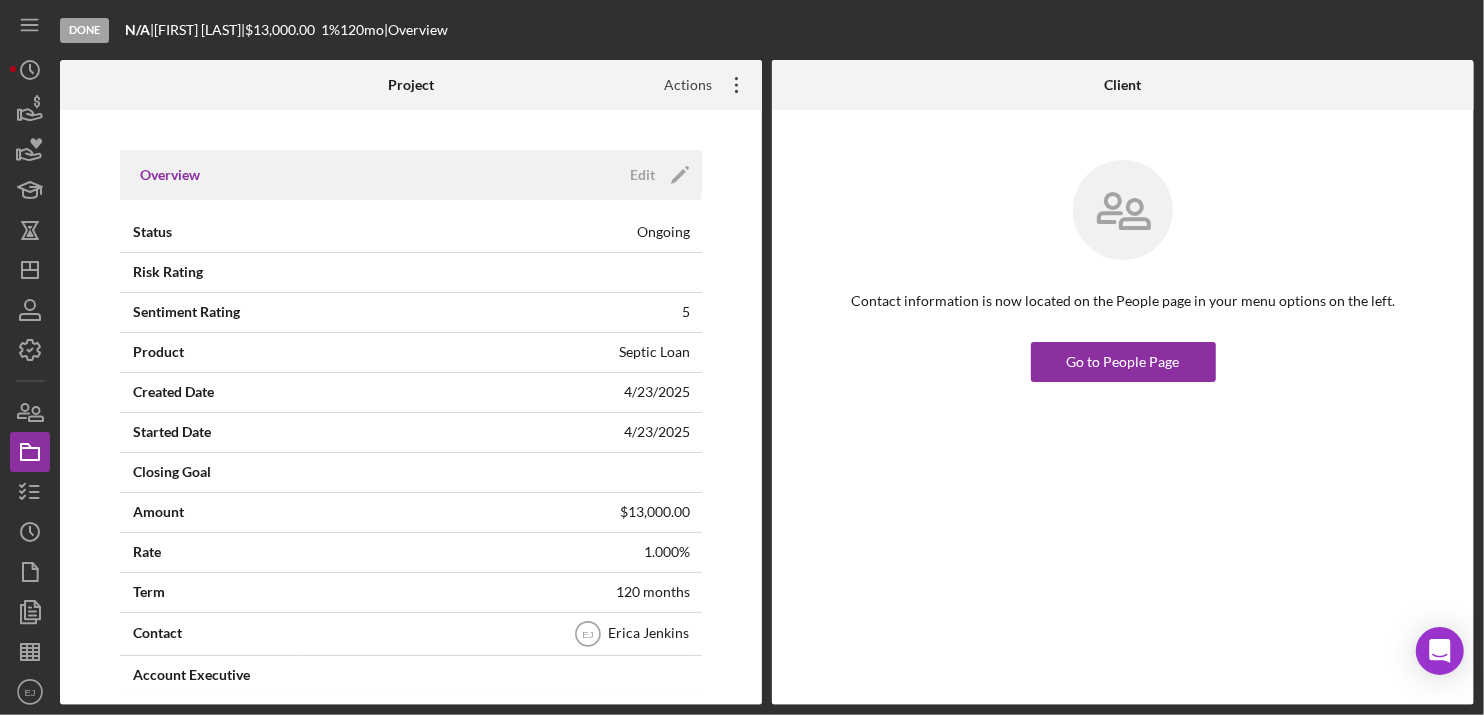 click on "Actions" at bounding box center [680, 85] 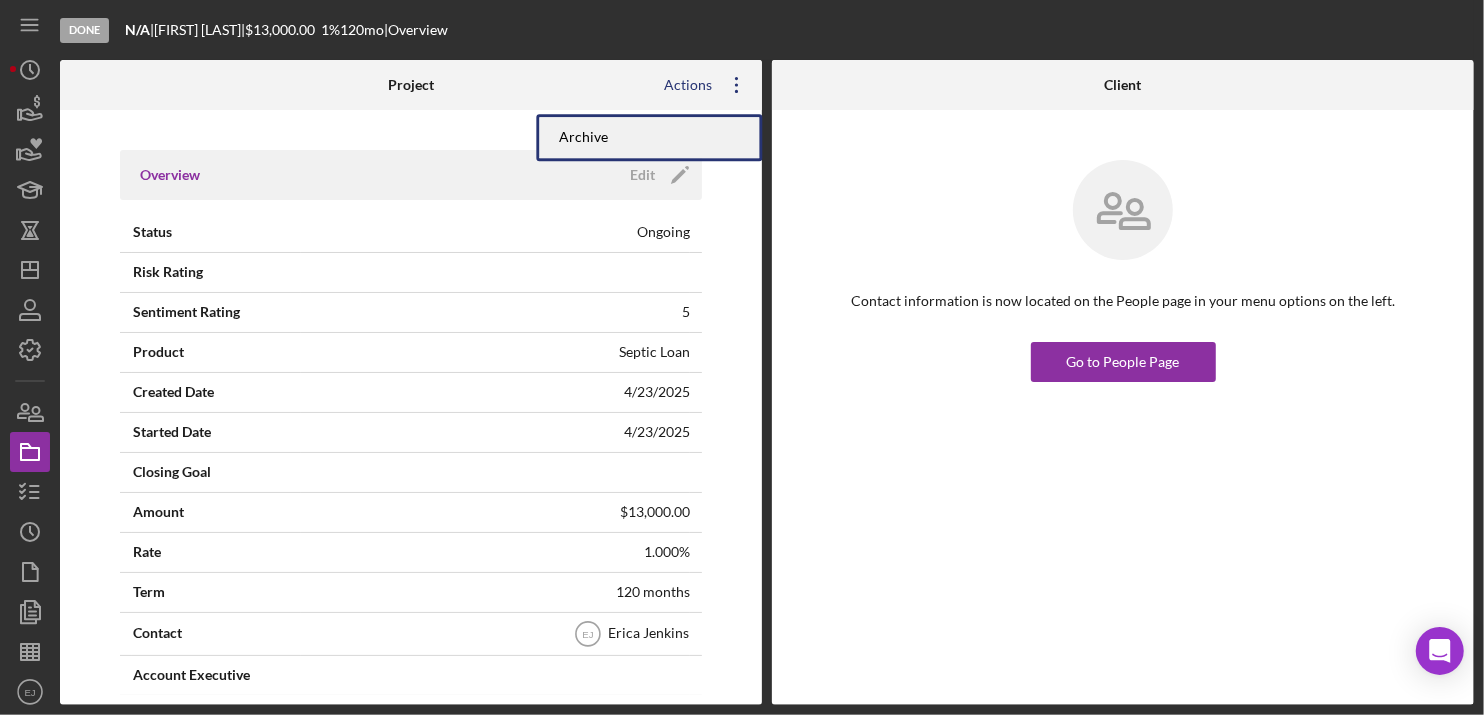 click on "Archive" at bounding box center (649, 137) 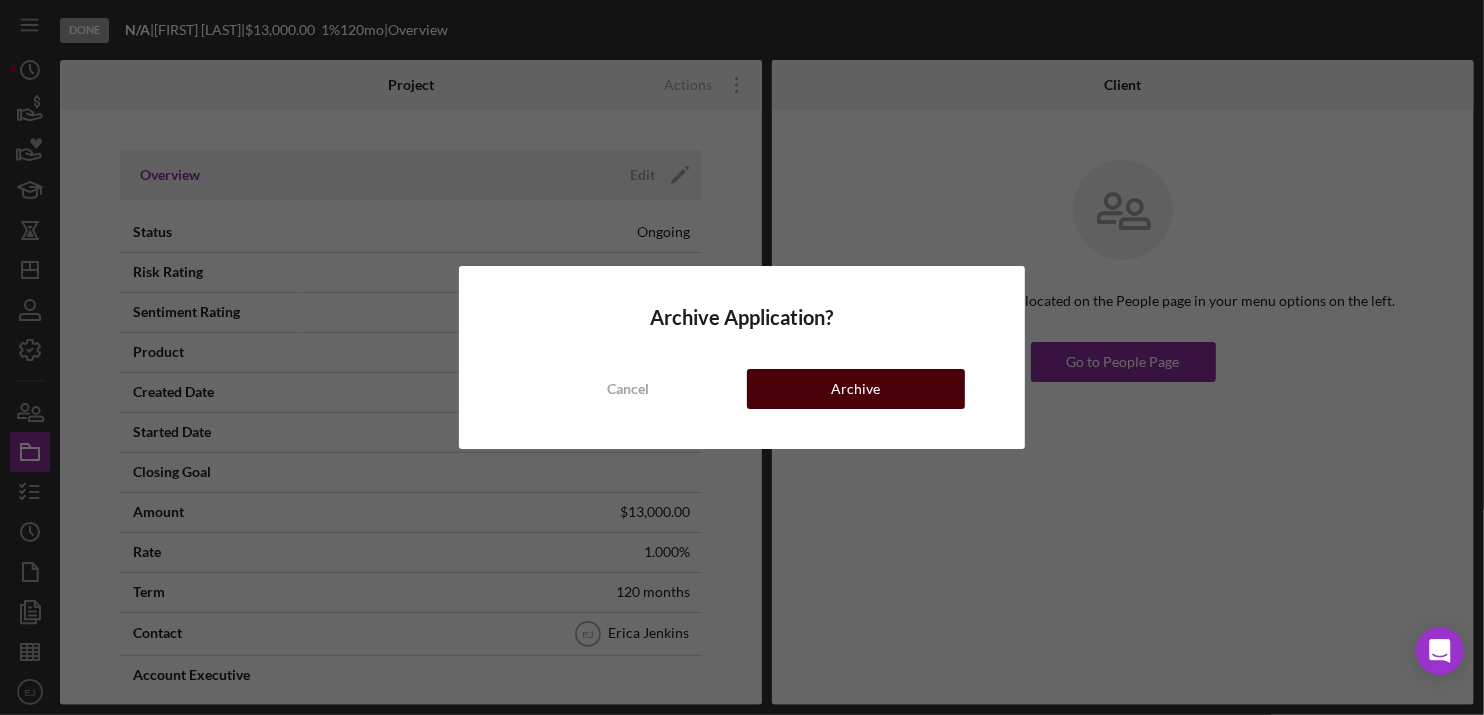 click on "Archive" at bounding box center (855, 389) 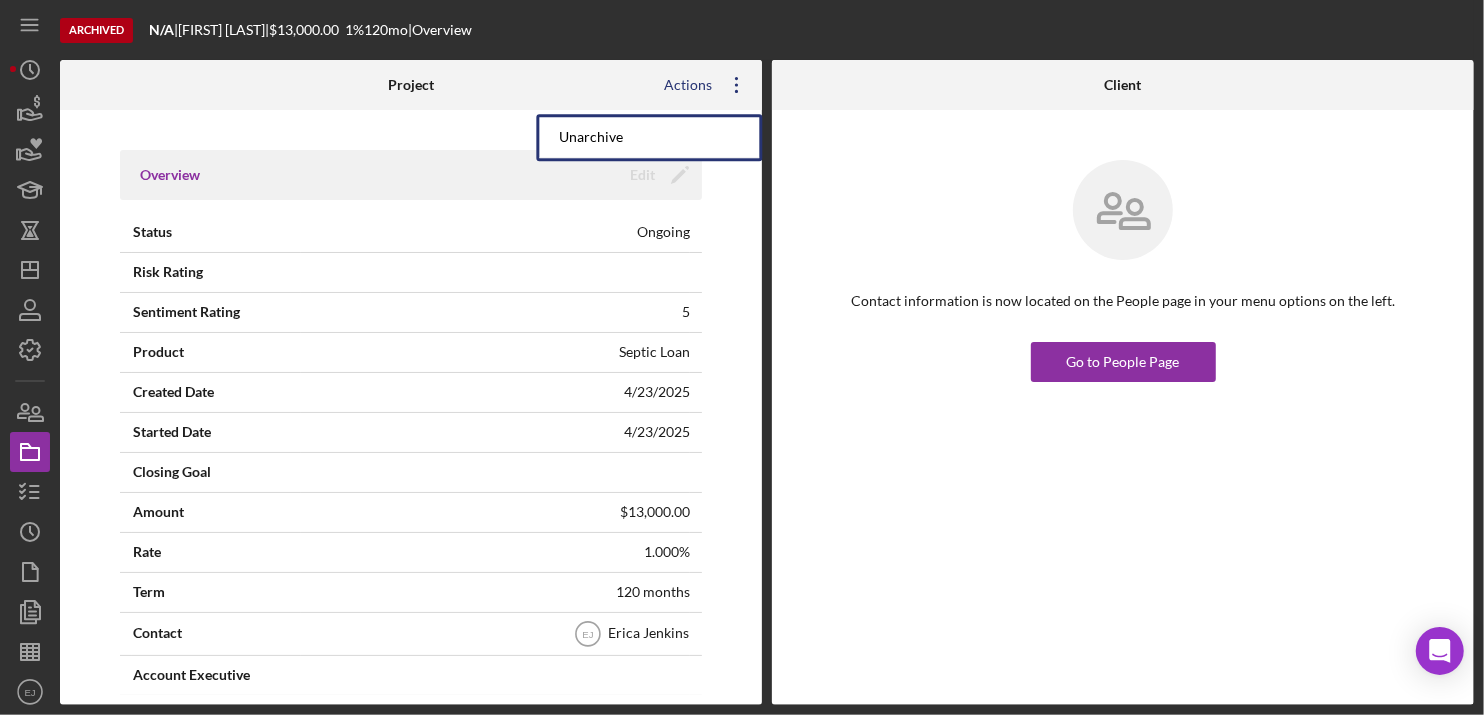click on "Archived N/A   |   John   Reynolds   |   $13,000.00    1 %   120  mo   |   Overview Project Actions Icon/Overflow Unarchive Overview Edit Icon/Edit Status Ongoing Risk Rating Sentiment Rating 5 Product Septic Loan Created Date 4/23/2025 Started Date 4/23/2025 Closing Goal Amount $13,000.00 Rate 1.000% Term 120 months Contact Icon/User Photo EJ Erica   Jenkins Account Executive Stage Archived Weekly Status Update Yes Inactivity Alerts Yes Key Ratios Edit Icon/Edit DSCR Collateral Coverage DTI LTV Global DSCR Global Collateral Coverage Global DTI NOI Recommendation Edit Icon/Edit Payment Type Rate Term Amount Down Payment Closing Fee Include closing fee in amount financed? No Origination Fee Include origination fee in amount financed? No Amount Financed Closing Date First Payment Date Maturity Date Resolution Edit Icon/Edit Resolved On 07/11/2025 Resolution Withdrawn Turndown Reason One Missing Documentation or Information Turndown Reason Two Client   Go to People Page Icon/Menu Icon/Dashboard" at bounding box center (742, 357) 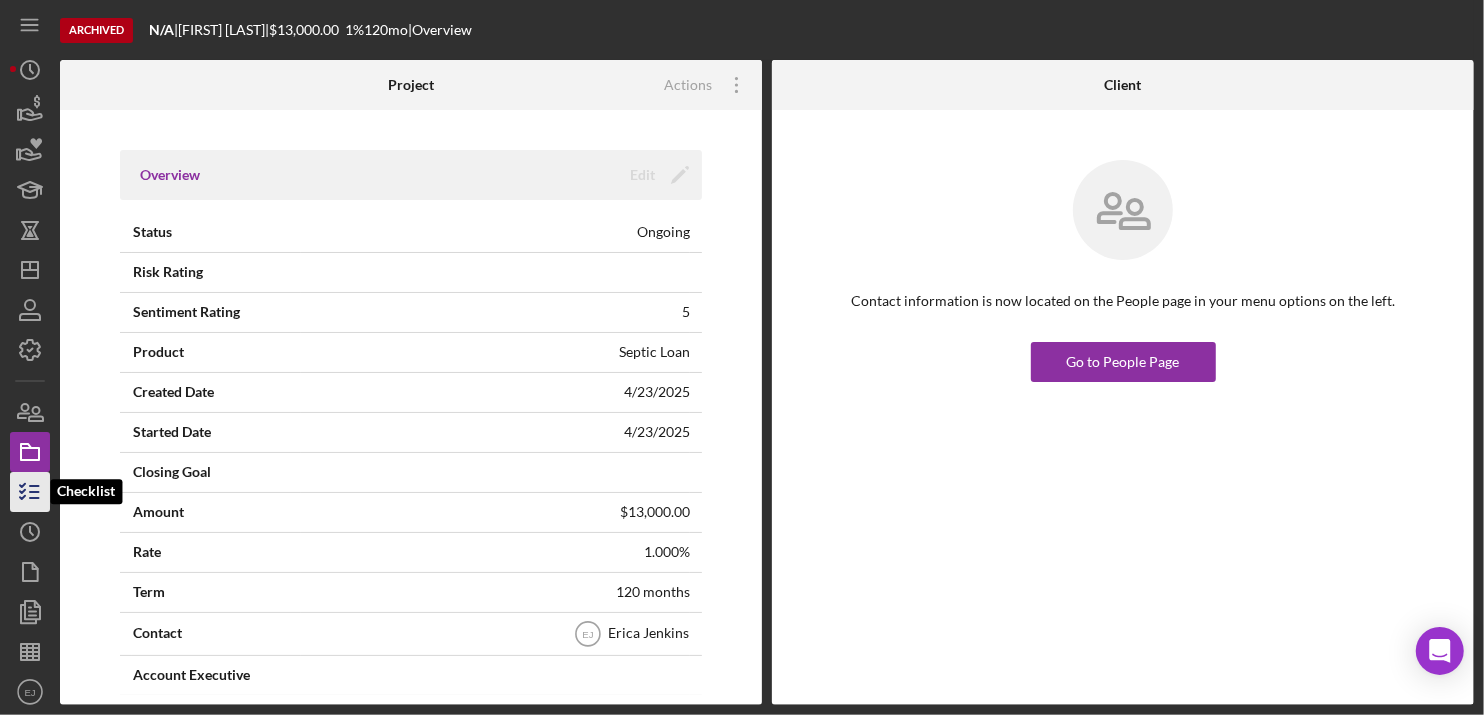 click 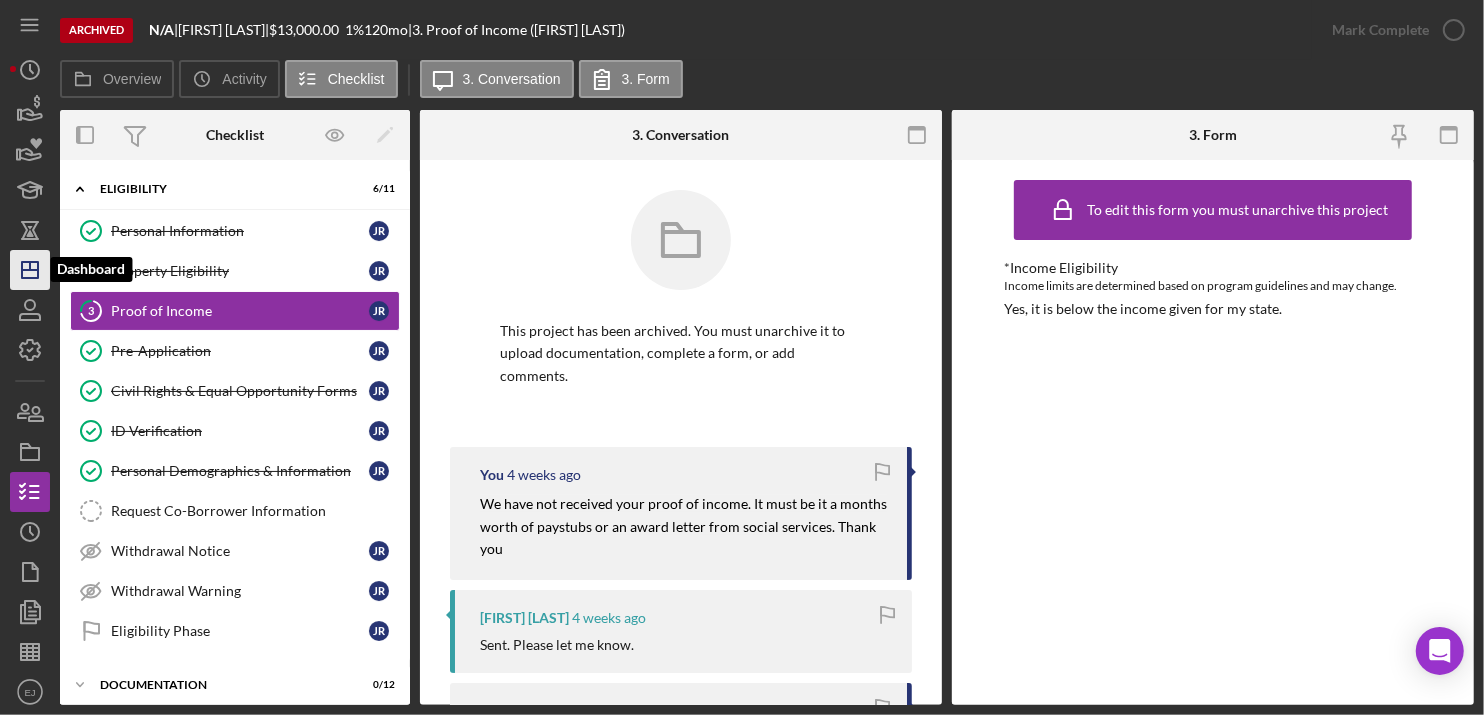 click 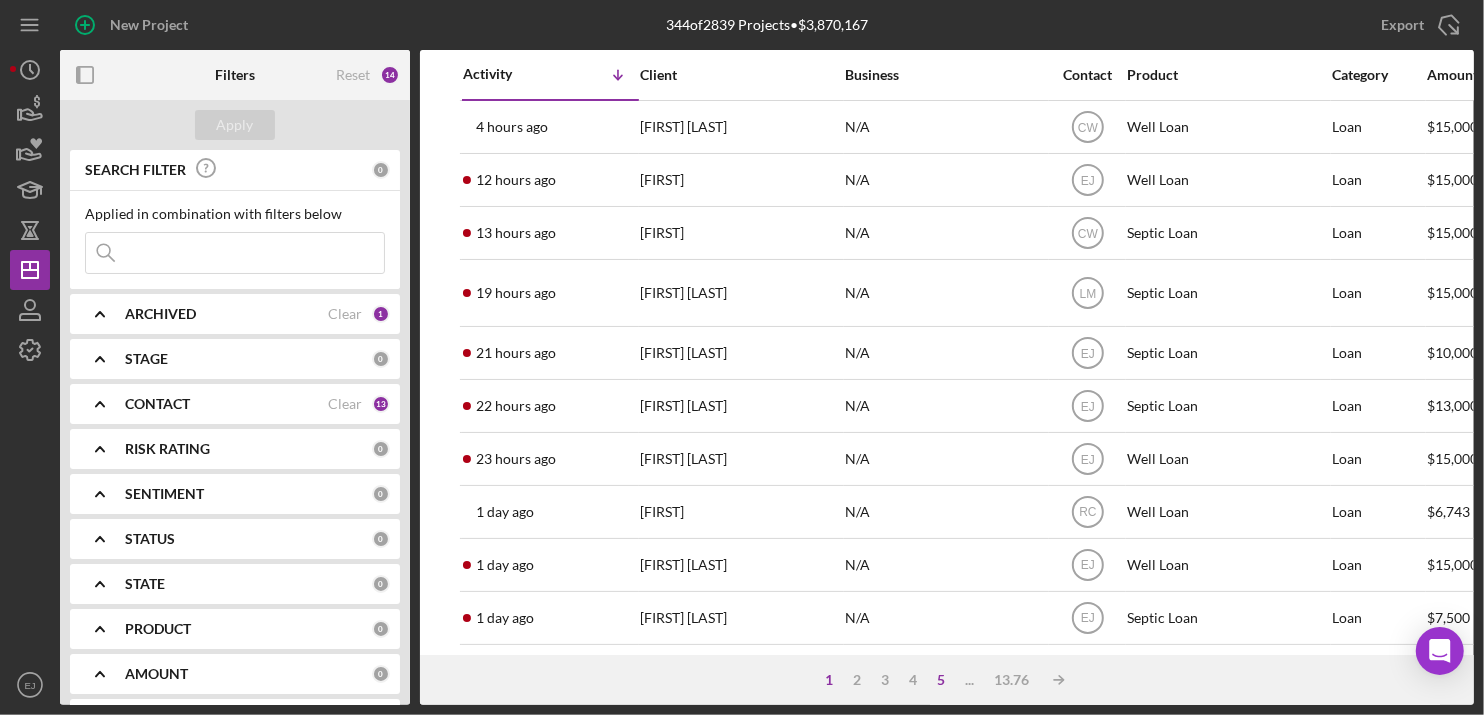 click on "5" at bounding box center [941, 680] 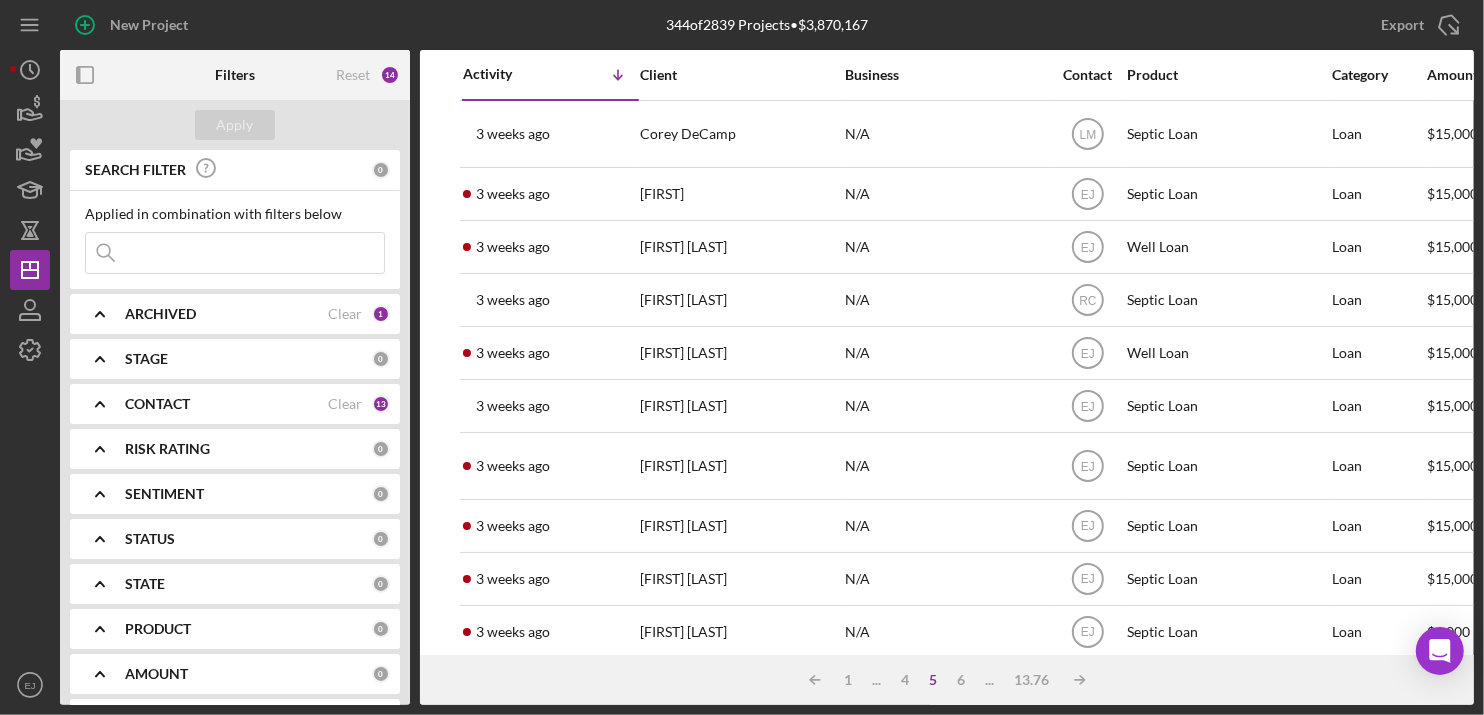 click on "Icon/Table Sort Arrow 1 ... 4 5 6 ... 13.76 Icon/Table Sort Arrow" at bounding box center [947, 680] 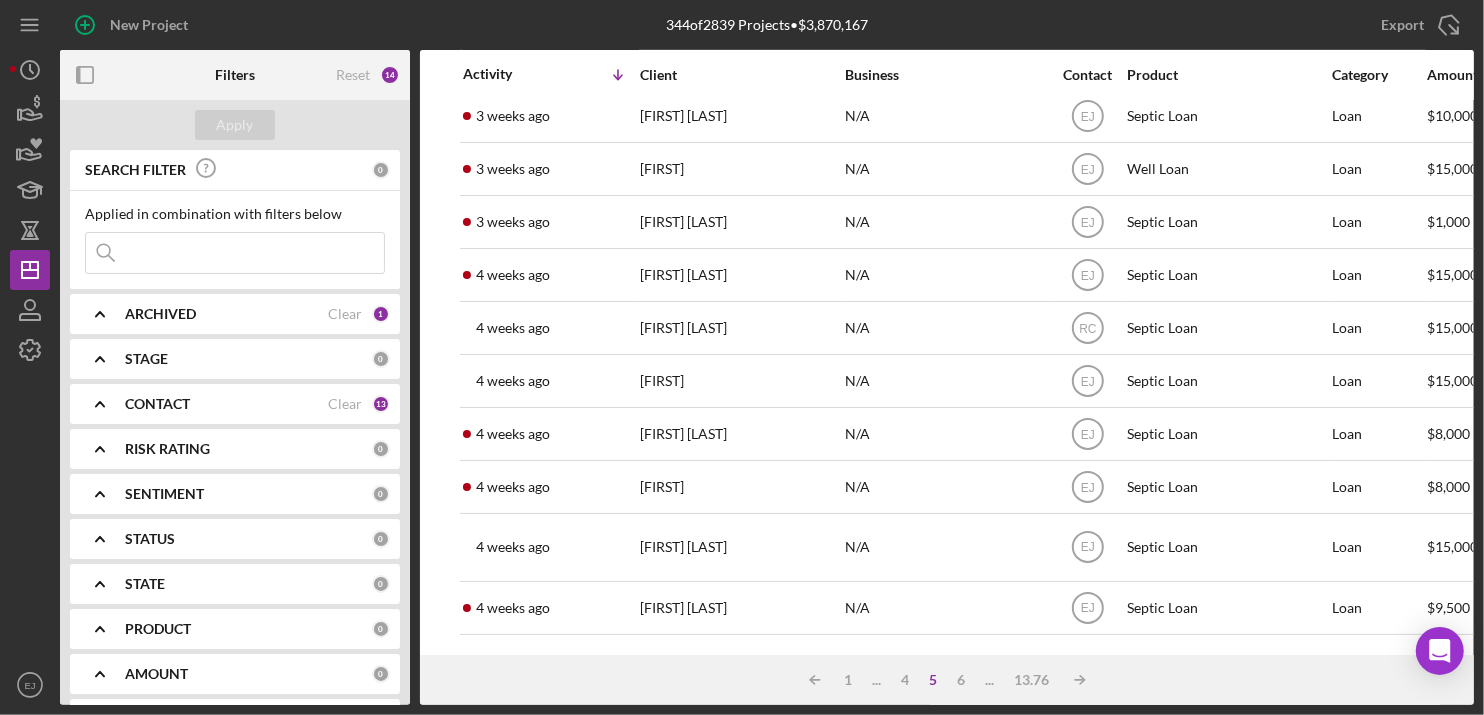 scroll, scrollTop: 841, scrollLeft: 0, axis: vertical 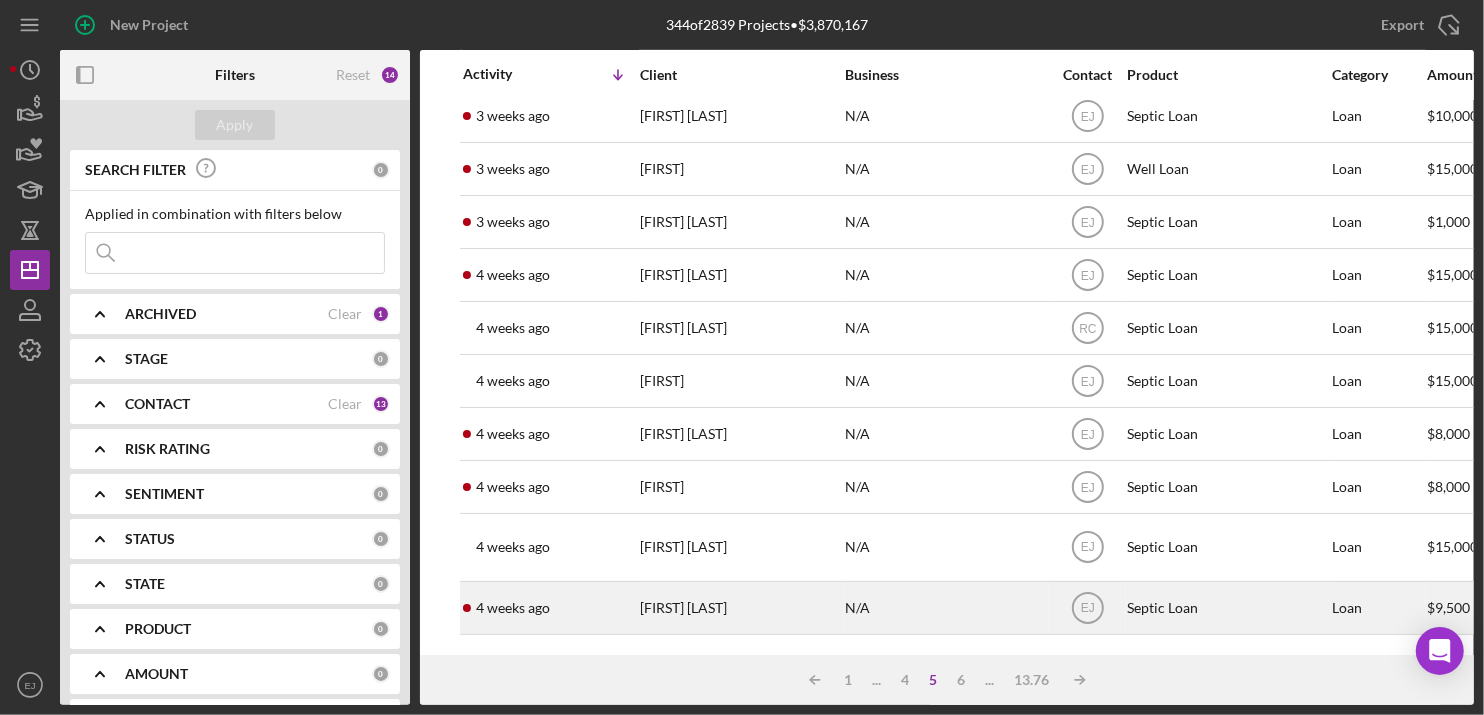 click on "Latosha White" at bounding box center [740, 608] 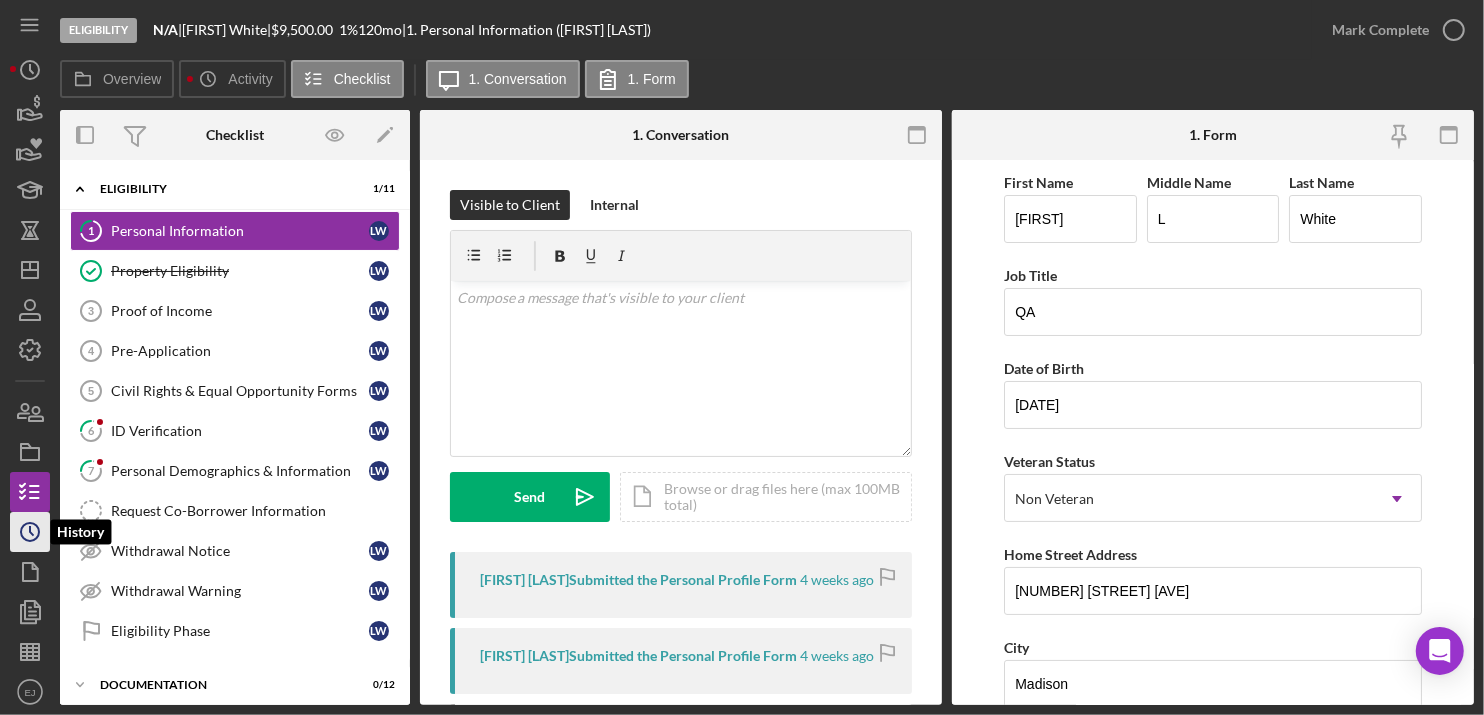click on "Icon/History" 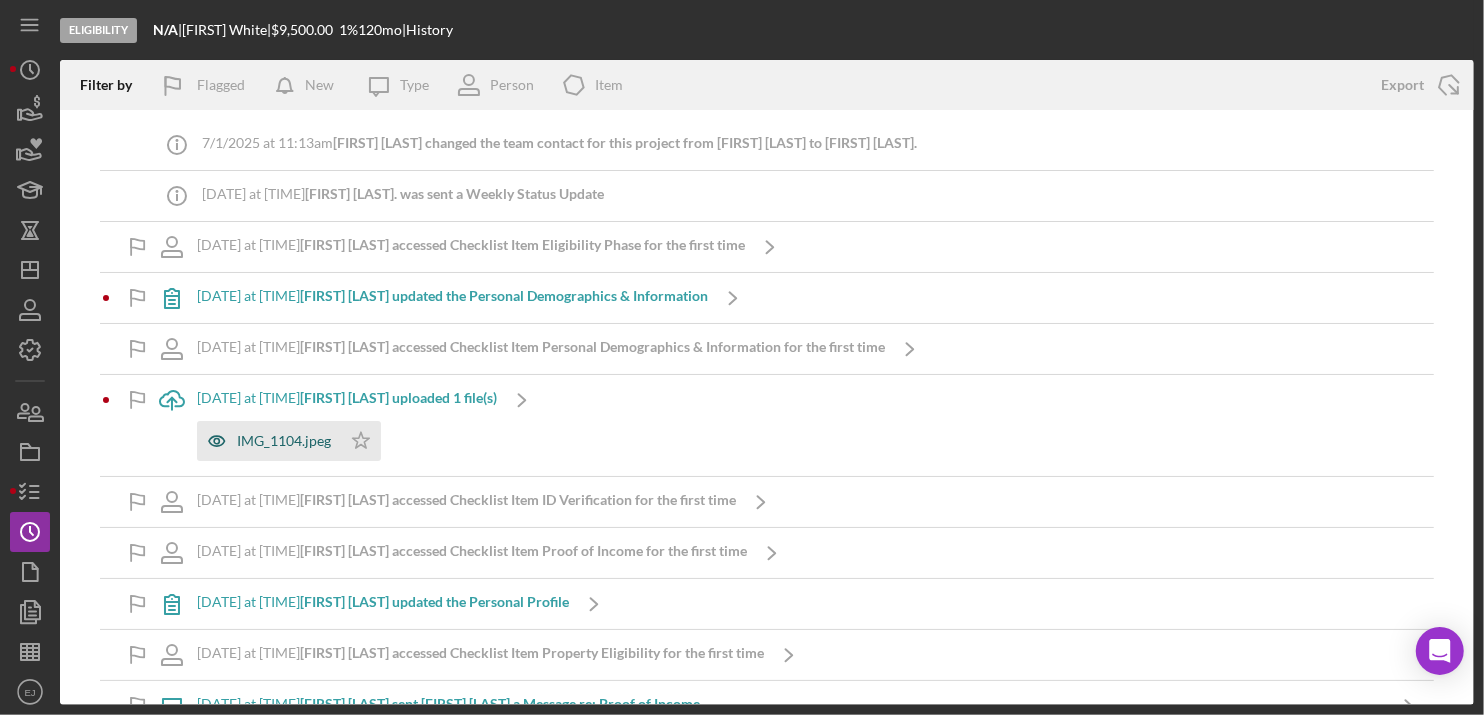 click on "IMG_1104.jpeg" at bounding box center [284, 441] 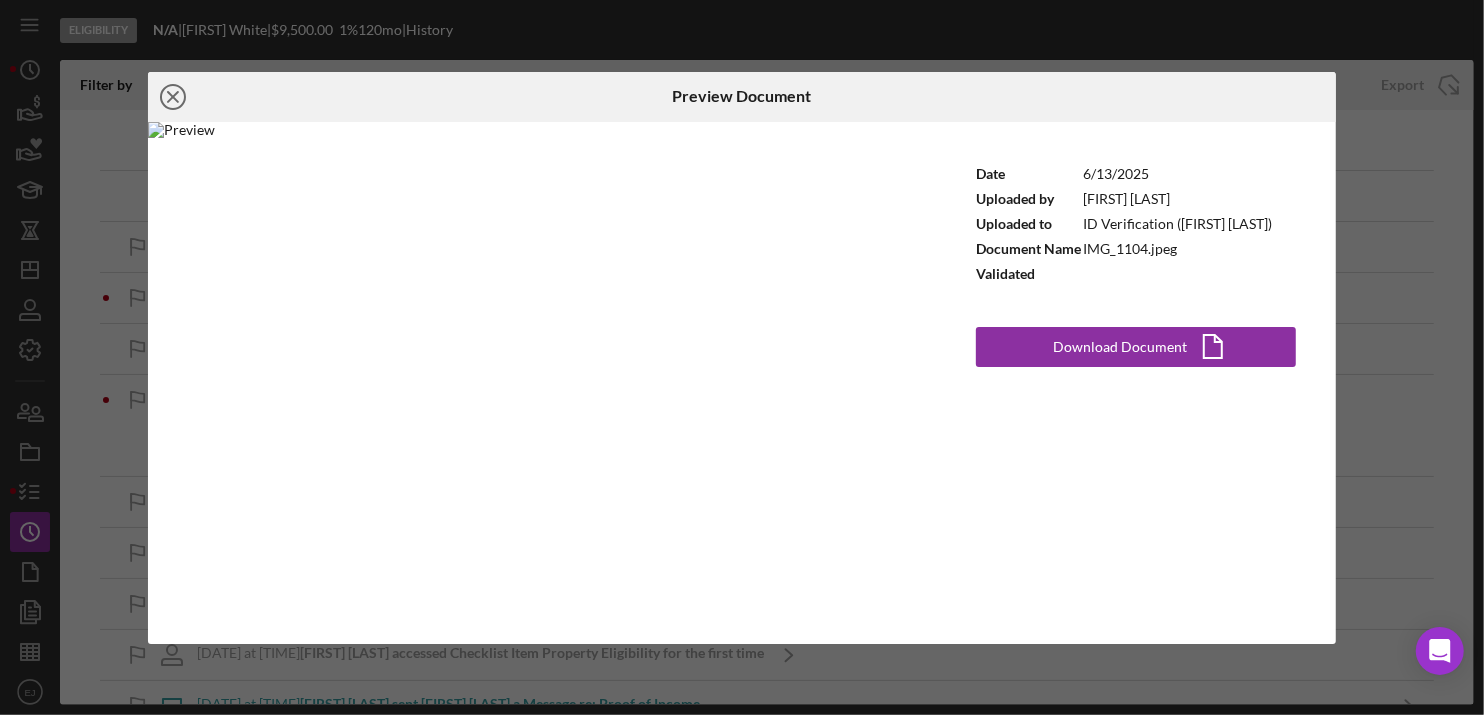 click 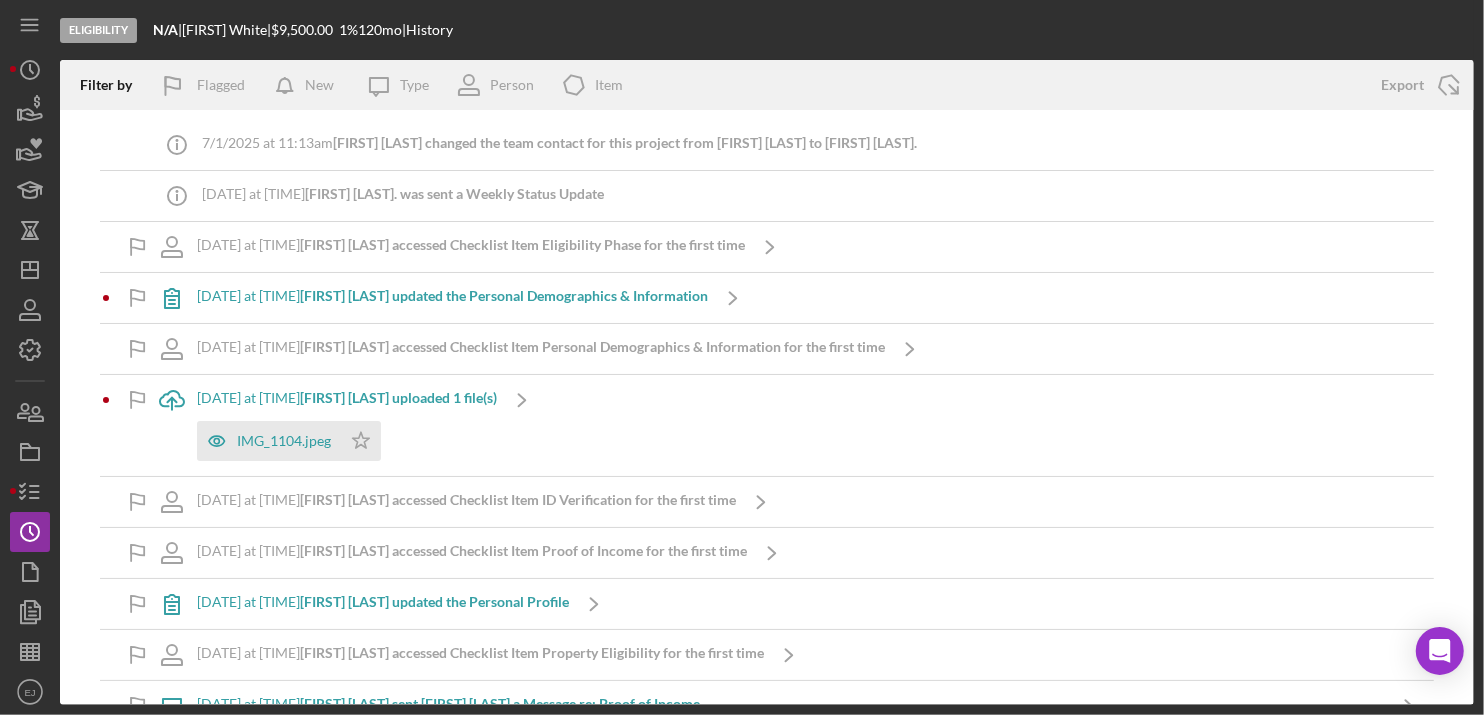 click on "Icon/Menu Icon/Dashboard Dashboard Navigation Divider Mobile Checklist Icon/Overflow Call Latosha  Project Overview  Chat with Support Icon/Menu Close  Close Call Latosha  Project Overview  Chat with Support Icon/History Activity Loans Grants Educational Long-Term Icon/Dashboard Dashboard Clients Product Templates People Project Overview Checklist Icon/History History Documents Document Templates Sheets Icon/User Photo EJ Erica Jenkins Icon/Overflow Account Settings Chat with Support Support Articles Logout Icon/Menu Close  Close Account Settings Chat with Support Support Articles Logout" at bounding box center (35, 352) 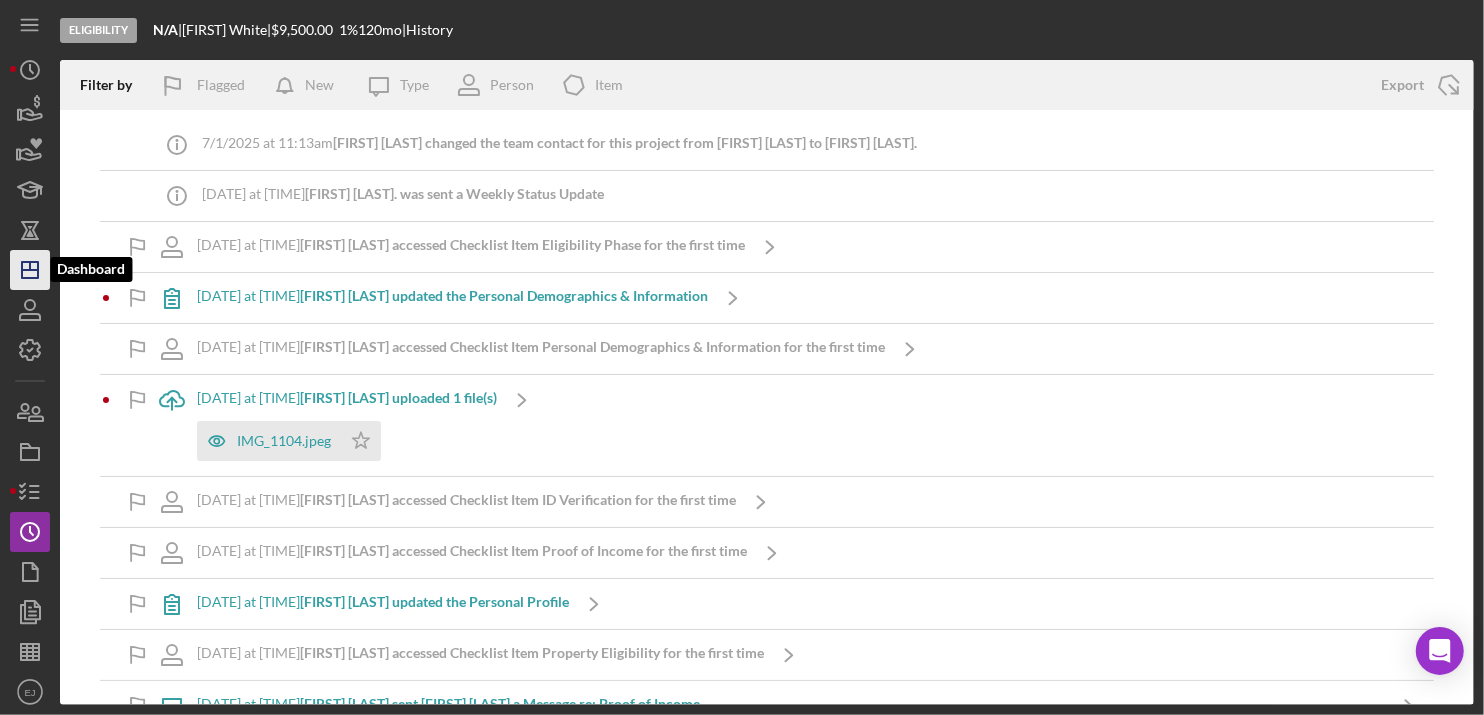 click on "Icon/Dashboard" 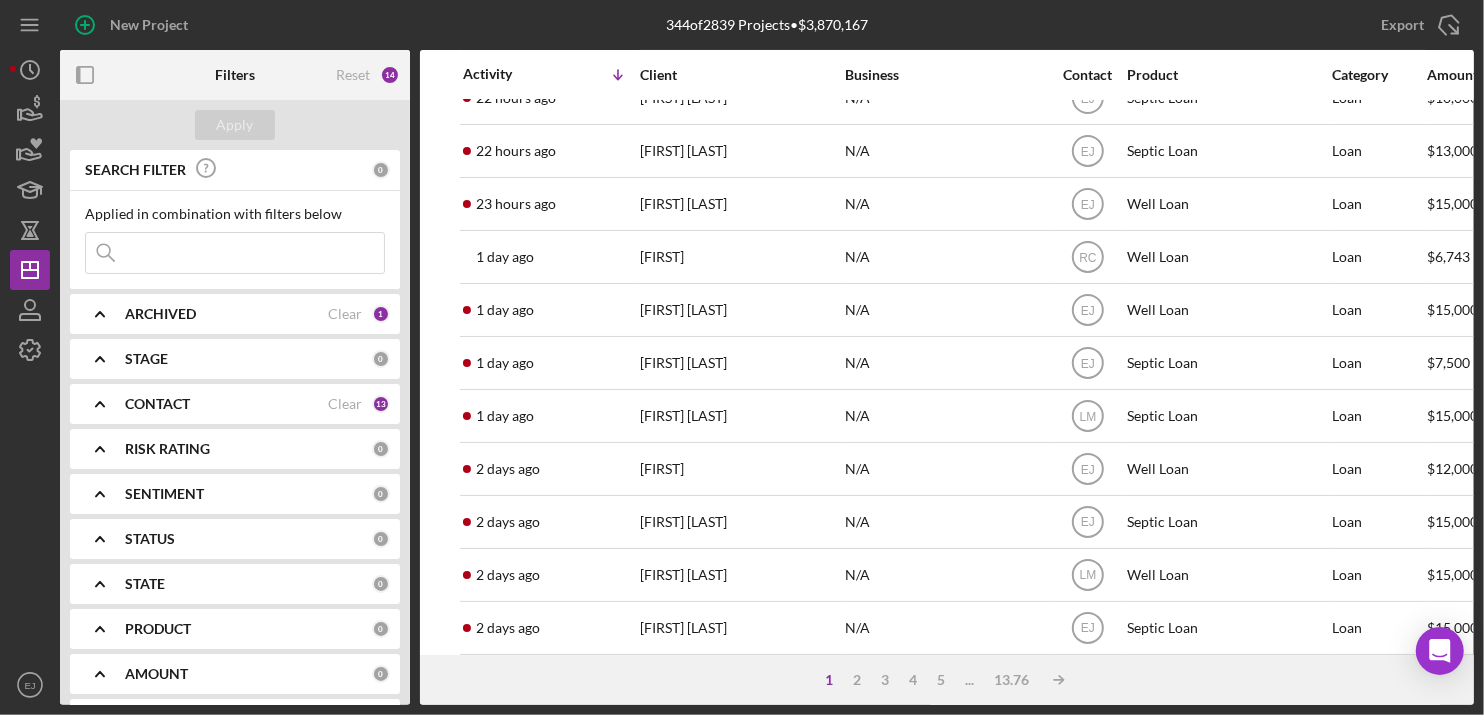 scroll, scrollTop: 279, scrollLeft: 0, axis: vertical 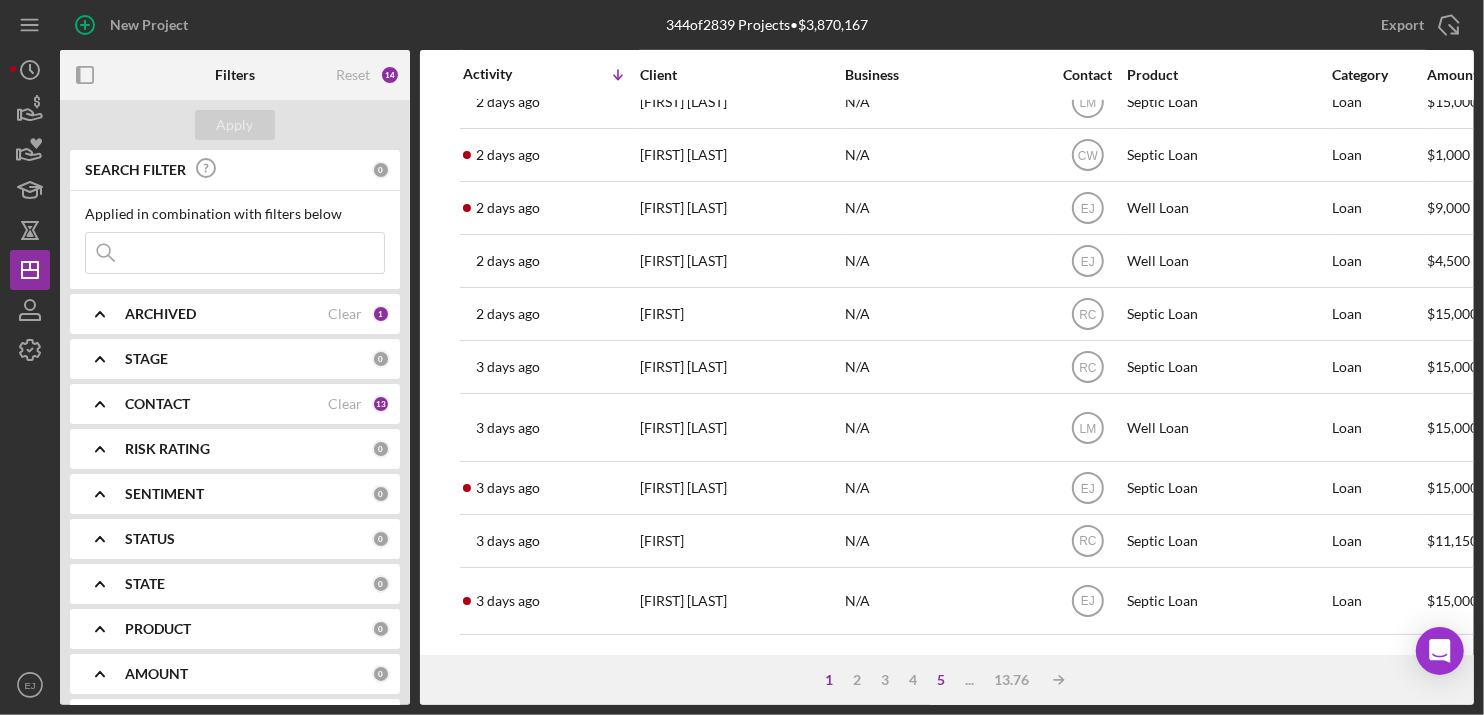 click on "5" at bounding box center [941, 680] 